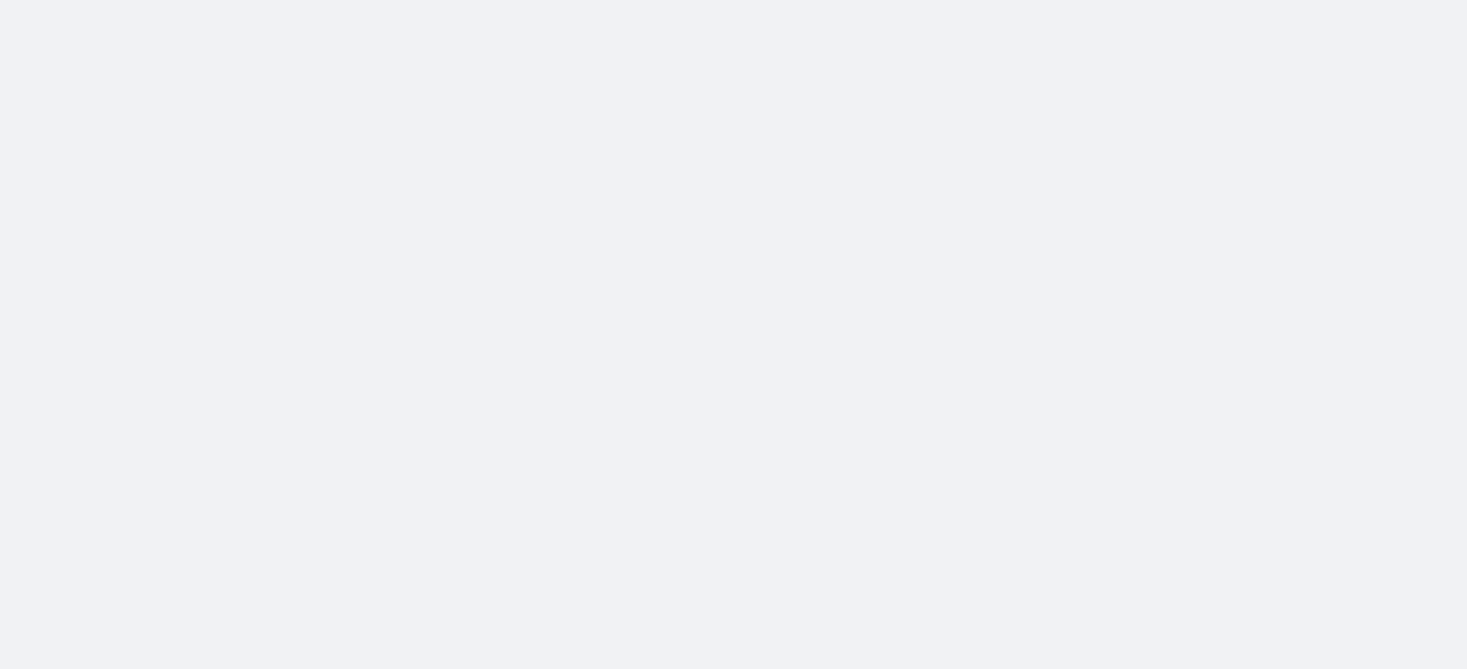 scroll, scrollTop: 0, scrollLeft: 0, axis: both 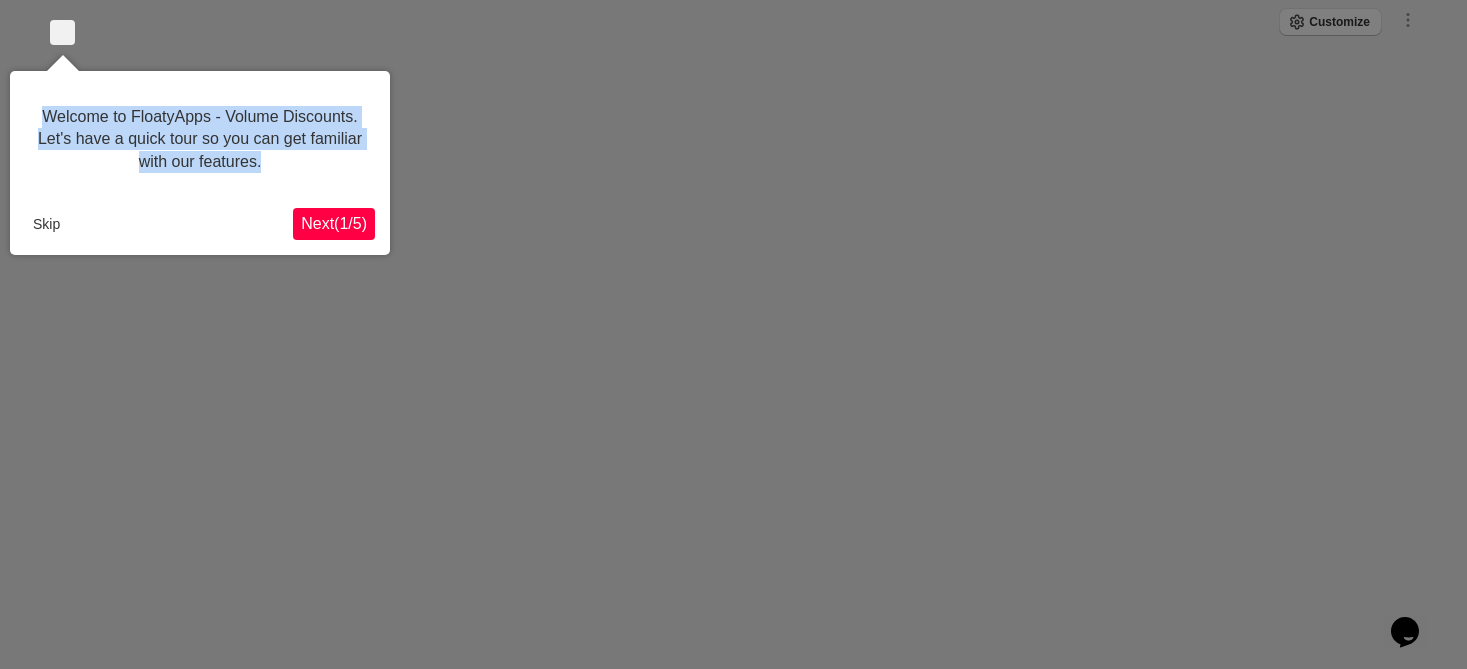 drag, startPoint x: 38, startPoint y: 113, endPoint x: 291, endPoint y: 174, distance: 260.24988 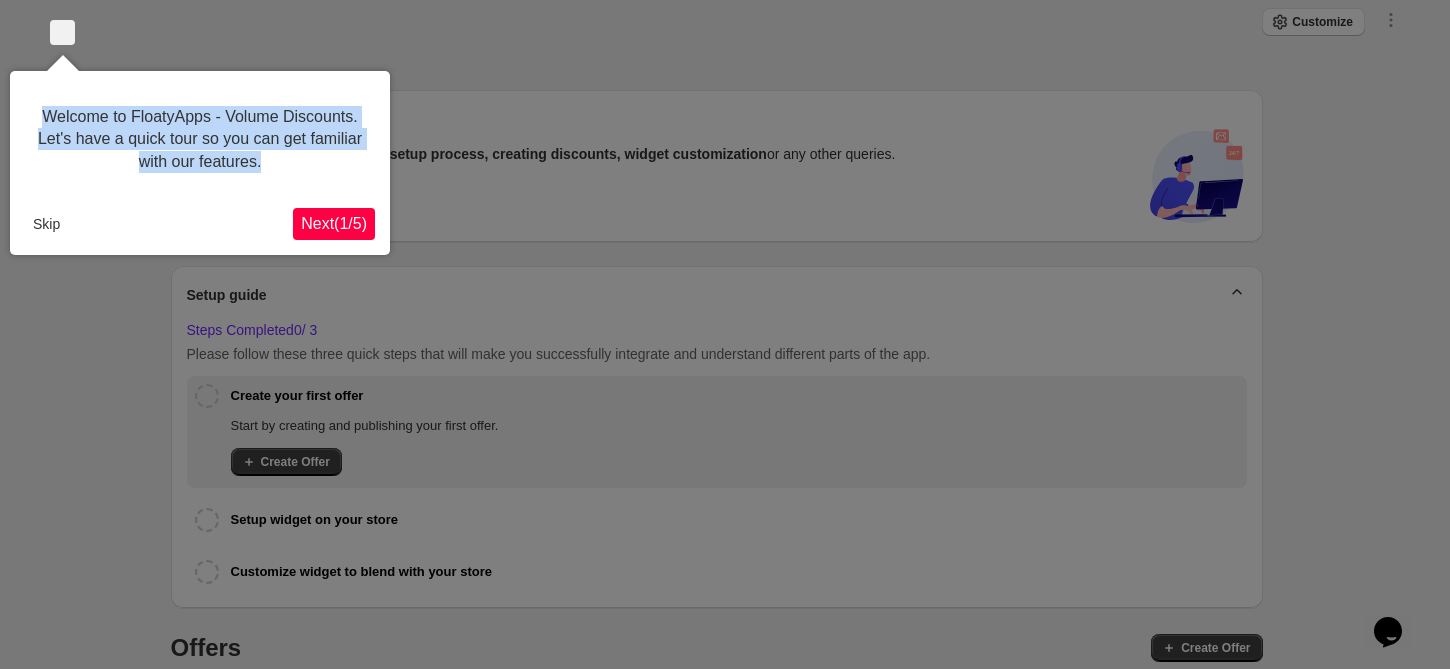 click on "Welcome to FloatyApps - Volume Discounts. Let's have a quick tour so you can get familiar with our features." at bounding box center (200, 139) 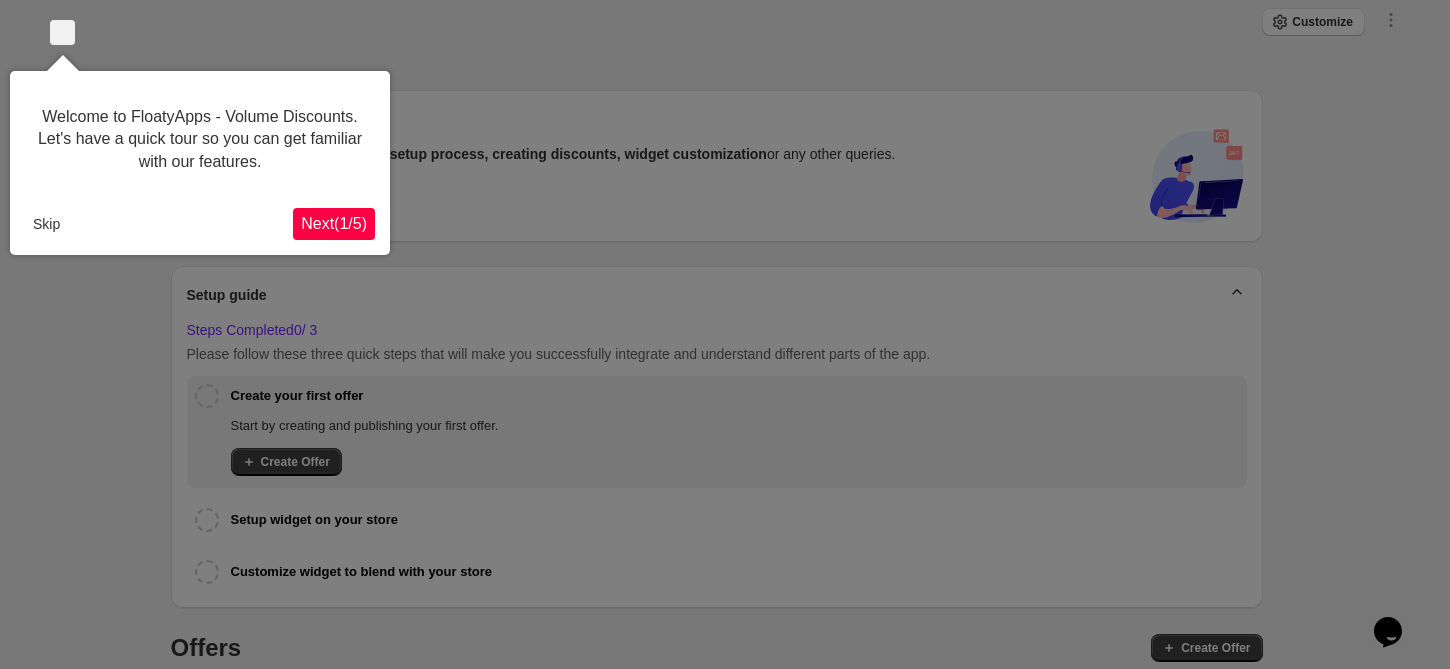 click on "Next  ( 1 / 5 )" at bounding box center [334, 223] 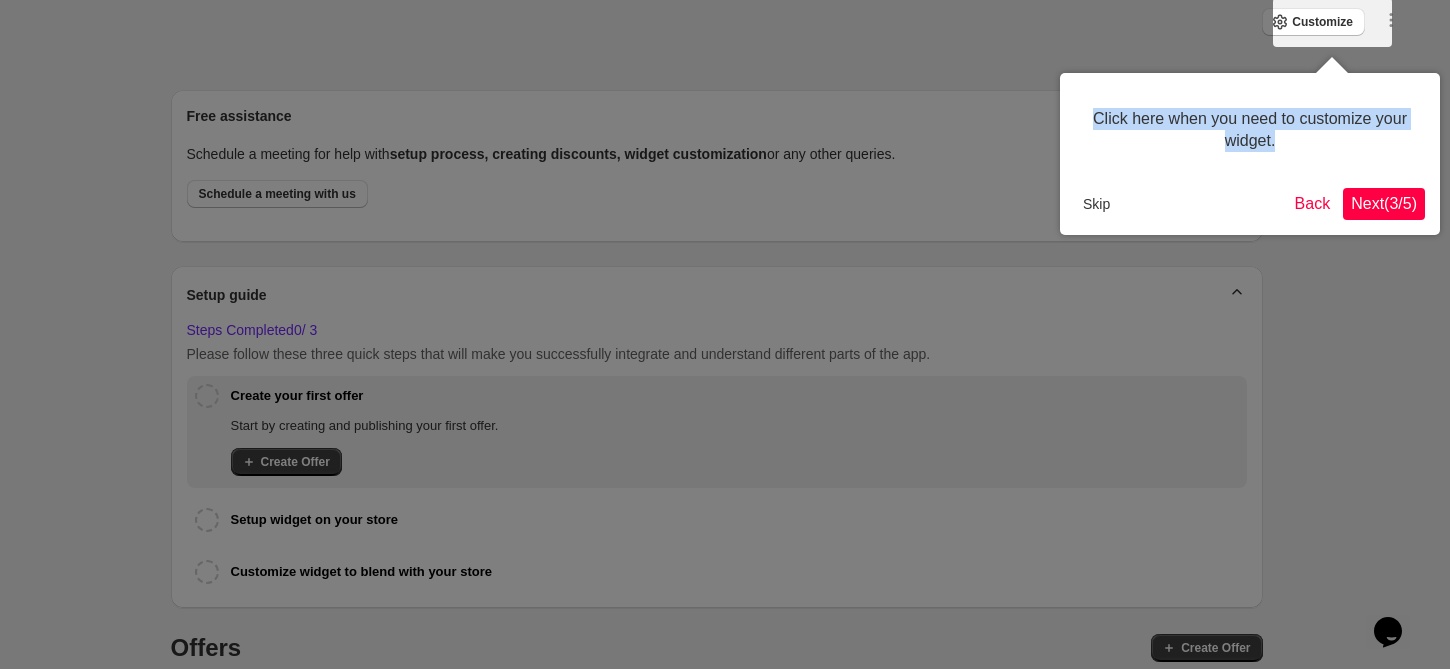 drag, startPoint x: 1079, startPoint y: 118, endPoint x: 1355, endPoint y: 150, distance: 277.84888 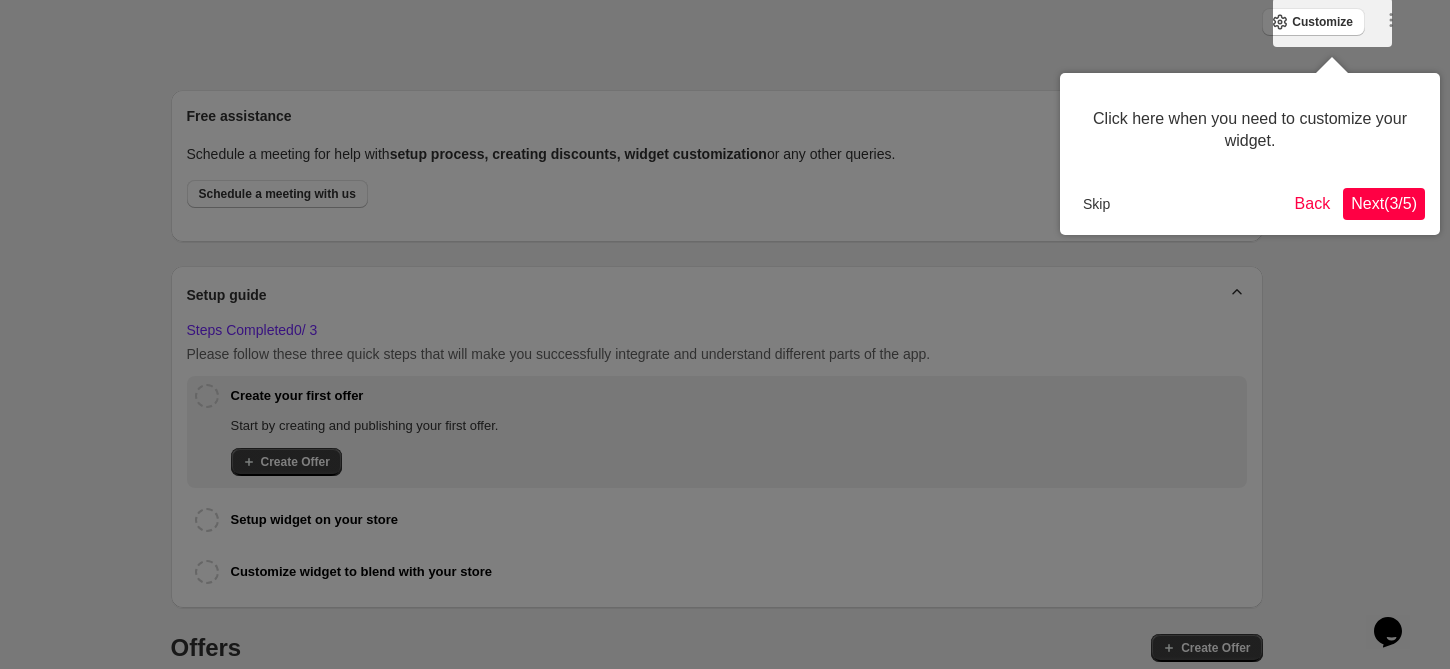click on "Next  ( 3 / 5 )" at bounding box center [1384, 203] 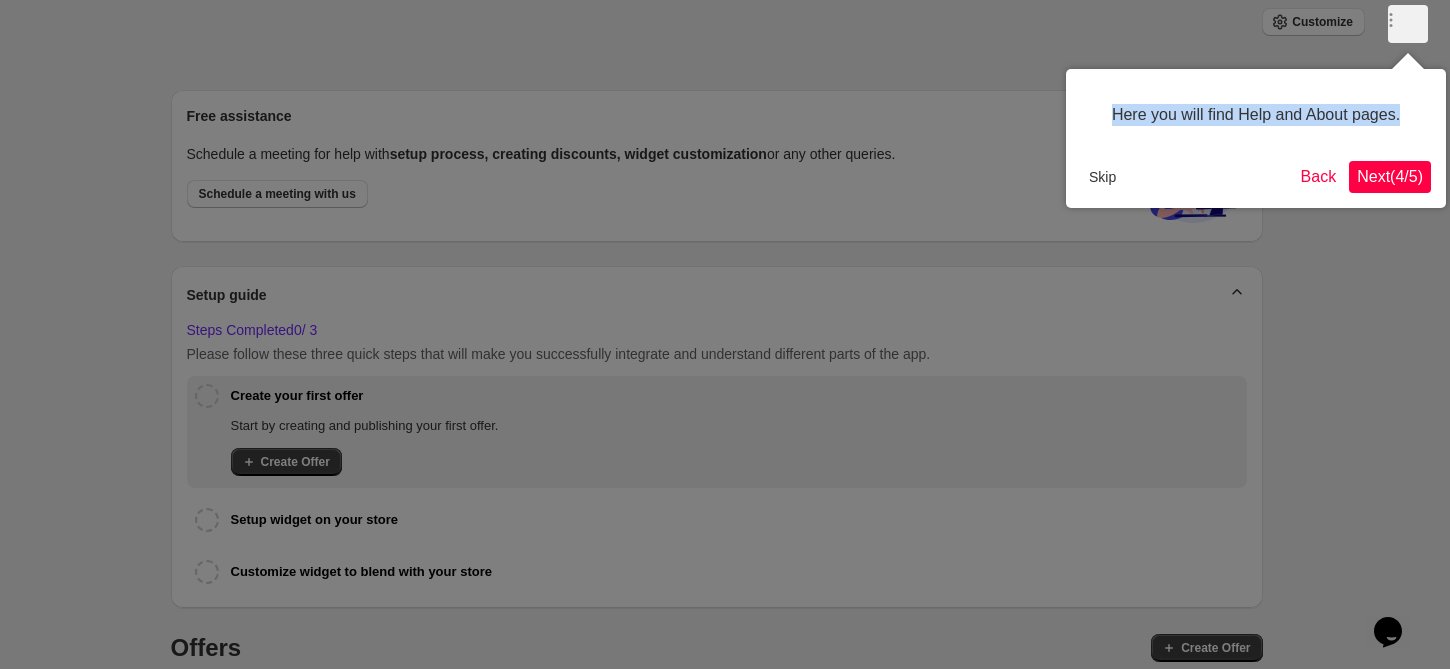 drag, startPoint x: 1099, startPoint y: 115, endPoint x: 1432, endPoint y: 121, distance: 333.05405 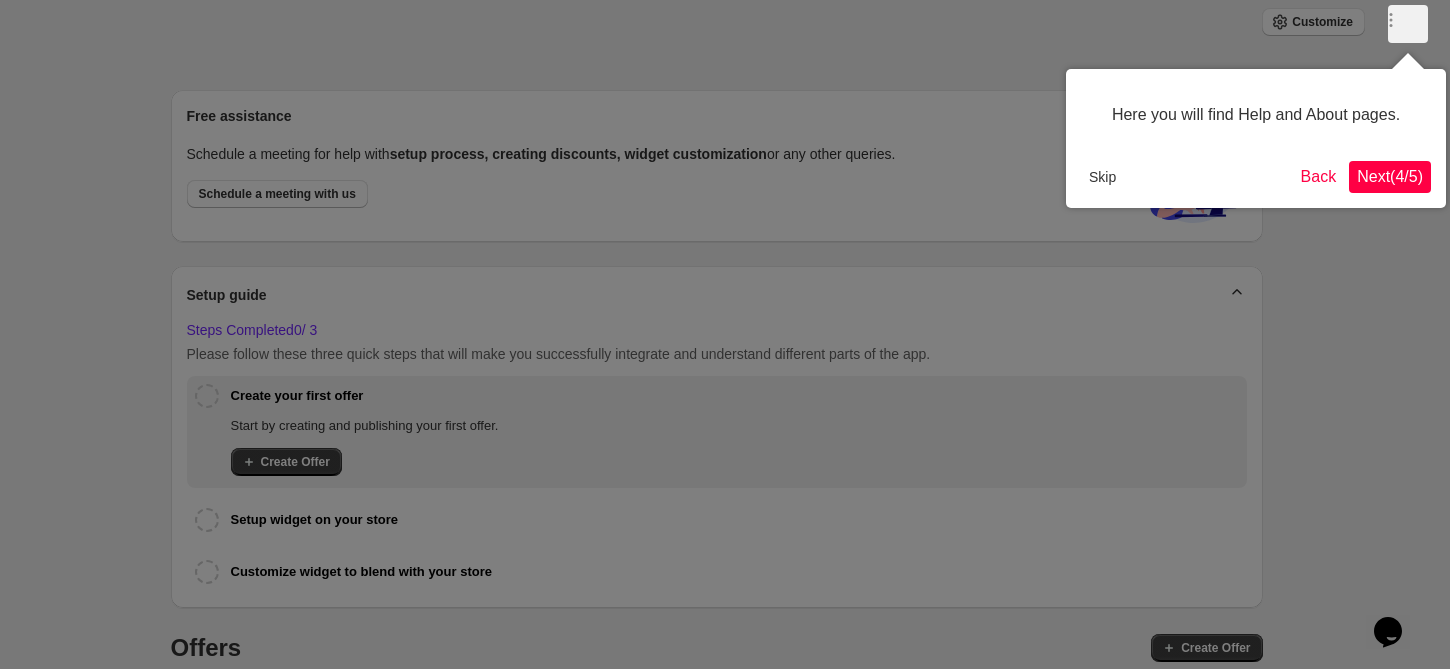 click on "Next  ( 4 / 5 )" at bounding box center [1390, 176] 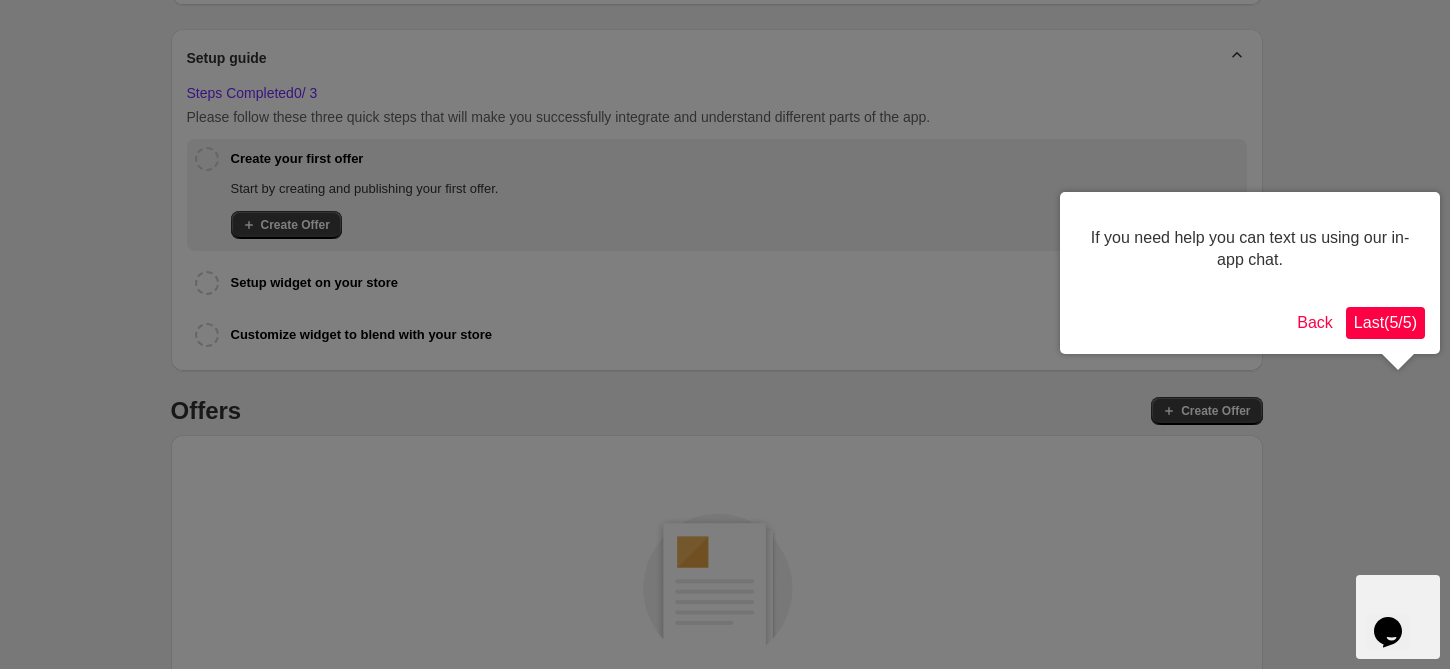 scroll, scrollTop: 452, scrollLeft: 0, axis: vertical 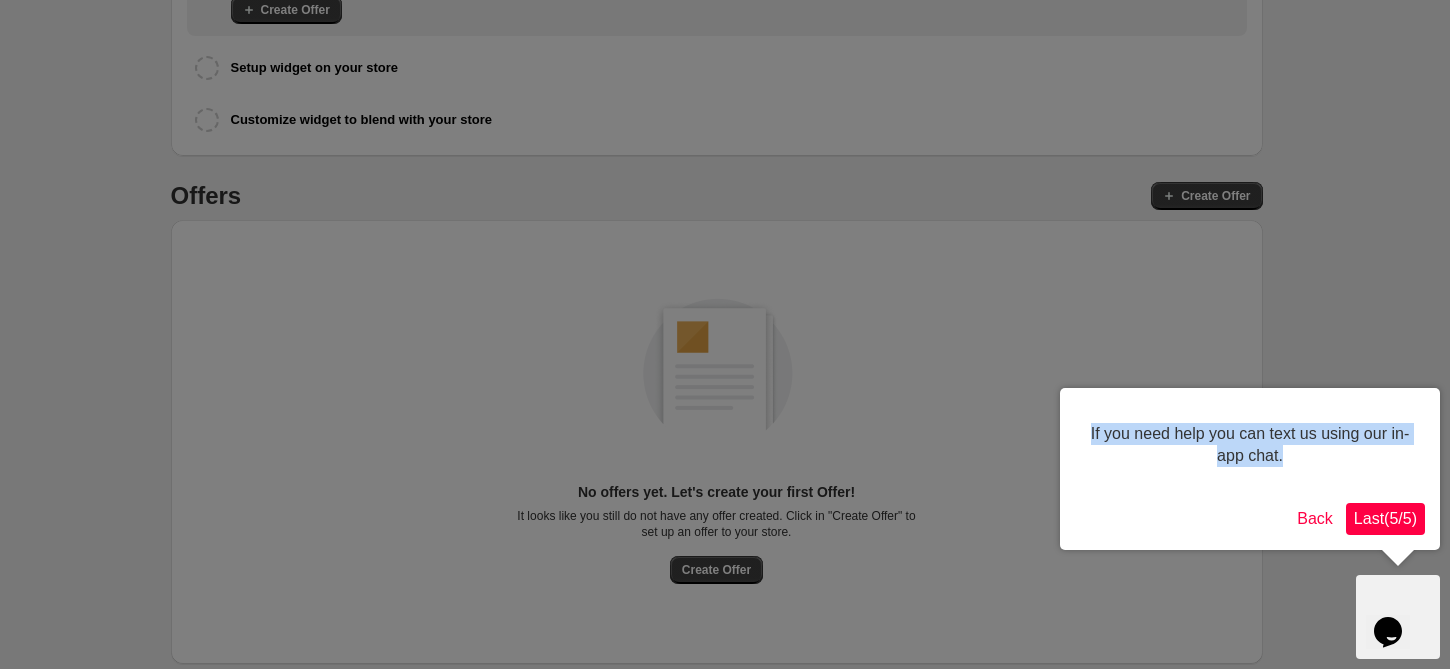 drag, startPoint x: 1080, startPoint y: 429, endPoint x: 1328, endPoint y: 460, distance: 249.93 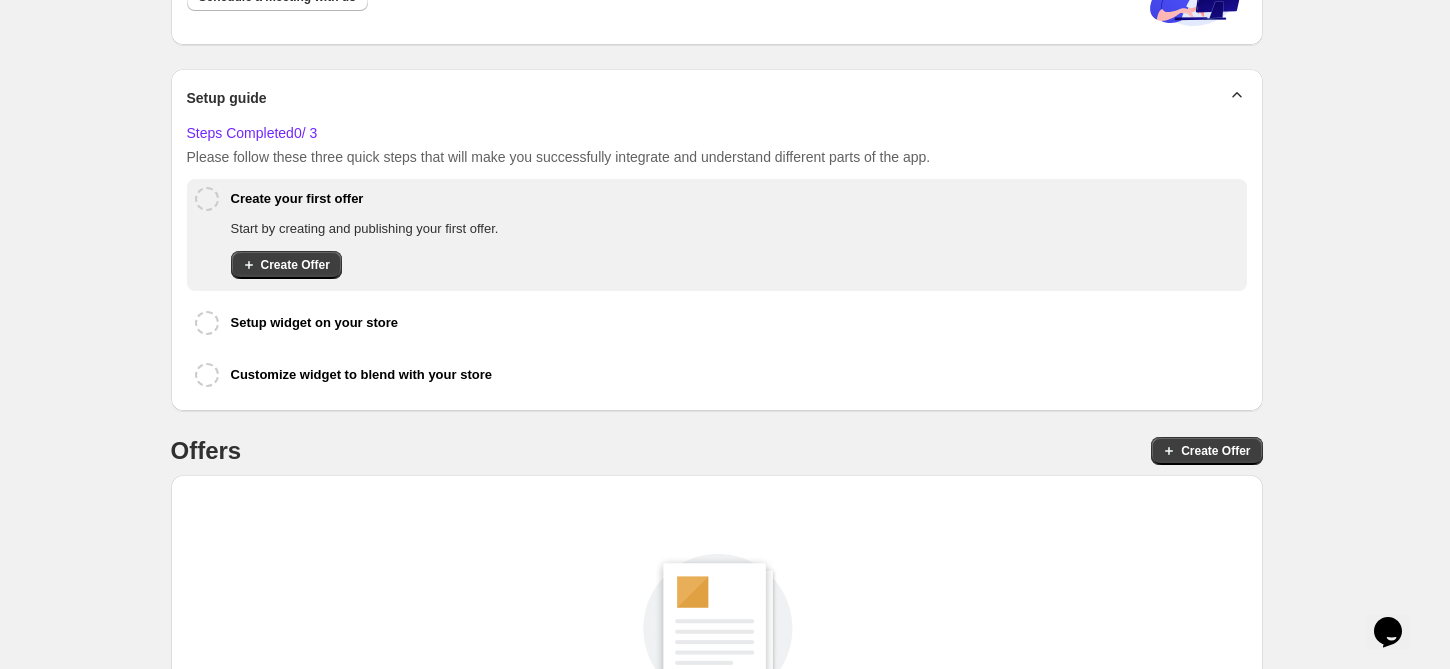 scroll, scrollTop: 0, scrollLeft: 0, axis: both 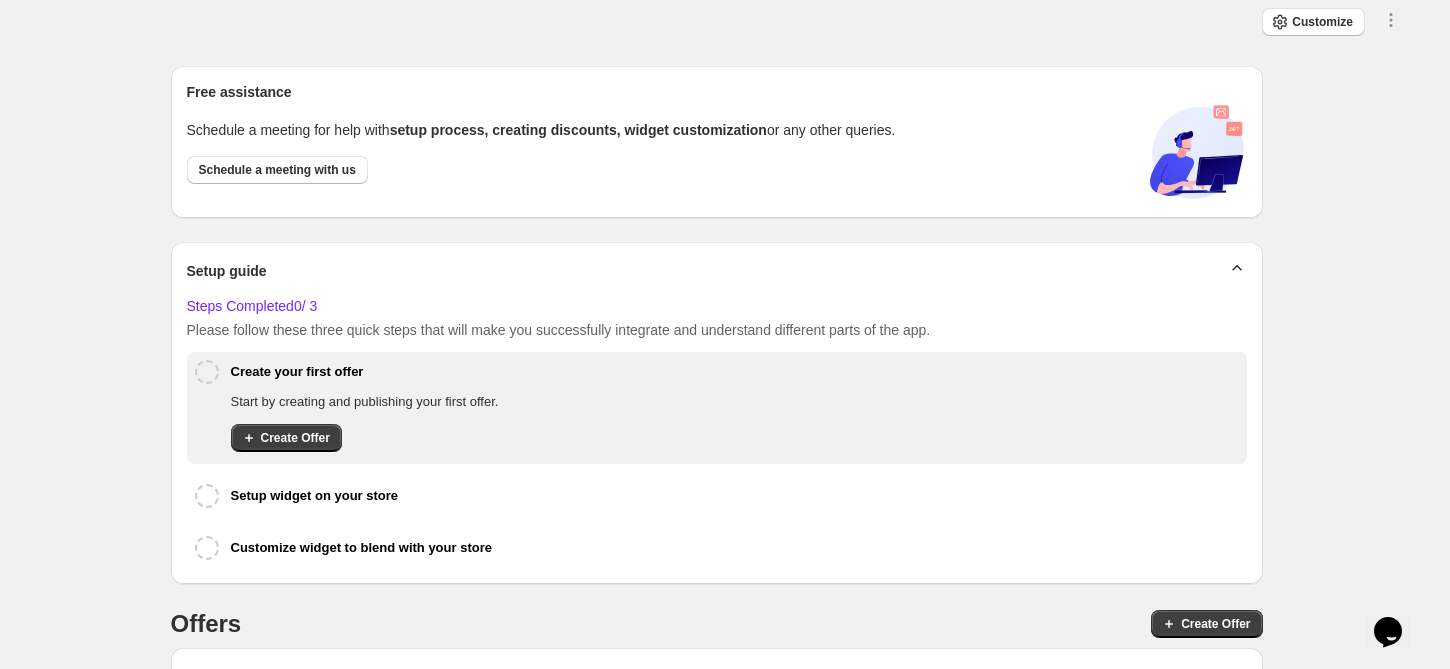 drag, startPoint x: 167, startPoint y: 122, endPoint x: 928, endPoint y: 128, distance: 761.0237 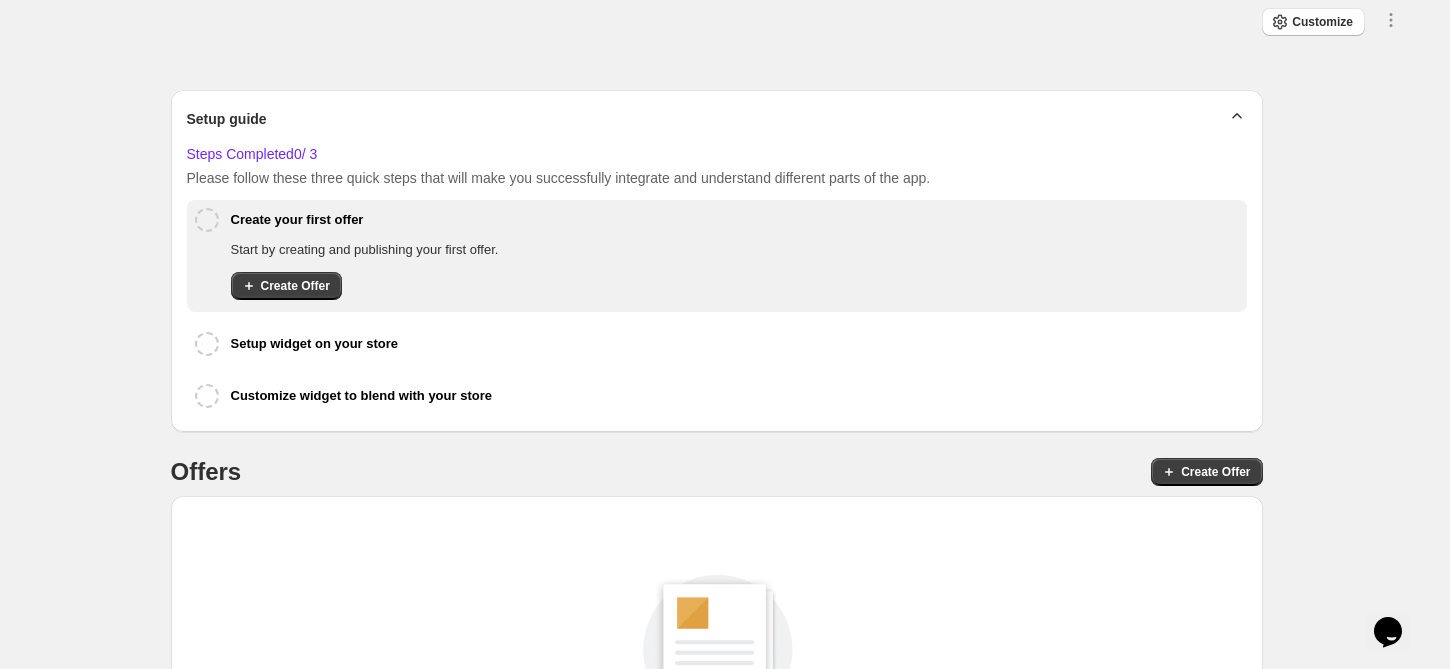 click on "‌" at bounding box center [717, 75] 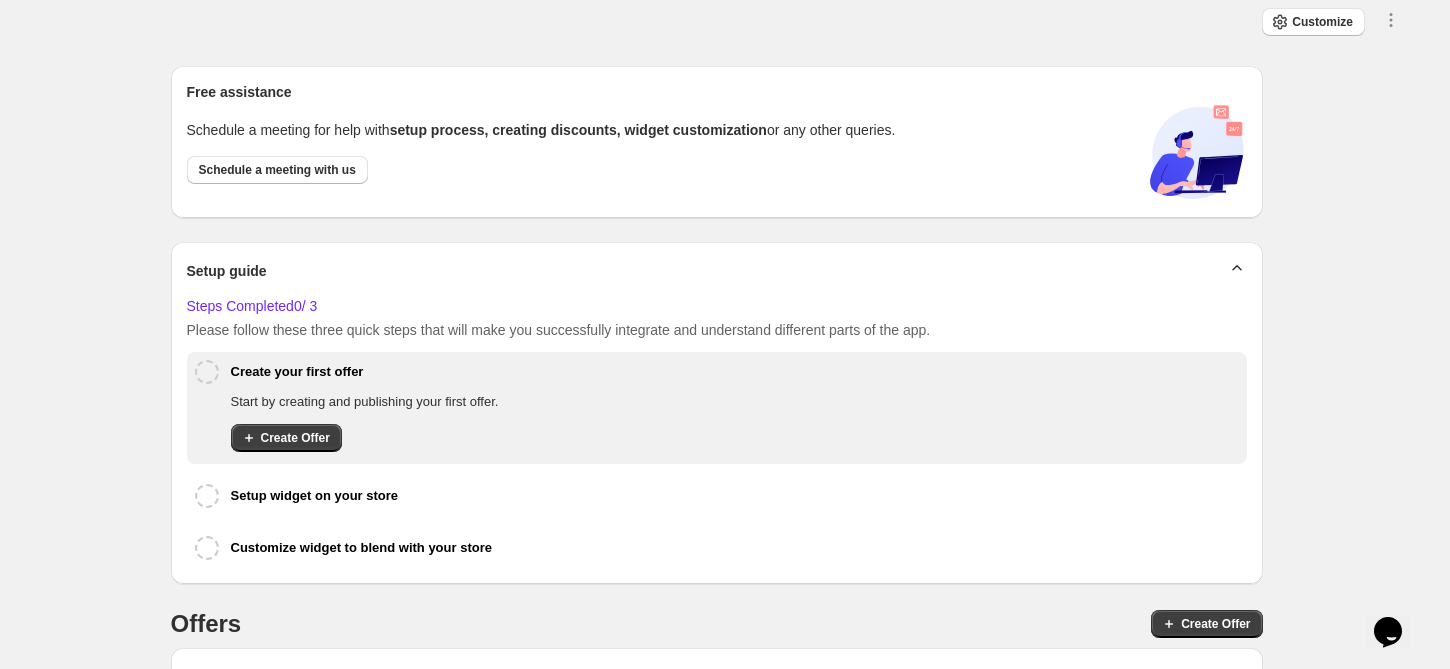 click on "setup process, creating discounts, widget customization" at bounding box center [578, 130] 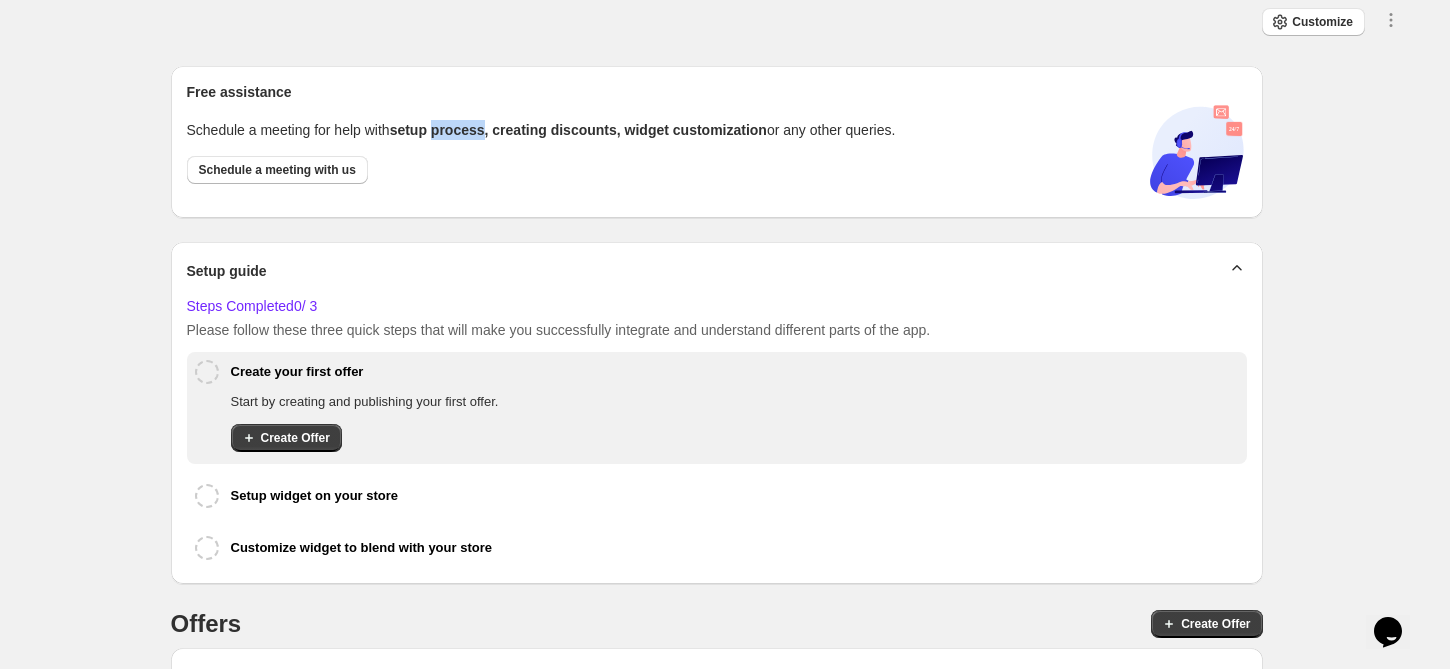 click on "setup process, creating discounts, widget customization" at bounding box center (578, 130) 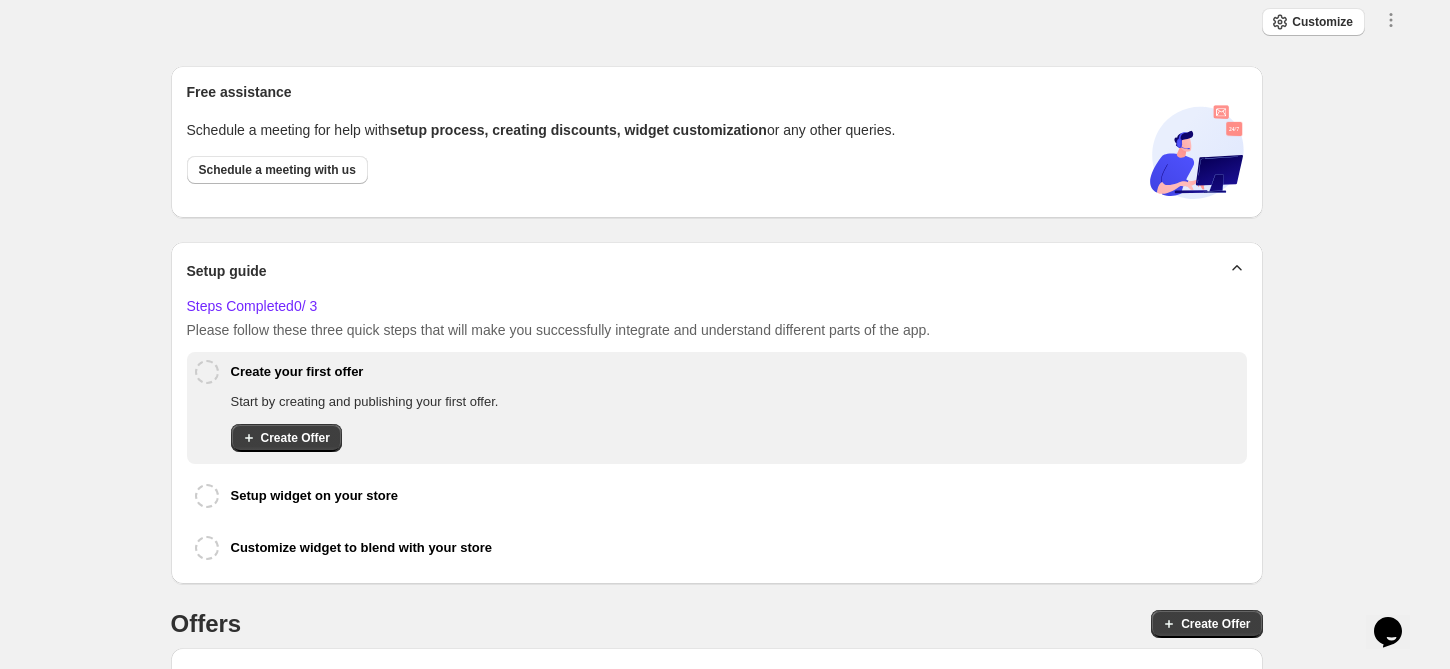 click on "setup process, creating discounts, widget customization" at bounding box center [578, 130] 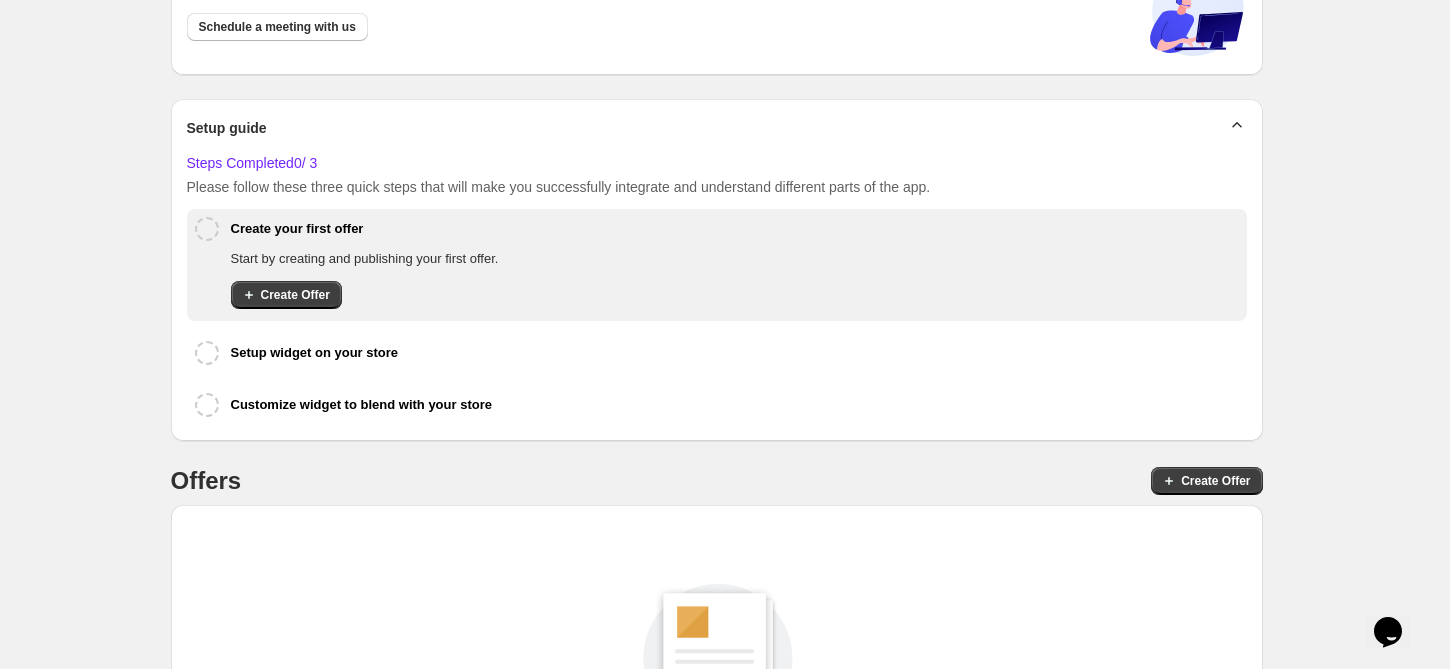 scroll, scrollTop: 169, scrollLeft: 0, axis: vertical 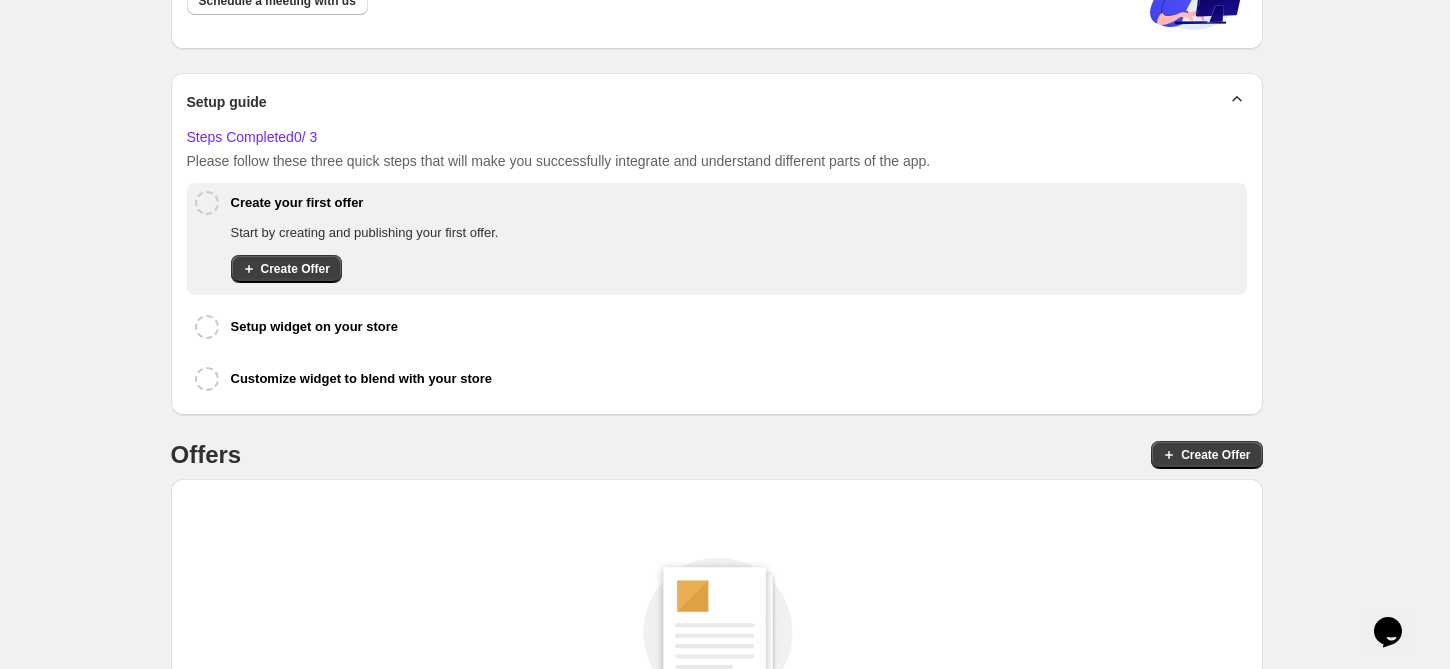 click on "Please follow these three quick steps that will make you successfully integrate and understand different parts of the app." at bounding box center (717, 161) 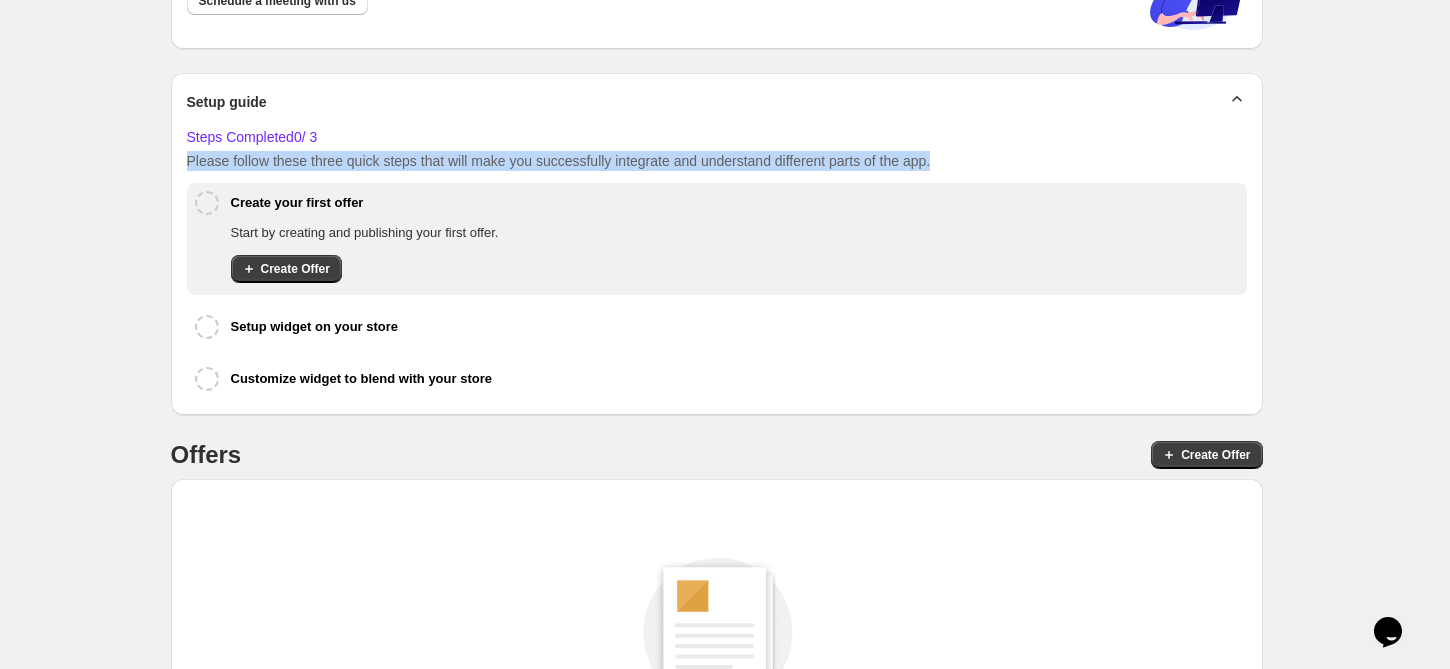 click on "Please follow these three quick steps that will make you successfully integrate and understand different parts of the app." at bounding box center [717, 161] 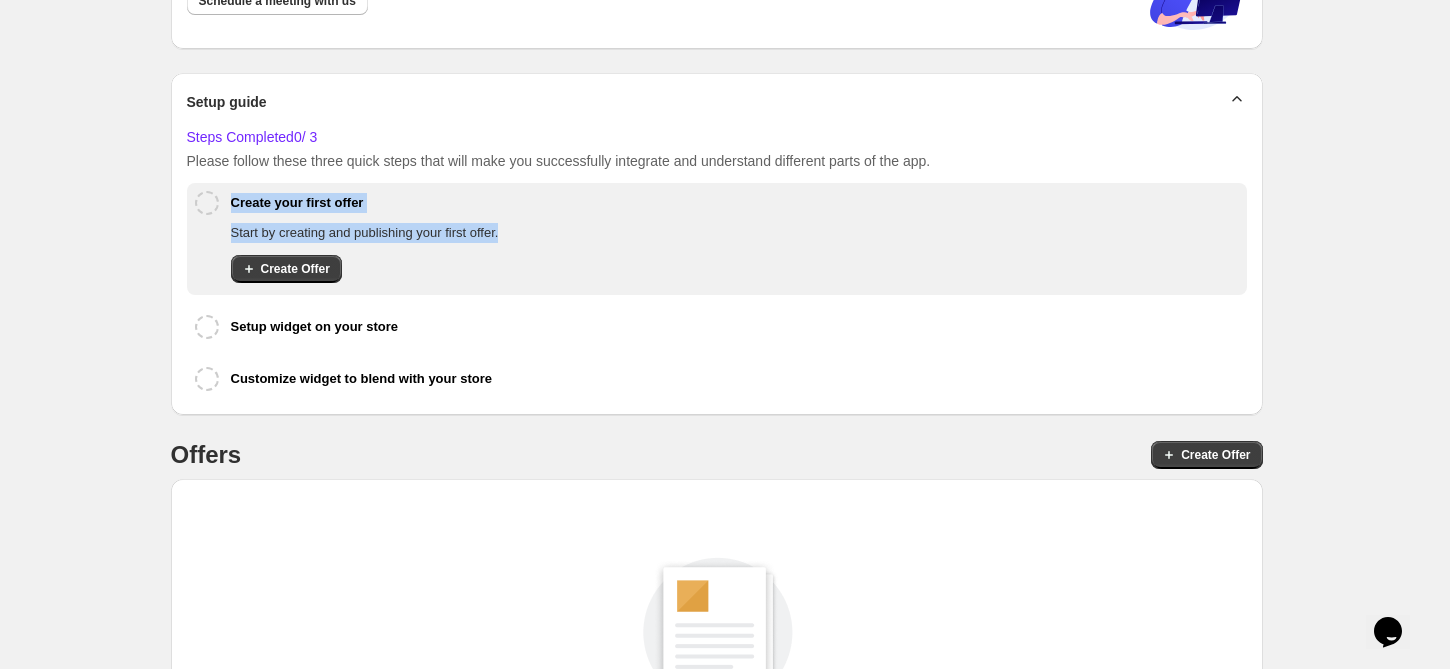 drag, startPoint x: 88, startPoint y: 199, endPoint x: 528, endPoint y: 224, distance: 440.70966 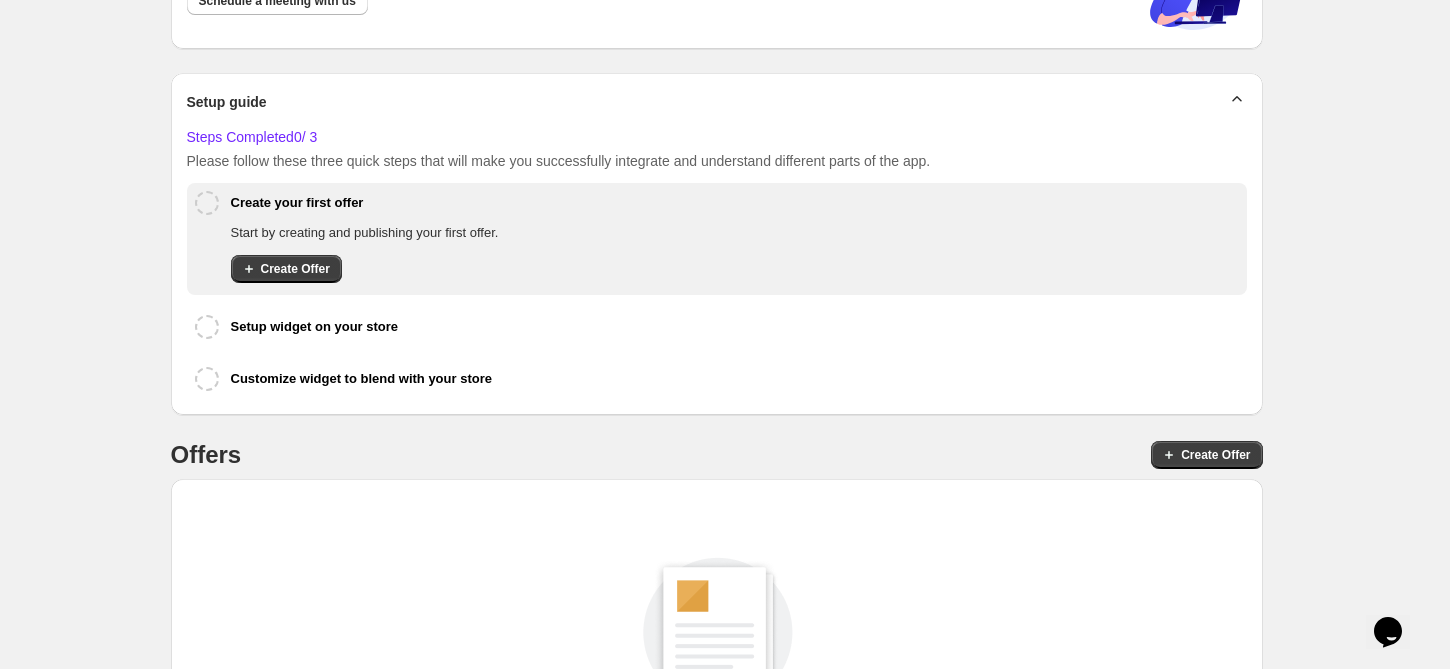 click on "Start by creating and publishing your first offer. Create Offer" at bounding box center (733, 253) 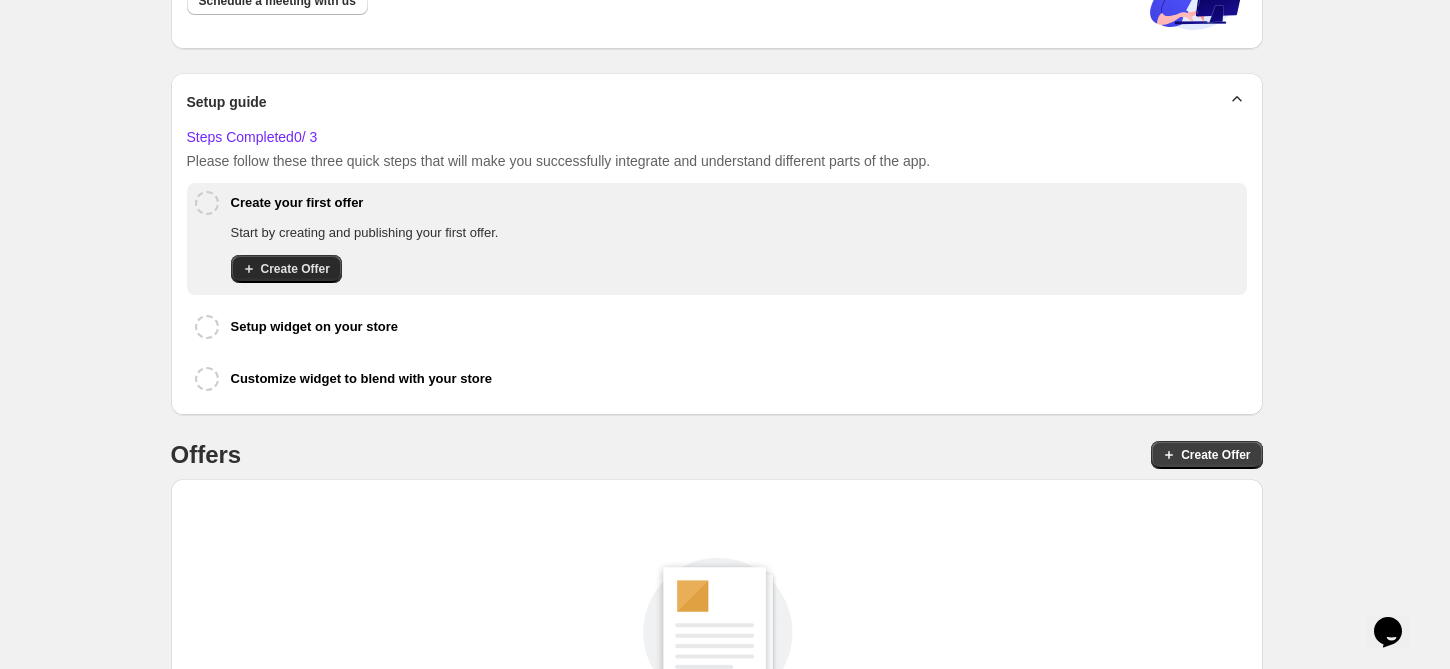 click on "Create Offer" at bounding box center (286, 269) 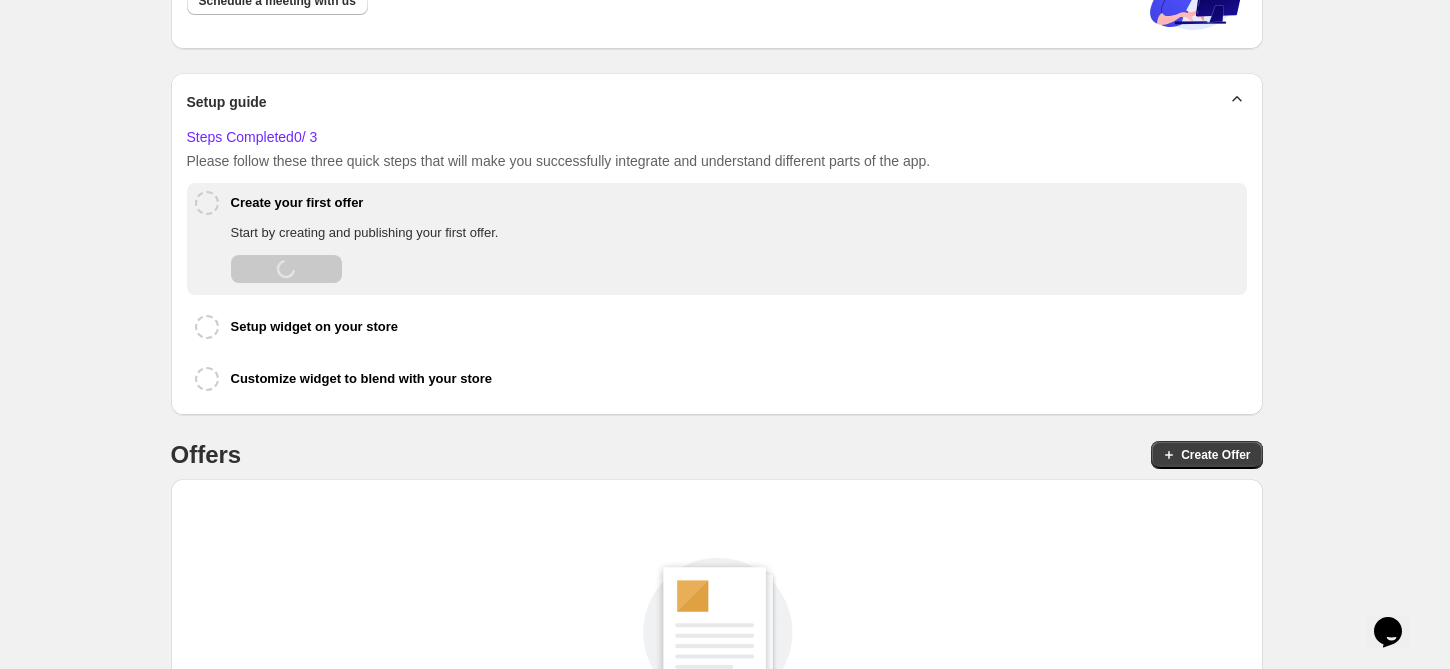 scroll, scrollTop: 0, scrollLeft: 0, axis: both 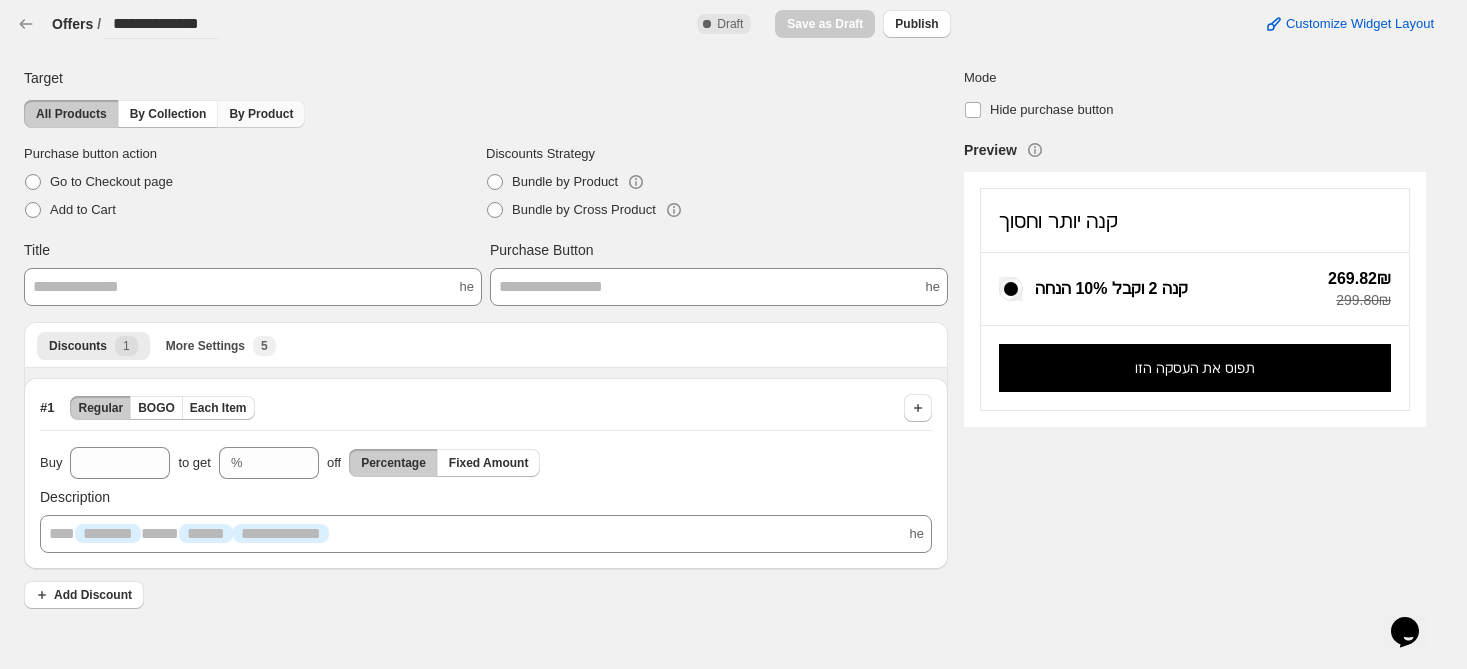 click on "By Product" at bounding box center [261, 114] 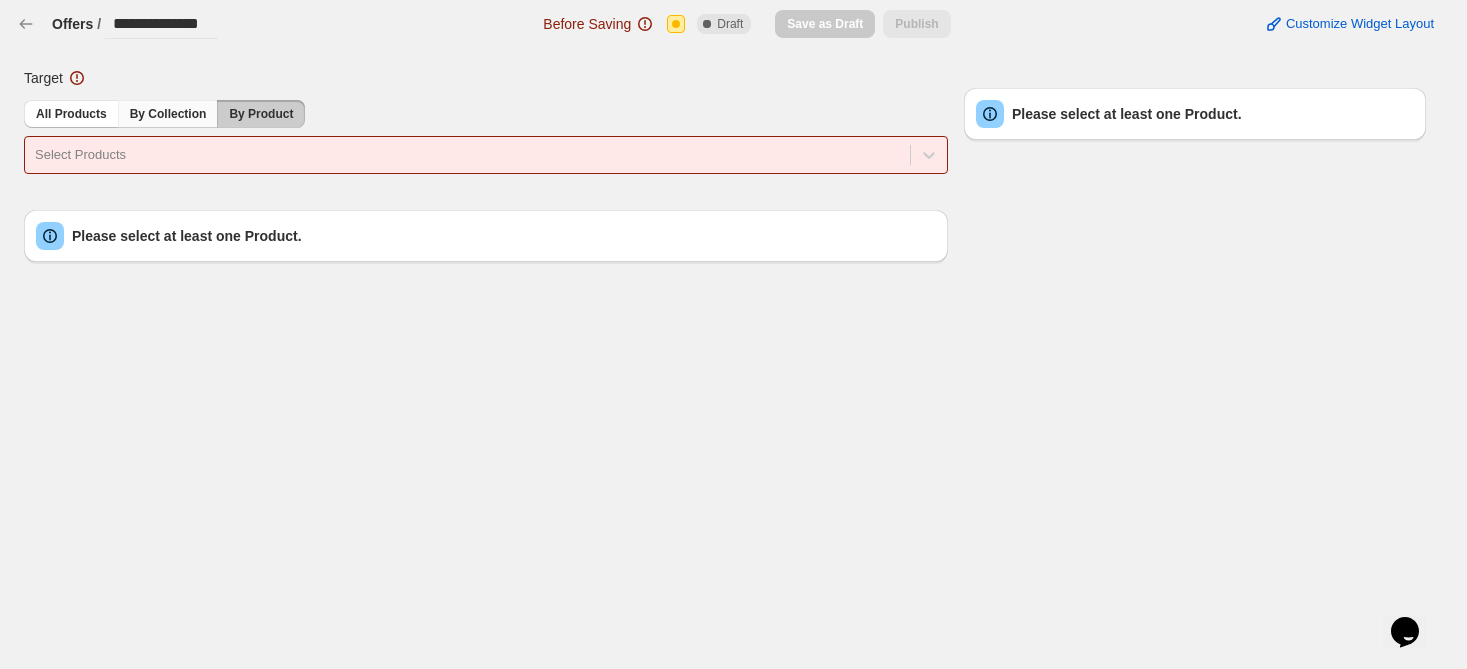 click on "By Collection" at bounding box center (168, 114) 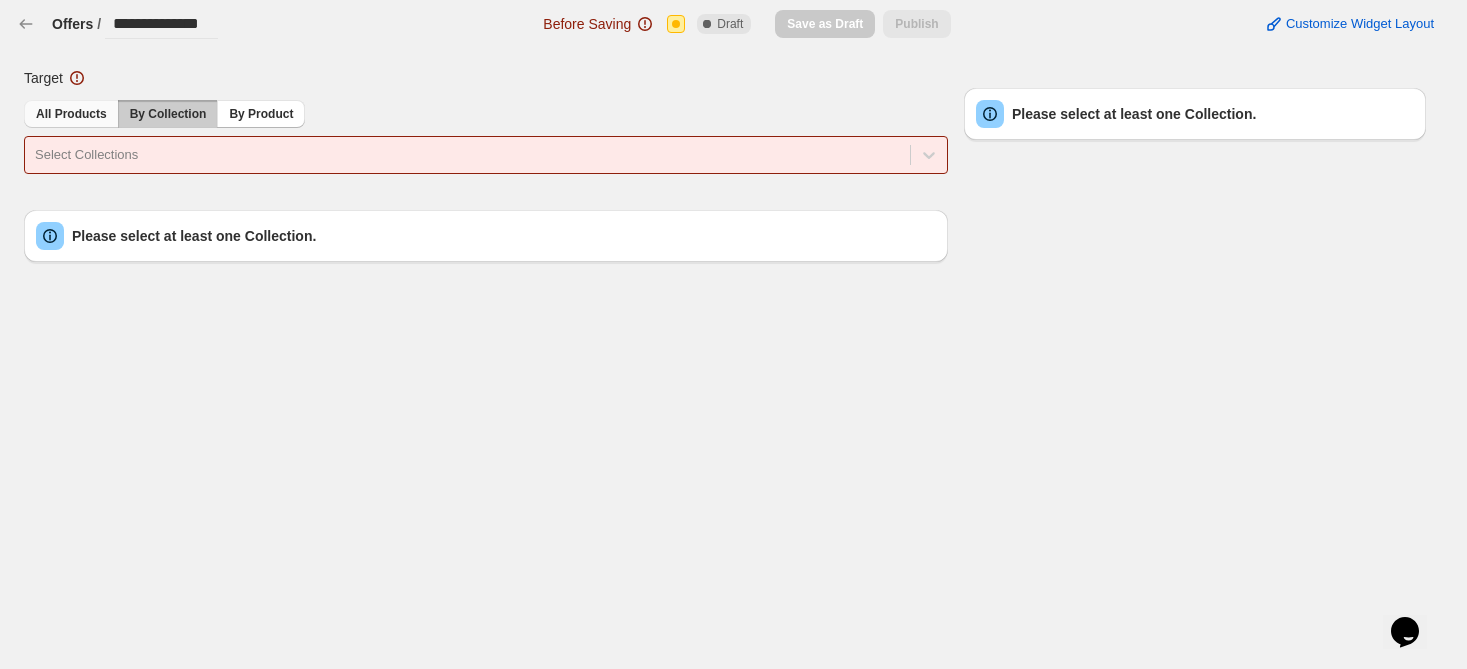 click on "All Products" at bounding box center (71, 114) 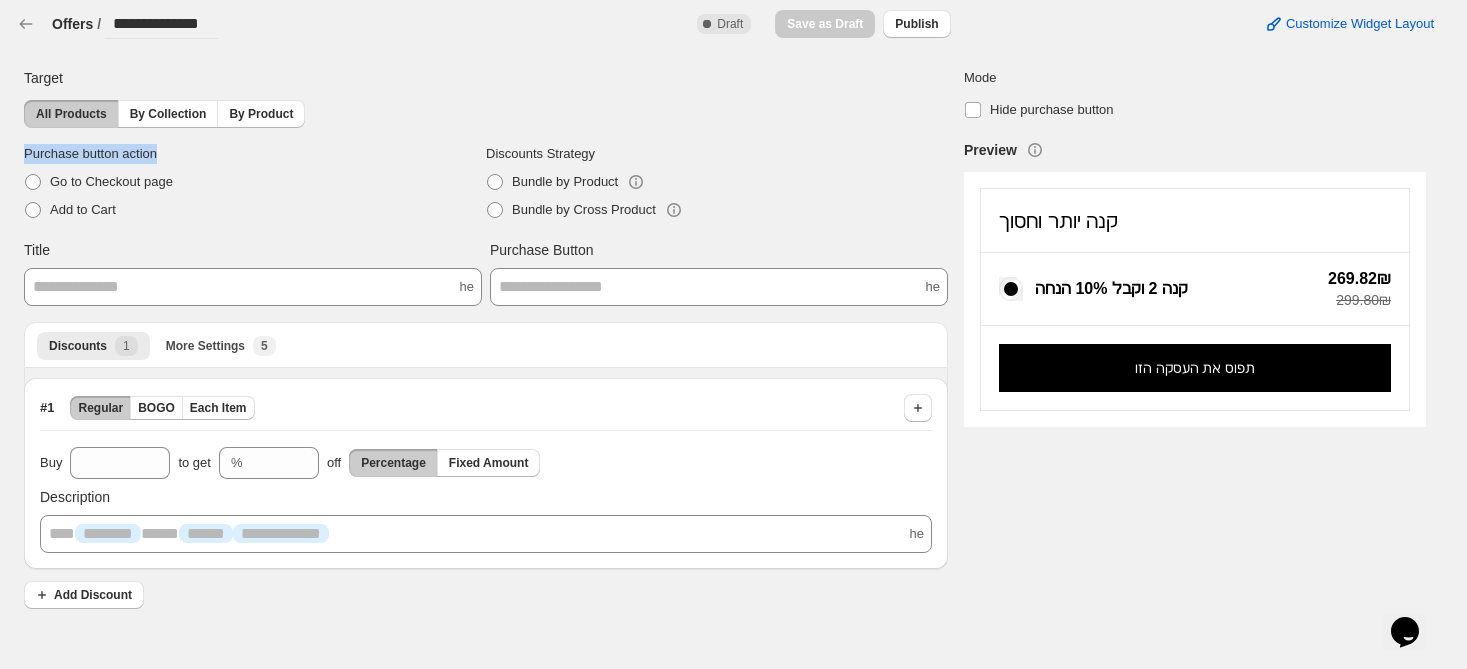 drag, startPoint x: 18, startPoint y: 150, endPoint x: 175, endPoint y: 139, distance: 157.38487 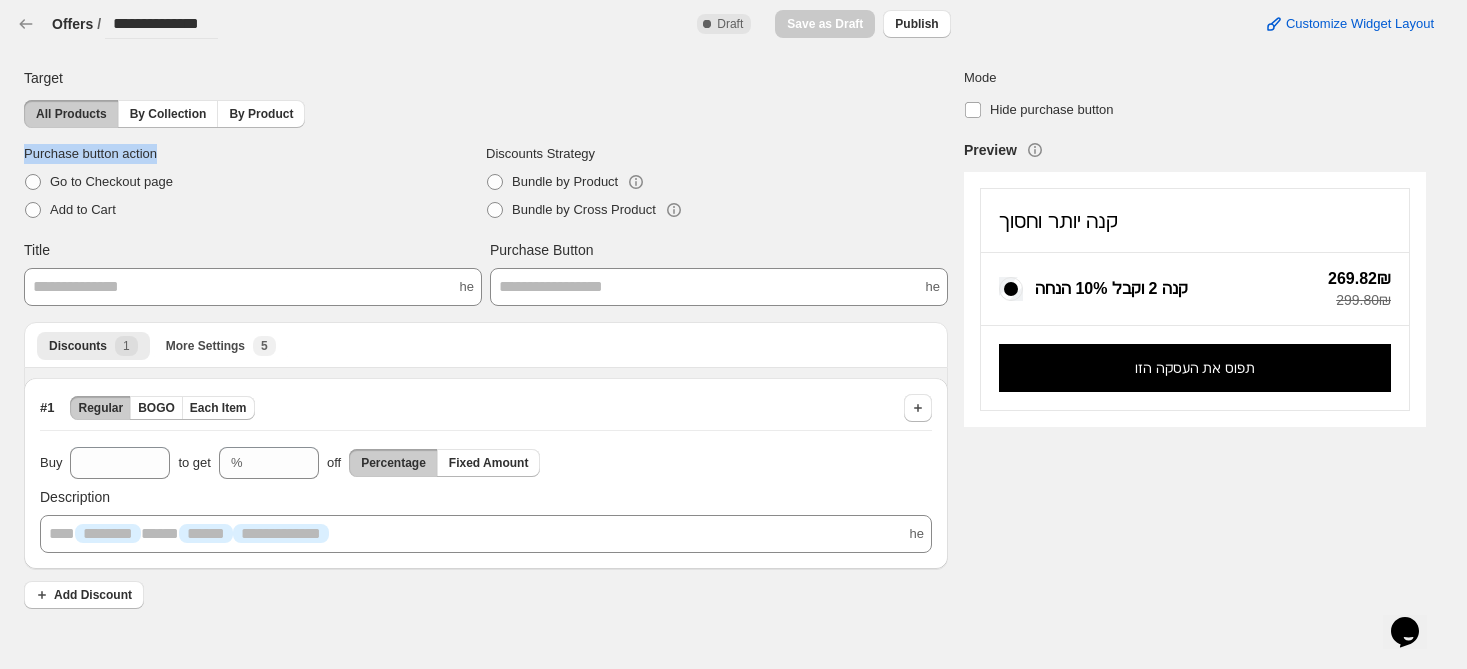 click on "**********" at bounding box center (717, 335) 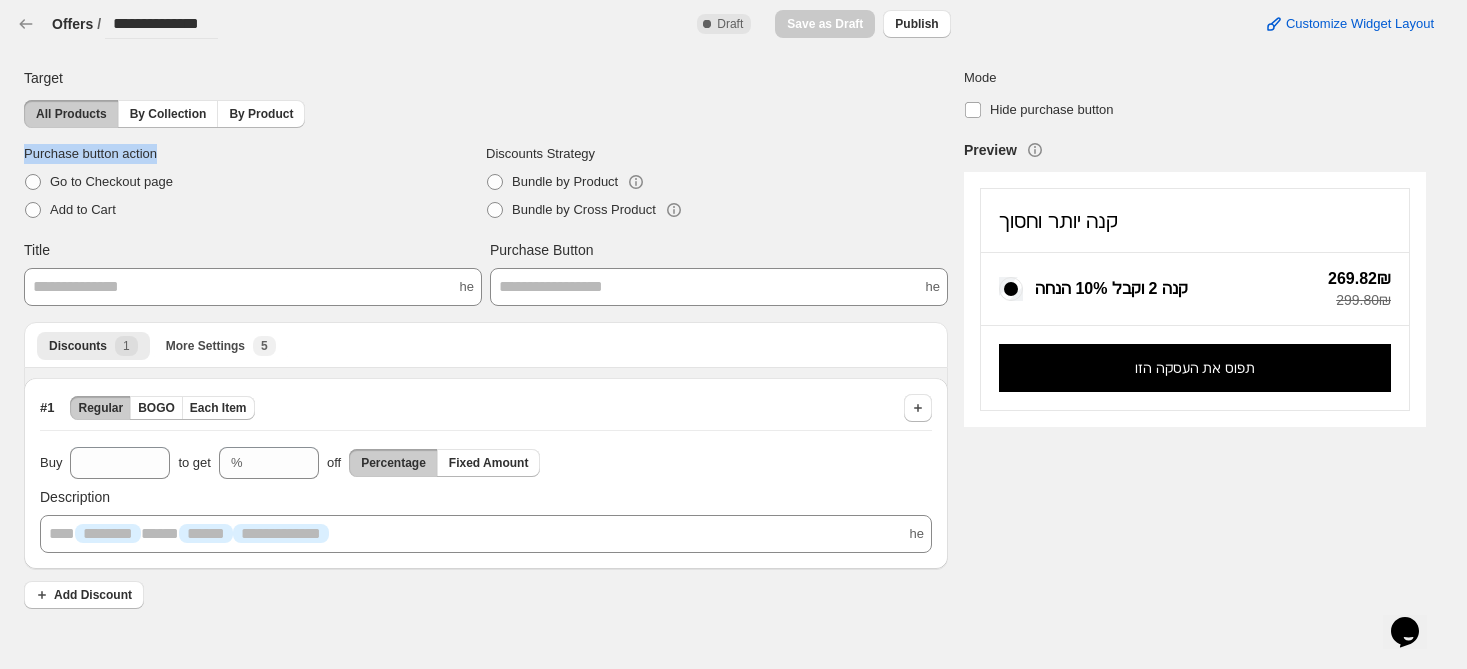click on "Purchase button action" at bounding box center [255, 154] 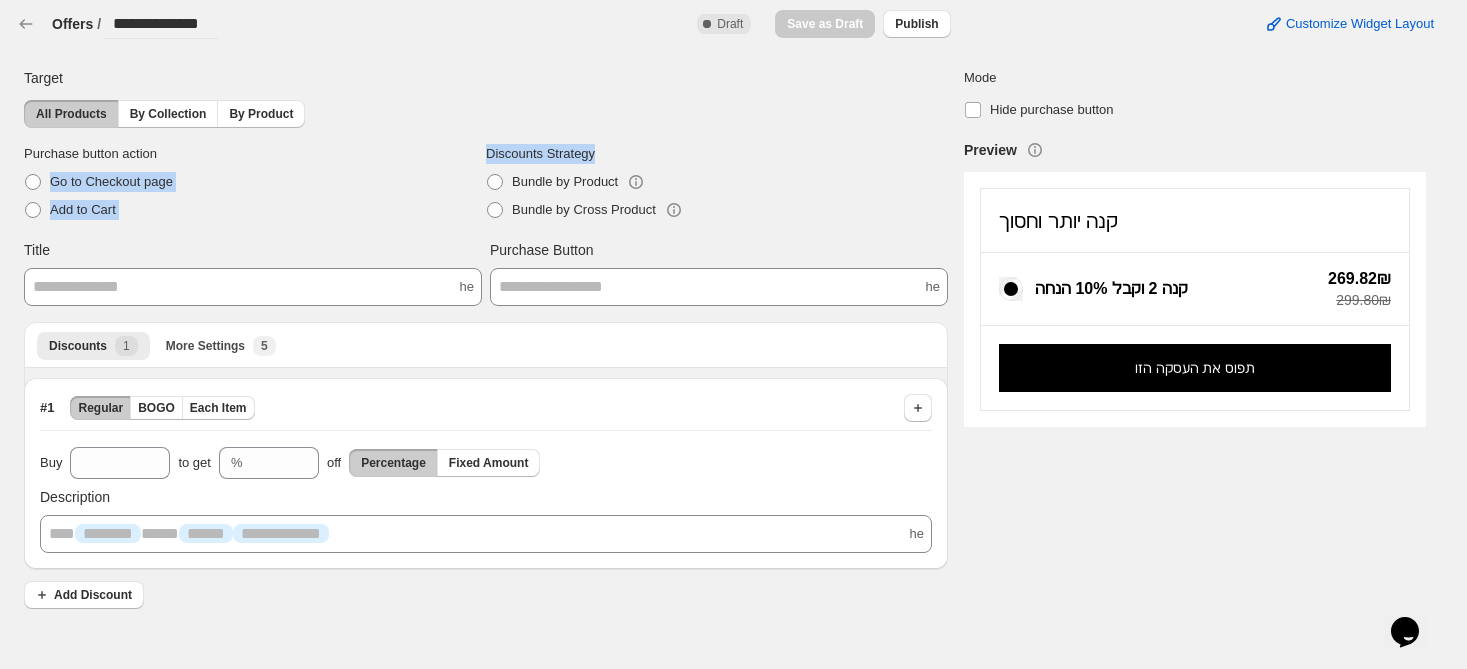 drag, startPoint x: 472, startPoint y: 137, endPoint x: 616, endPoint y: 141, distance: 144.05554 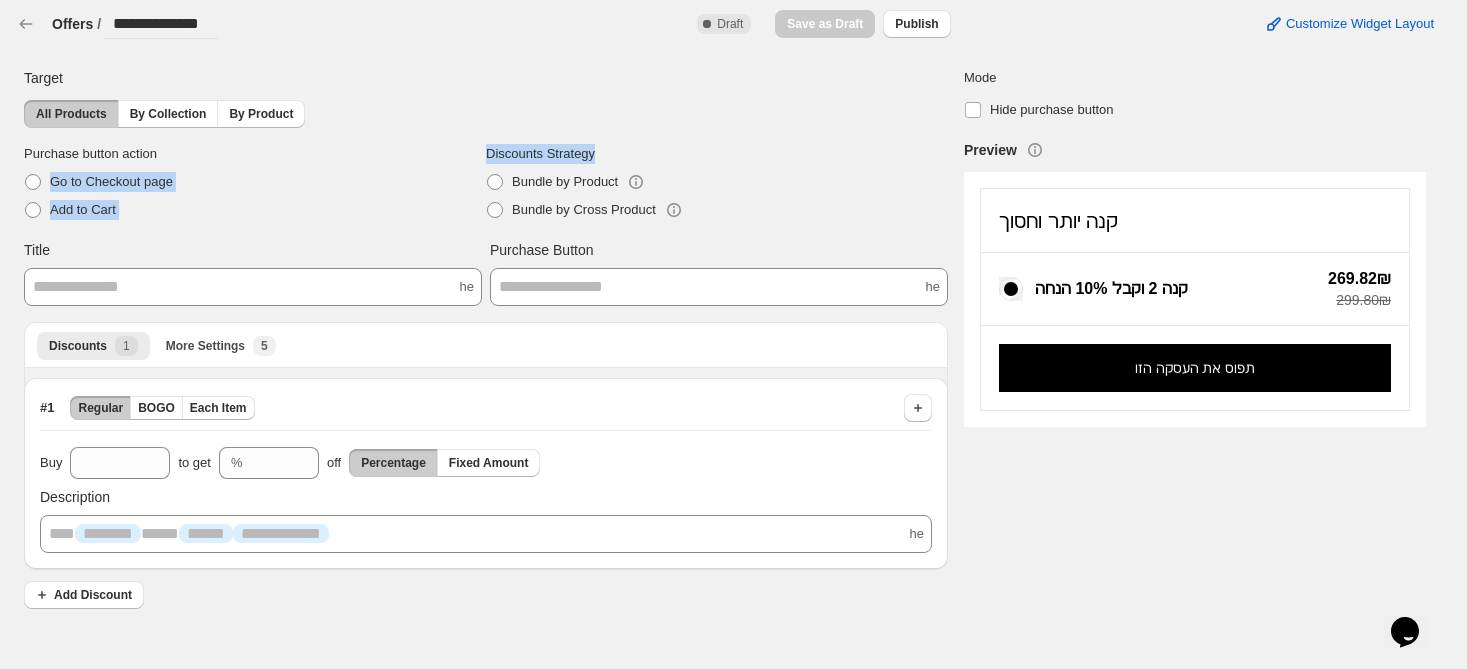 click on "**********" at bounding box center (486, 343) 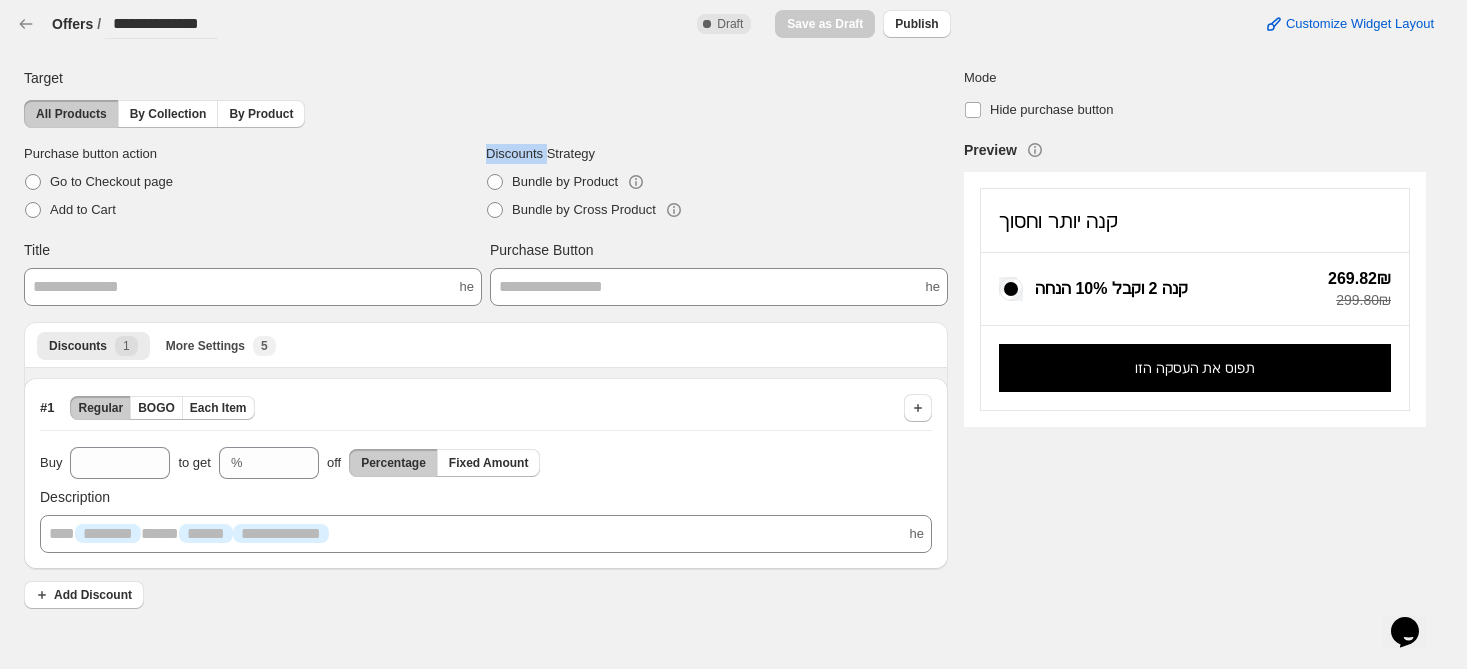 click on "Discounts Strategy" at bounding box center [717, 154] 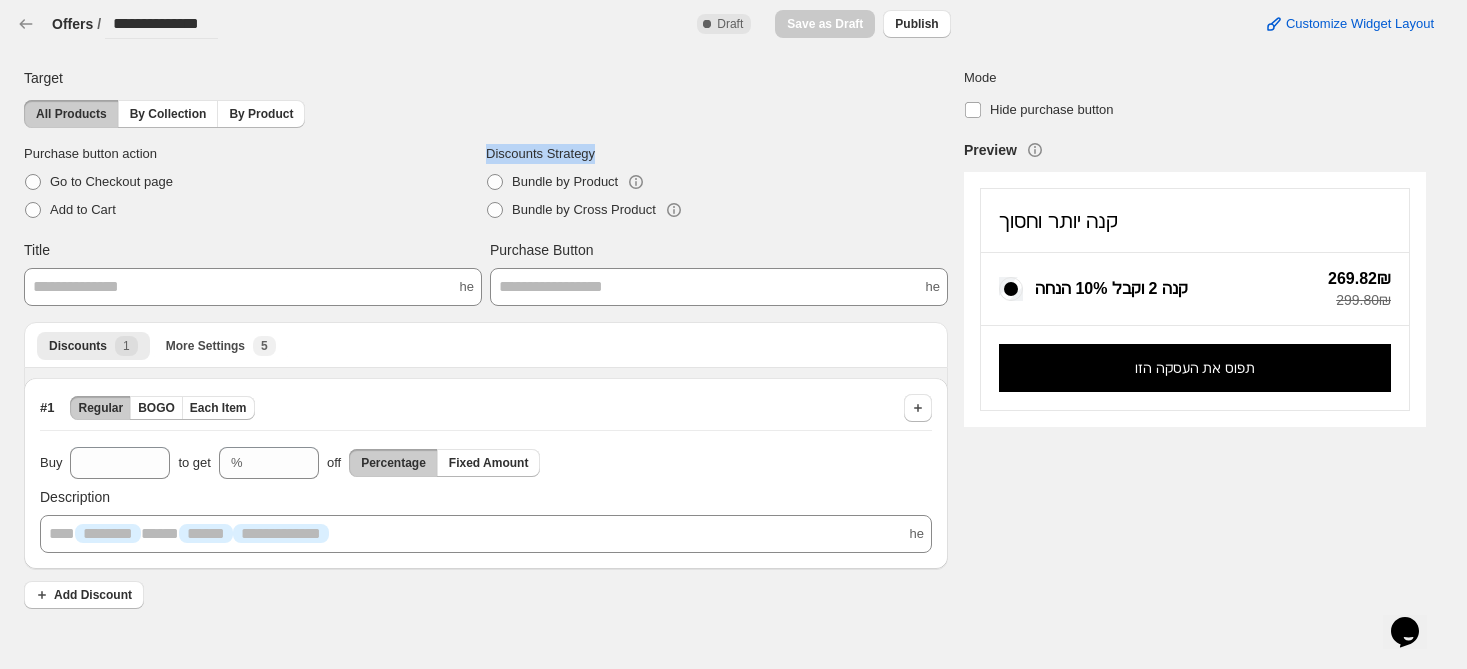 click on "Discounts Strategy" at bounding box center [717, 154] 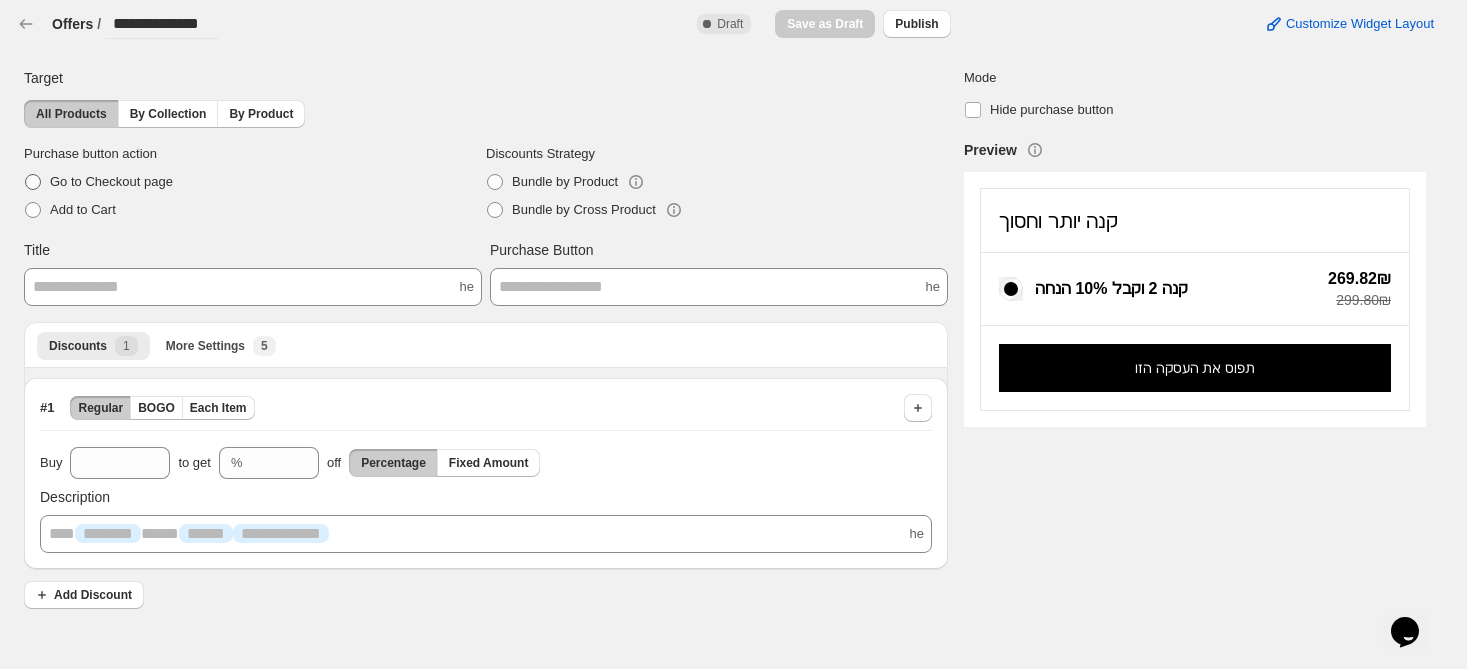 click on "Go to Checkout page" at bounding box center (255, 182) 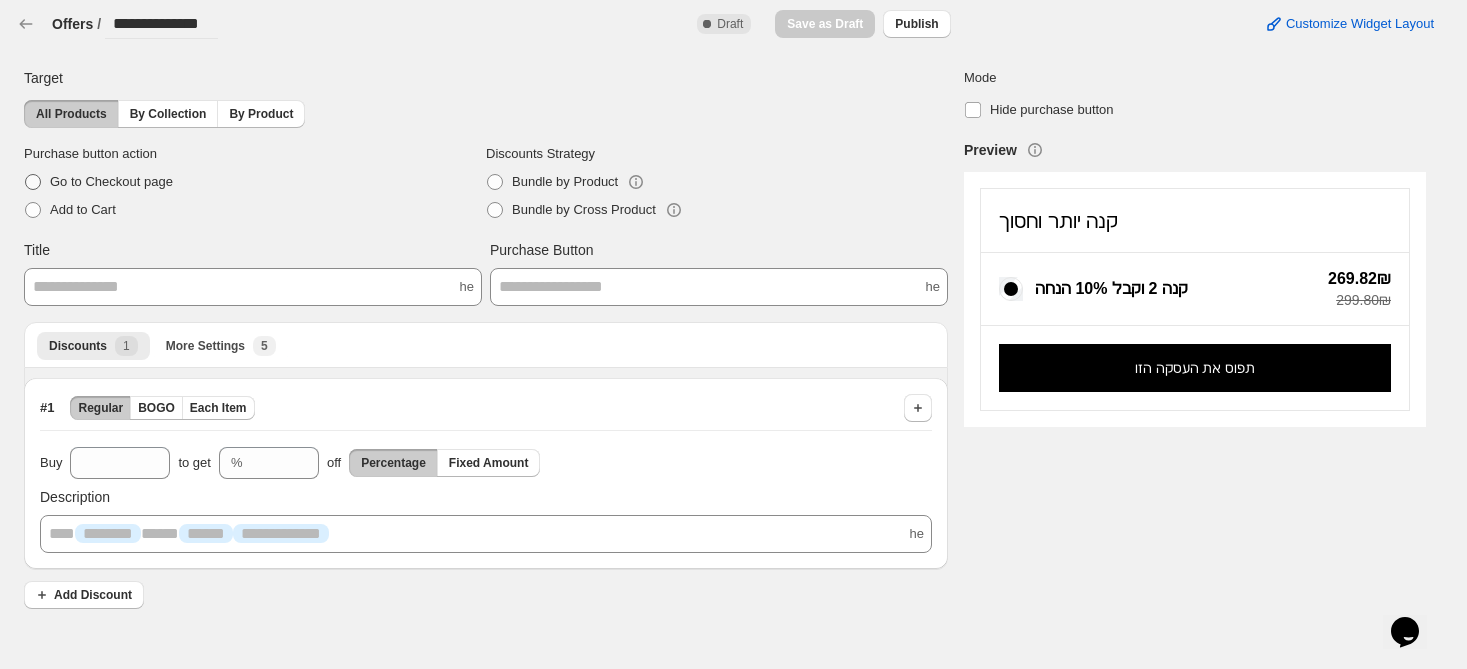 click on "Go to Checkout page" at bounding box center (255, 182) 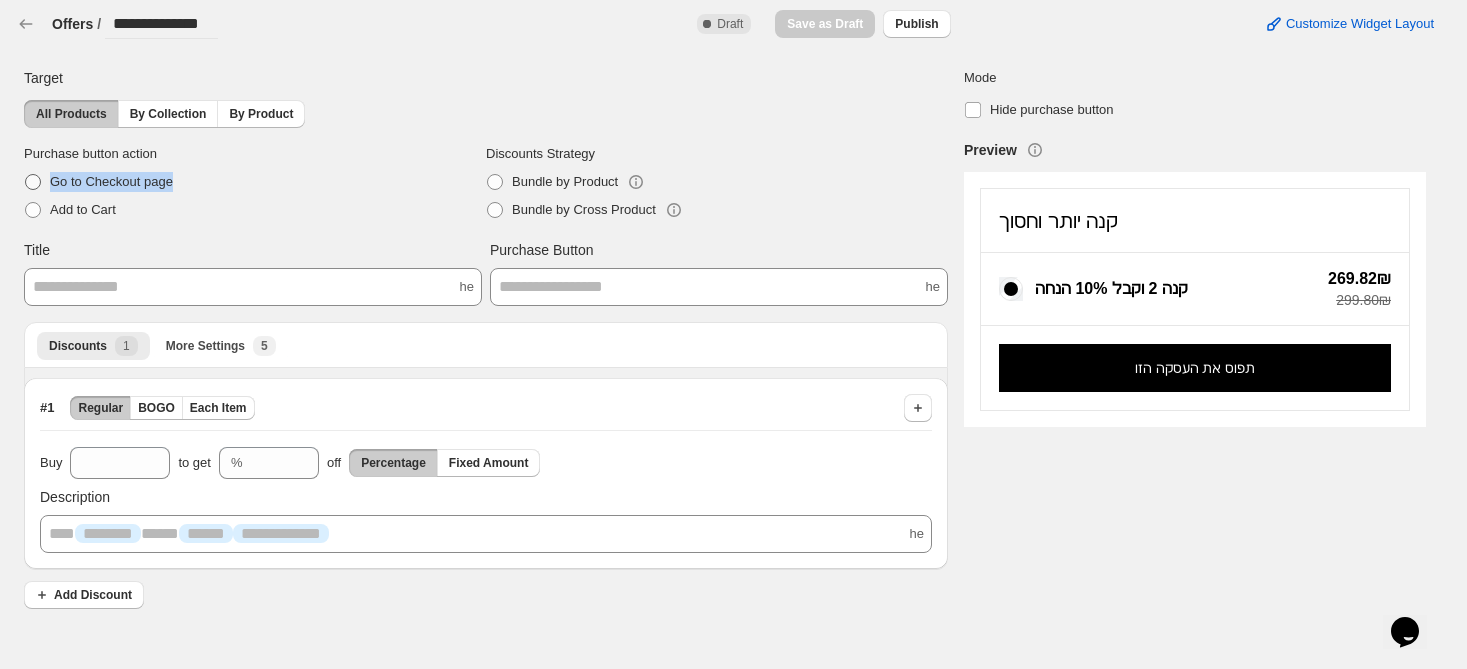 click on "Go to Checkout page" at bounding box center (255, 182) 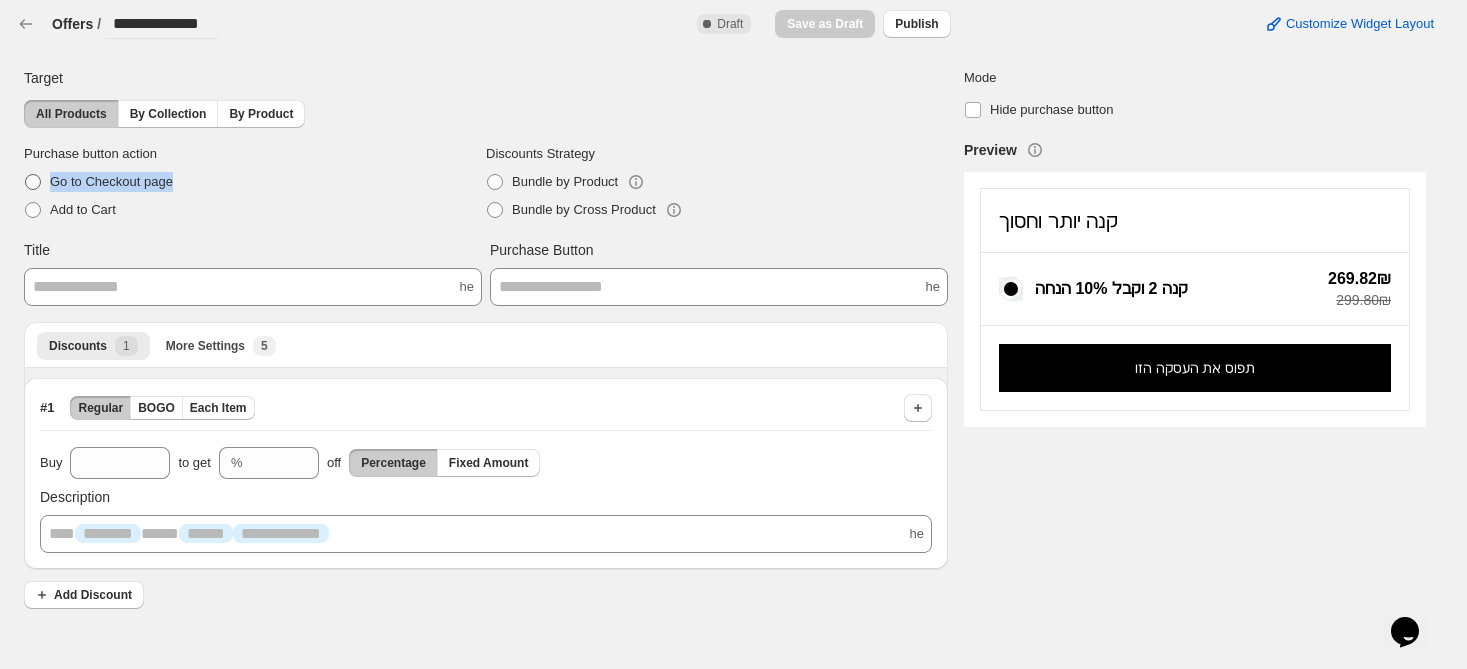 click on "Go to Checkout page" at bounding box center [255, 182] 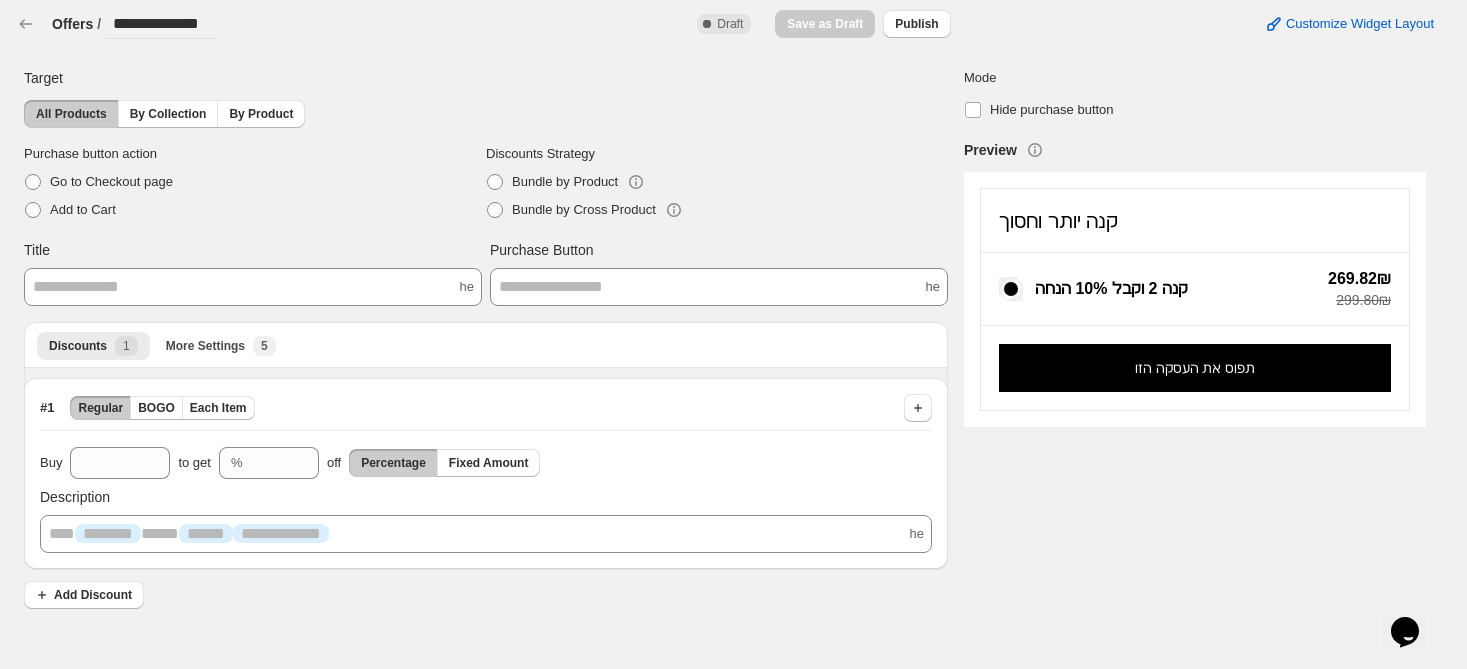click on "Bundle by Product" at bounding box center (717, 182) 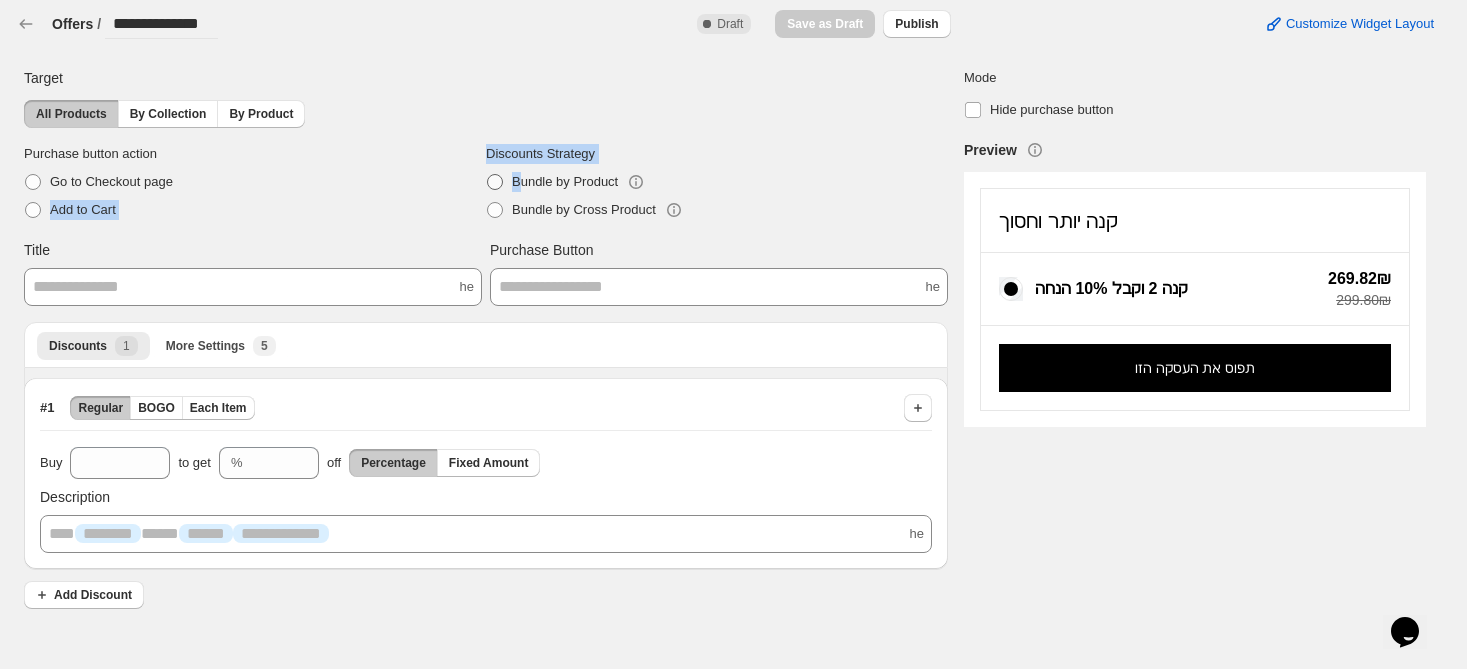 drag, startPoint x: 473, startPoint y: 177, endPoint x: 503, endPoint y: 175, distance: 30.066593 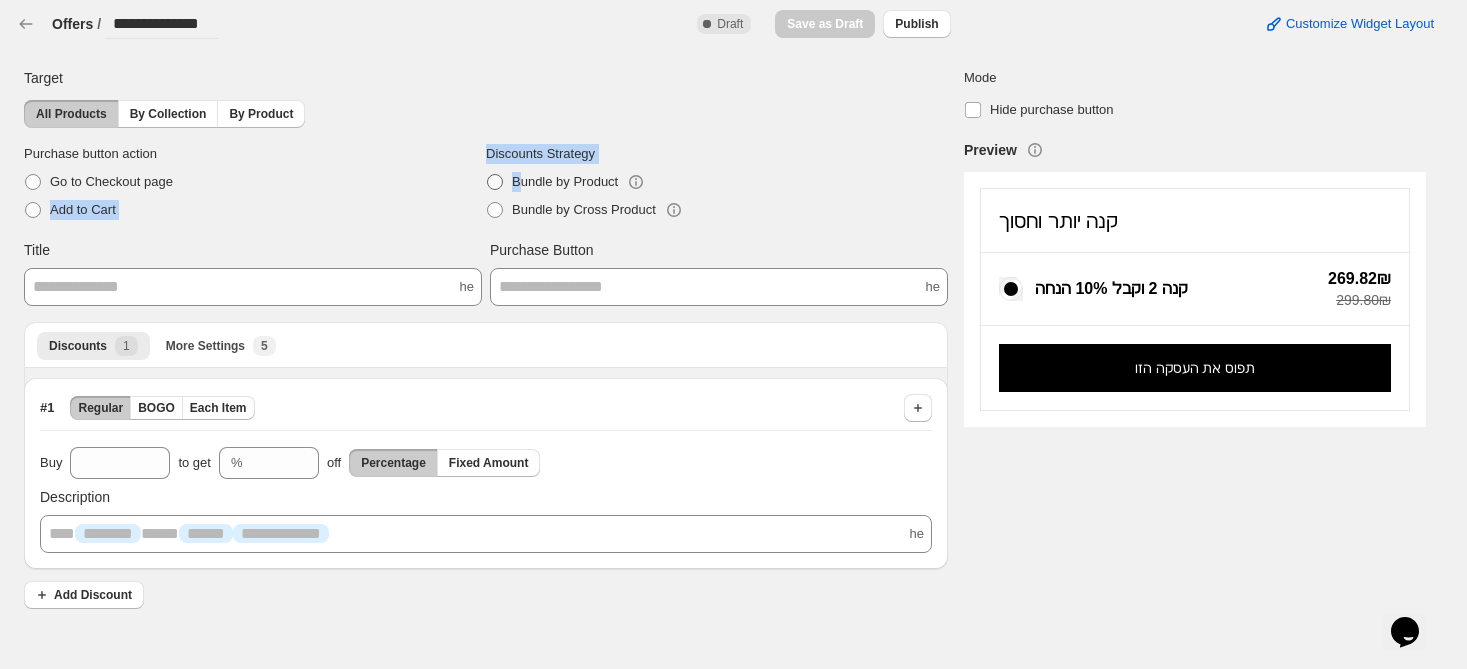 click on "Purchase button action Go to Checkout page Add to Cart Discounts Strategy Bundle by Product Bundle by Cross Product" at bounding box center (486, 184) 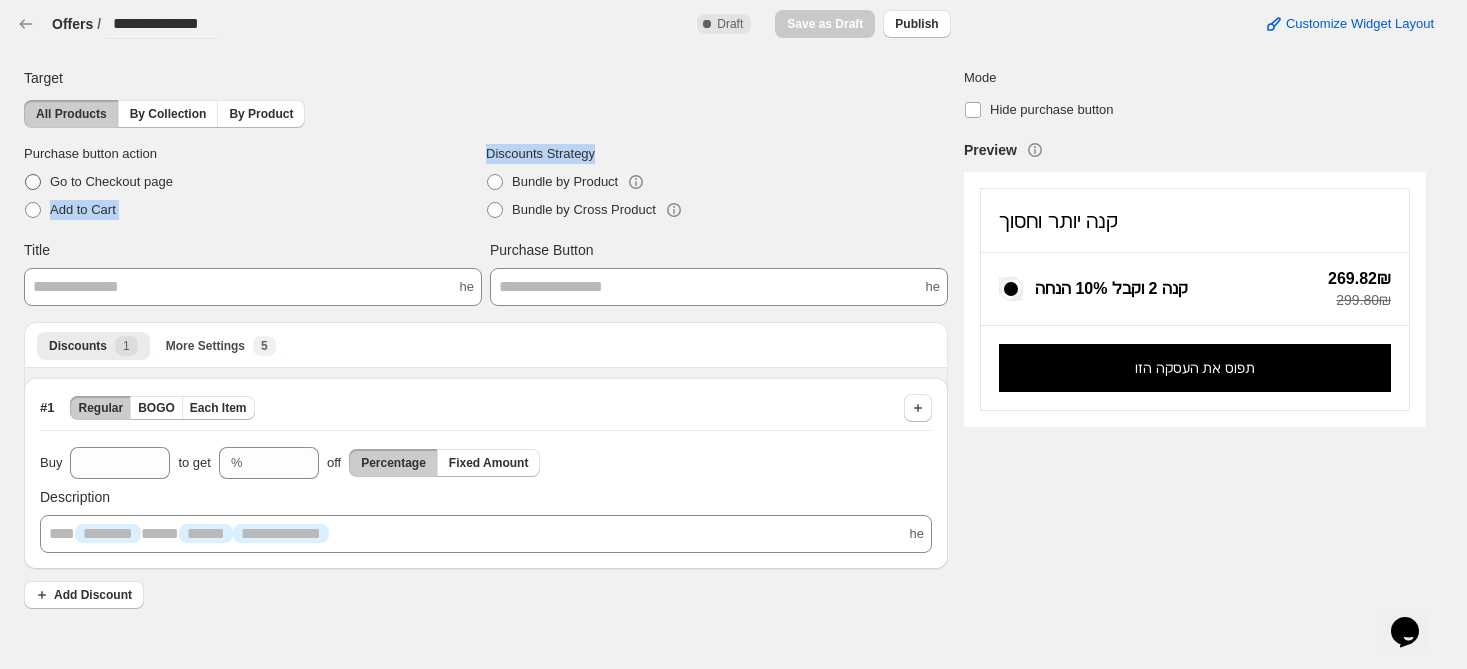 click on "Go to Checkout page" at bounding box center (255, 182) 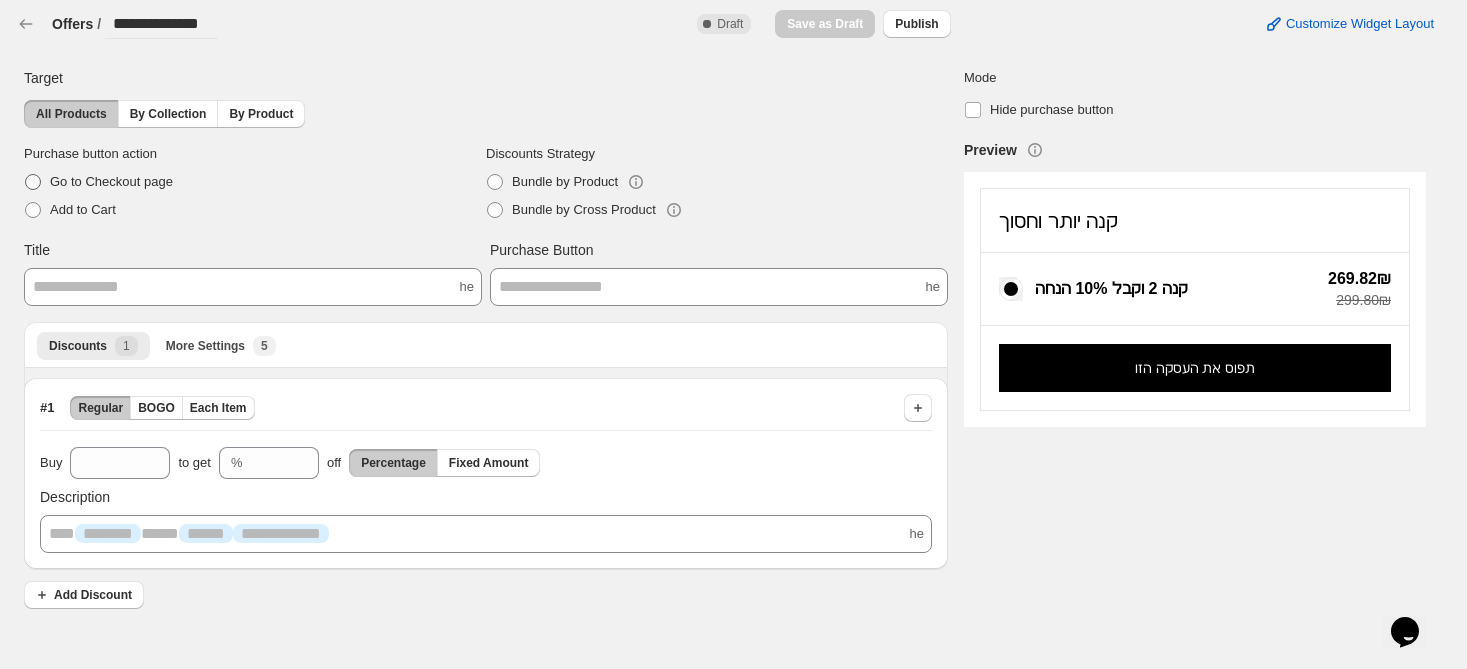 click on "Go to Checkout page" at bounding box center [255, 182] 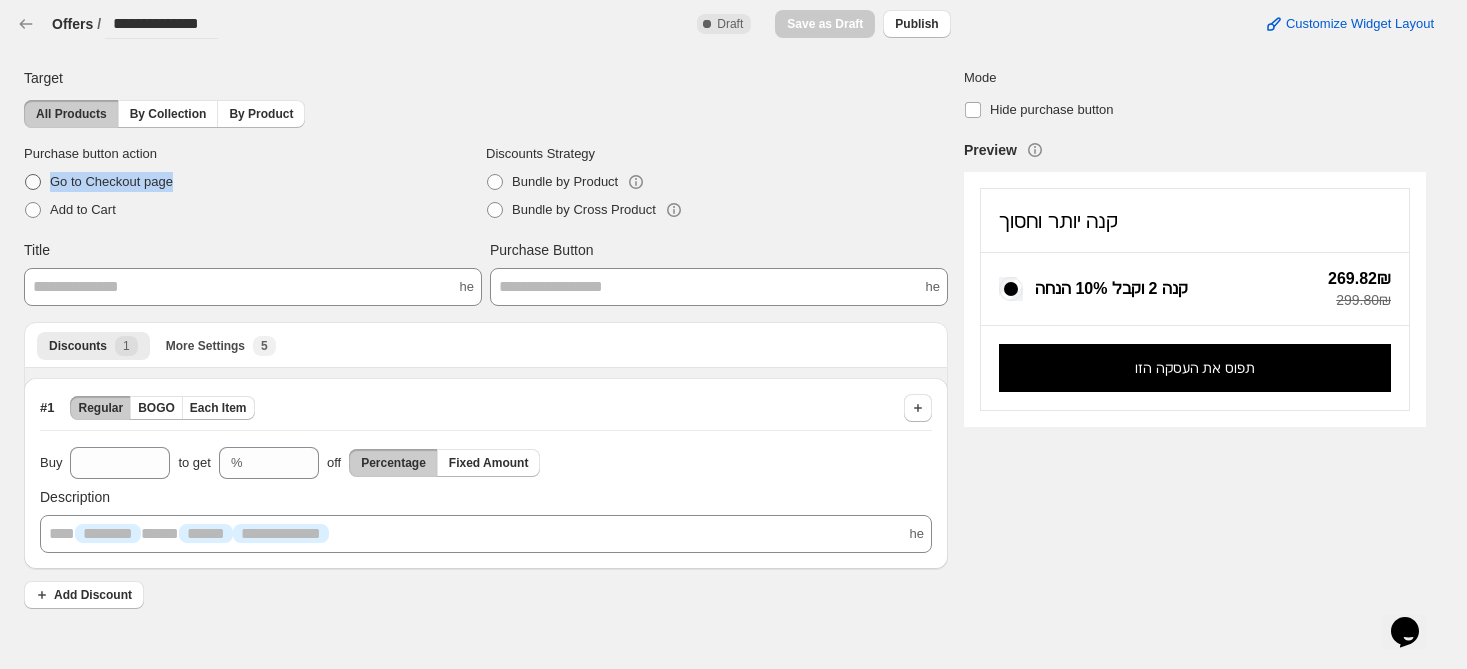 click on "Go to Checkout page" at bounding box center [255, 182] 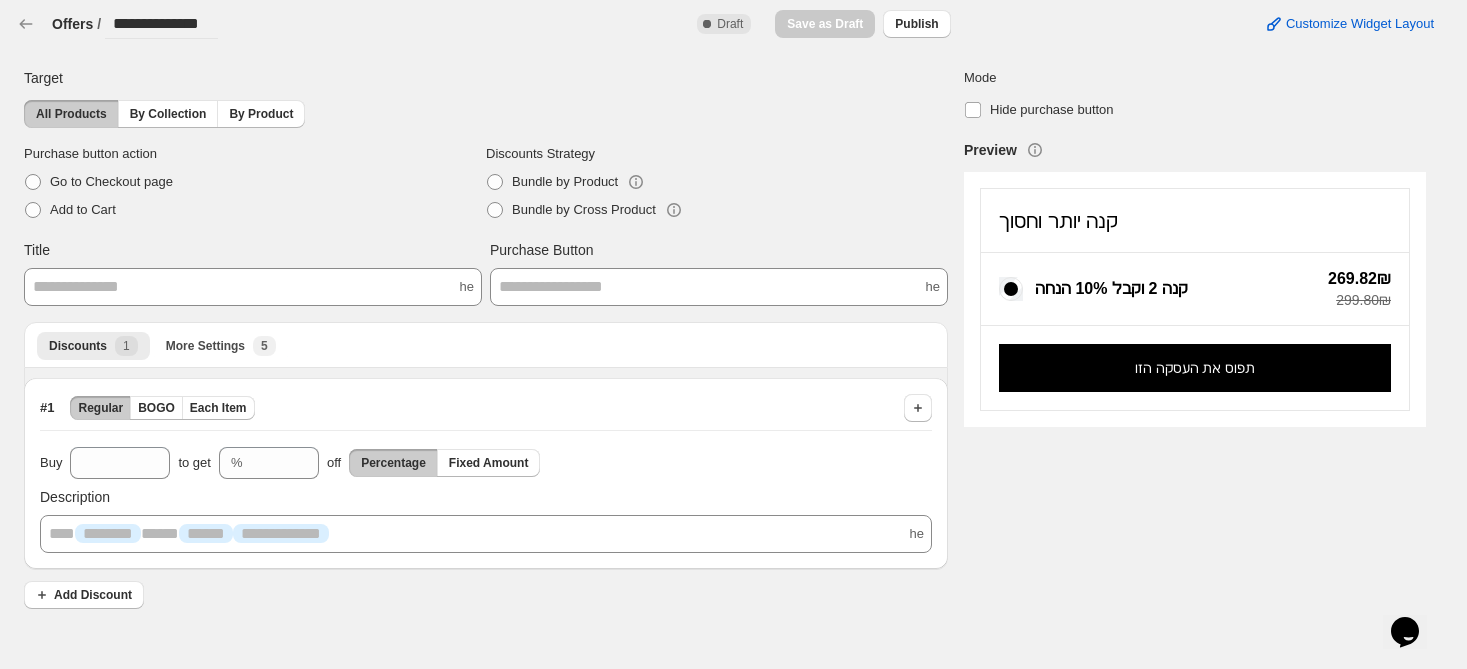 click on "Bundle by Product" at bounding box center [717, 182] 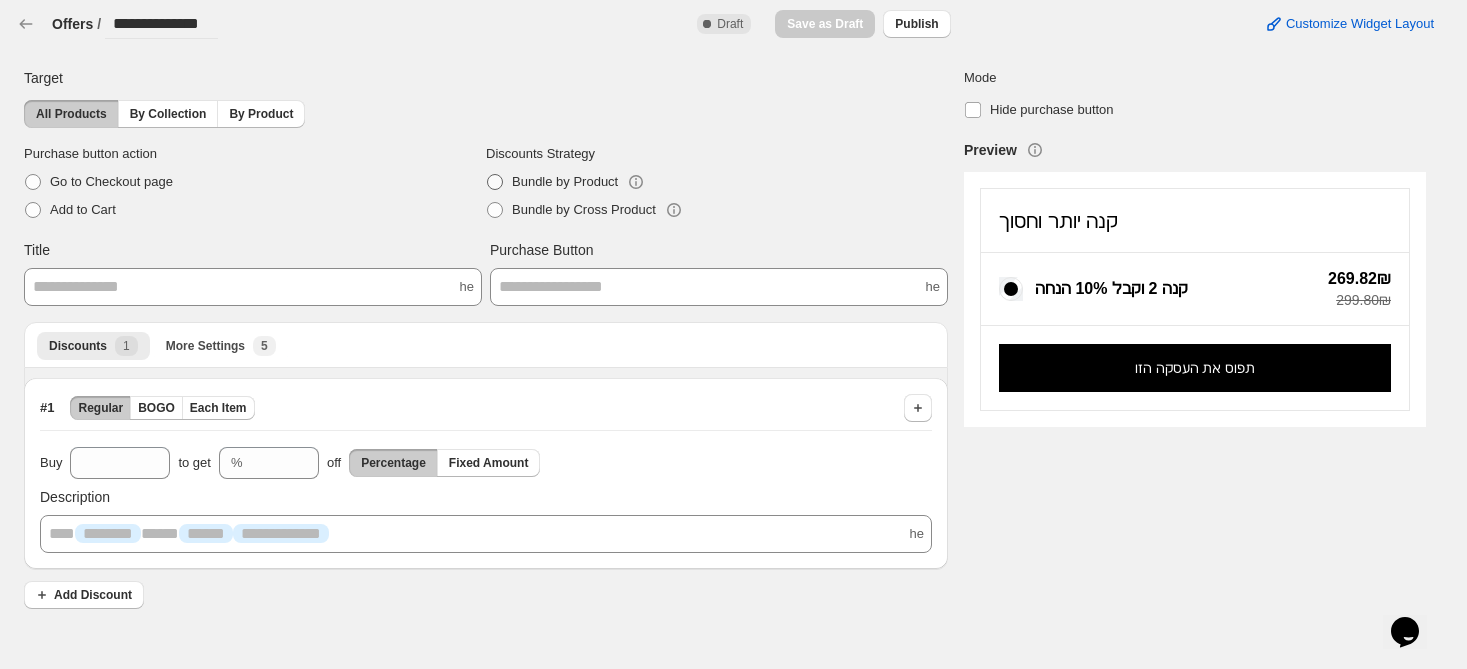 click on "Bundle by Product" at bounding box center (565, 181) 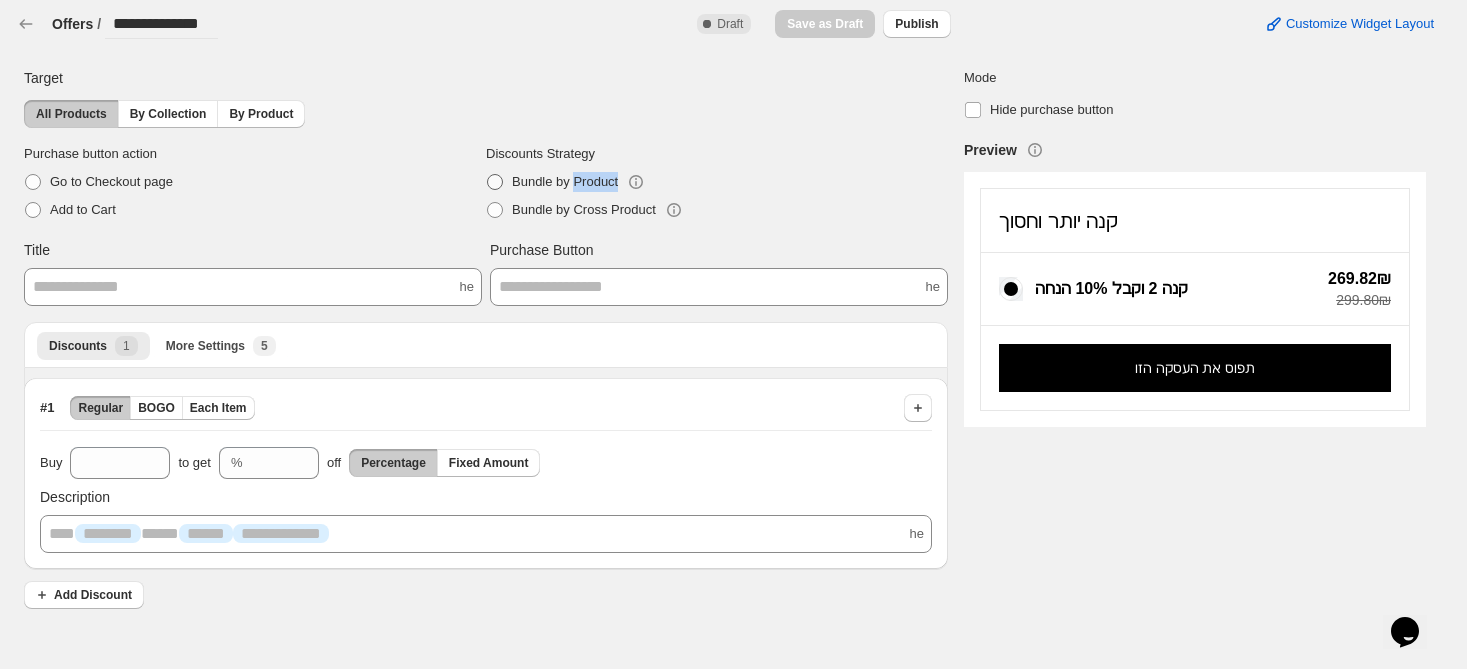 click on "Bundle by Product" at bounding box center (565, 181) 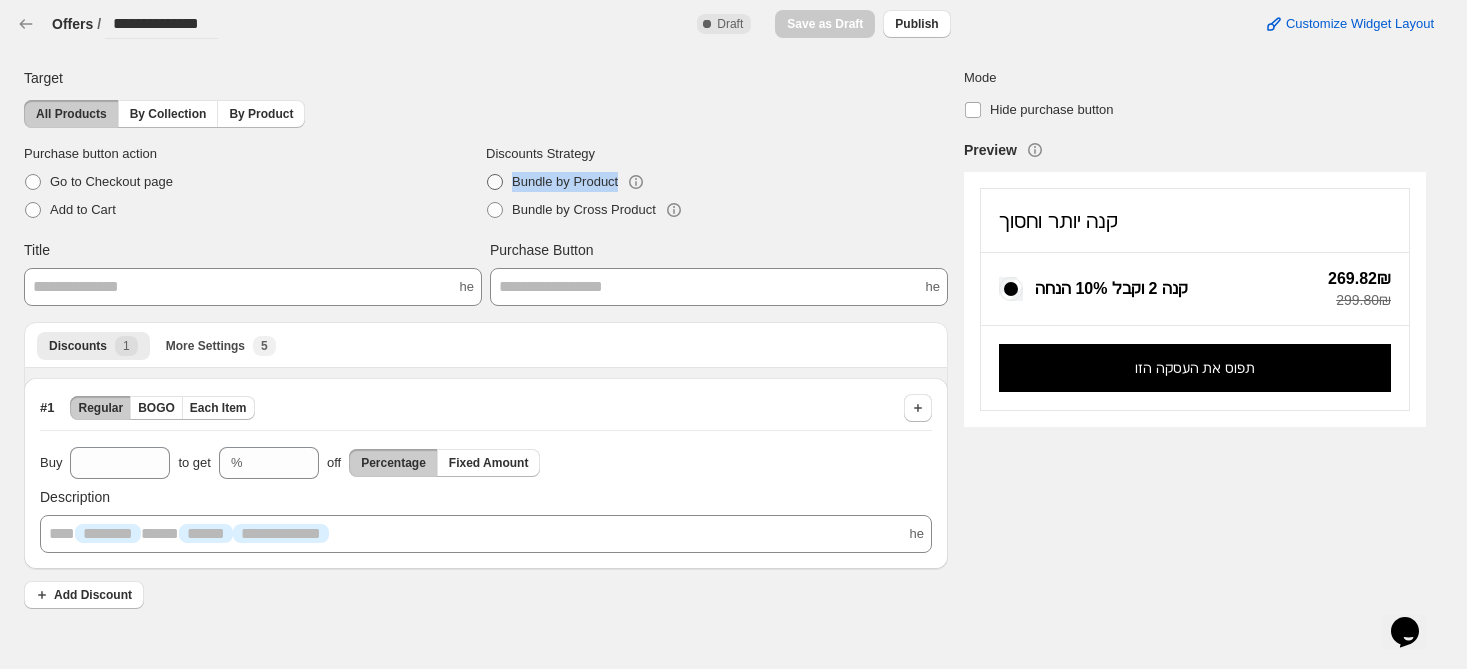 click on "Bundle by Product" at bounding box center [565, 181] 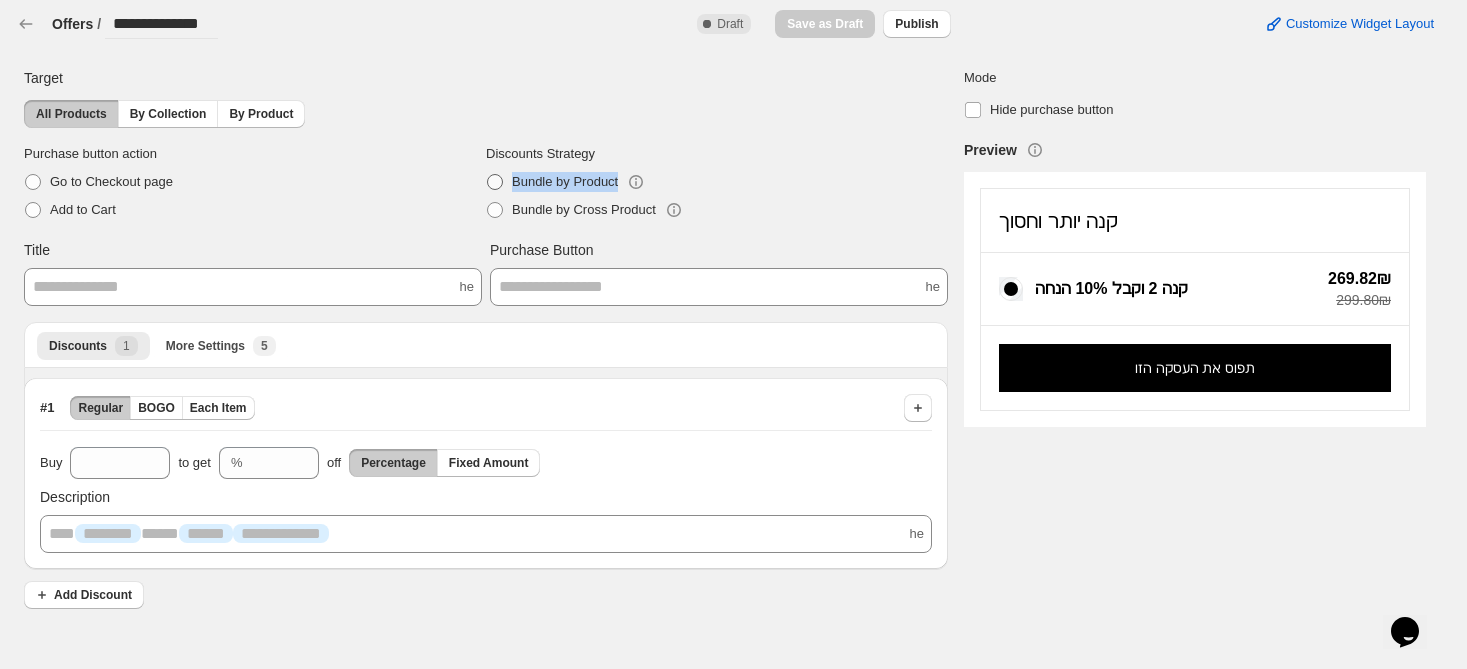 click on "Bundle by Product" at bounding box center [565, 181] 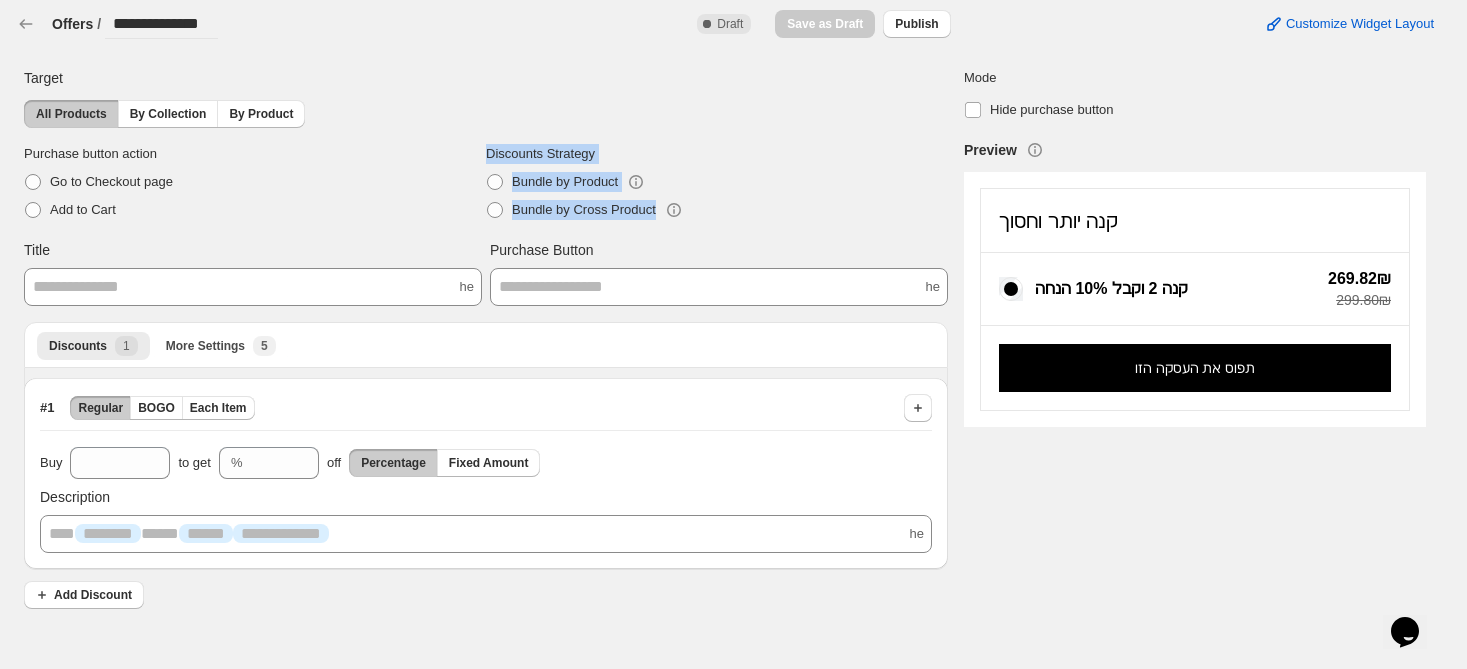 drag, startPoint x: 450, startPoint y: 219, endPoint x: 654, endPoint y: 211, distance: 204.1568 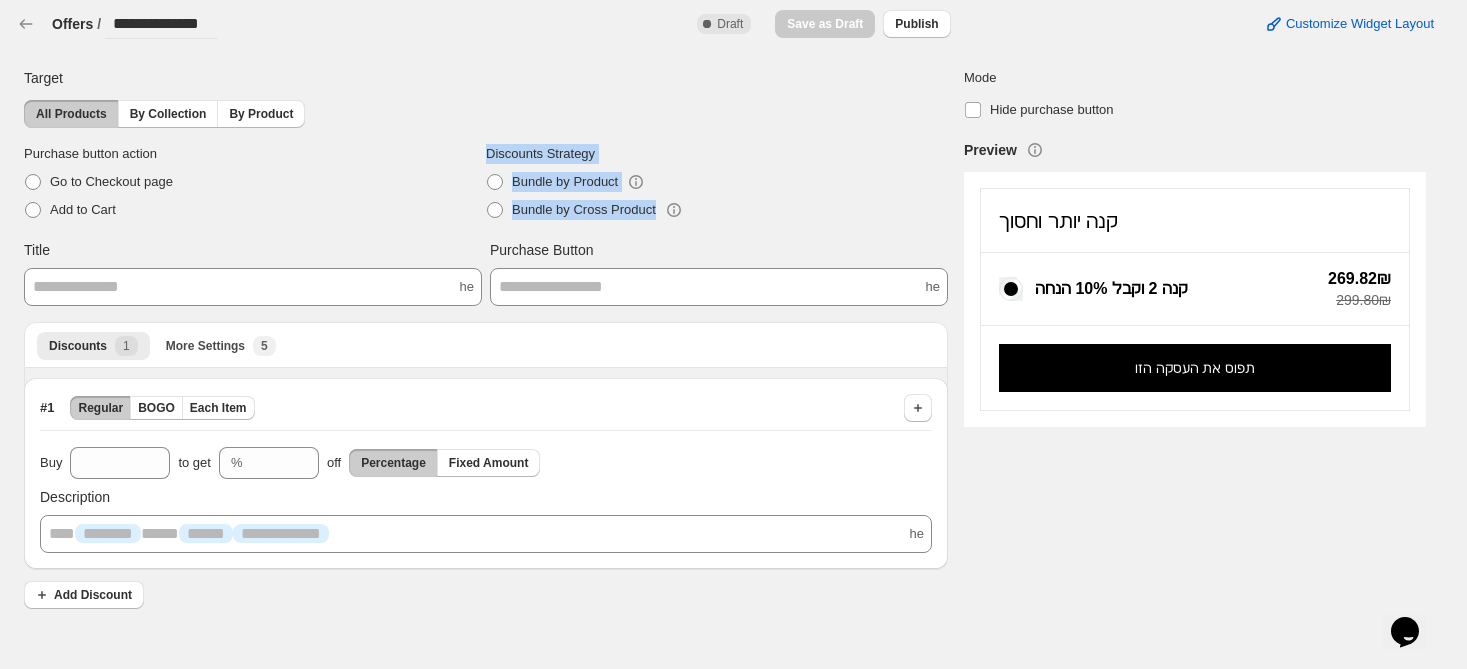 click on "Purchase button action Go to Checkout page Add to Cart Discounts Strategy Bundle by Product Bundle by Cross Product" at bounding box center [486, 184] 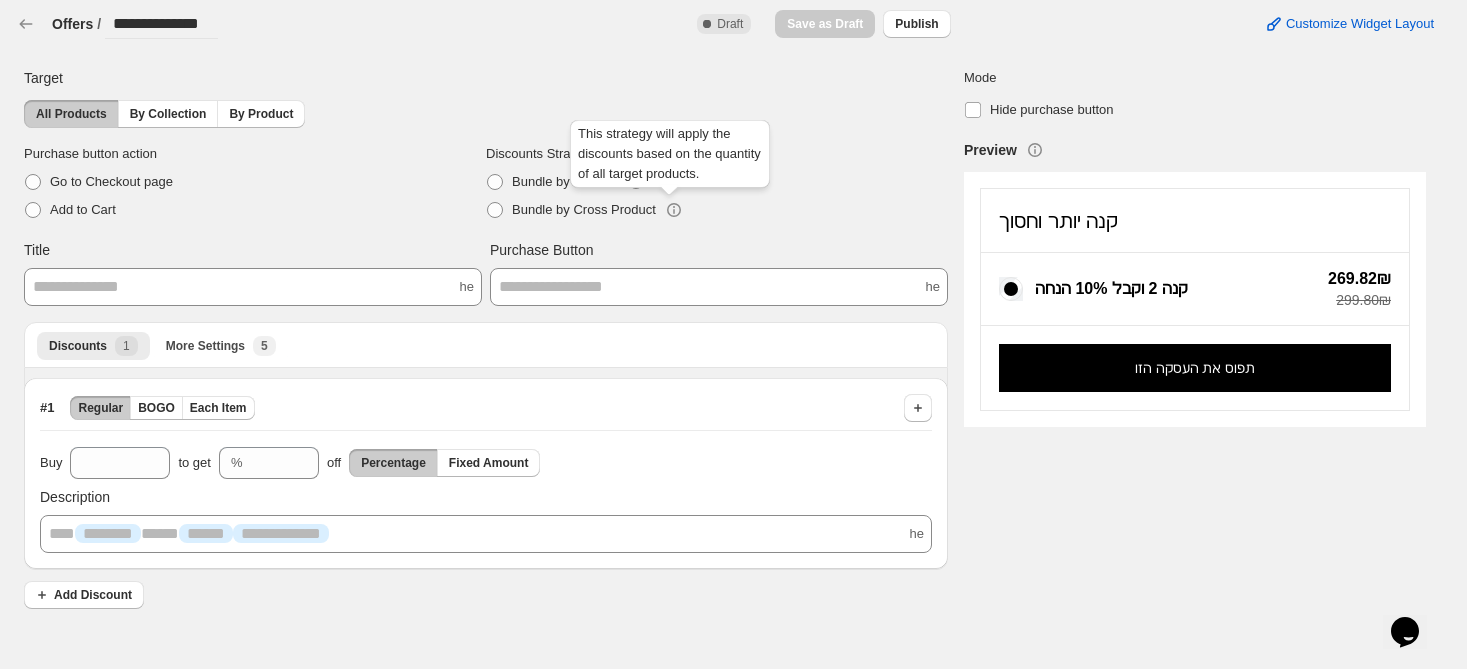 click 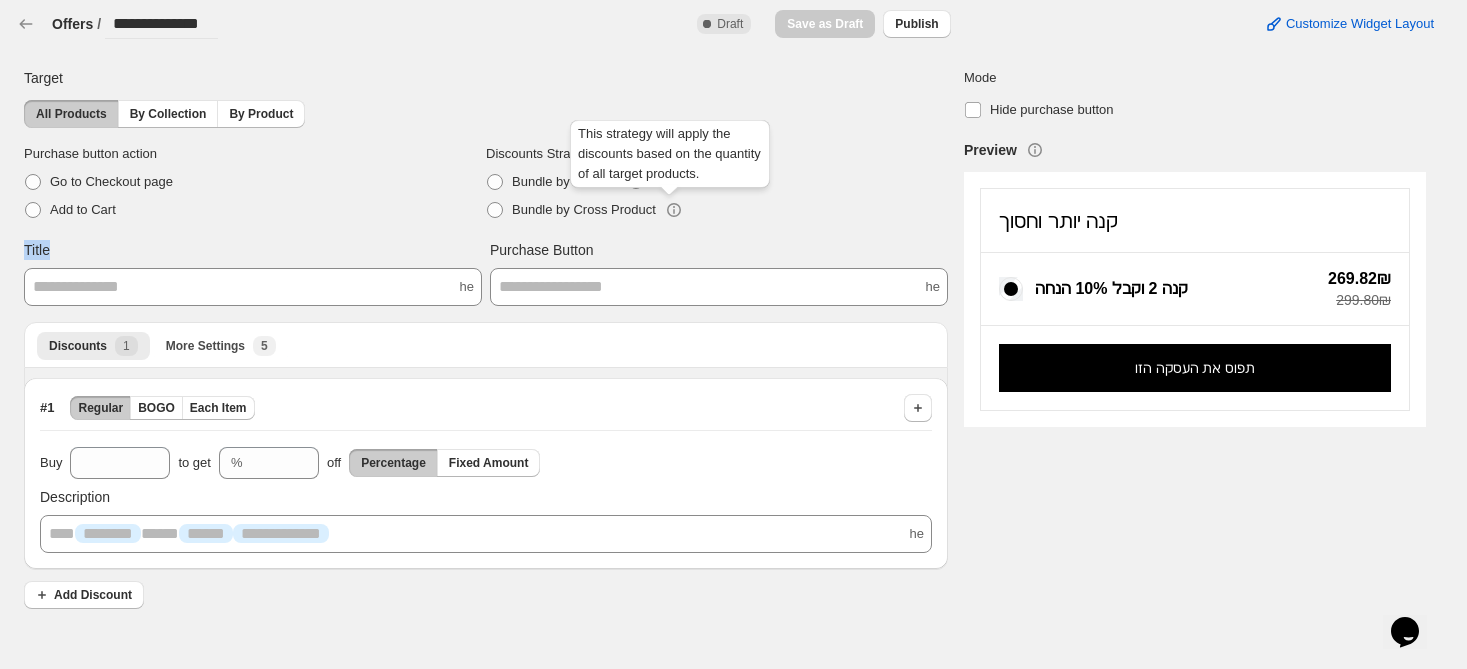 click 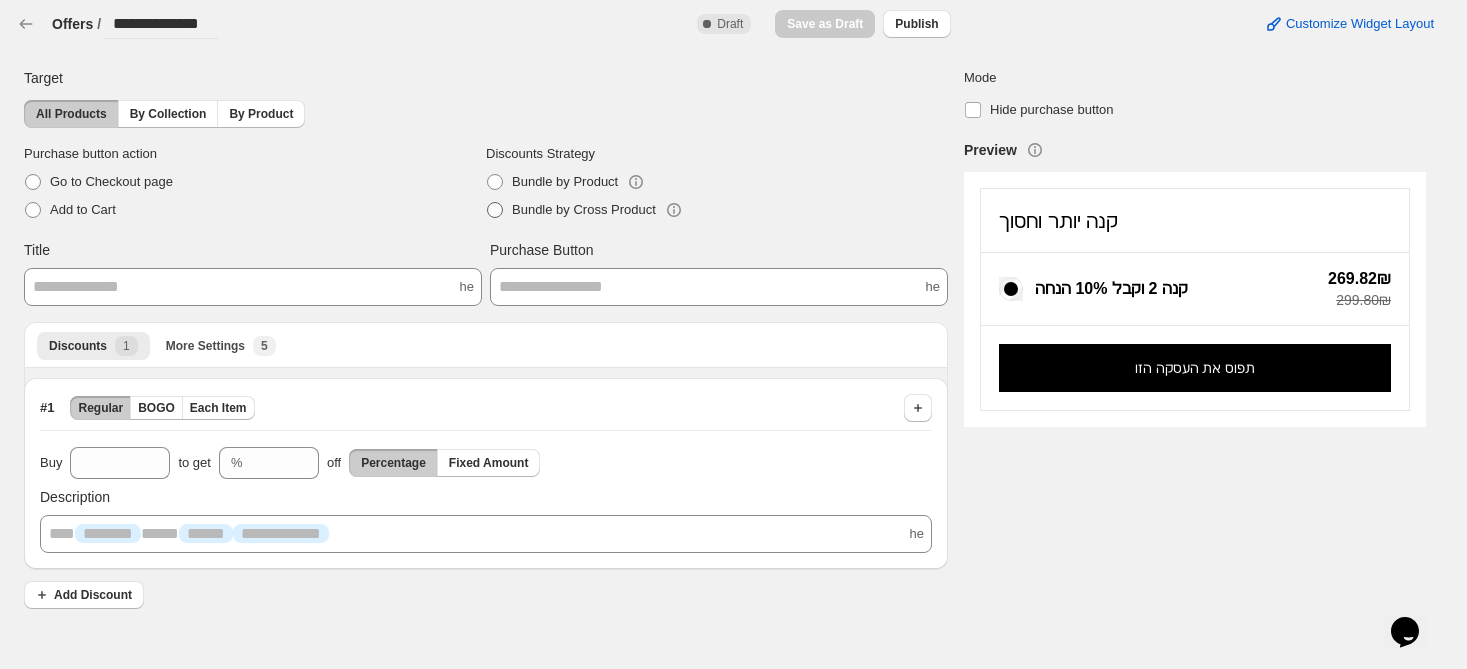 click on "Bundle by Cross Product" at bounding box center (584, 209) 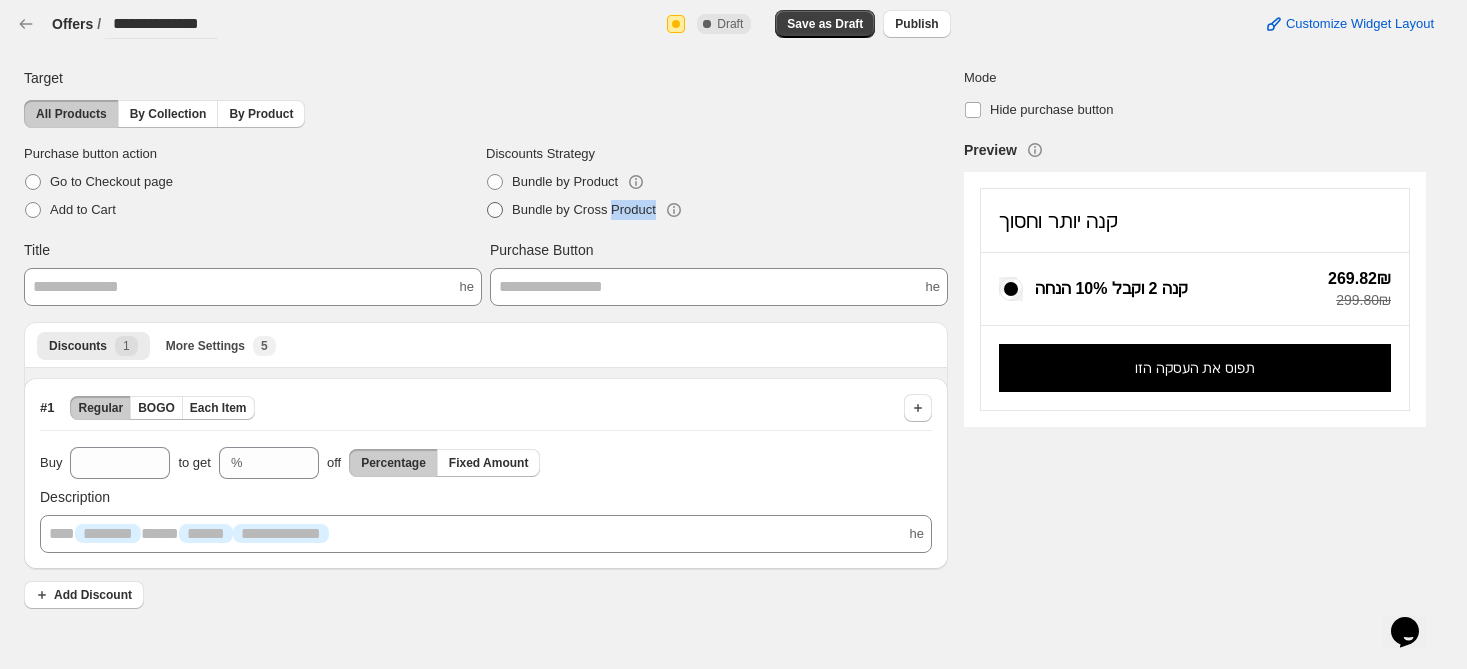 click on "Bundle by Cross Product" at bounding box center [584, 209] 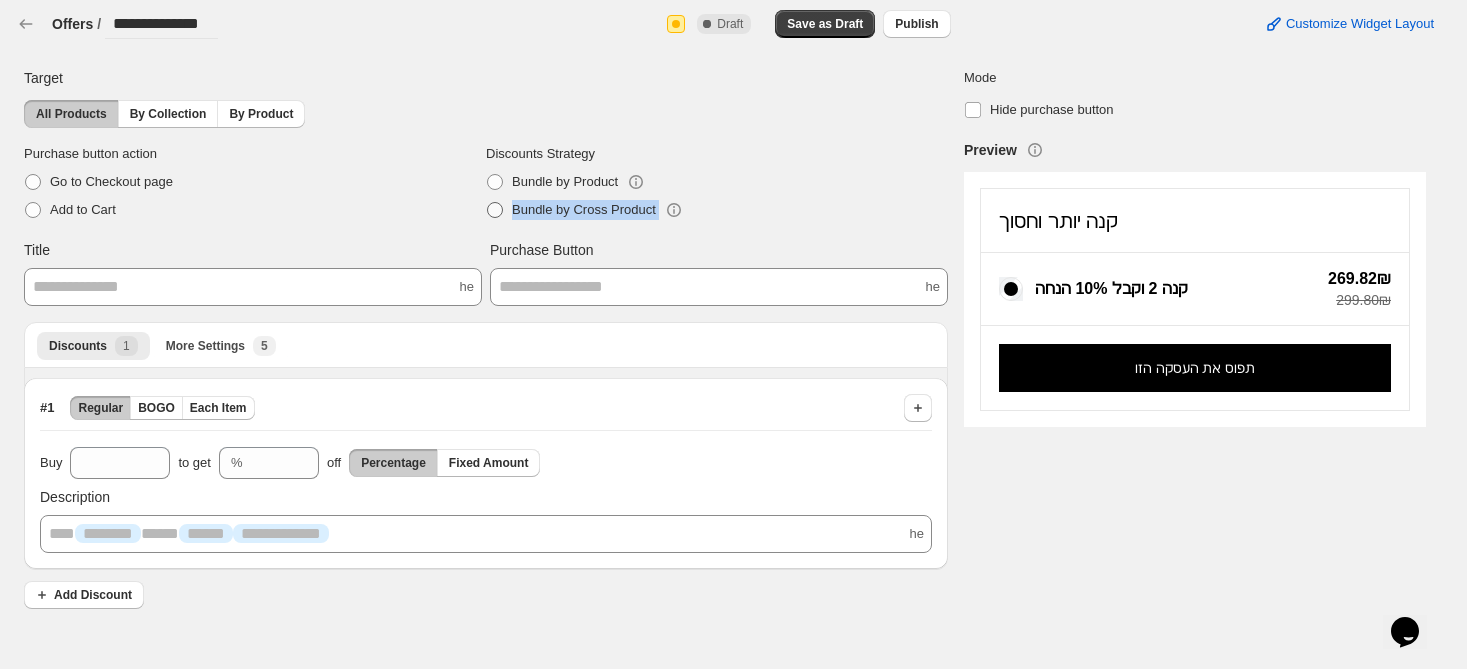 click on "Bundle by Cross Product" at bounding box center [584, 209] 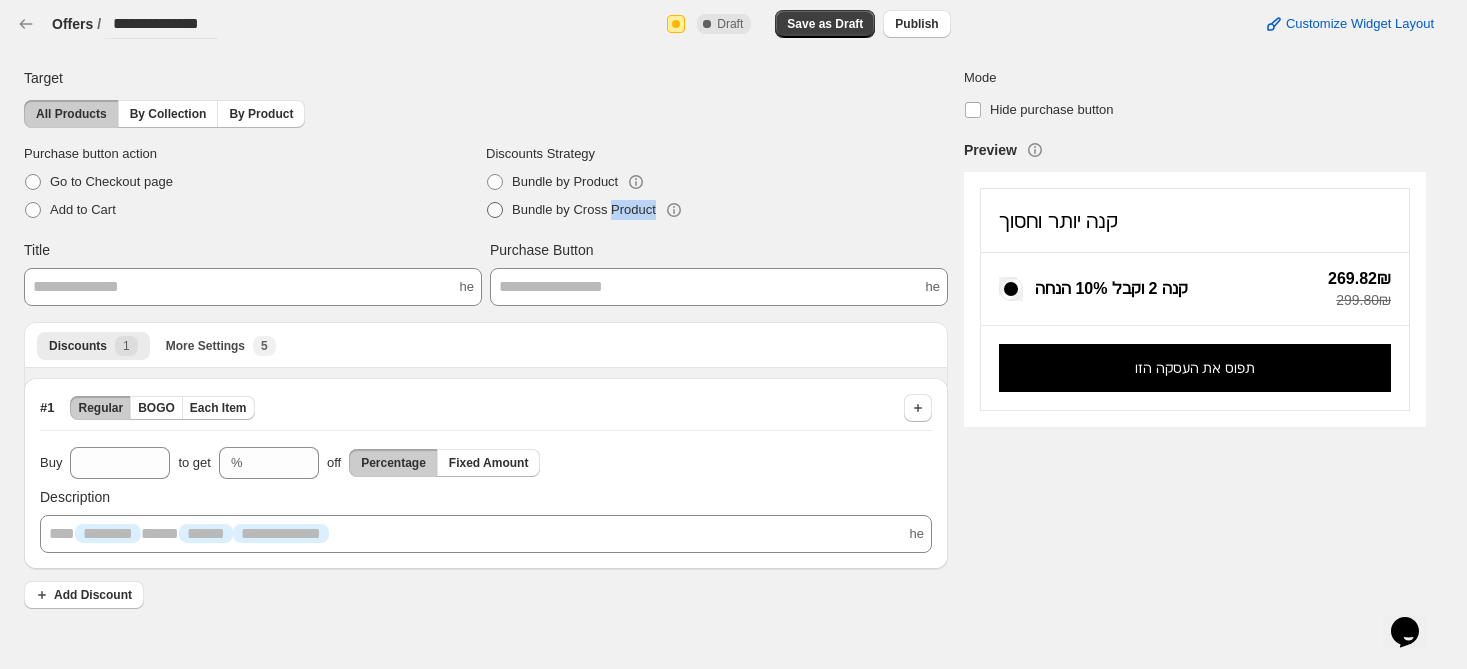 click on "Bundle by Cross Product" at bounding box center (584, 209) 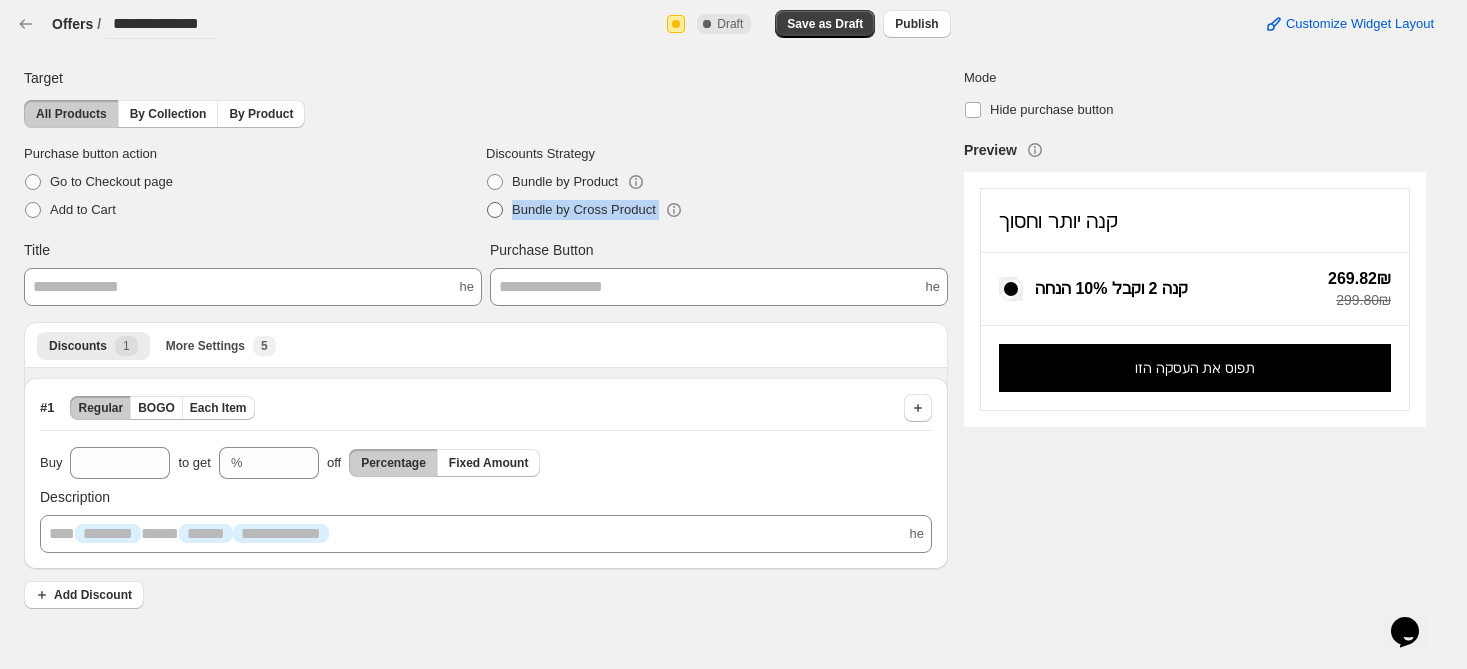 click on "Bundle by Cross Product" at bounding box center (584, 209) 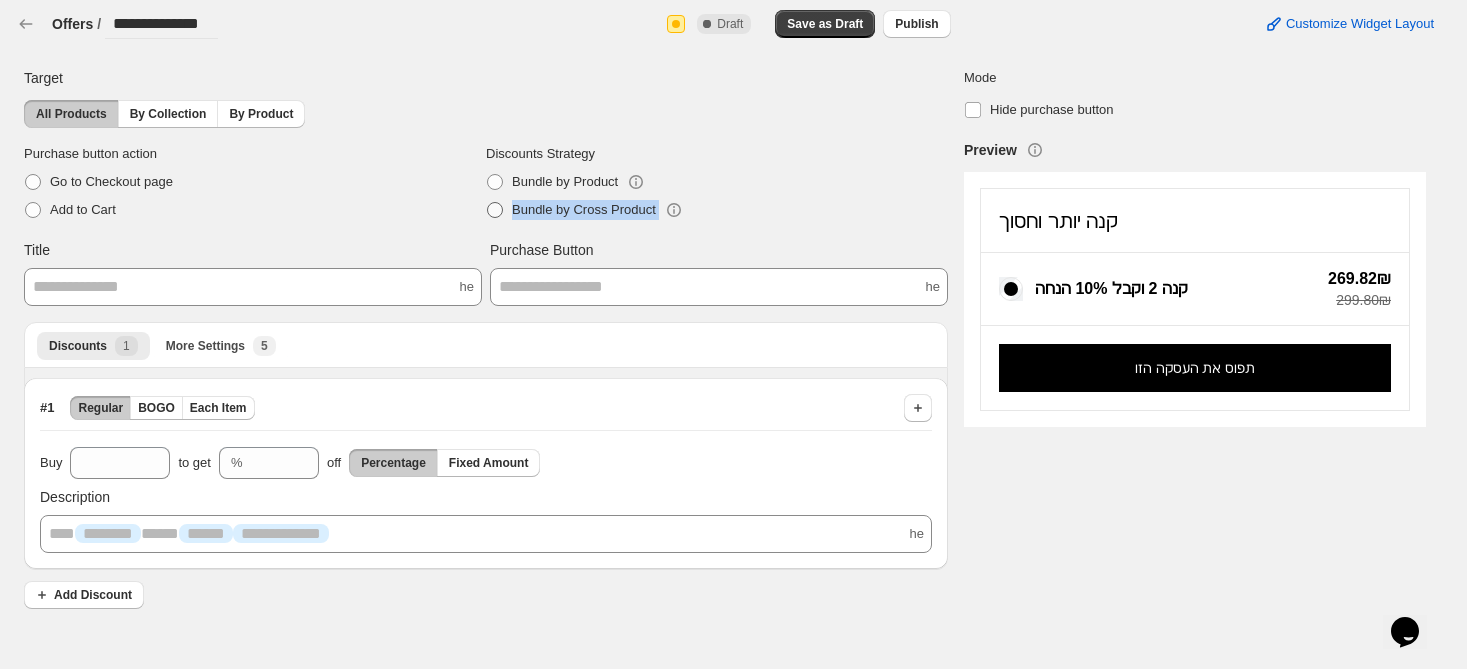 click on "Bundle by Cross Product" at bounding box center (584, 209) 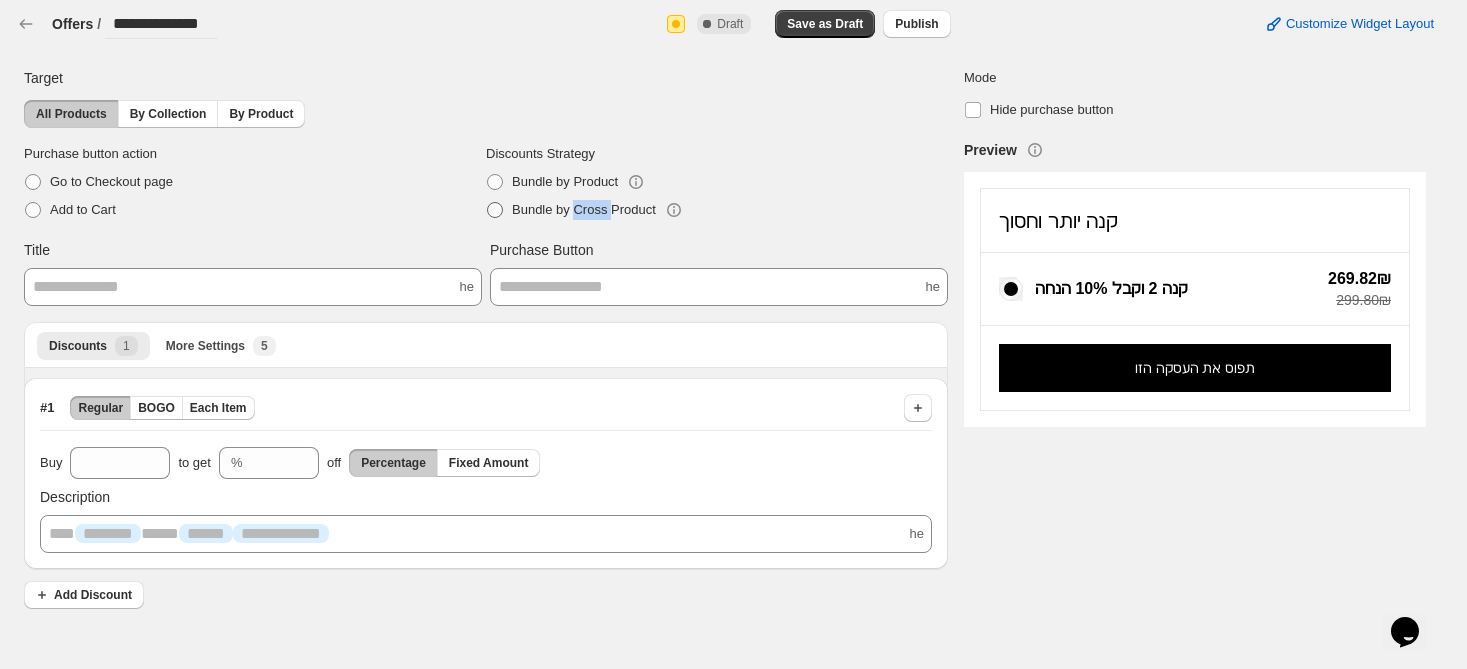 click on "Bundle by Cross Product" at bounding box center (584, 209) 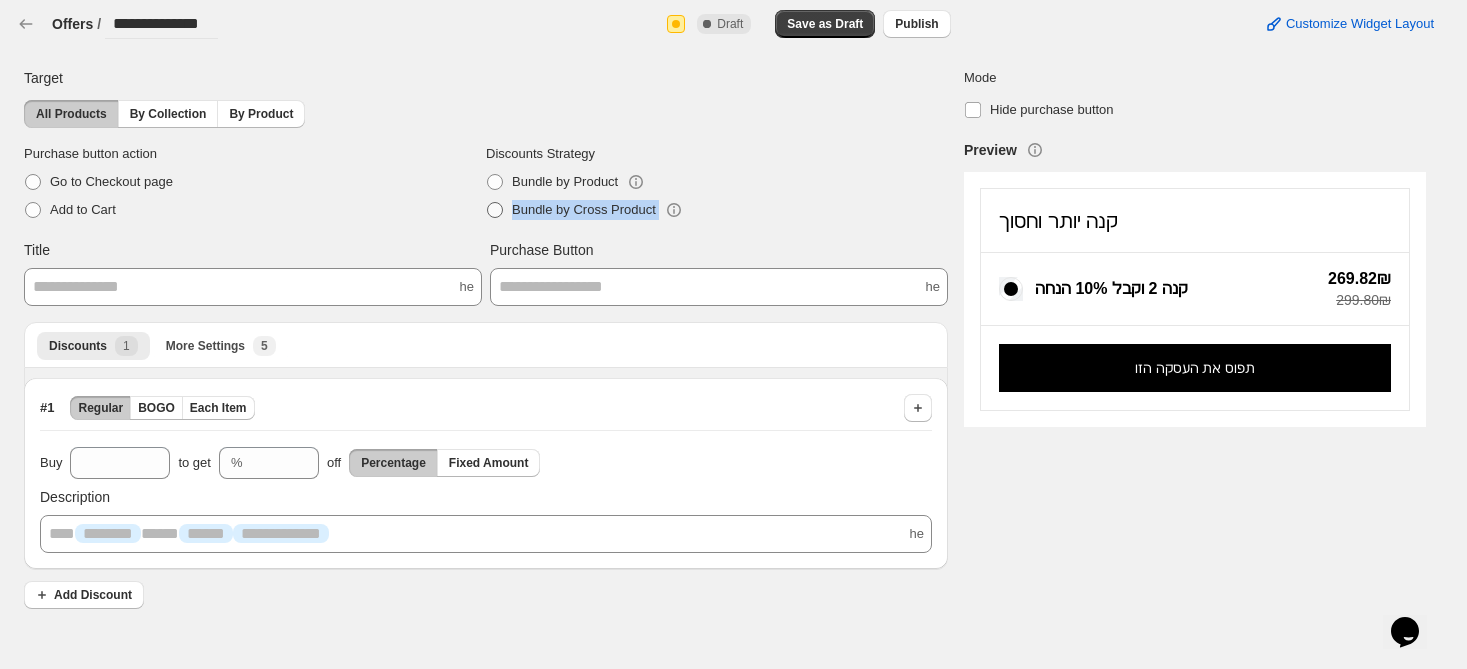 click on "Bundle by Cross Product" at bounding box center (584, 209) 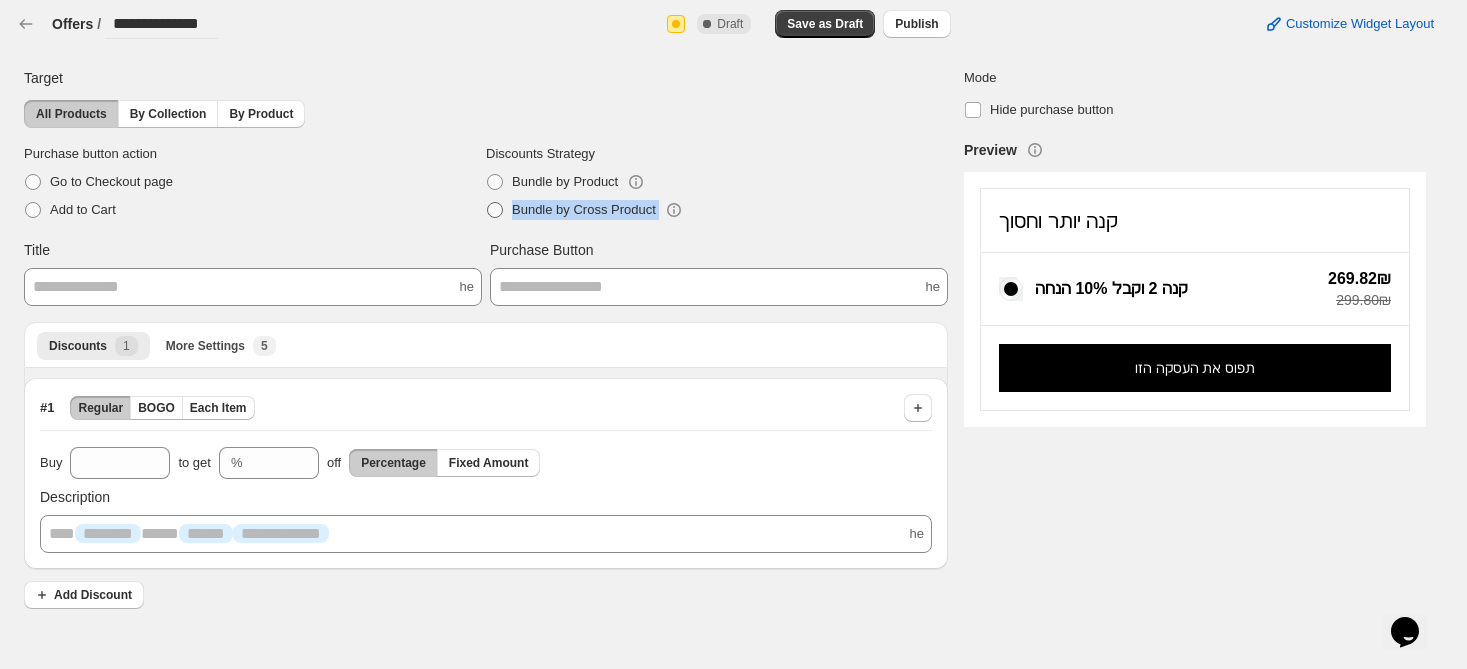 click on "Bundle by Cross Product" at bounding box center [584, 209] 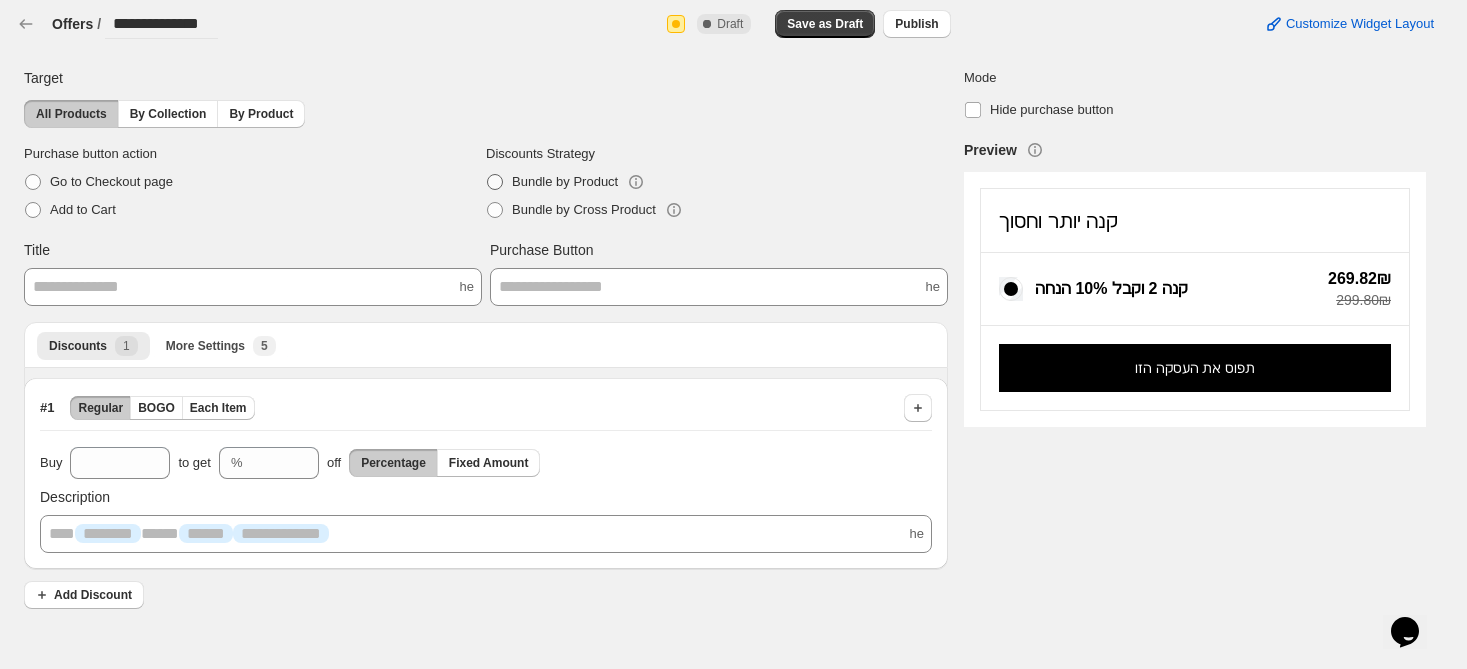 click on "Bundle by Product" at bounding box center (565, 181) 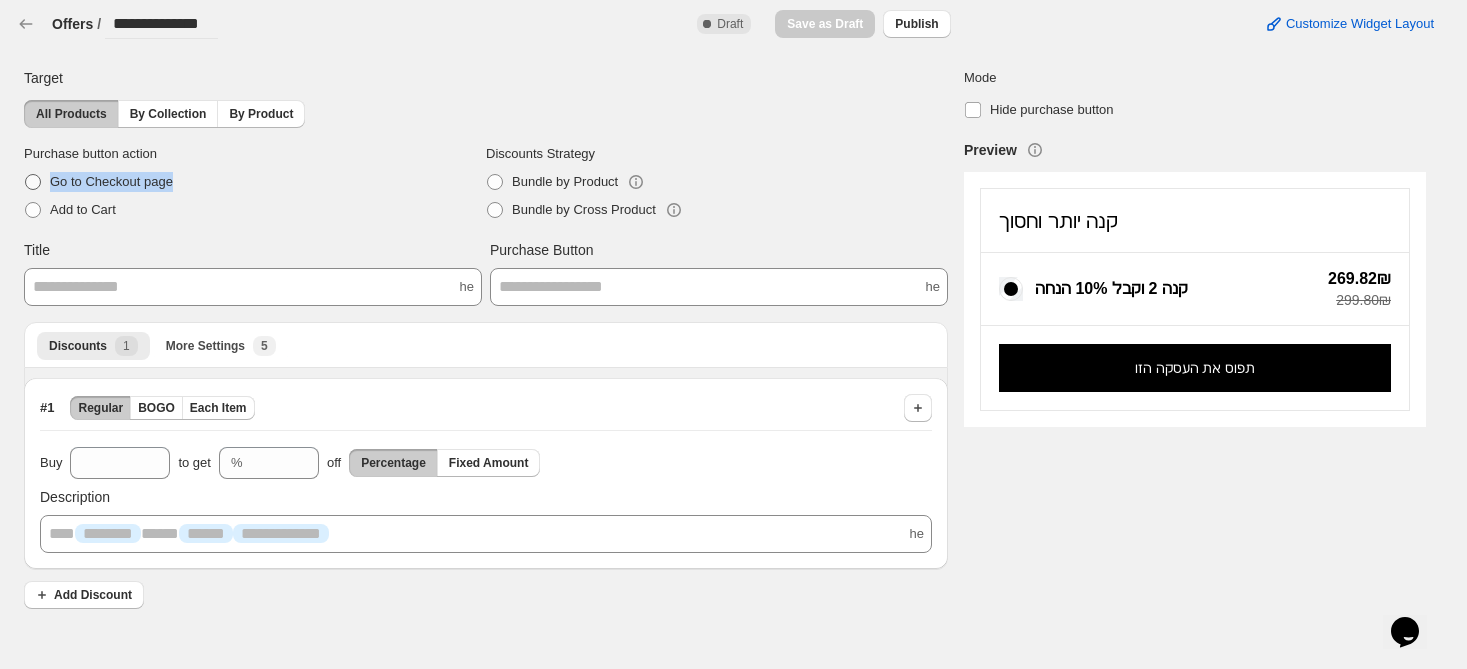 drag, startPoint x: 25, startPoint y: 187, endPoint x: 212, endPoint y: 181, distance: 187.09624 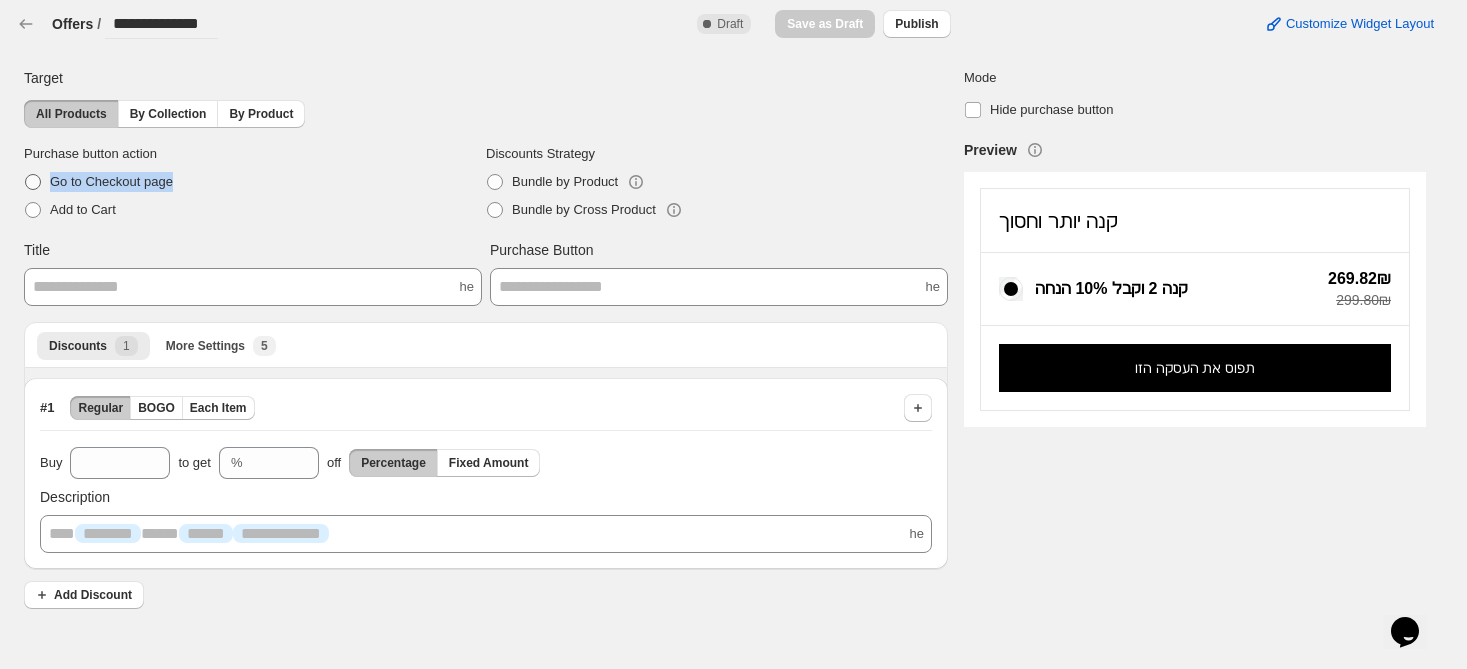 click on "Go to Checkout page" at bounding box center (255, 182) 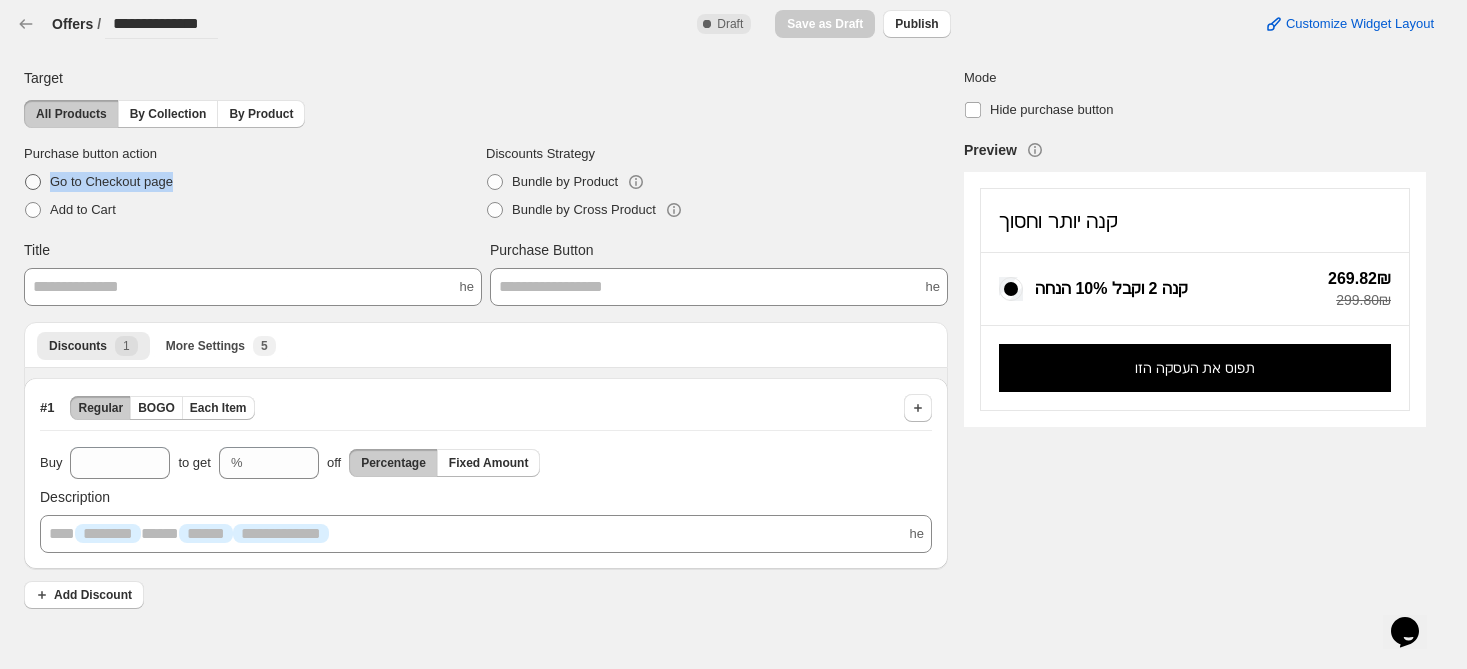 click on "Go to Checkout page" at bounding box center [255, 182] 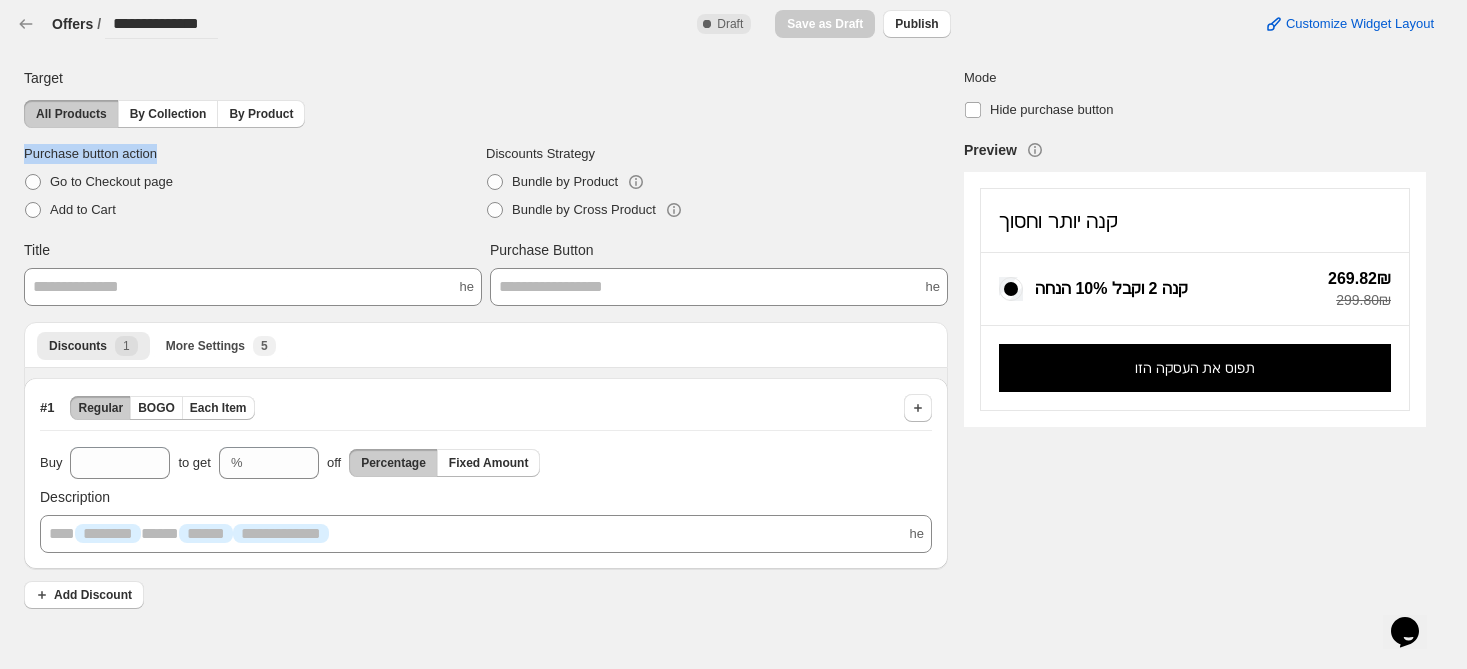 drag, startPoint x: 164, startPoint y: 149, endPoint x: 29, endPoint y: 155, distance: 135.13327 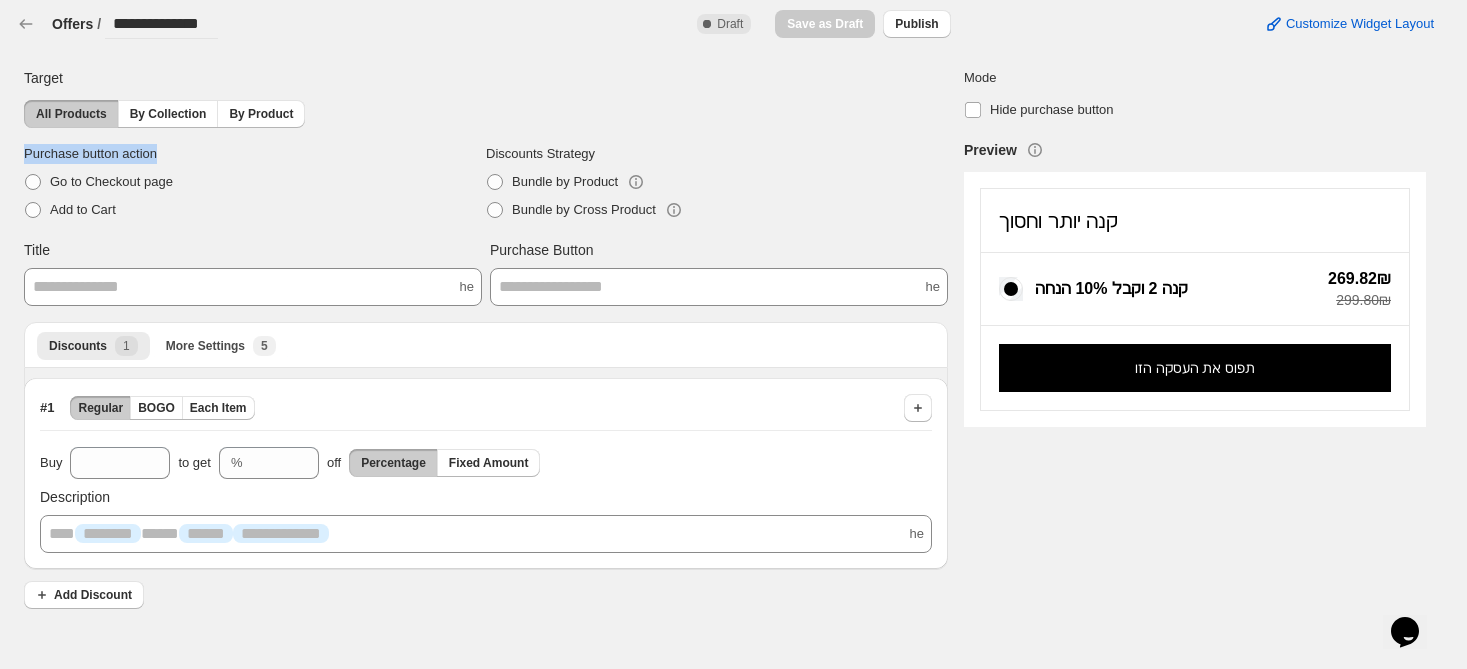 click on "**********" at bounding box center (717, 335) 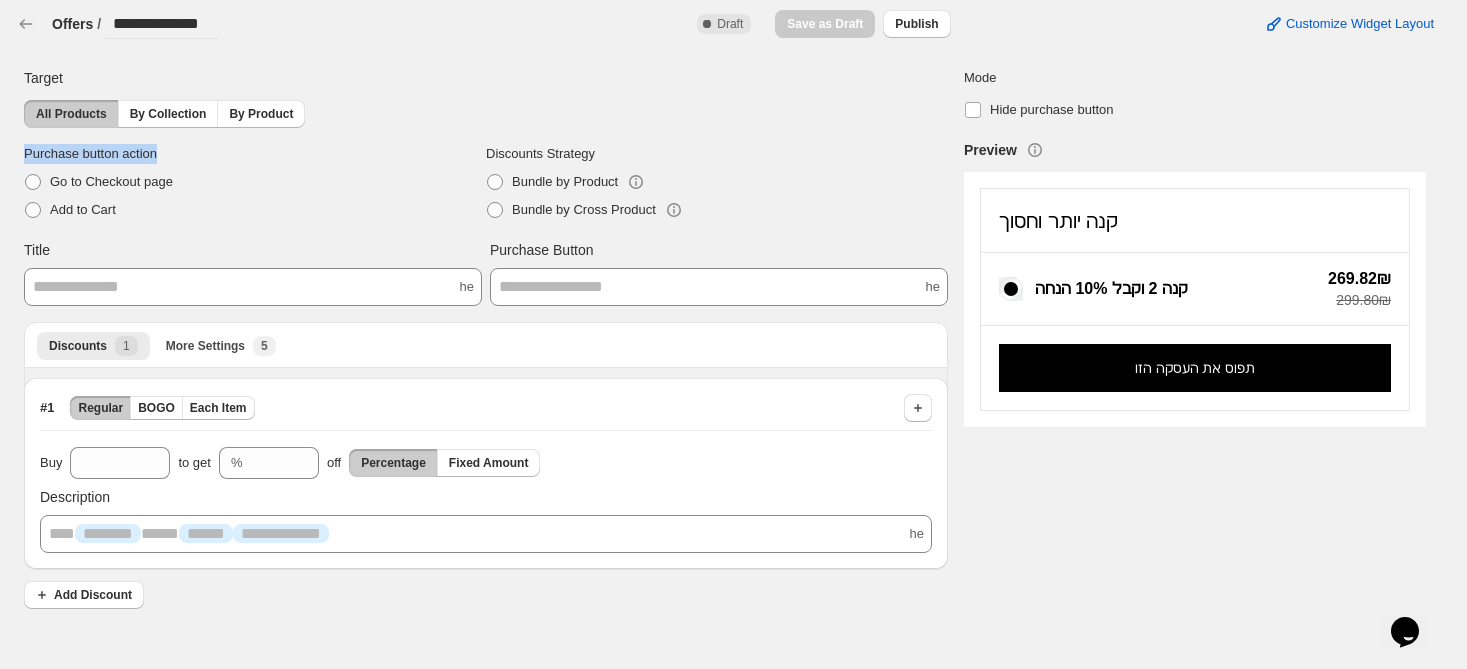 click on "Purchase button action" at bounding box center (255, 154) 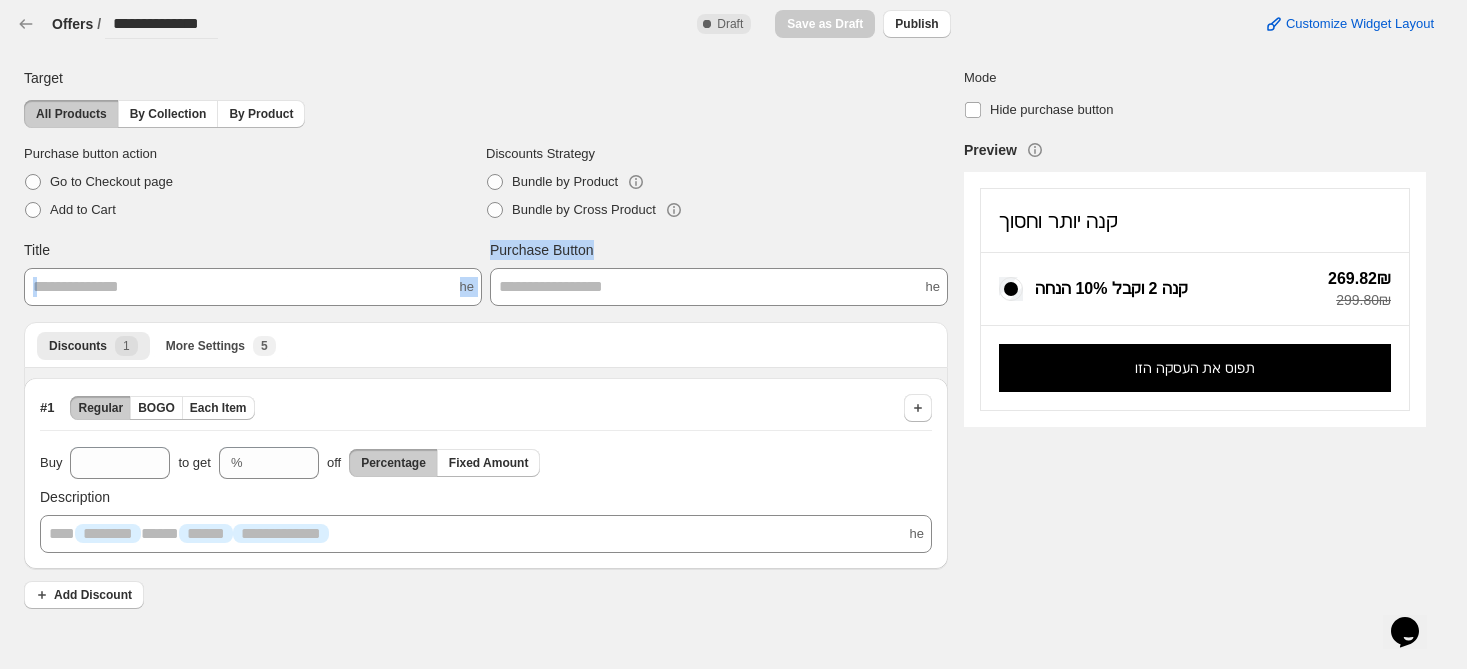 drag, startPoint x: 480, startPoint y: 256, endPoint x: 626, endPoint y: 235, distance: 147.50255 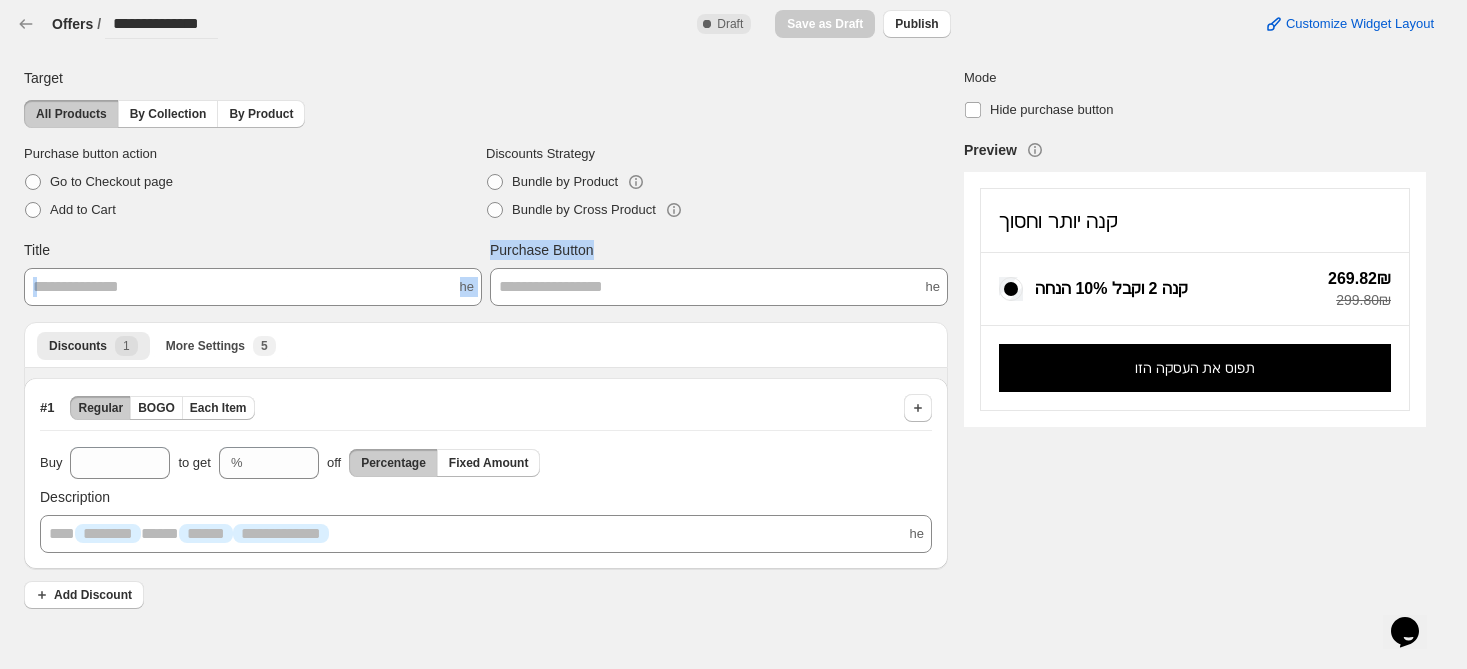 click on "**********" at bounding box center [486, 381] 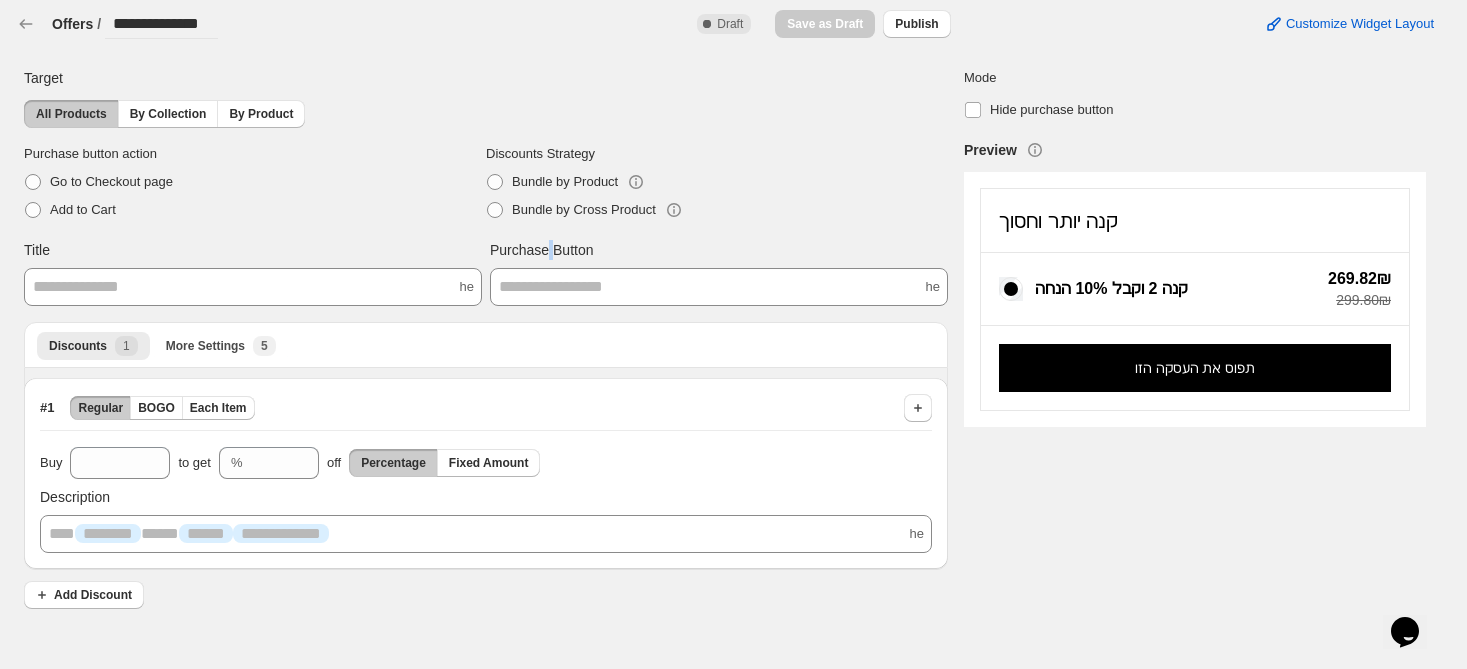 click on "Purchase Button" at bounding box center [542, 250] 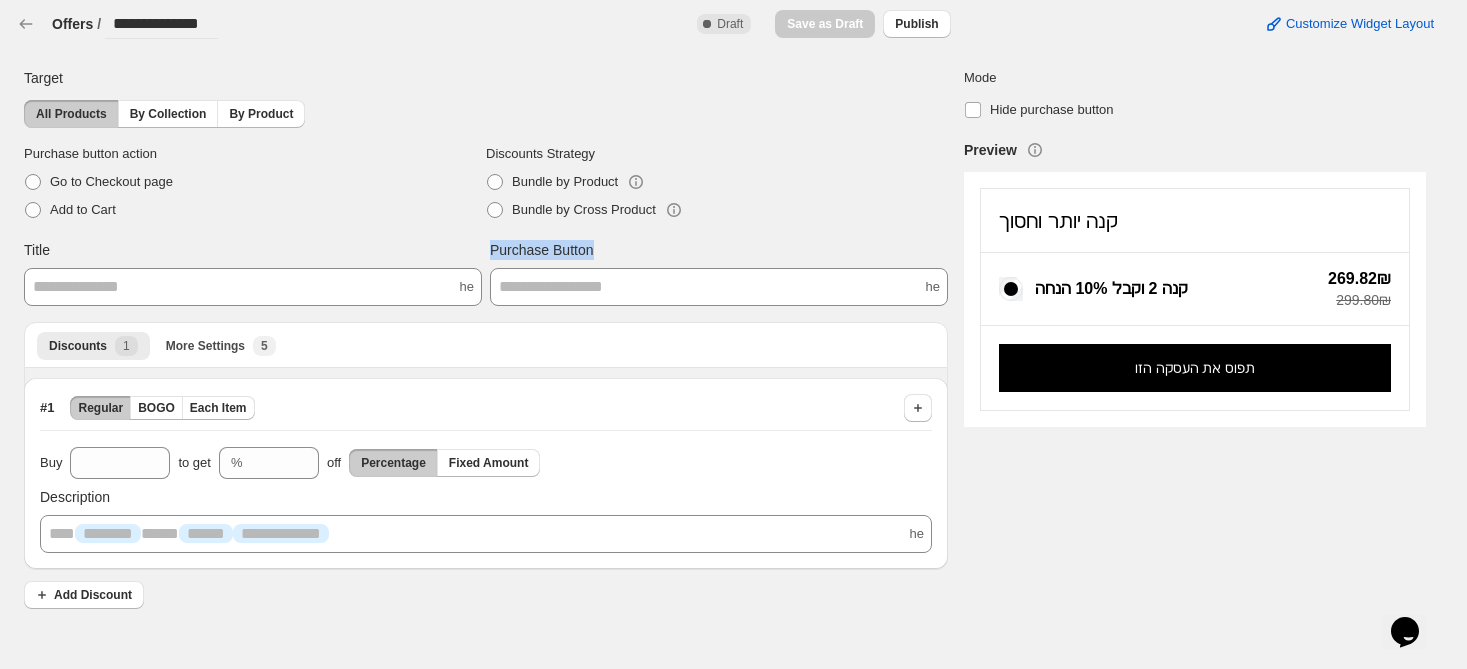 click on "Purchase Button" at bounding box center [542, 250] 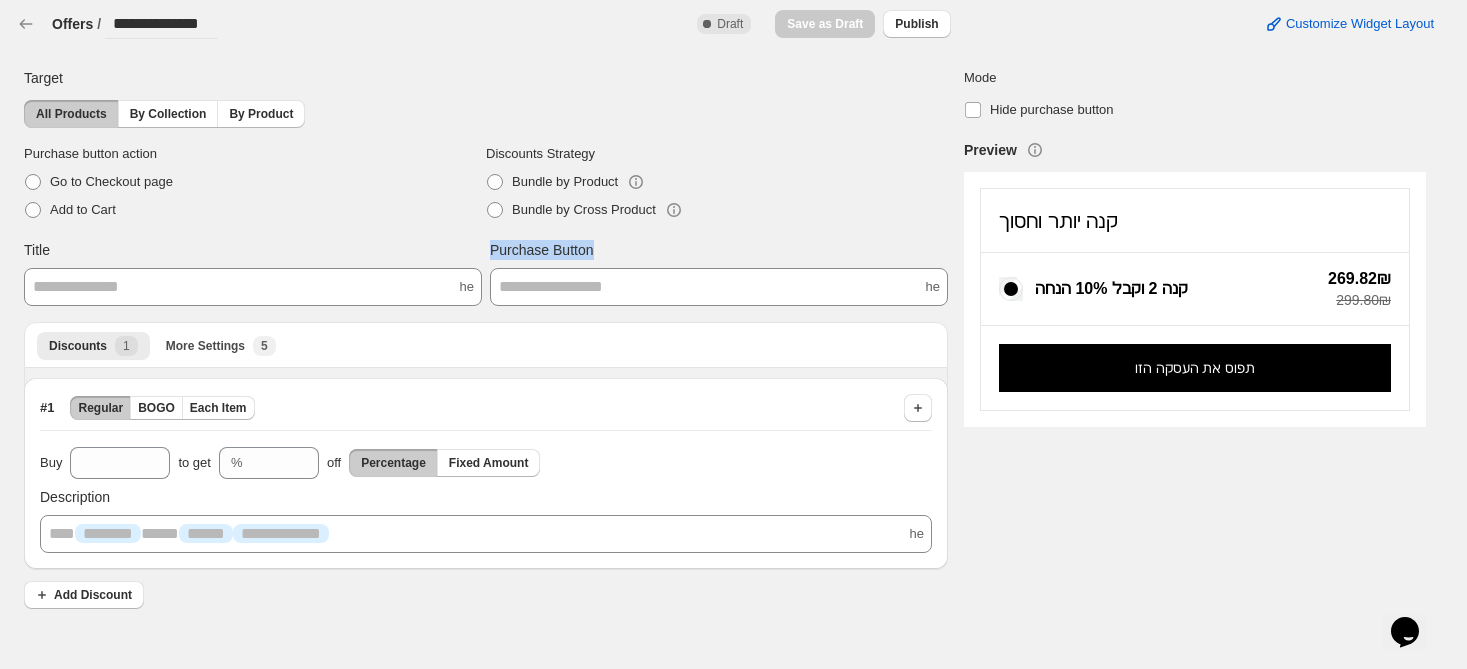 click on "Purchase Button" at bounding box center (542, 250) 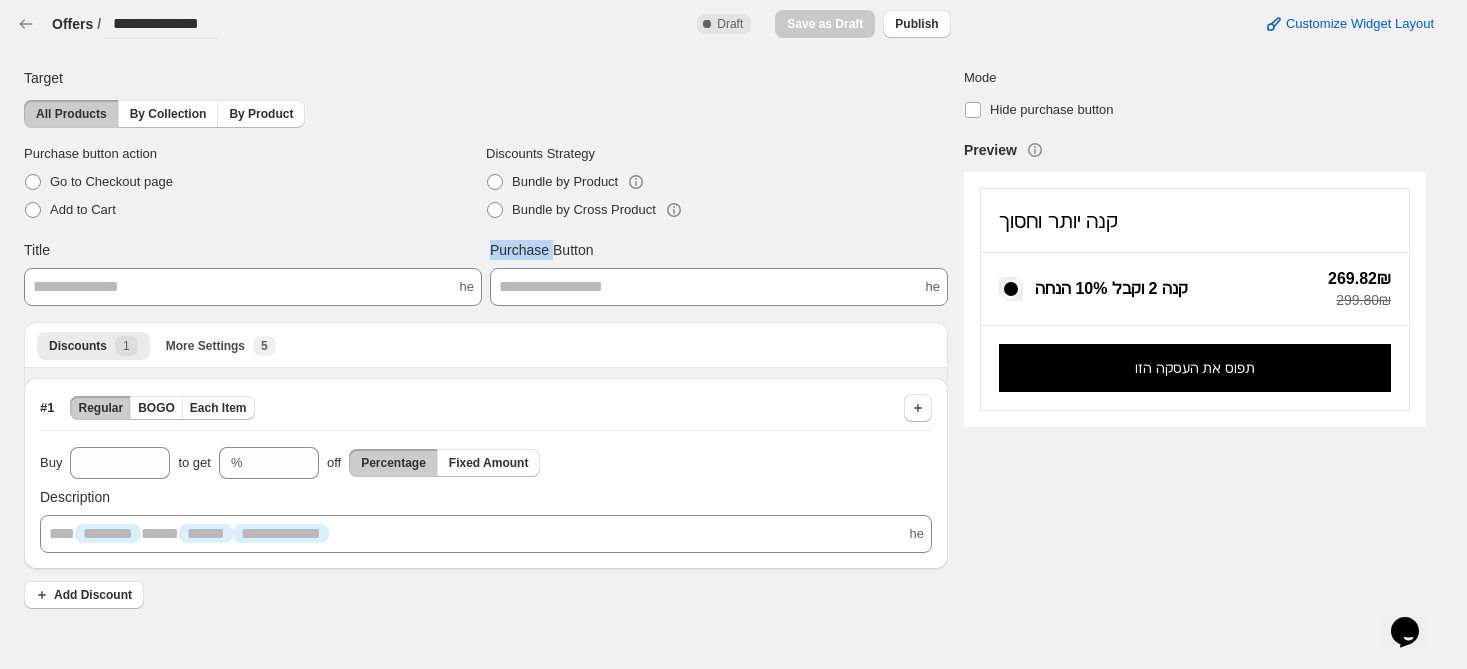 click on "Purchase Button" at bounding box center (542, 250) 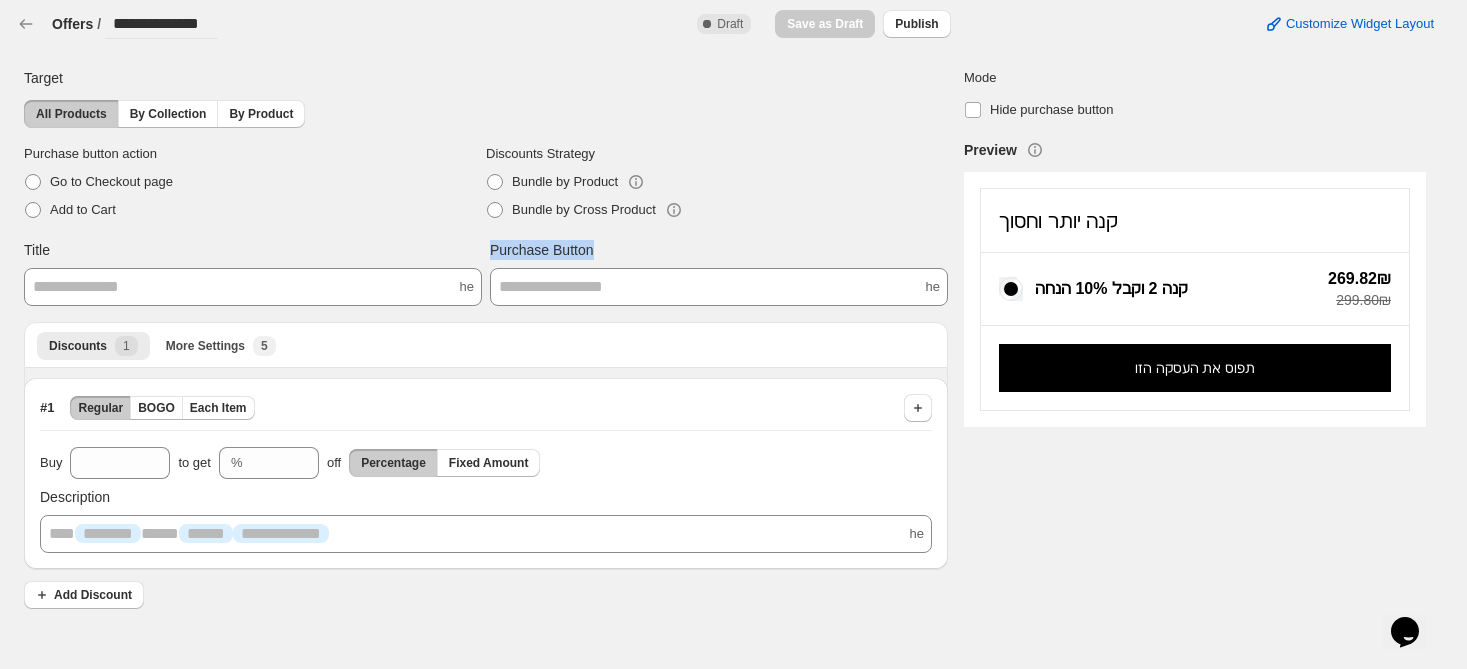 click on "Purchase Button" at bounding box center (542, 250) 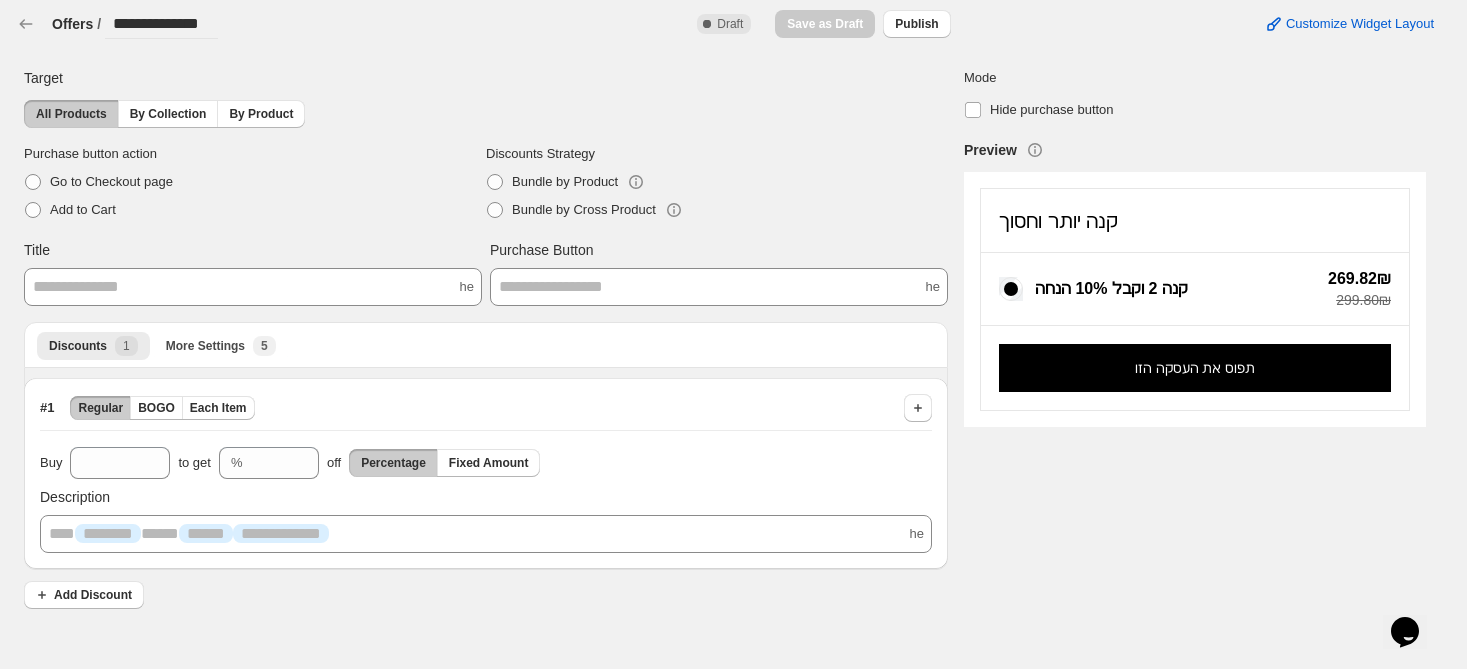 click on "Title" at bounding box center [253, 250] 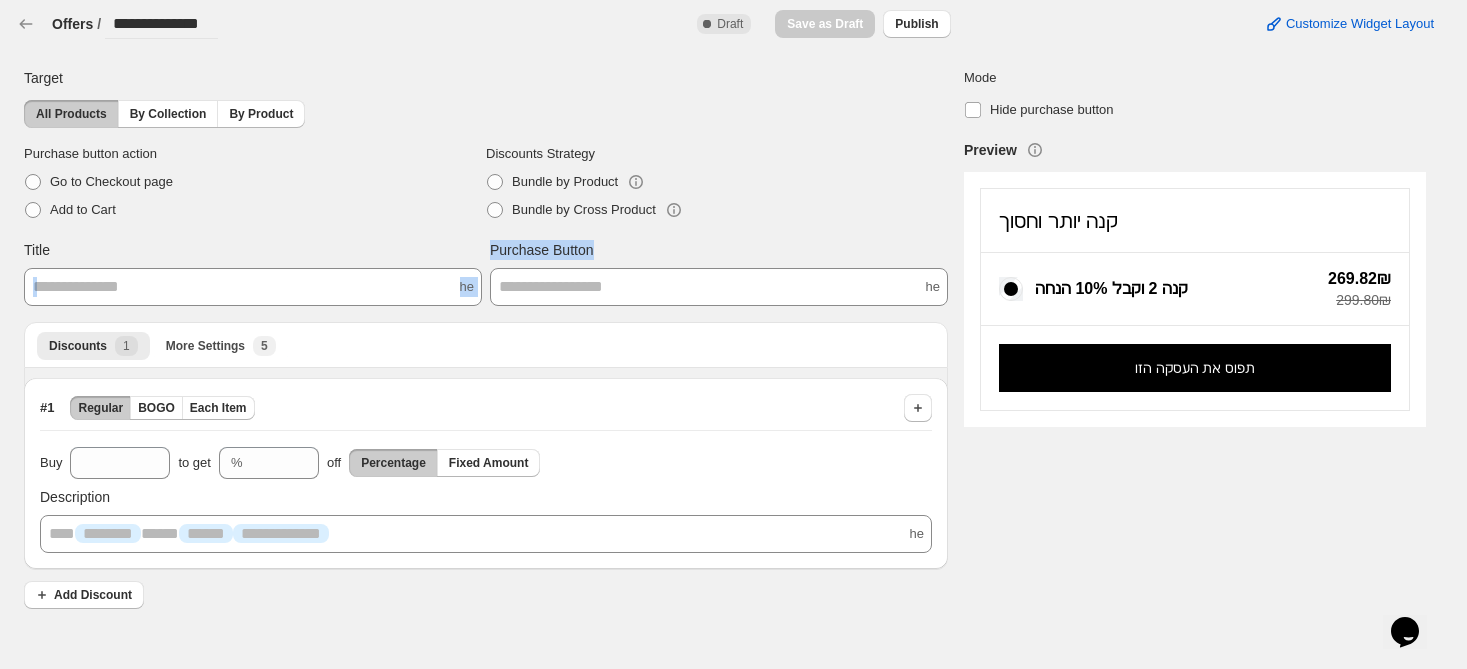 drag, startPoint x: 499, startPoint y: 247, endPoint x: 591, endPoint y: 249, distance: 92.021736 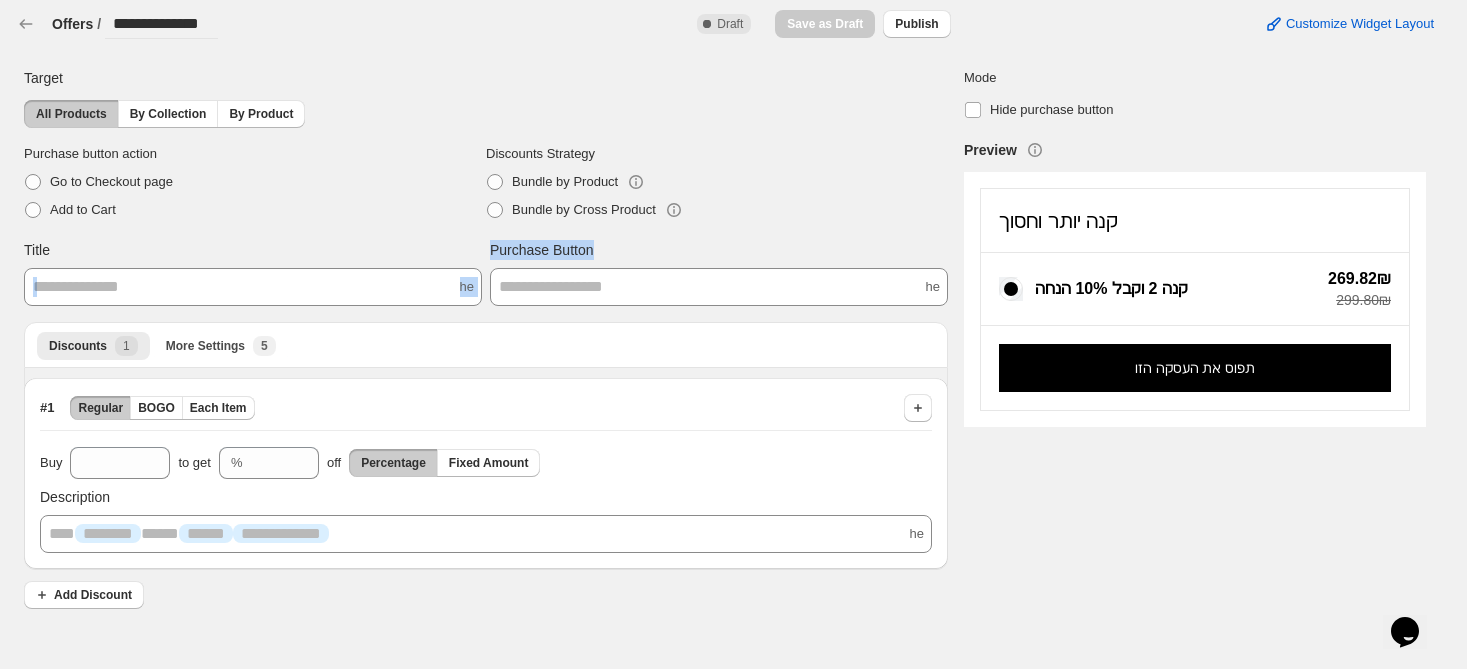 click on "Title" at bounding box center [253, 250] 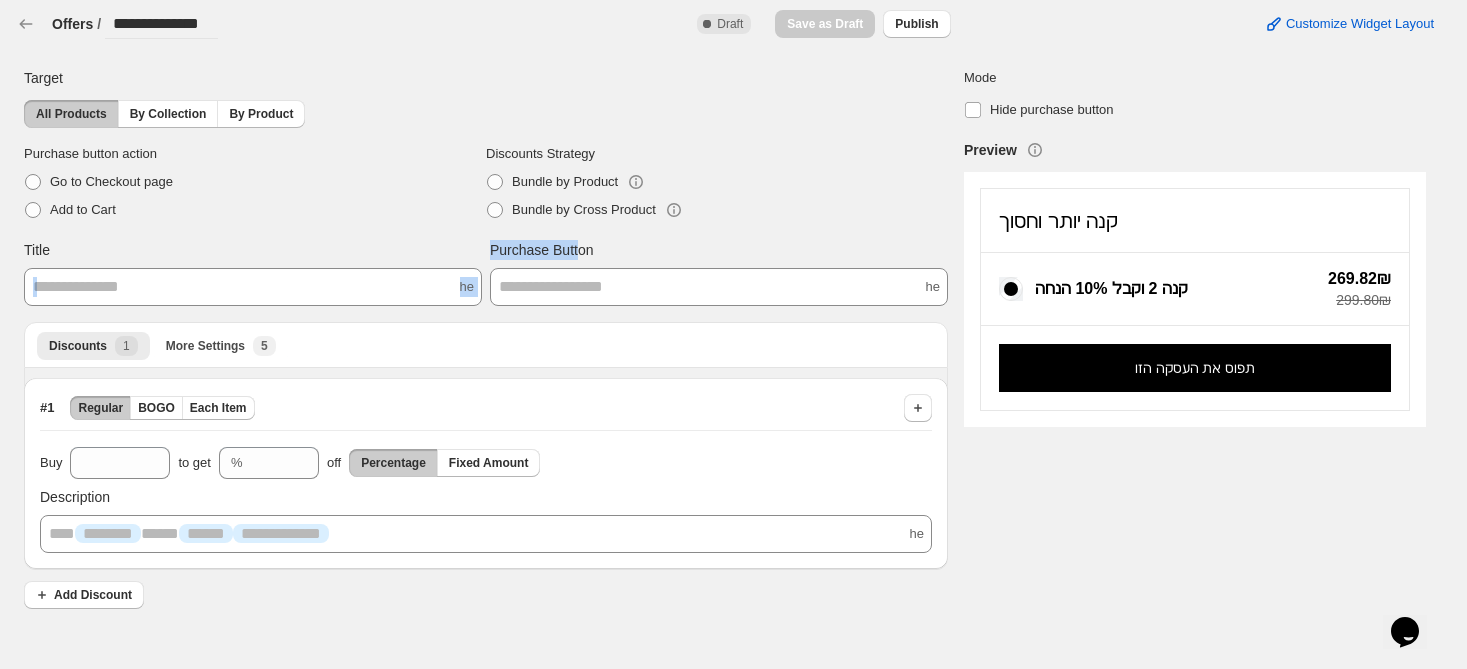 drag, startPoint x: 459, startPoint y: 242, endPoint x: 571, endPoint y: 245, distance: 112.04017 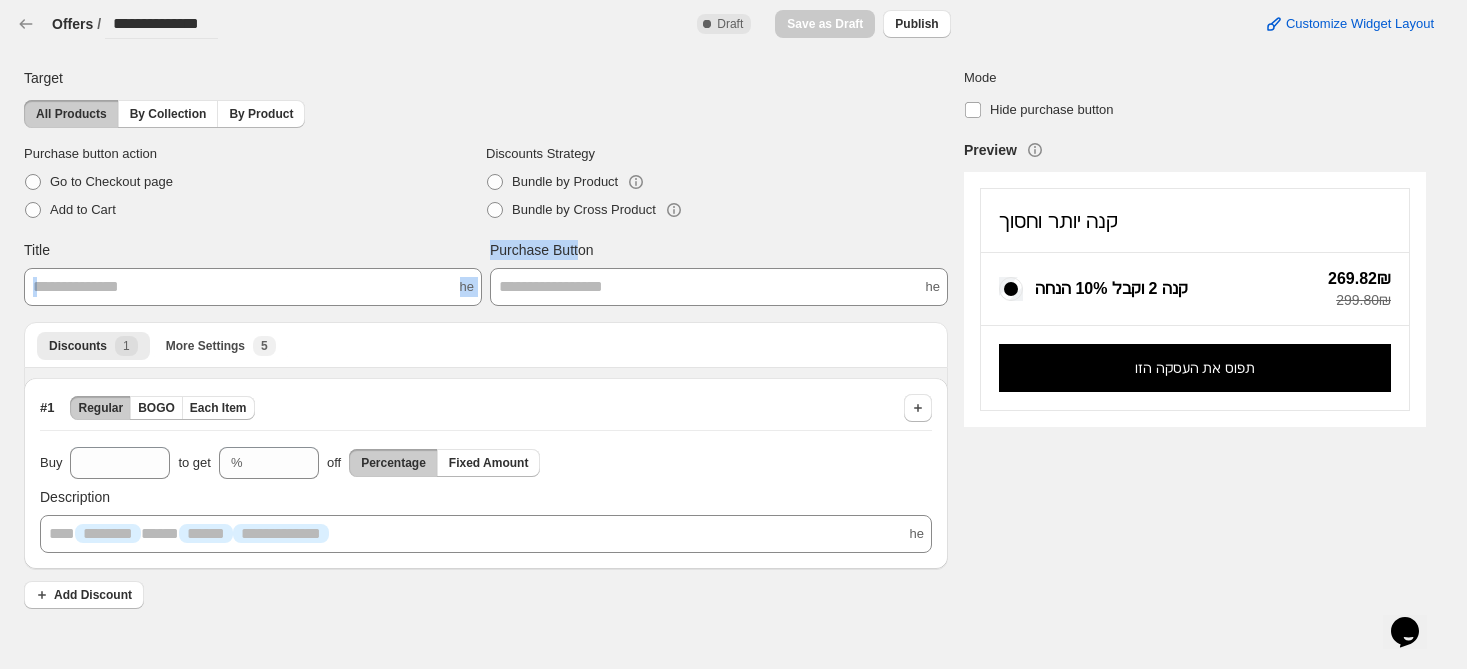 click on "**********" at bounding box center (486, 273) 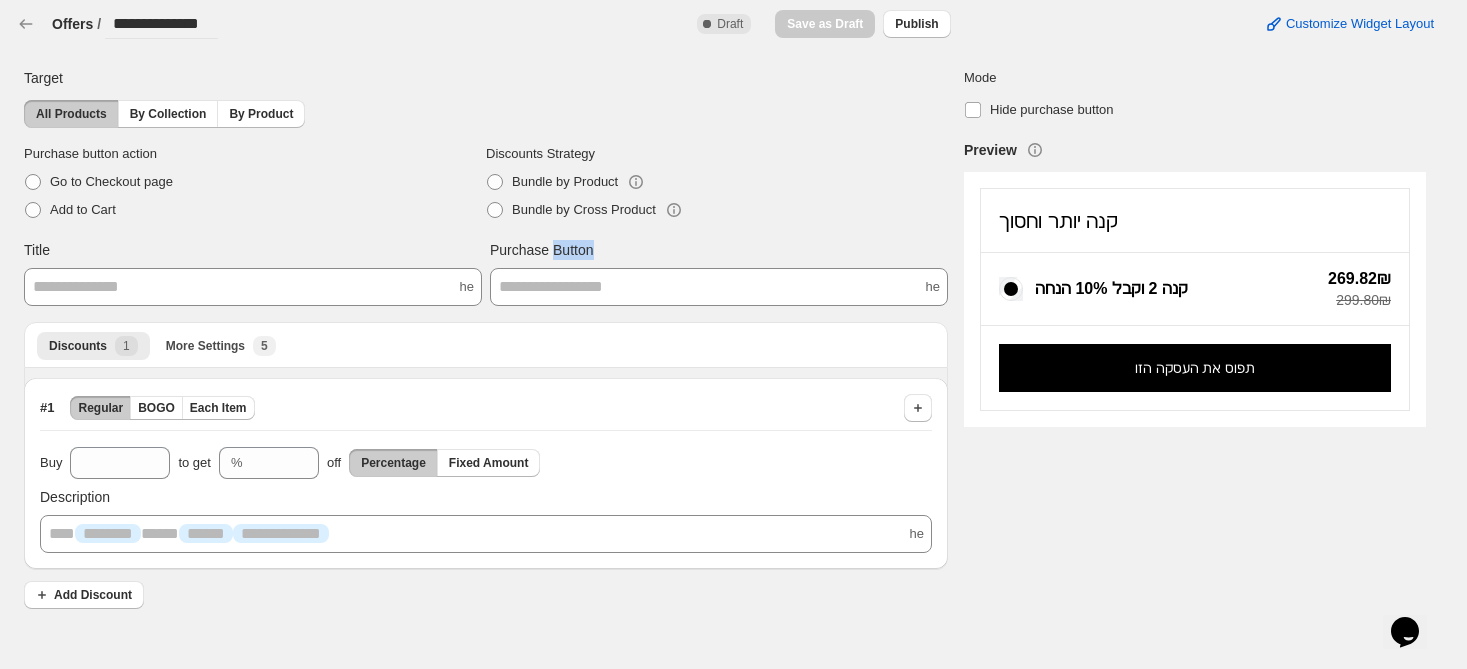 click on "Purchase Button" at bounding box center (542, 250) 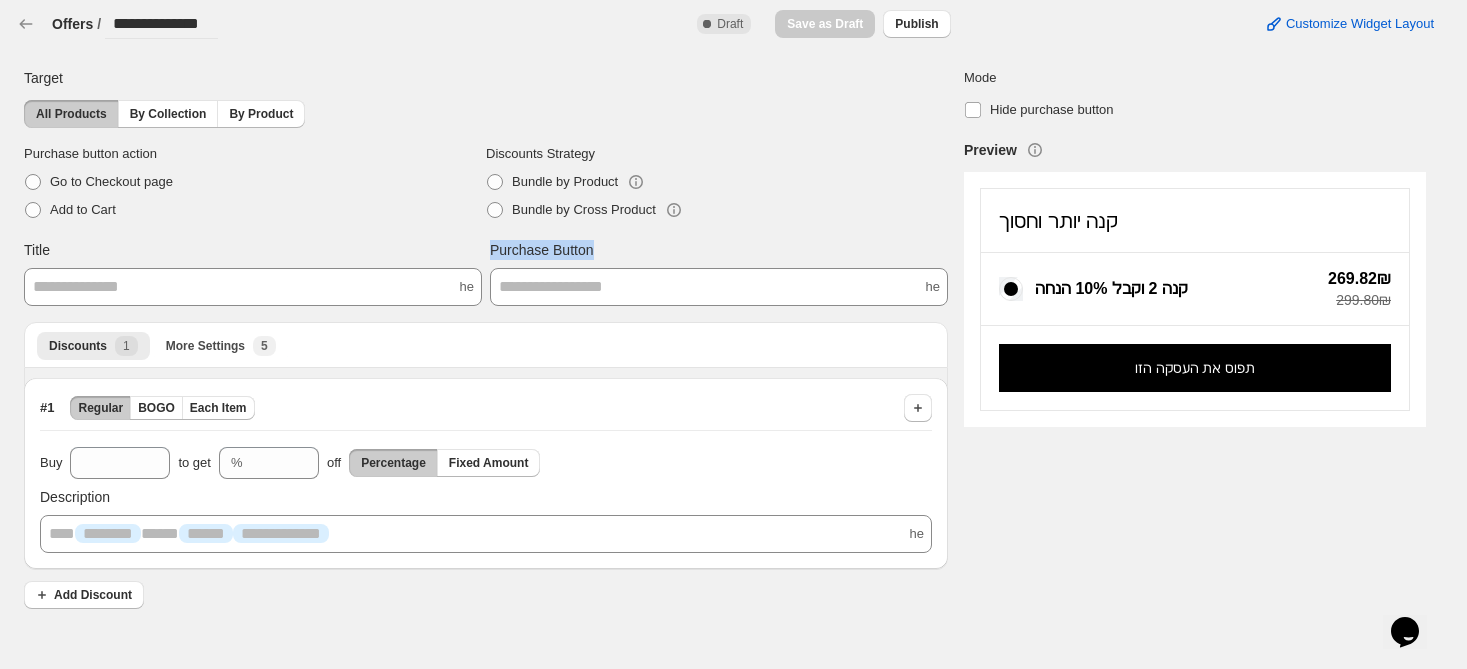 click on "Purchase Button" at bounding box center (542, 250) 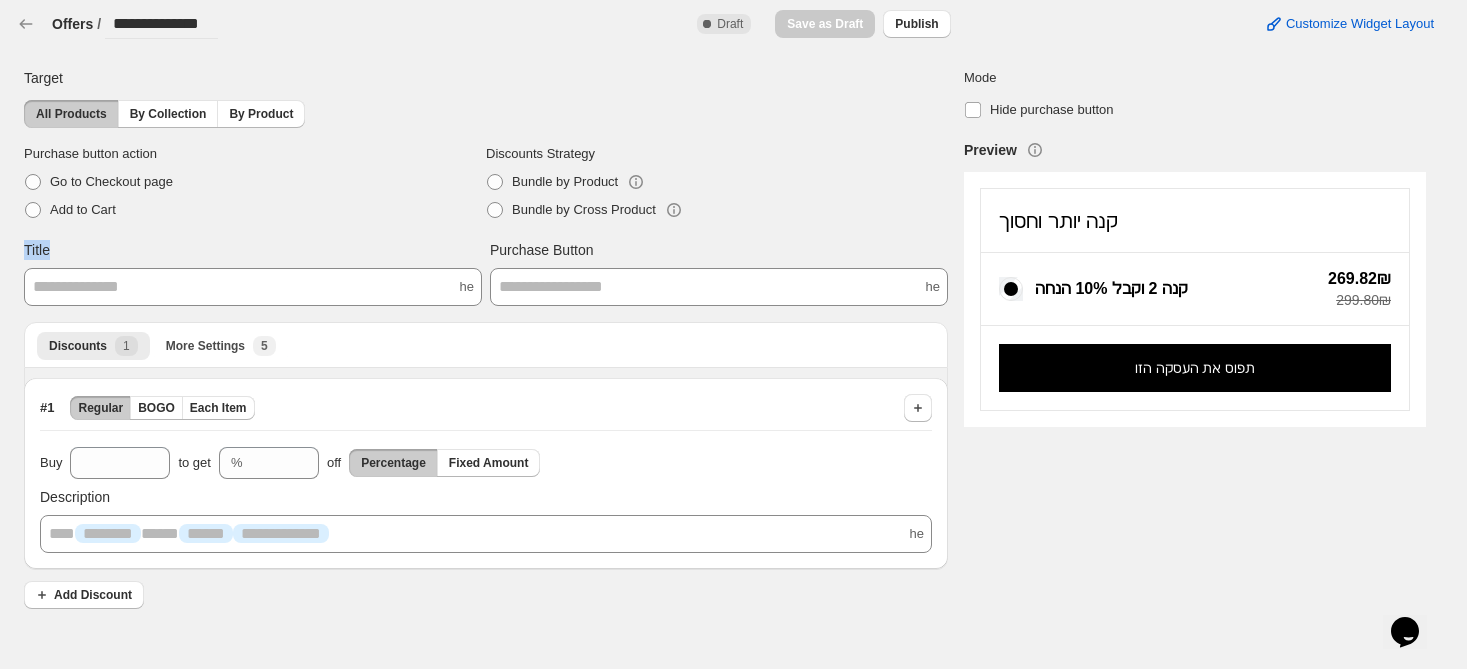 drag, startPoint x: 13, startPoint y: 243, endPoint x: 114, endPoint y: 242, distance: 101.00495 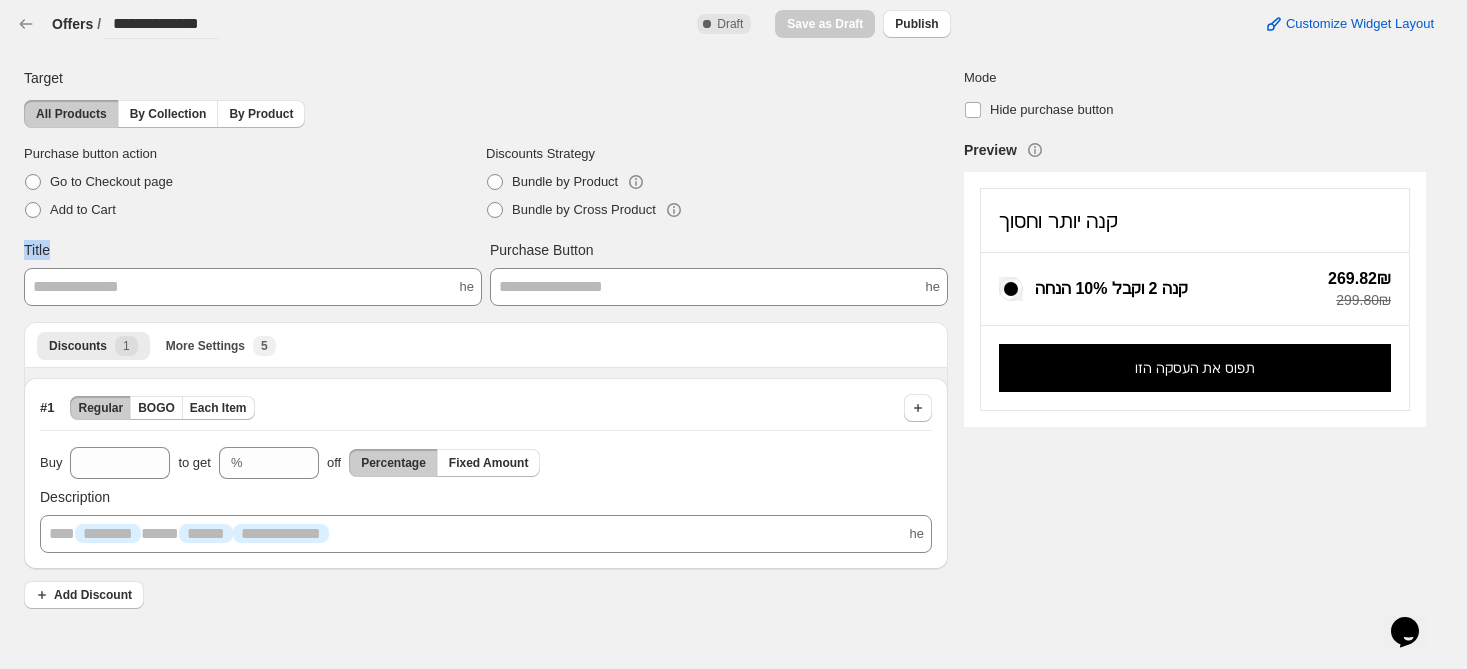 click on "**********" at bounding box center [717, 335] 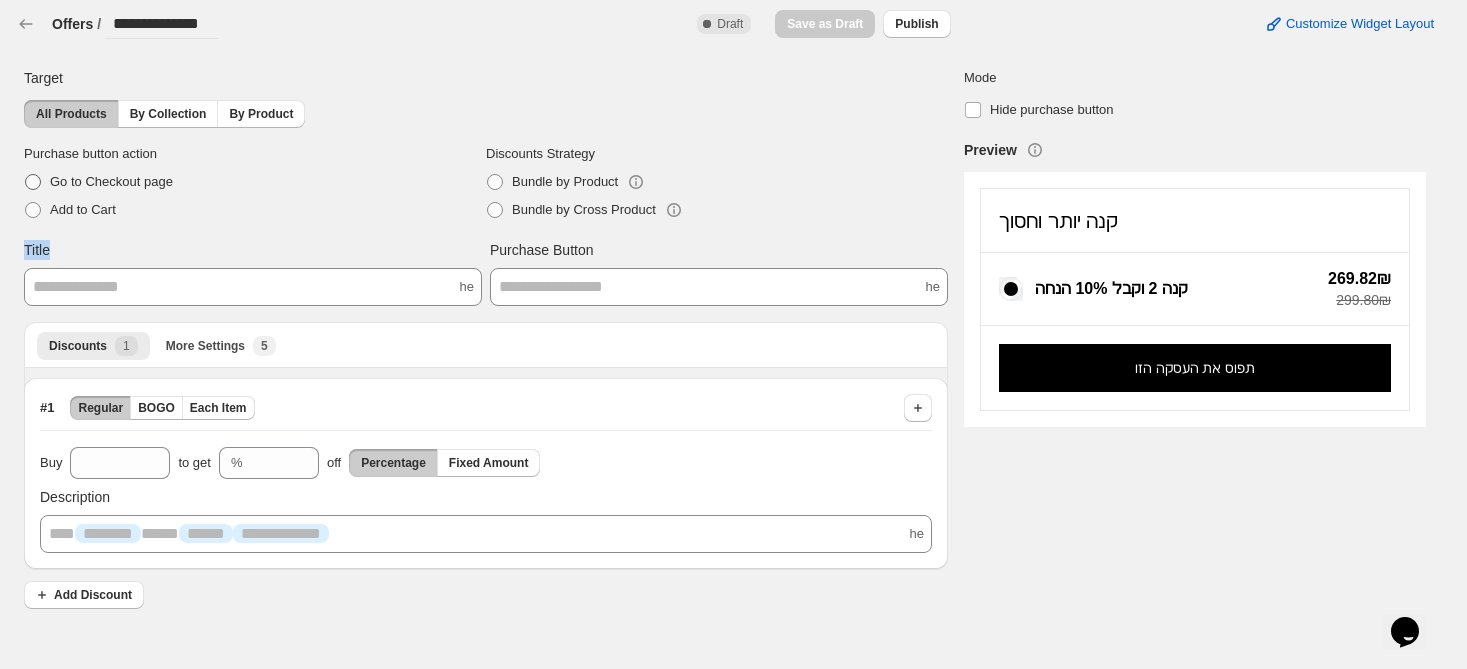 copy on "Title" 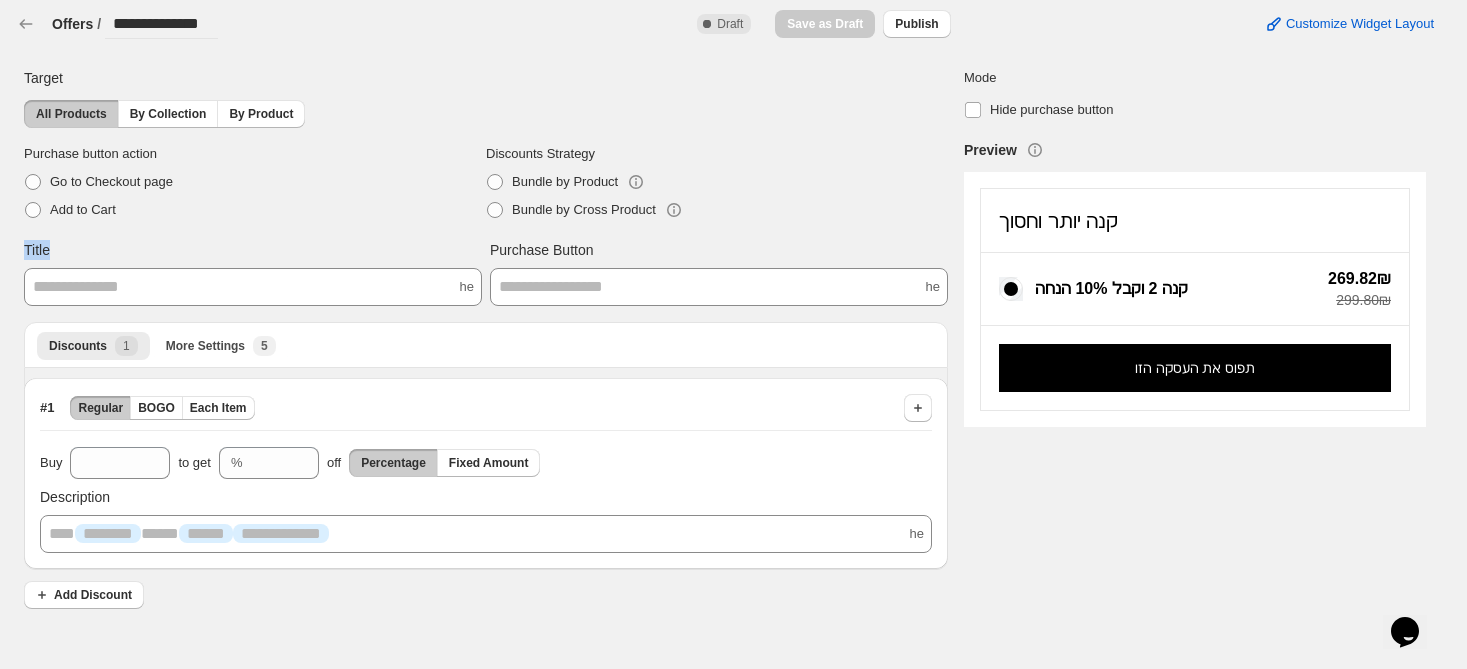 click on "**********" at bounding box center [486, 381] 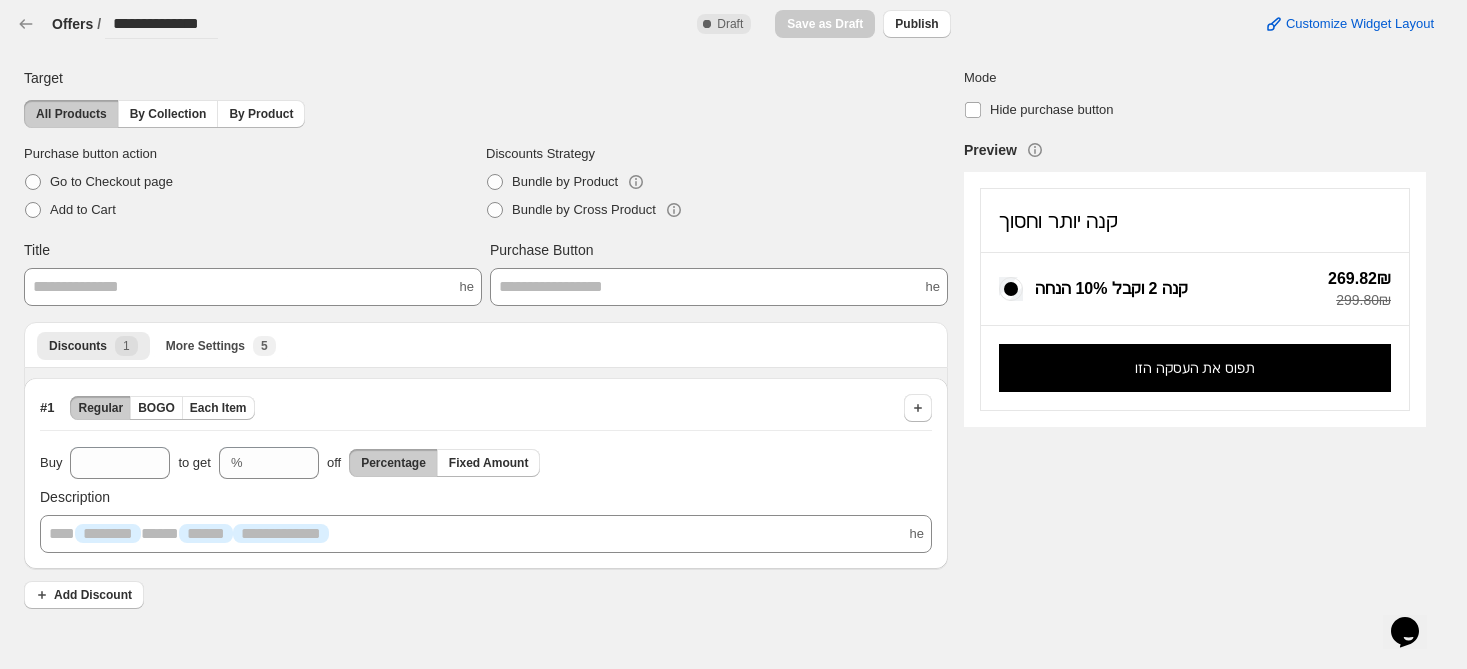 click on "**********" at bounding box center (253, 287) 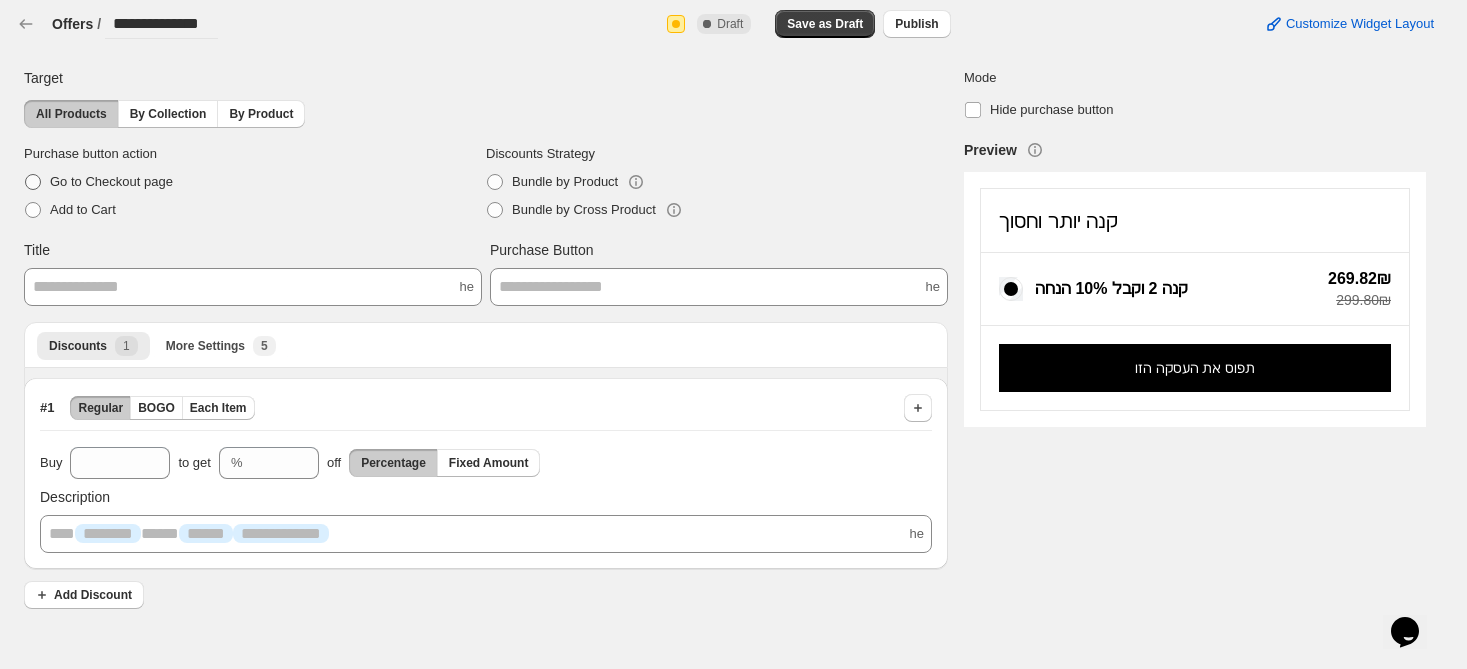 click on "Go to Checkout page" at bounding box center (255, 182) 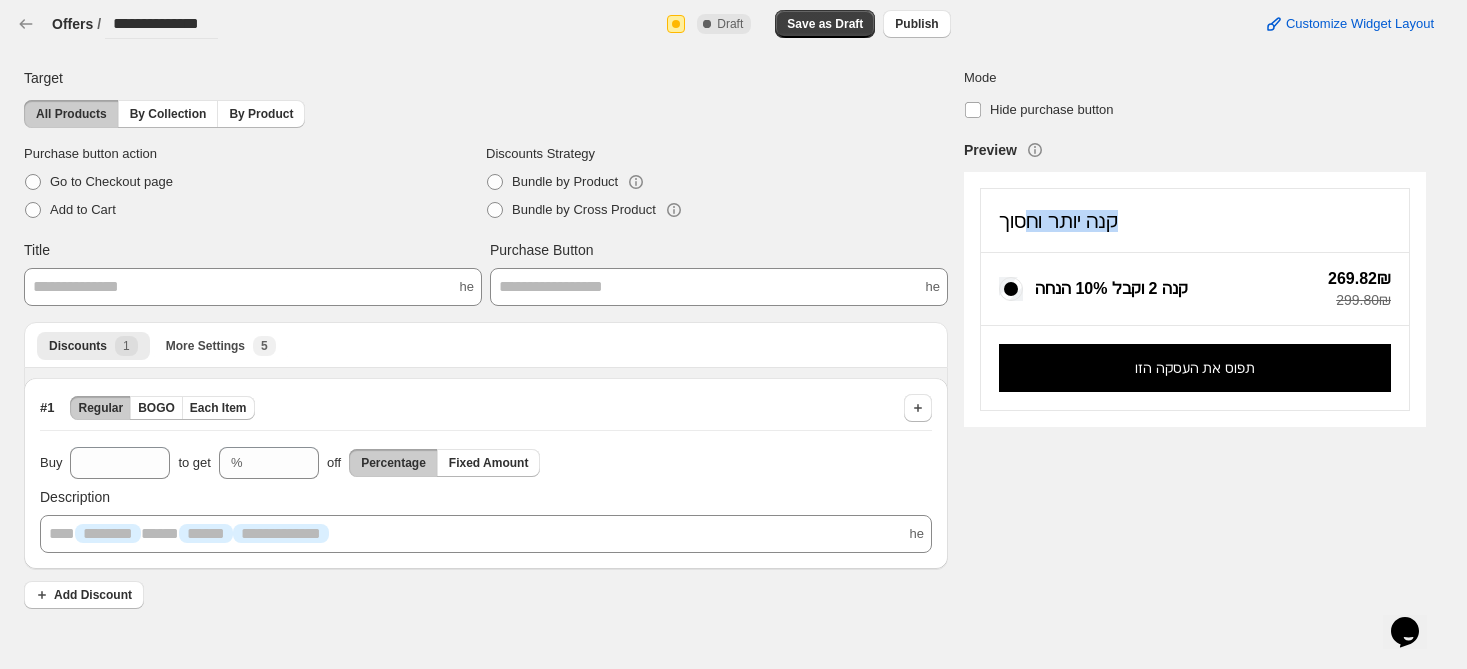 drag, startPoint x: 1128, startPoint y: 222, endPoint x: 1034, endPoint y: 221, distance: 94.00532 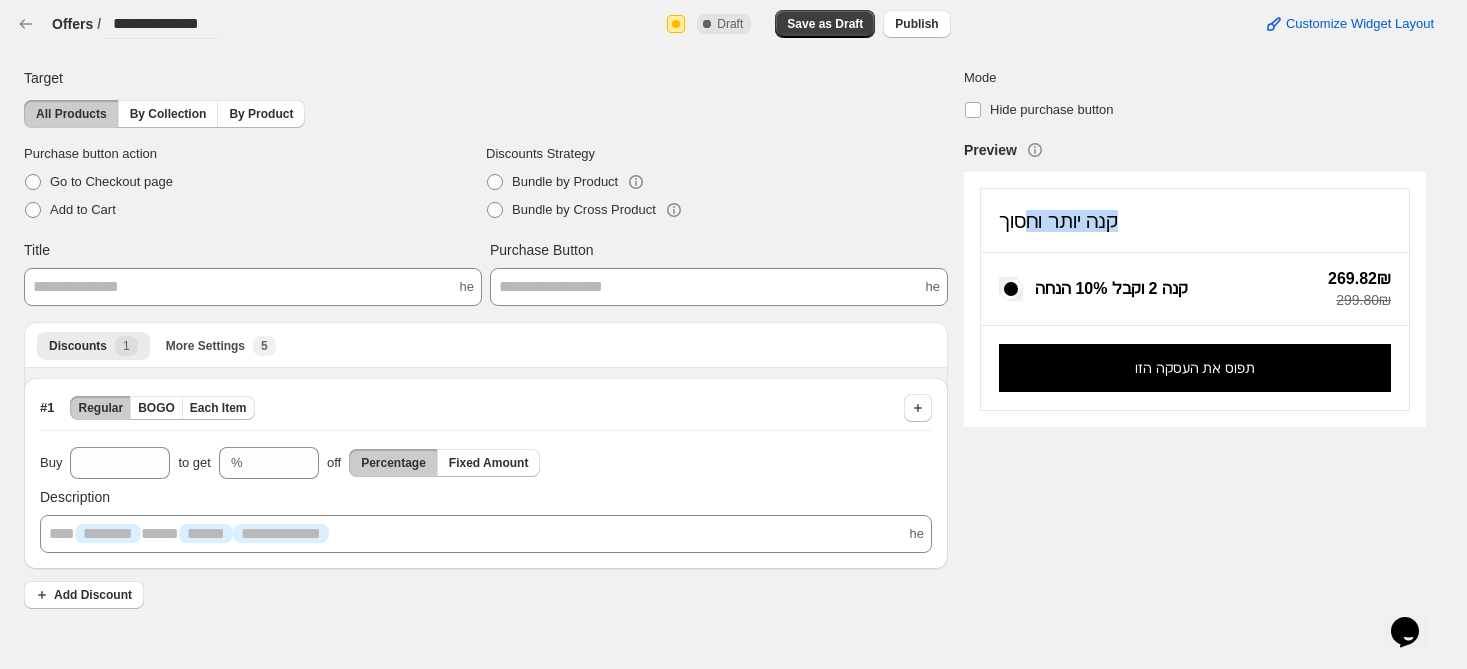 click on "קנה יותר וחסוך" at bounding box center (1058, 221) 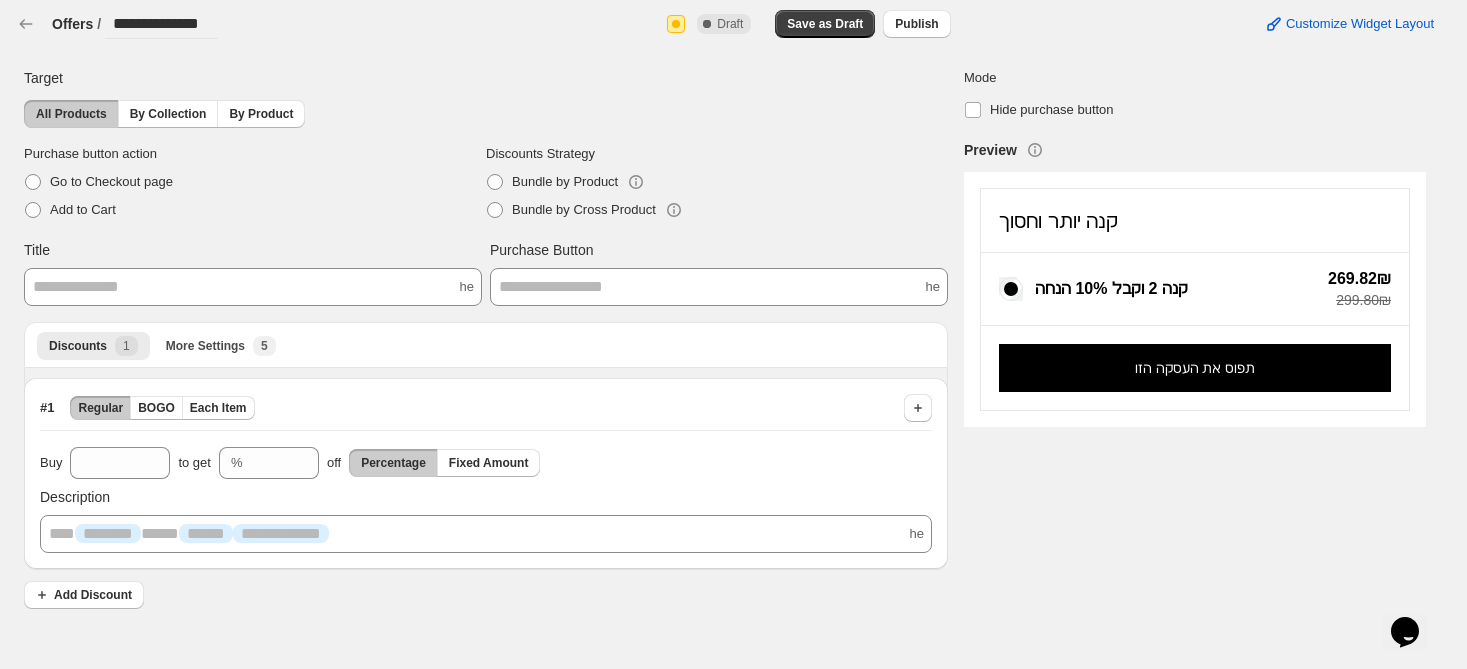 click on "299.80₪" at bounding box center (1359, 300) 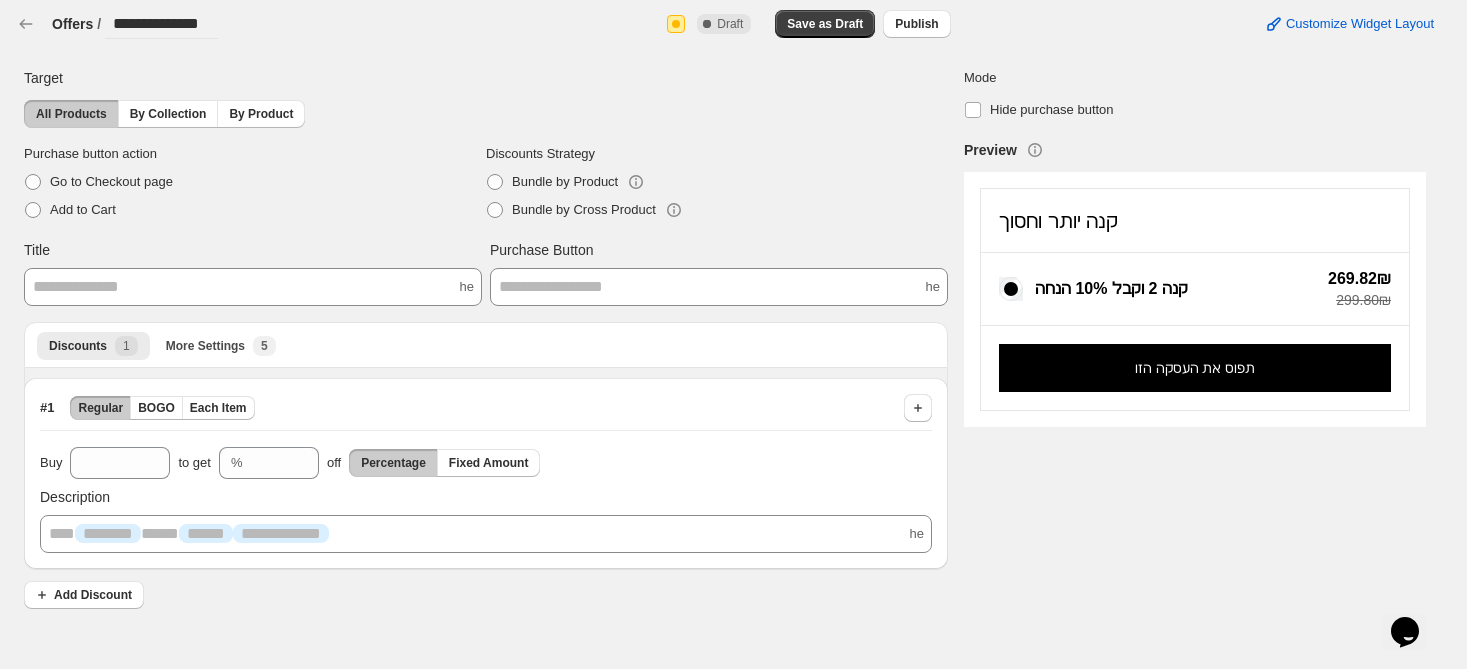 click on "**********" at bounding box center (253, 287) 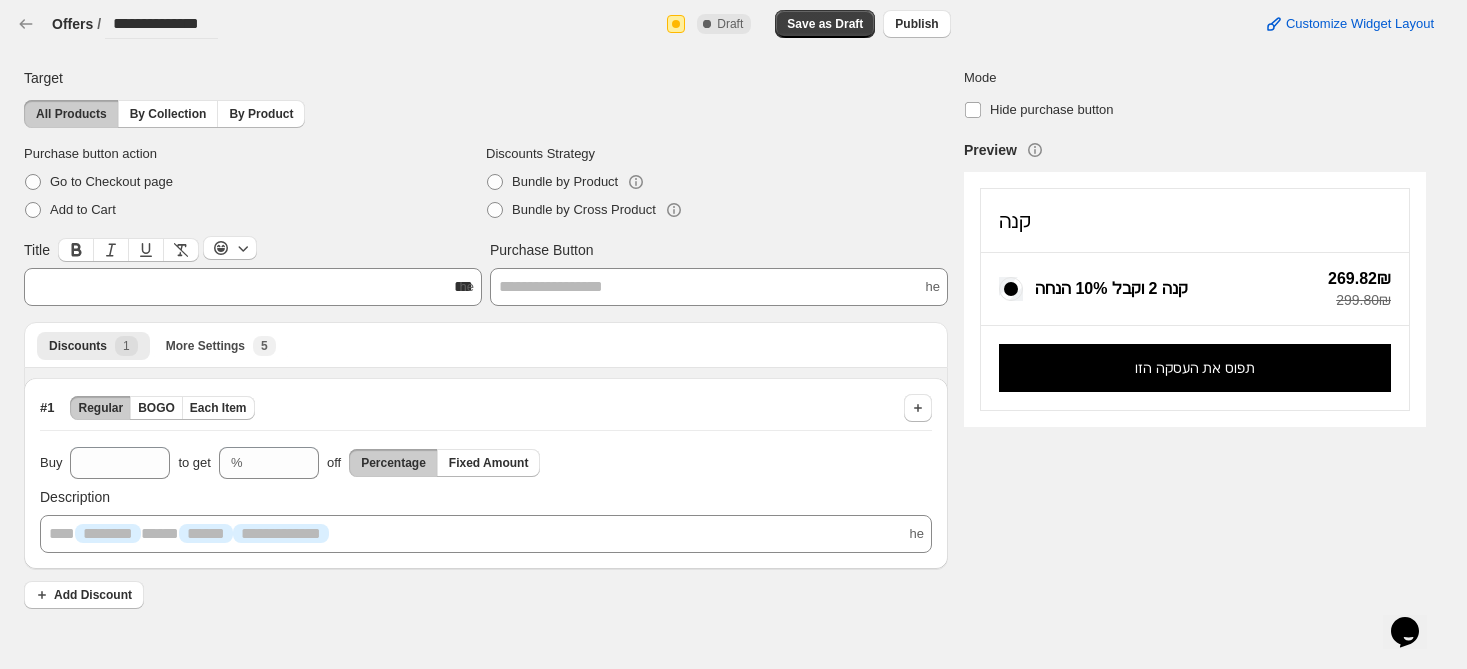 type 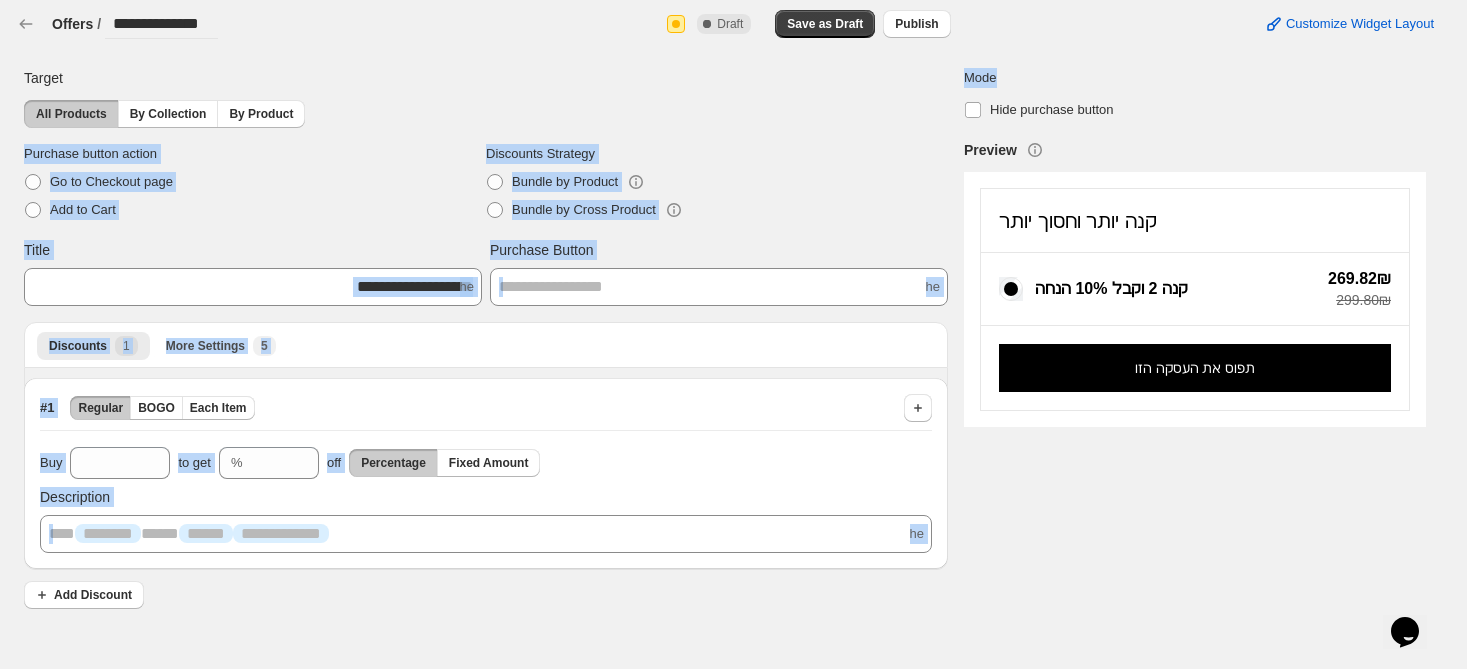 drag, startPoint x: 940, startPoint y: 58, endPoint x: 1001, endPoint y: 64, distance: 61.294373 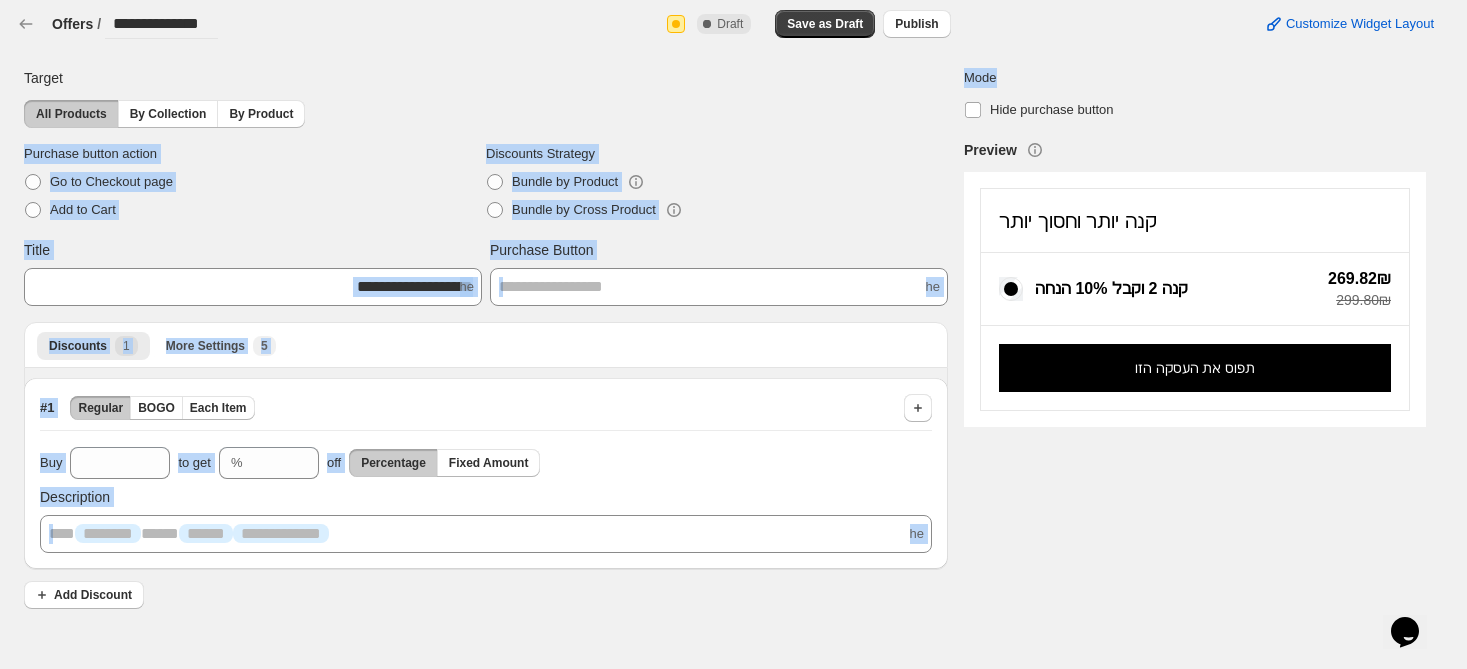 click on "**********" at bounding box center (717, 335) 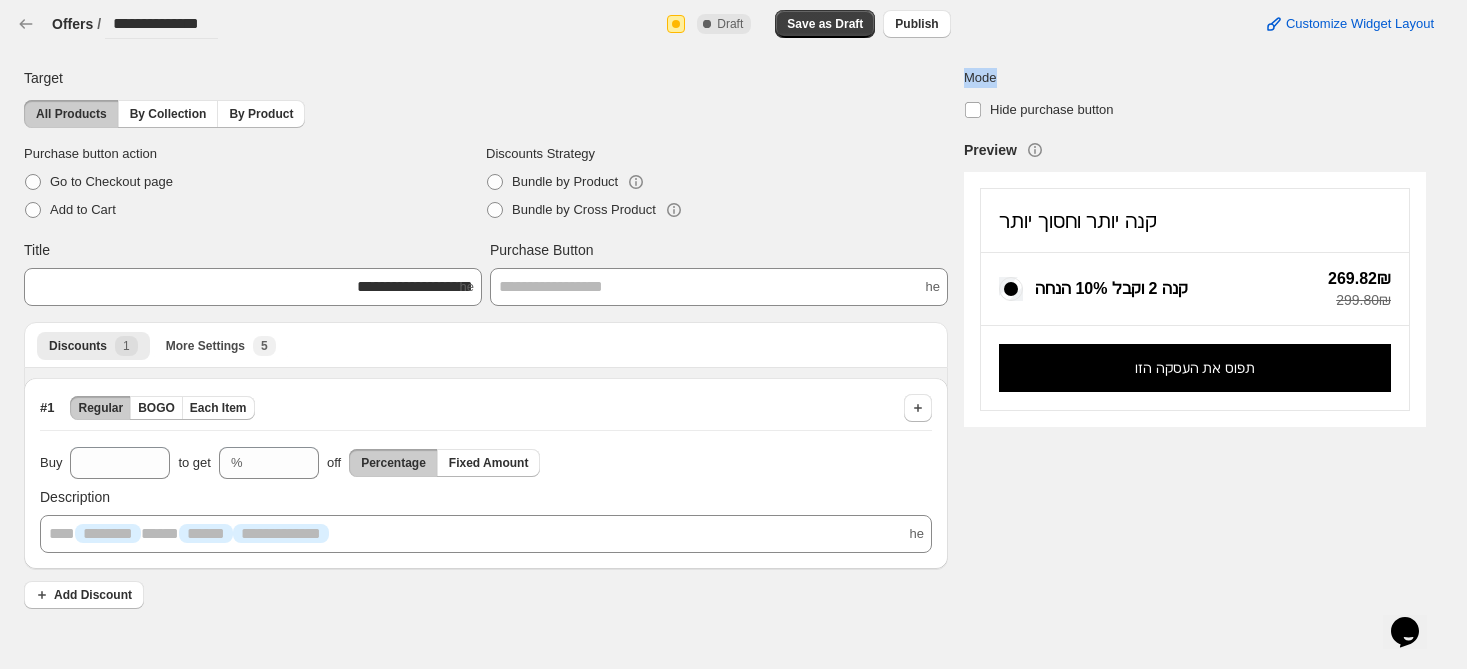 click on "**********" at bounding box center [717, 335] 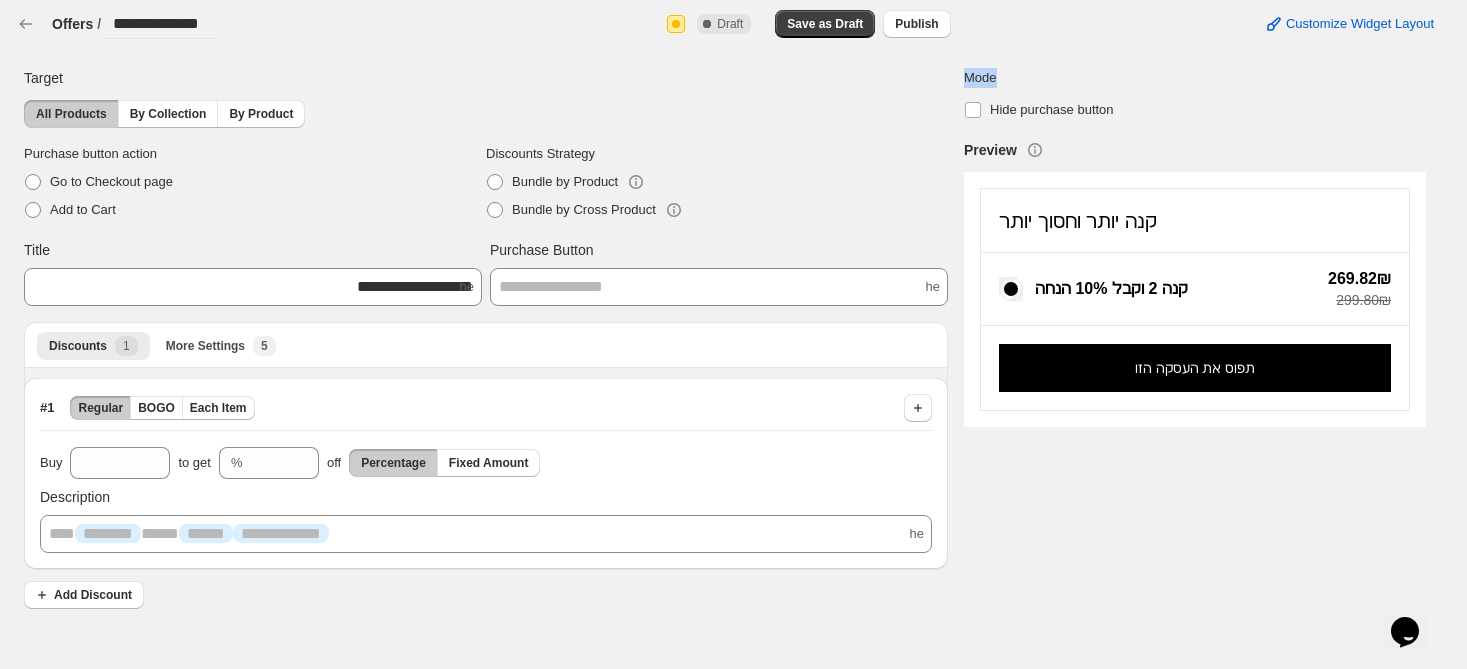 click on "**********" at bounding box center (717, 335) 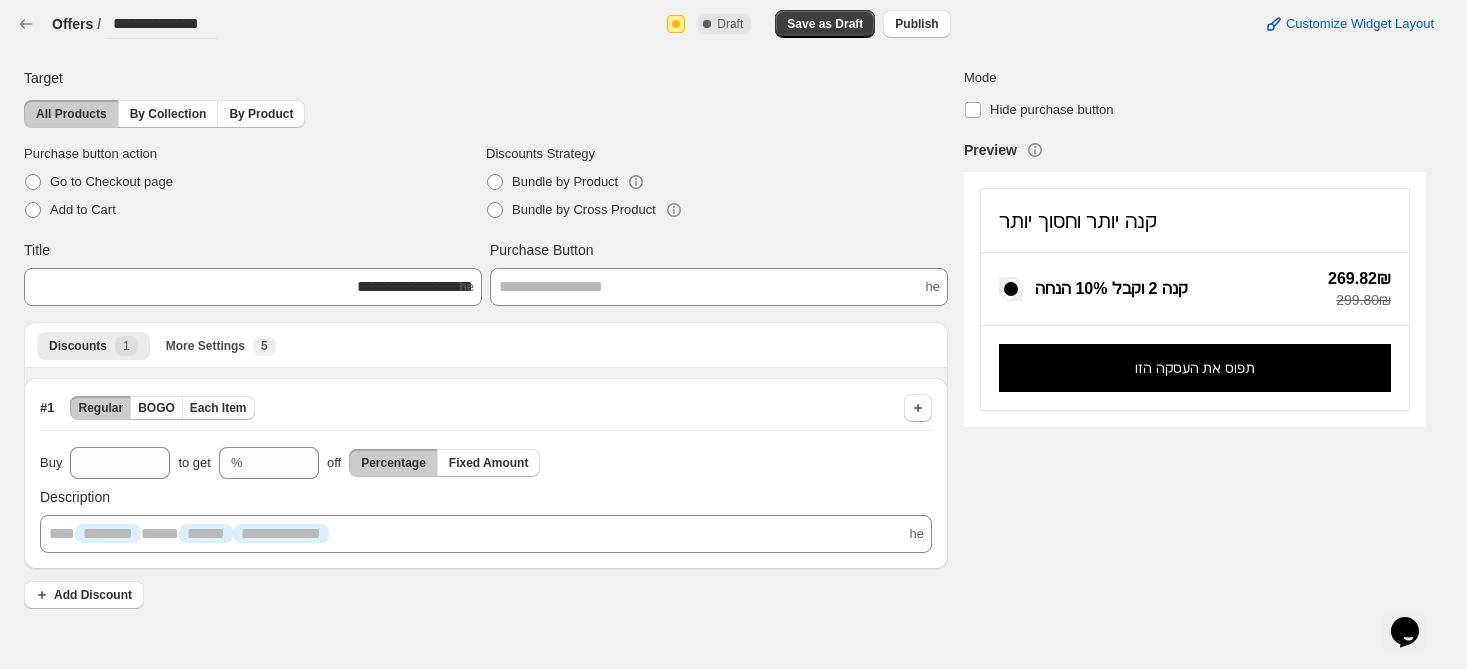 click on "Target All Products By Collection By Product" at bounding box center [486, 98] 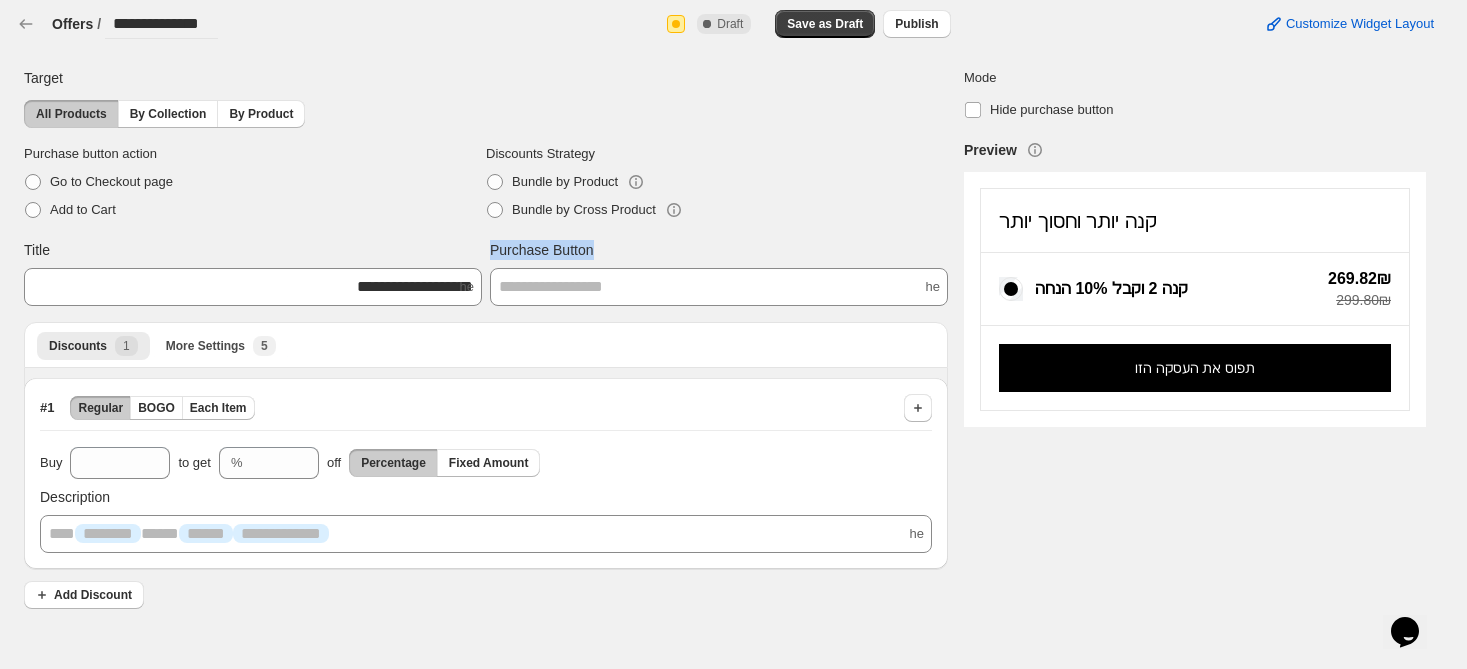 drag, startPoint x: 491, startPoint y: 247, endPoint x: 637, endPoint y: 249, distance: 146.0137 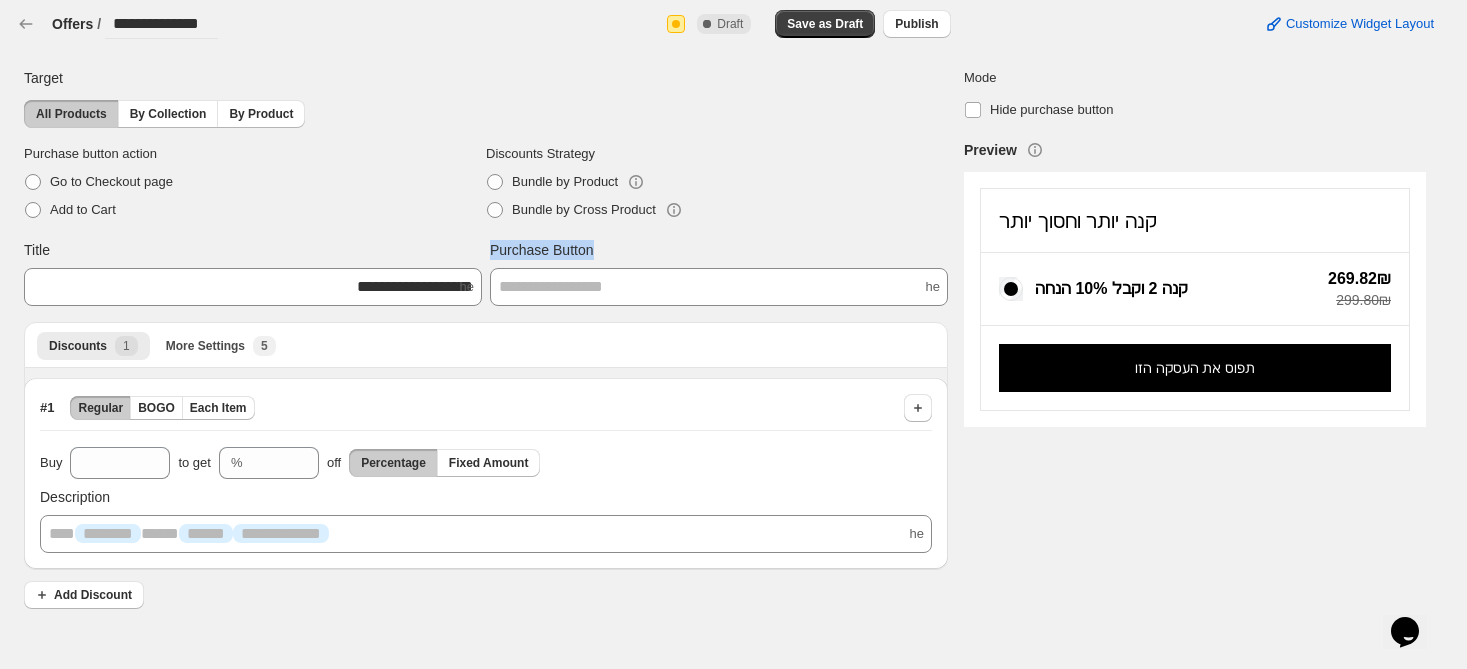 click on "Purchase Button" at bounding box center (719, 250) 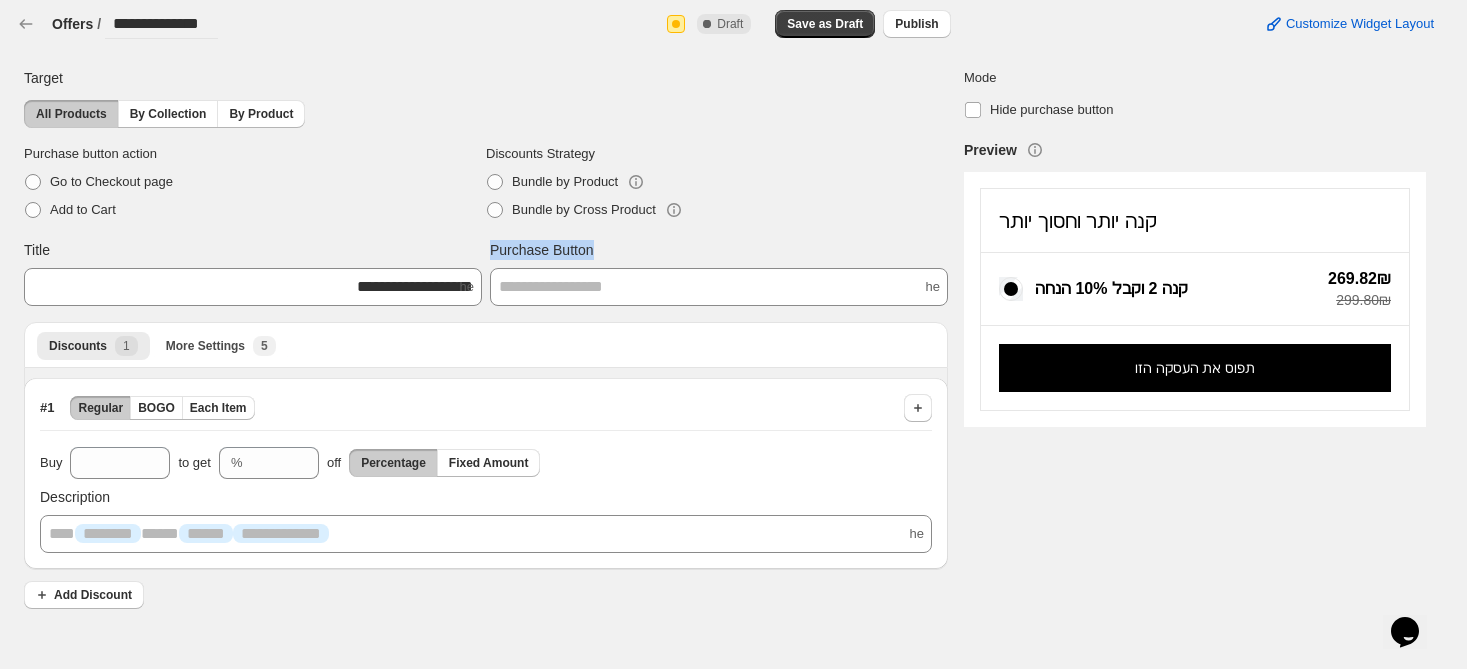 copy on "Purchase Button" 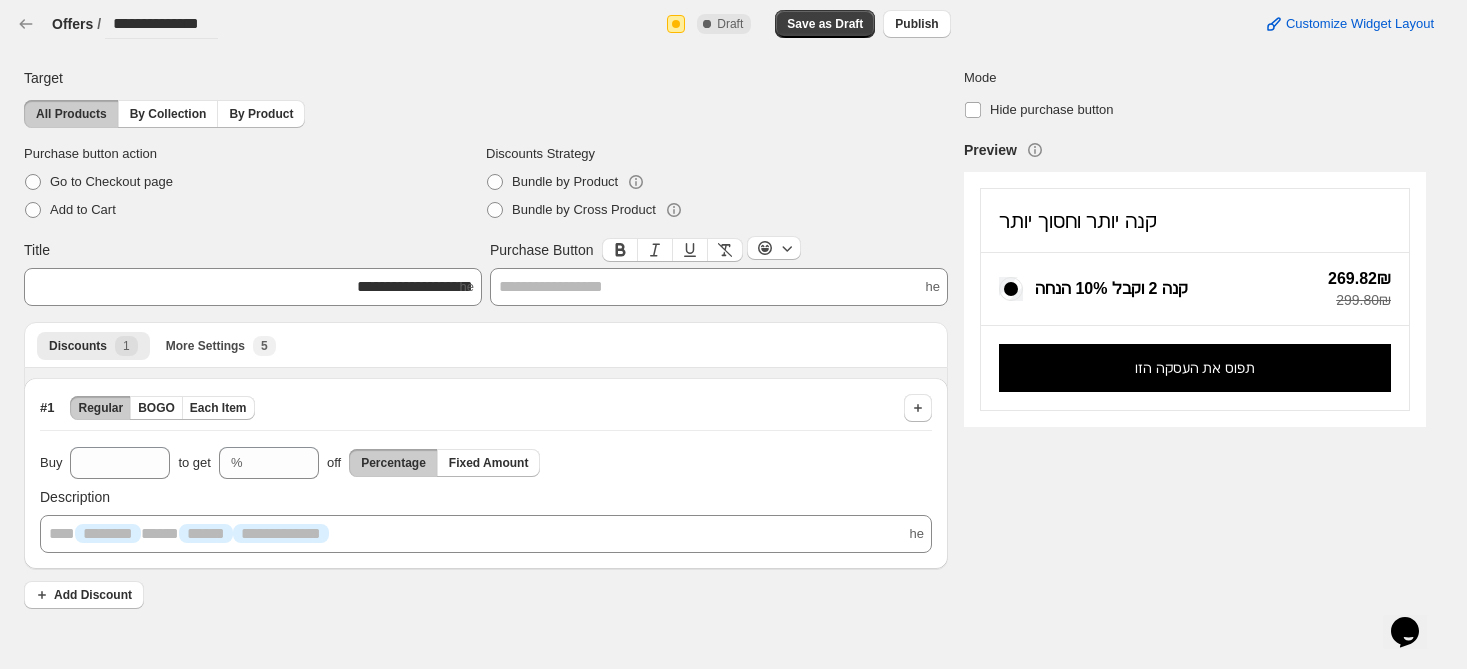 click on "**********" at bounding box center [719, 287] 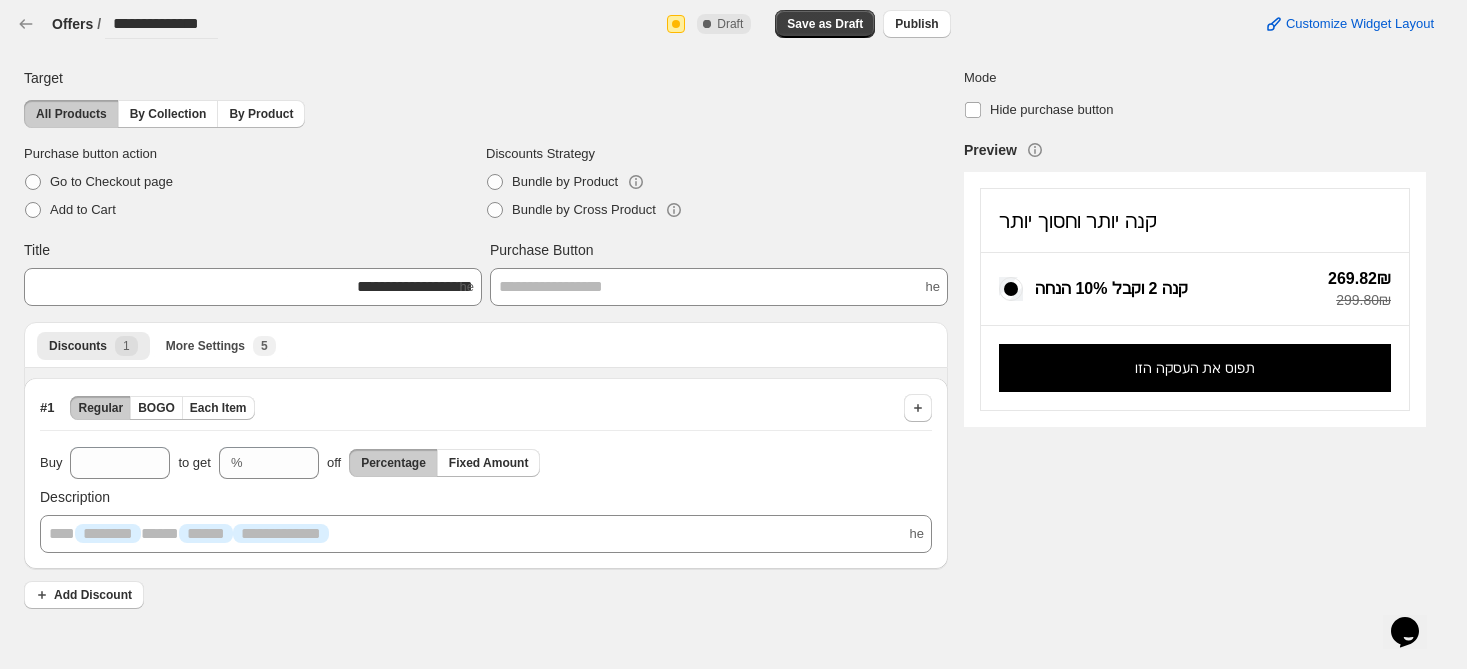 click on "269.82₪" at bounding box center [1359, 279] 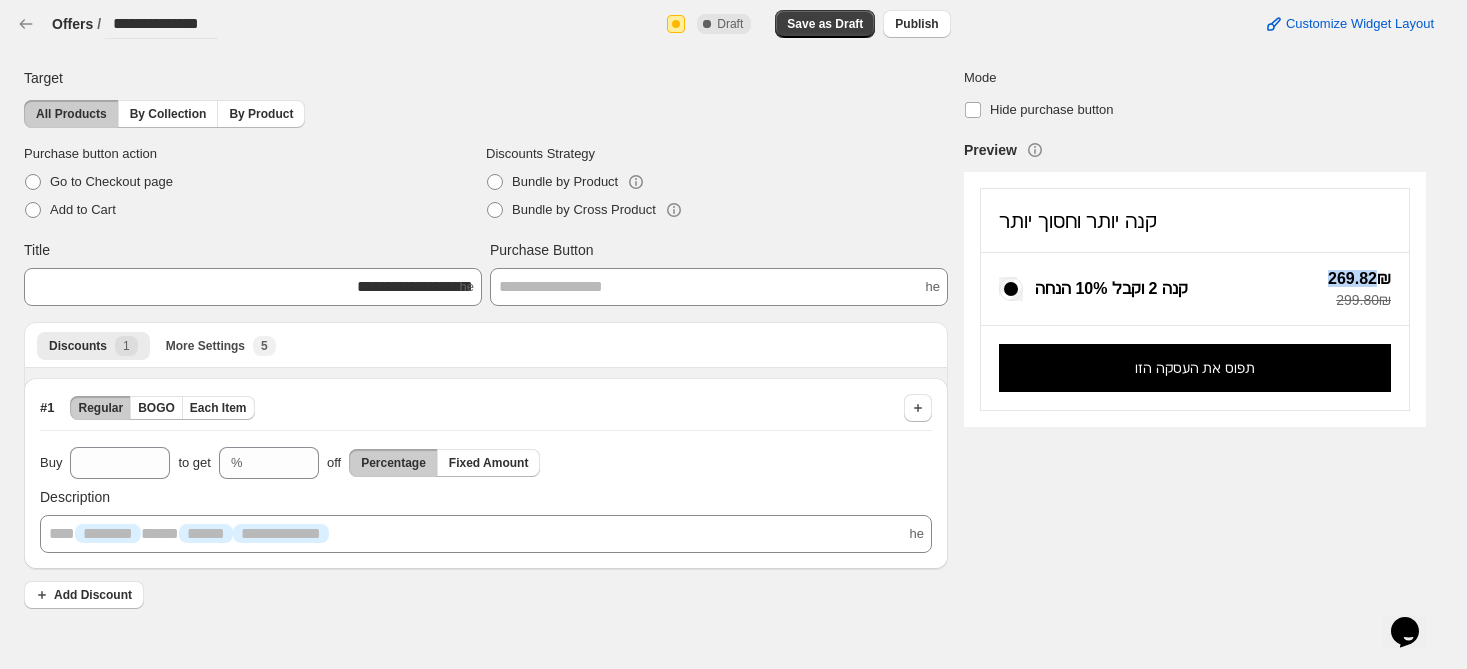 click on "269.82₪" at bounding box center (1359, 279) 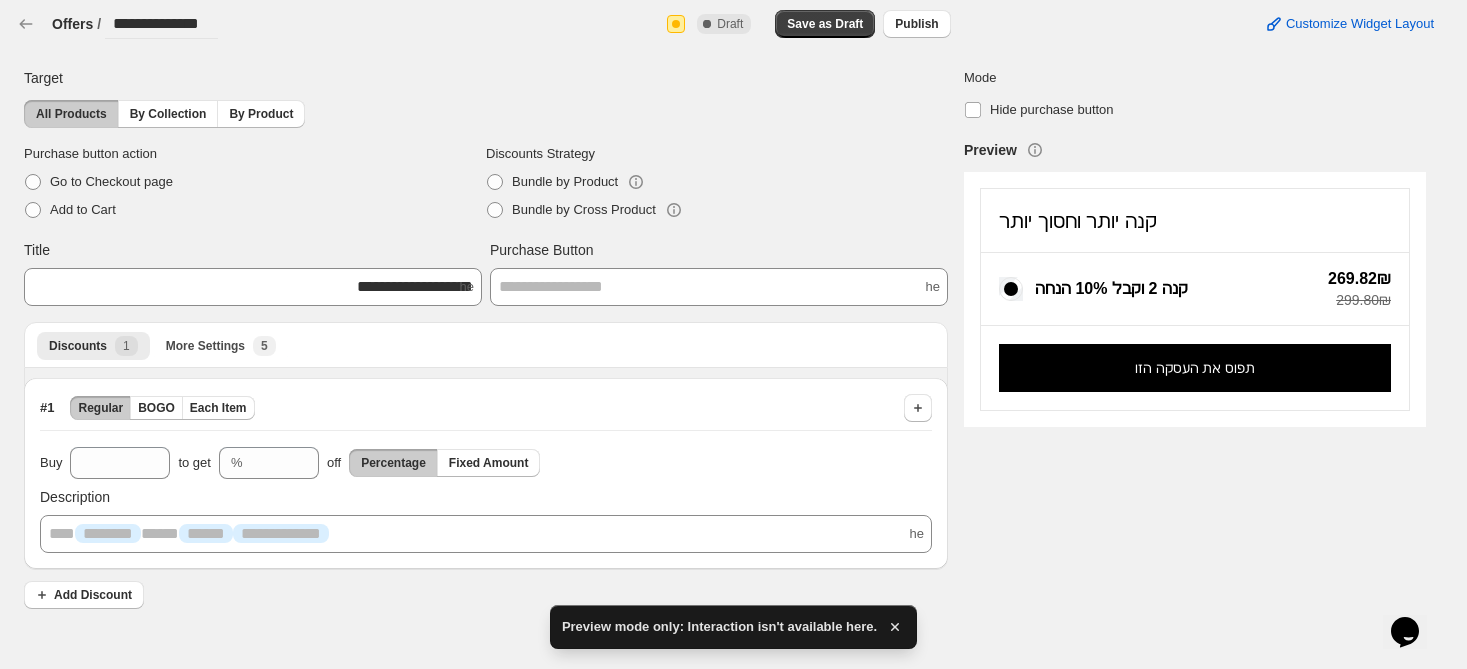 click on "**********" at bounding box center (717, 335) 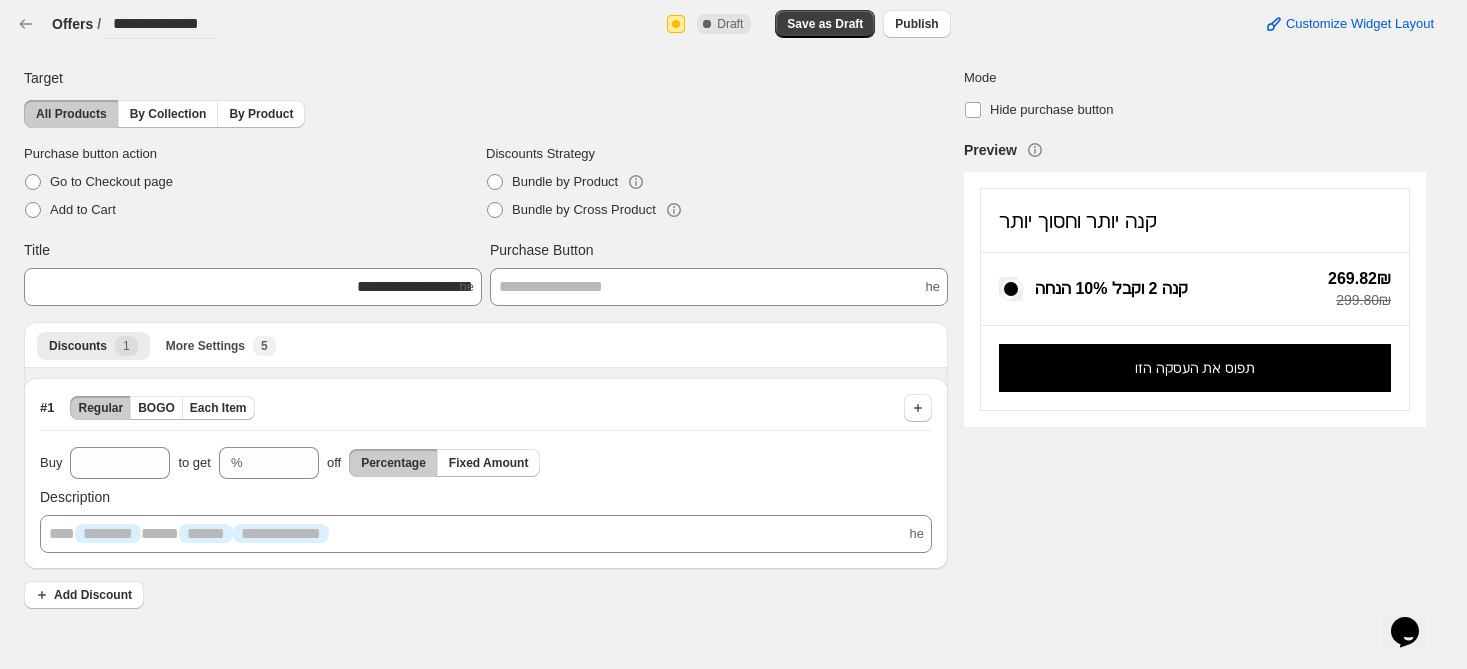 drag, startPoint x: 40, startPoint y: 410, endPoint x: 3, endPoint y: 406, distance: 37.215588 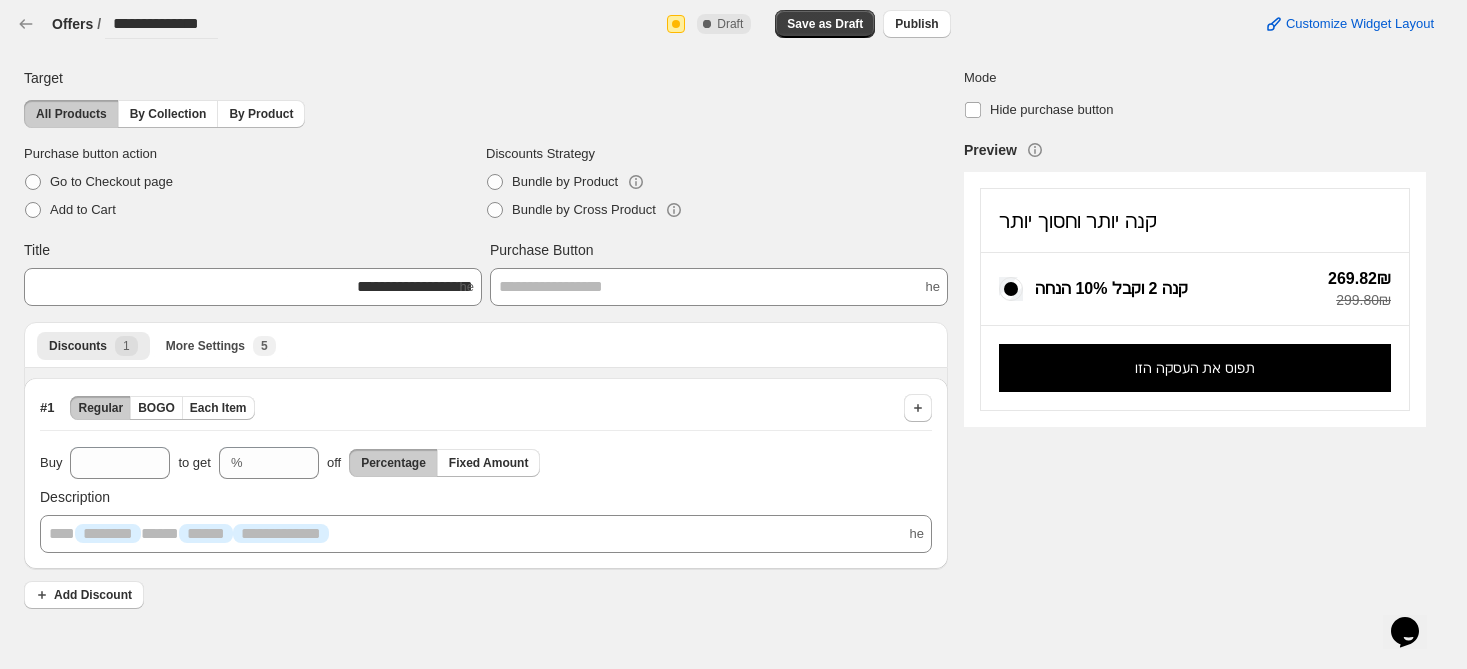 click on "**********" at bounding box center [725, 337] 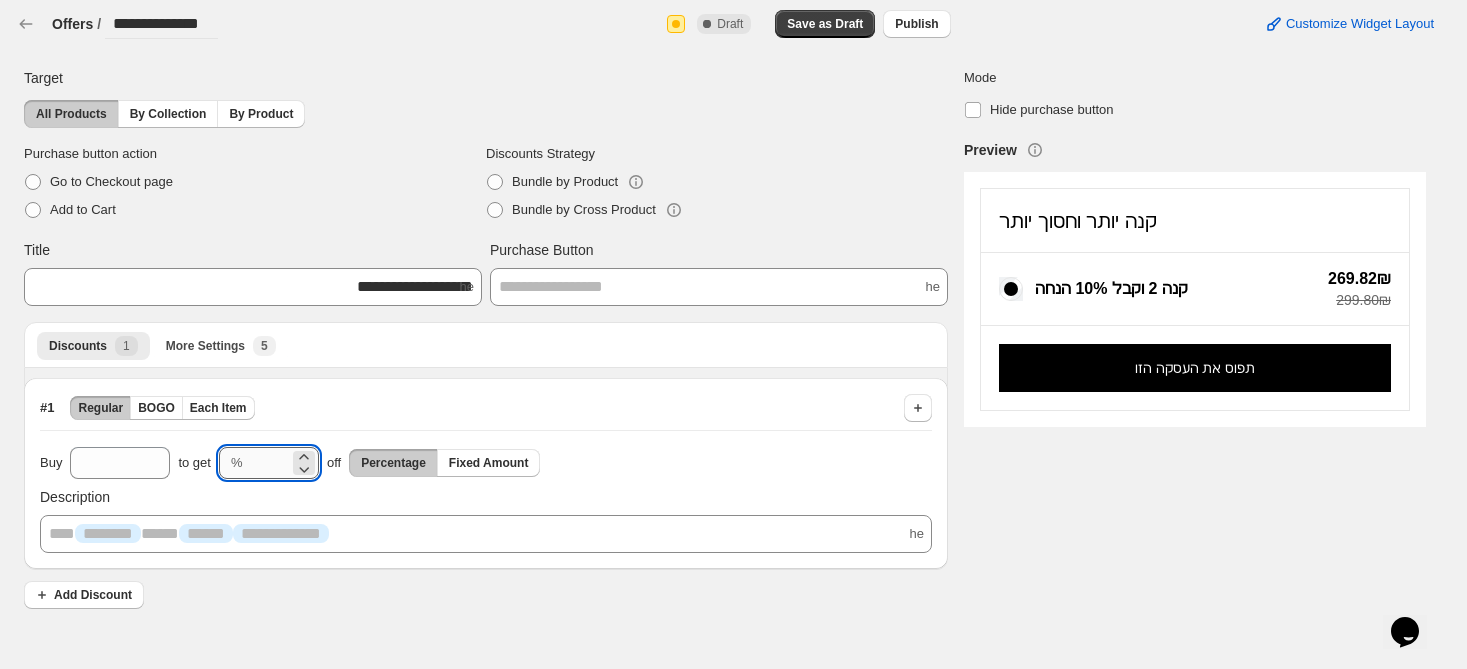 click on "**" at bounding box center [270, 463] 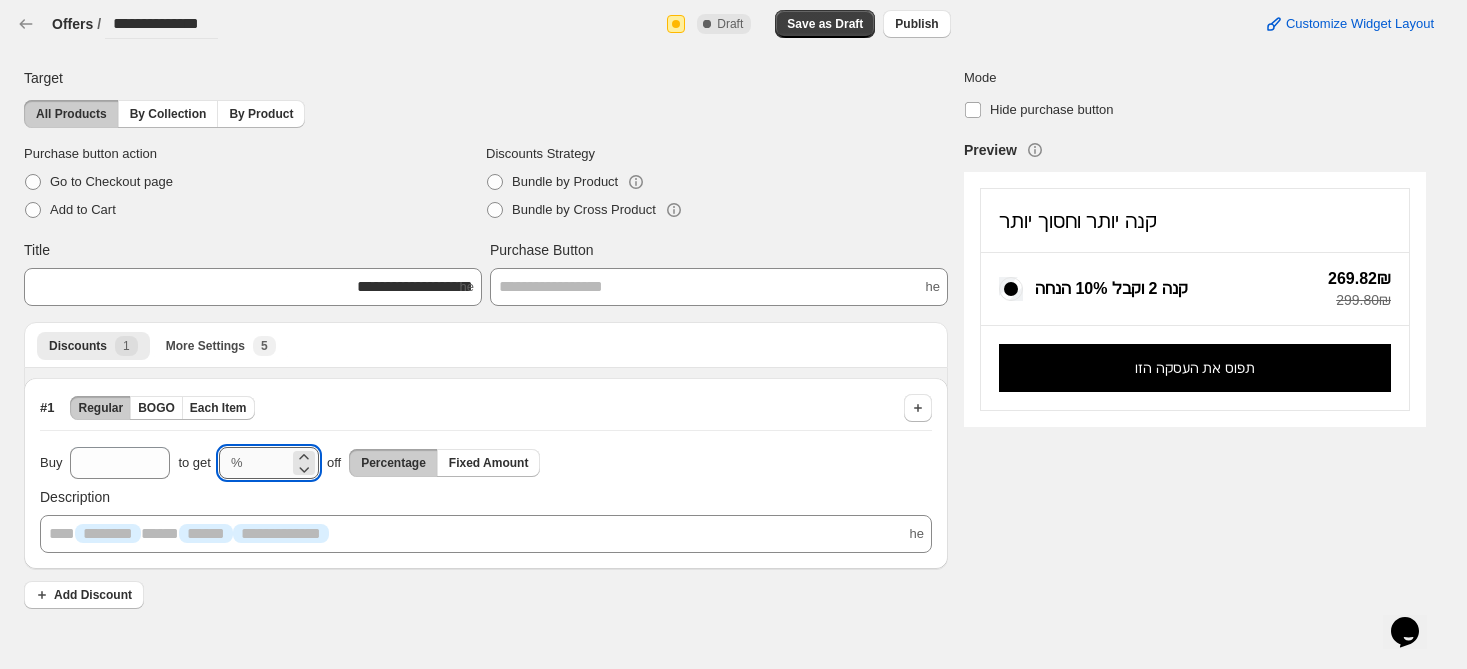 drag, startPoint x: 264, startPoint y: 462, endPoint x: 253, endPoint y: 462, distance: 11 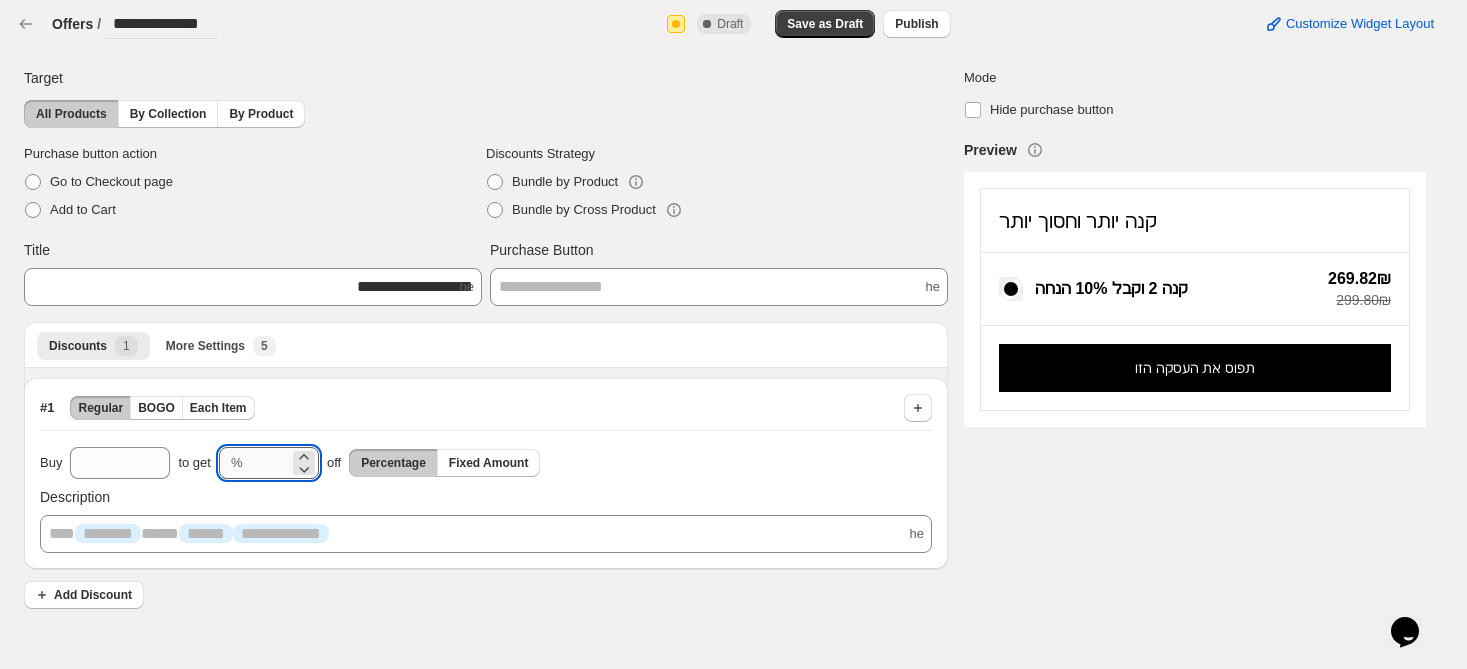 click on "**" at bounding box center (270, 463) 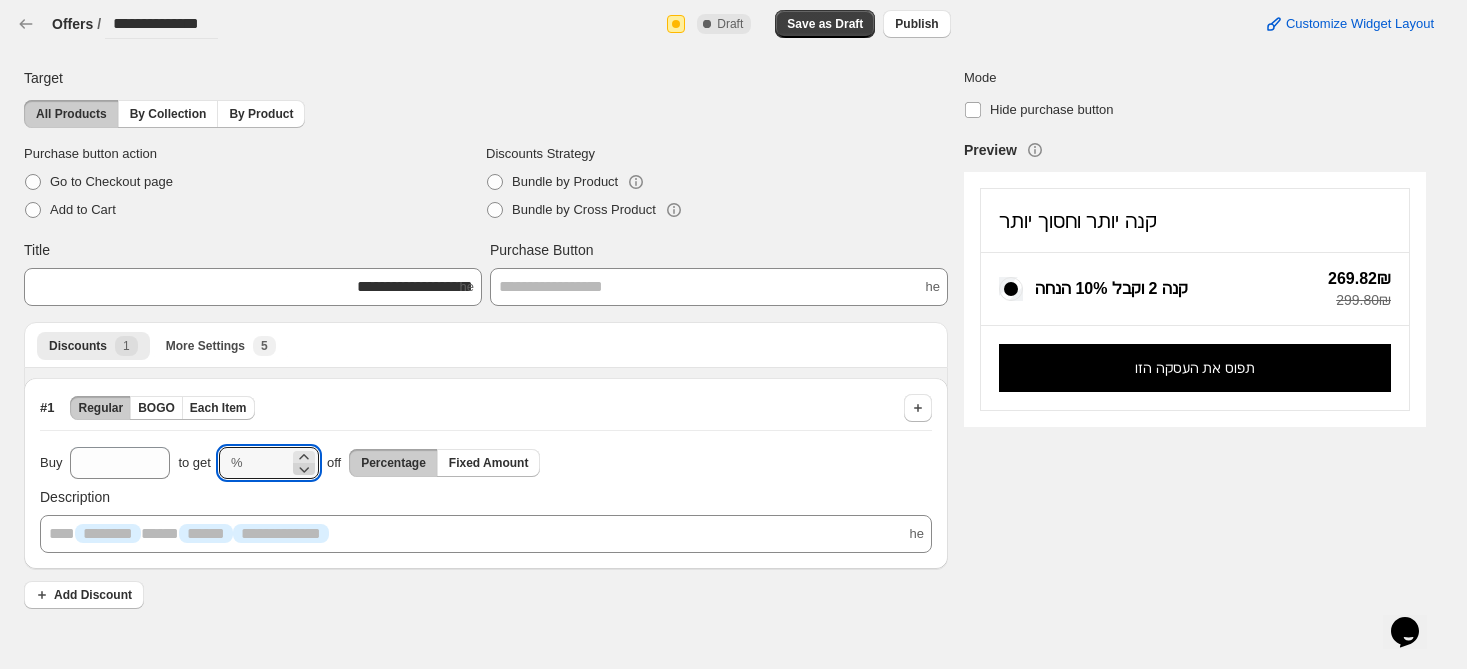 type on "*" 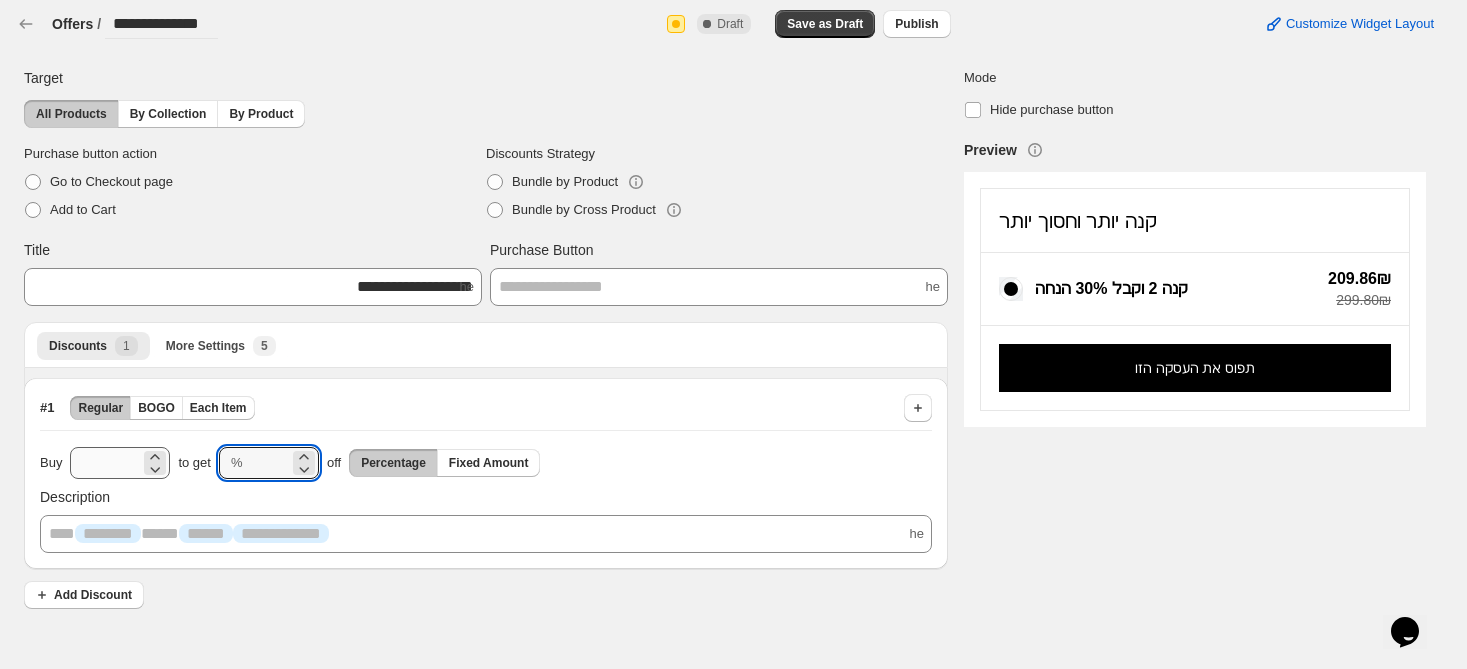 type on "**" 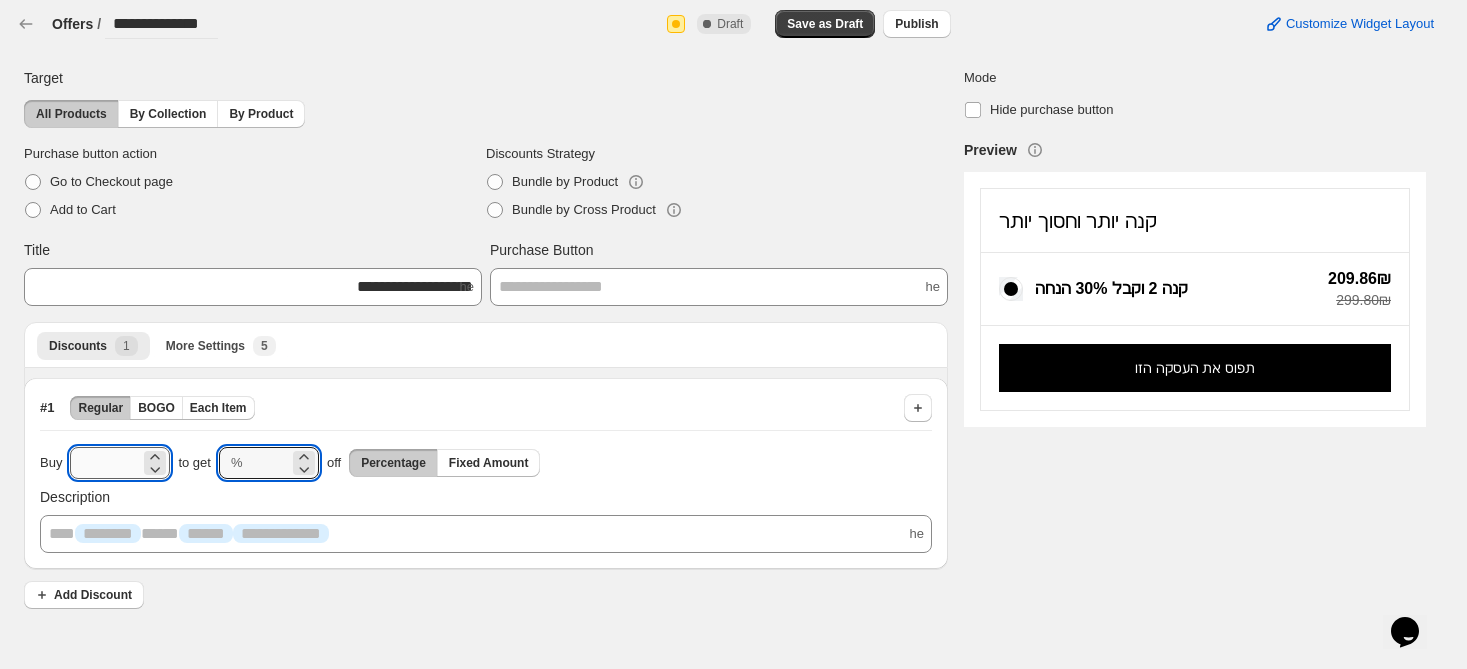 click on "*" at bounding box center (105, 463) 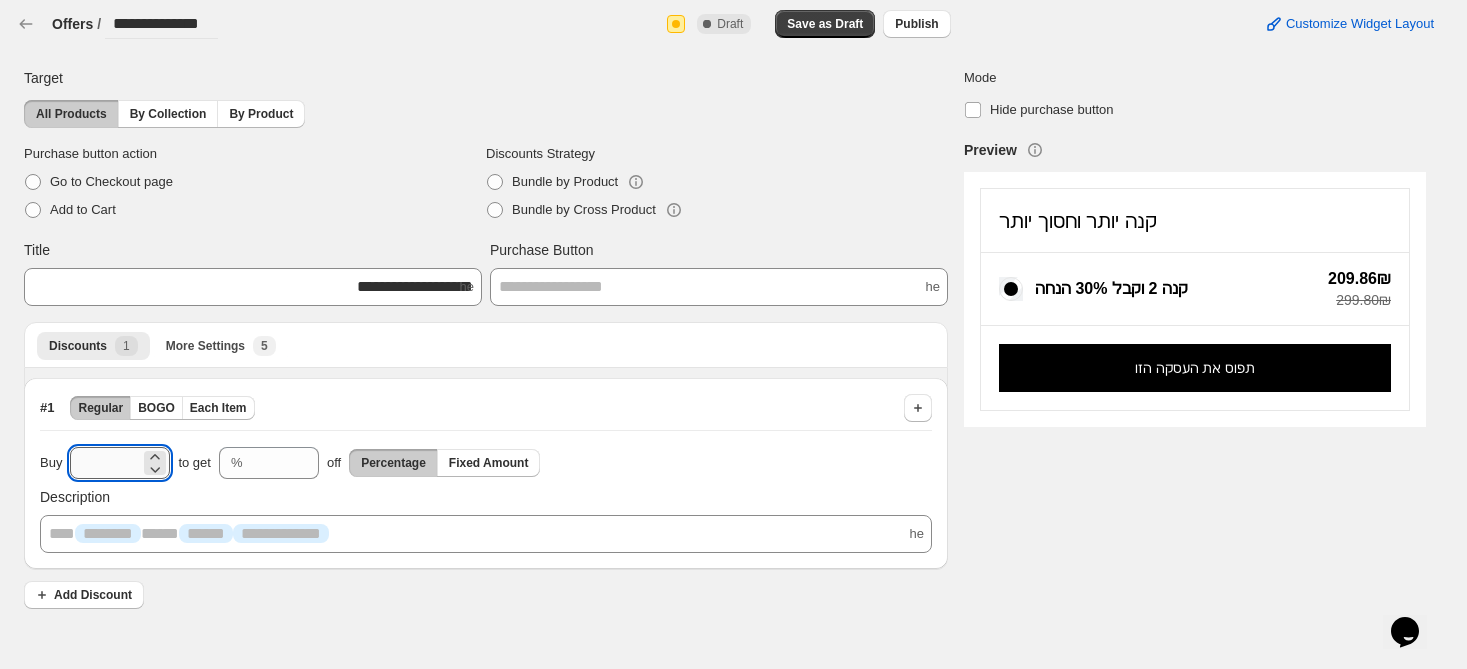 drag, startPoint x: 91, startPoint y: 462, endPoint x: 69, endPoint y: 462, distance: 22 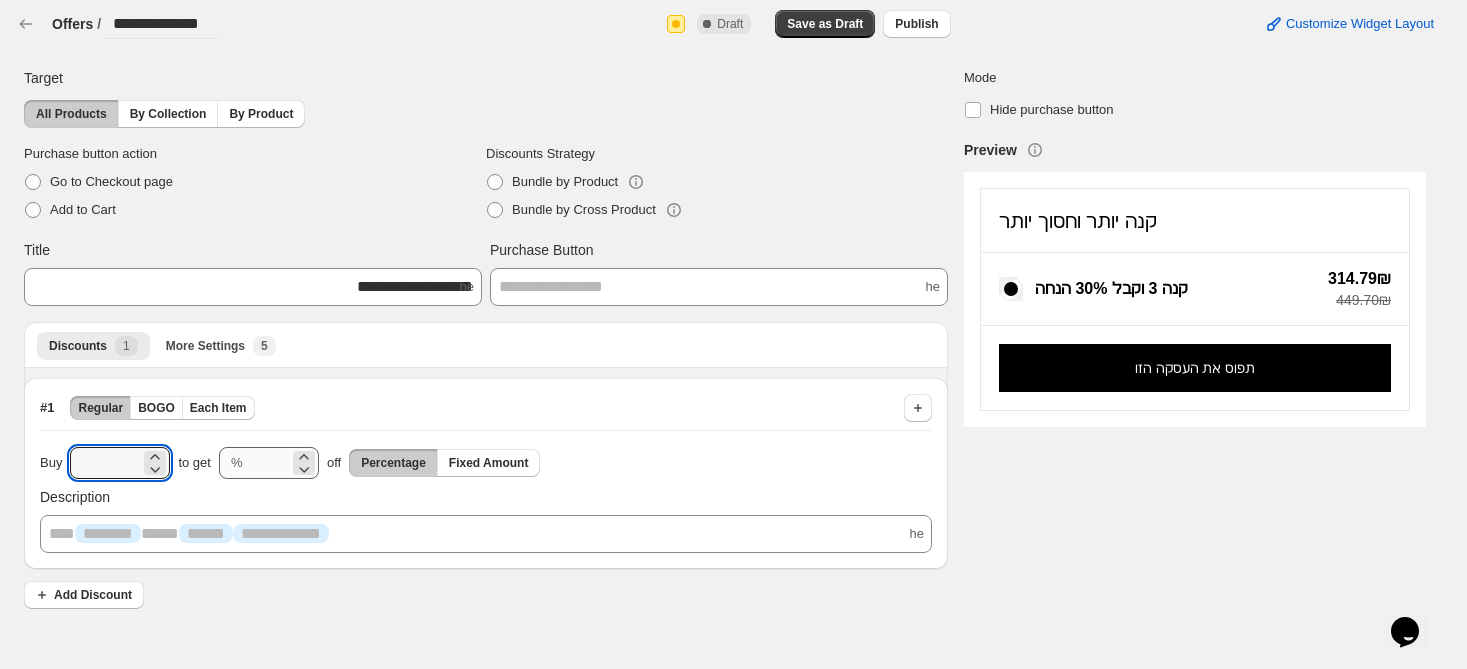 type on "*" 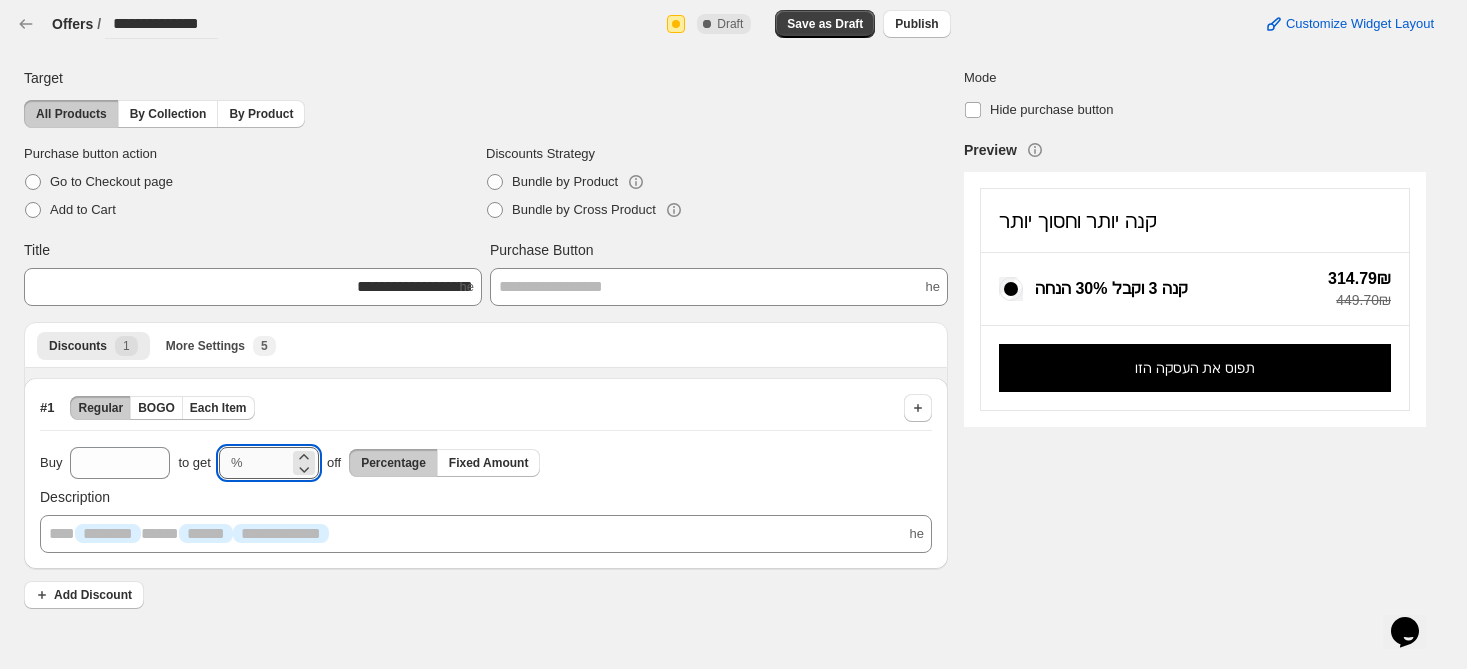 click on "**" at bounding box center (270, 463) 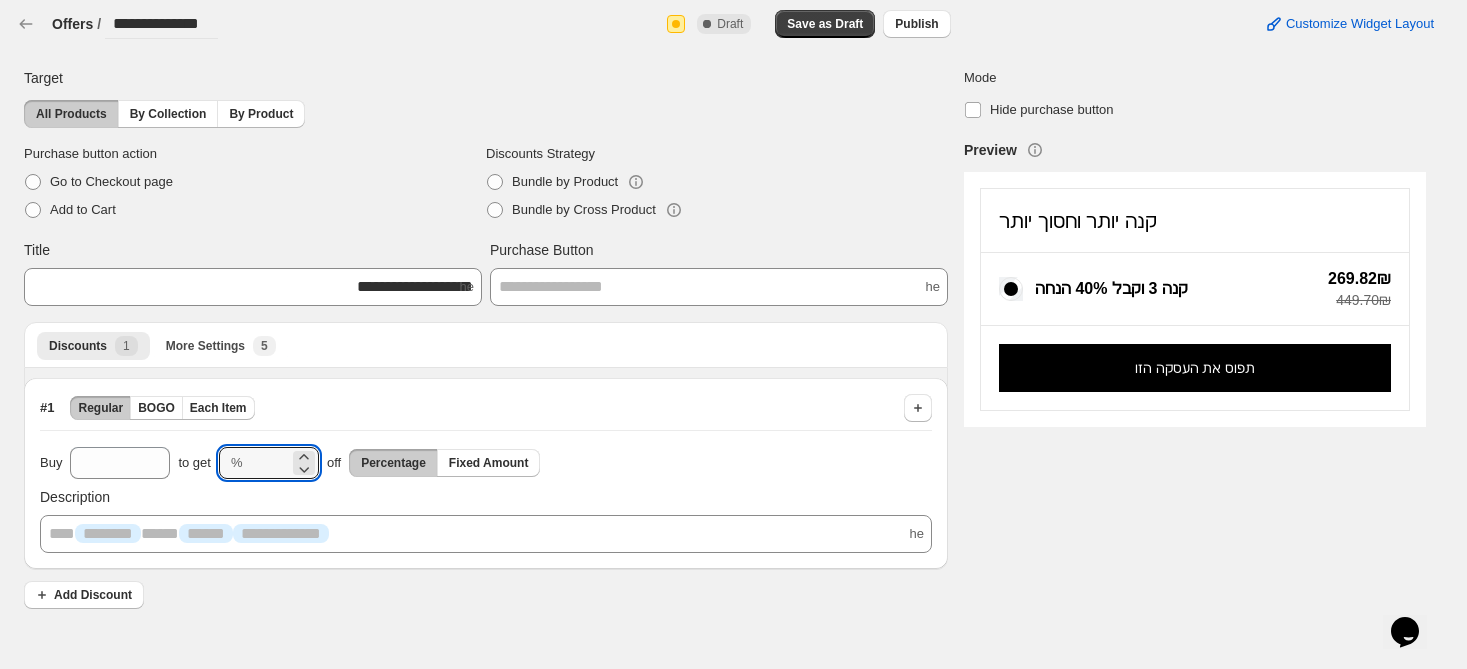type on "*" 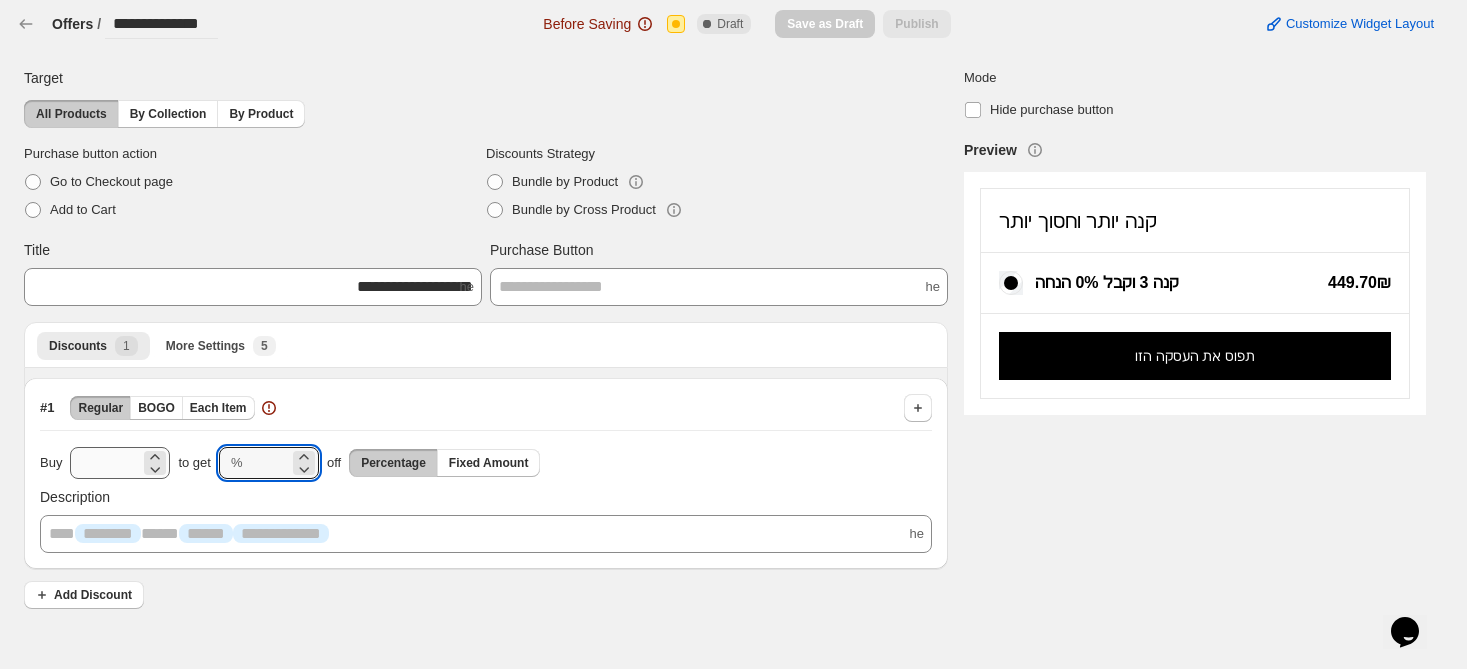 type 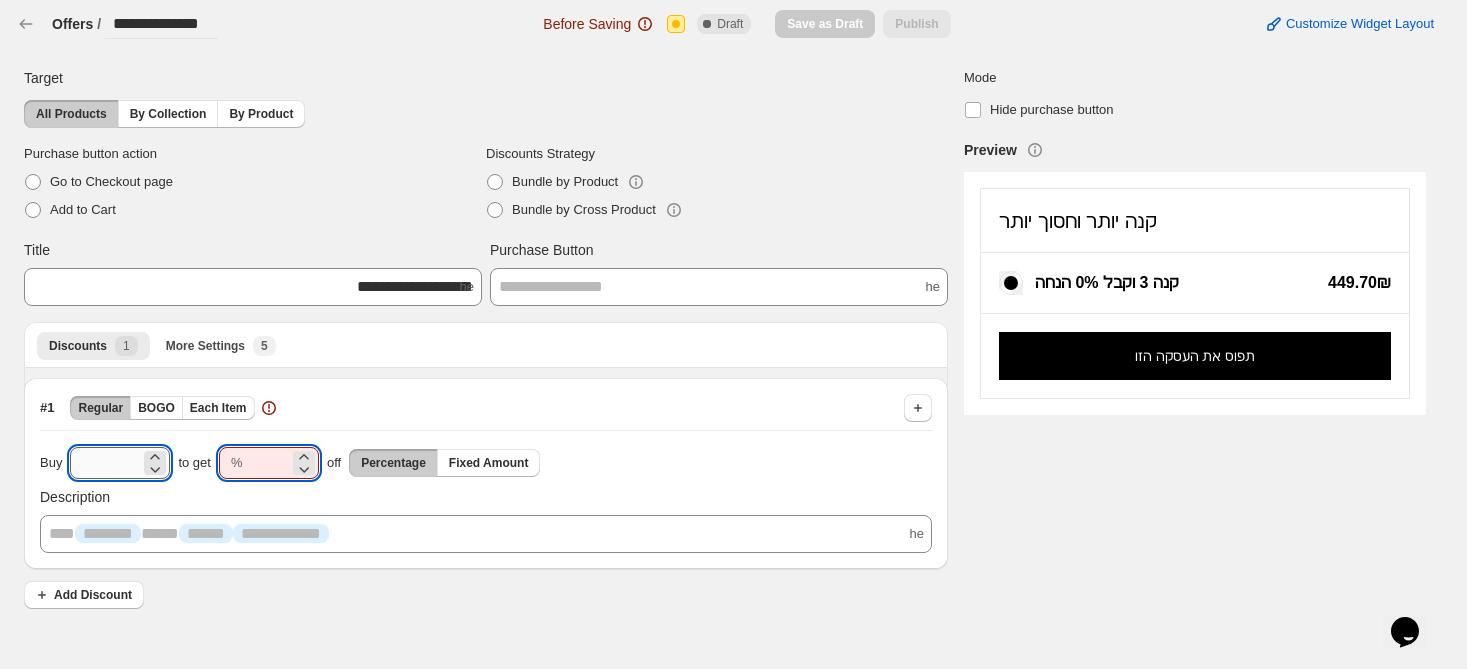 click on "*" at bounding box center (105, 463) 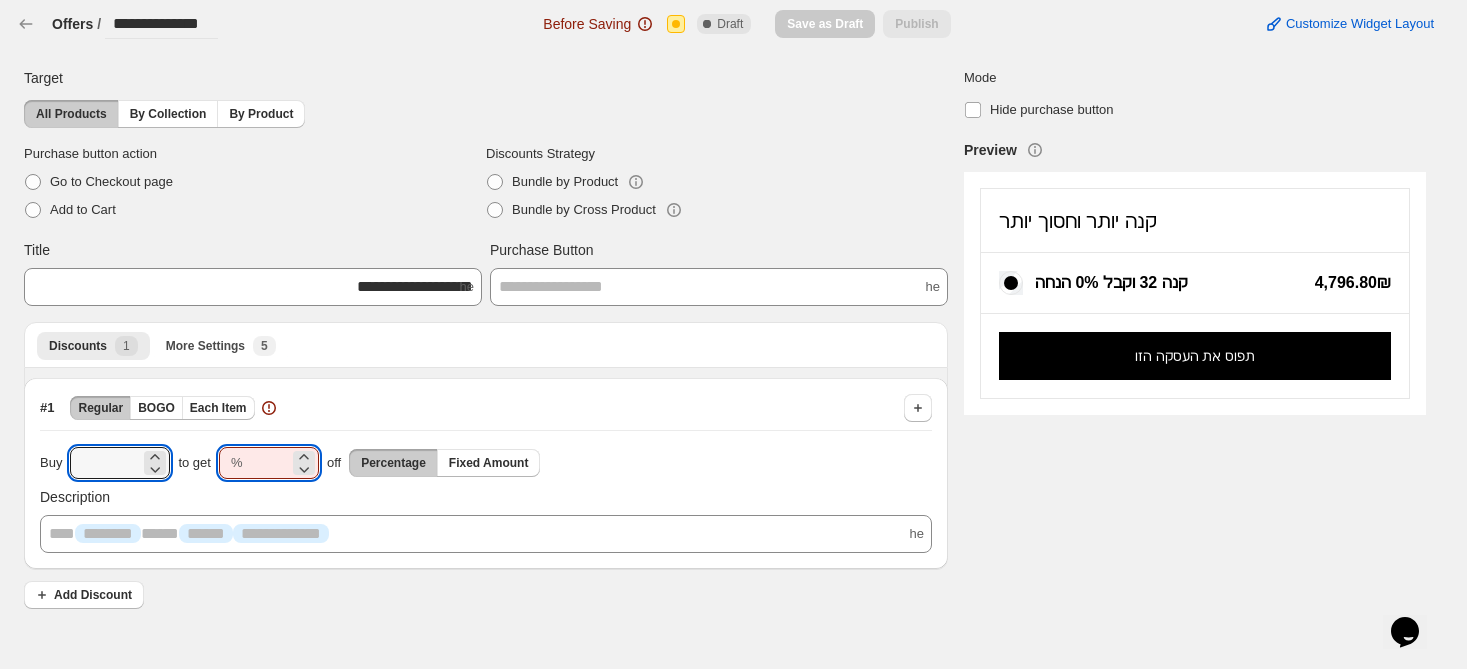 click at bounding box center [270, 463] 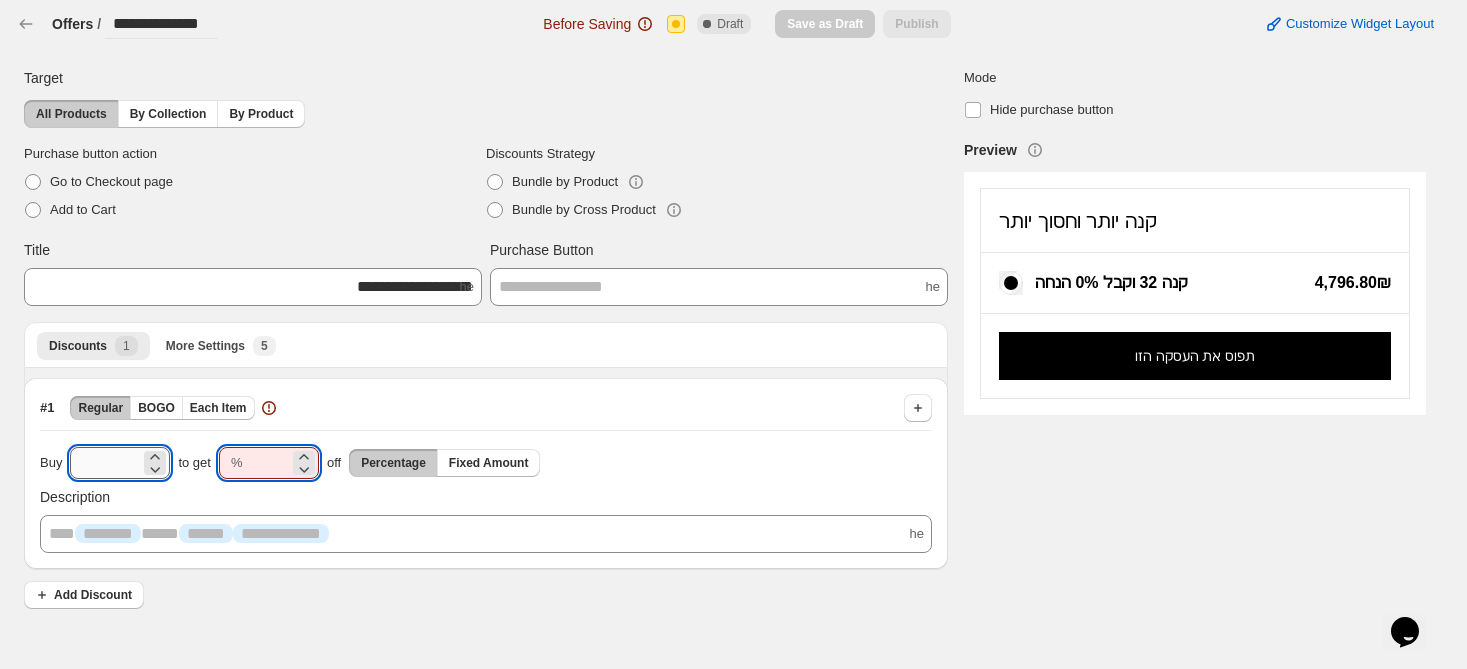 click on "**" at bounding box center [105, 463] 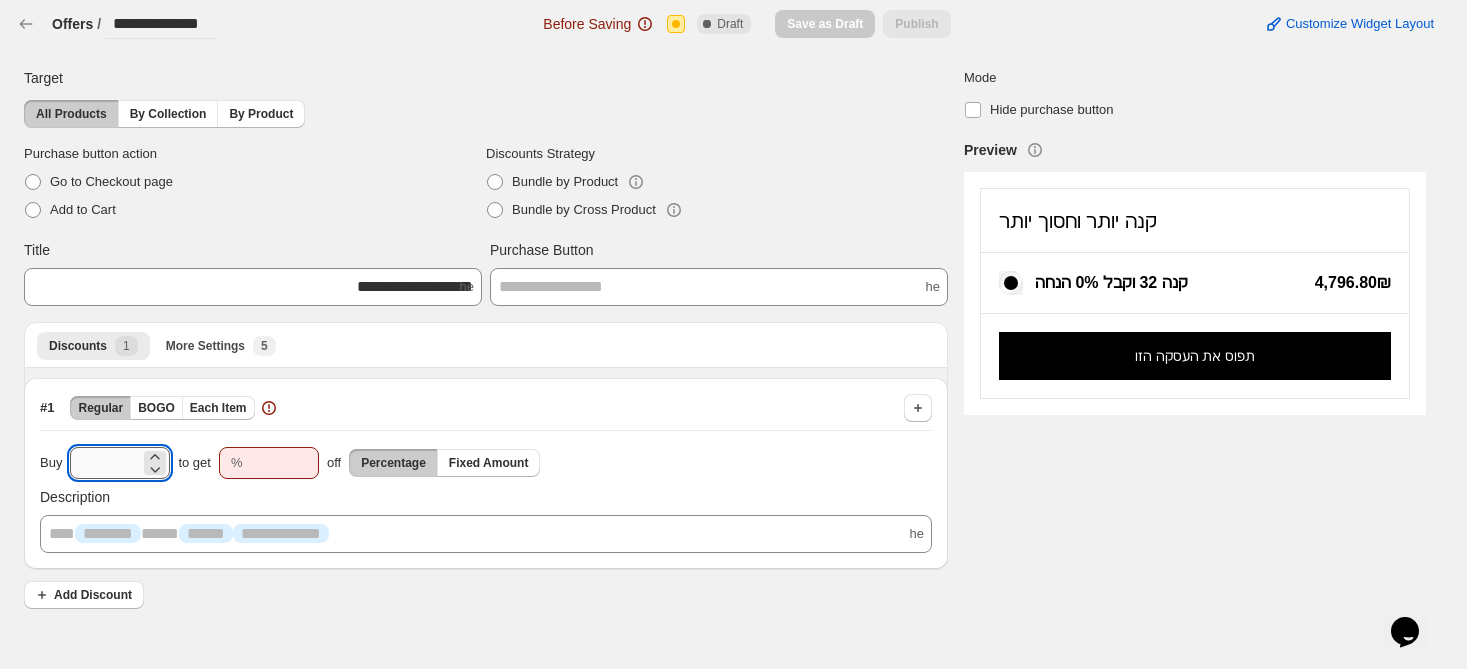 click on "**" at bounding box center (105, 463) 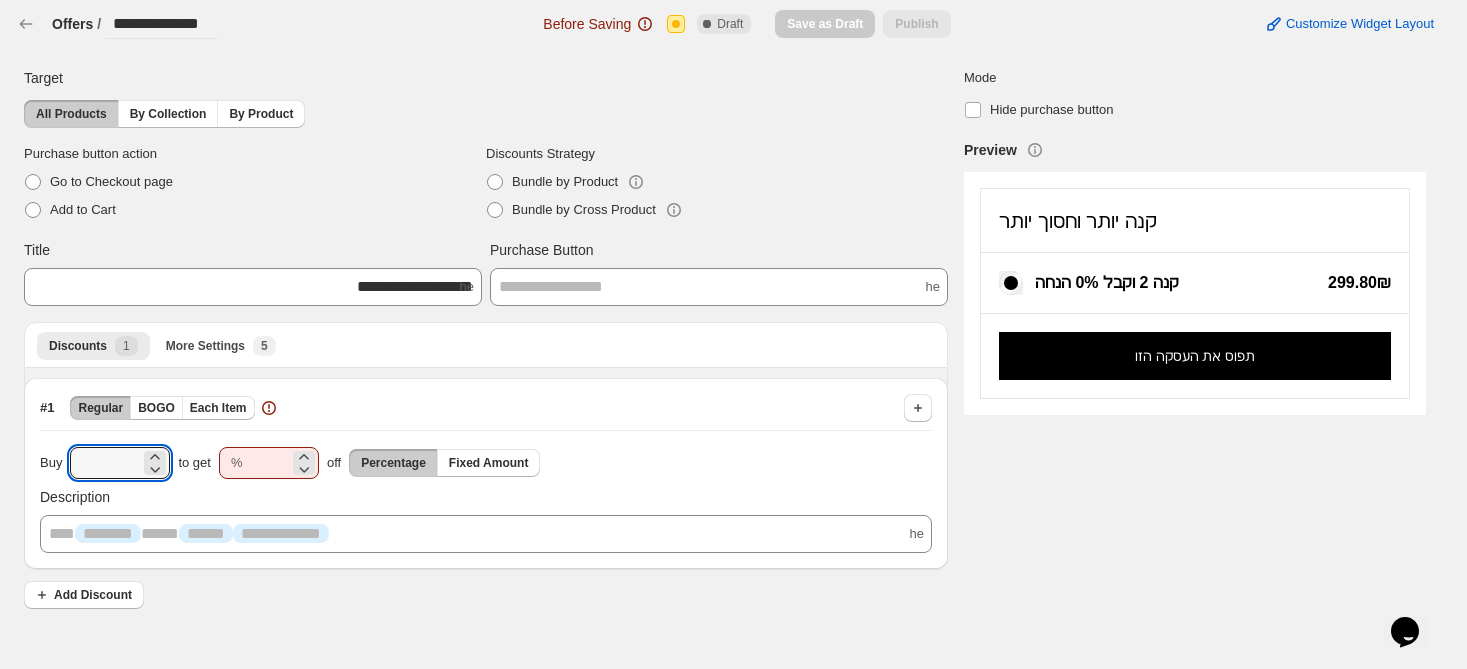 type on "*" 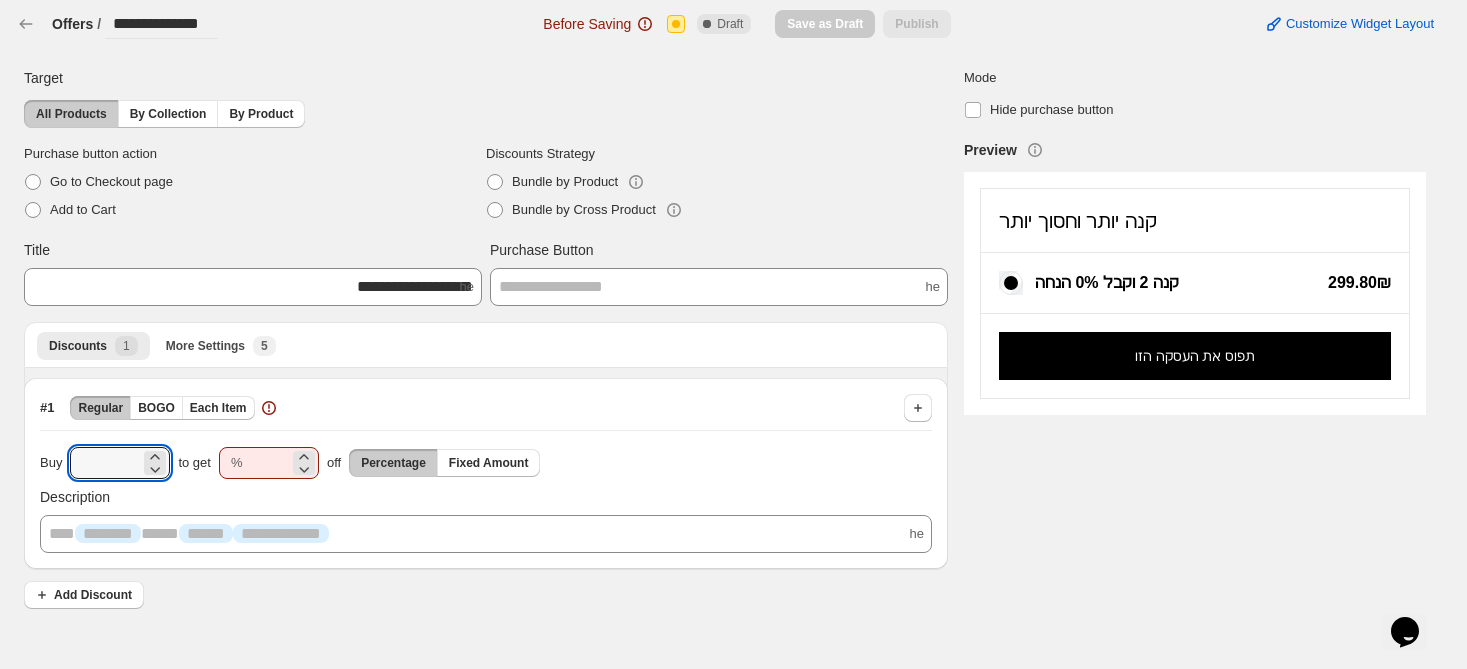 click on "%" at bounding box center (237, 463) 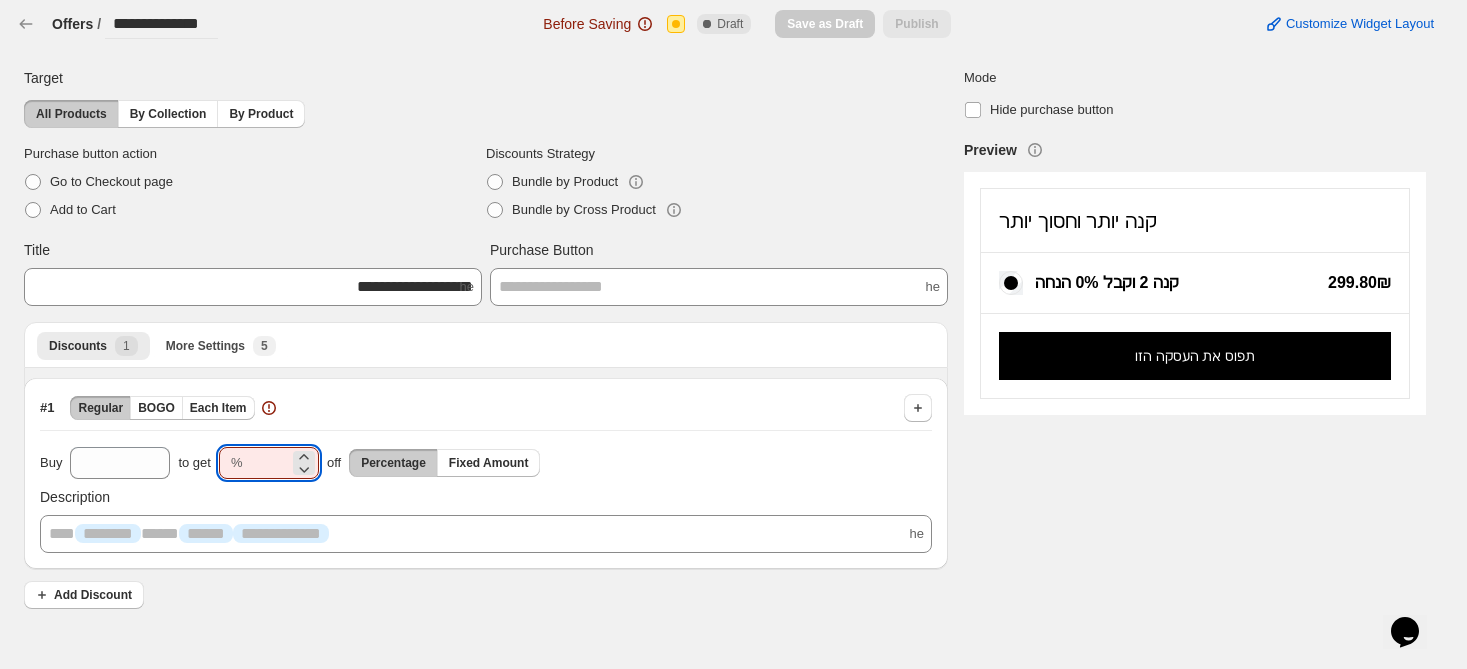 click at bounding box center [270, 463] 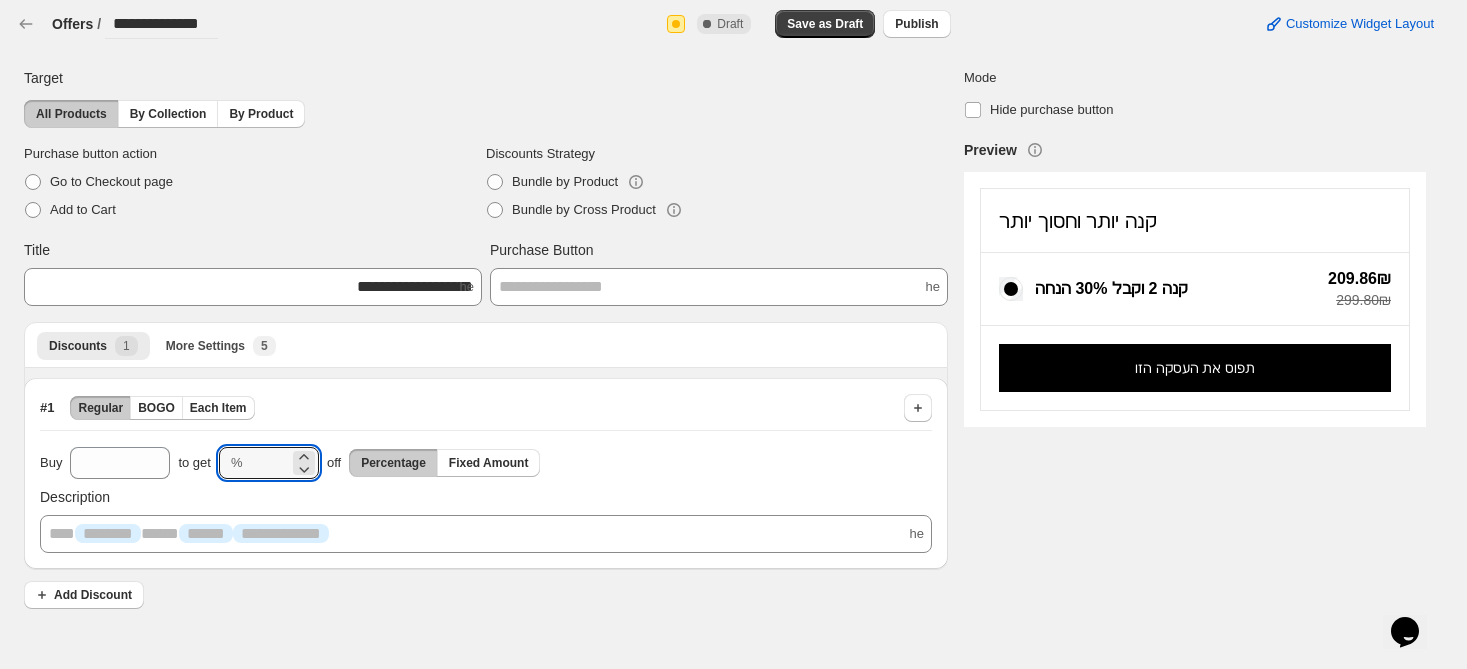 type on "**" 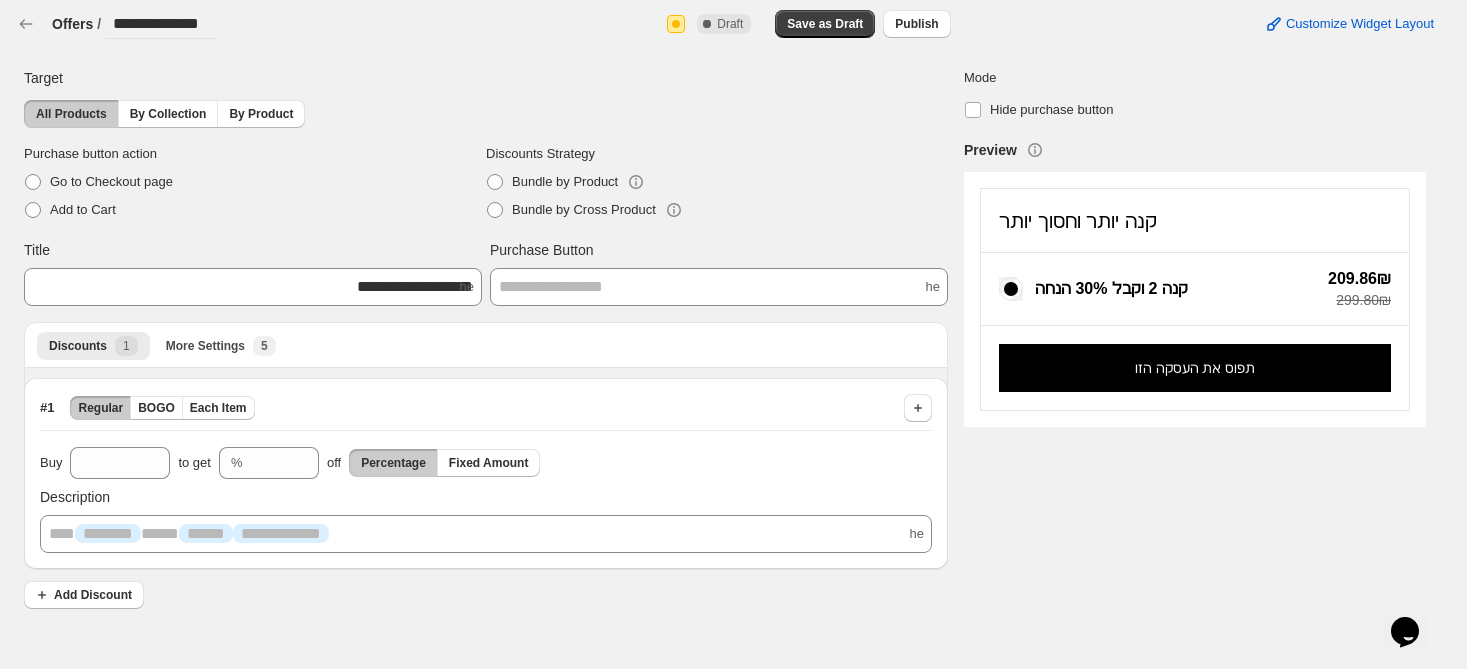 click on "**********" at bounding box center (717, 335) 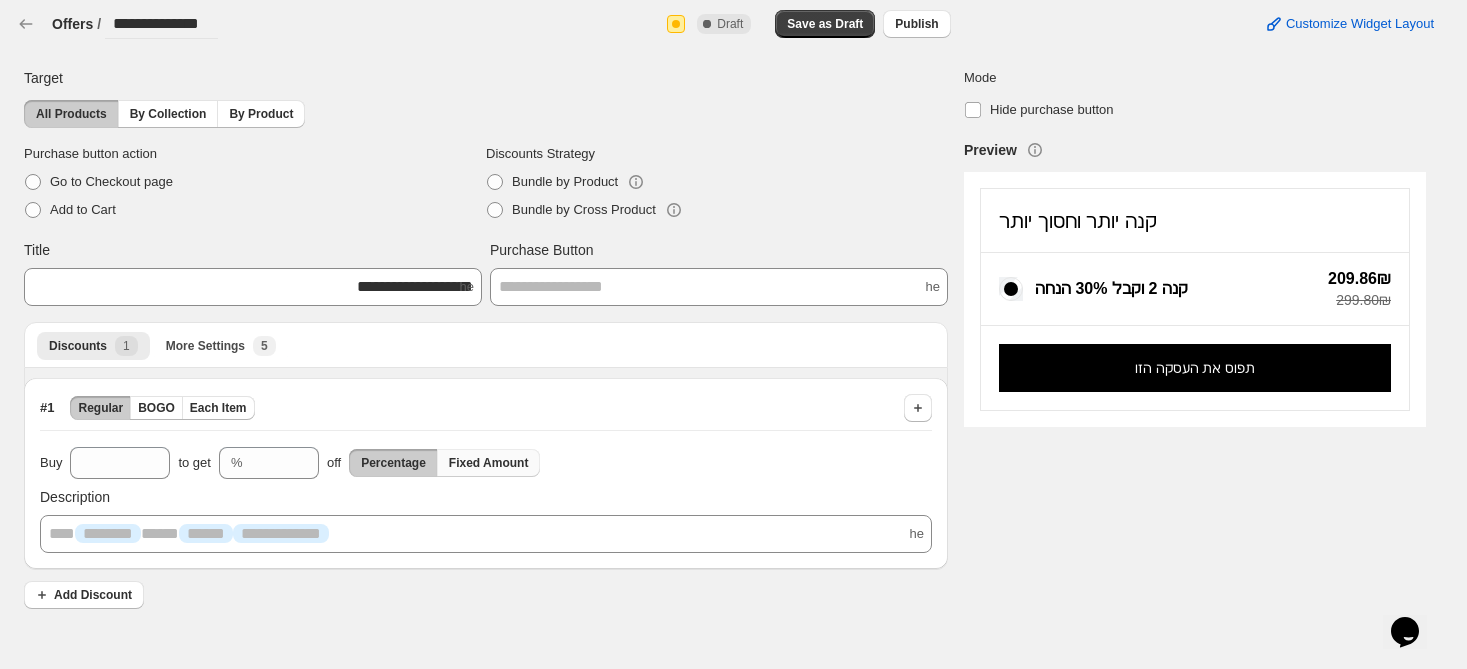 click on "Fixed Amount" at bounding box center (489, 463) 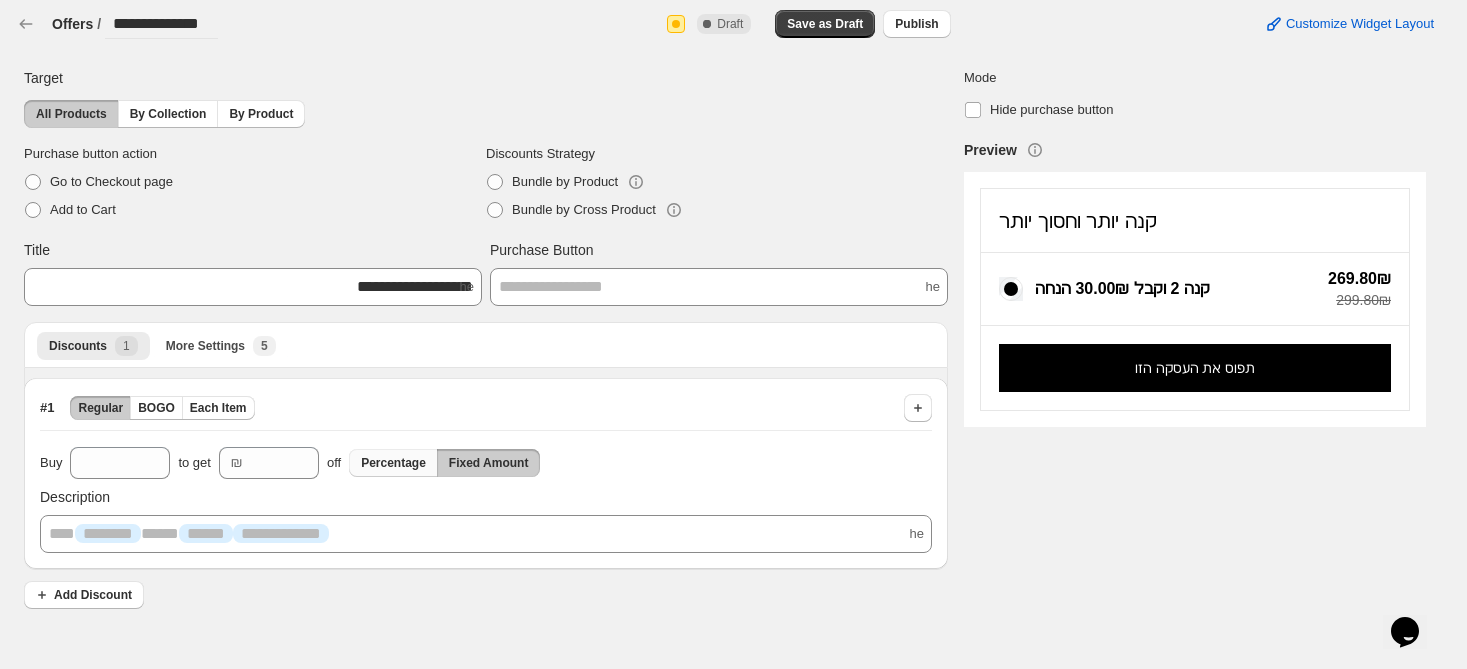 click on "Percentage" at bounding box center [393, 463] 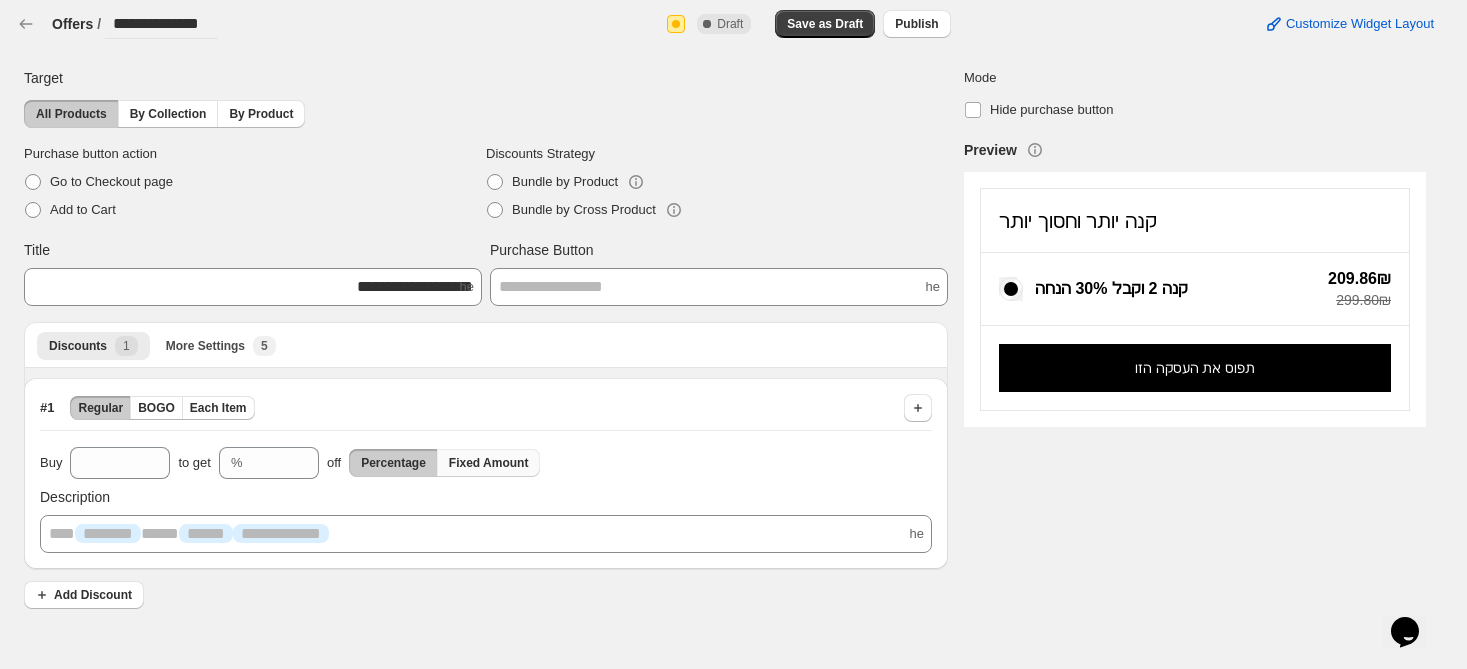 click on "Fixed Amount" at bounding box center [489, 463] 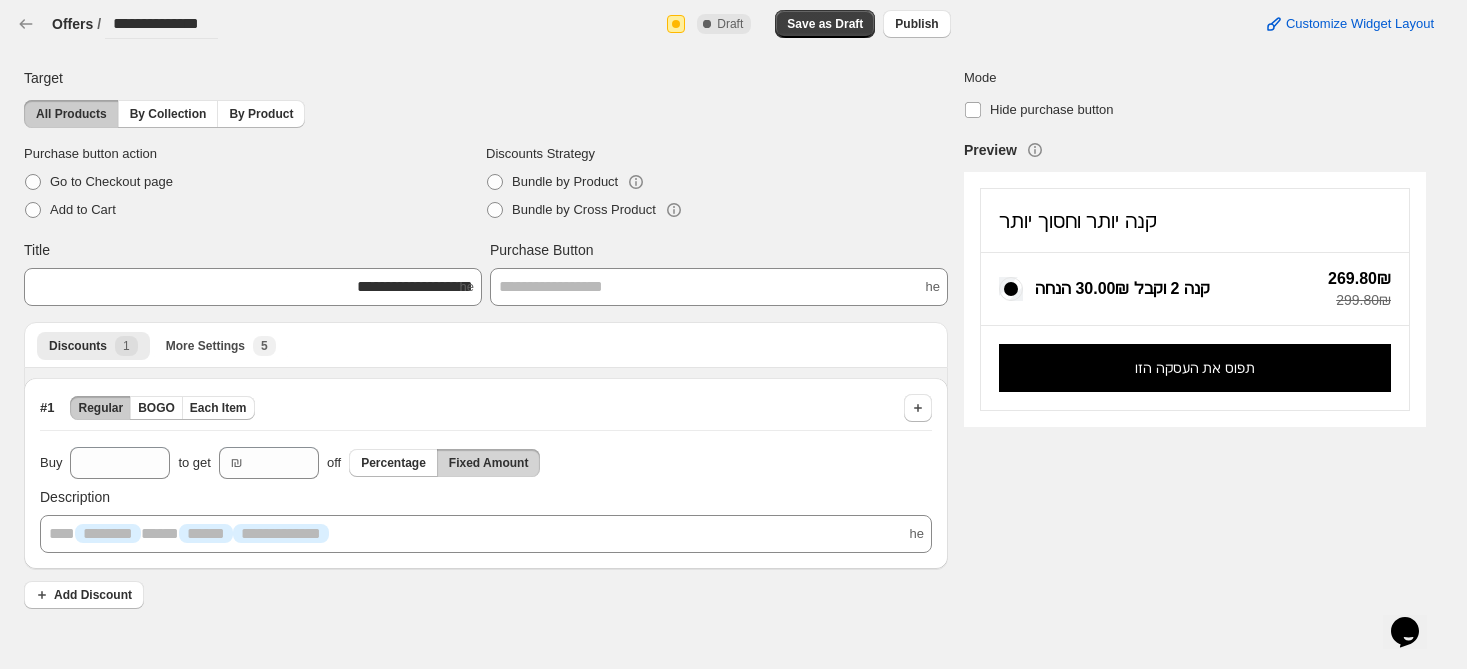 click on "Fixed Amount" at bounding box center [489, 463] 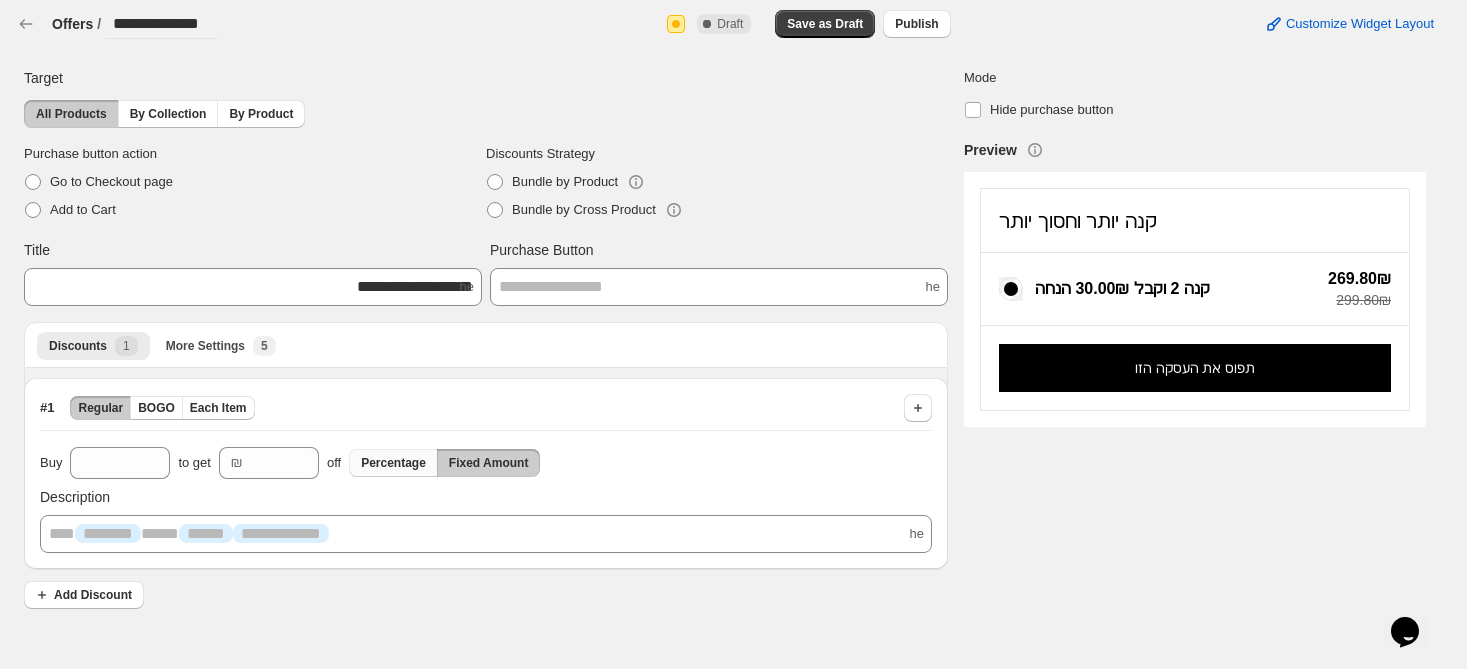 click on "Percentage" at bounding box center [393, 463] 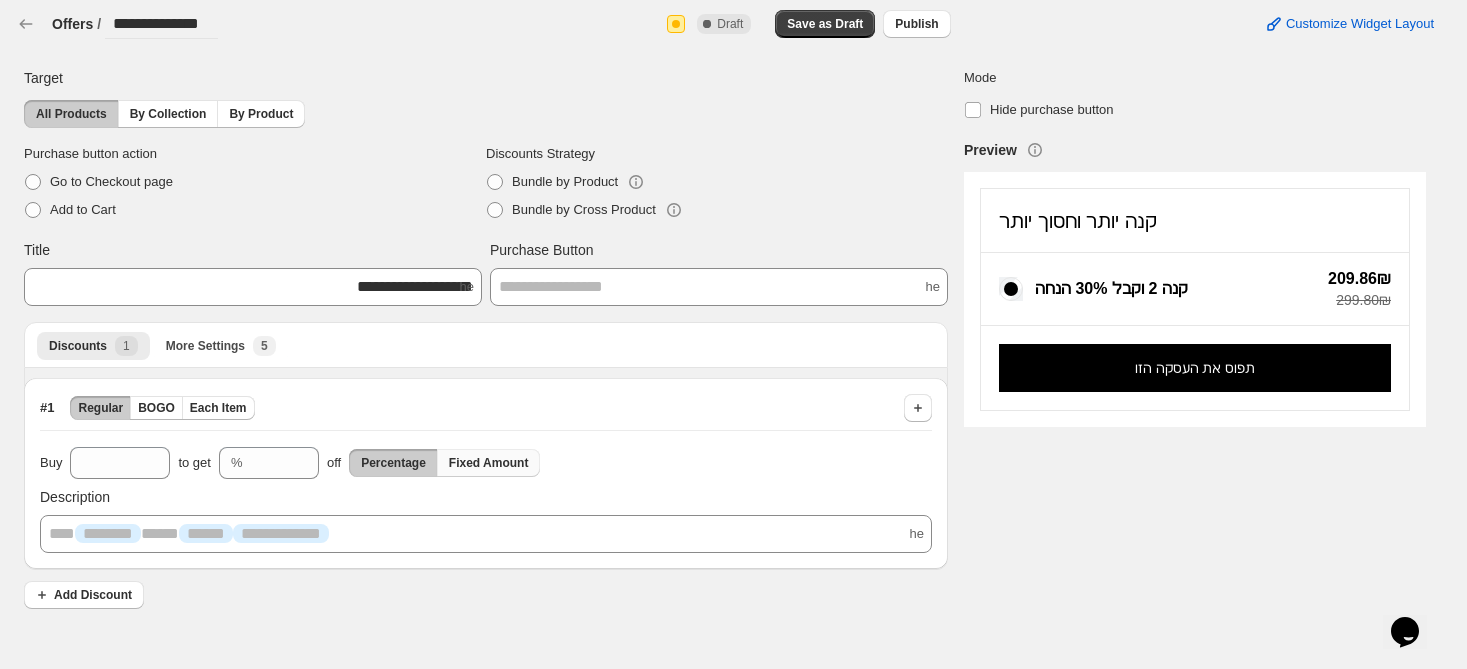 click on "Fixed Amount" at bounding box center [489, 463] 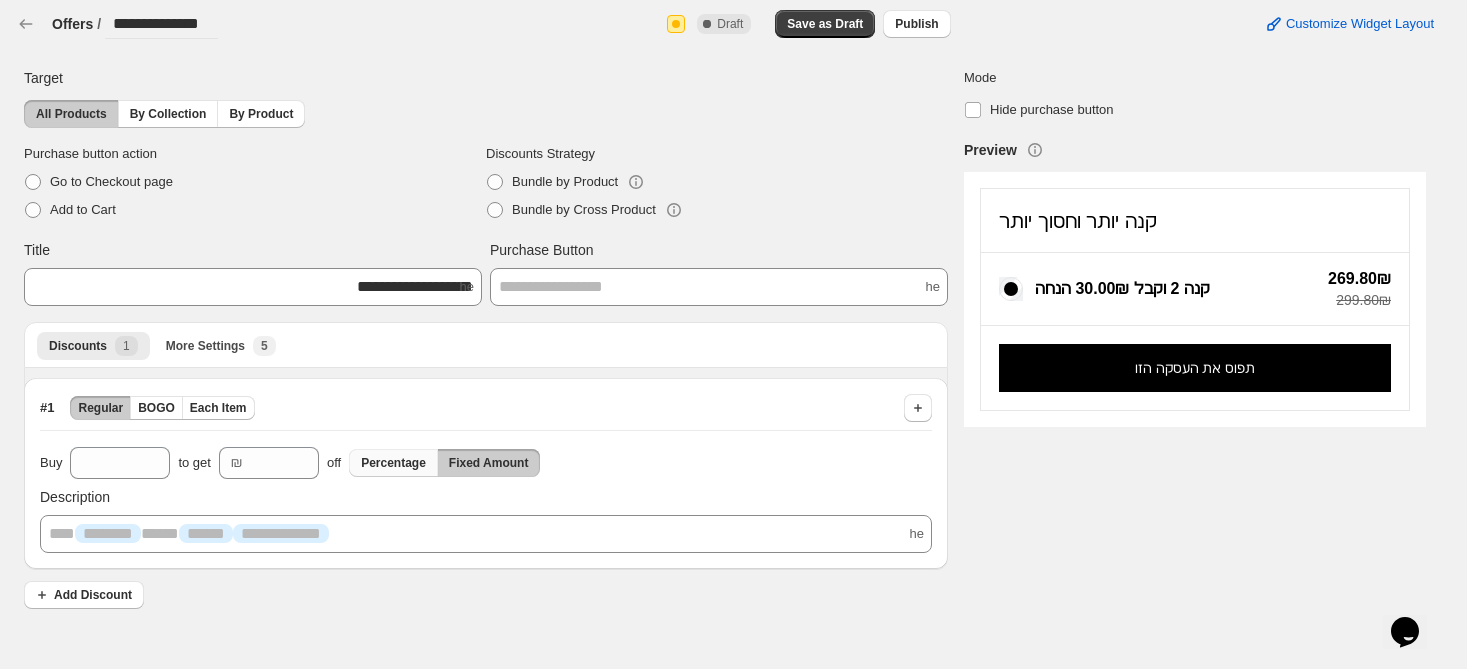 click on "Percentage" at bounding box center [393, 463] 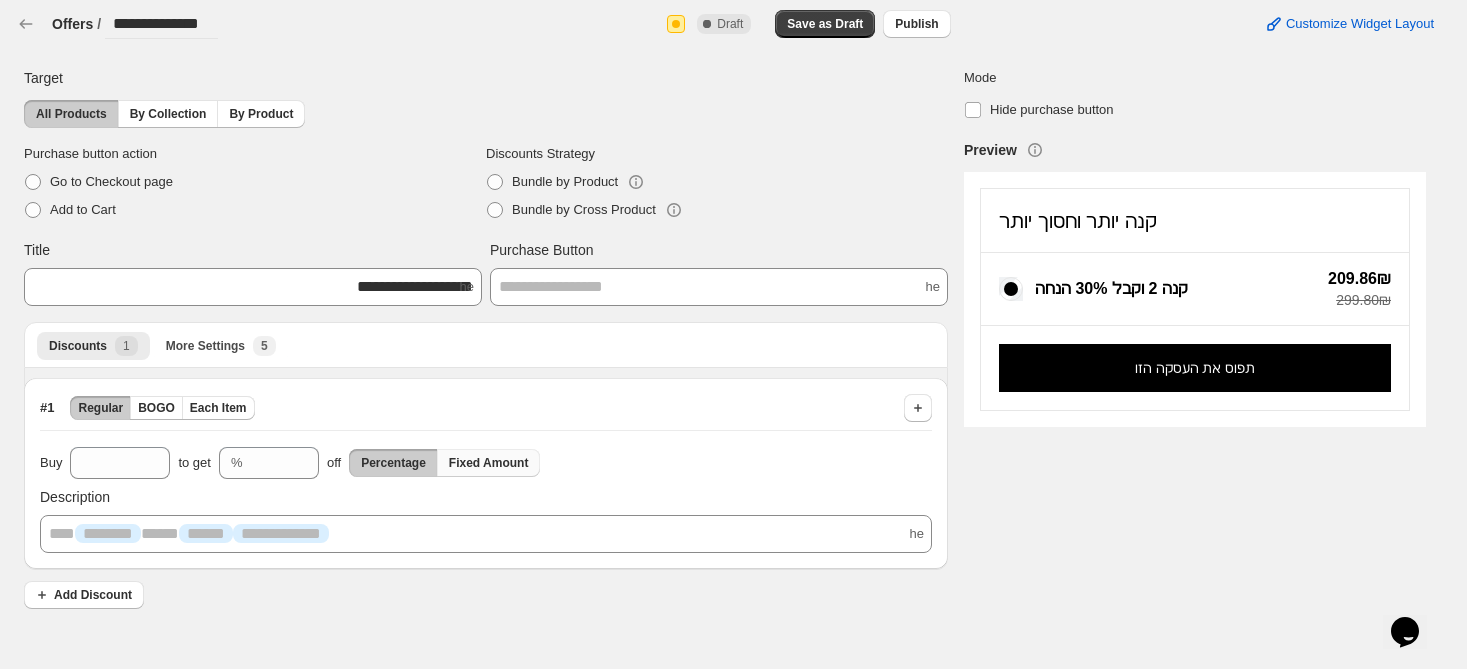 click on "Fixed Amount" at bounding box center (489, 463) 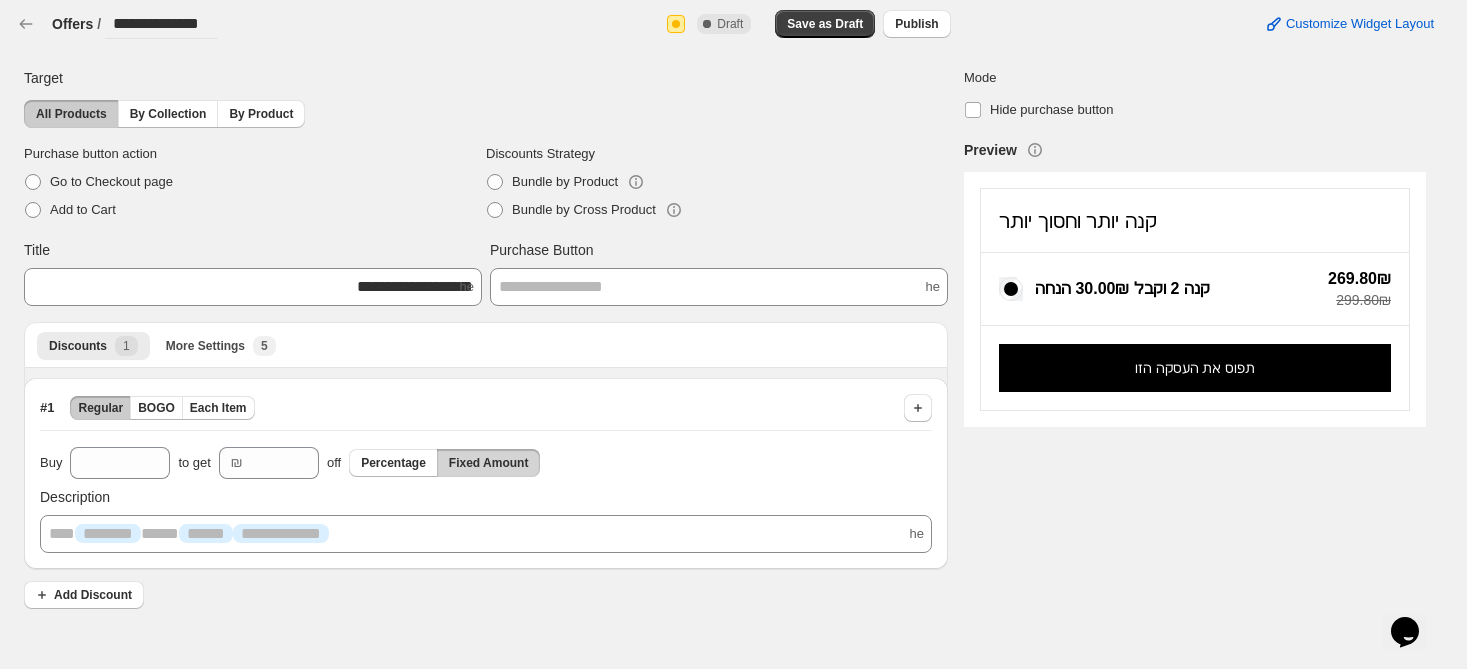click on "Fixed Amount" at bounding box center (489, 463) 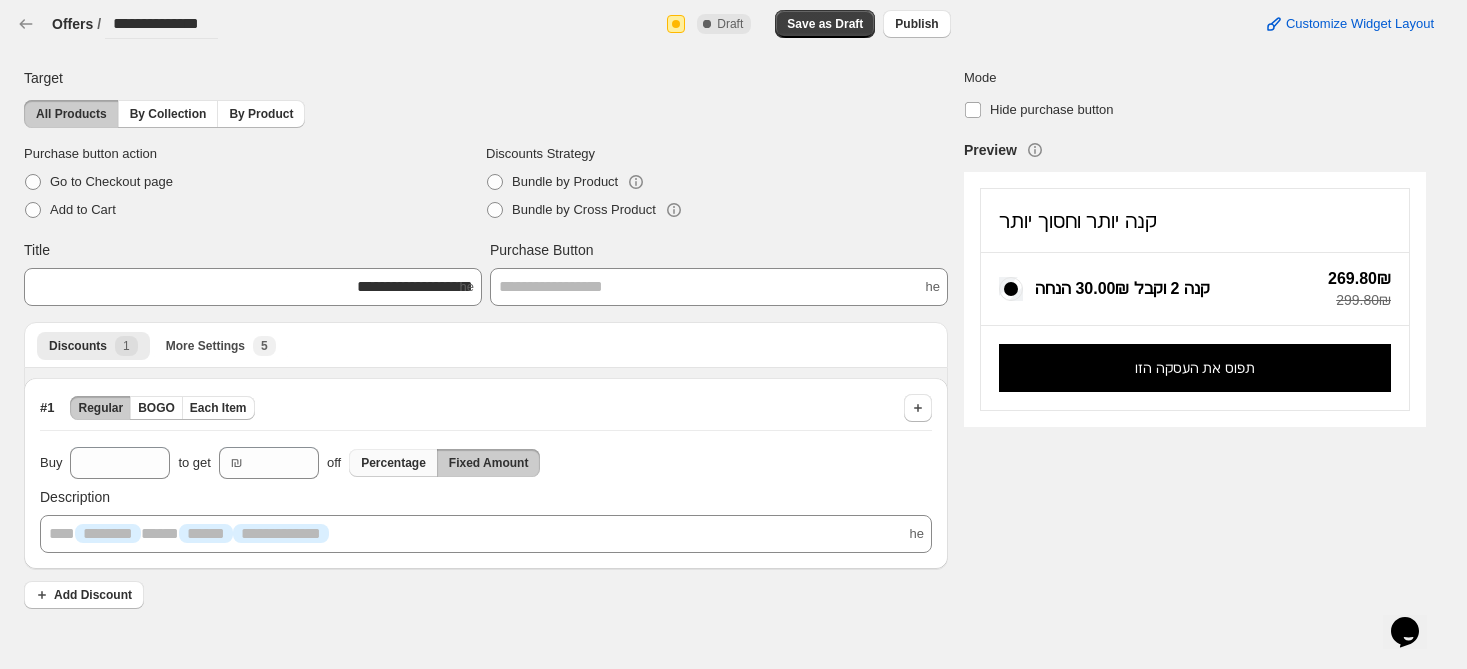 click on "Percentage" at bounding box center [393, 463] 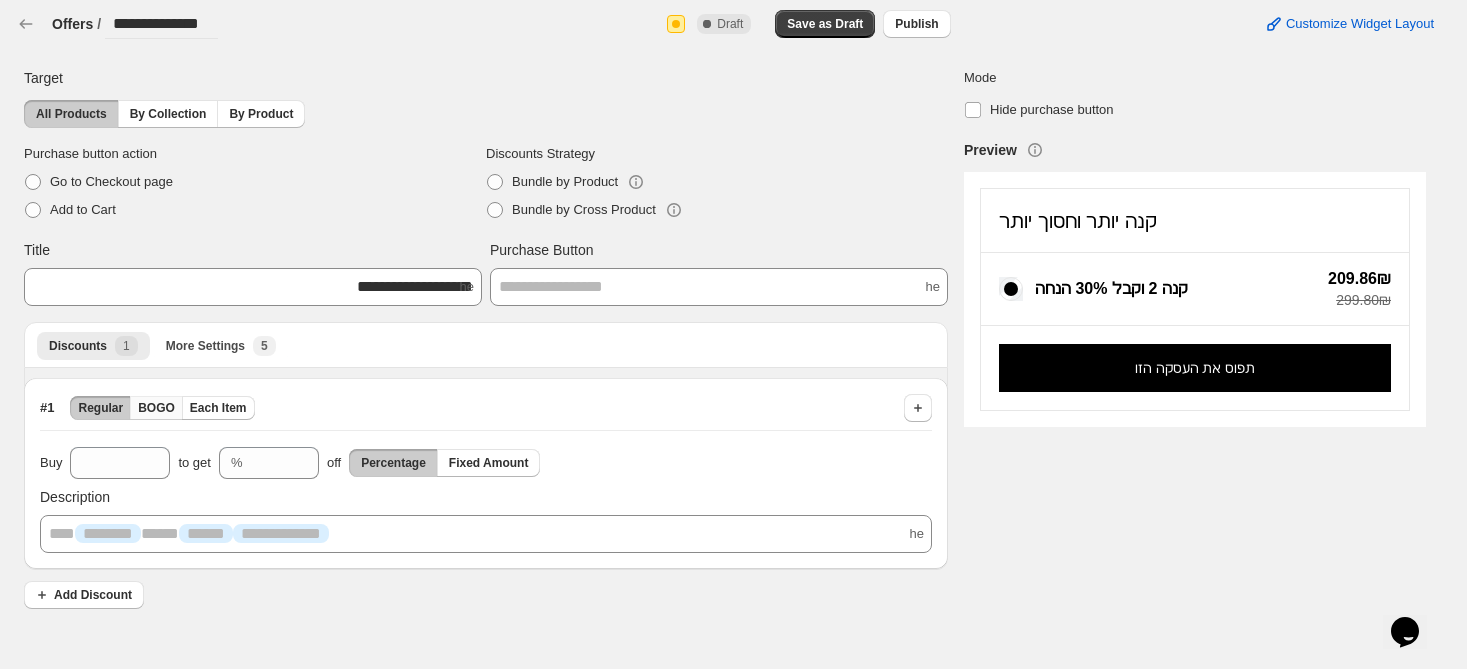 click on "BOGO" at bounding box center (156, 408) 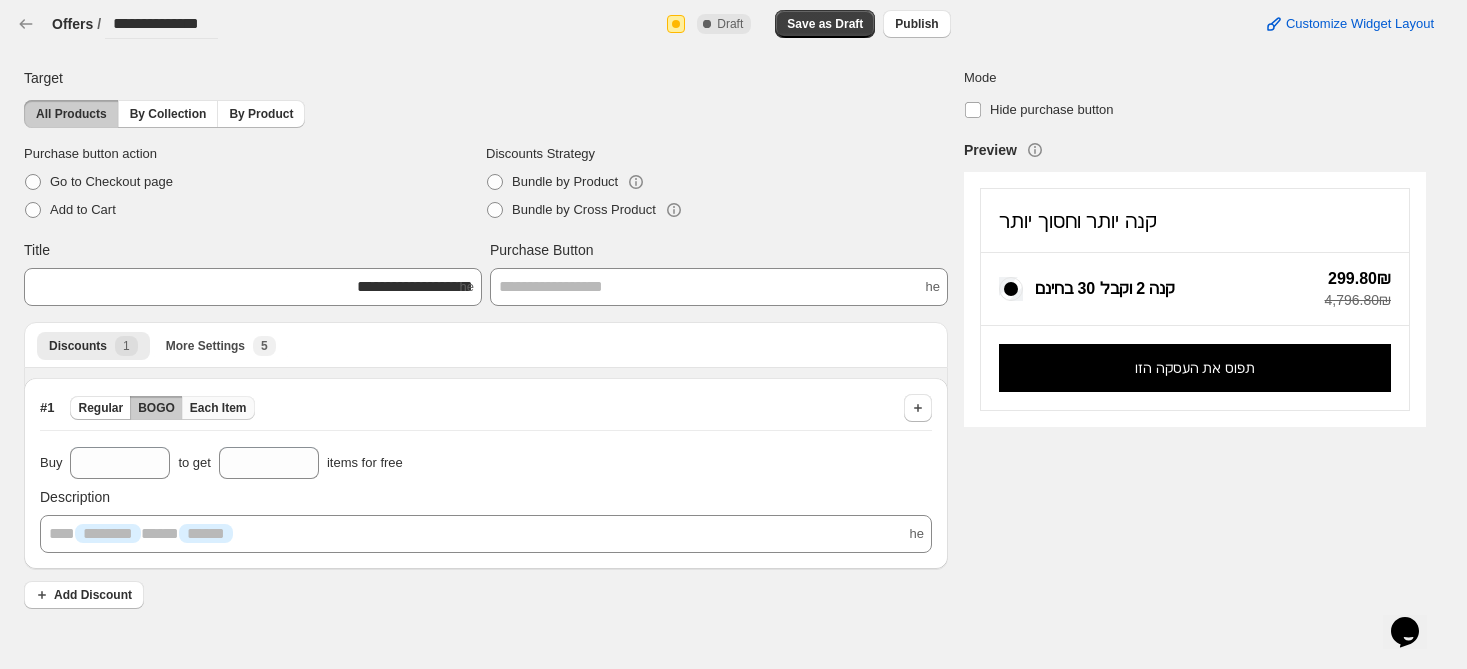 click on "Each Item" at bounding box center [218, 408] 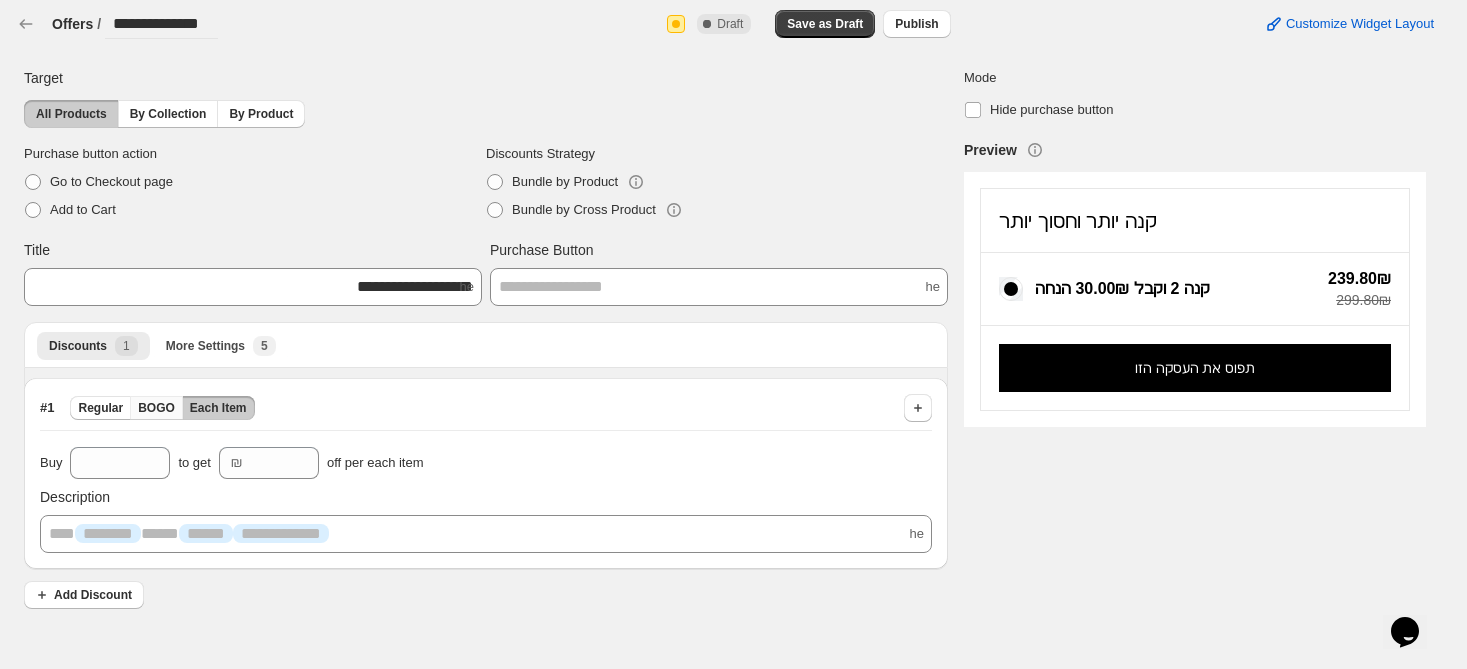 click on "BOGO" at bounding box center [156, 408] 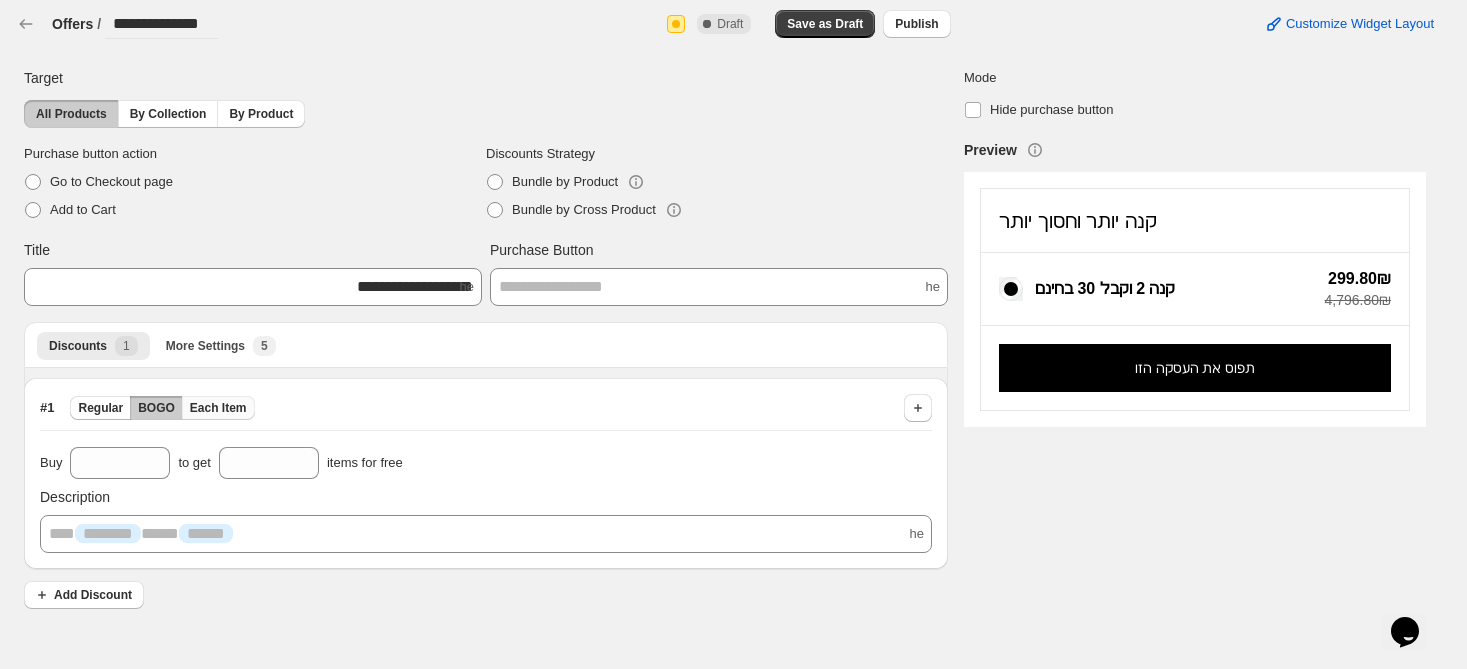 click on "Each Item" at bounding box center (218, 408) 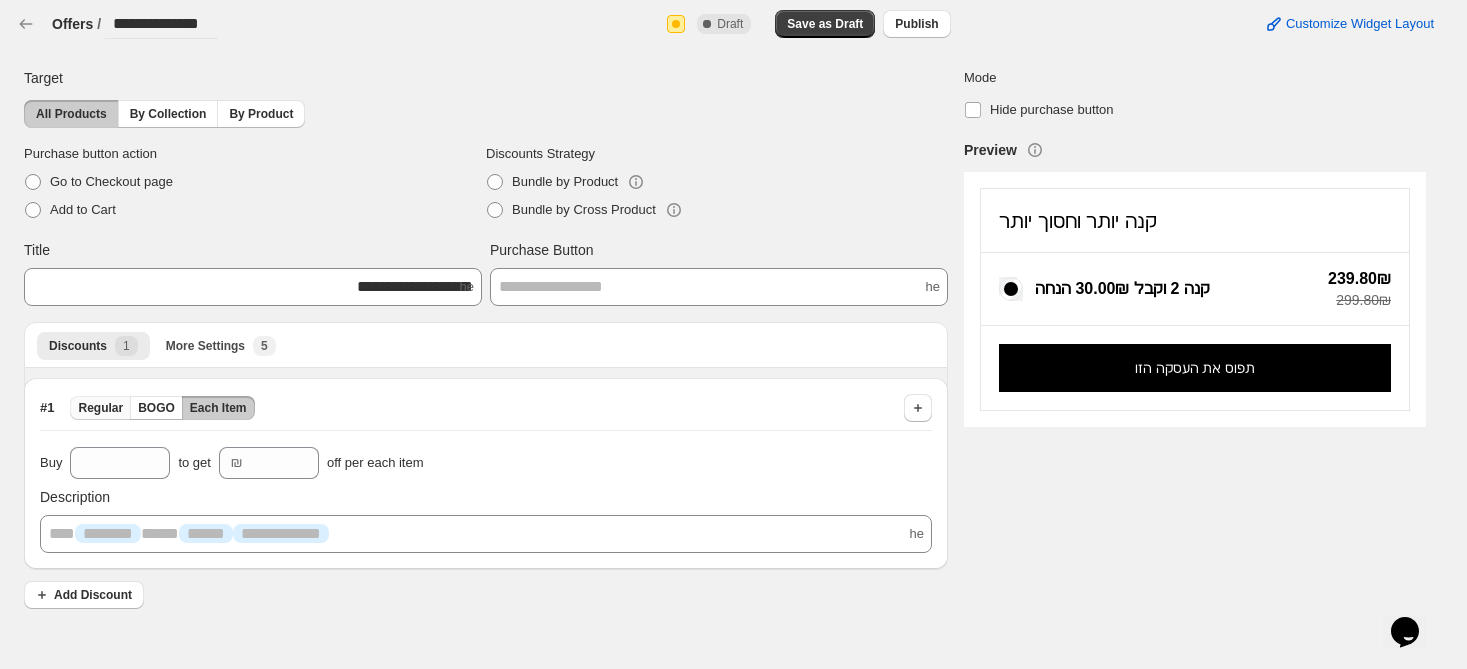 click on "Regular" at bounding box center [100, 408] 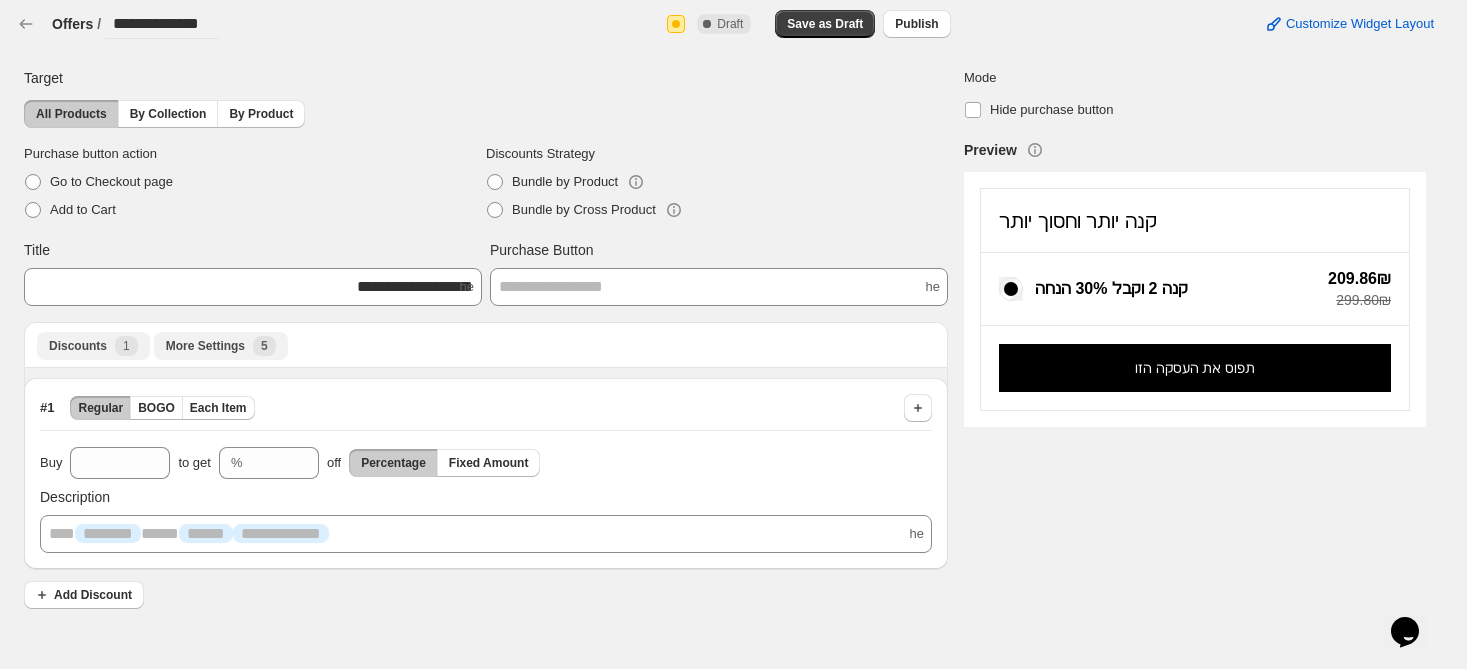 click on "More Settings" at bounding box center [205, 346] 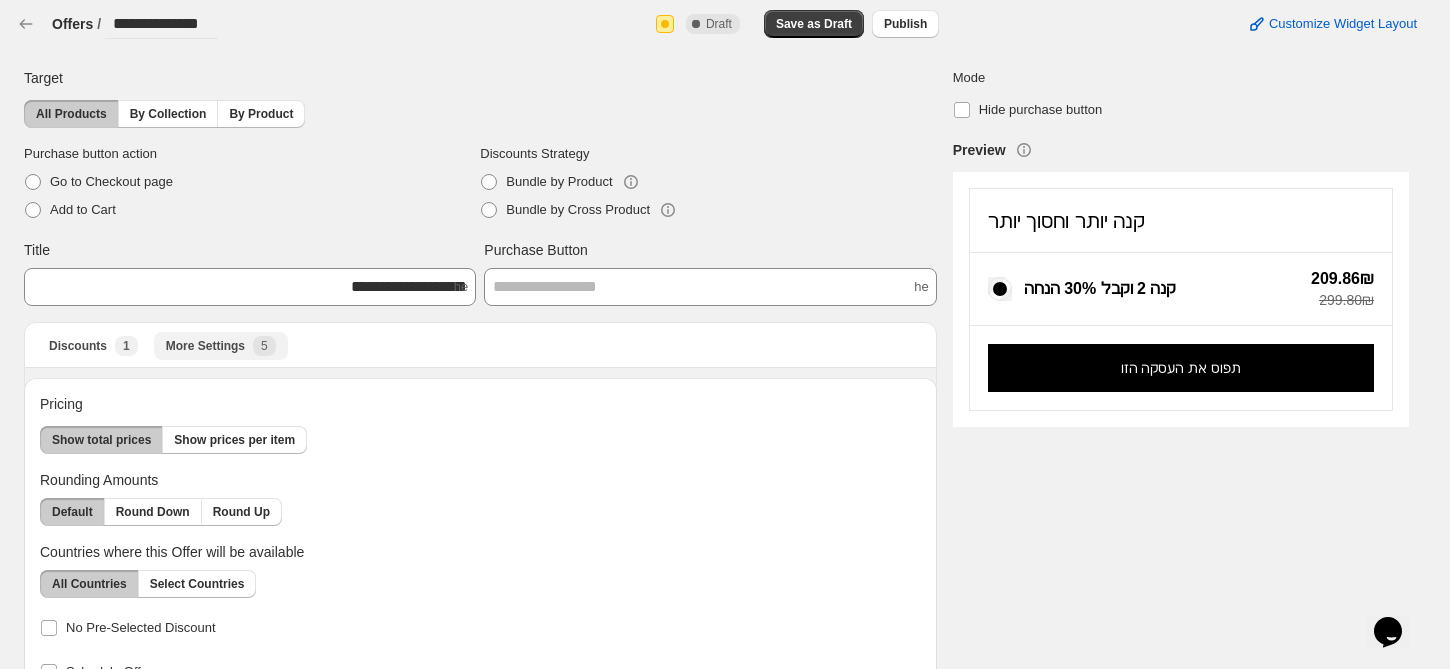 scroll, scrollTop: 50, scrollLeft: 0, axis: vertical 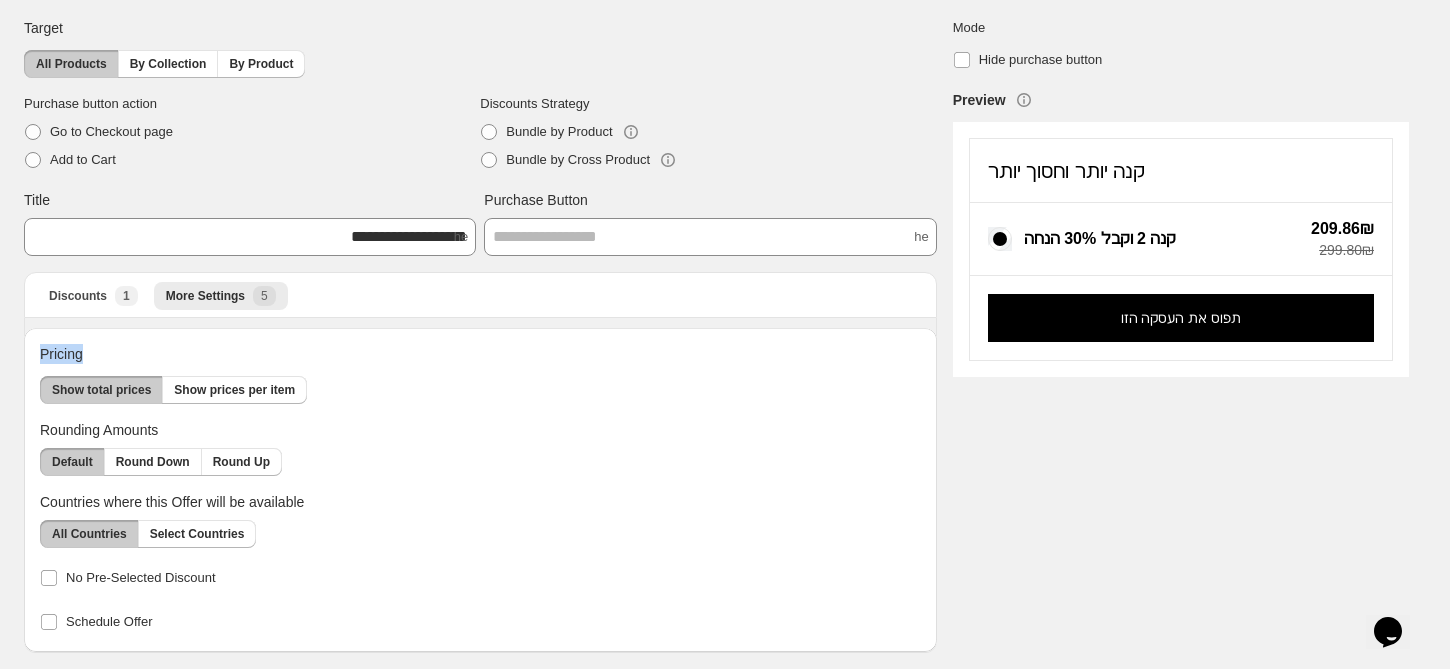 drag, startPoint x: 38, startPoint y: 356, endPoint x: 111, endPoint y: 346, distance: 73.68175 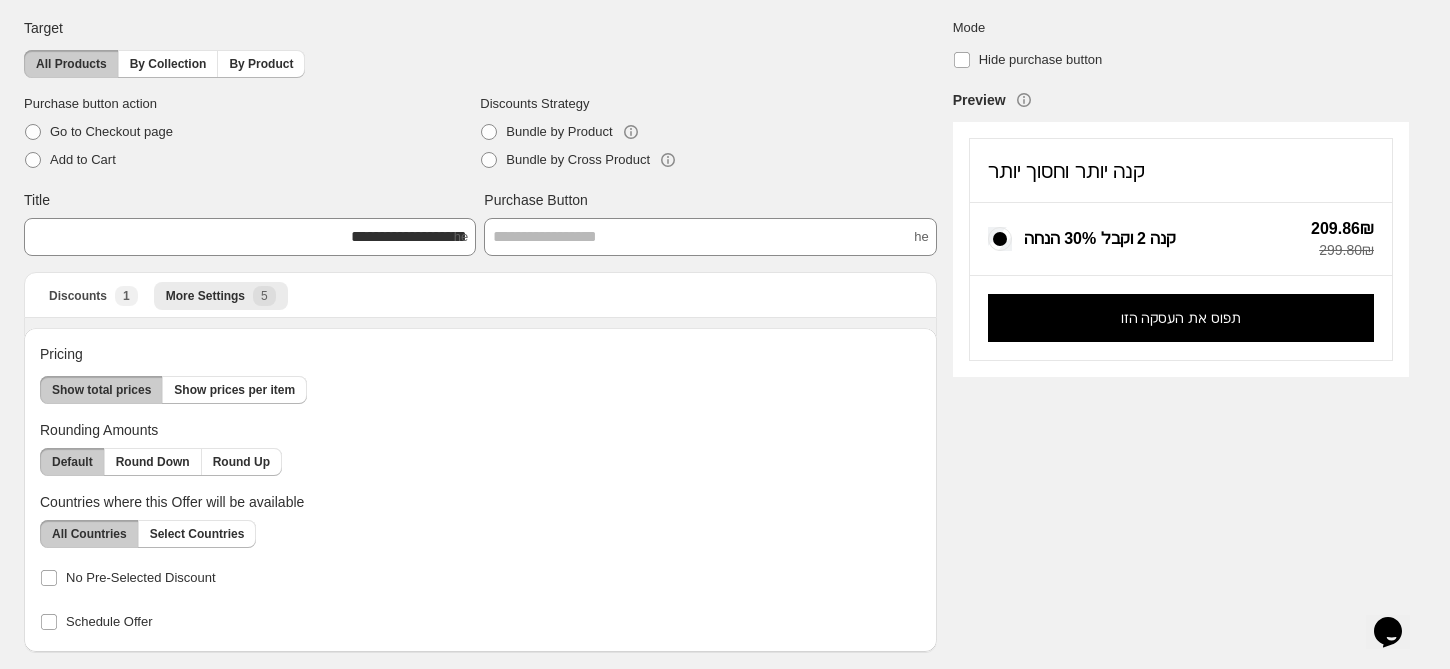 drag, startPoint x: 30, startPoint y: 384, endPoint x: 322, endPoint y: 382, distance: 292.00684 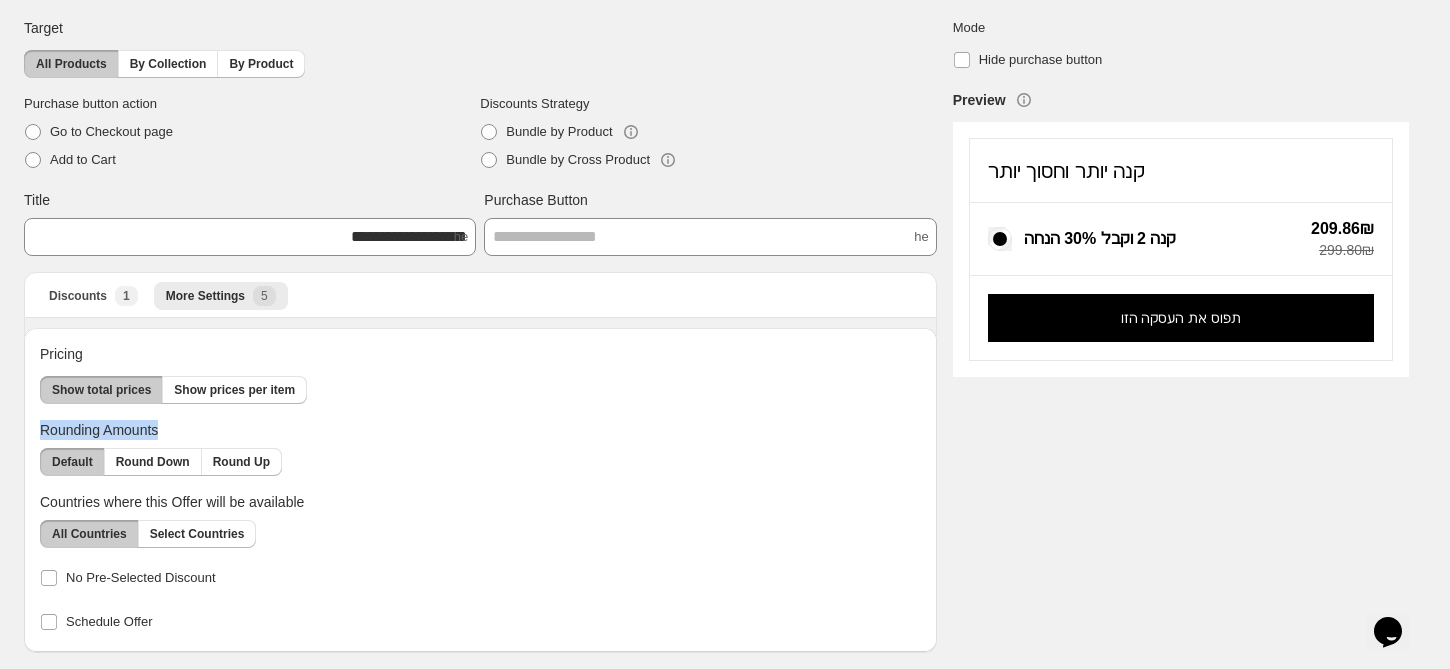 drag, startPoint x: 37, startPoint y: 425, endPoint x: 218, endPoint y: 422, distance: 181.02486 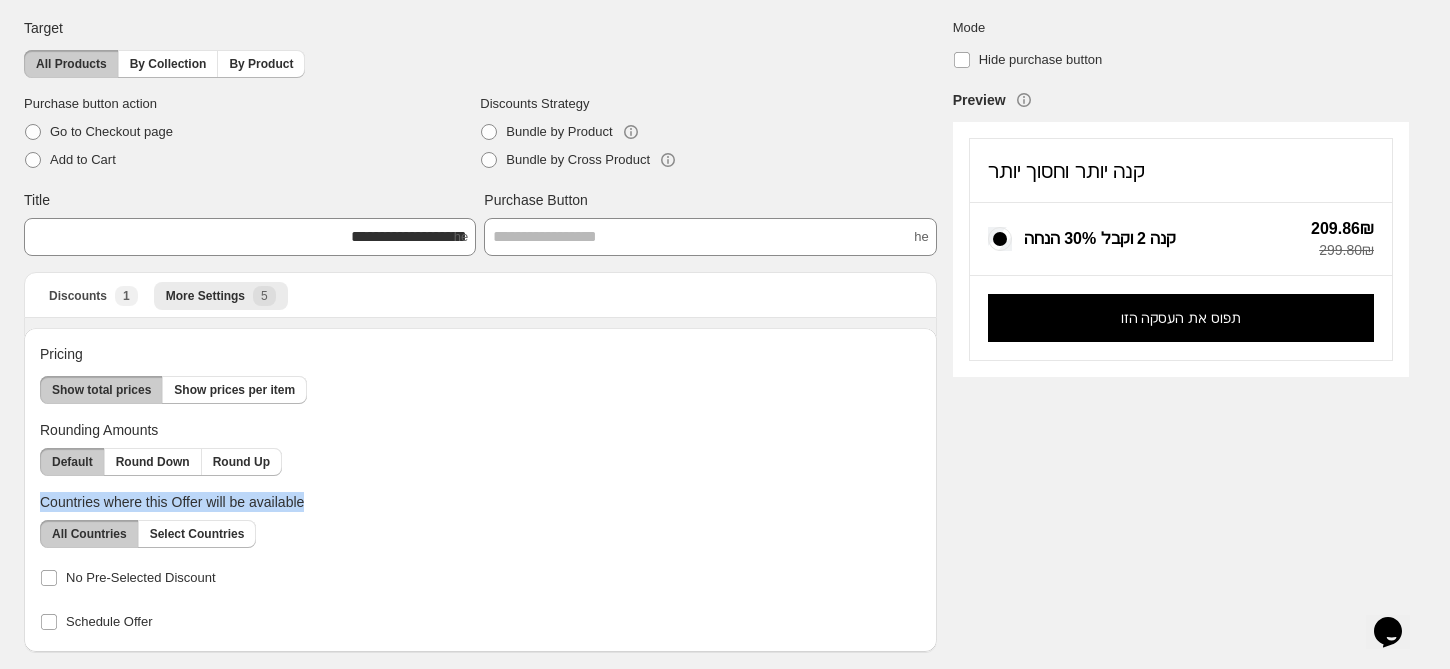 drag, startPoint x: 27, startPoint y: 499, endPoint x: 308, endPoint y: 501, distance: 281.0071 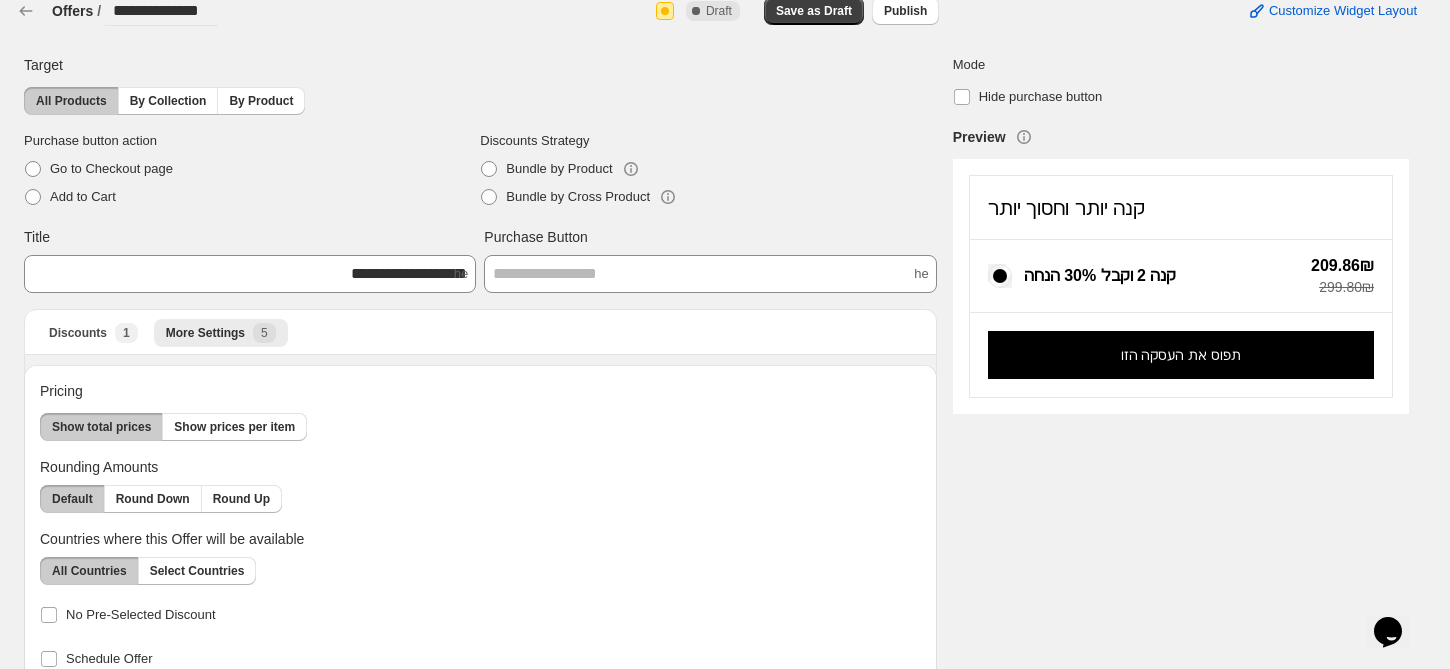 scroll, scrollTop: 0, scrollLeft: 0, axis: both 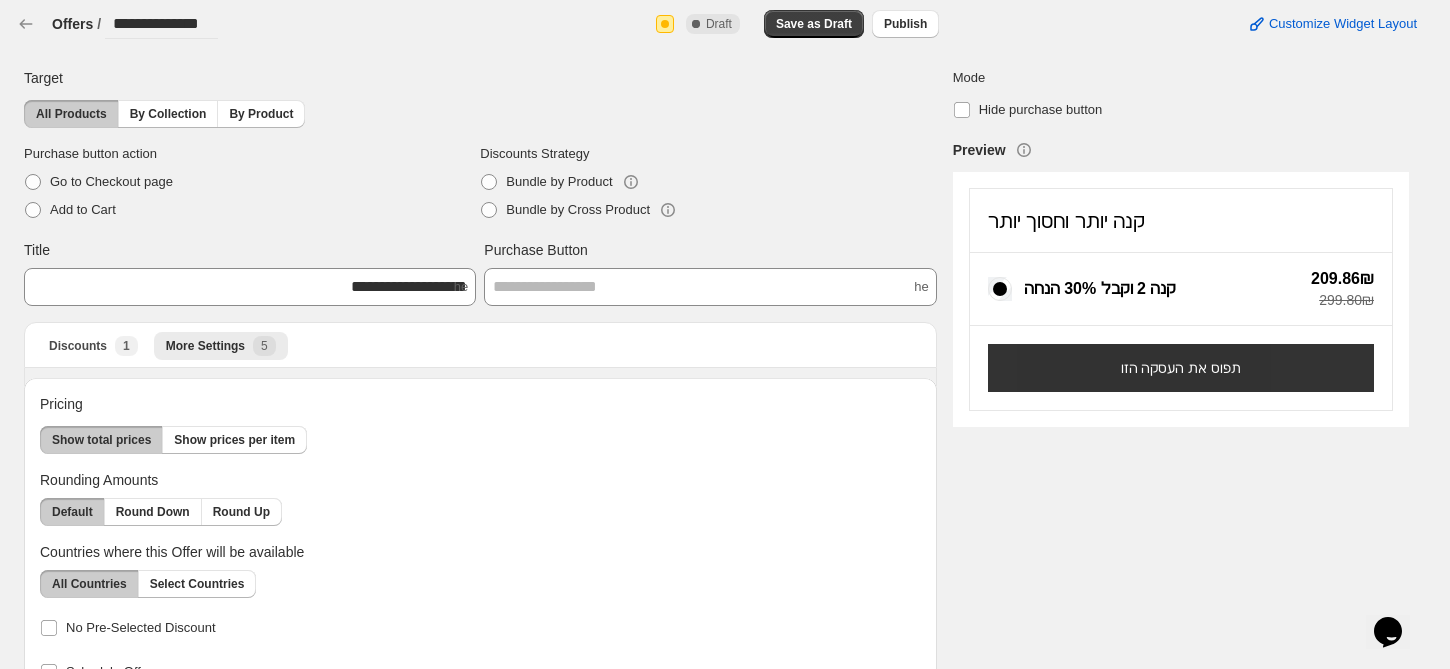 click on "תפוס את העסקה הזו" at bounding box center (1181, 368) 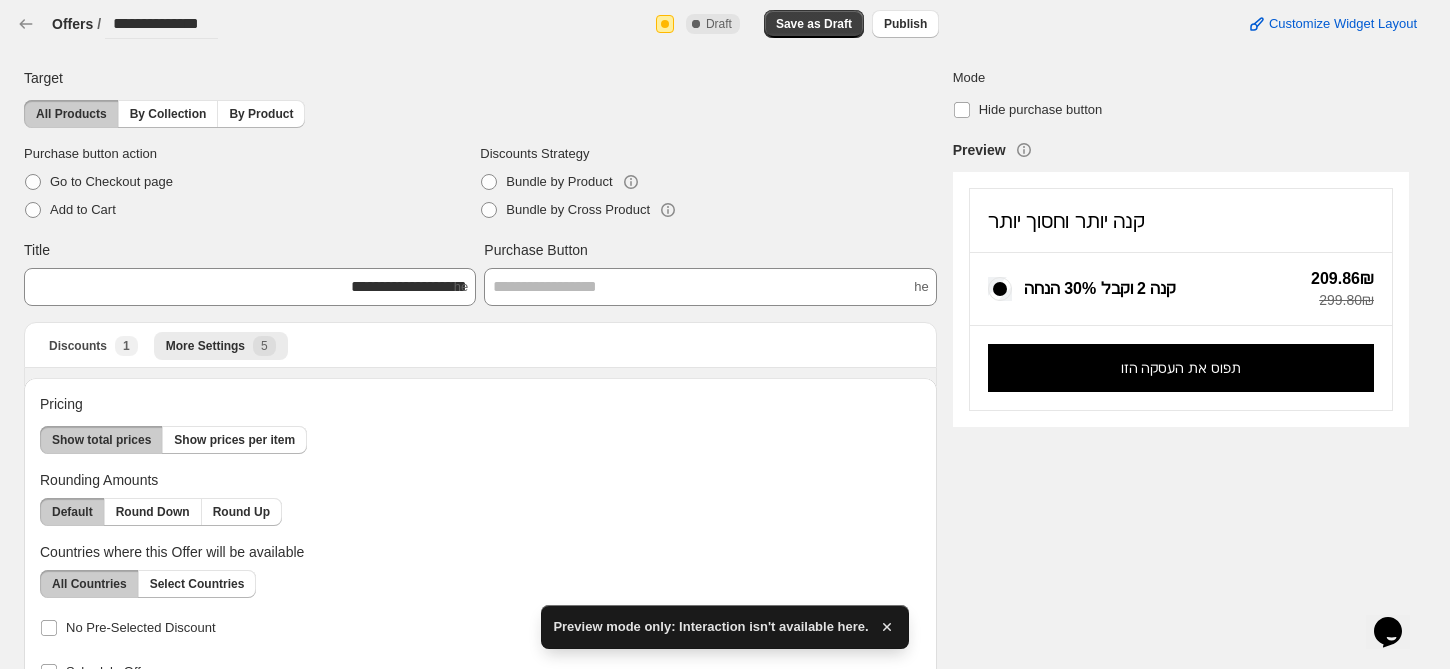 click 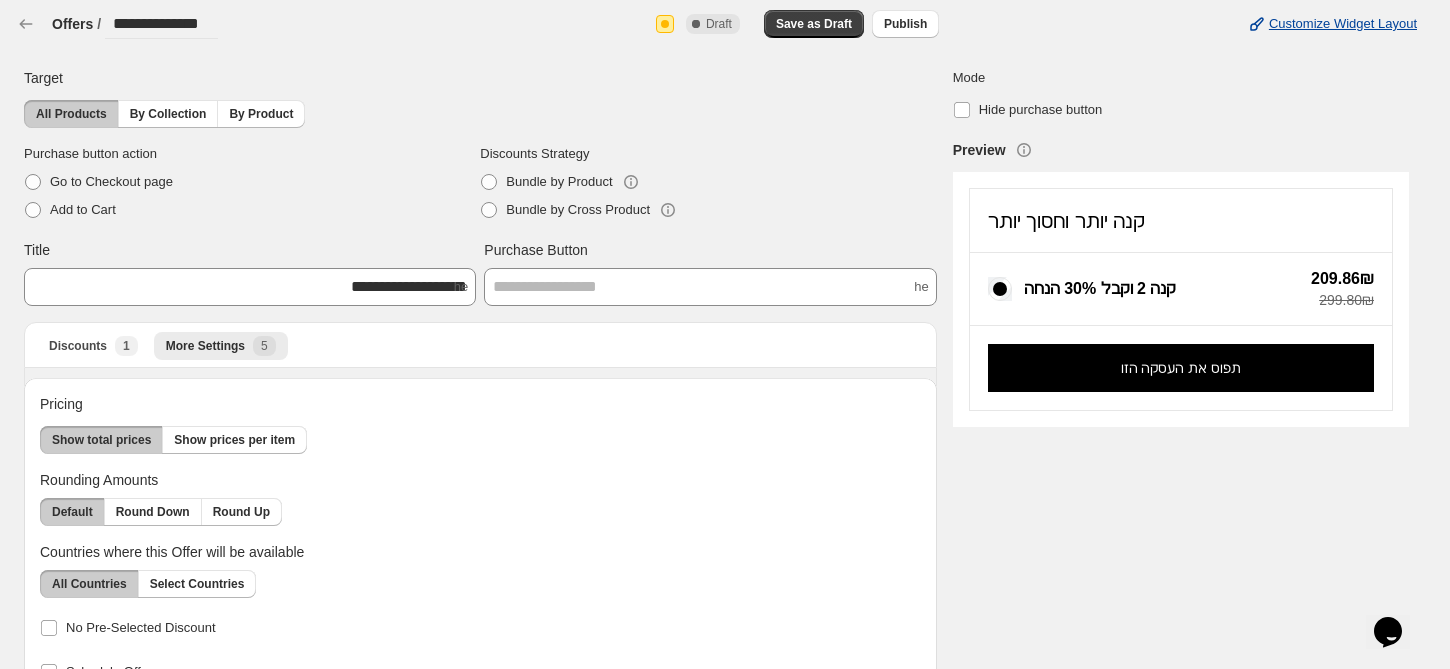 click on "Customize Widget Layout" at bounding box center (1332, 24) 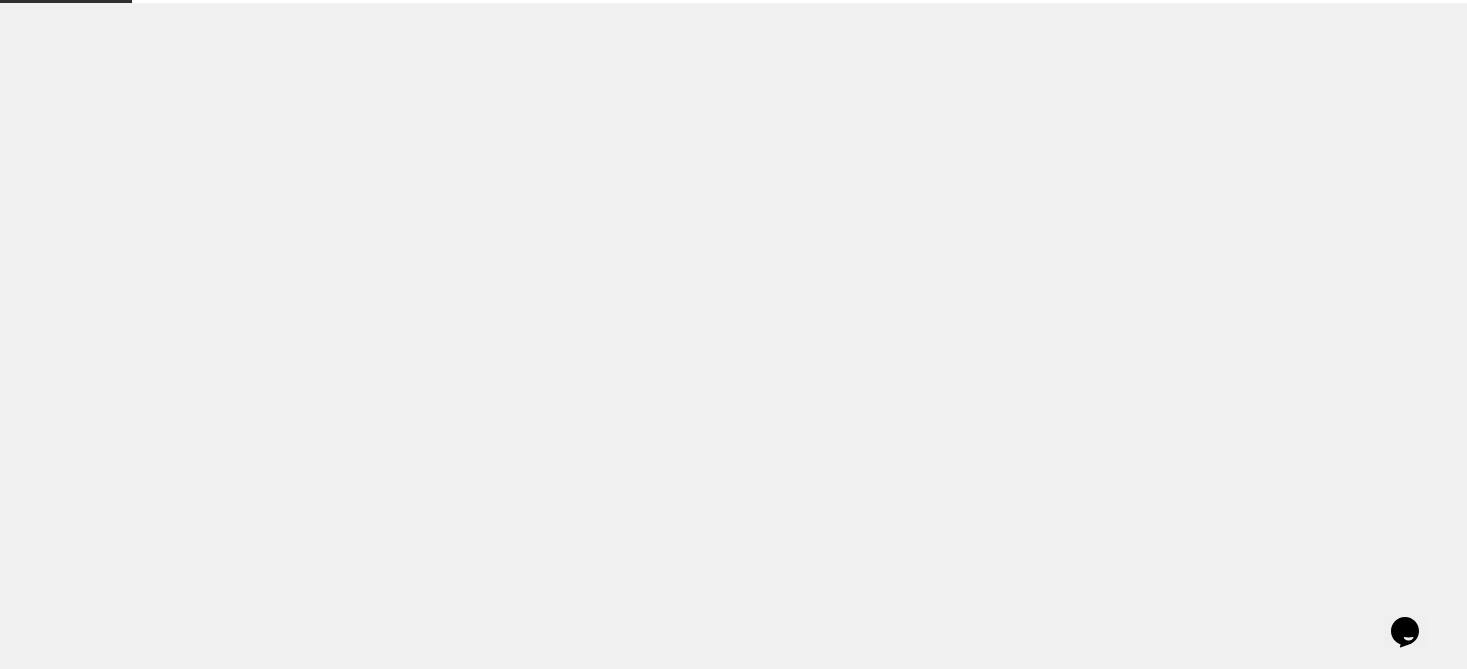 select on "*******" 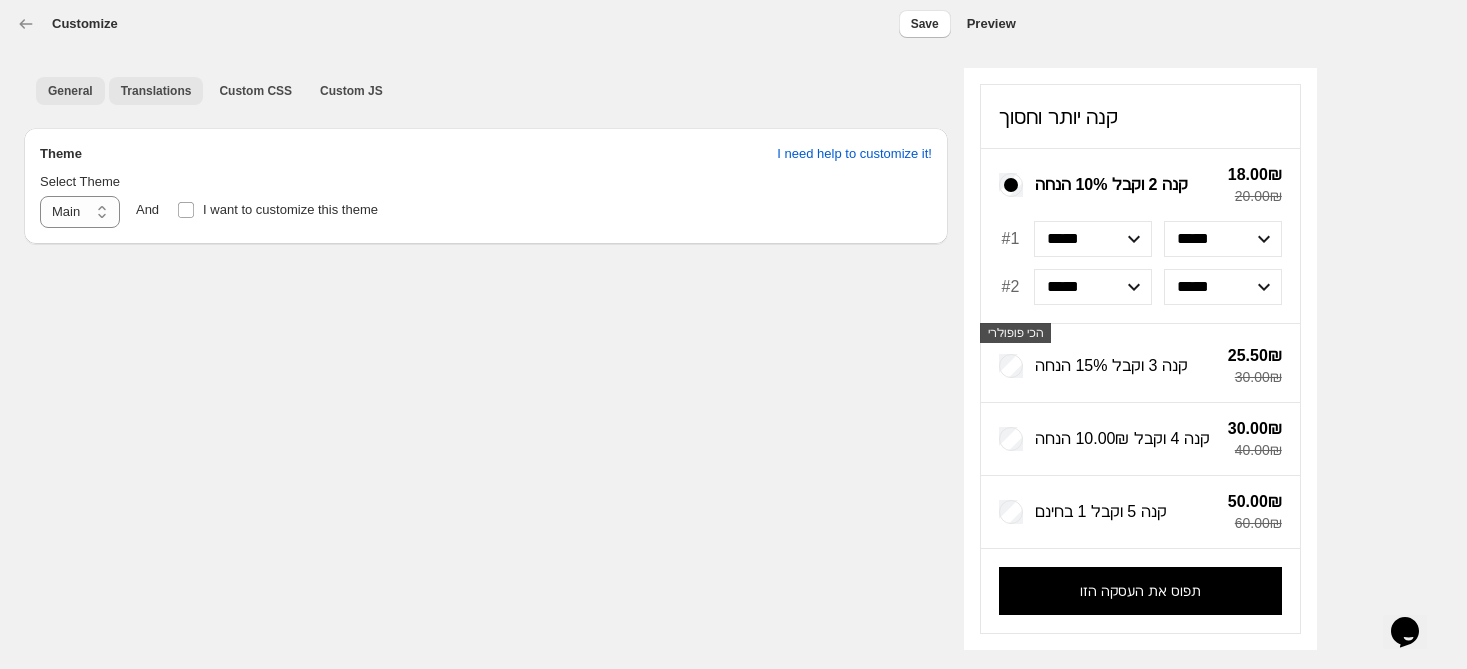 click on "Translations" at bounding box center (156, 91) 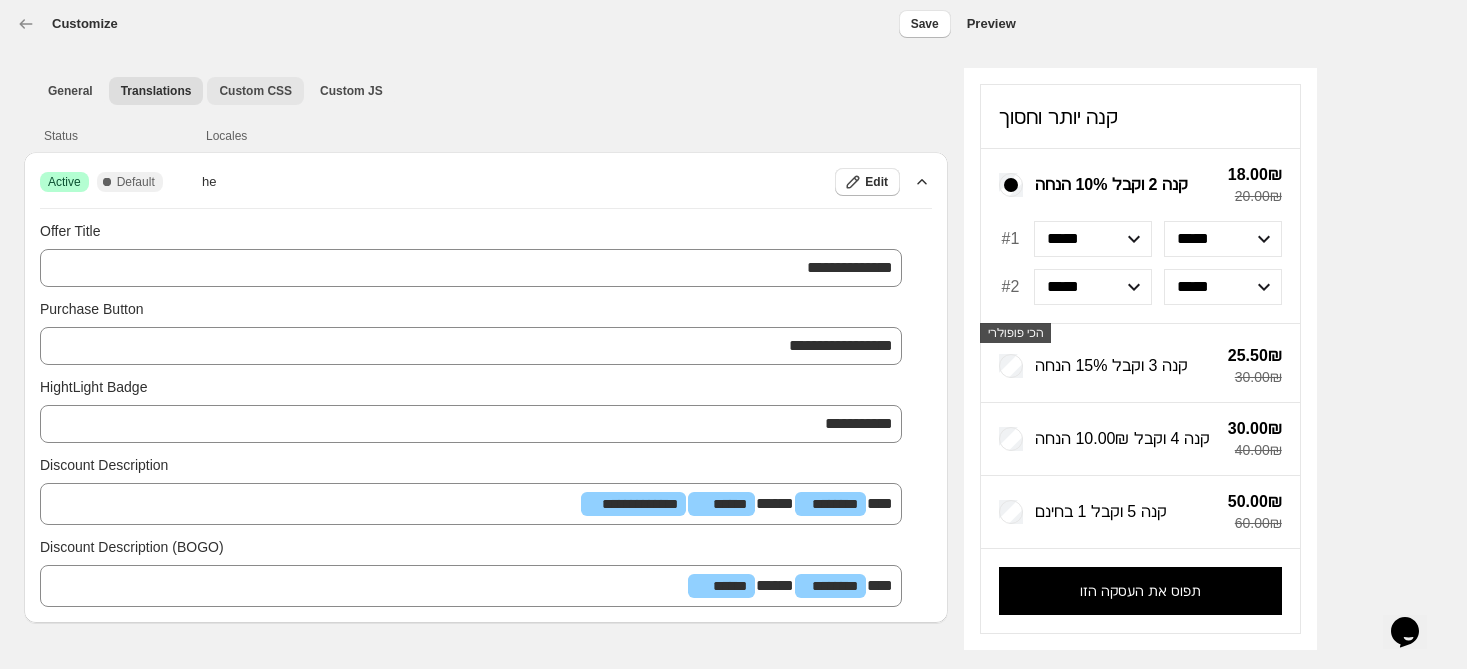 click on "Custom CSS" at bounding box center [255, 91] 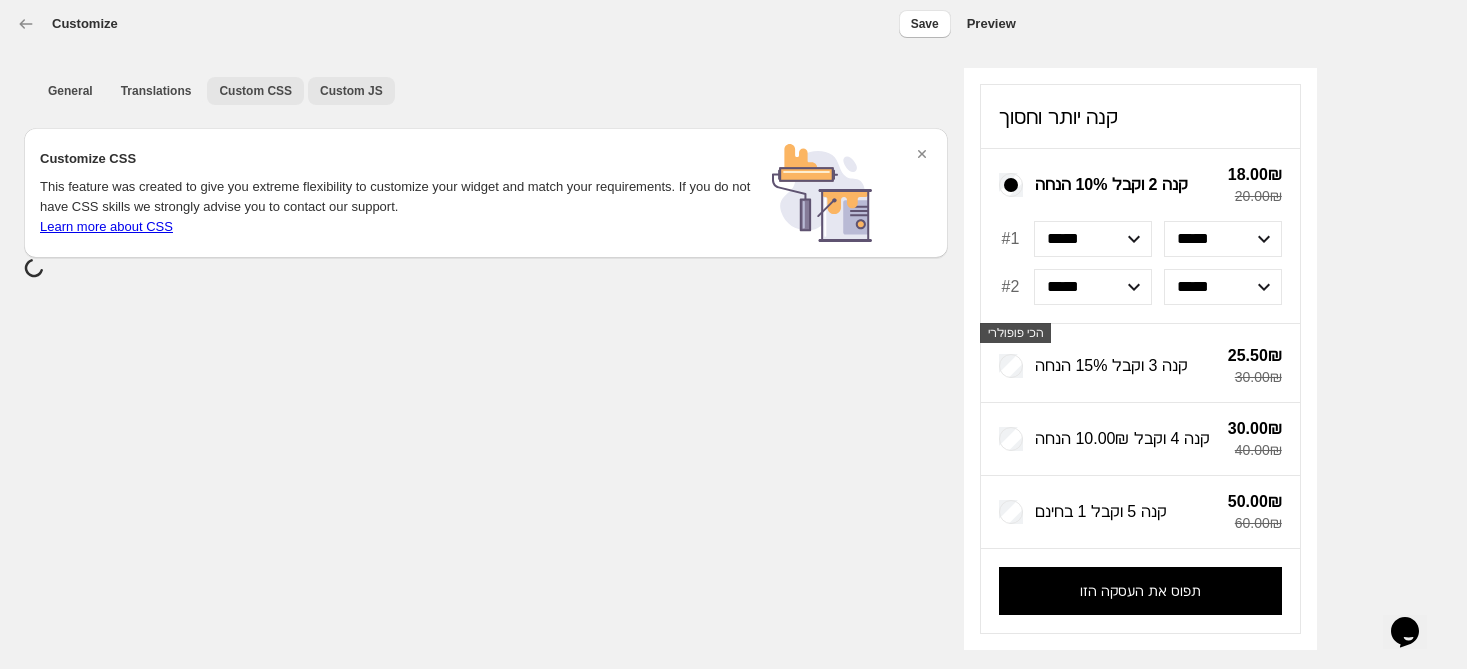 click on "Custom JS" at bounding box center [351, 91] 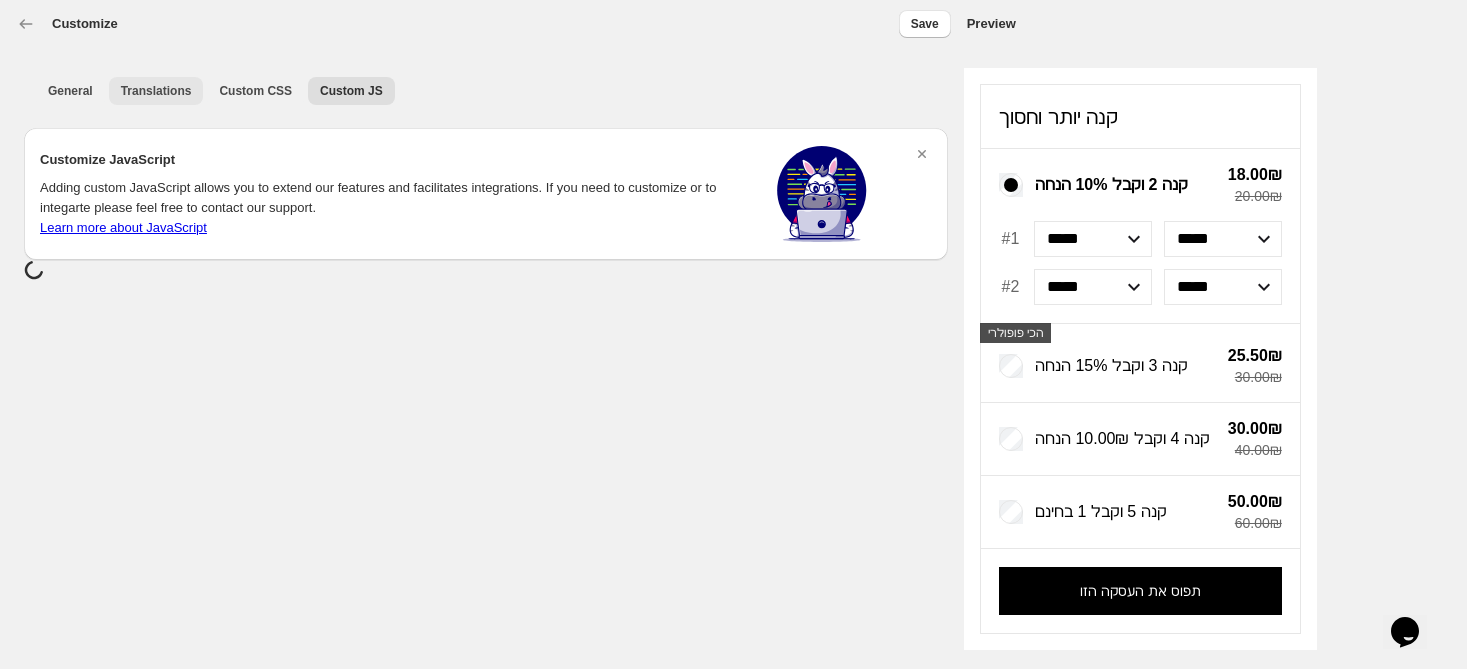 click on "Translations" at bounding box center (156, 91) 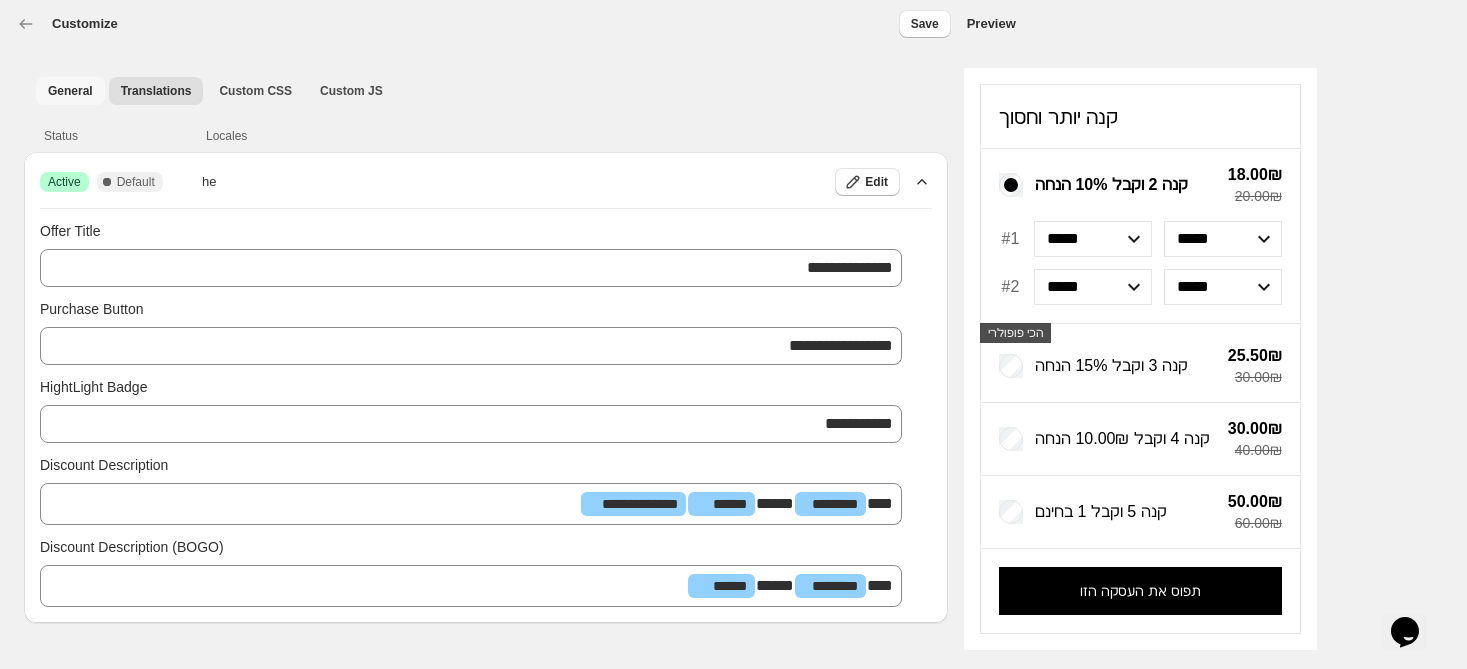 drag, startPoint x: 79, startPoint y: 93, endPoint x: 664, endPoint y: 133, distance: 586.3659 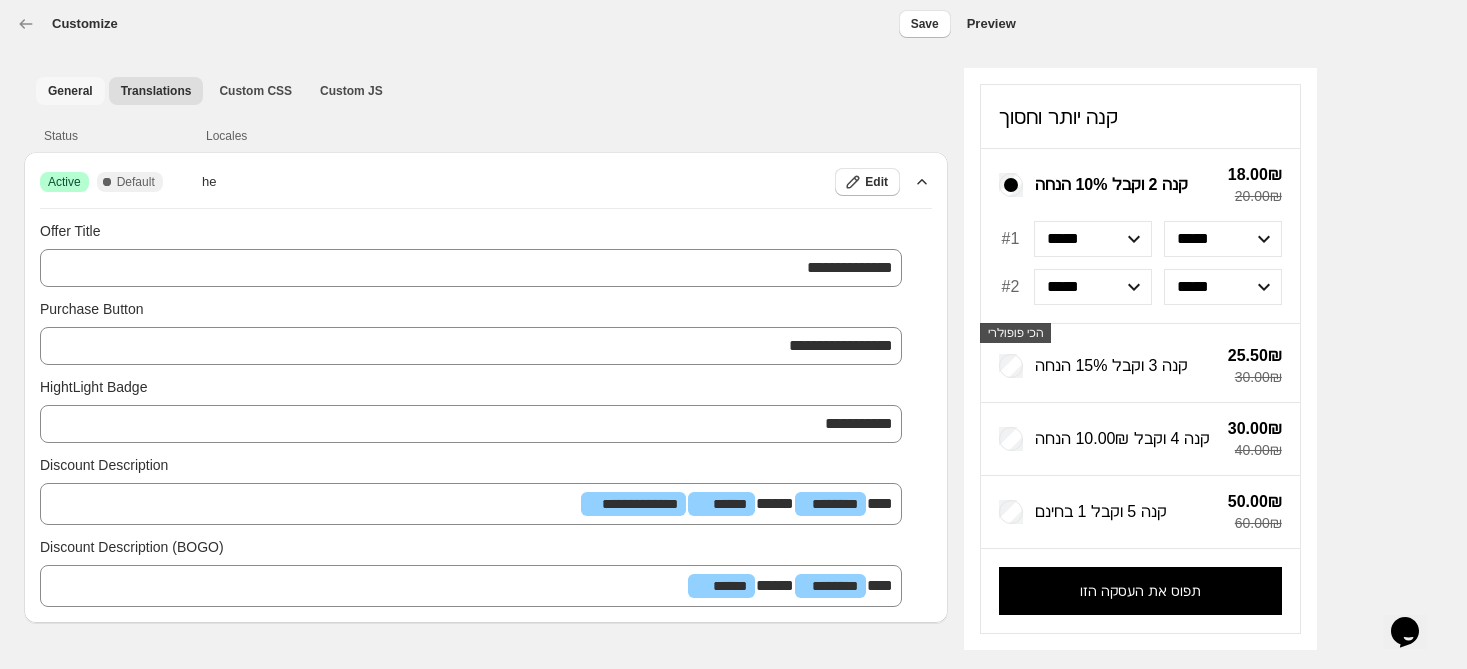 click on "**********" at bounding box center [486, 345] 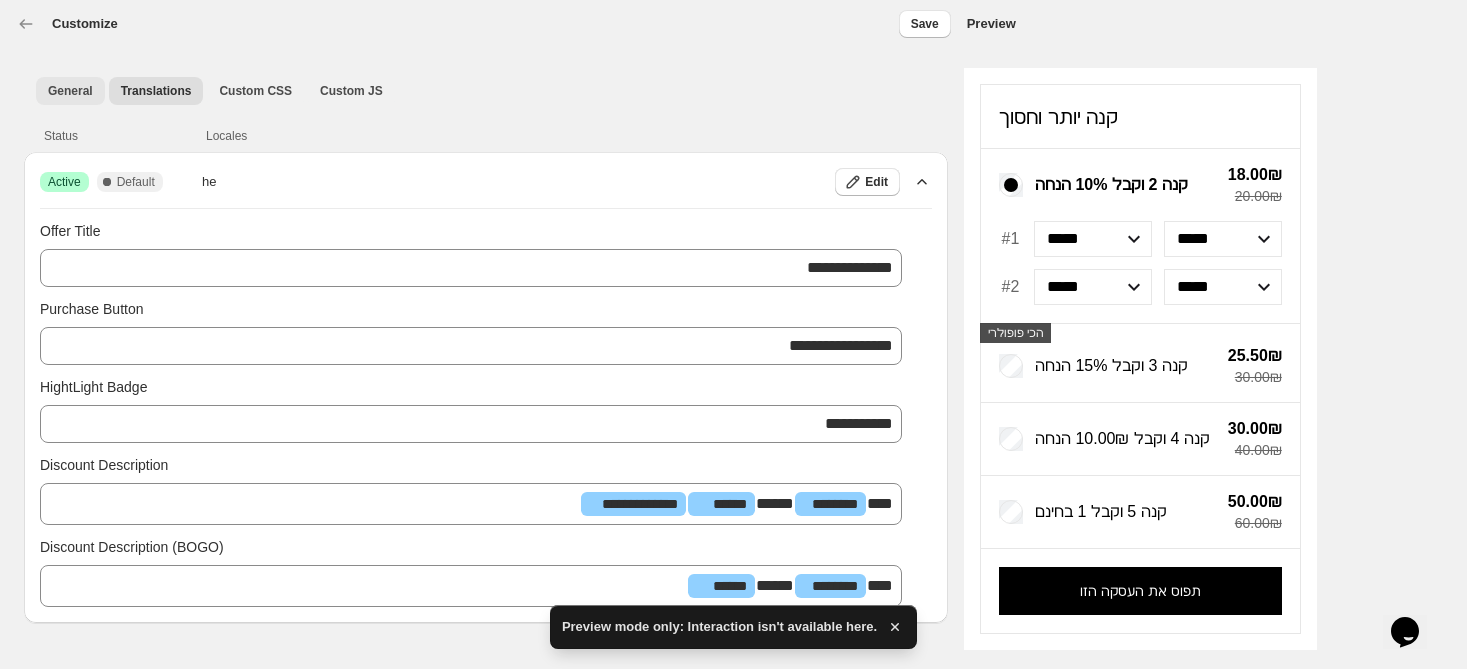 click on "General" at bounding box center [70, 91] 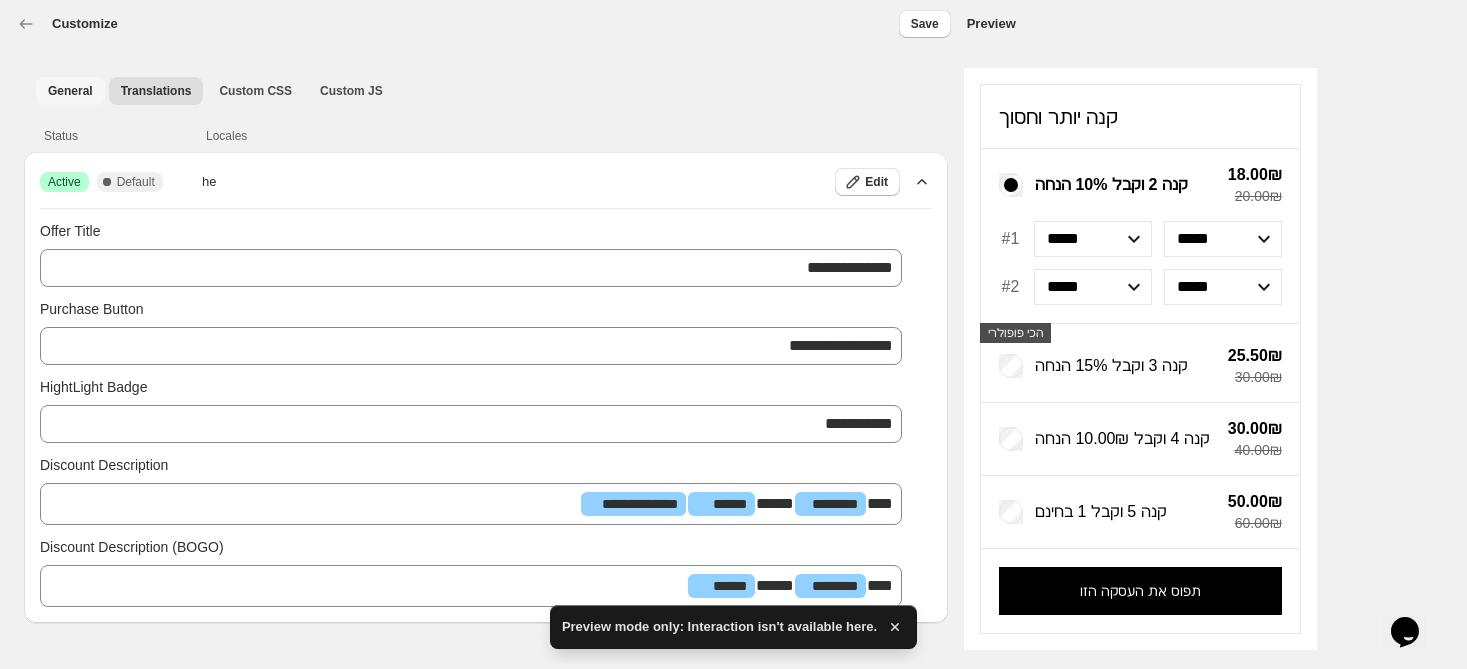 select on "*******" 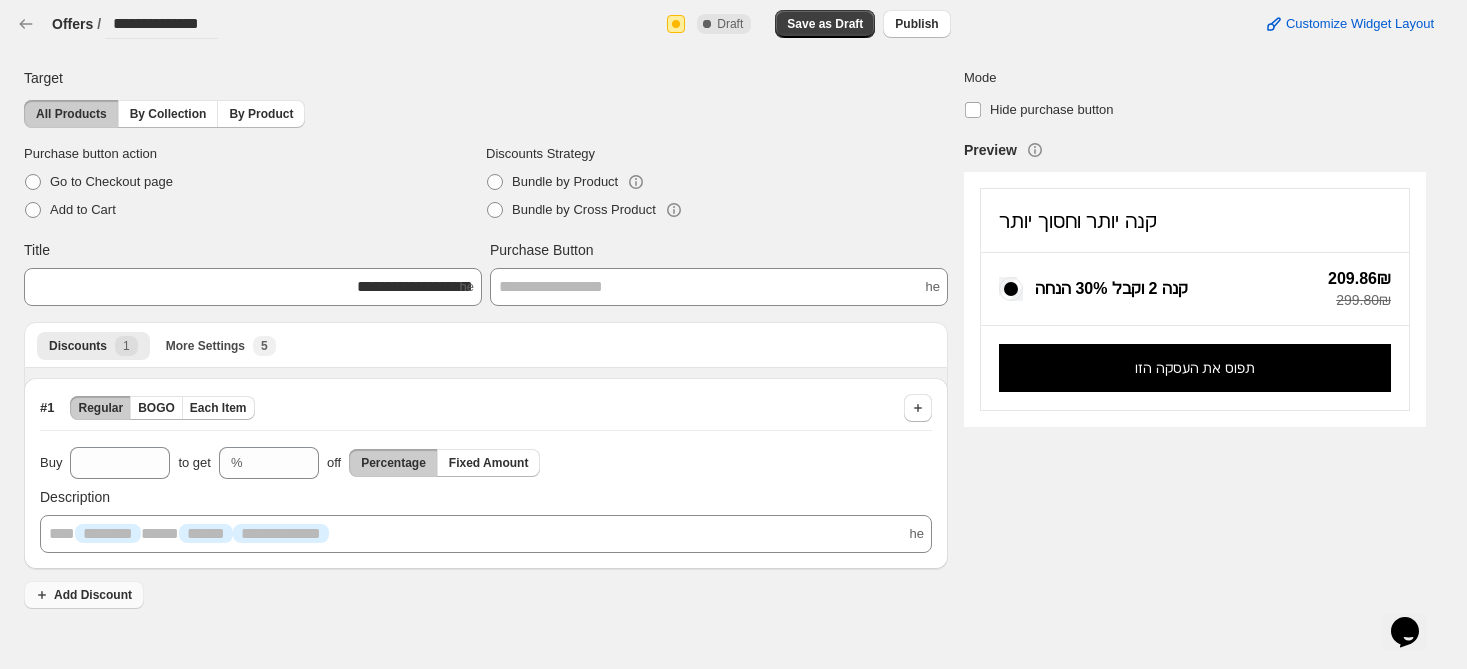 click on "Add Discount" at bounding box center [84, 595] 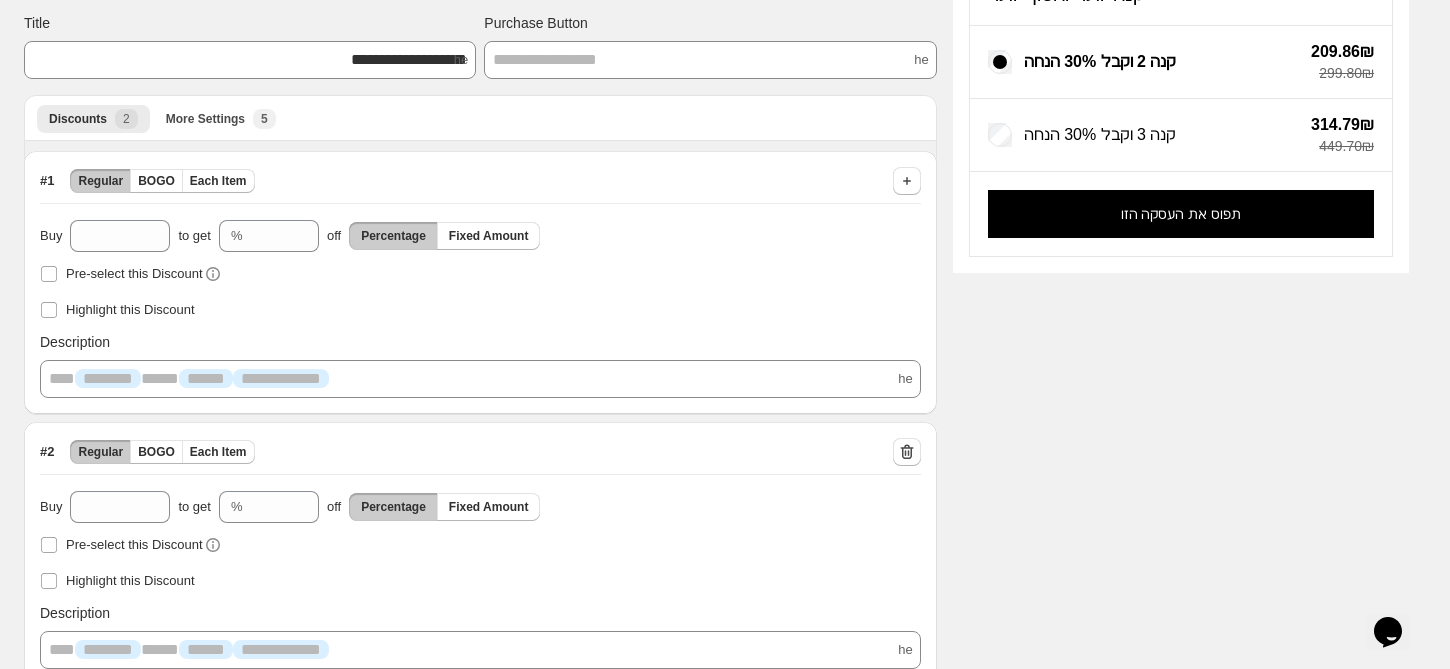 scroll, scrollTop: 243, scrollLeft: 0, axis: vertical 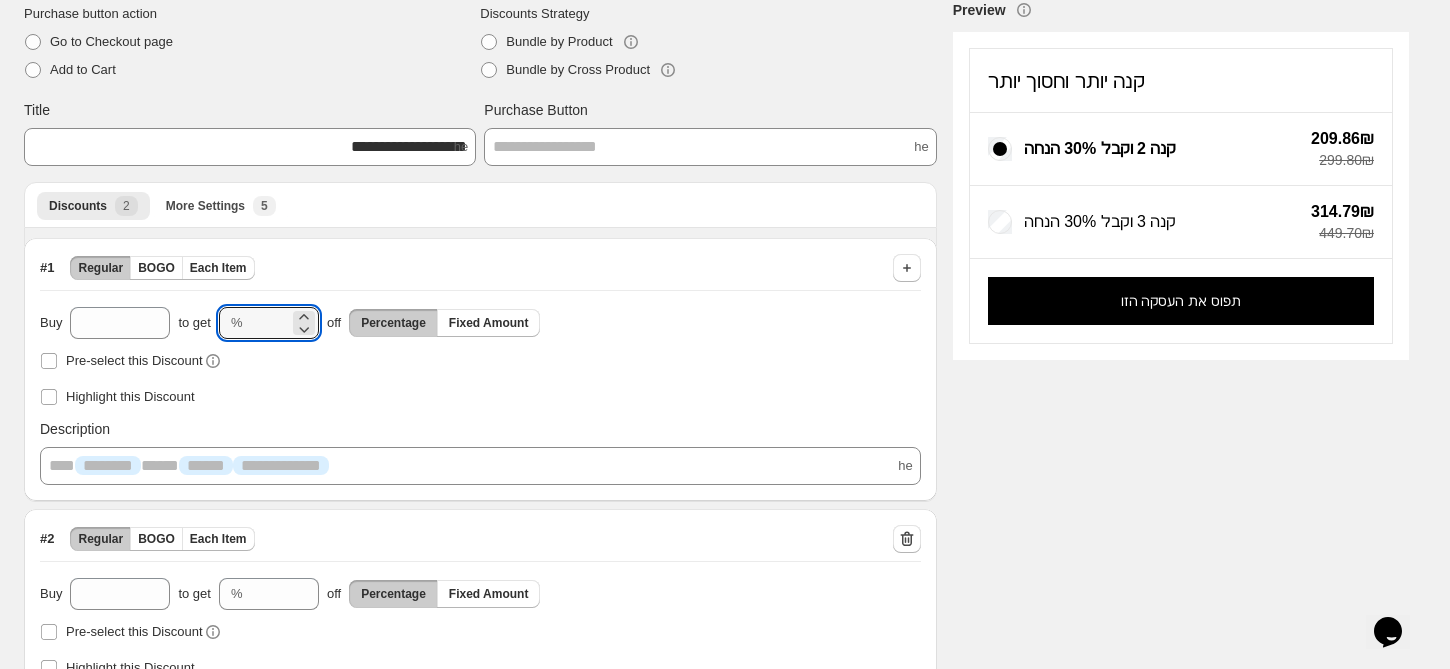 drag, startPoint x: 272, startPoint y: 312, endPoint x: 233, endPoint y: 316, distance: 39.20459 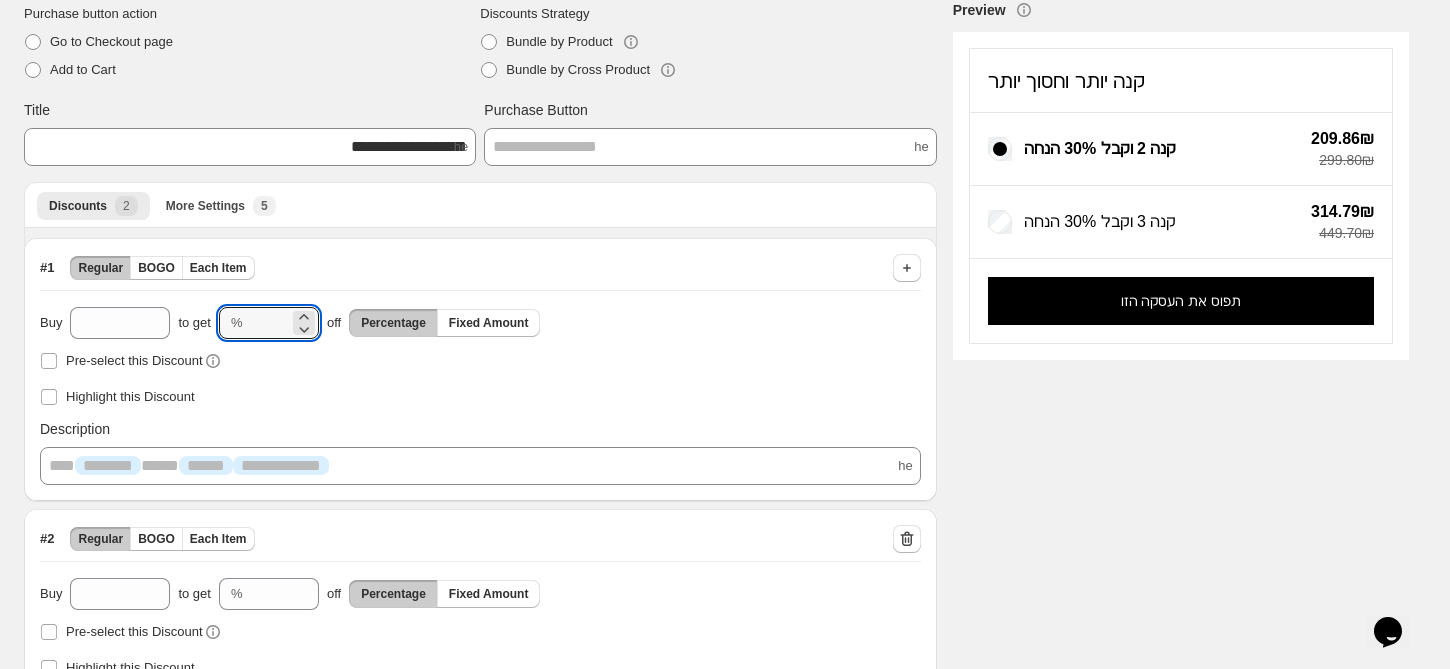 click on "% **" at bounding box center [269, 323] 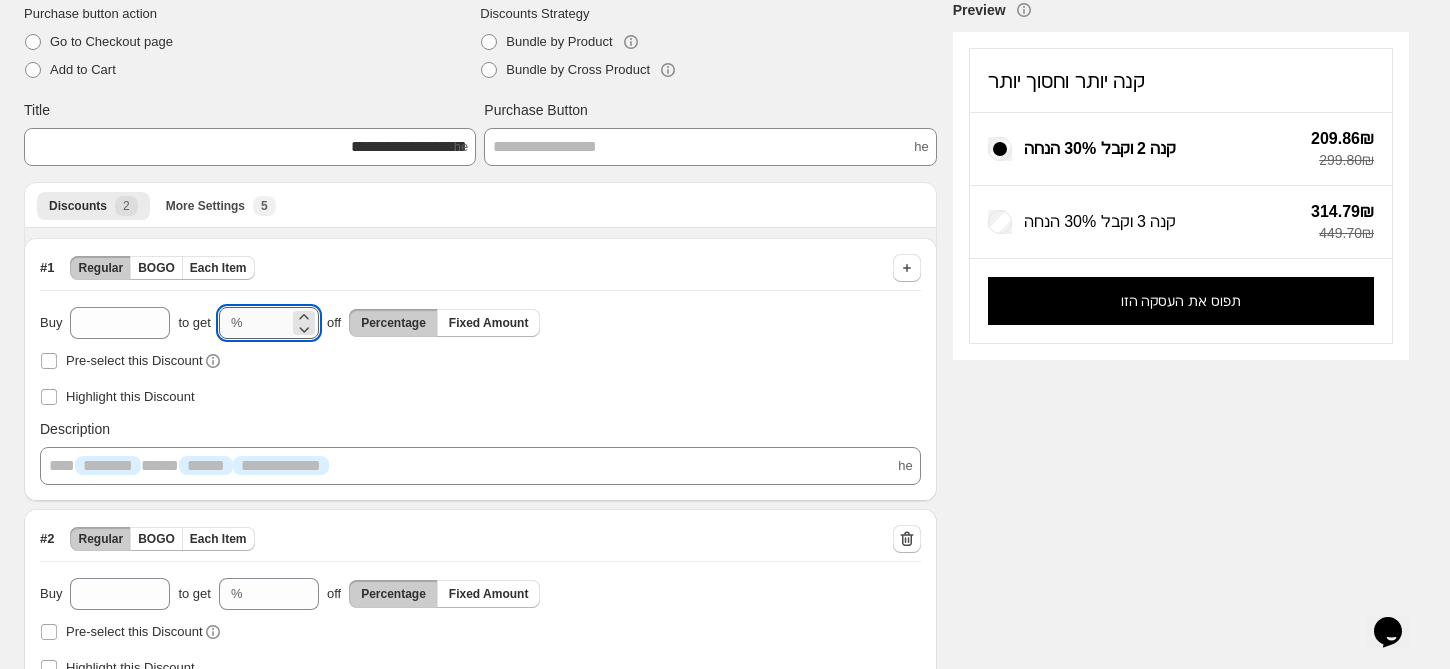 click on "**" at bounding box center [270, 323] 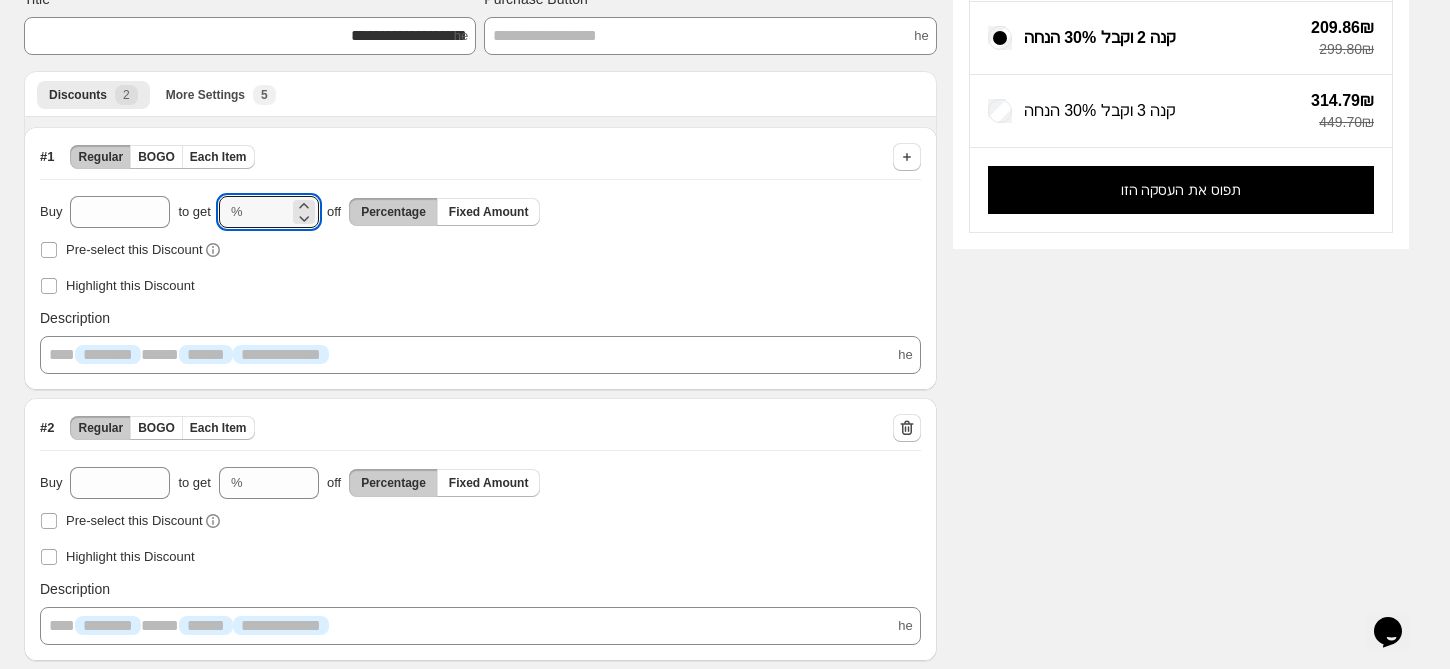 scroll, scrollTop: 299, scrollLeft: 0, axis: vertical 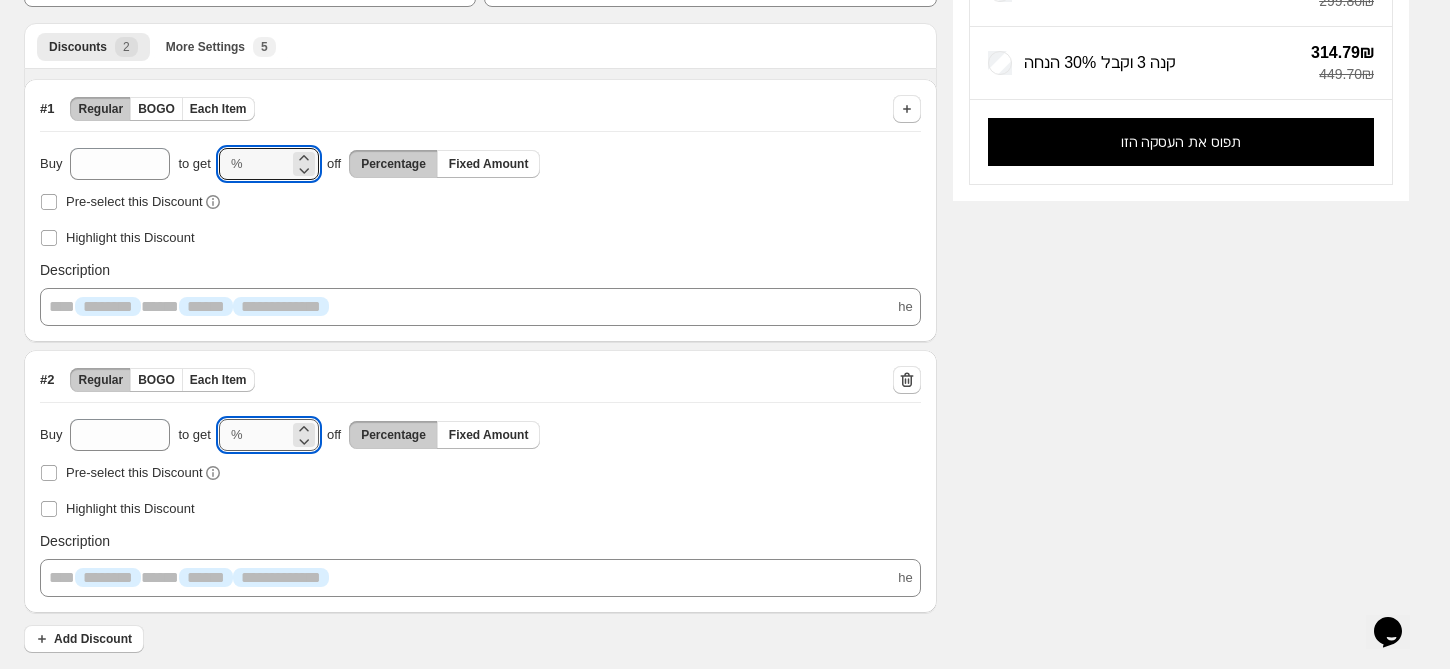click on "**" at bounding box center [270, 435] 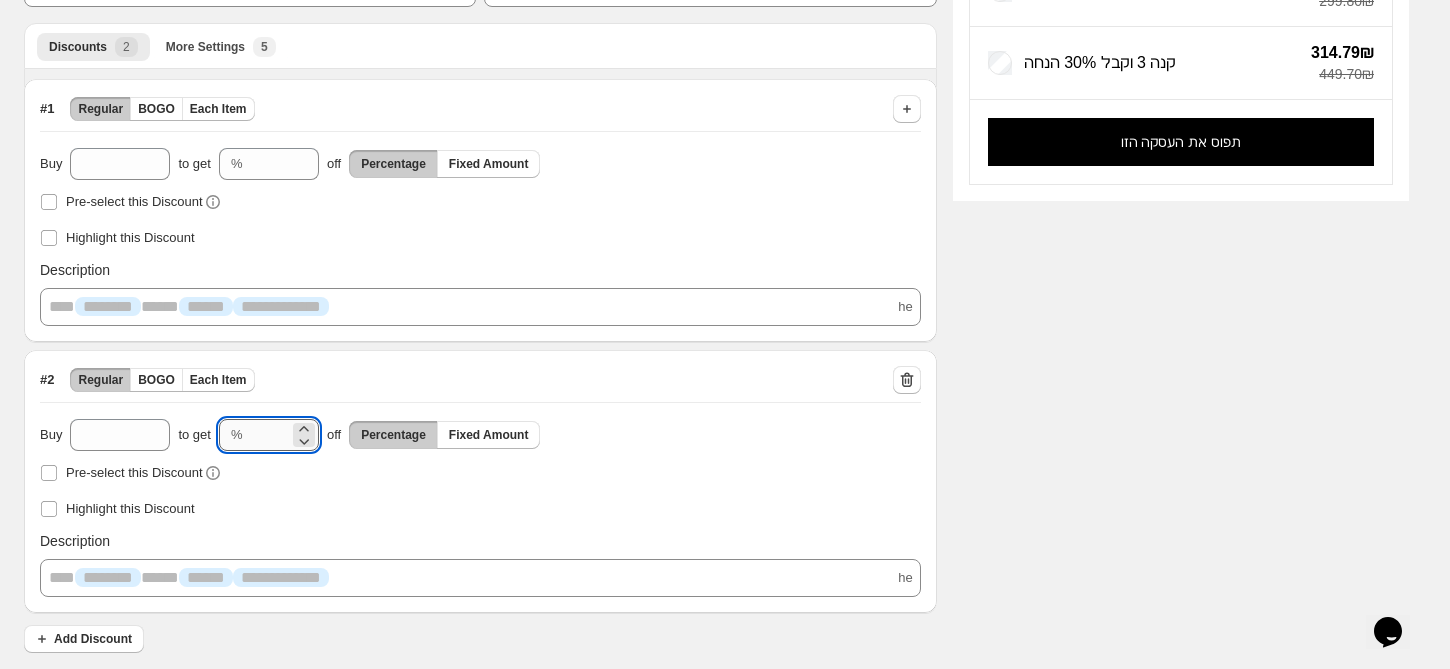 click on "**" at bounding box center (270, 435) 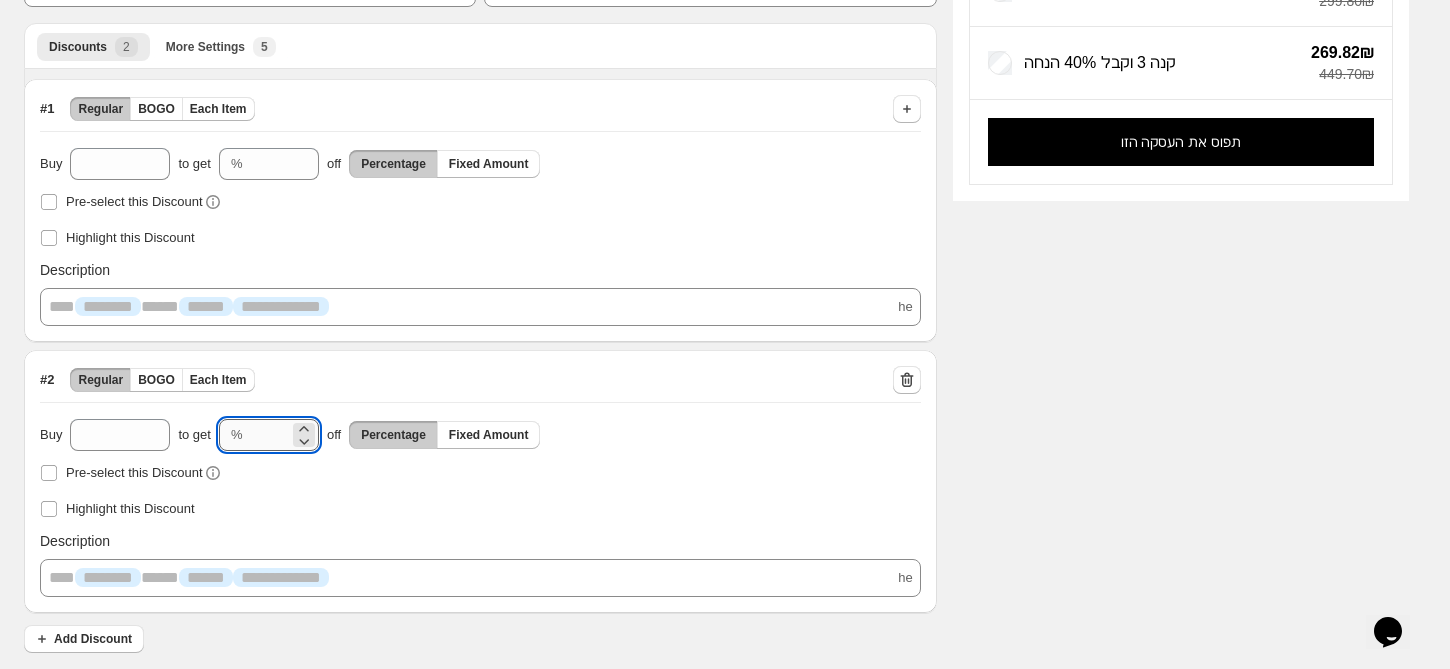 type on "*" 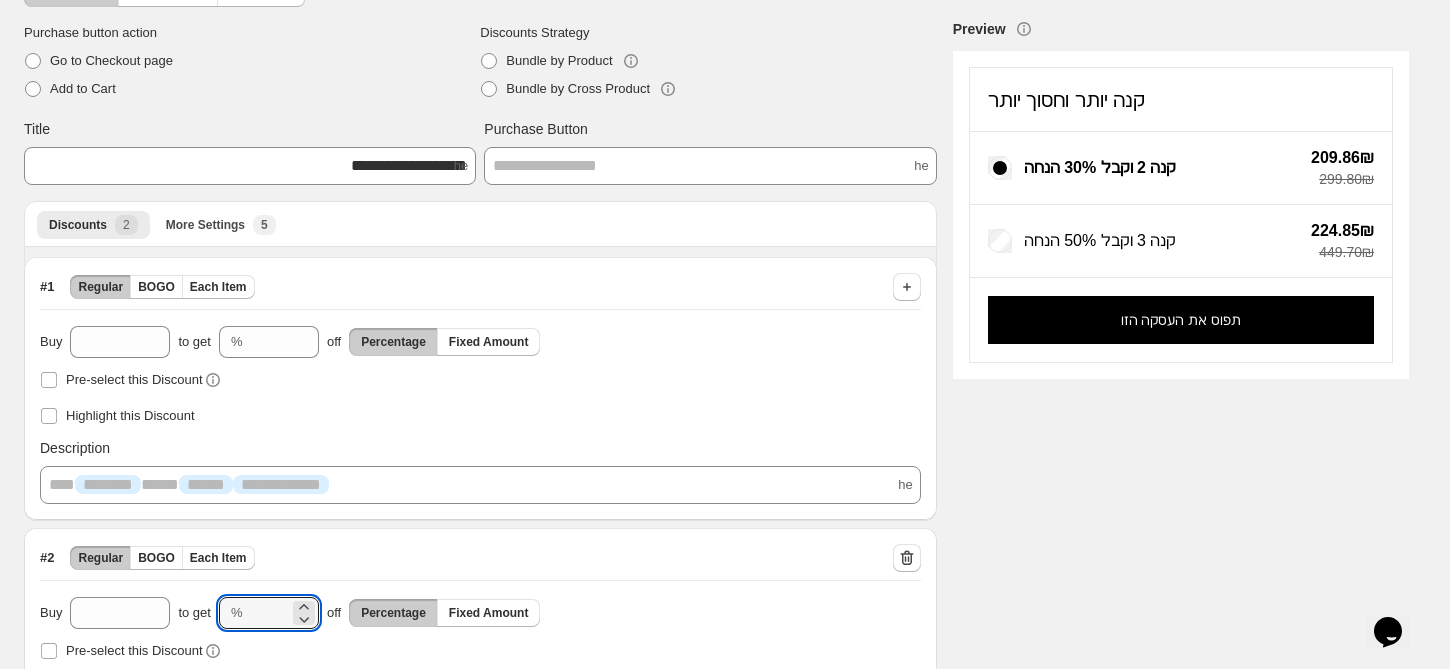 scroll, scrollTop: 0, scrollLeft: 0, axis: both 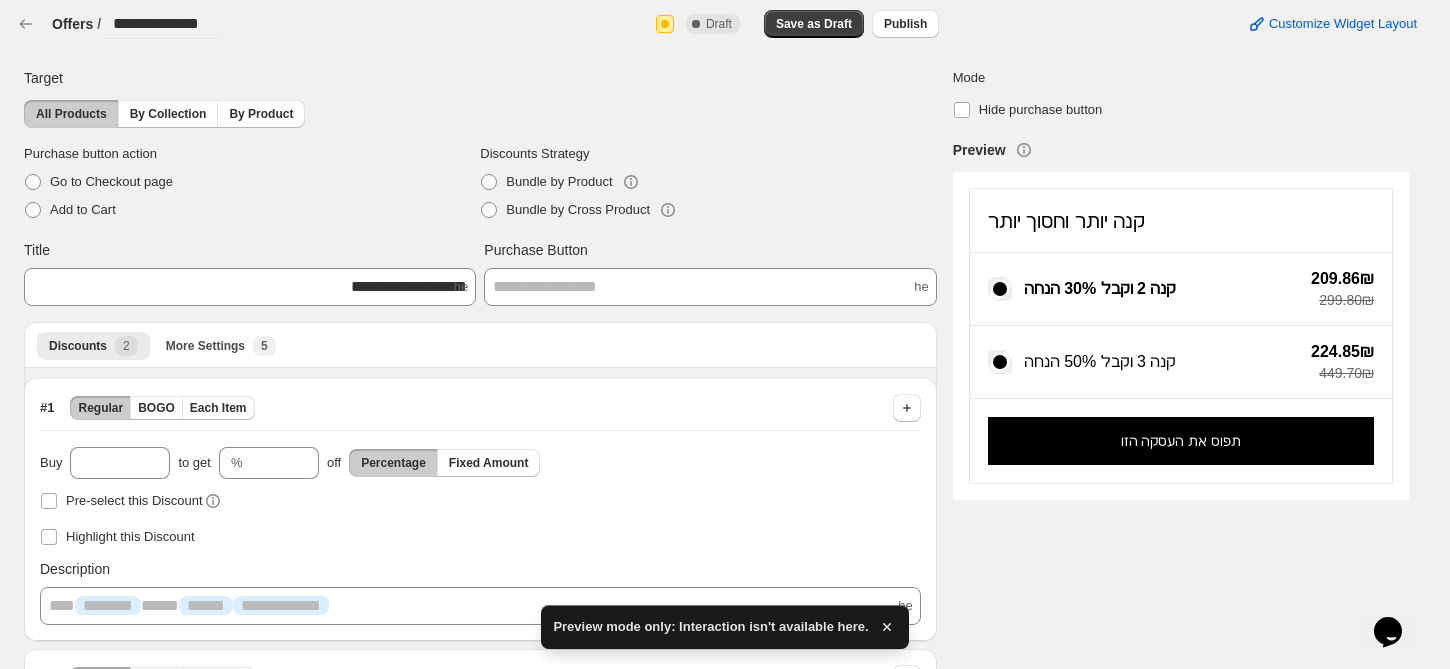 click on "קנה 3 וקבל 50% הנחה" at bounding box center [1100, 361] 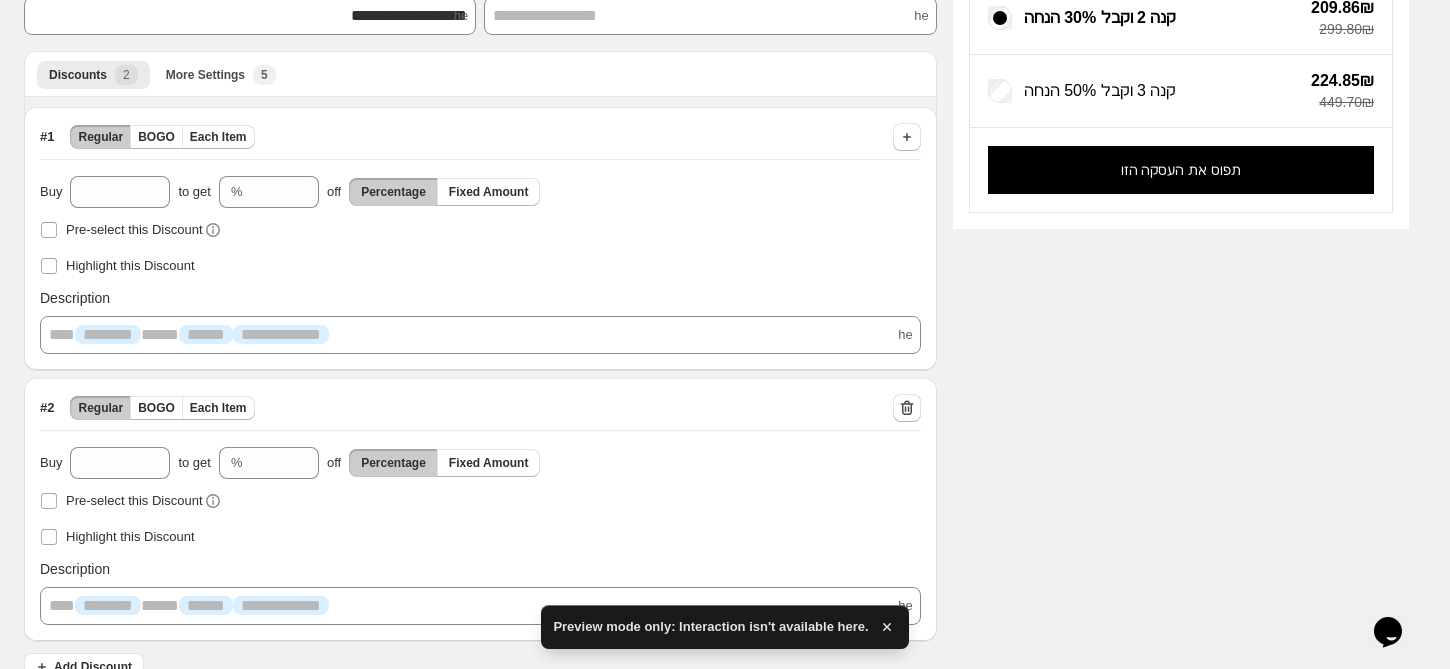 scroll, scrollTop: 299, scrollLeft: 0, axis: vertical 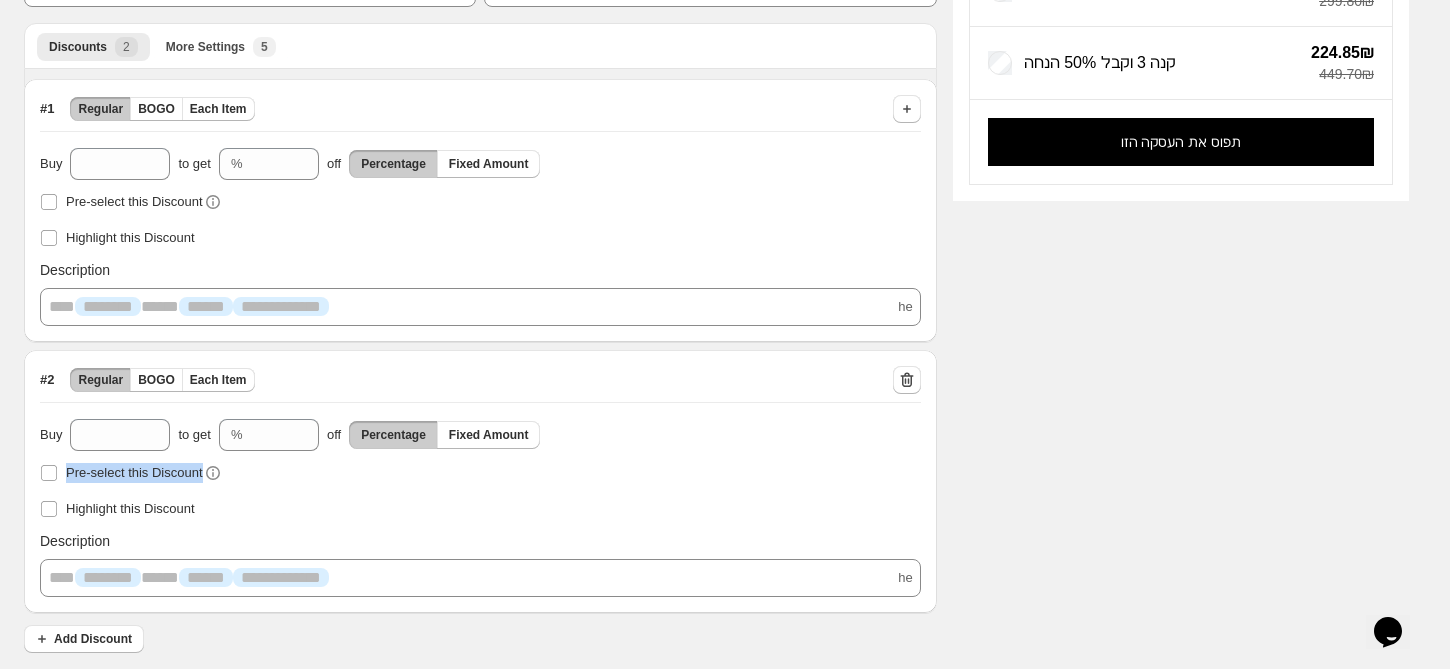 drag, startPoint x: 33, startPoint y: 473, endPoint x: 240, endPoint y: 482, distance: 207.19556 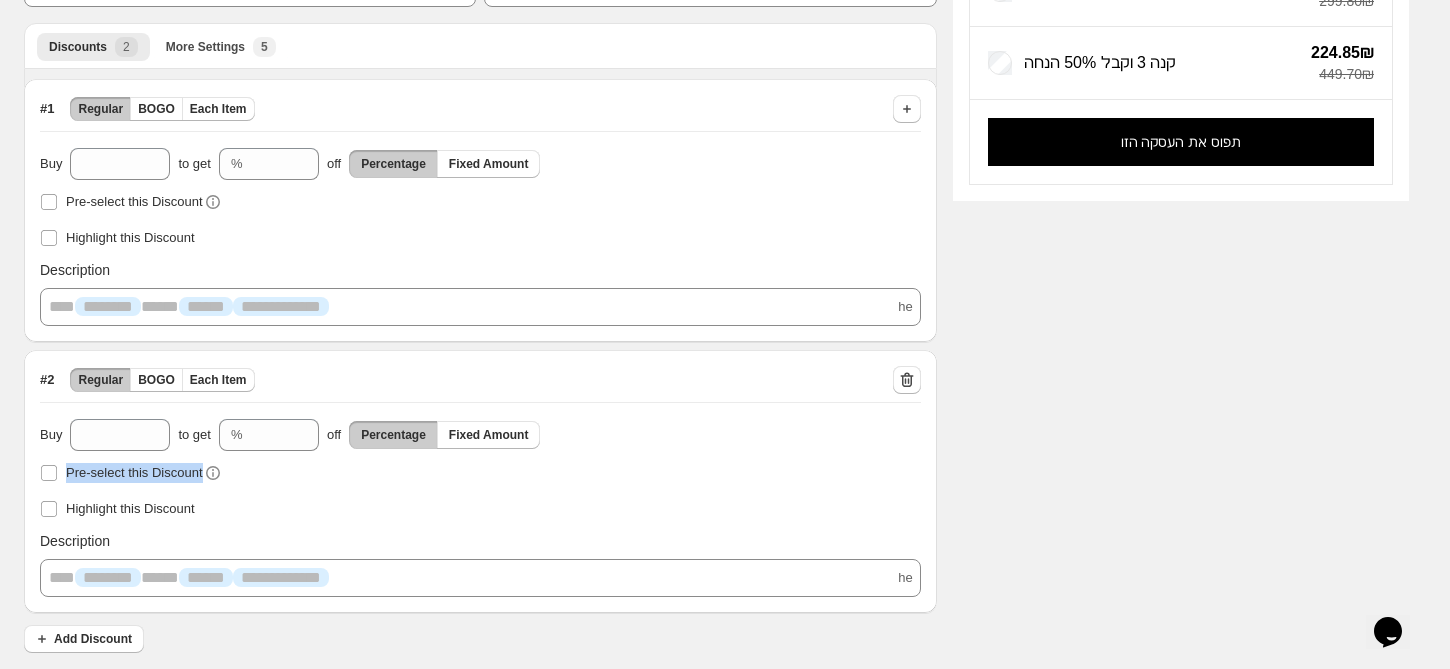 click on "**********" at bounding box center [480, 481] 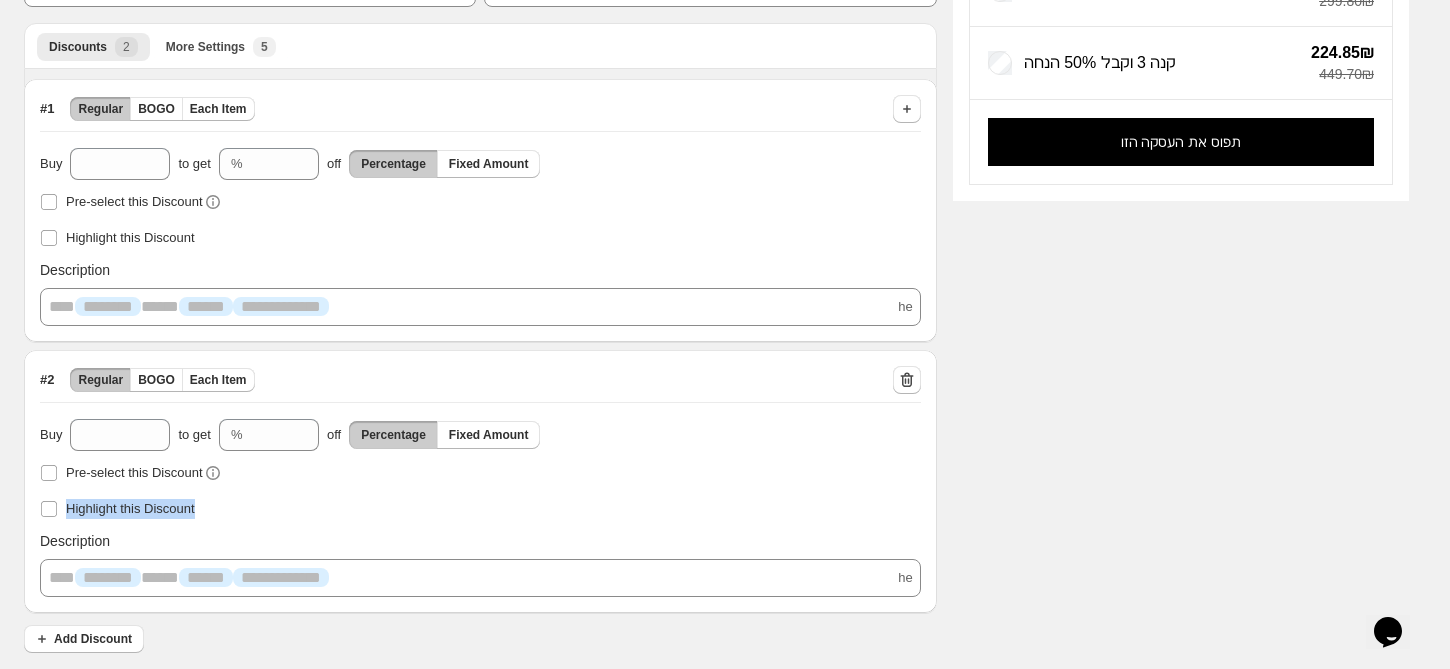 drag, startPoint x: 92, startPoint y: 510, endPoint x: 216, endPoint y: 511, distance: 124.004036 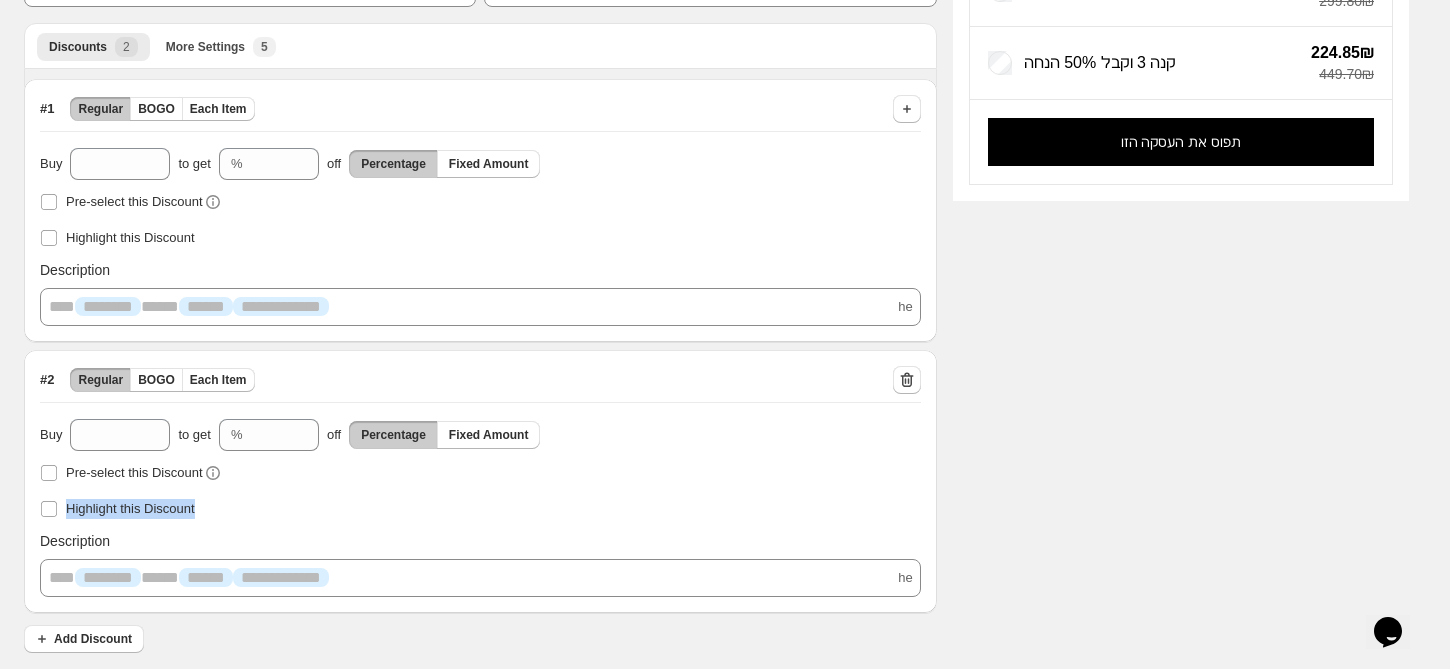 click on "**********" at bounding box center [480, 481] 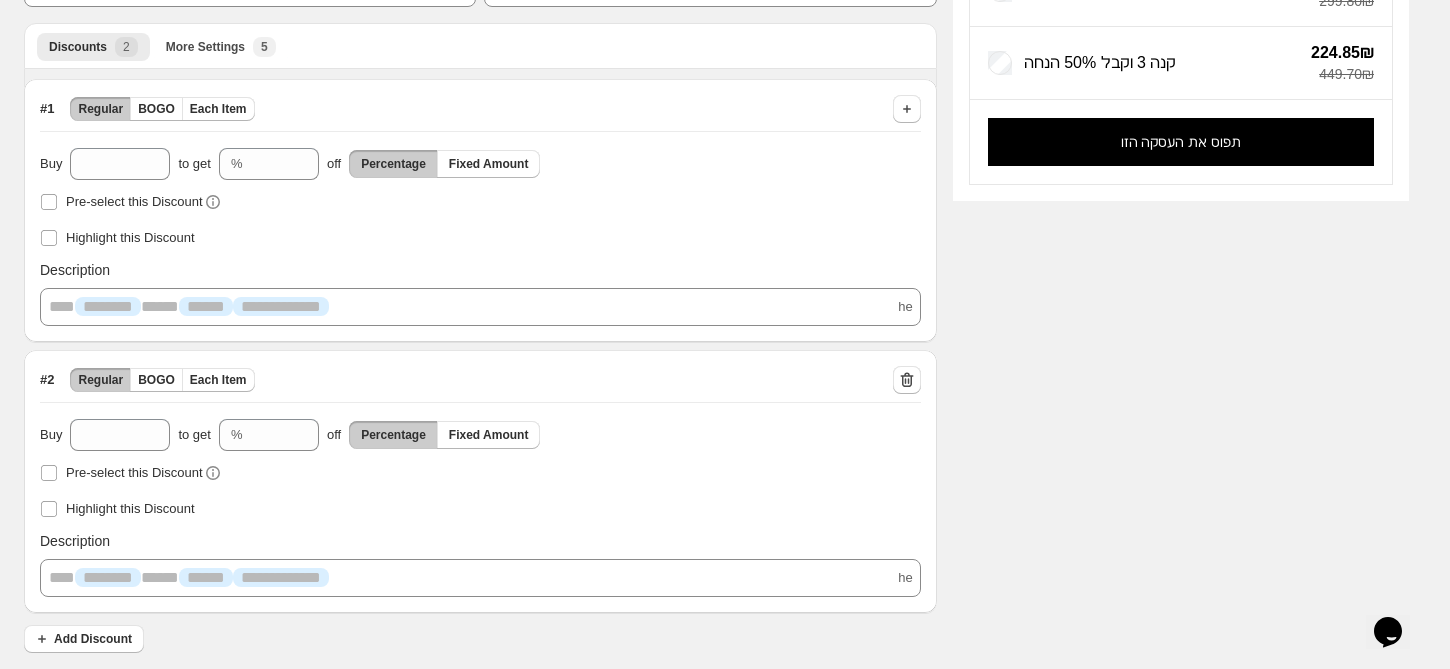 click on "**********" at bounding box center [708, 208] 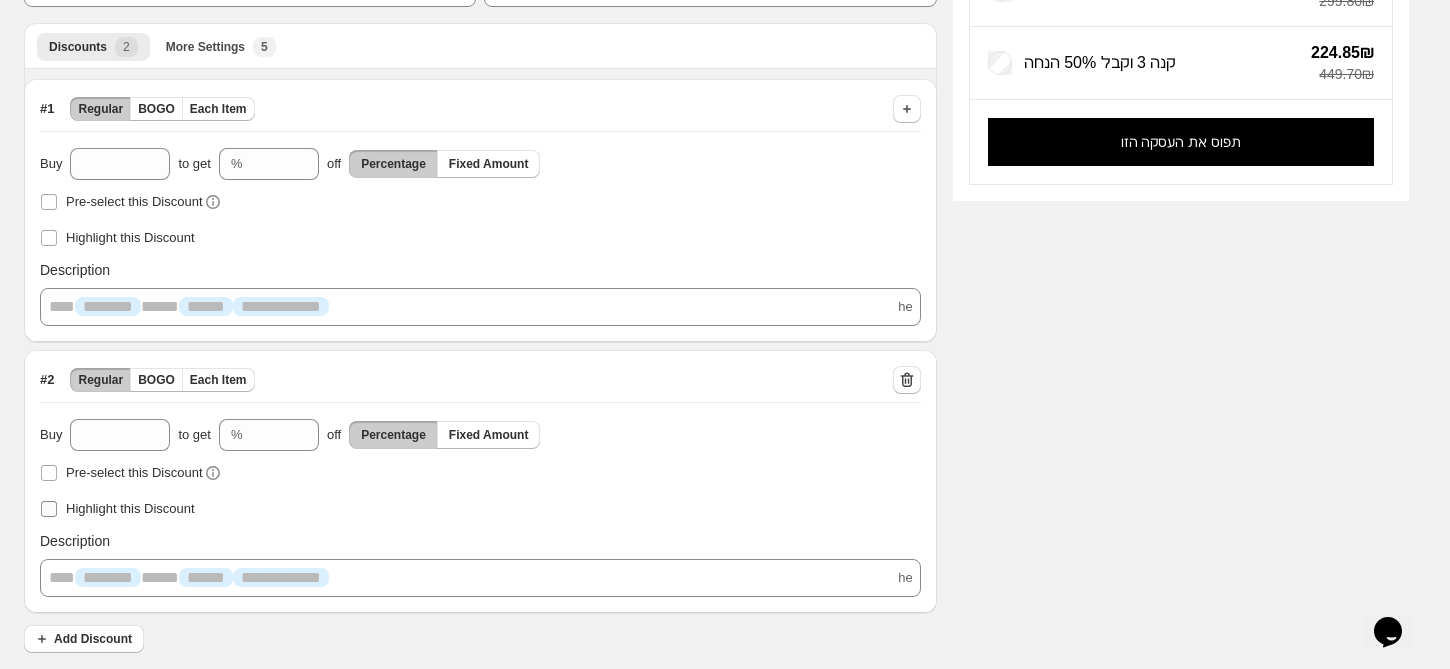 click on "Highlight this Discount" at bounding box center (117, 509) 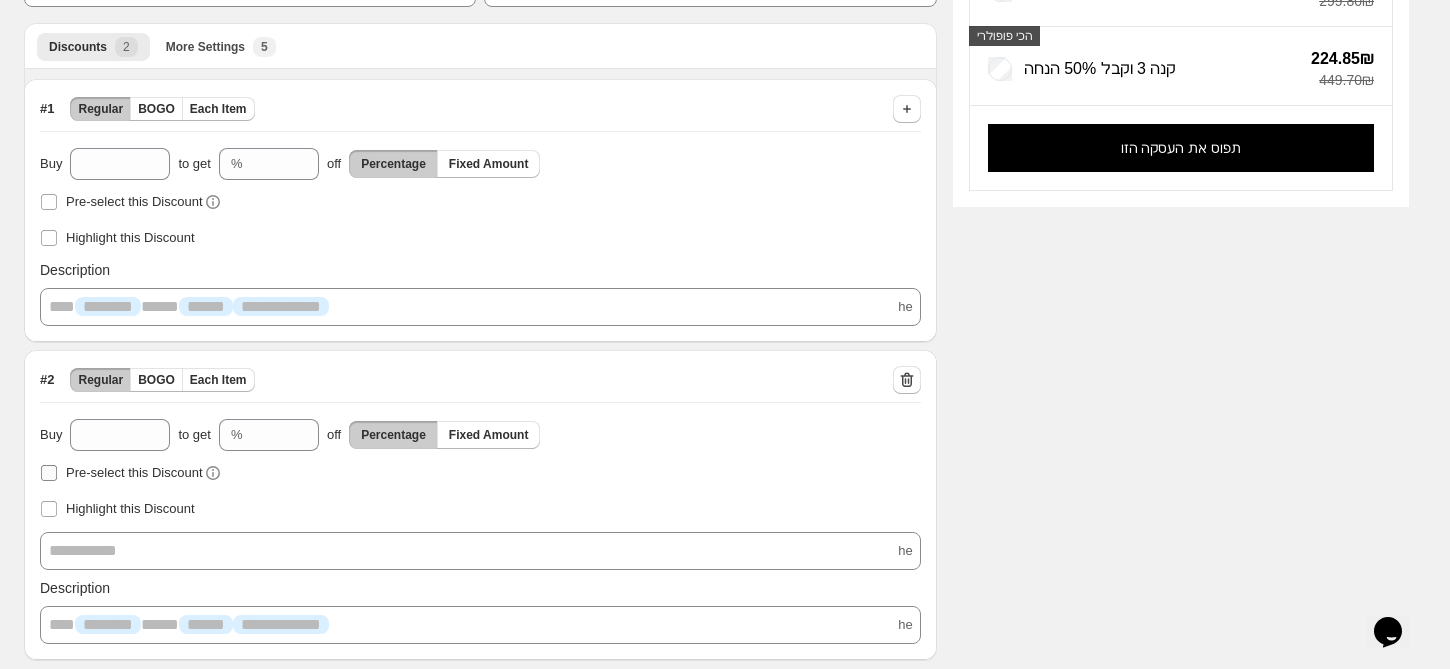 click at bounding box center (49, 473) 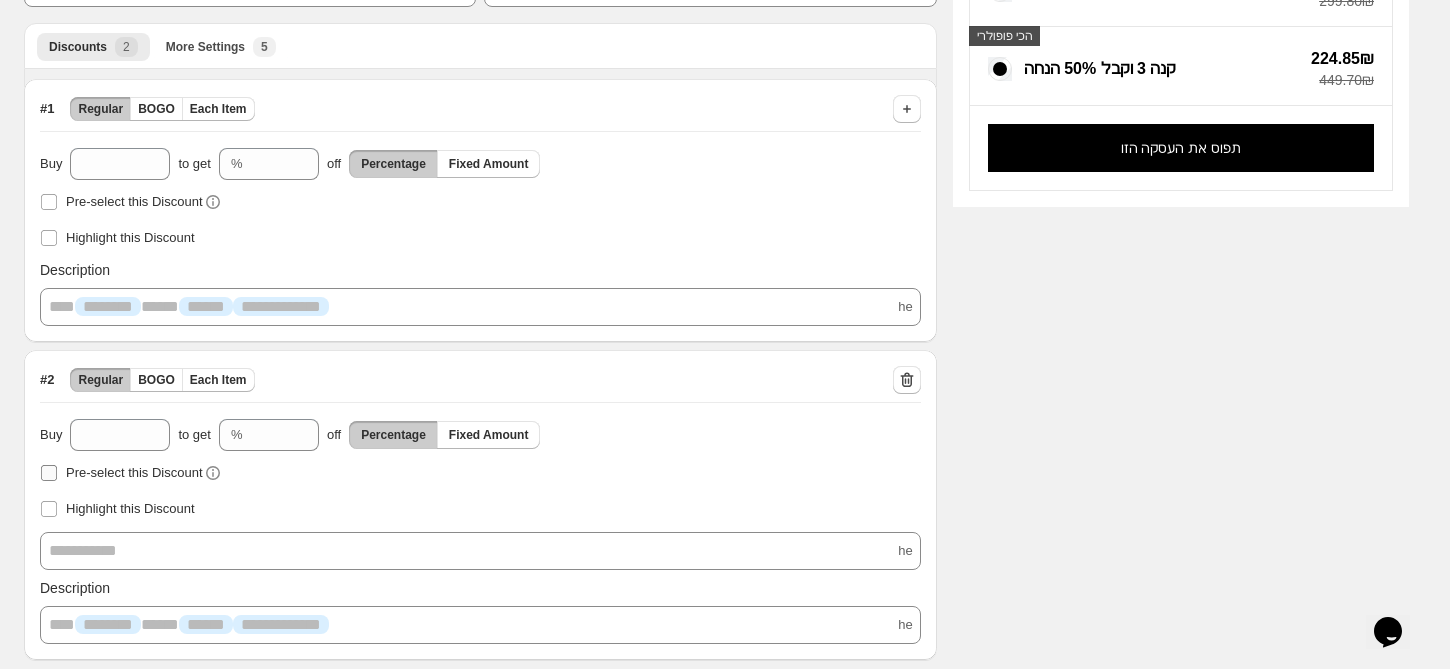 click at bounding box center (49, 473) 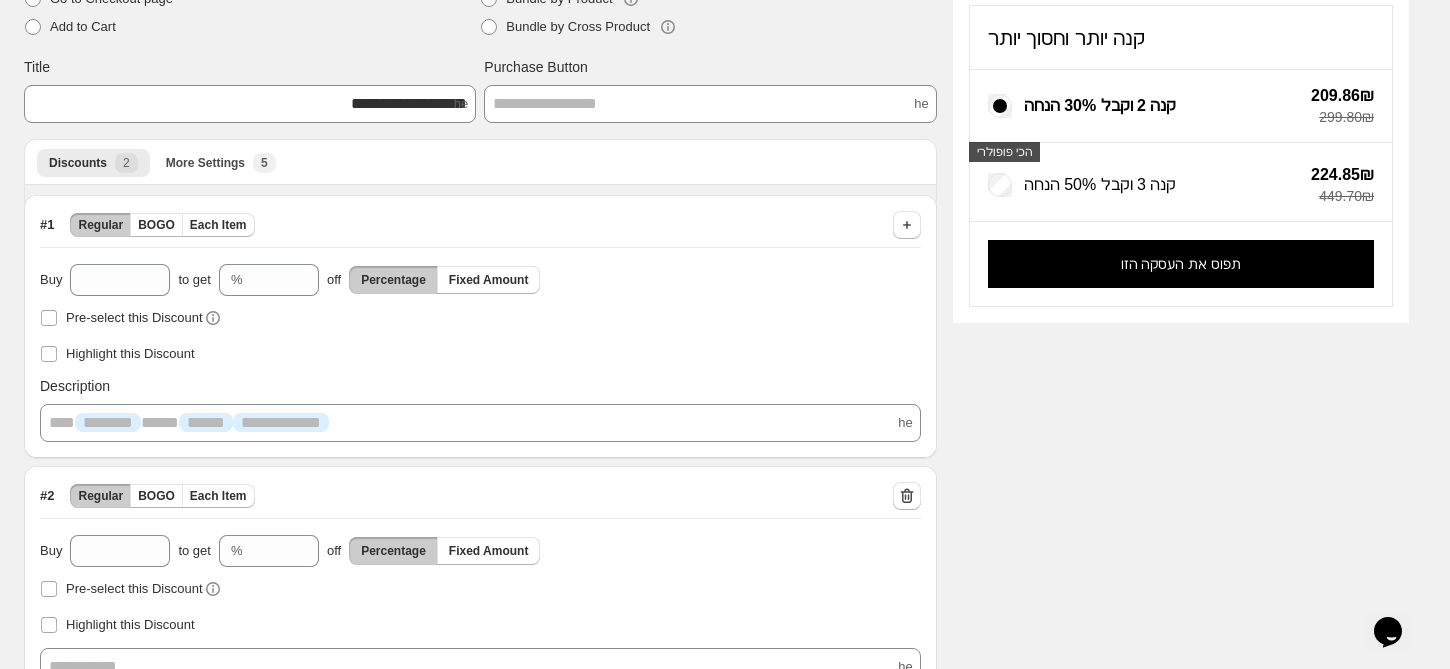 scroll, scrollTop: 182, scrollLeft: 0, axis: vertical 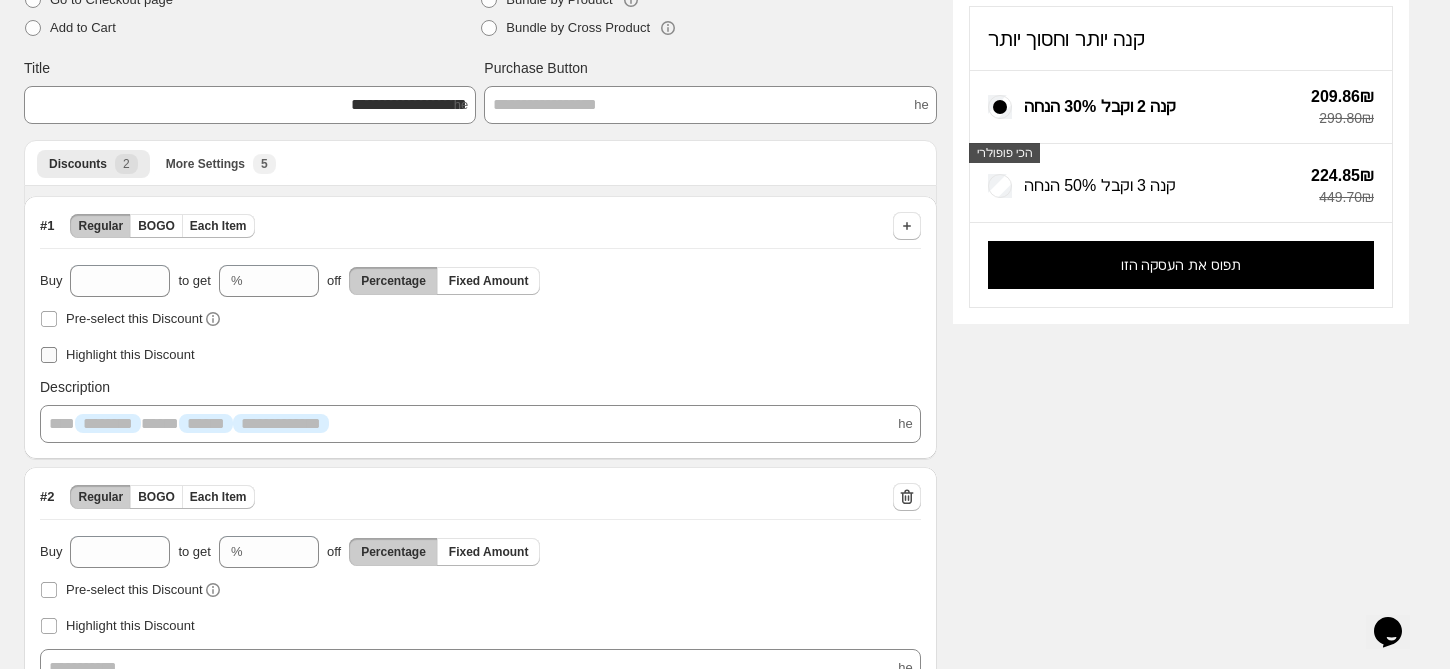 click on "Highlight this Discount" at bounding box center (130, 354) 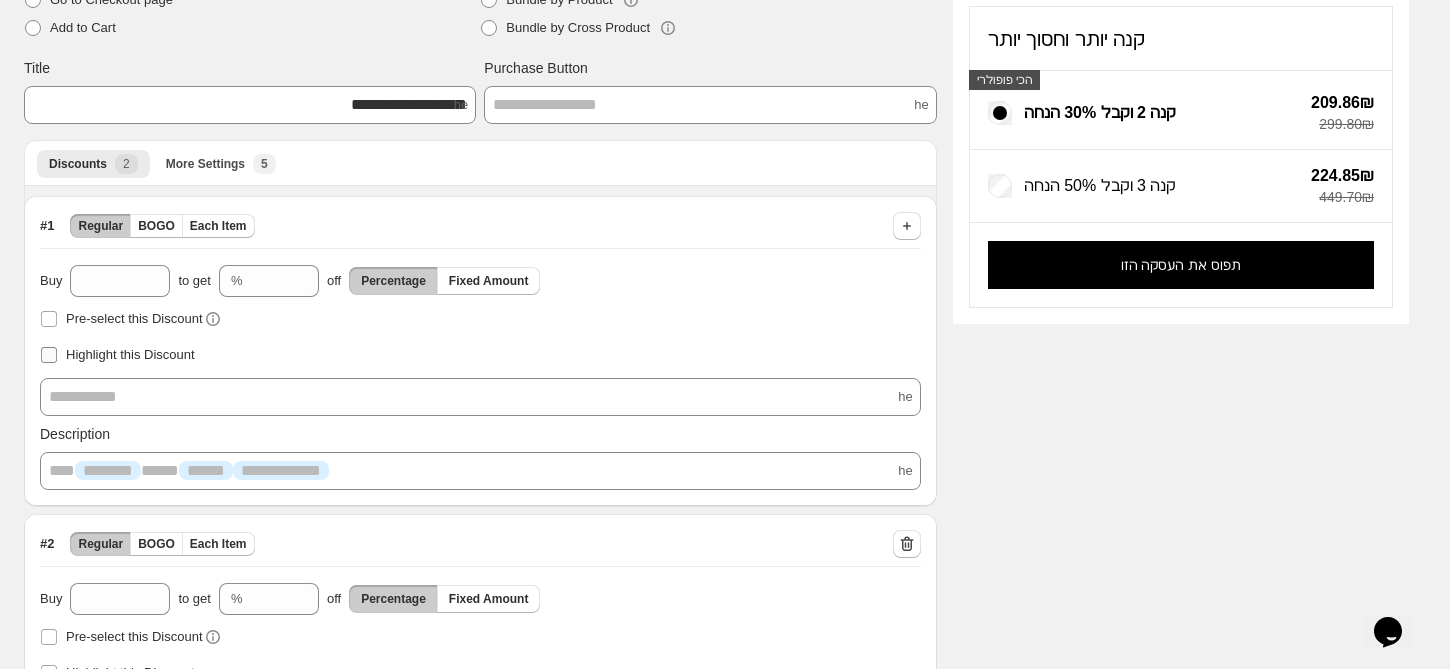 click on "Highlight this Discount" at bounding box center [130, 354] 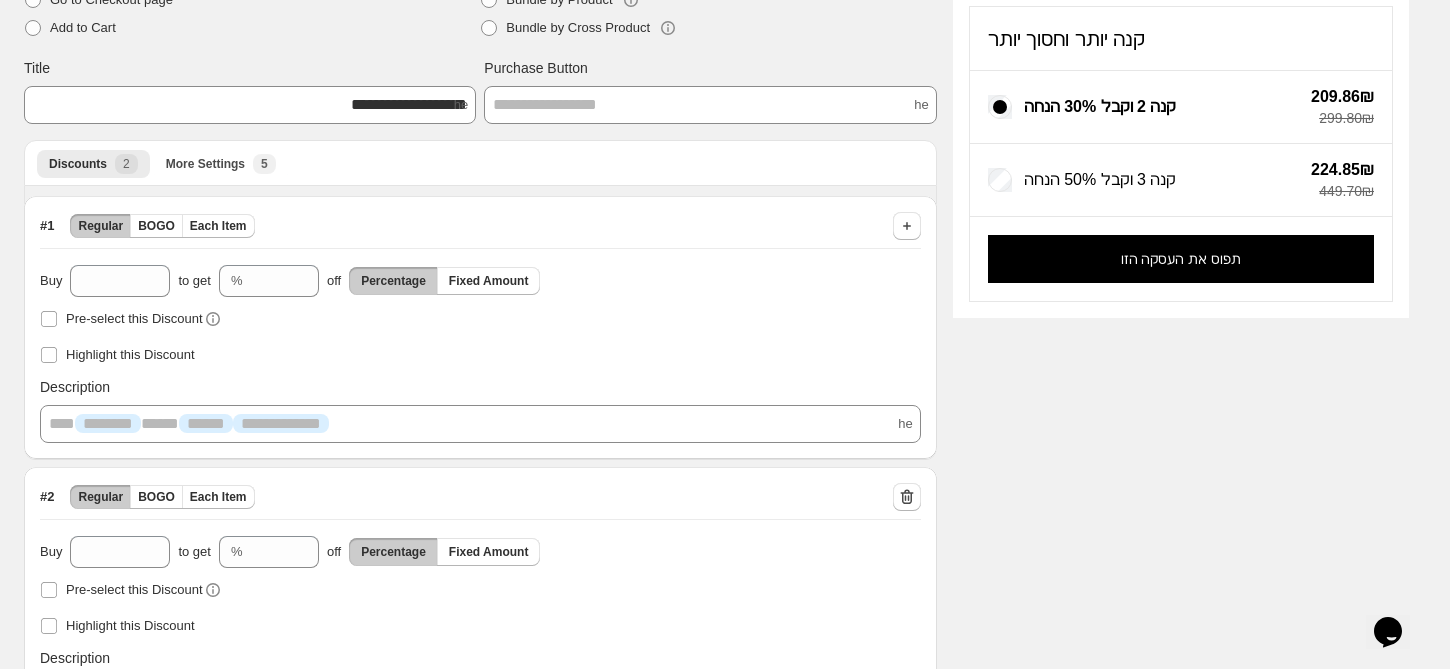 scroll, scrollTop: 299, scrollLeft: 0, axis: vertical 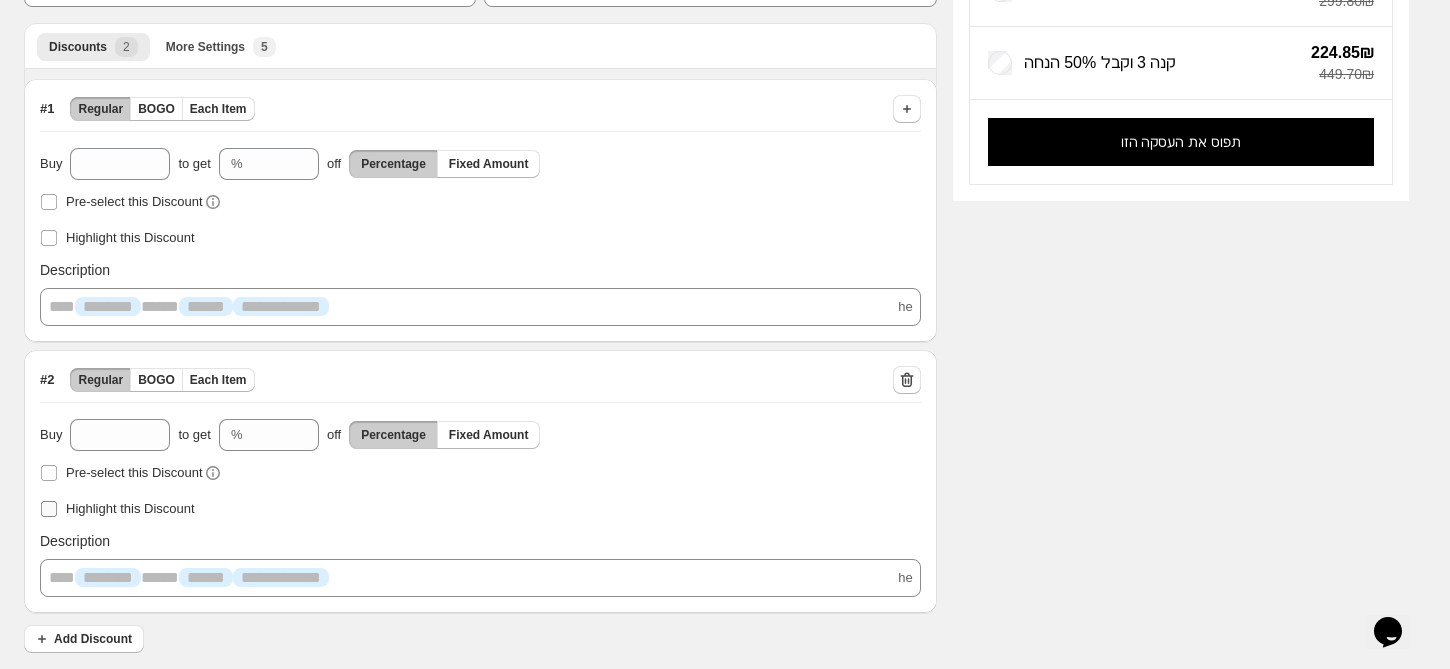 click at bounding box center [49, 509] 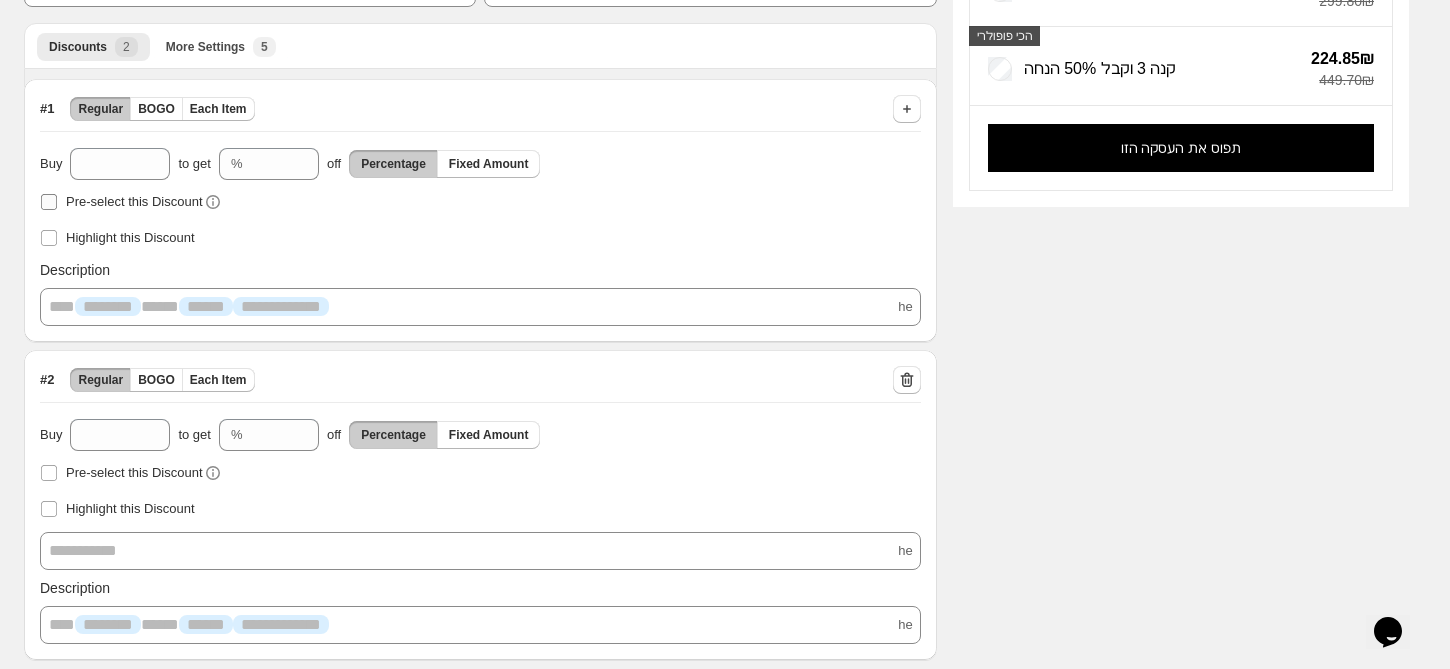 click at bounding box center [49, 202] 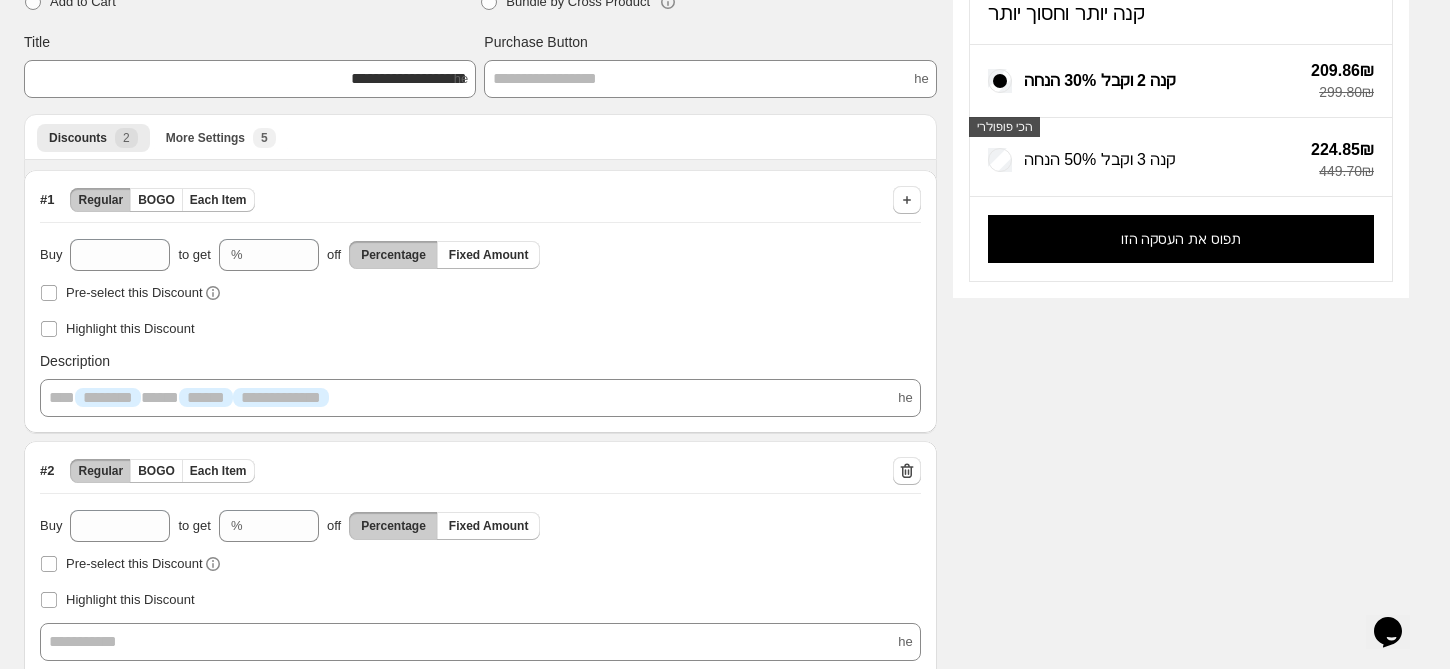 scroll, scrollTop: 78, scrollLeft: 0, axis: vertical 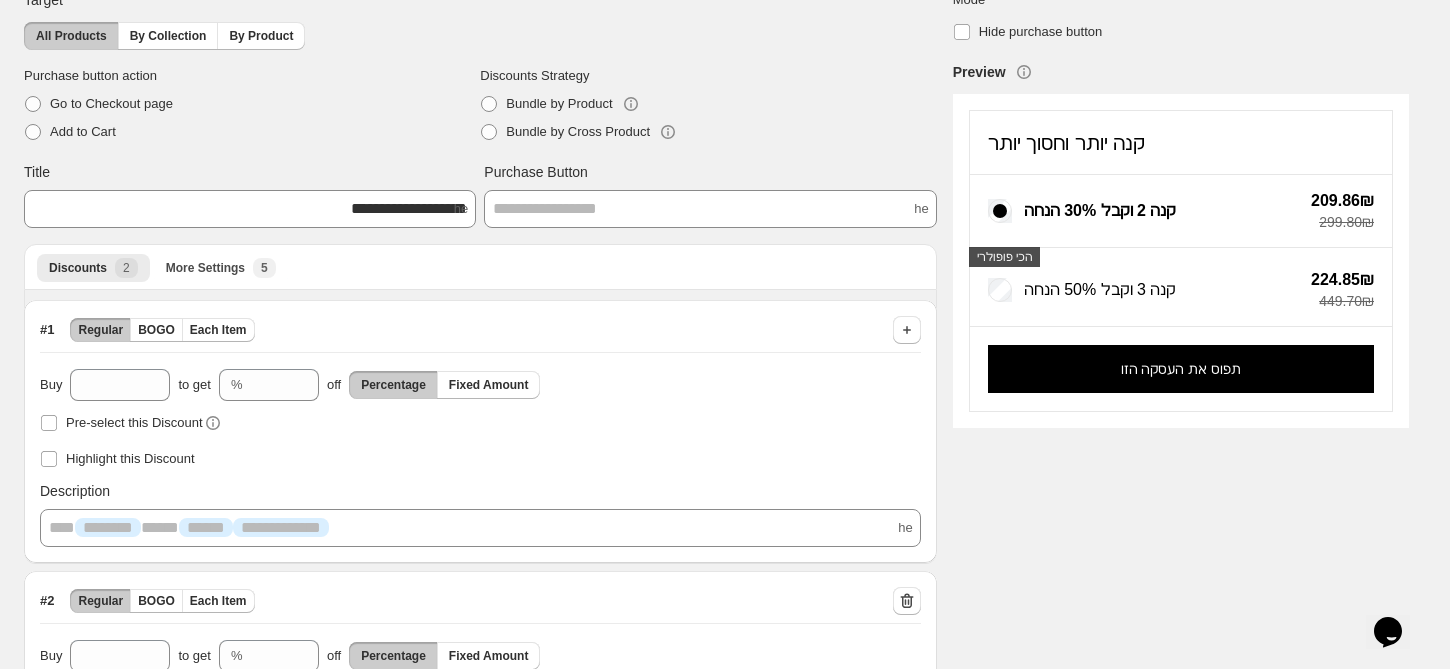click on "**********" at bounding box center (480, 431) 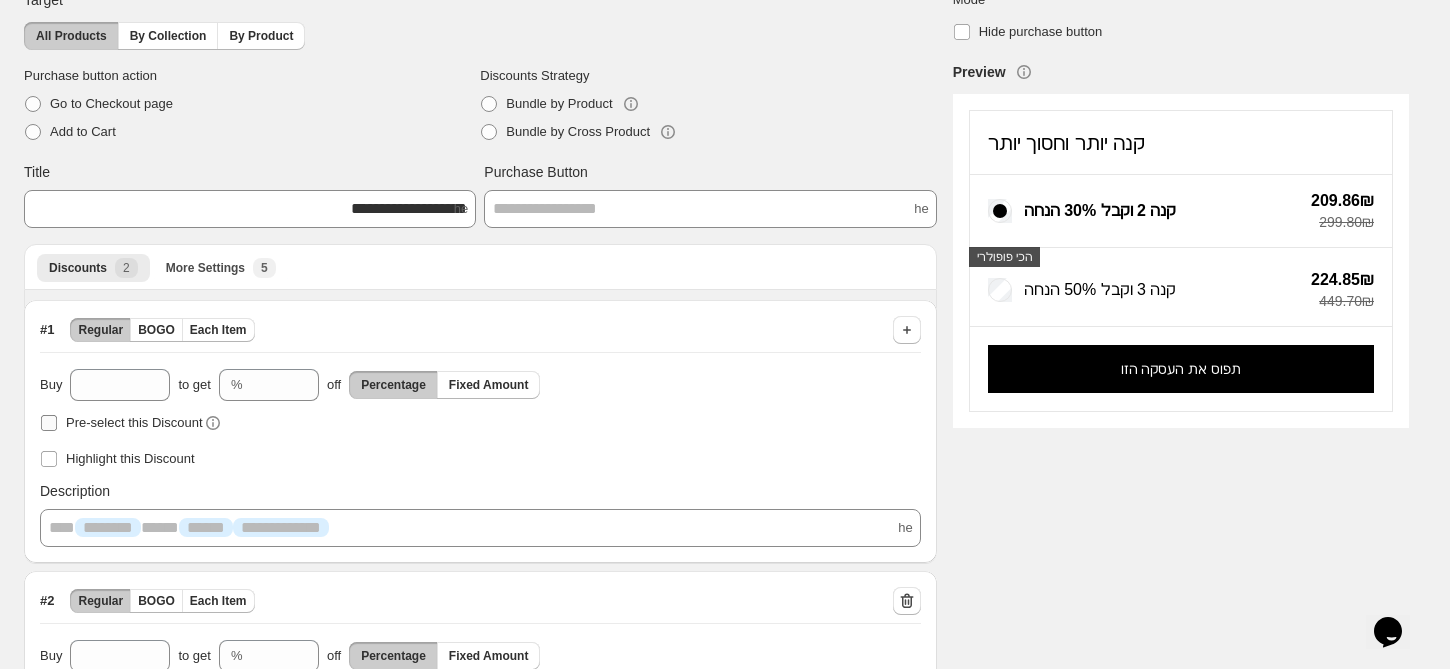 click on "Pre-select this Discount" at bounding box center (121, 423) 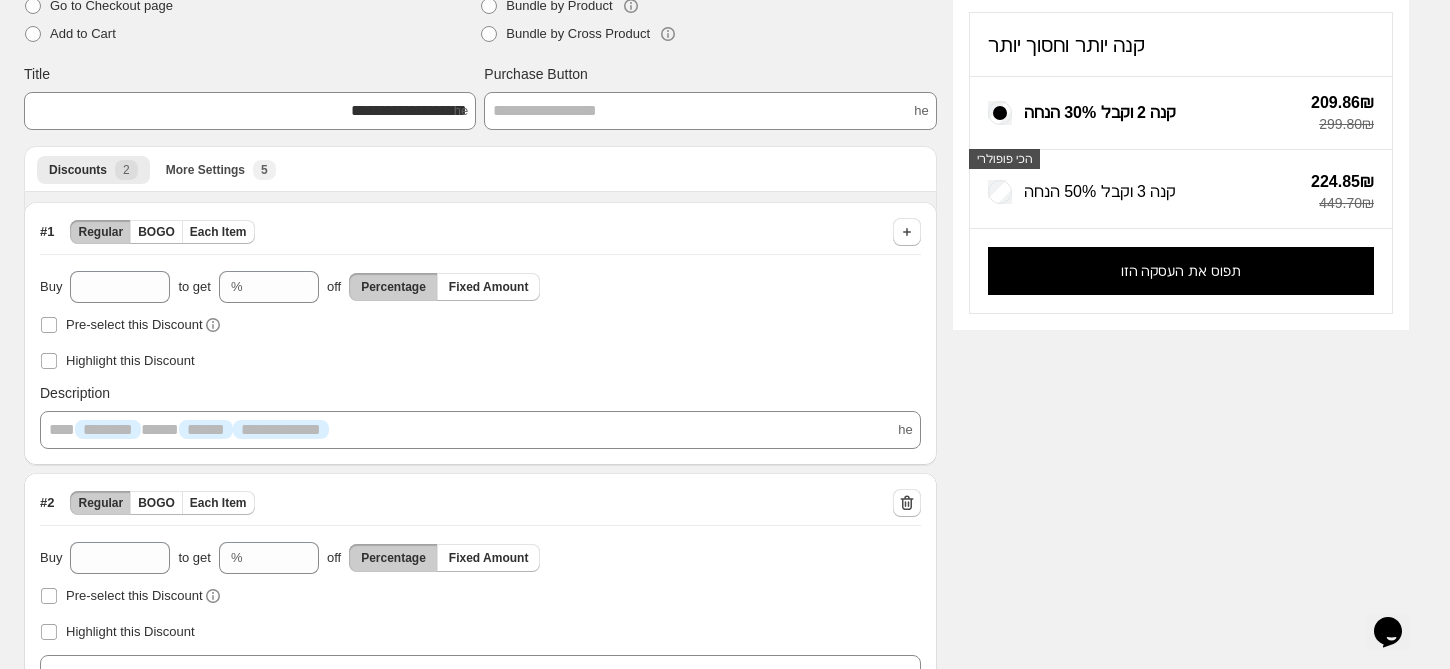 scroll, scrollTop: 177, scrollLeft: 0, axis: vertical 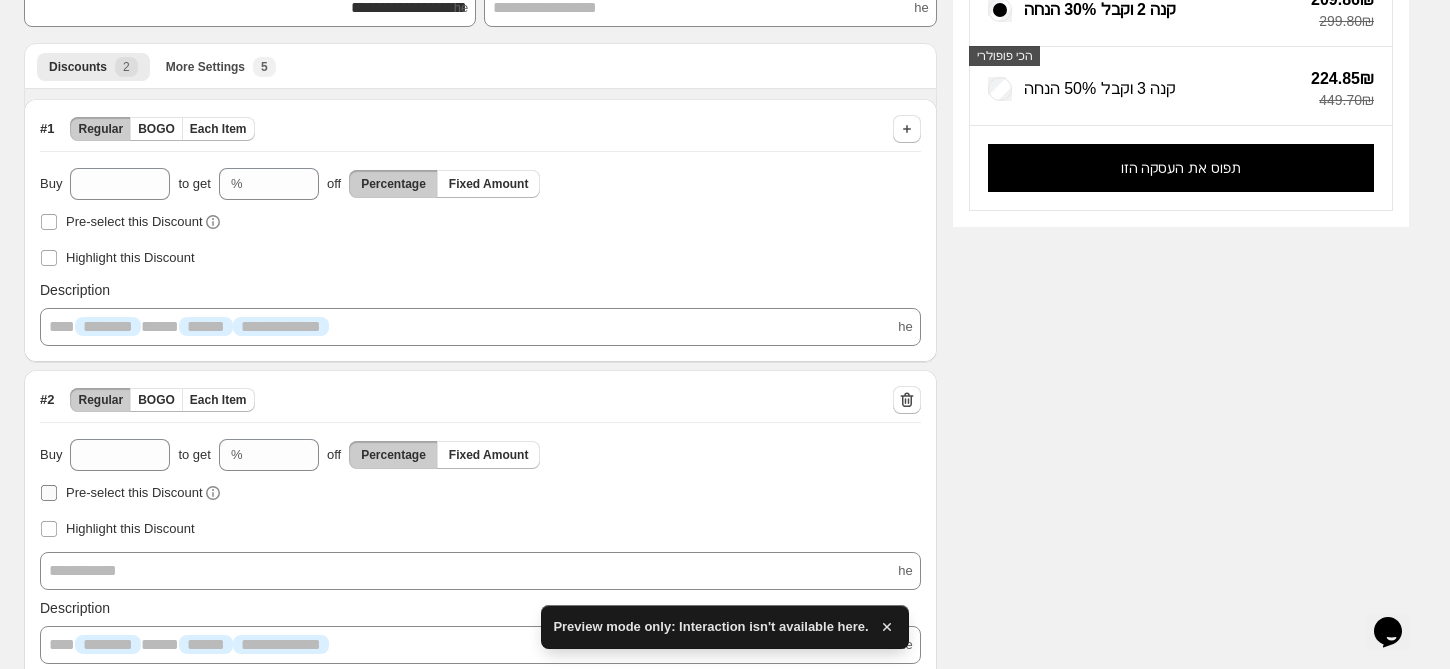 click at bounding box center (49, 493) 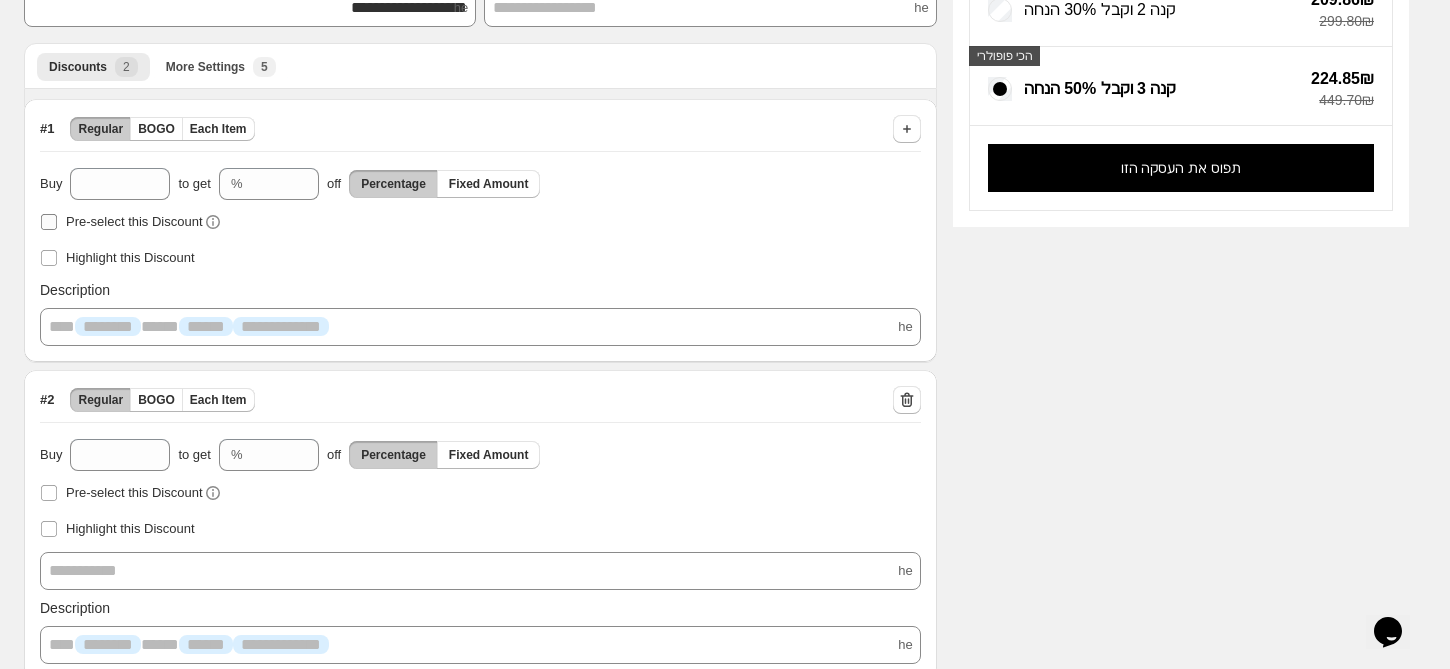 click at bounding box center [49, 222] 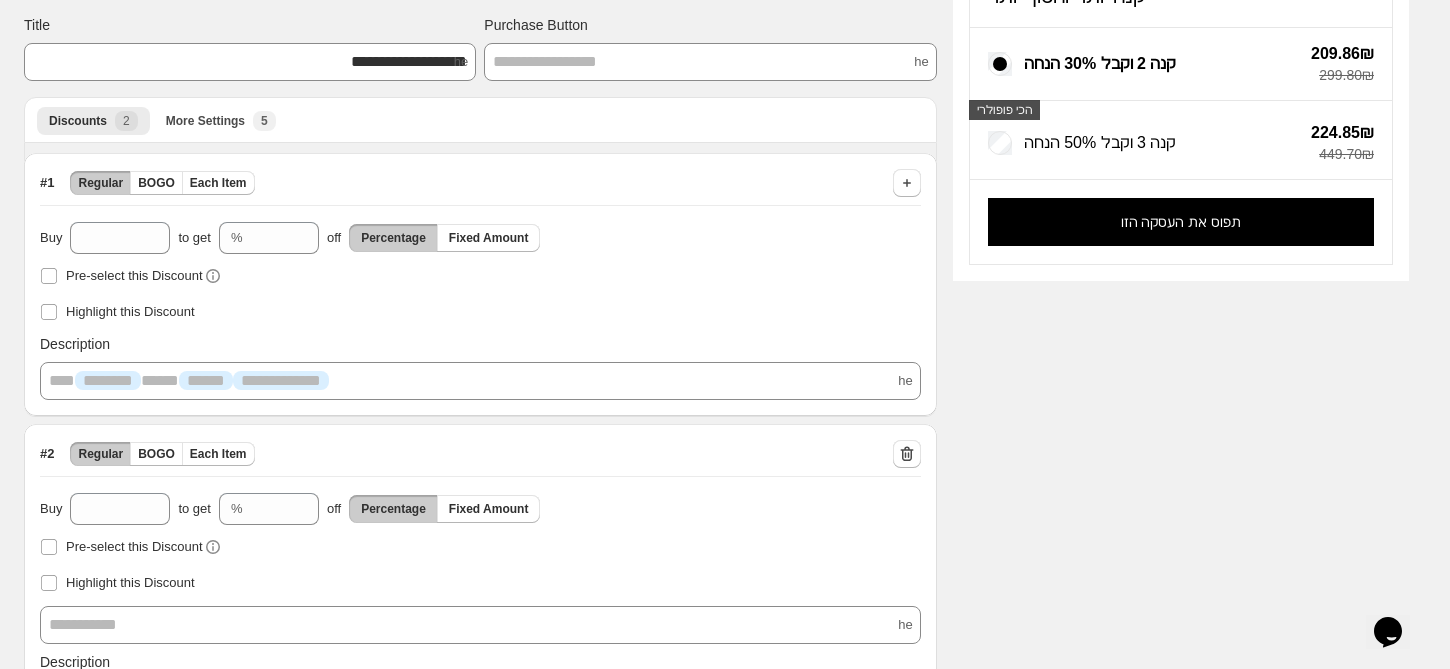 scroll, scrollTop: 230, scrollLeft: 0, axis: vertical 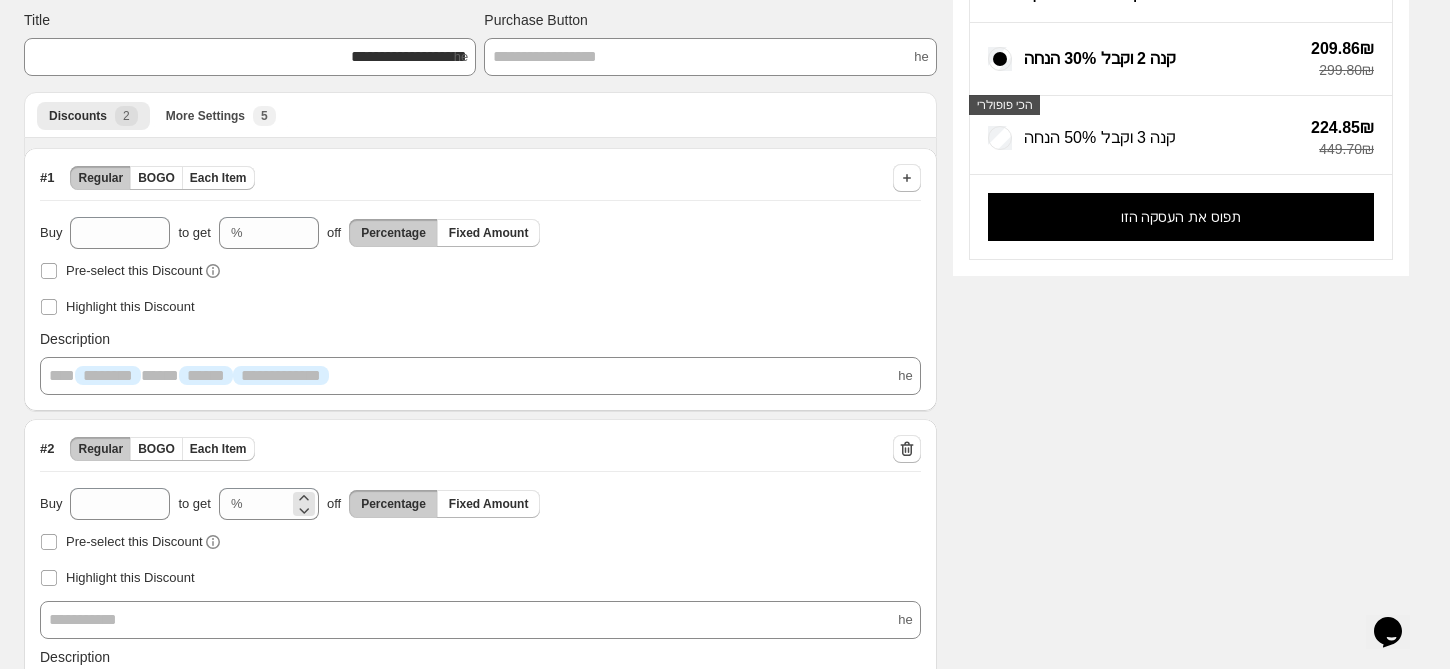 click on "% **" at bounding box center (269, 504) 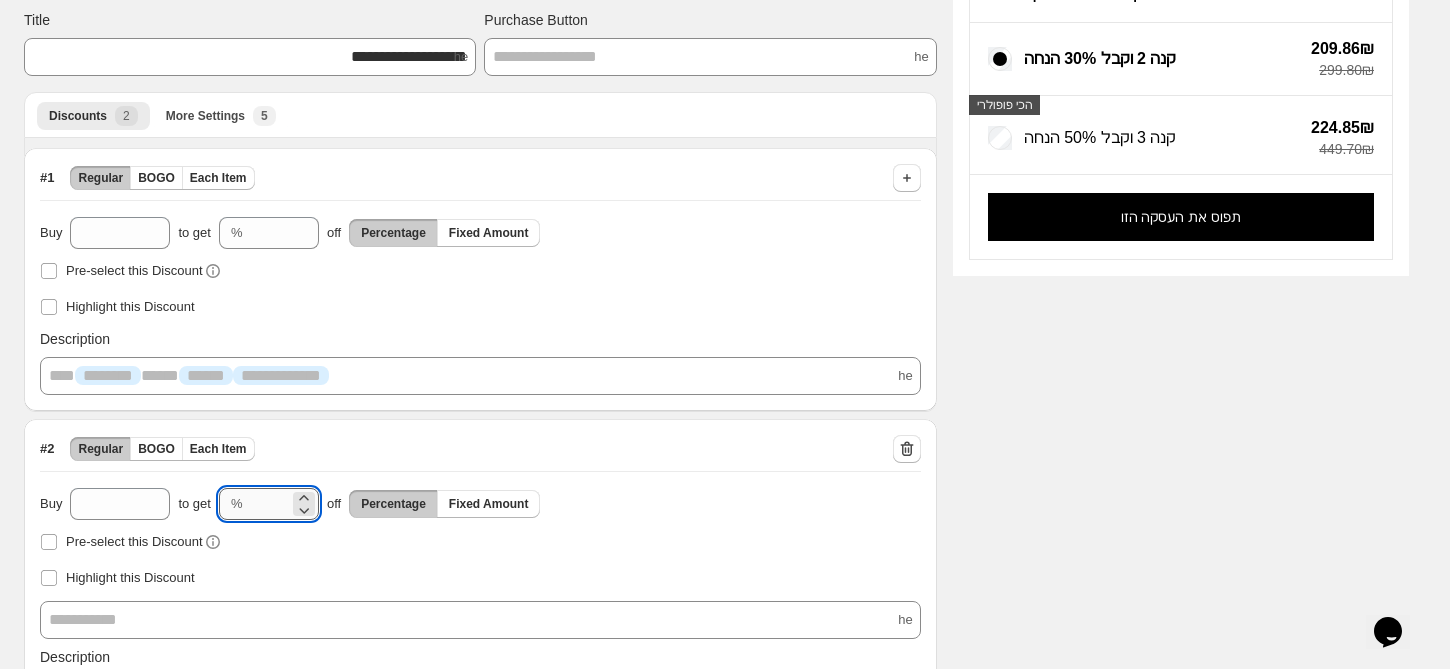 click on "**" at bounding box center (270, 504) 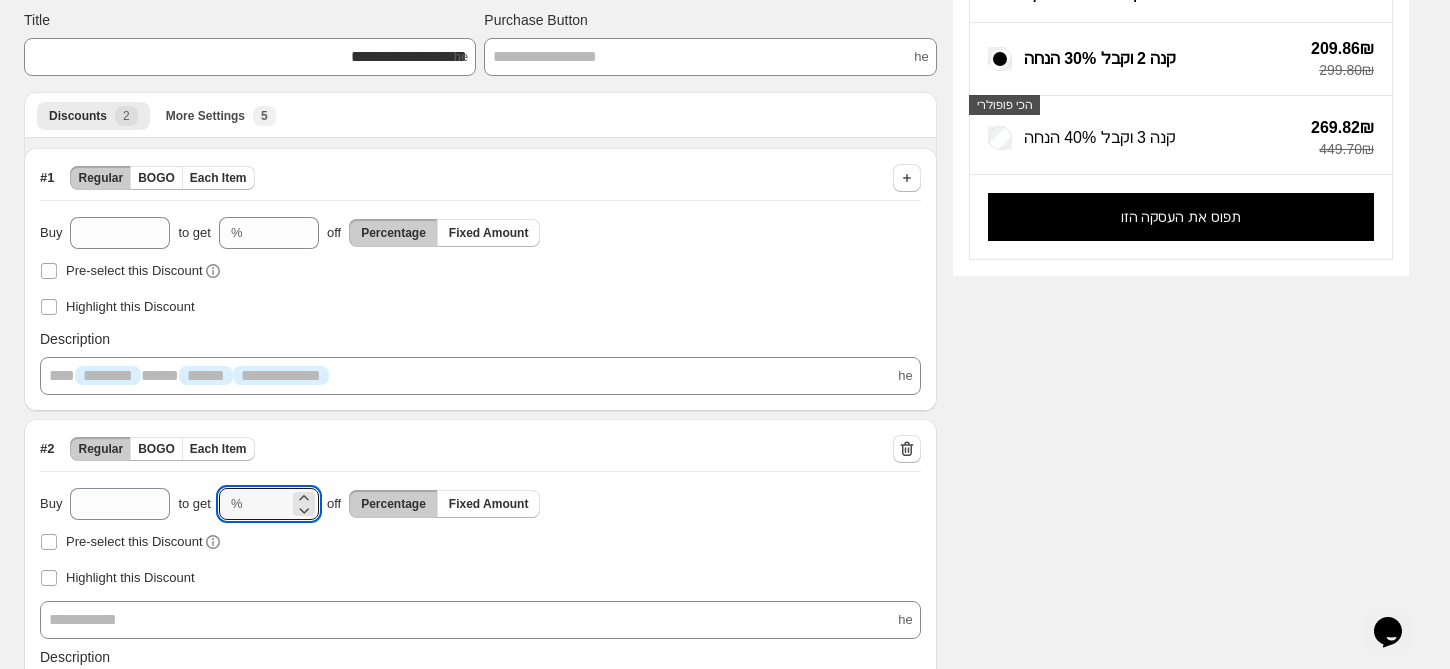type on "**" 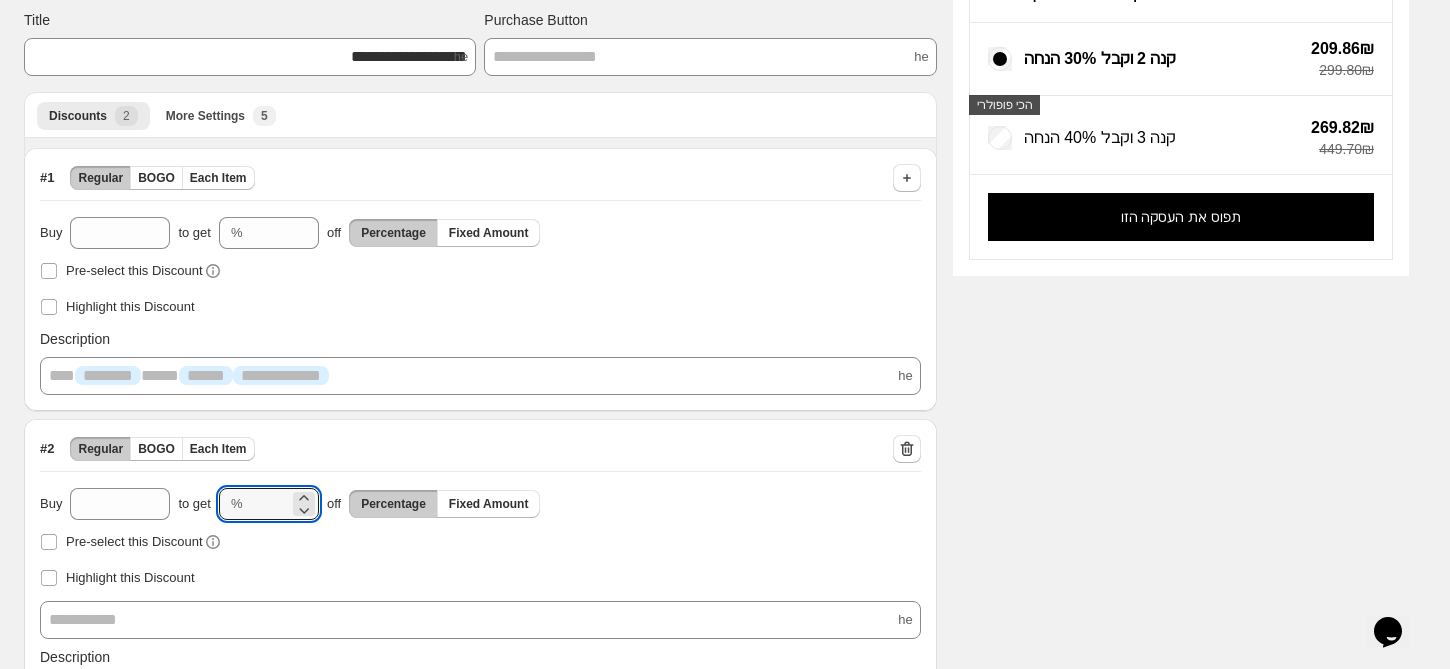 click on "**********" at bounding box center [708, 300] 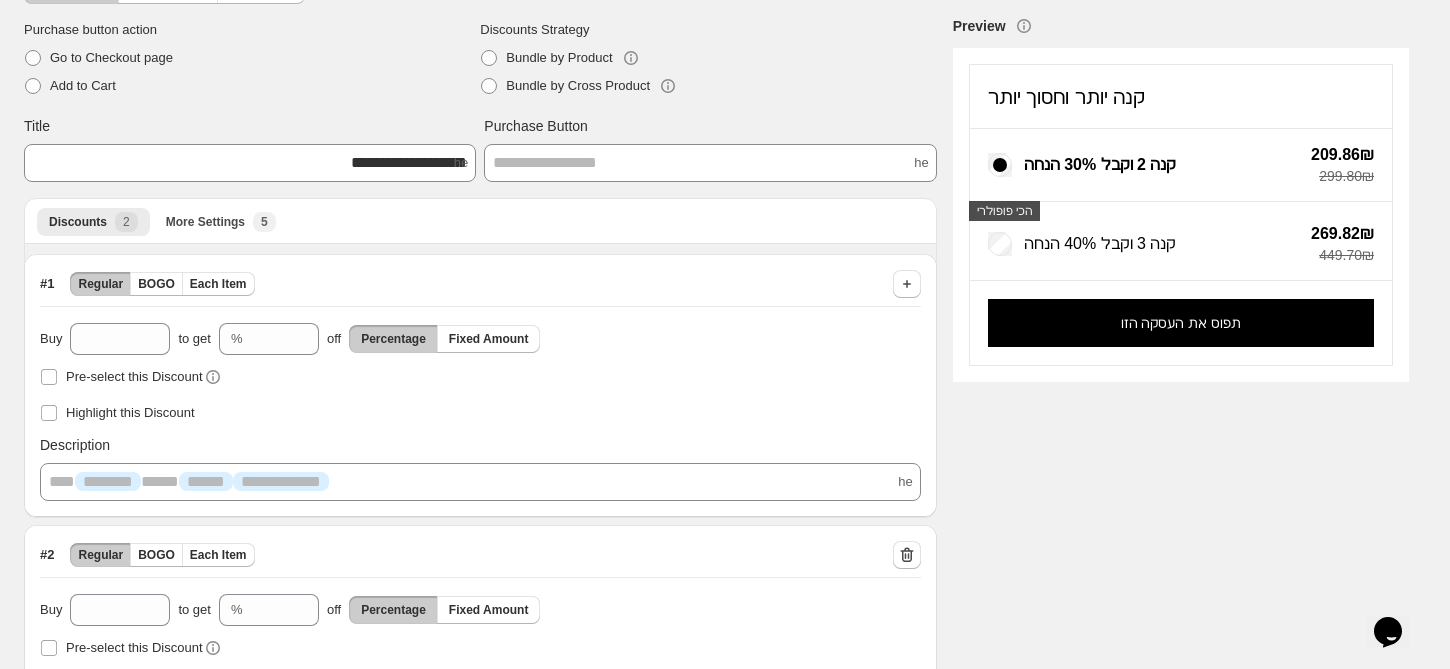 scroll, scrollTop: 112, scrollLeft: 0, axis: vertical 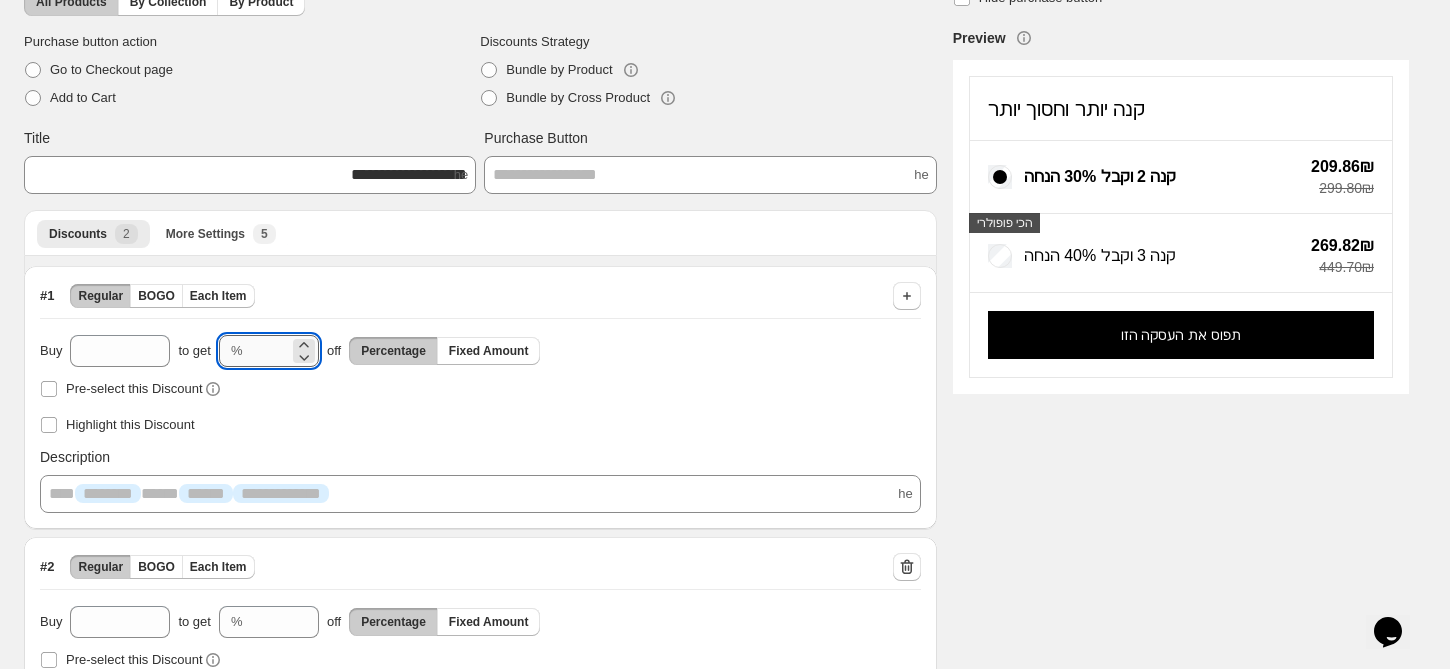 click on "**" at bounding box center [270, 351] 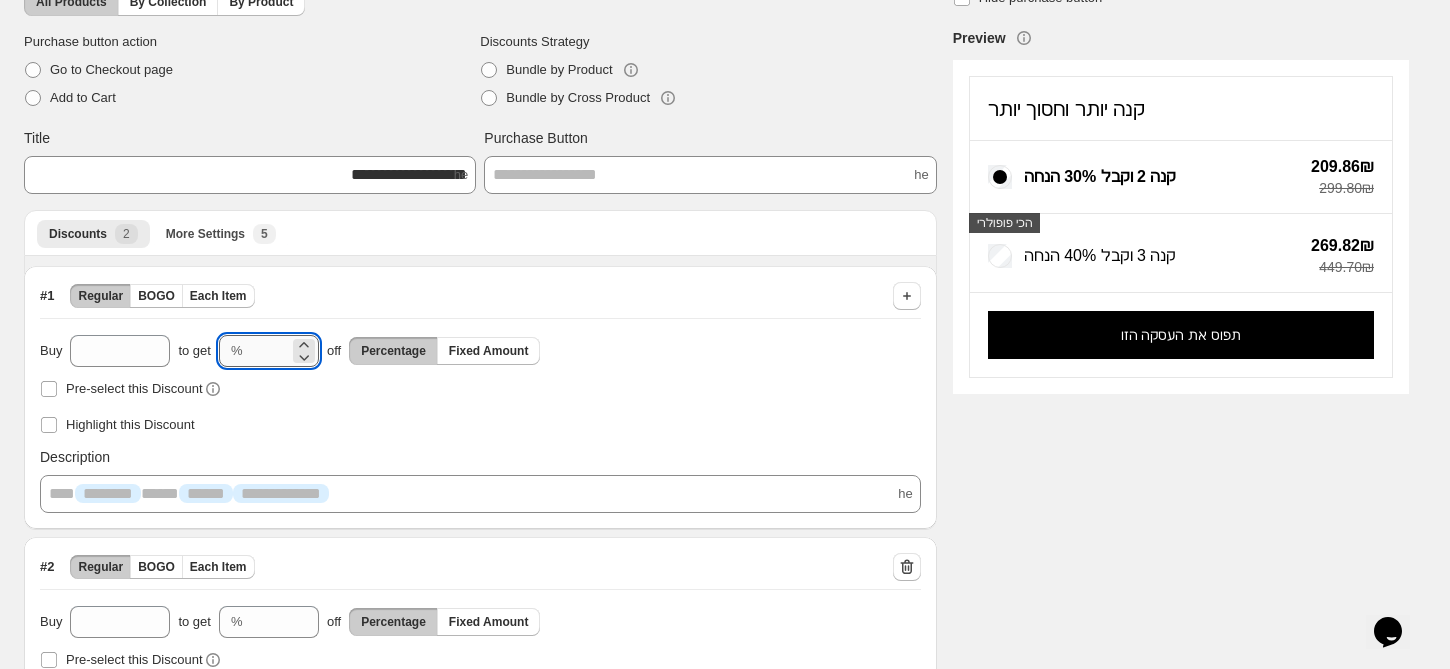 click on "**" at bounding box center (270, 351) 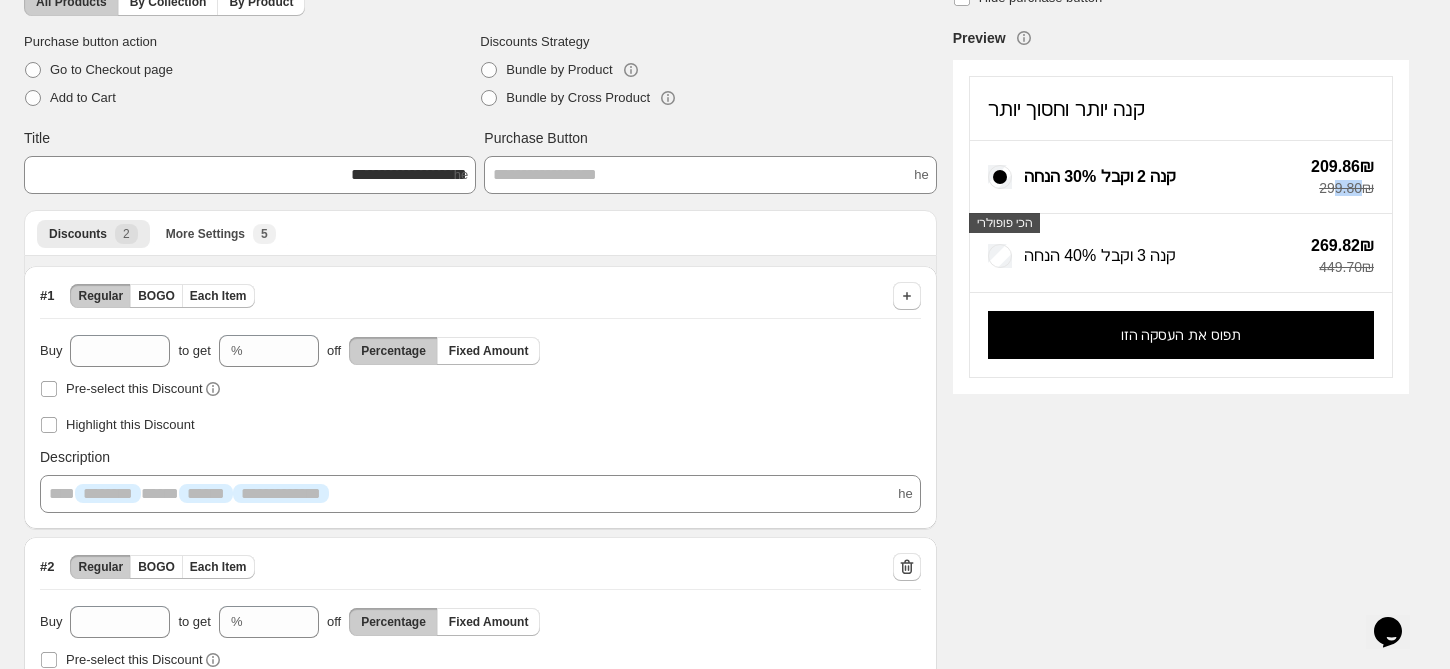 click on "299.80₪" at bounding box center (1342, 188) 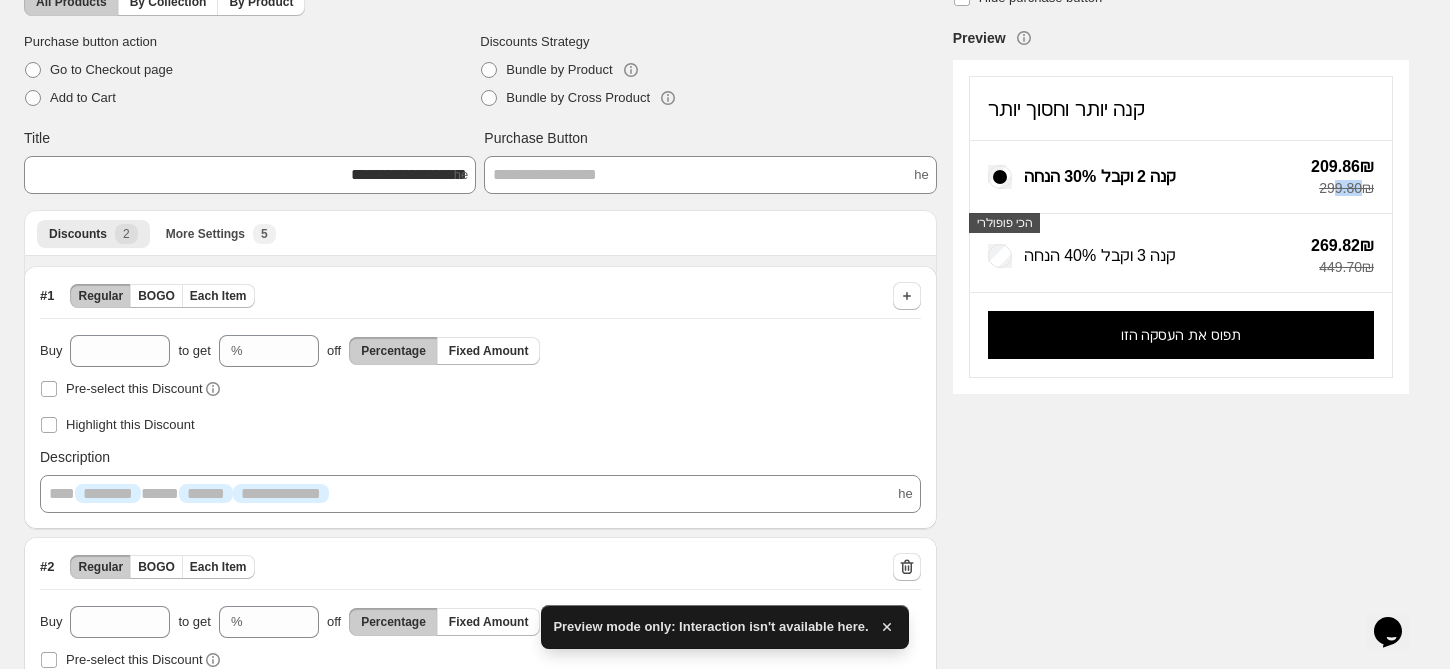 click on "299.80₪" at bounding box center [1342, 188] 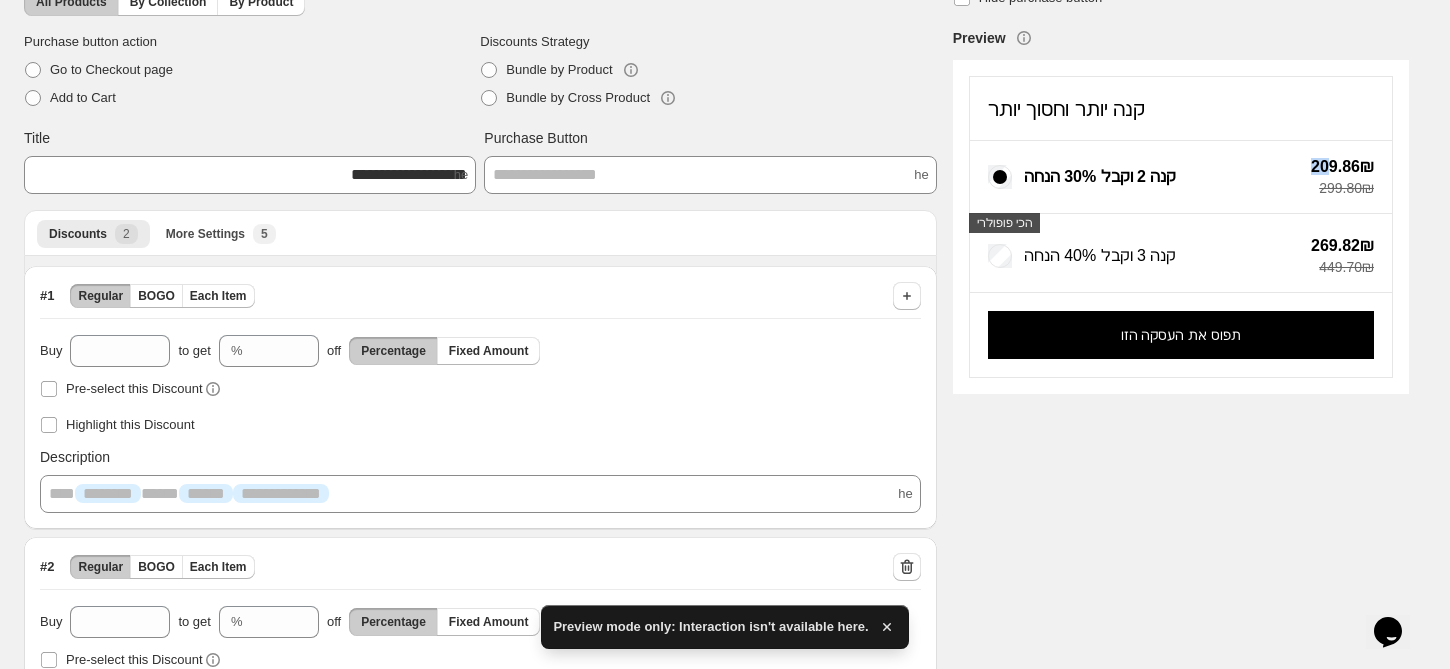 drag, startPoint x: 1328, startPoint y: 161, endPoint x: 1349, endPoint y: 161, distance: 21 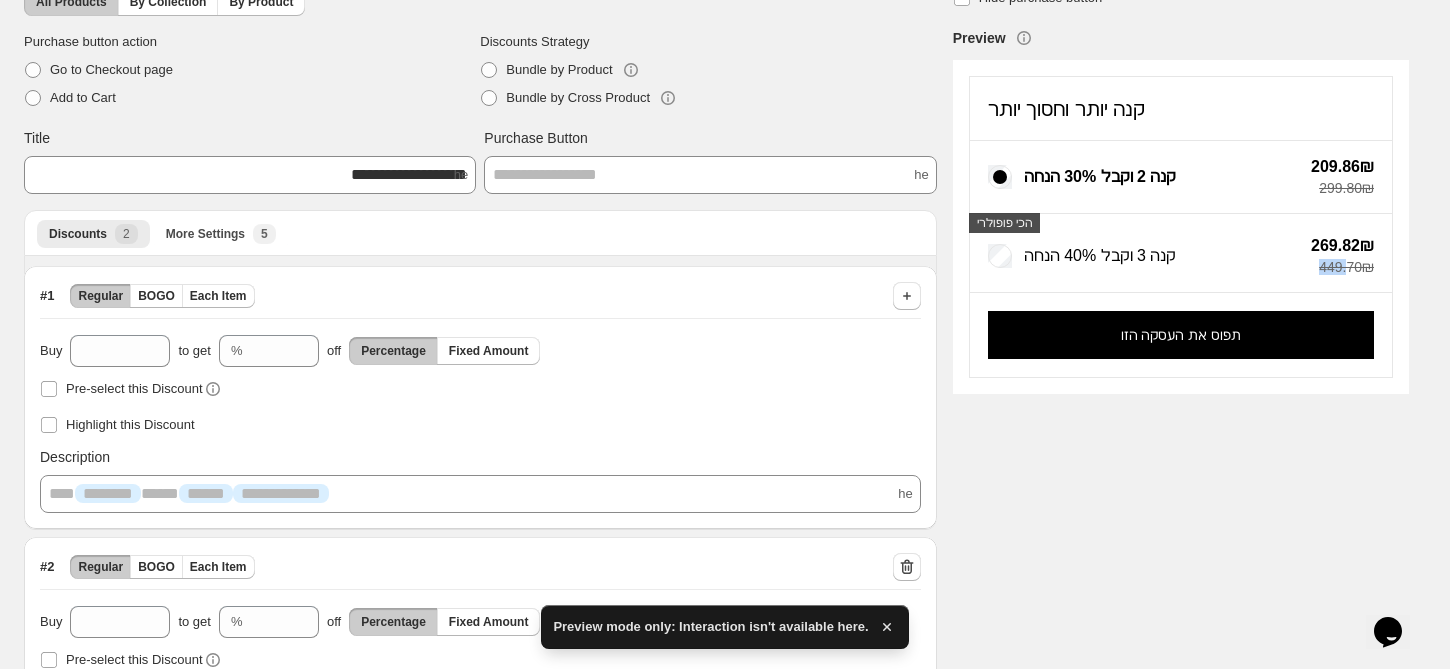 drag, startPoint x: 1368, startPoint y: 263, endPoint x: 1333, endPoint y: 265, distance: 35.057095 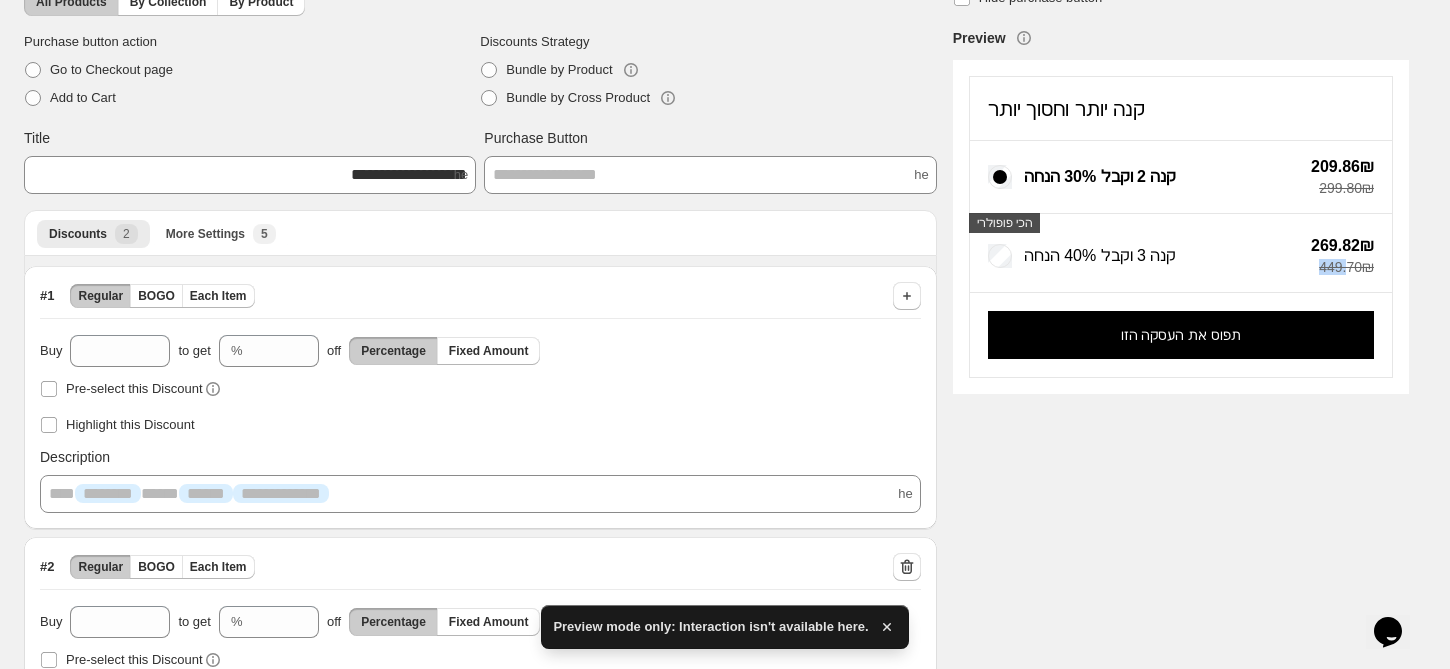 click on "449.70₪" at bounding box center [1342, 267] 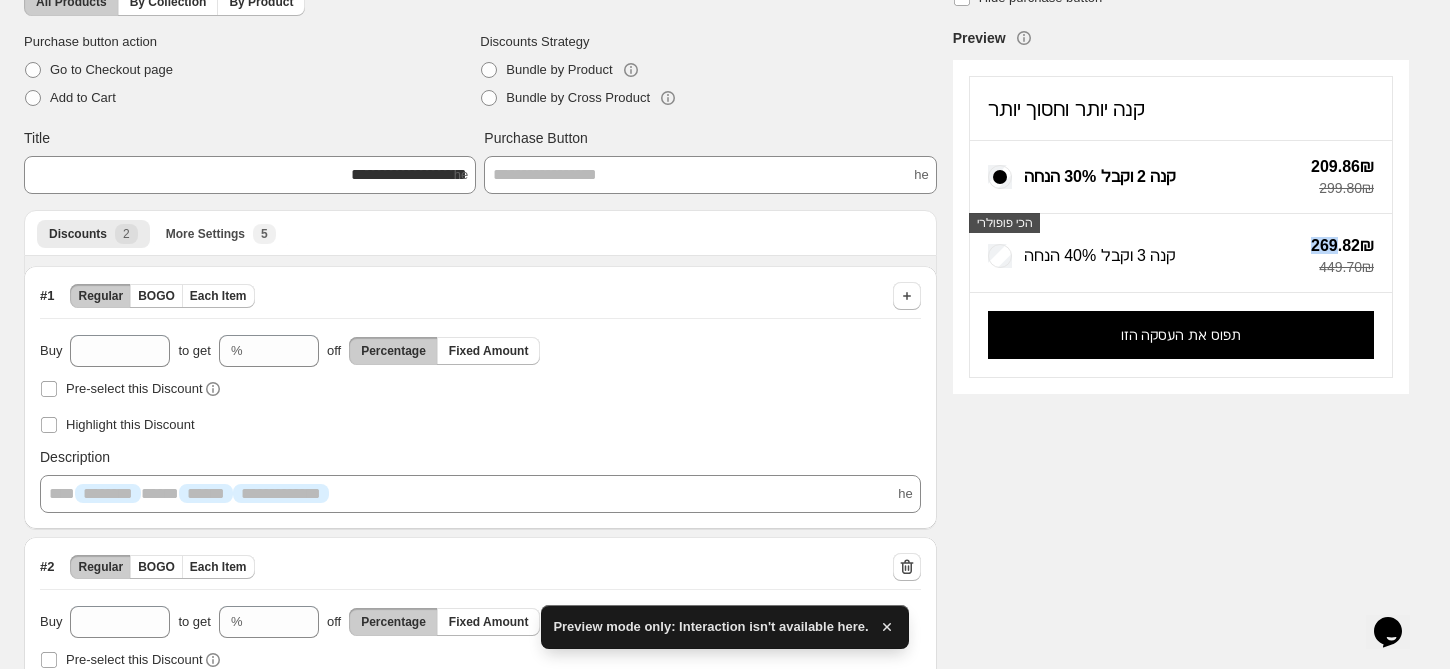 drag, startPoint x: 1335, startPoint y: 242, endPoint x: 1358, endPoint y: 239, distance: 23.194826 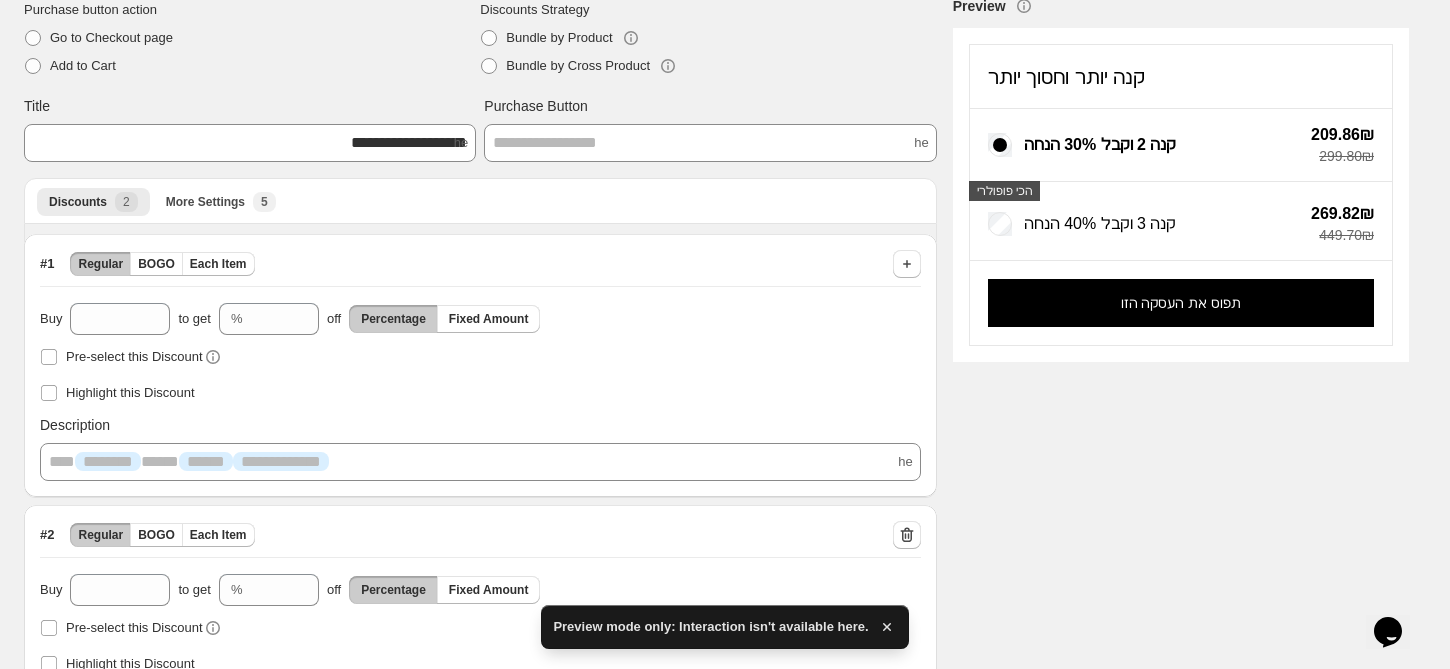 scroll, scrollTop: 144, scrollLeft: 0, axis: vertical 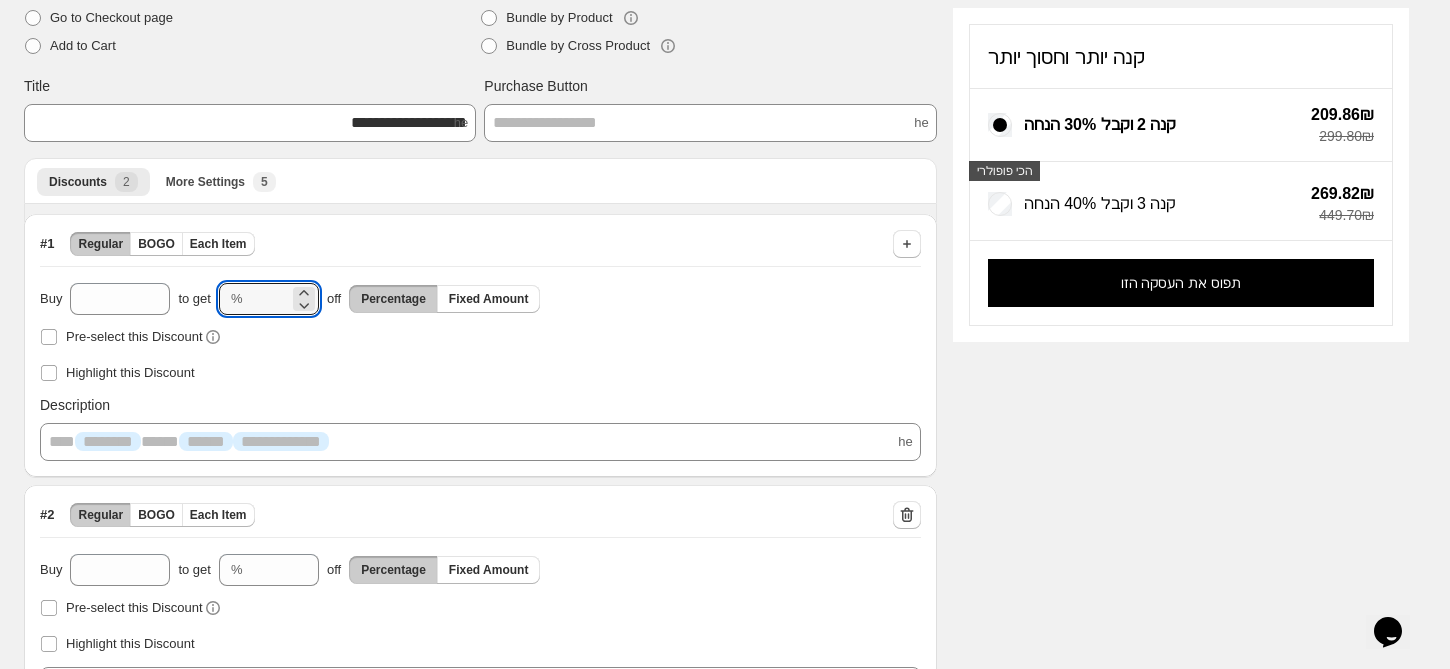 drag, startPoint x: 264, startPoint y: 304, endPoint x: 247, endPoint y: 303, distance: 17.029387 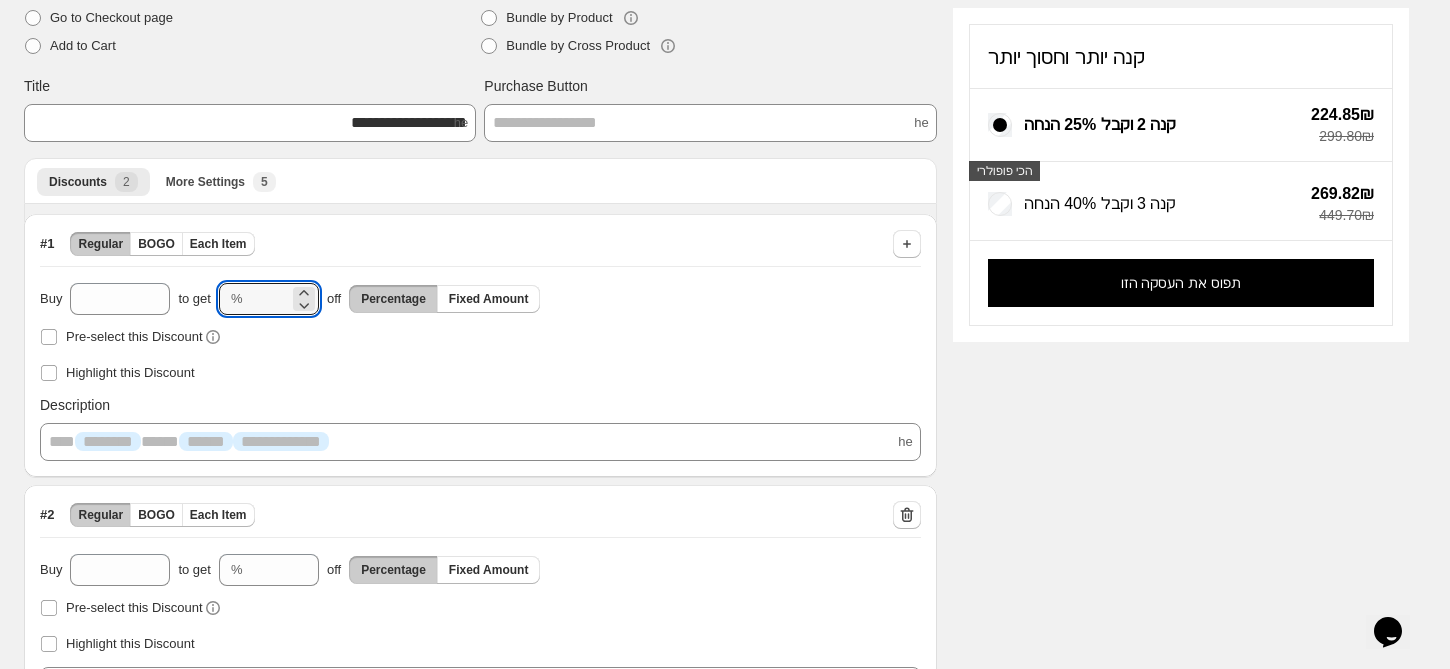 type on "**" 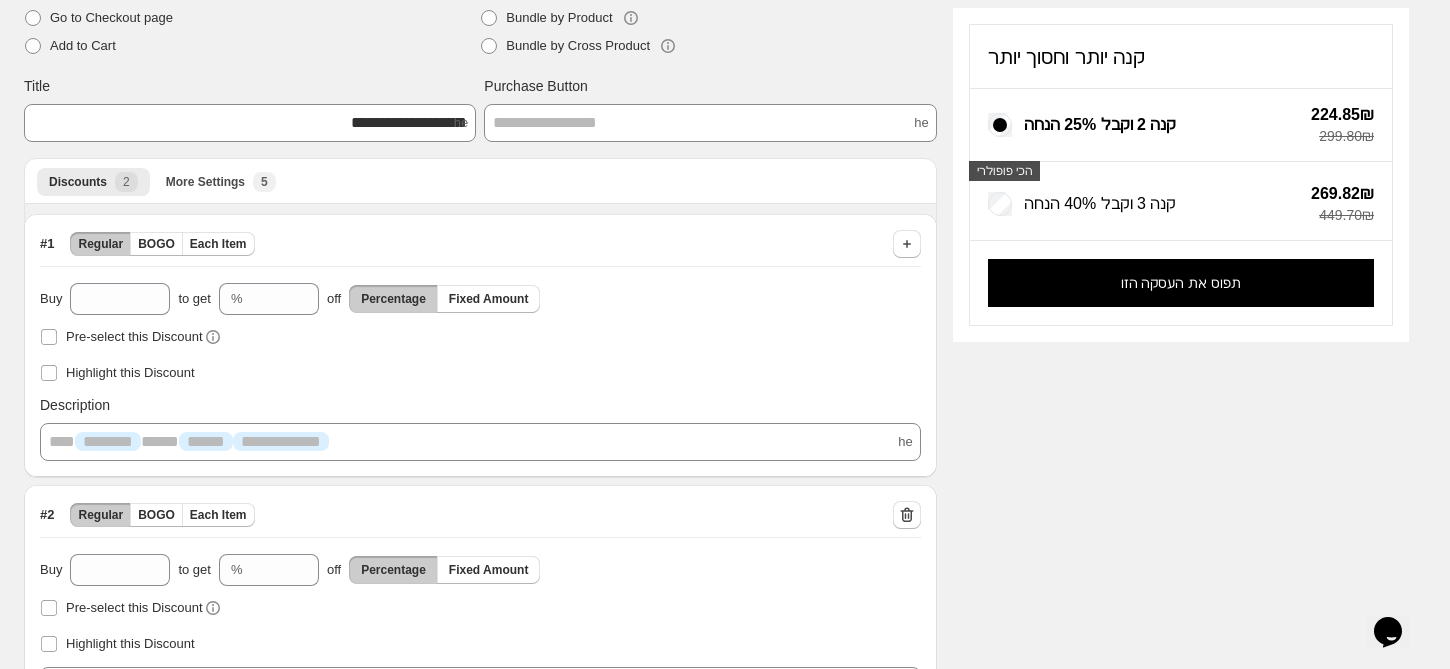 click on "**********" at bounding box center [708, 366] 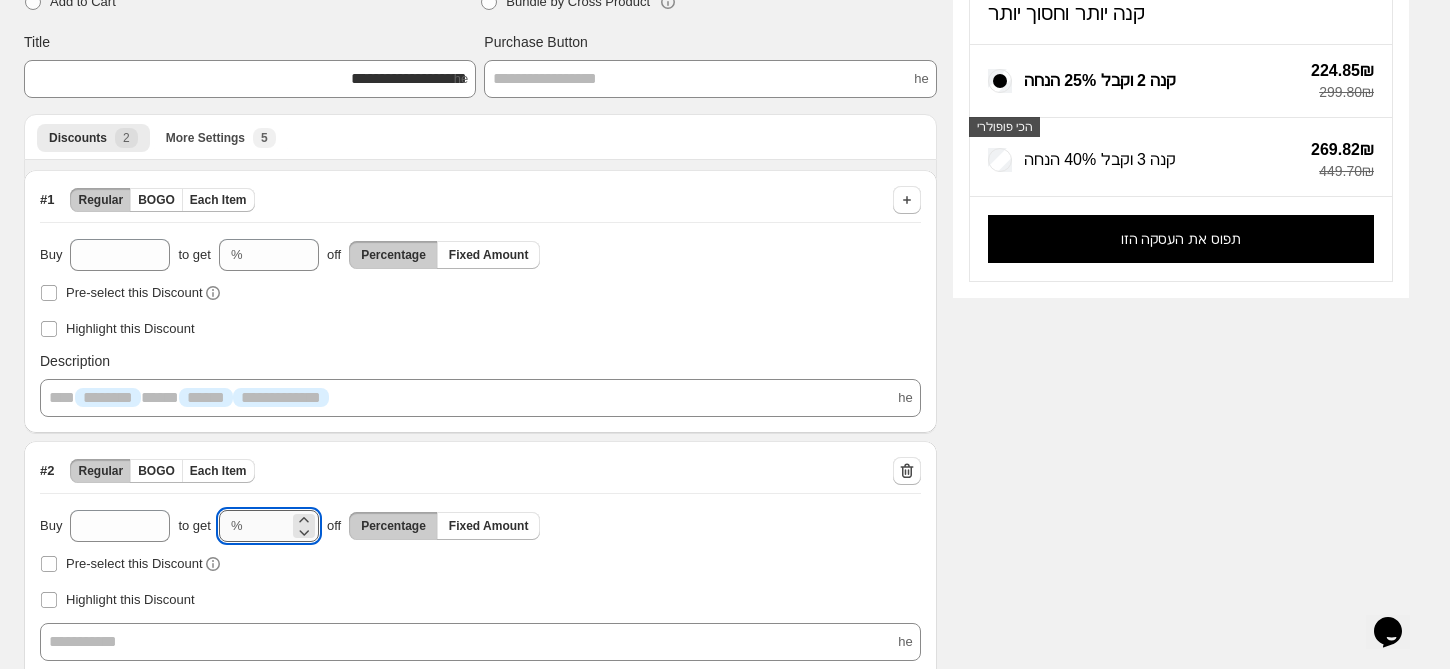 click on "**" at bounding box center [270, 526] 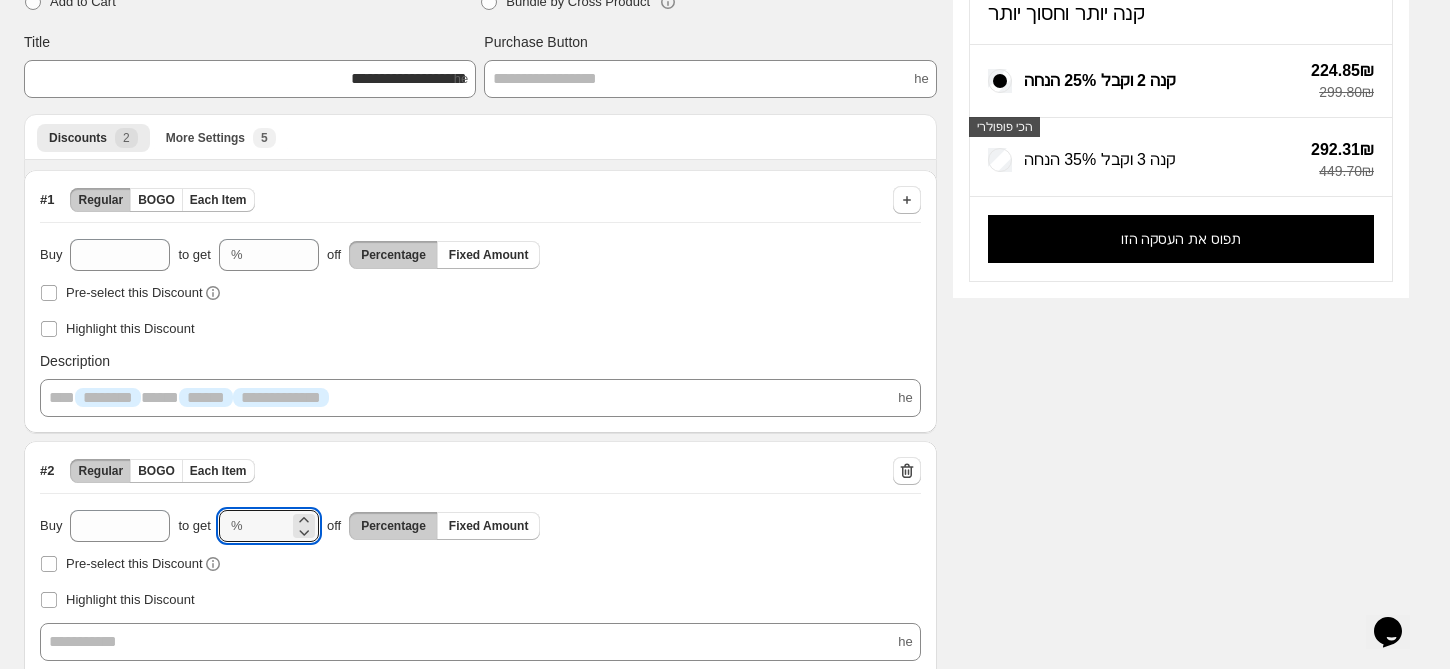 type on "**" 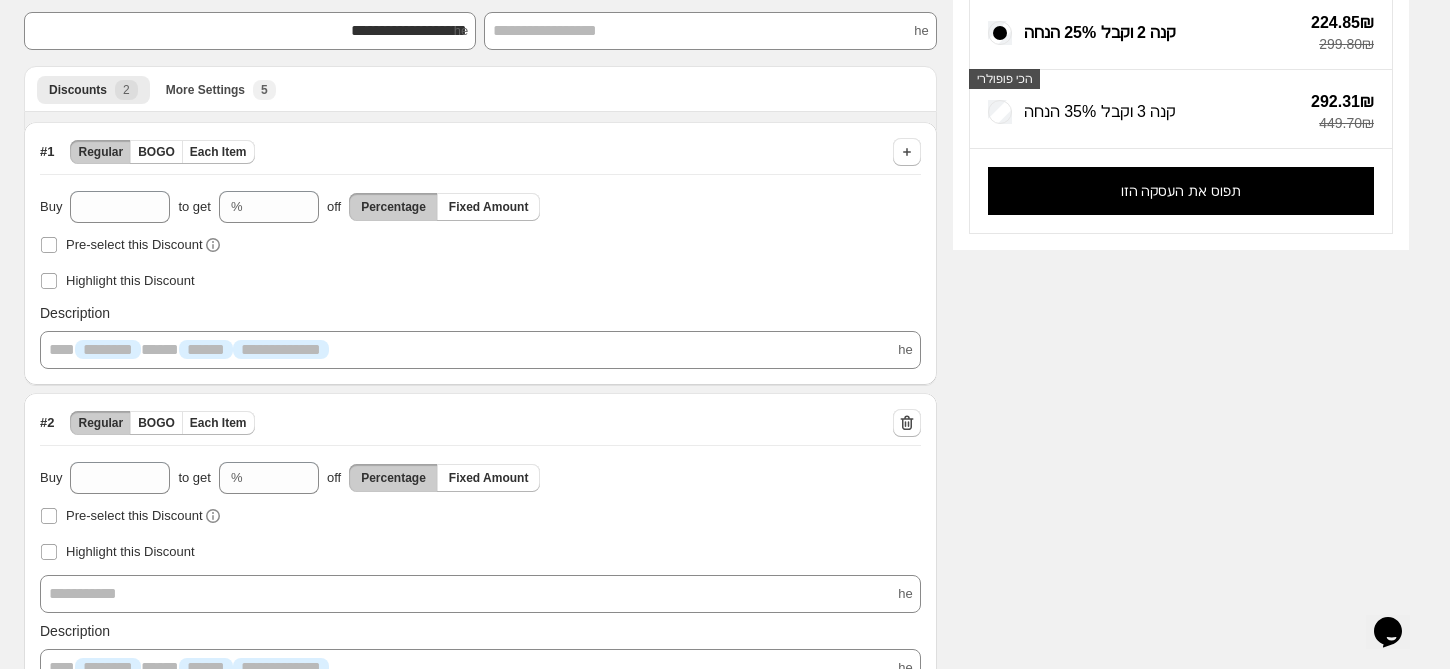 scroll, scrollTop: 346, scrollLeft: 0, axis: vertical 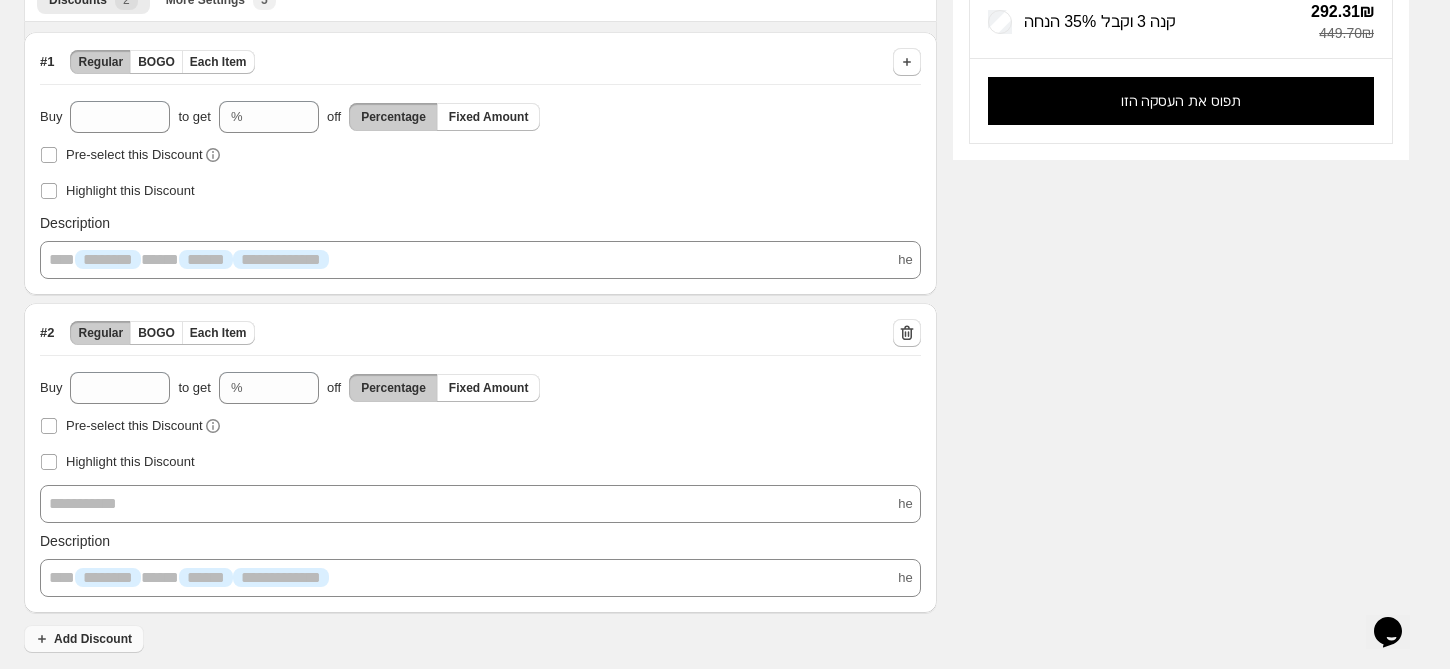 click on "Add Discount" at bounding box center (93, 639) 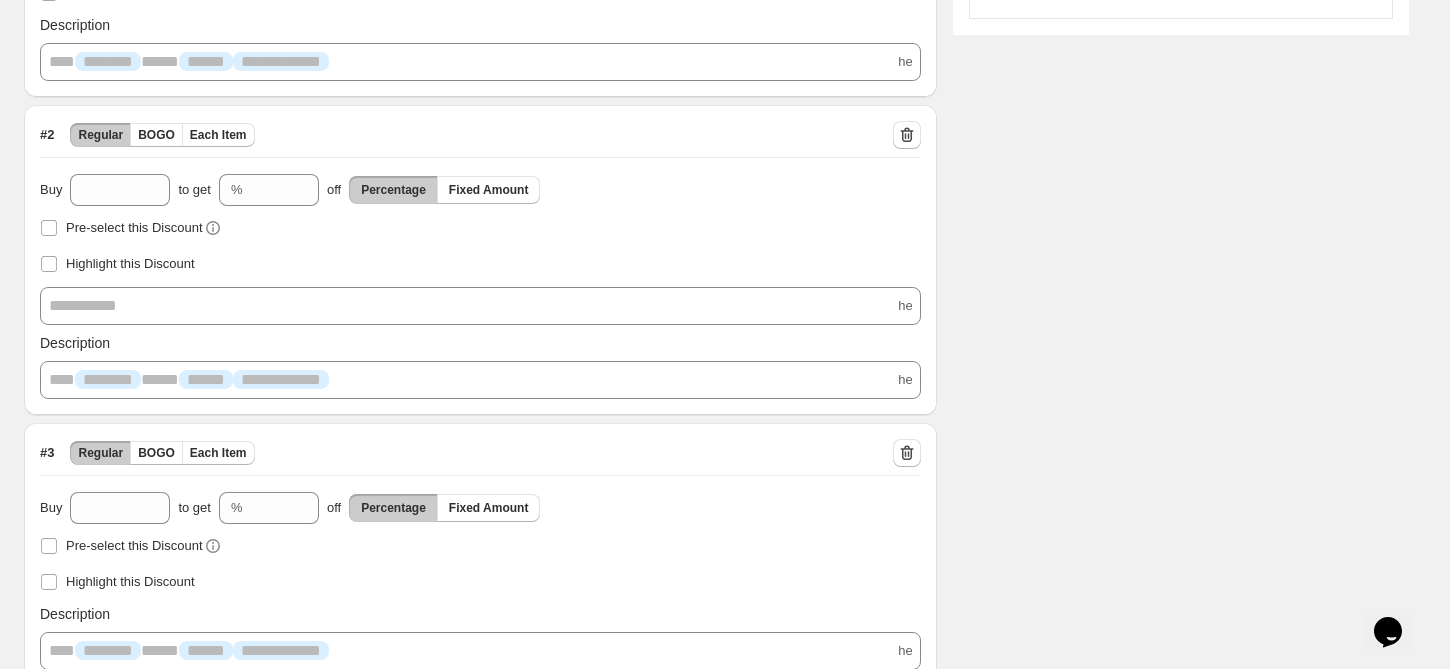 scroll, scrollTop: 616, scrollLeft: 0, axis: vertical 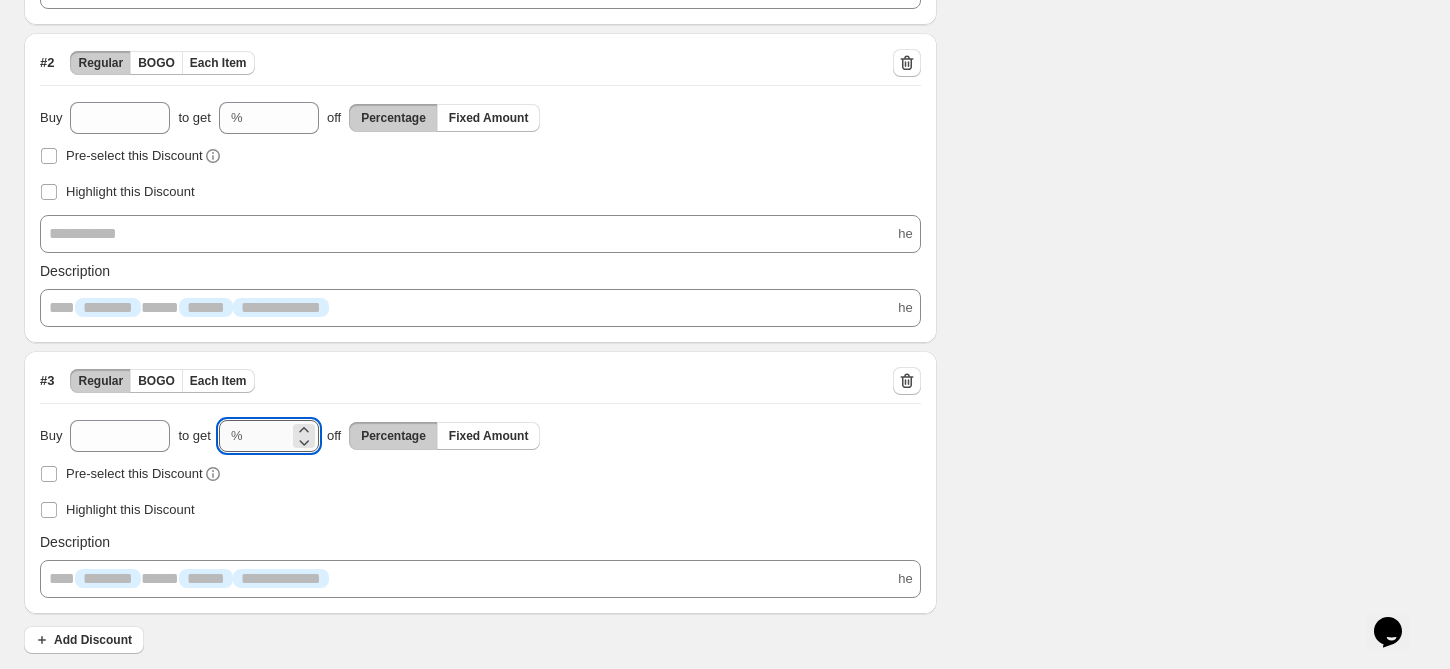 click on "**" at bounding box center [270, 436] 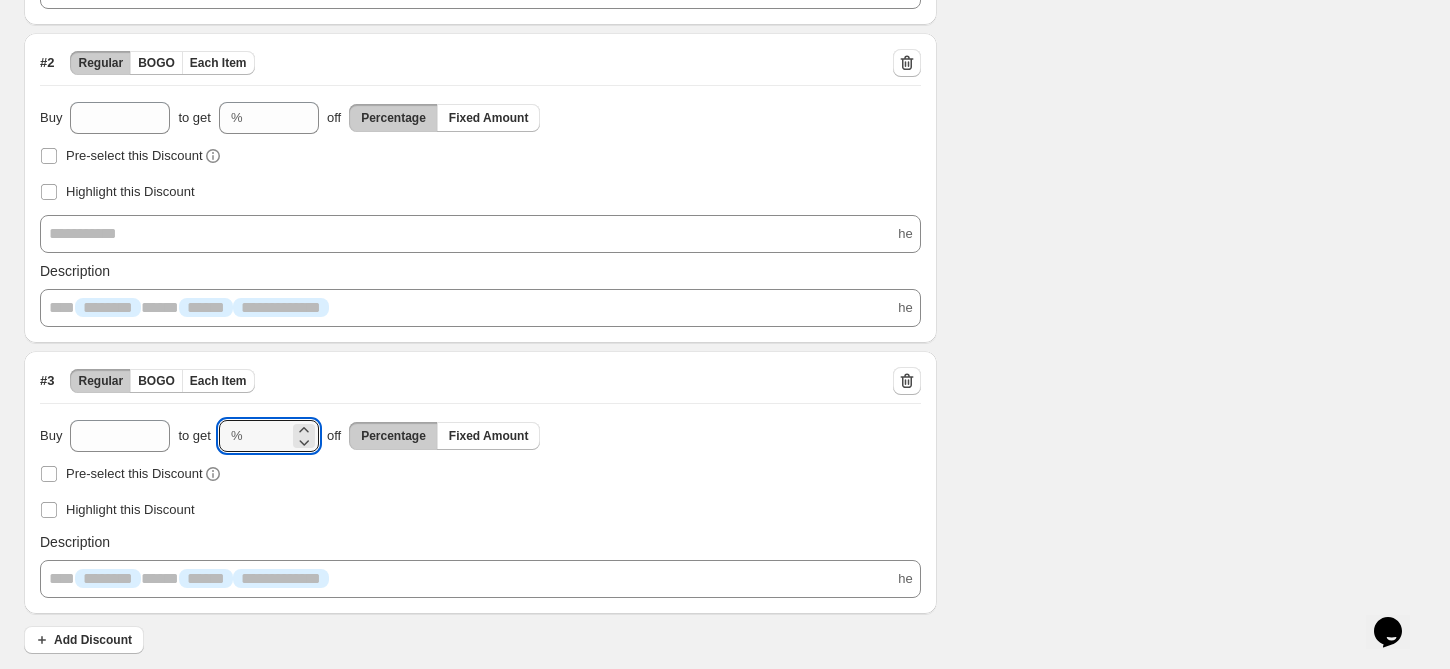 click on "% **" at bounding box center [269, 436] 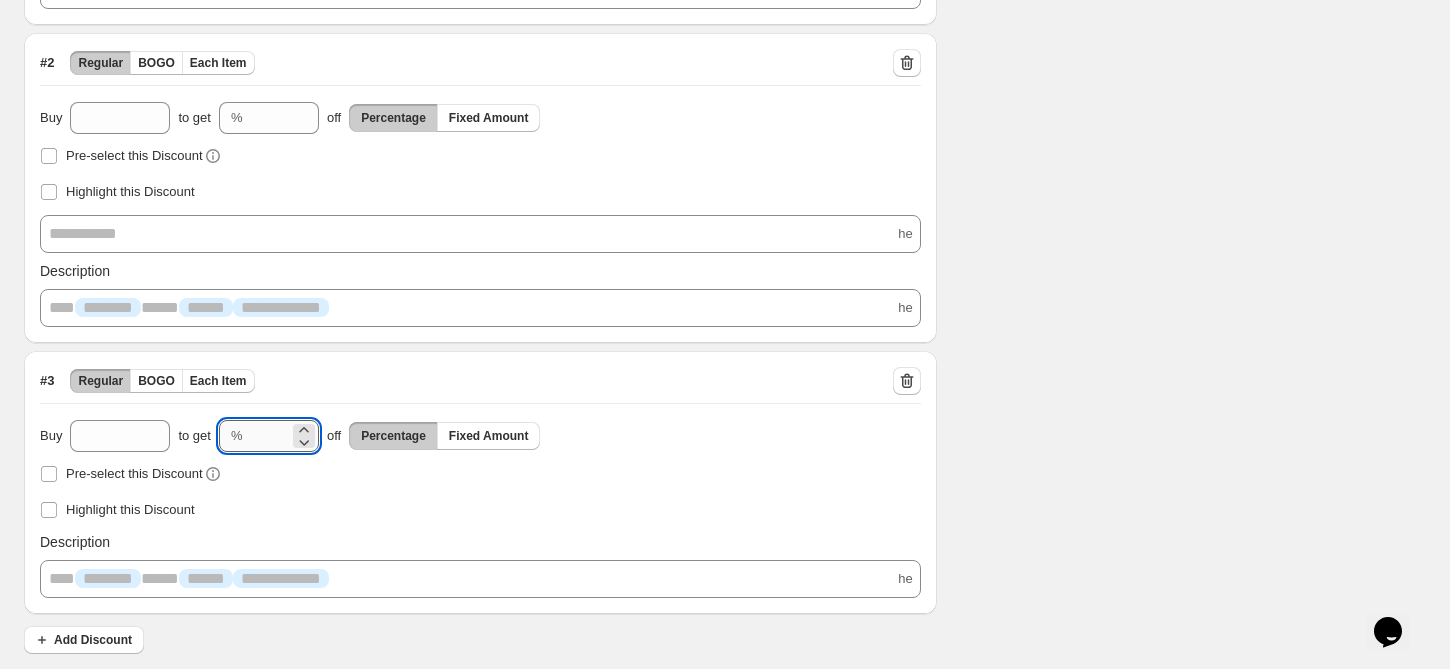 click on "**" at bounding box center (270, 436) 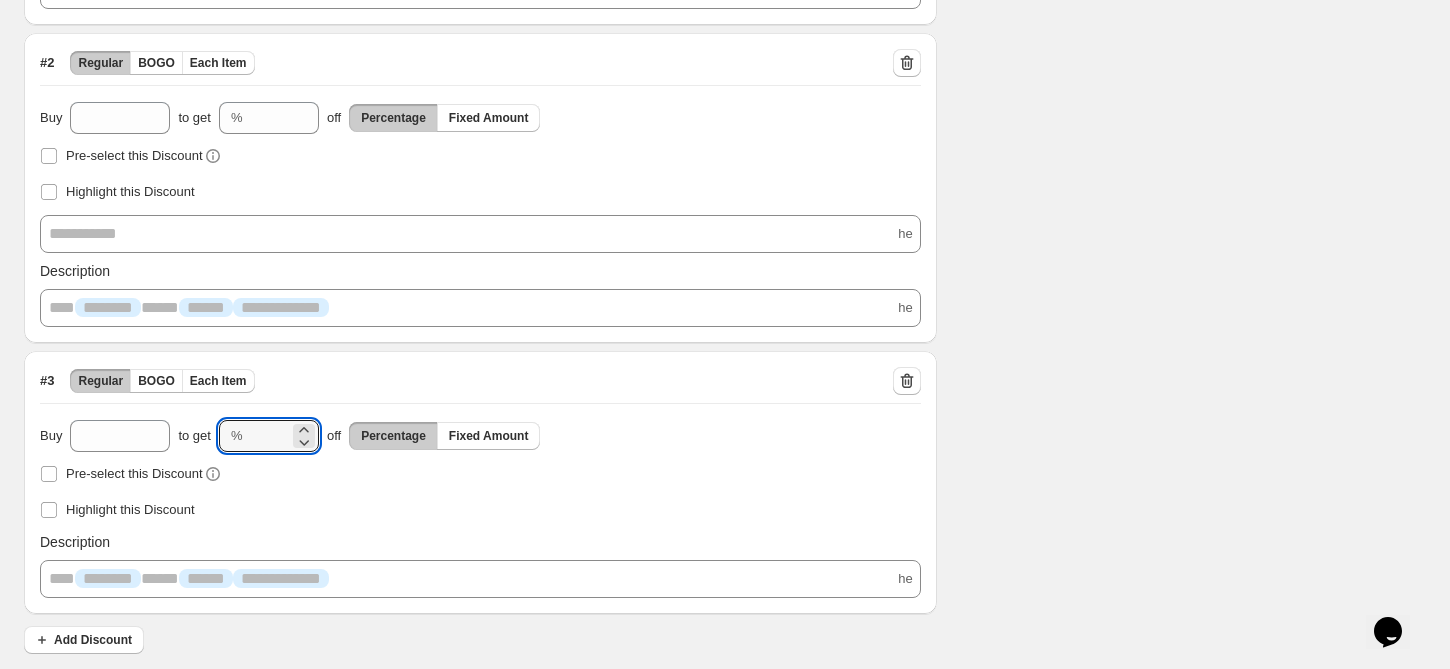 type on "**" 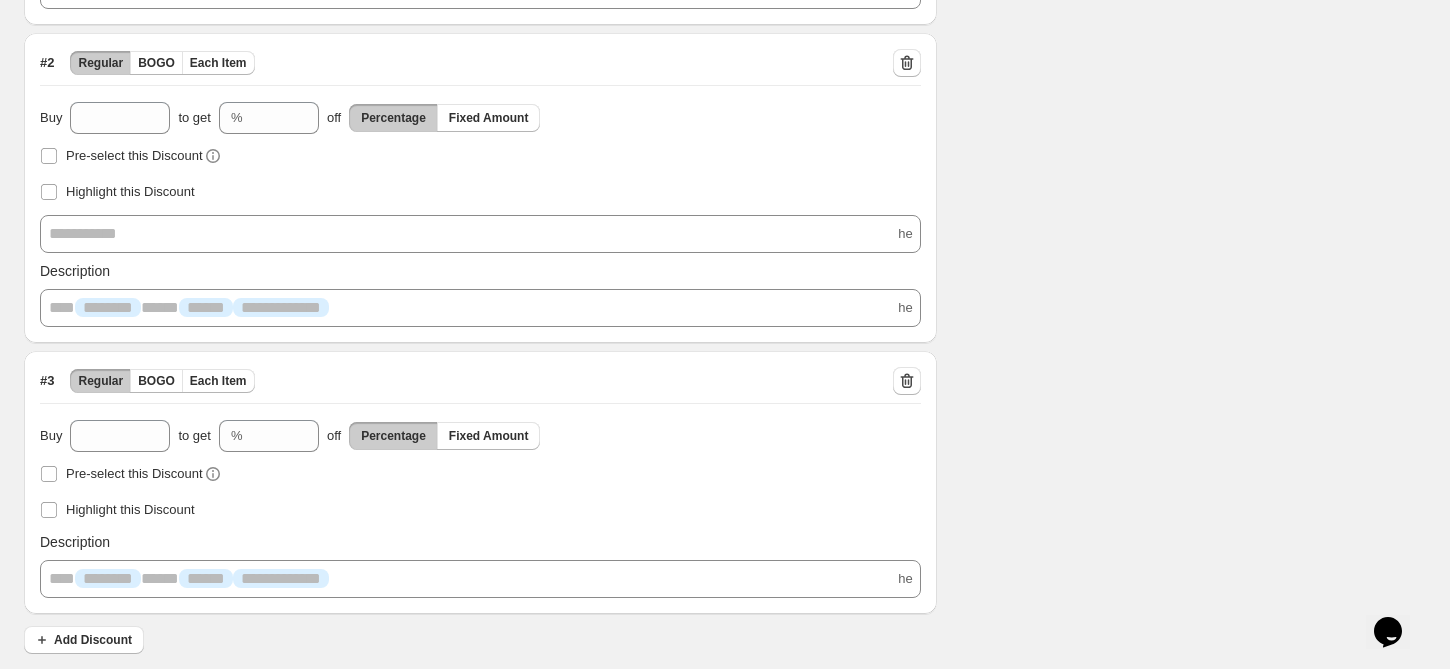 click on "**********" at bounding box center (708, 50) 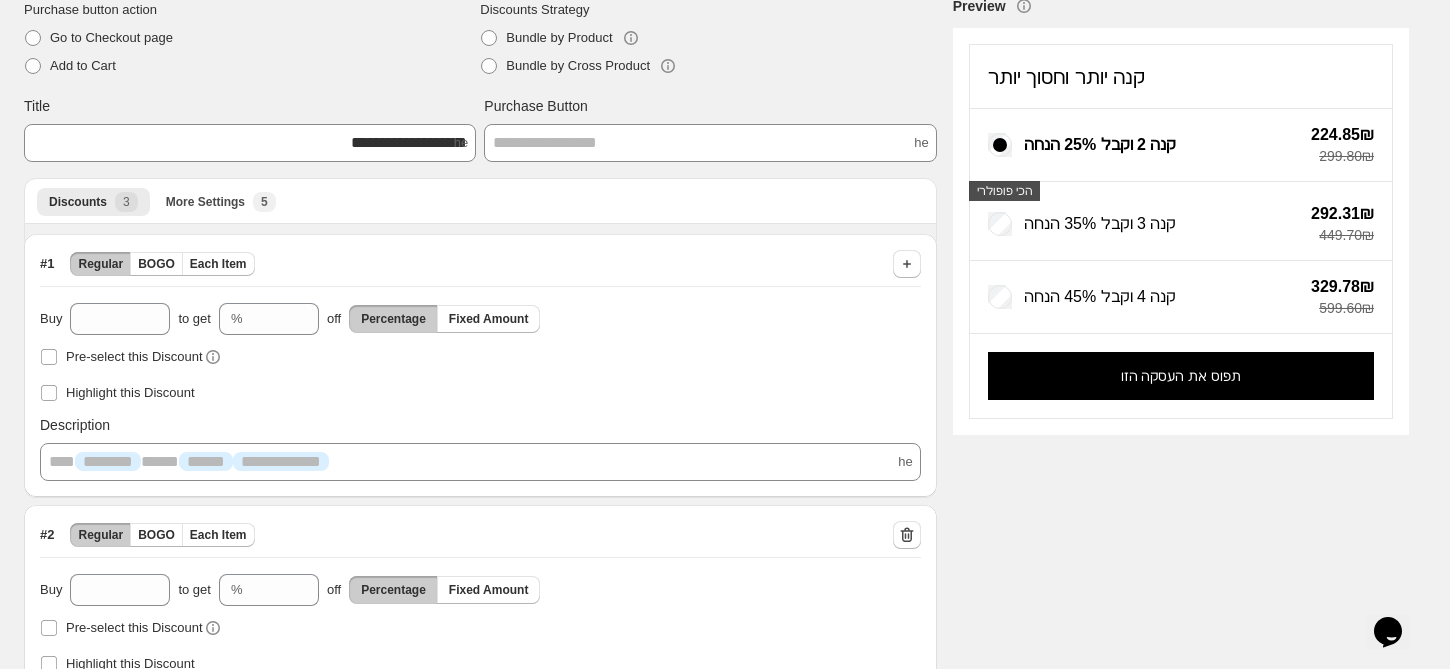 scroll, scrollTop: 616, scrollLeft: 0, axis: vertical 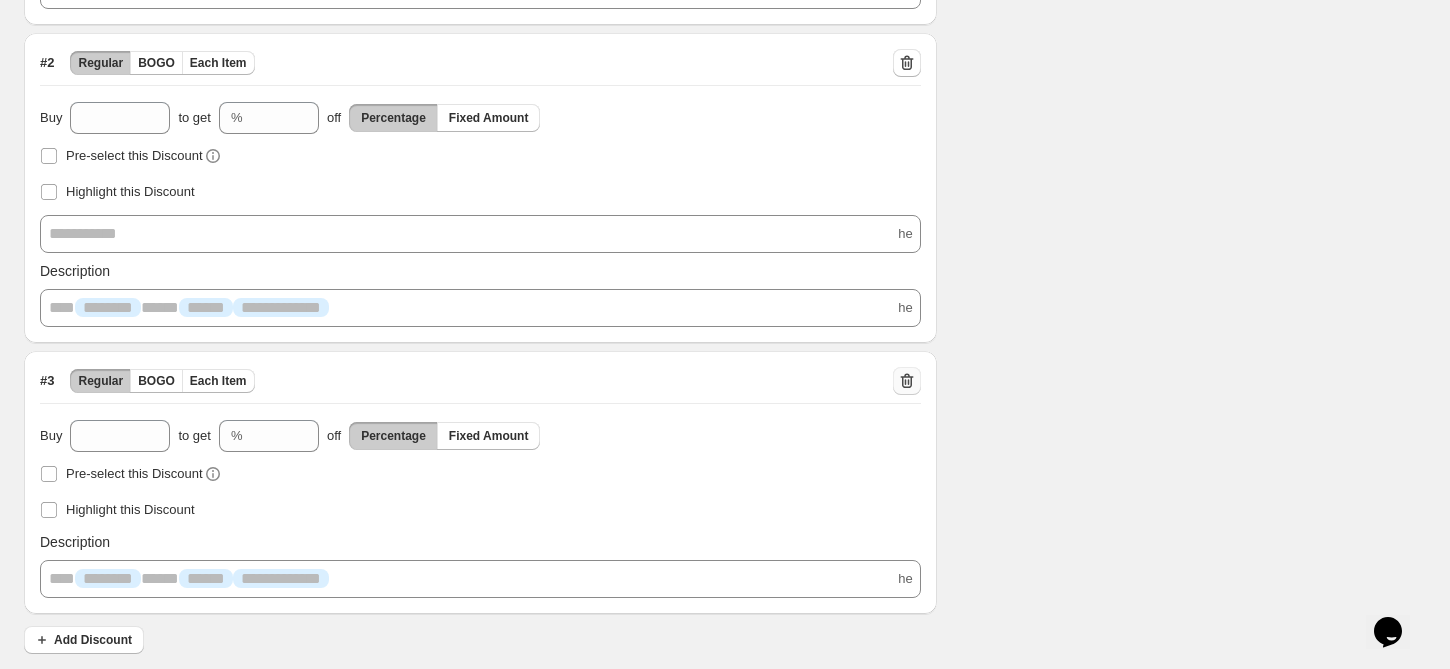 click 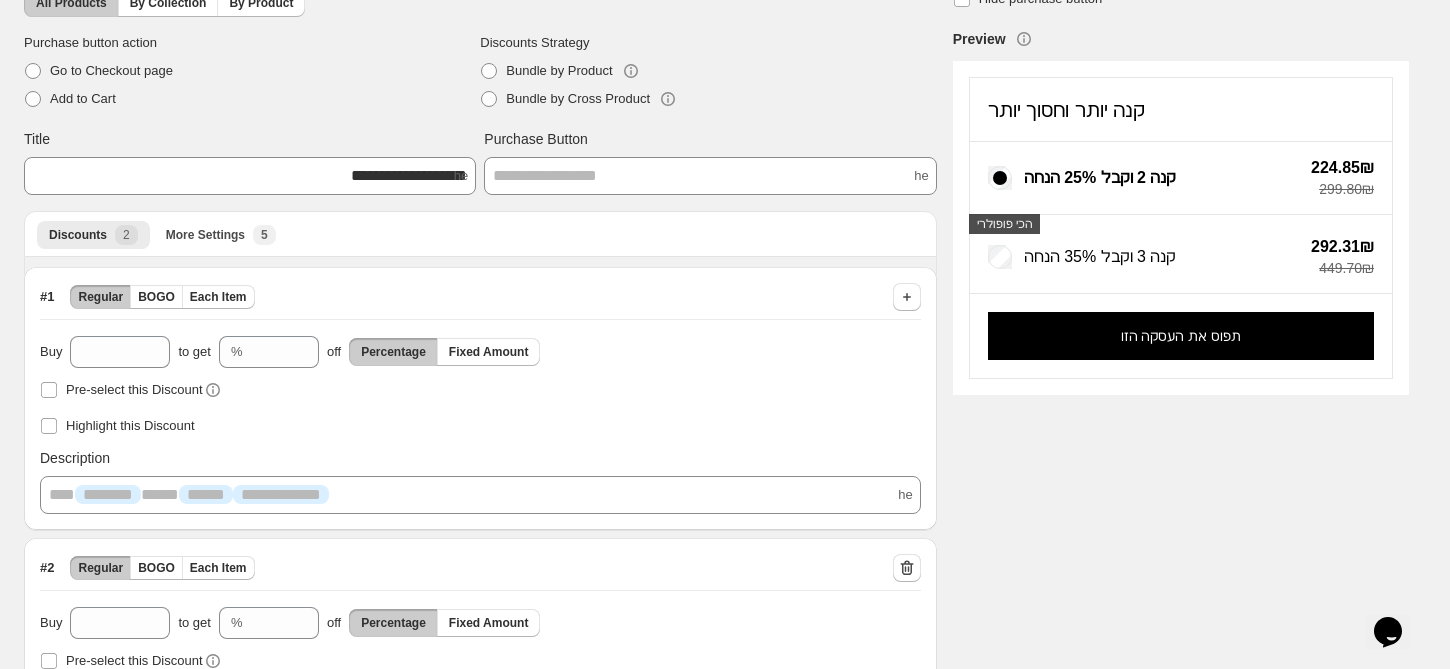 scroll, scrollTop: 16, scrollLeft: 0, axis: vertical 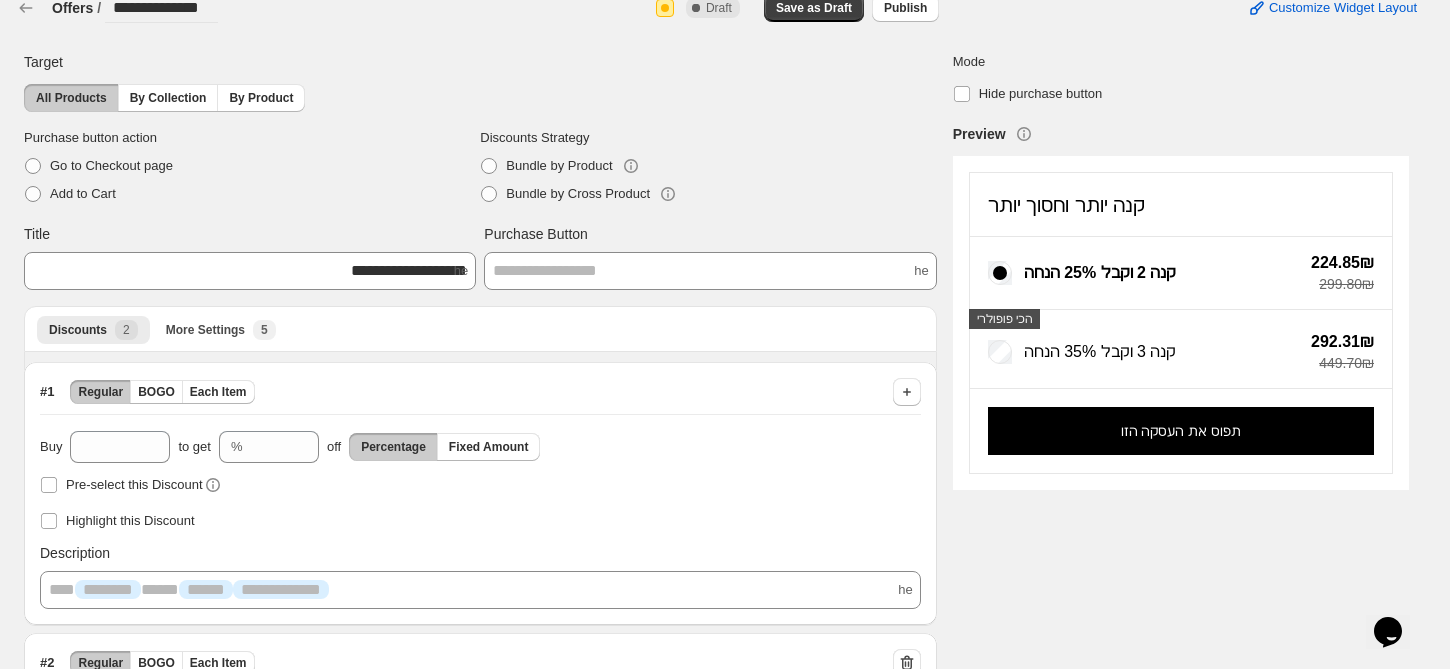 click on "Discounts More Settings More views Discounts 2 More Settings New 5 More views" at bounding box center (480, 329) 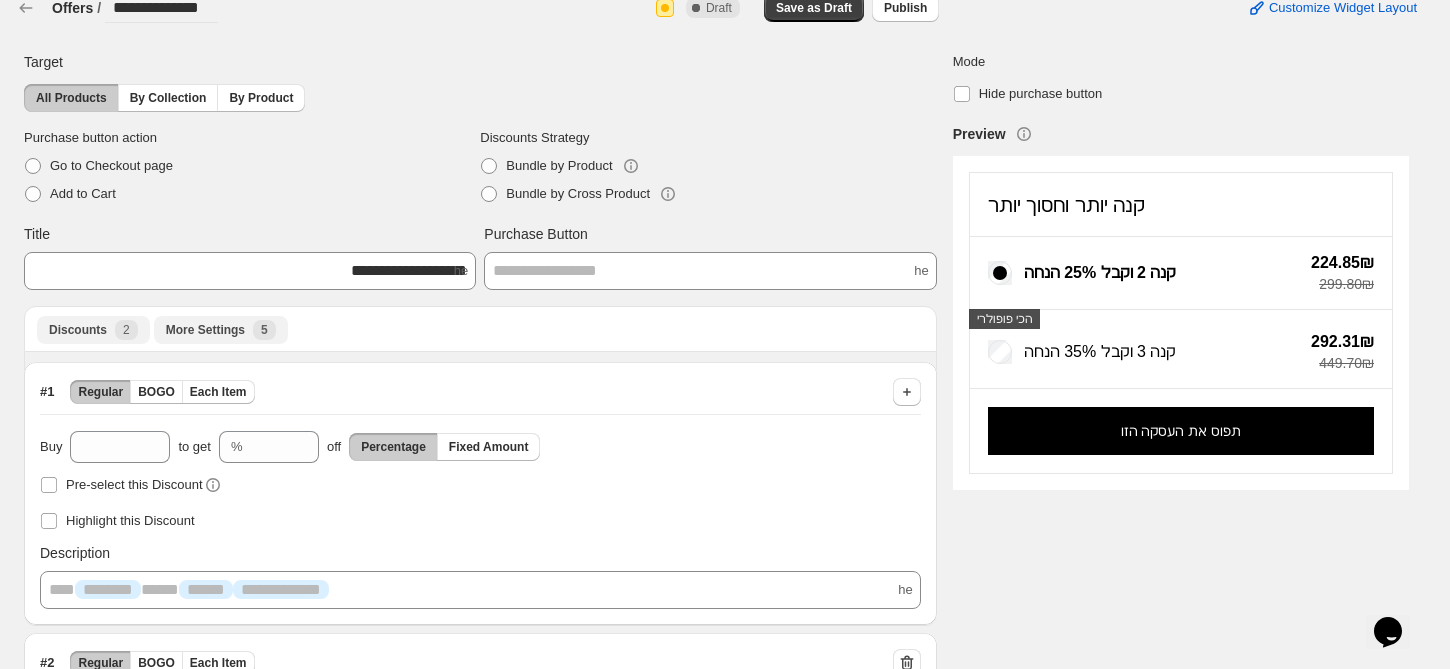 click on "New 5" at bounding box center (264, 330) 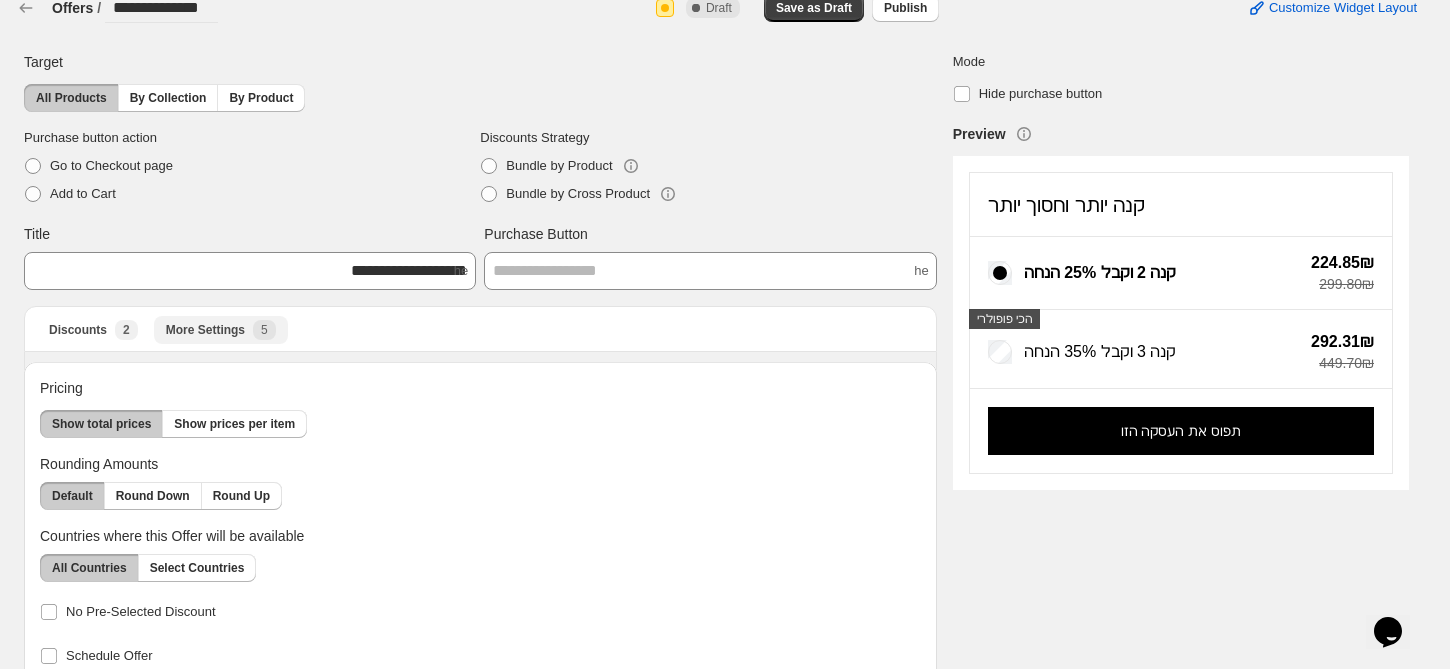 scroll, scrollTop: 50, scrollLeft: 0, axis: vertical 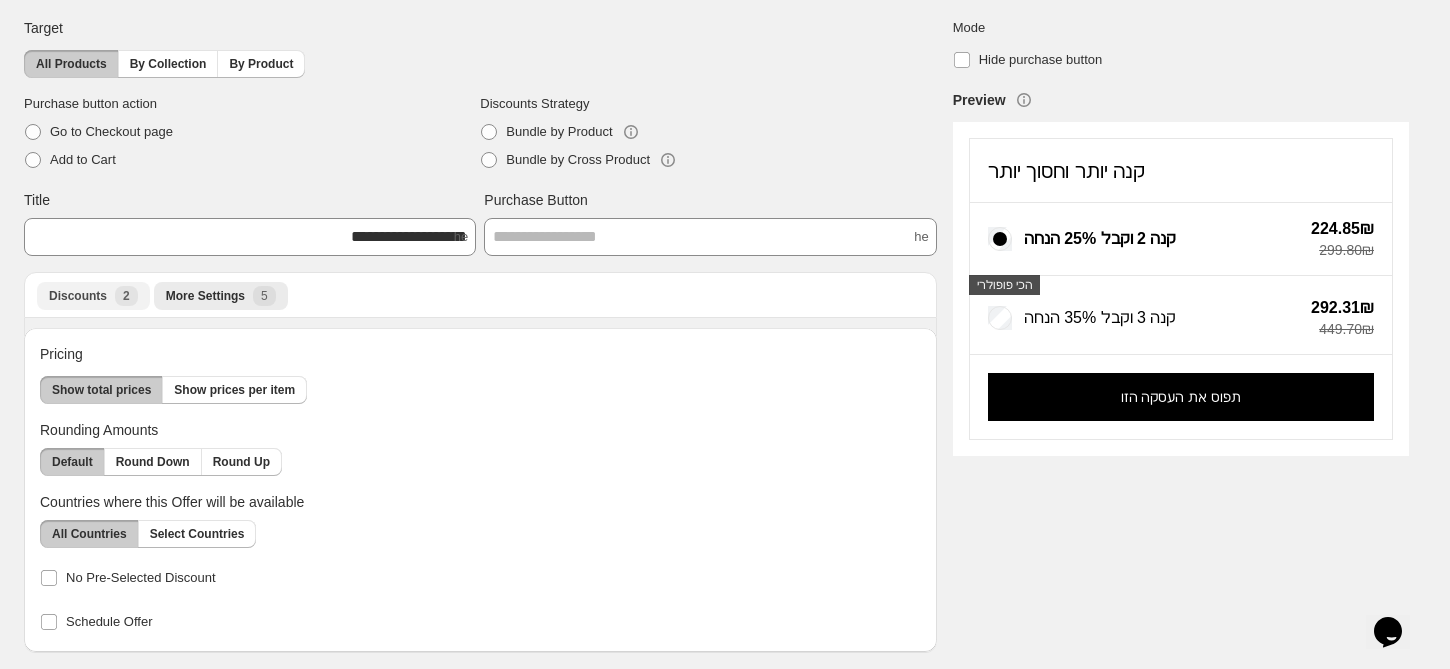 click on "Discounts New 2" at bounding box center (93, 296) 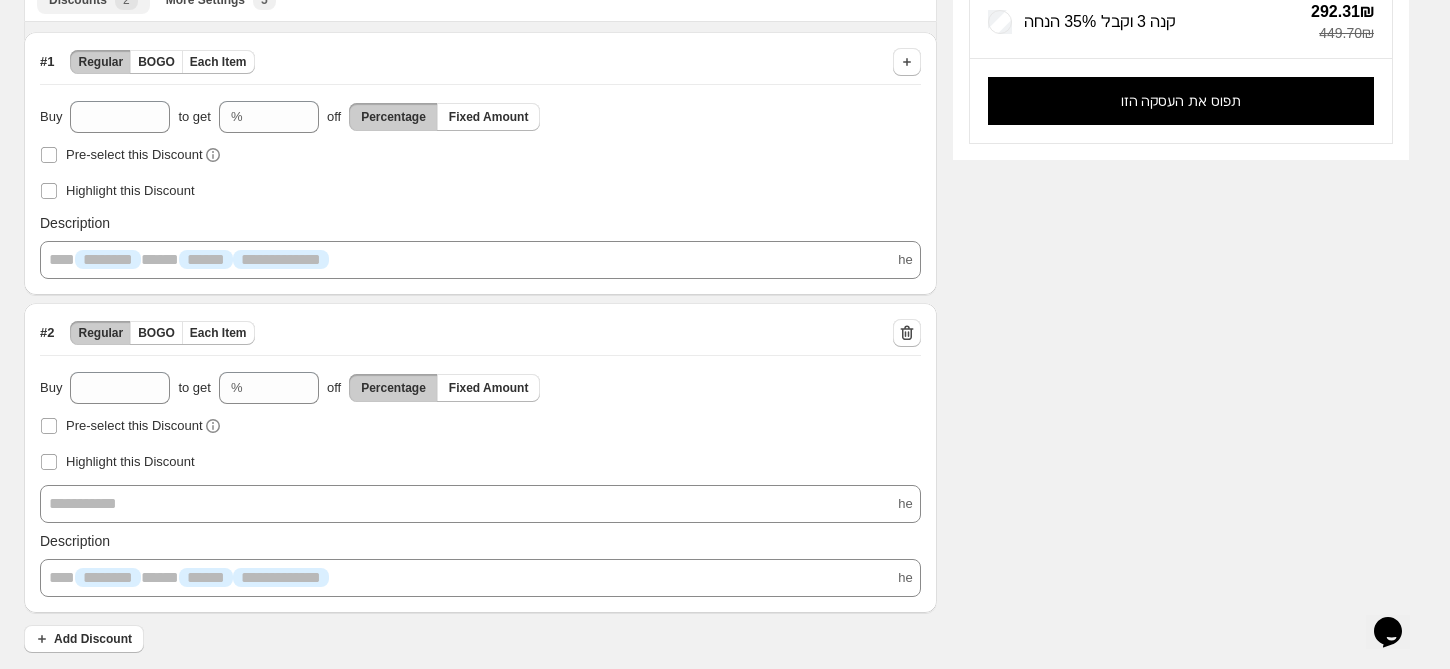 scroll, scrollTop: 0, scrollLeft: 0, axis: both 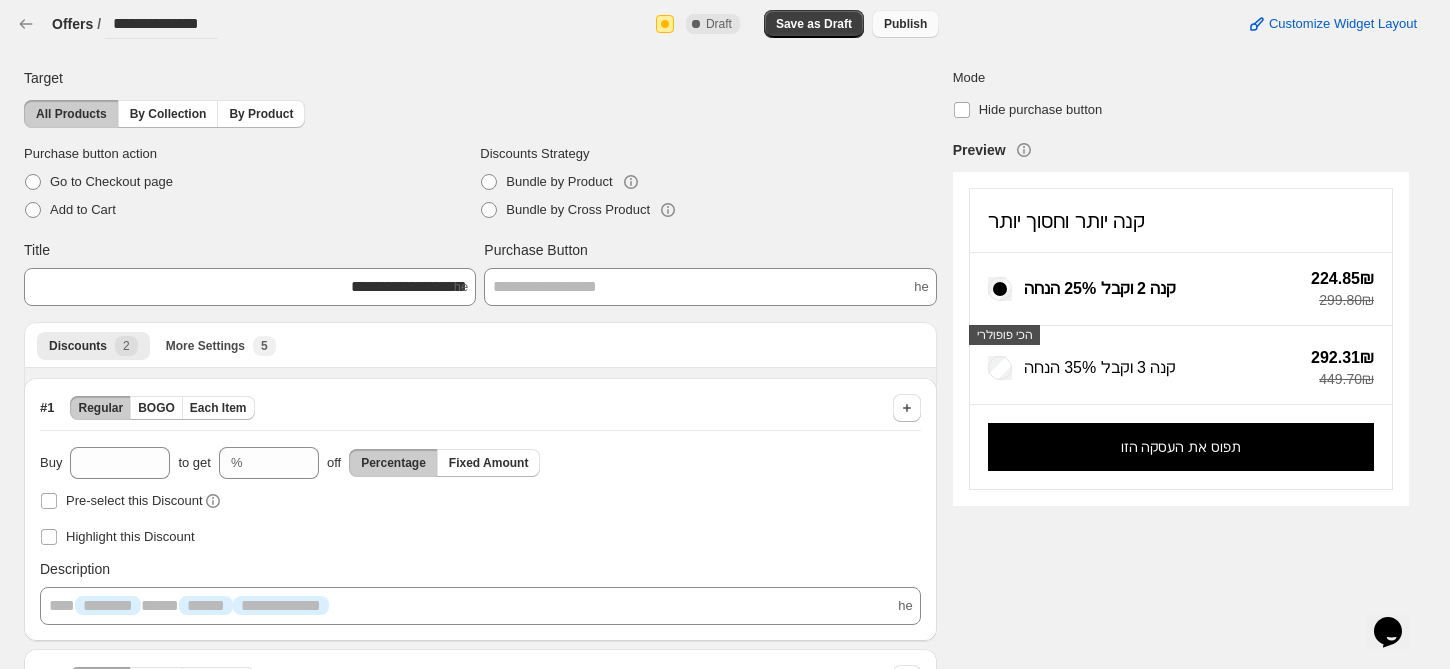 click on "Publish" at bounding box center [905, 24] 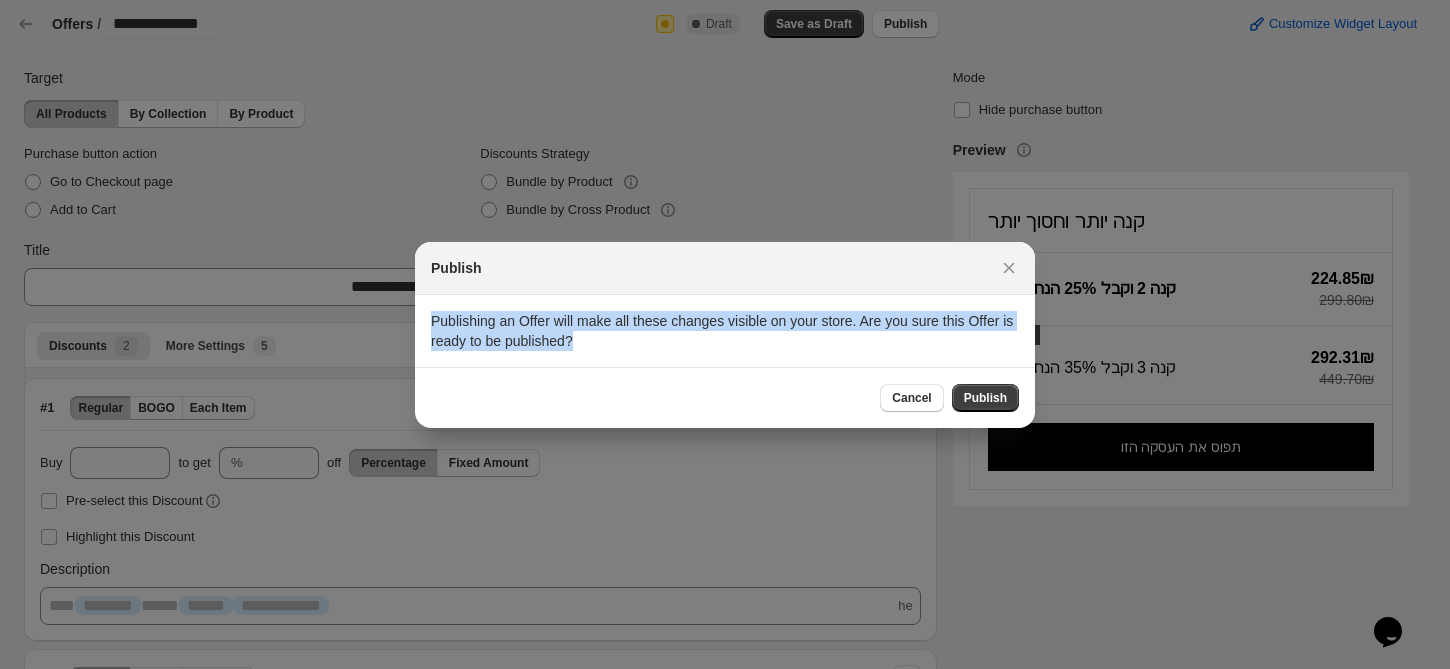 drag, startPoint x: 420, startPoint y: 312, endPoint x: 589, endPoint y: 342, distance: 171.64207 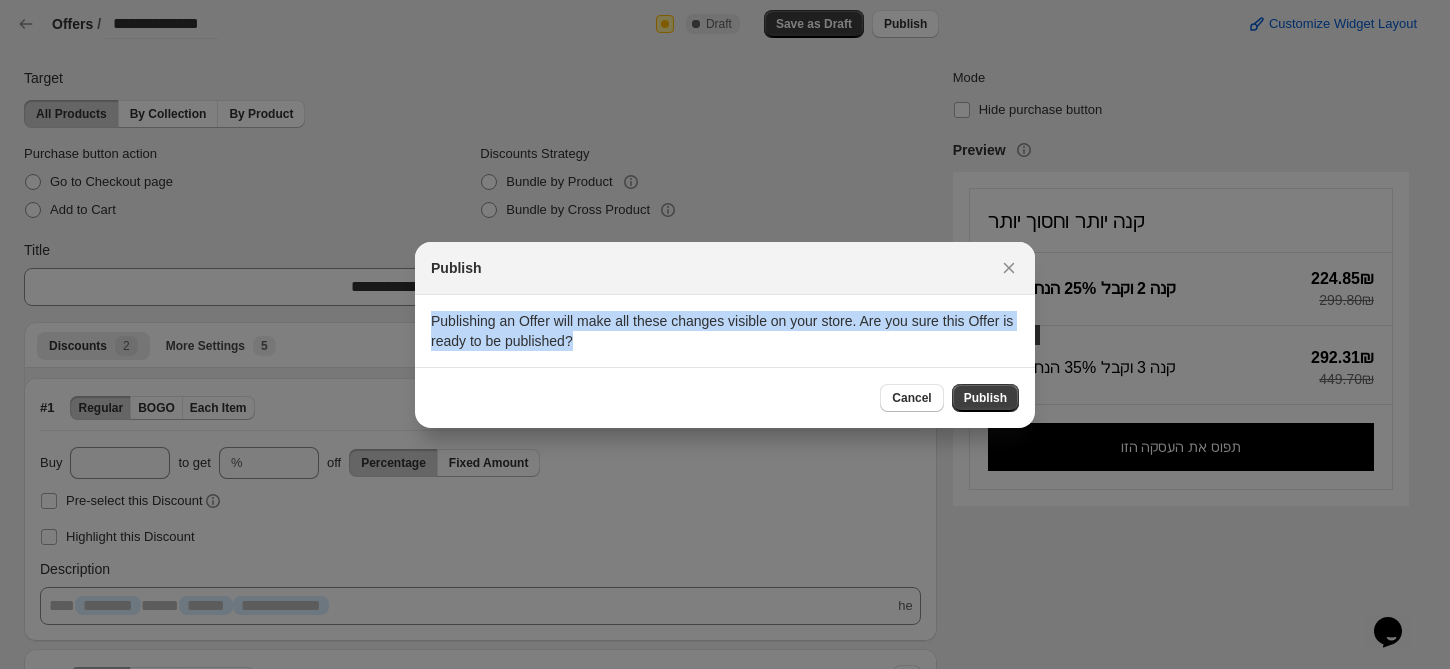 click on "Publishing an Offer will make all these changes visible on your store. Are you sure this Offer is ready to be published?" at bounding box center (725, 331) 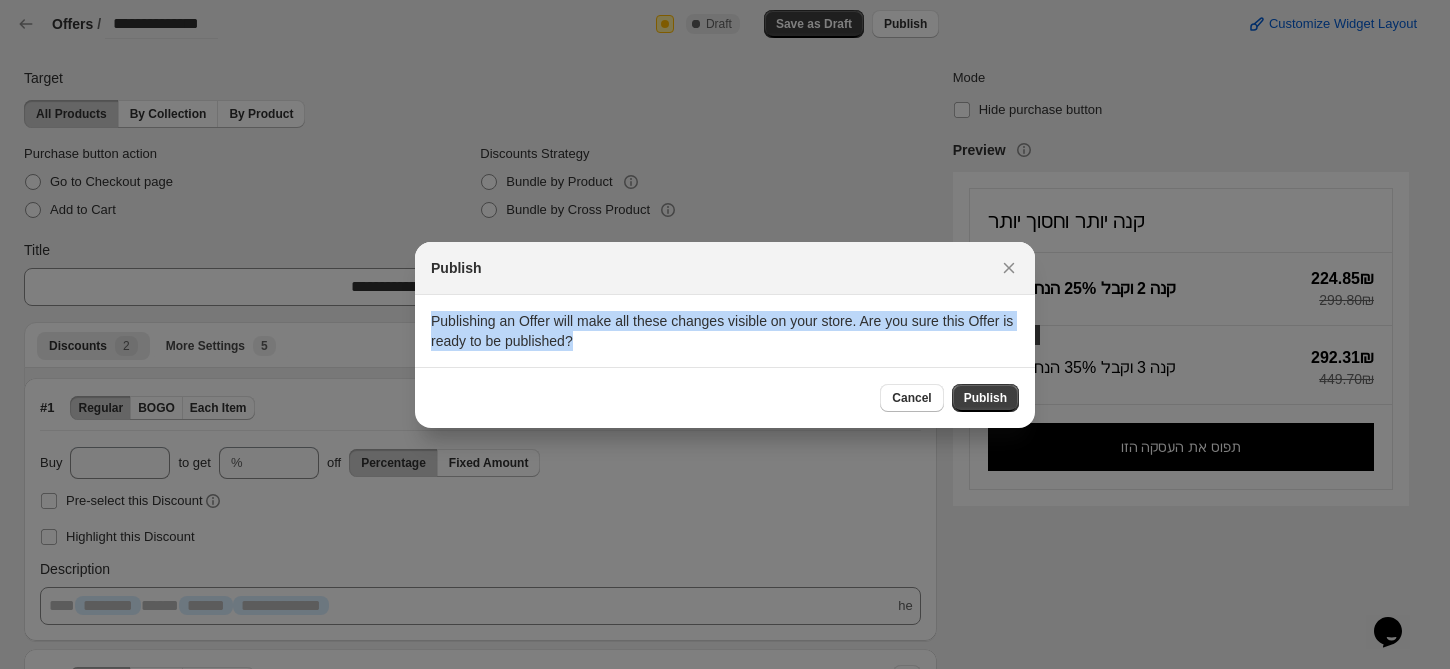click on "Publishing an Offer will make all these changes visible on your store. Are you sure this Offer is ready to be published?" at bounding box center [725, 331] 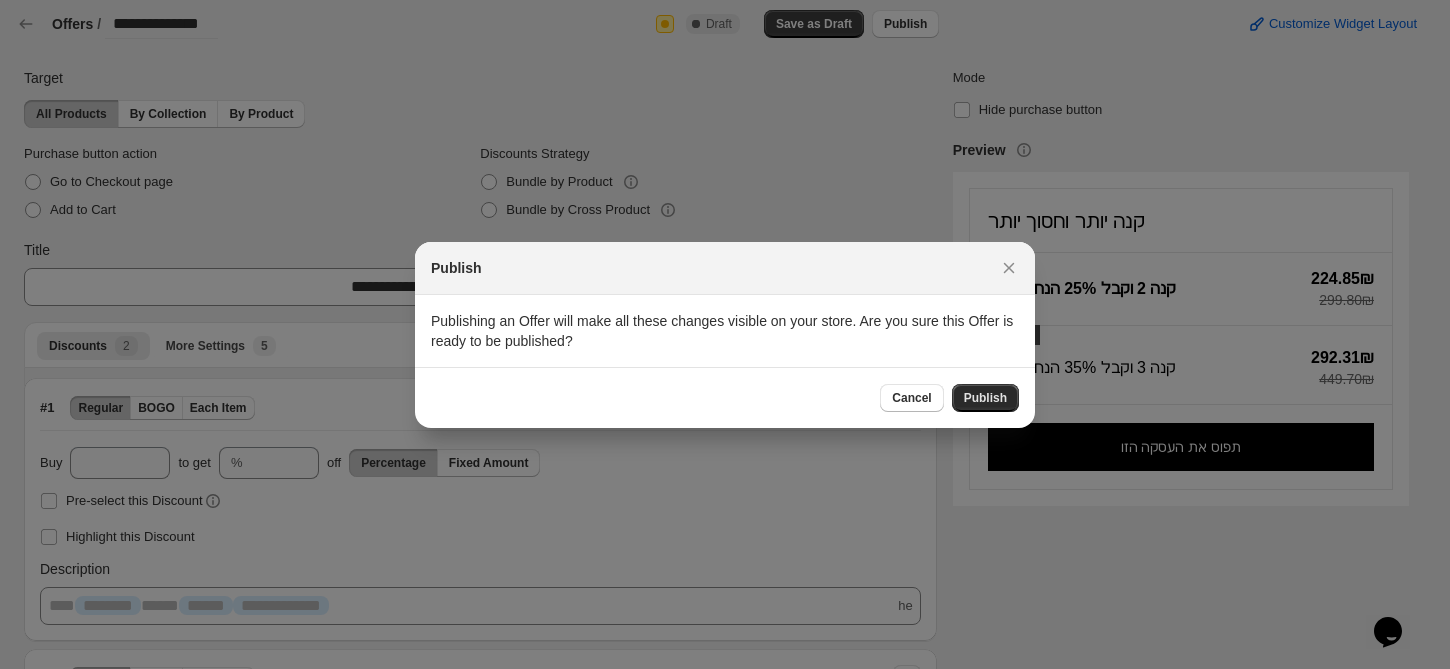 click on "Publish" at bounding box center [985, 398] 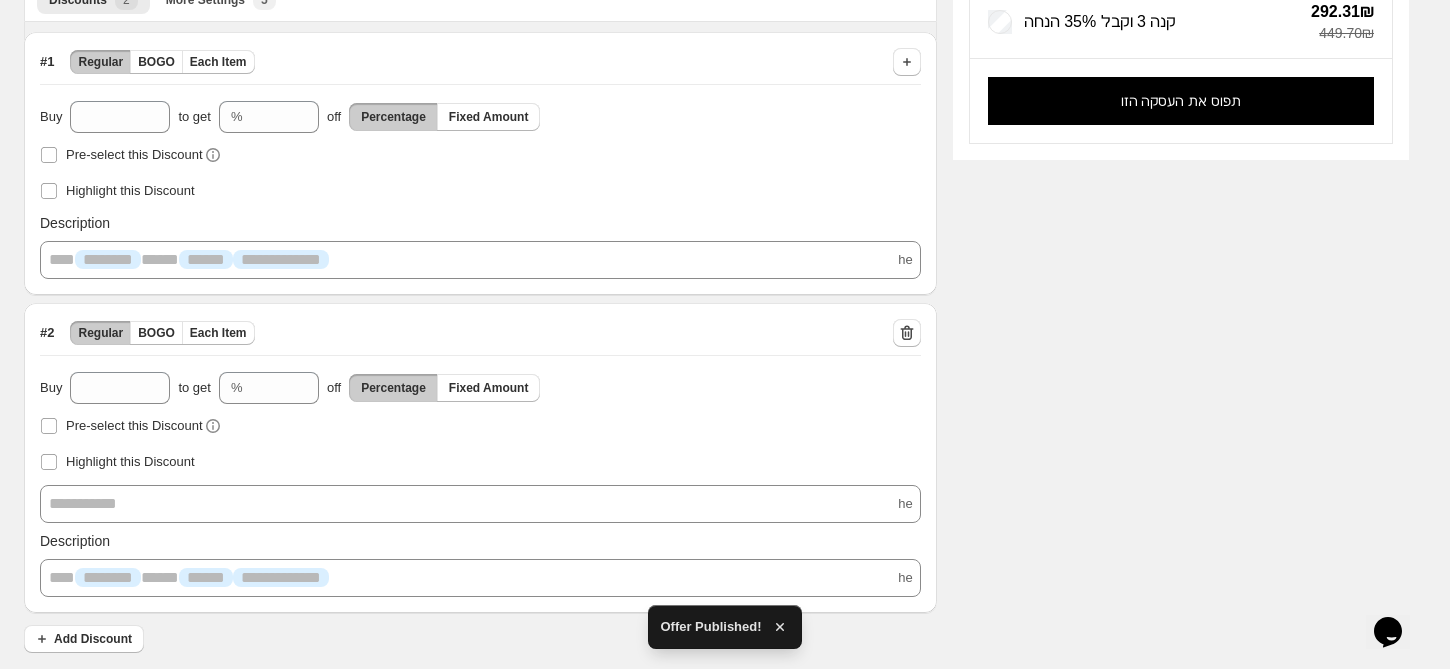 scroll, scrollTop: 0, scrollLeft: 0, axis: both 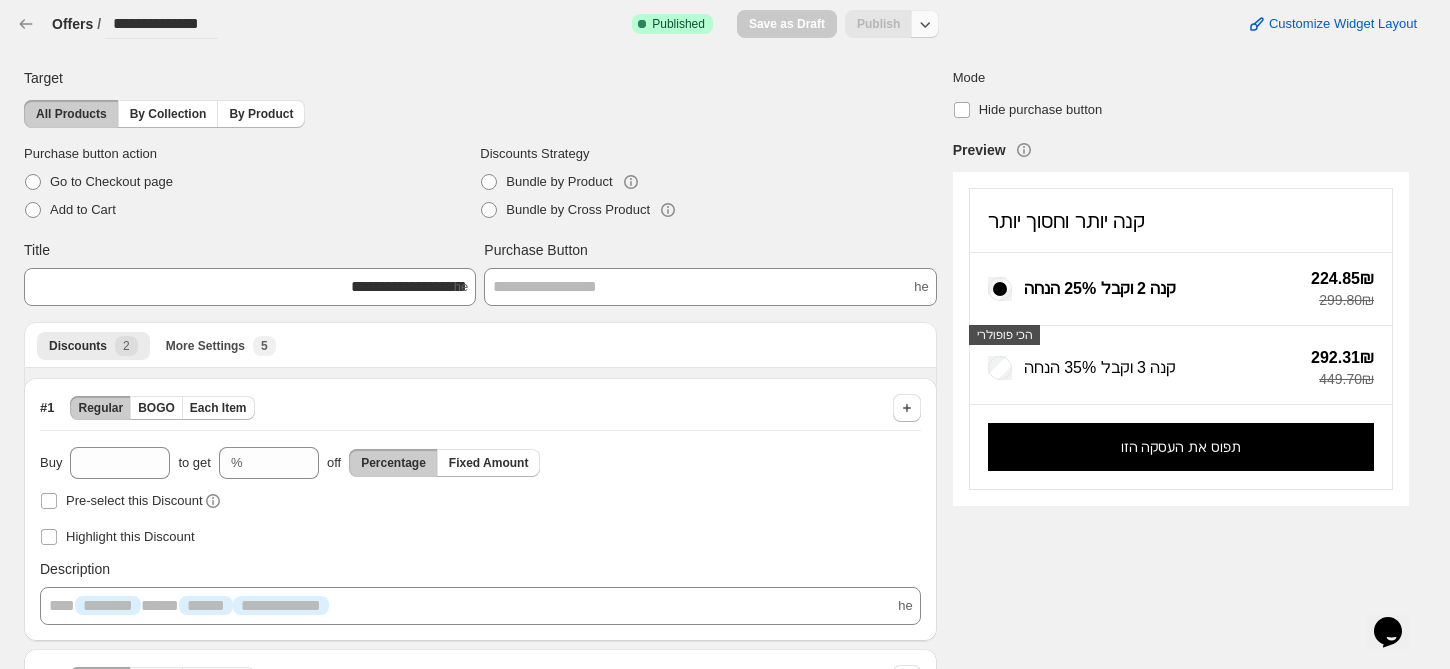 click 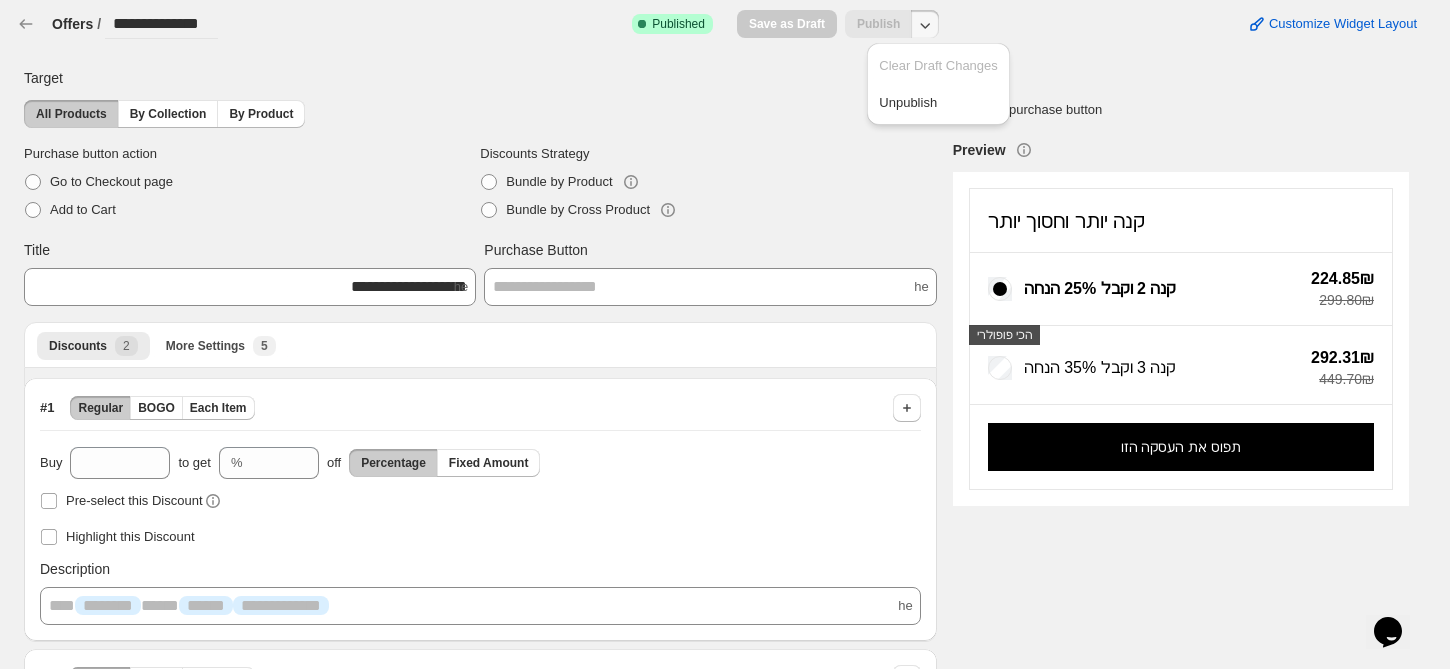 click on "Target" at bounding box center [480, 78] 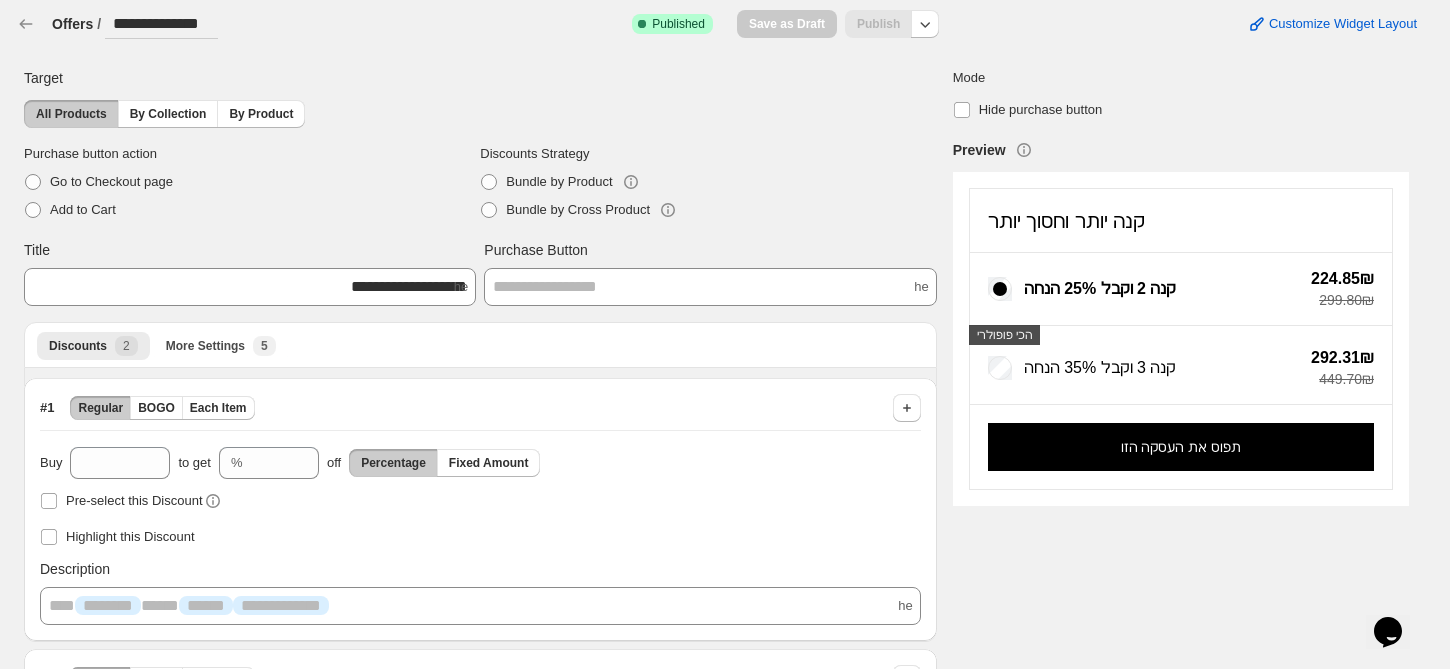 click on "**********" at bounding box center (161, 24) 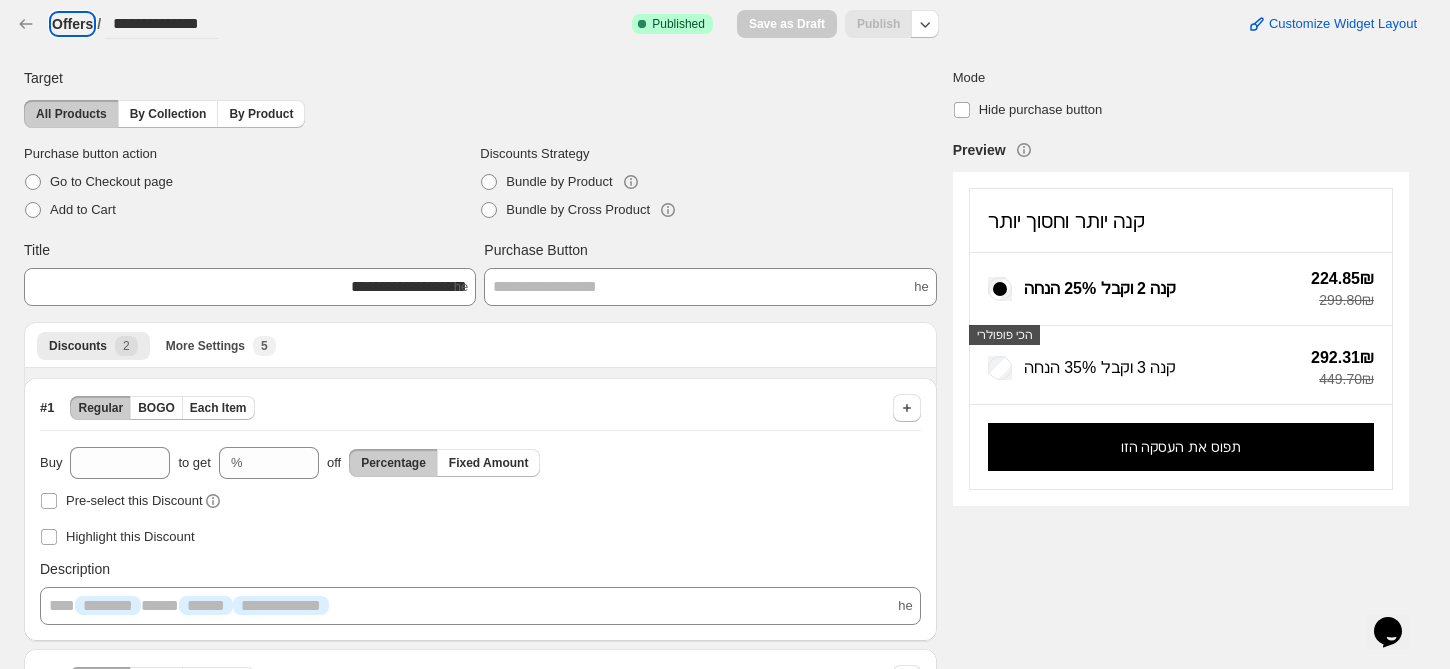 drag, startPoint x: 77, startPoint y: 17, endPoint x: 313, endPoint y: 42, distance: 237.32047 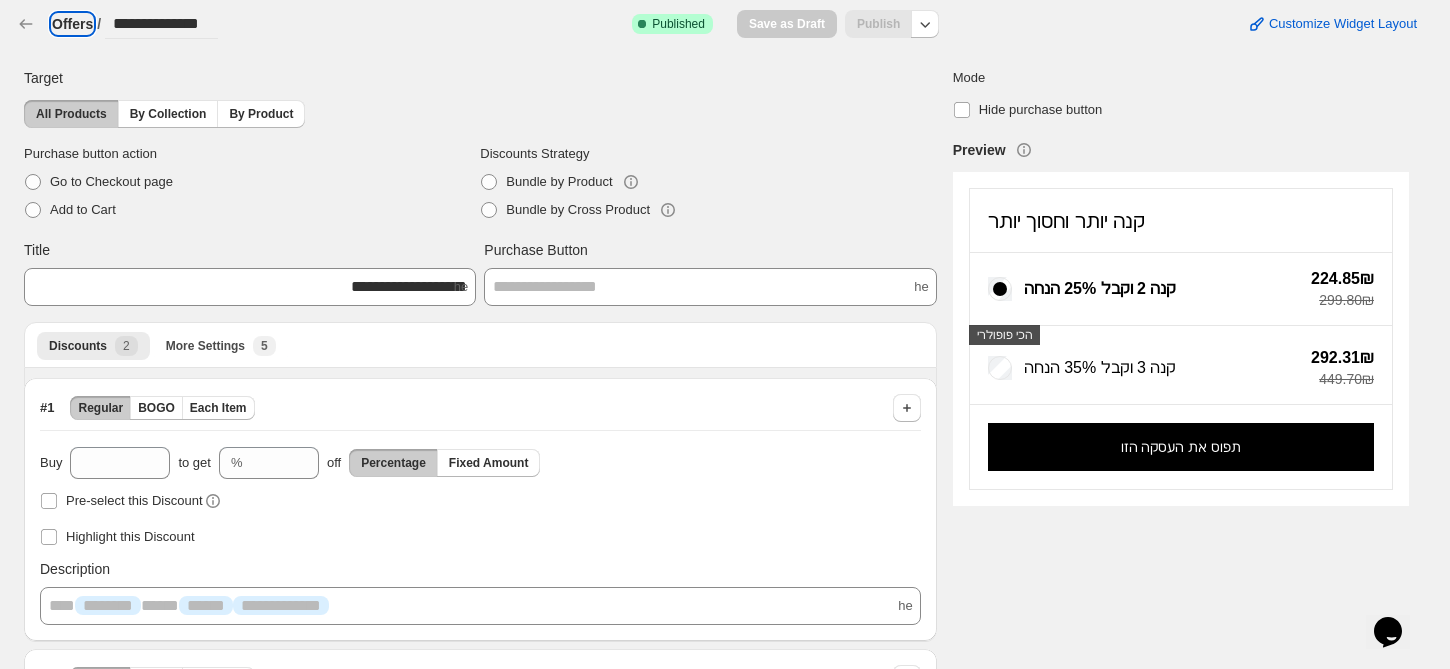 click on "**********" at bounding box center (716, 24) 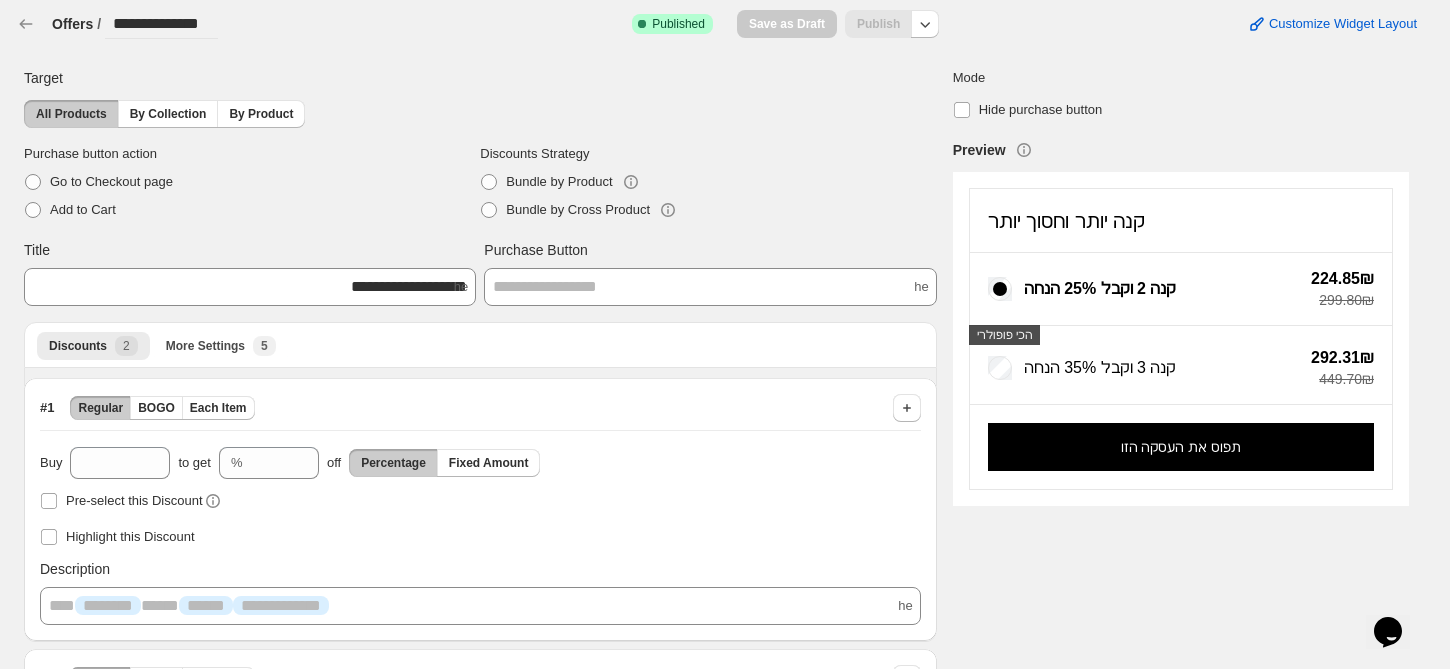 click on "**********" at bounding box center (708, 530) 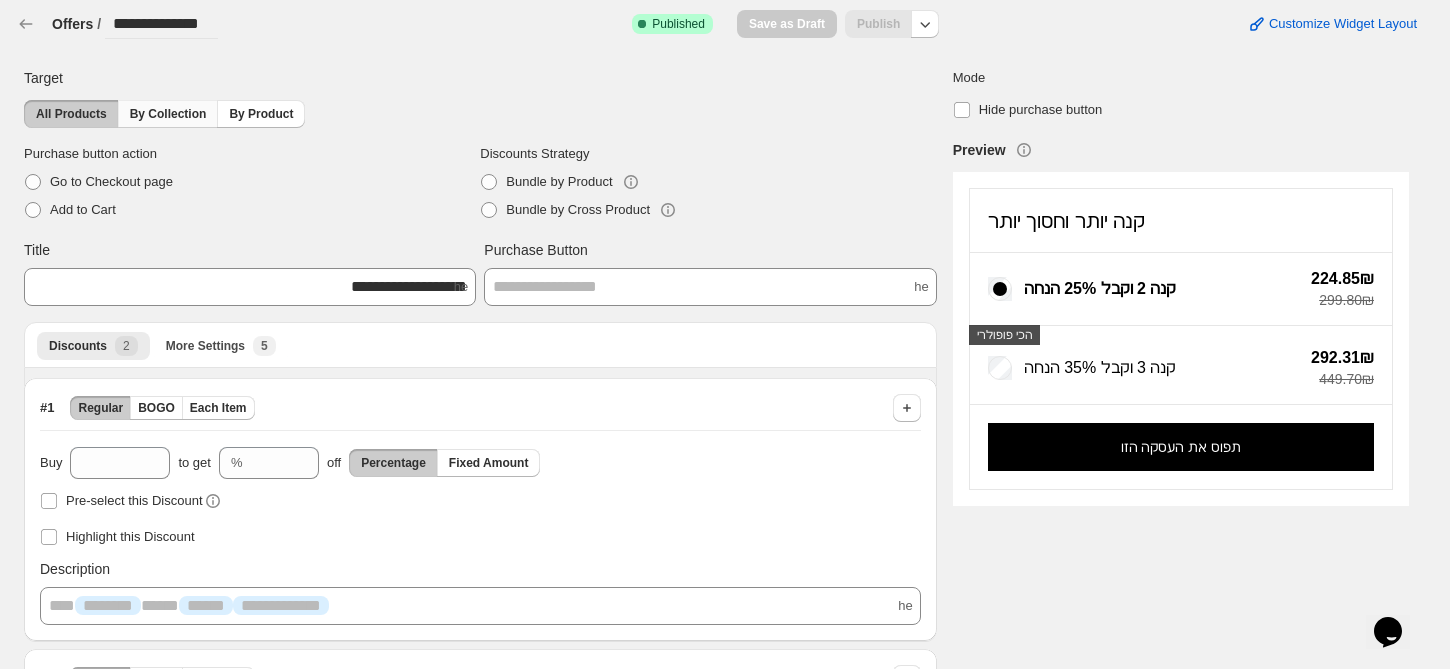 click on "By Collection" at bounding box center [168, 114] 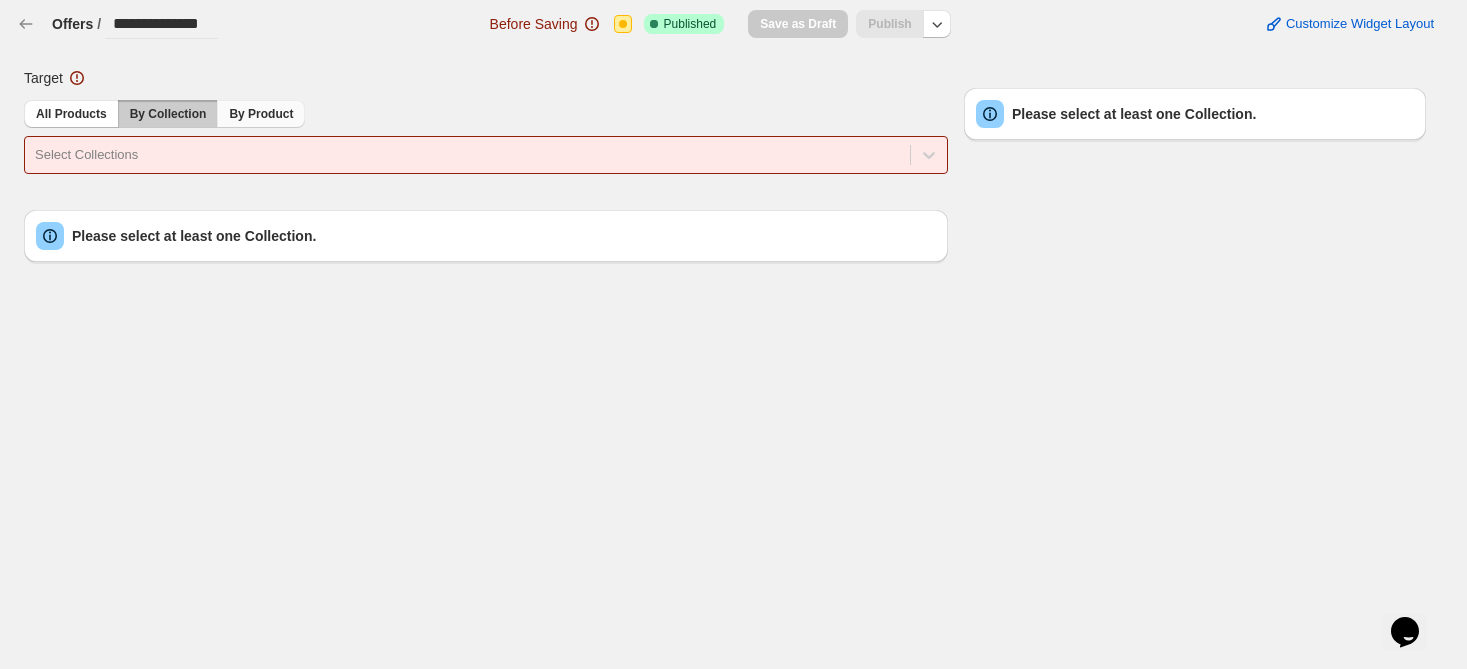 click on "By Product" at bounding box center [261, 114] 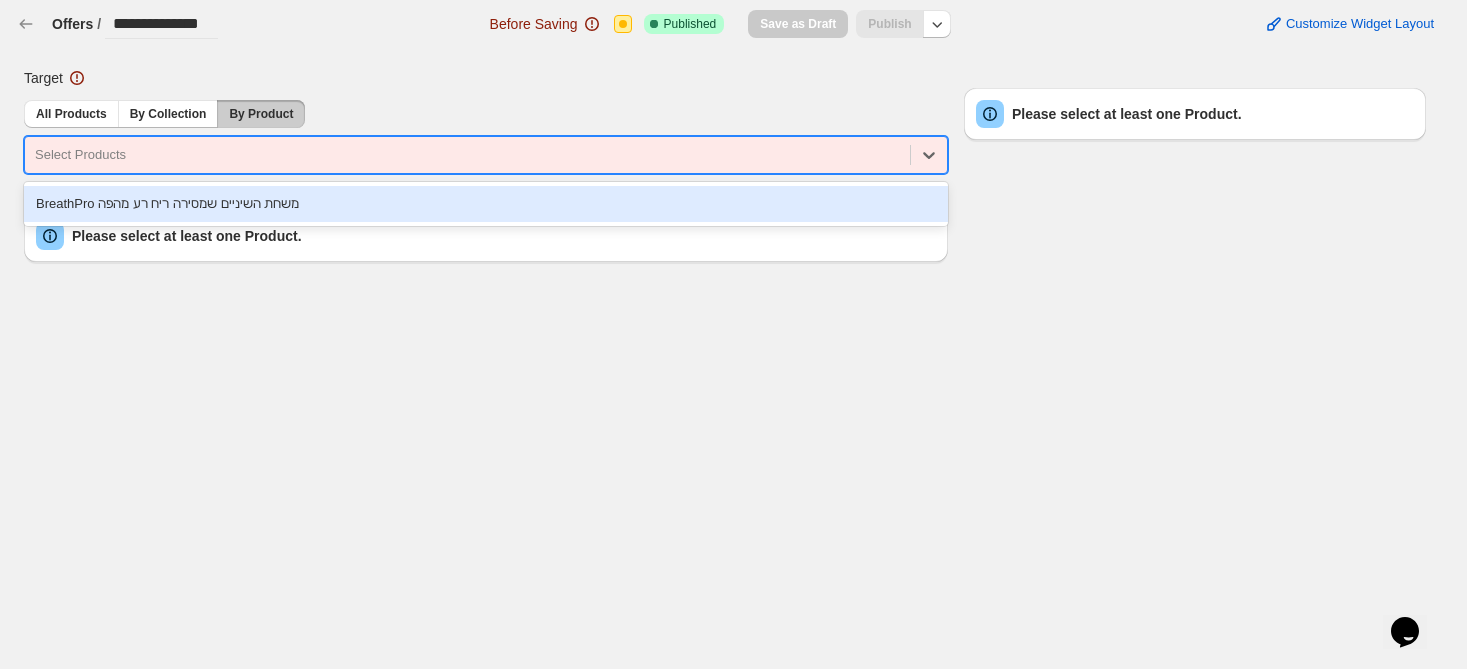 click at bounding box center (467, 155) 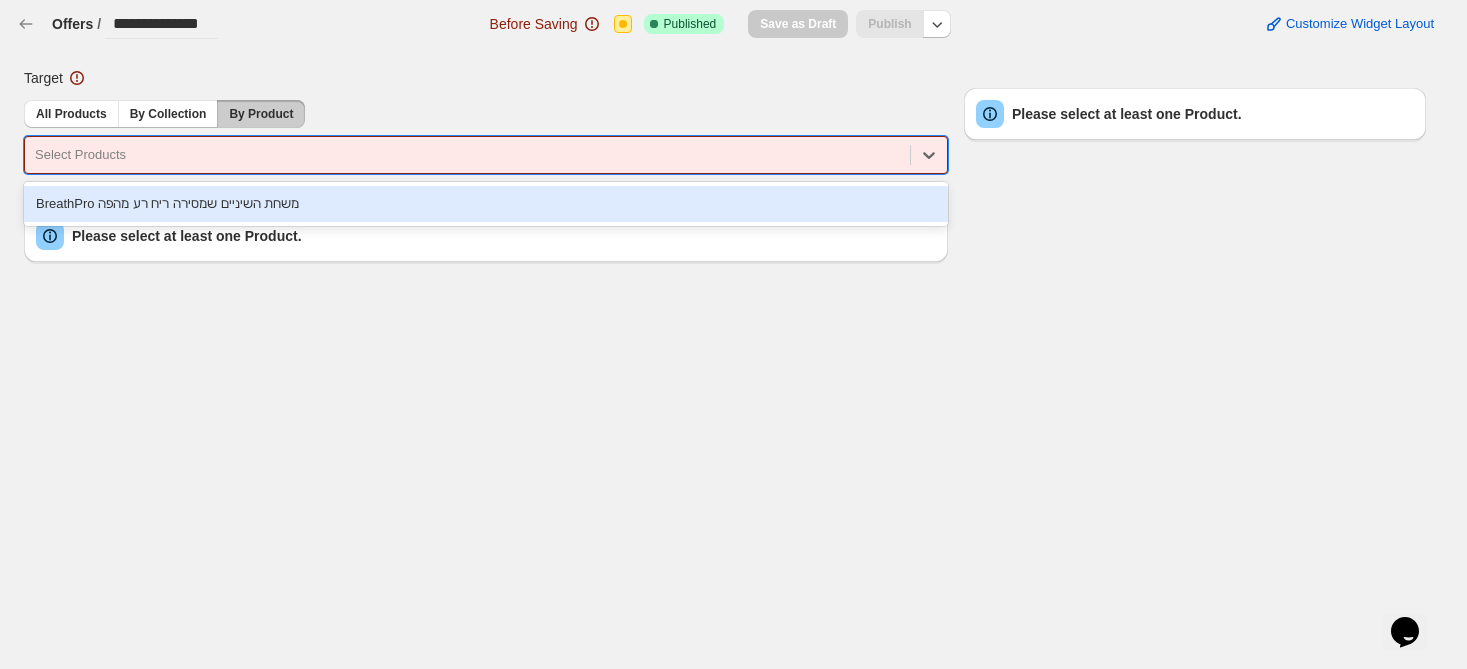 click on "BreathPro משחת השיניים שמסירה ריח רע מהפה" at bounding box center (486, 204) 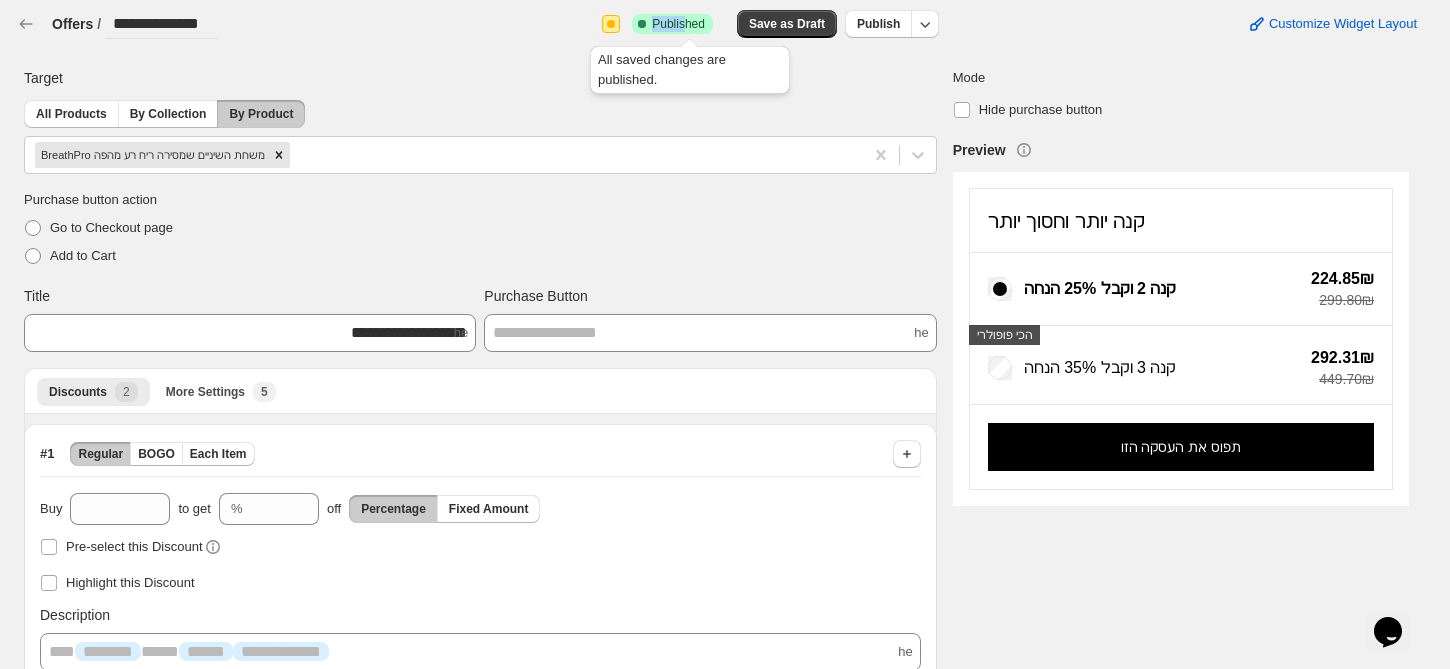 drag, startPoint x: 663, startPoint y: 23, endPoint x: 704, endPoint y: 18, distance: 41.303753 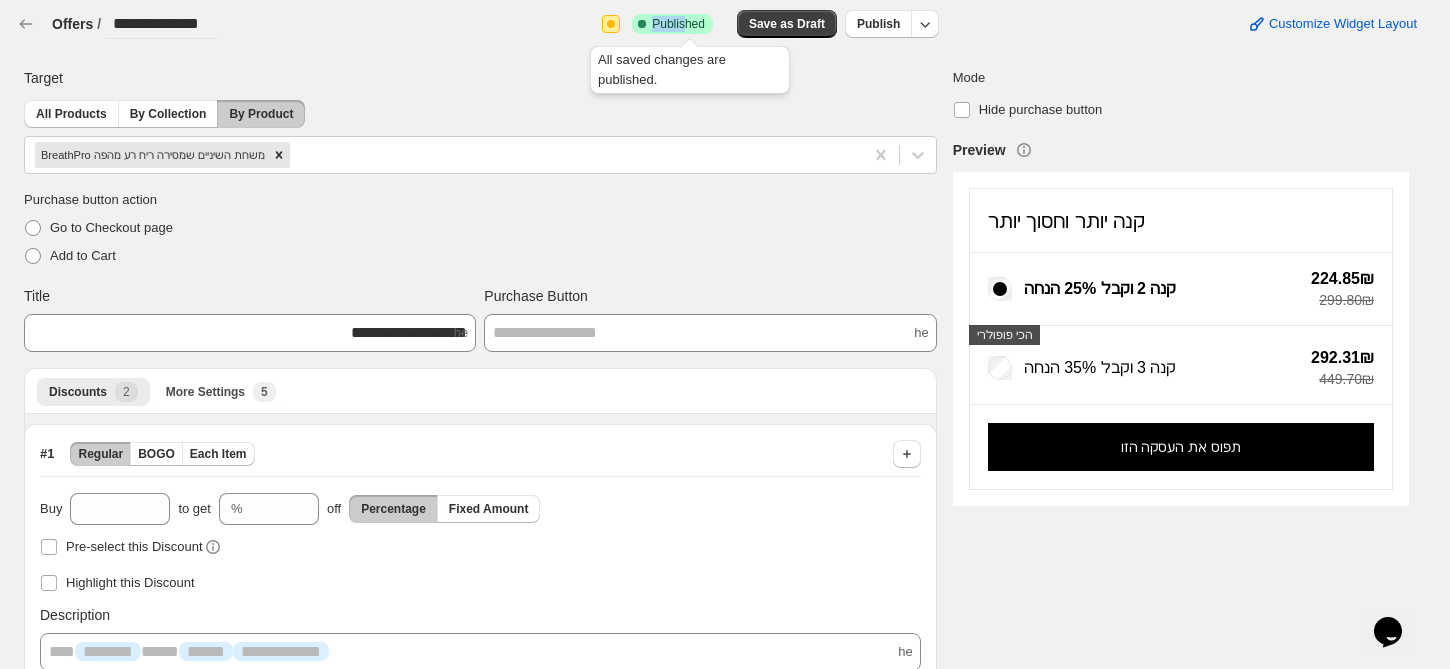 click on "Success Complete Published" at bounding box center [672, 24] 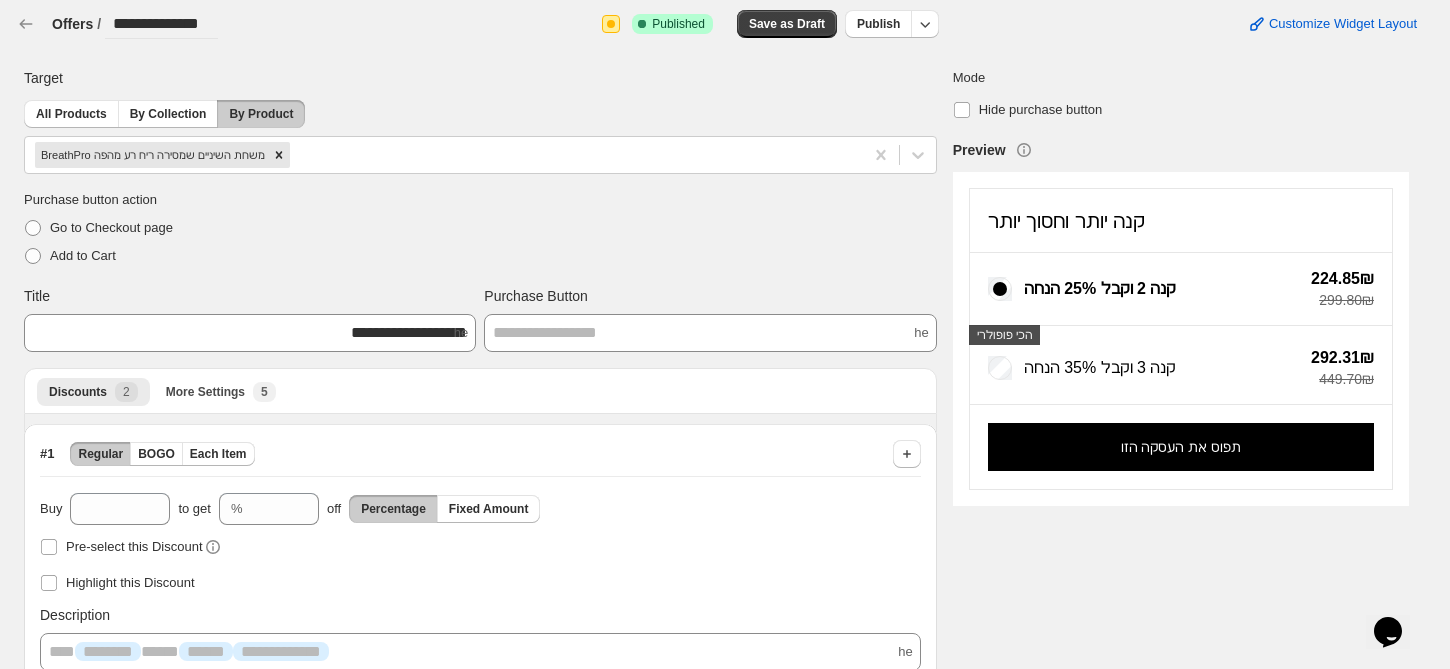 click on "**********" at bounding box center (477, 24) 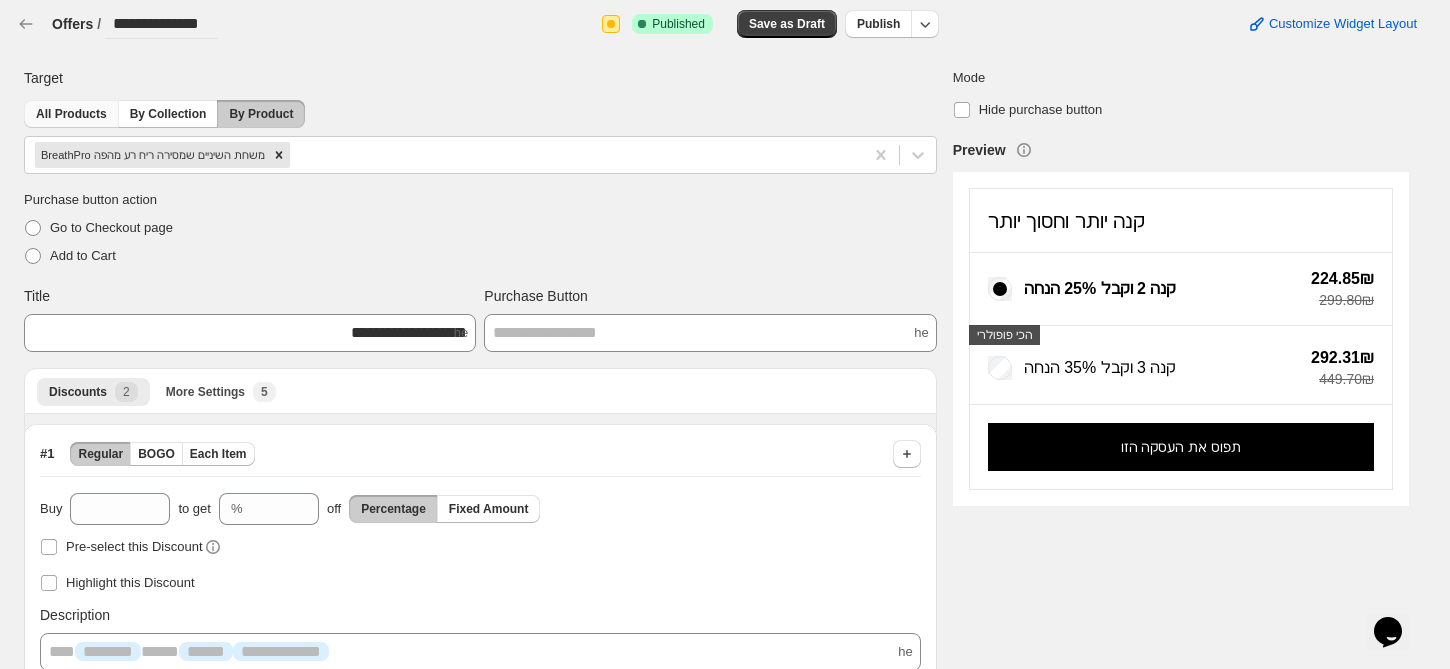 click on "All Products" at bounding box center (71, 114) 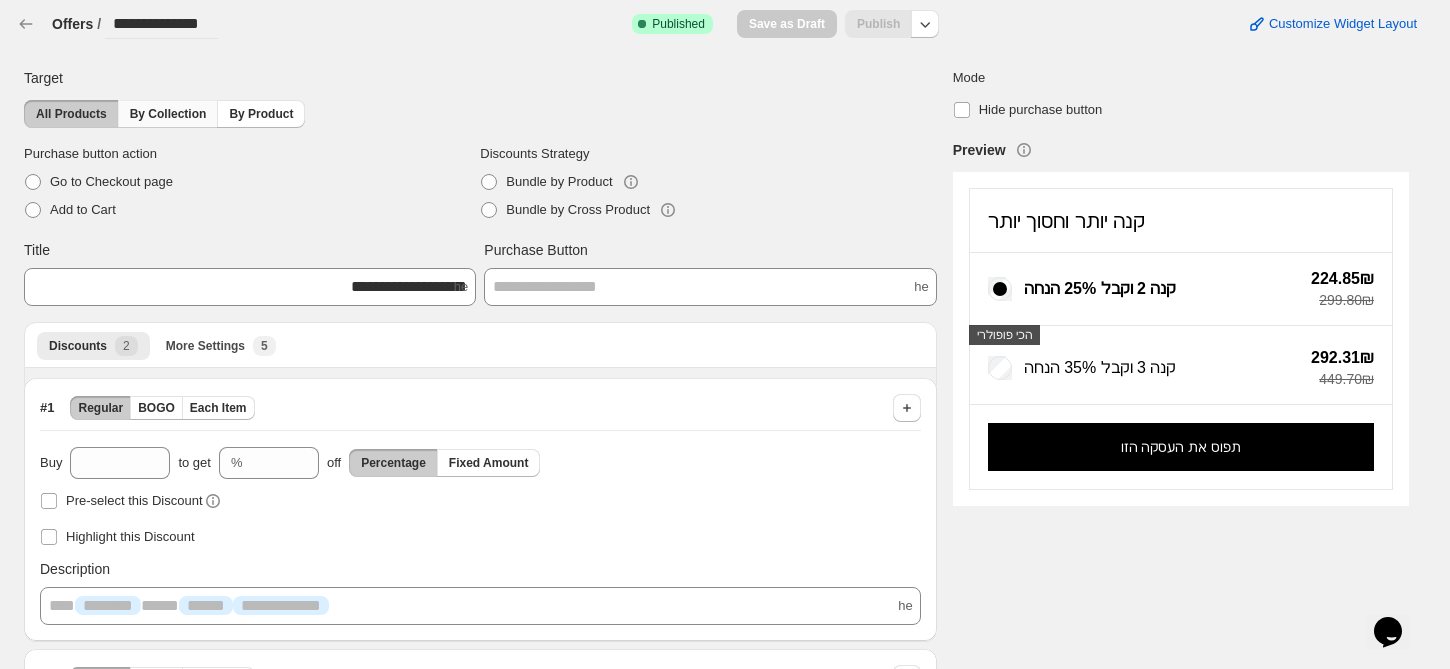 click on "By Collection" at bounding box center (168, 114) 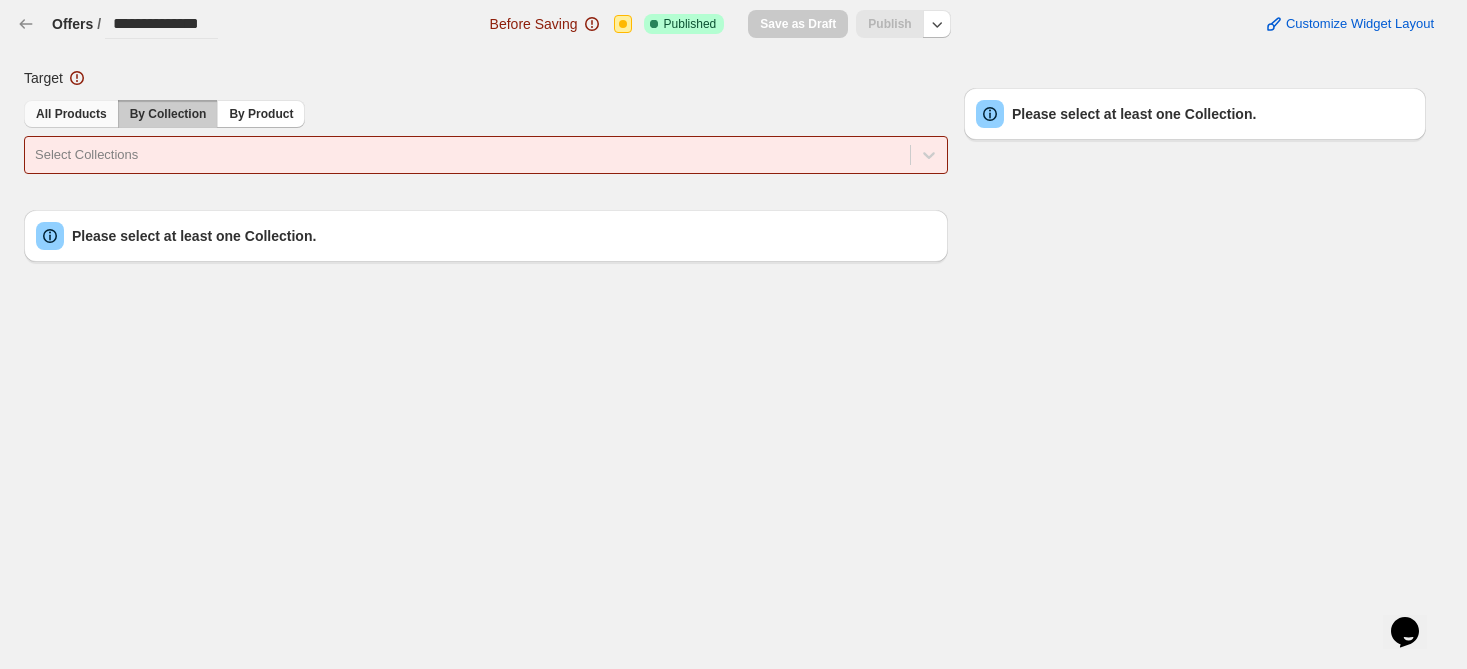 click on "All Products" at bounding box center (71, 114) 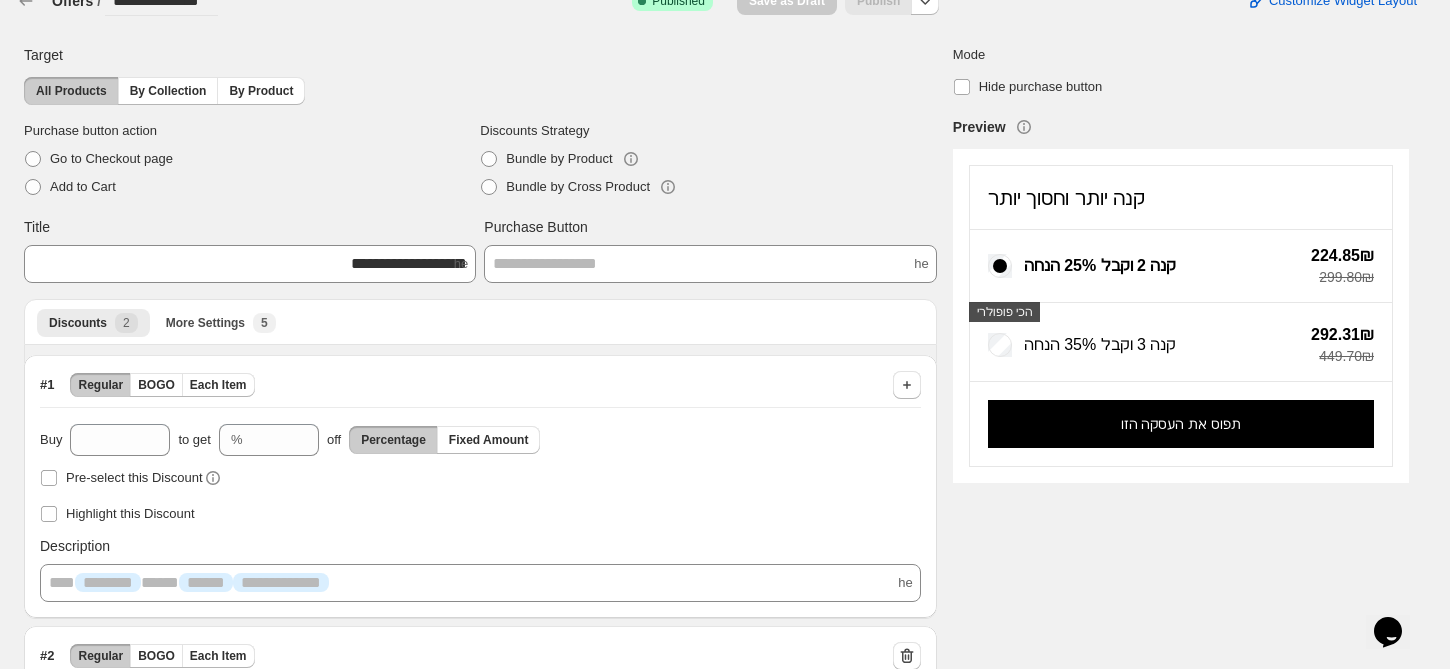 scroll, scrollTop: 0, scrollLeft: 0, axis: both 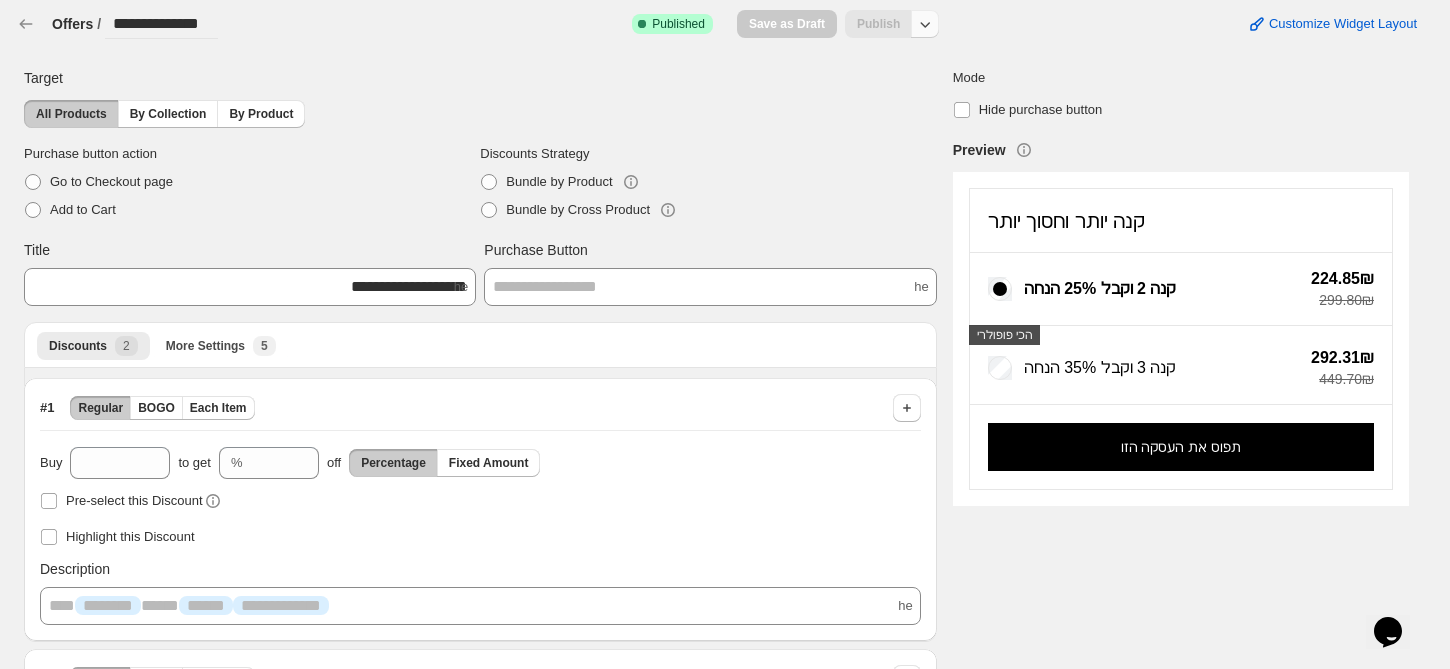 click 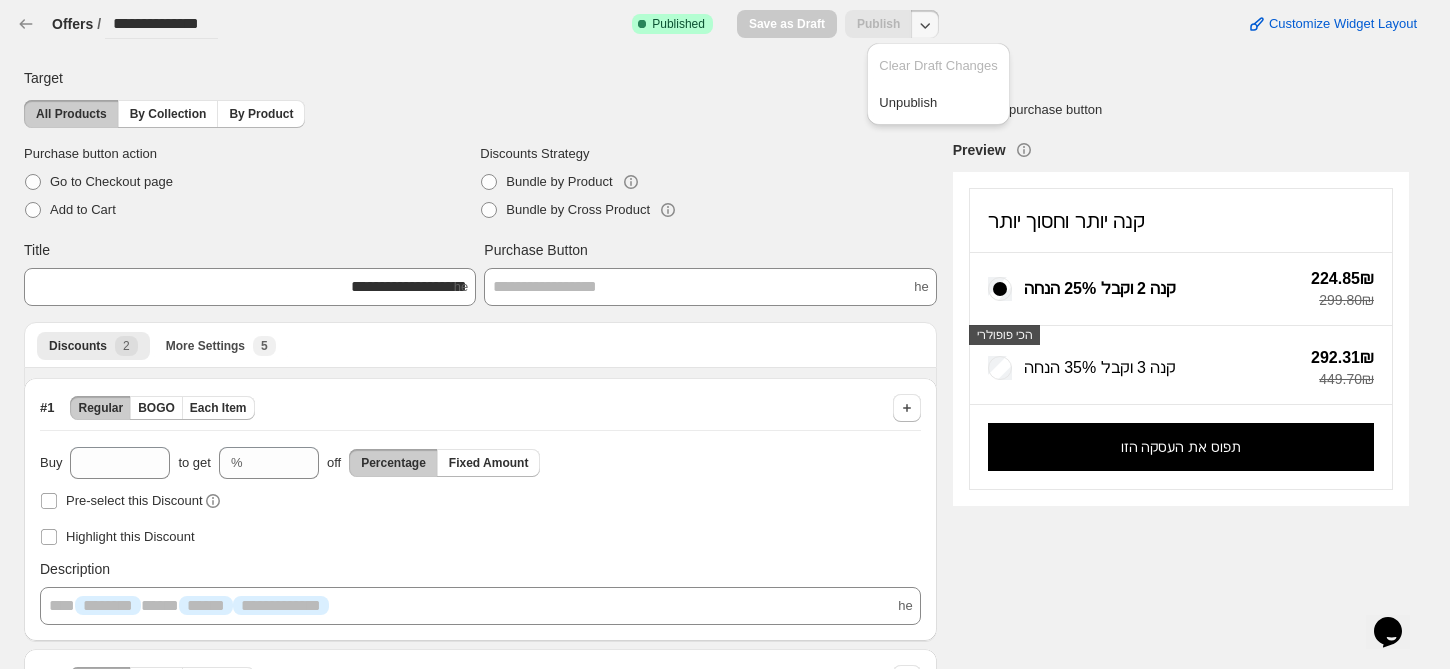 click 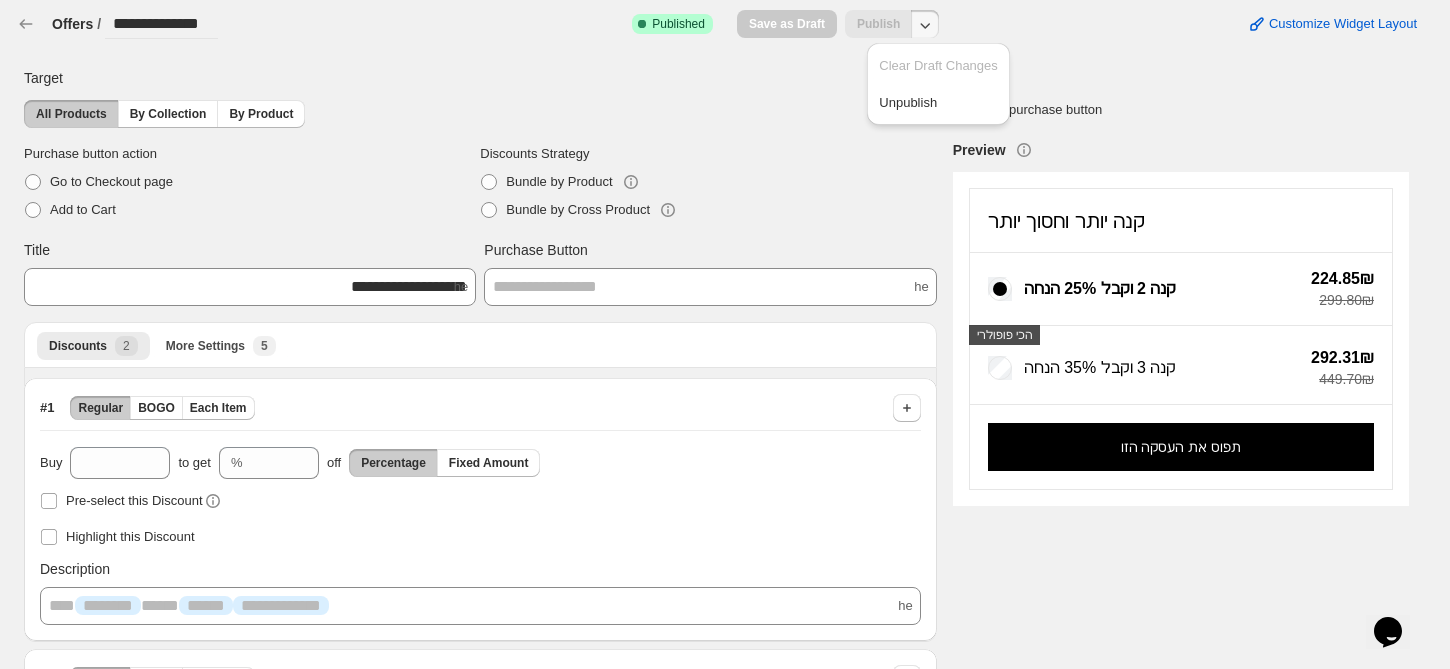 click 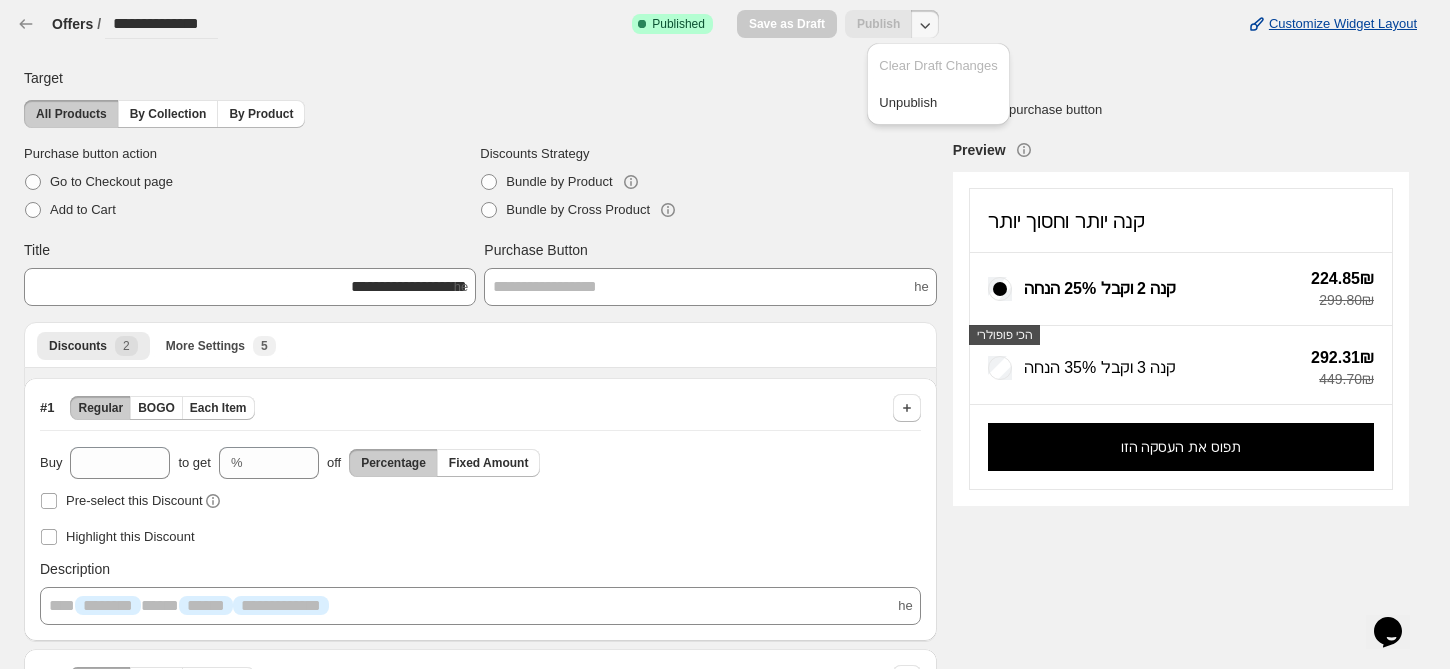 click on "Customize Widget Layout" at bounding box center [1343, 24] 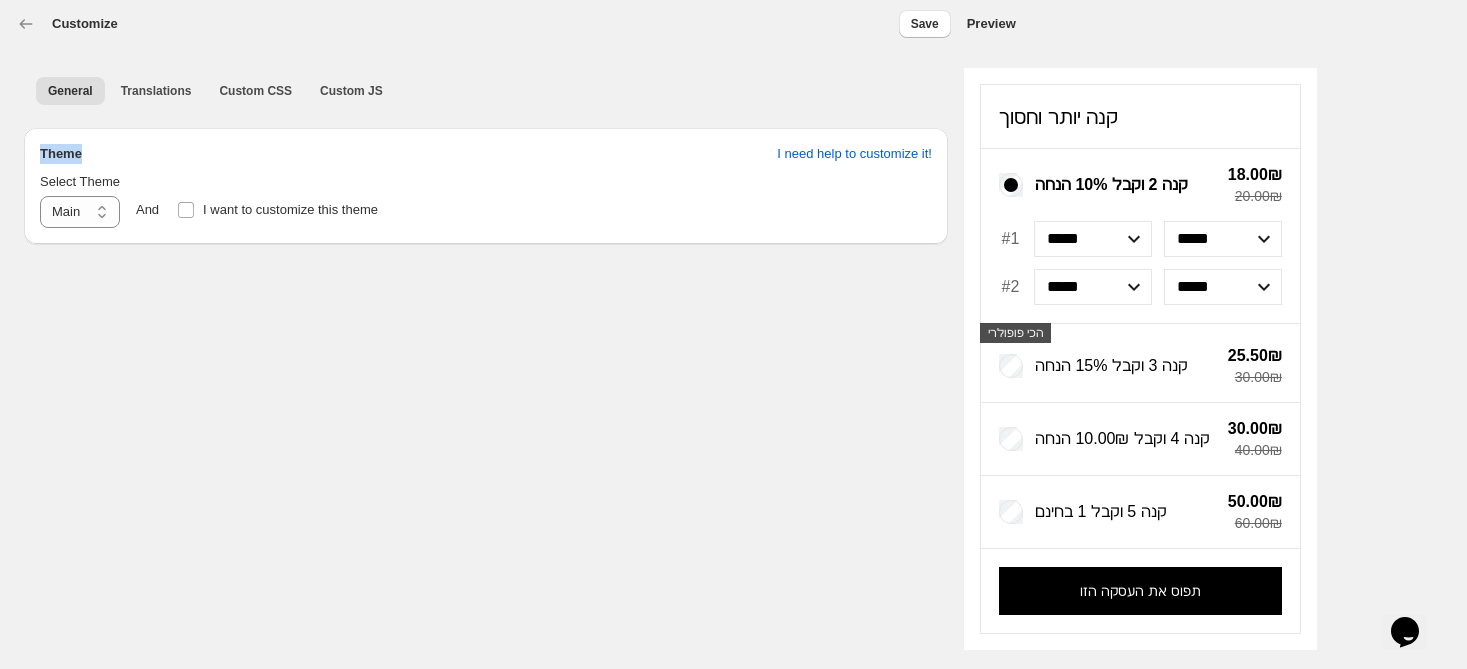 drag, startPoint x: 23, startPoint y: 149, endPoint x: 105, endPoint y: 151, distance: 82.02438 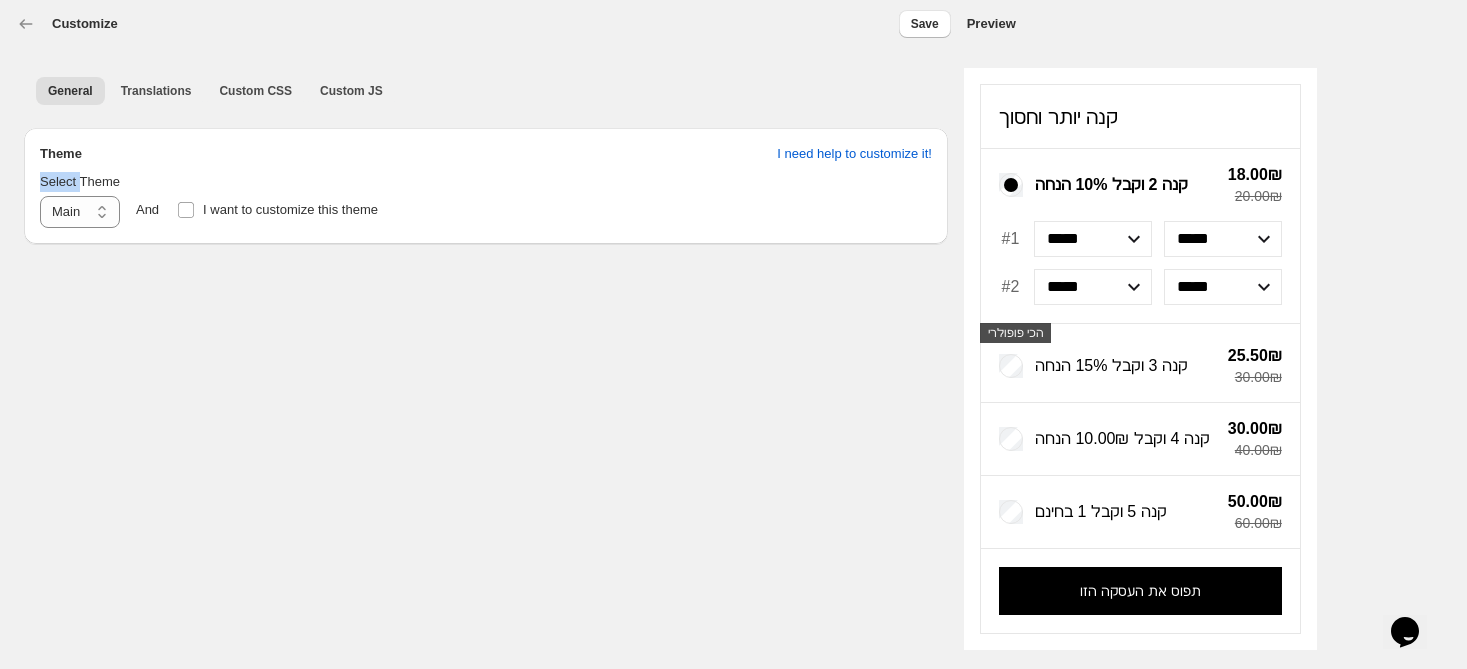 drag, startPoint x: 24, startPoint y: 181, endPoint x: 111, endPoint y: 178, distance: 87.05171 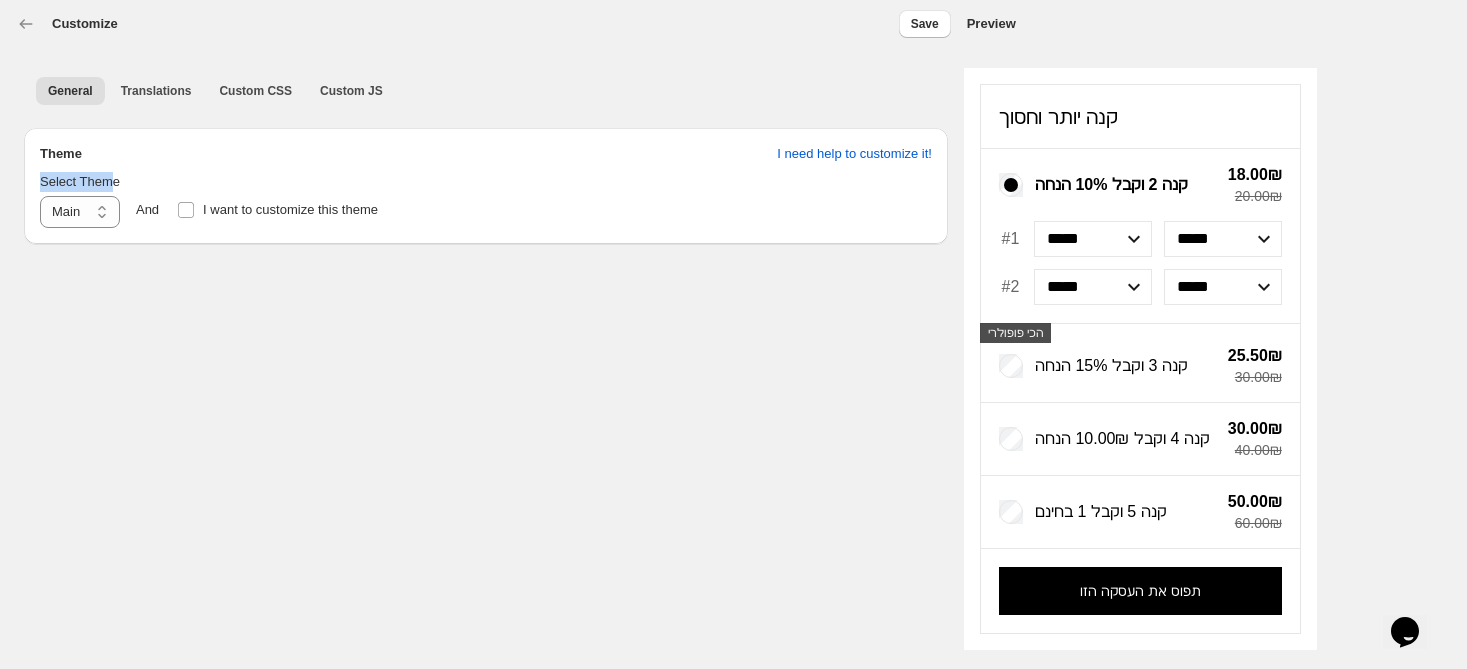 click on "Select Theme" at bounding box center [80, 182] 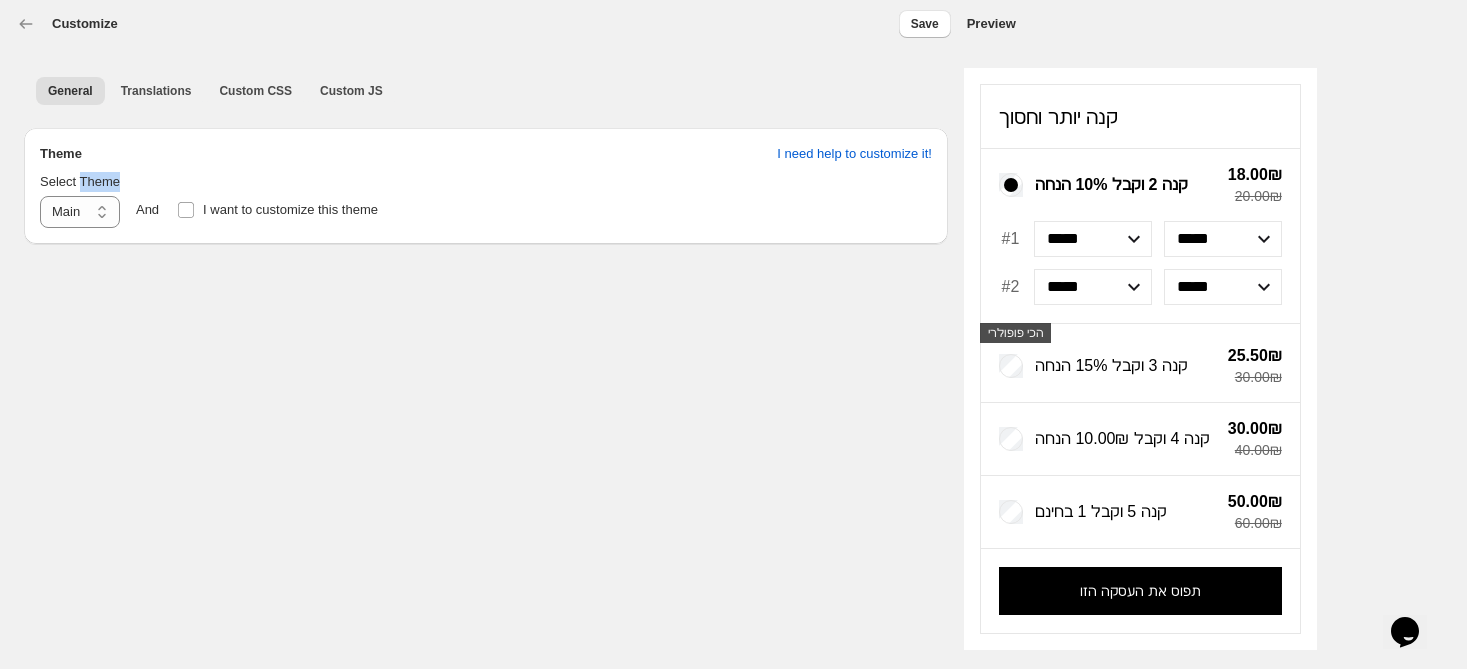 click on "Select Theme" at bounding box center [80, 182] 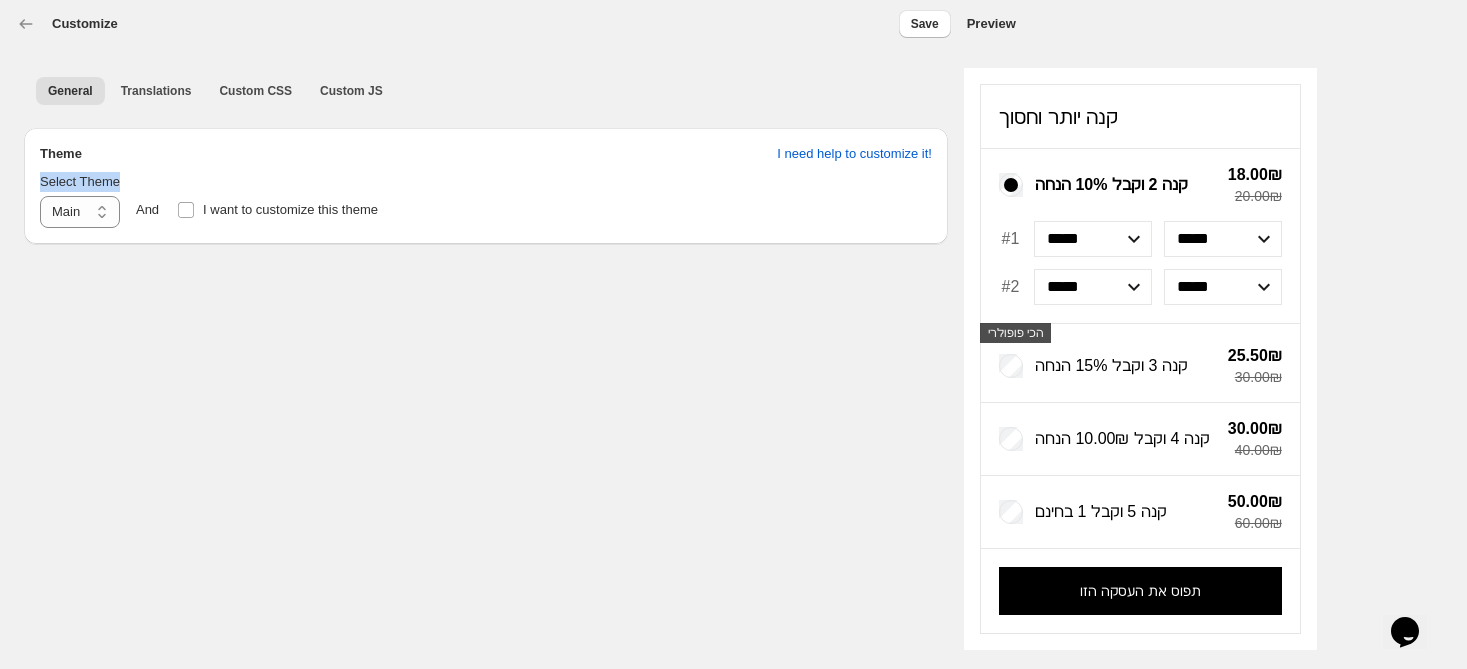 click on "Select Theme" at bounding box center (80, 182) 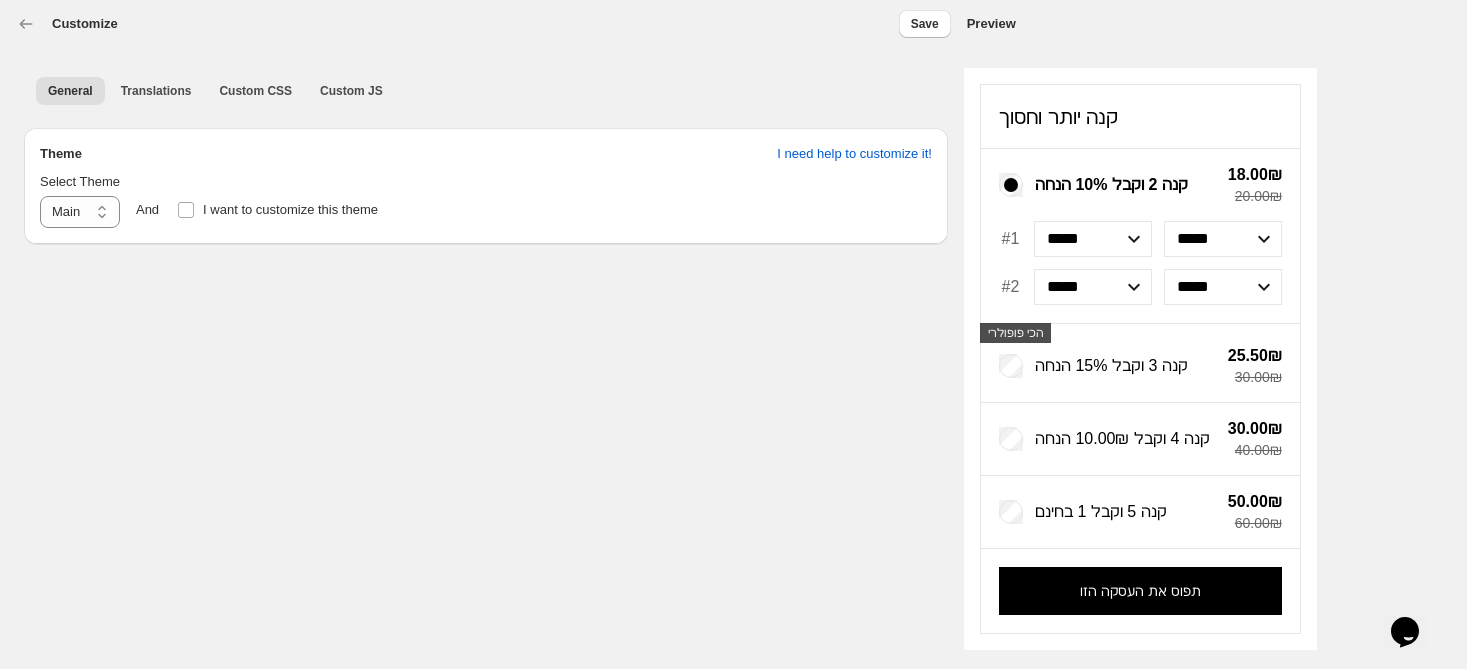 click on "**********" at bounding box center [486, 200] 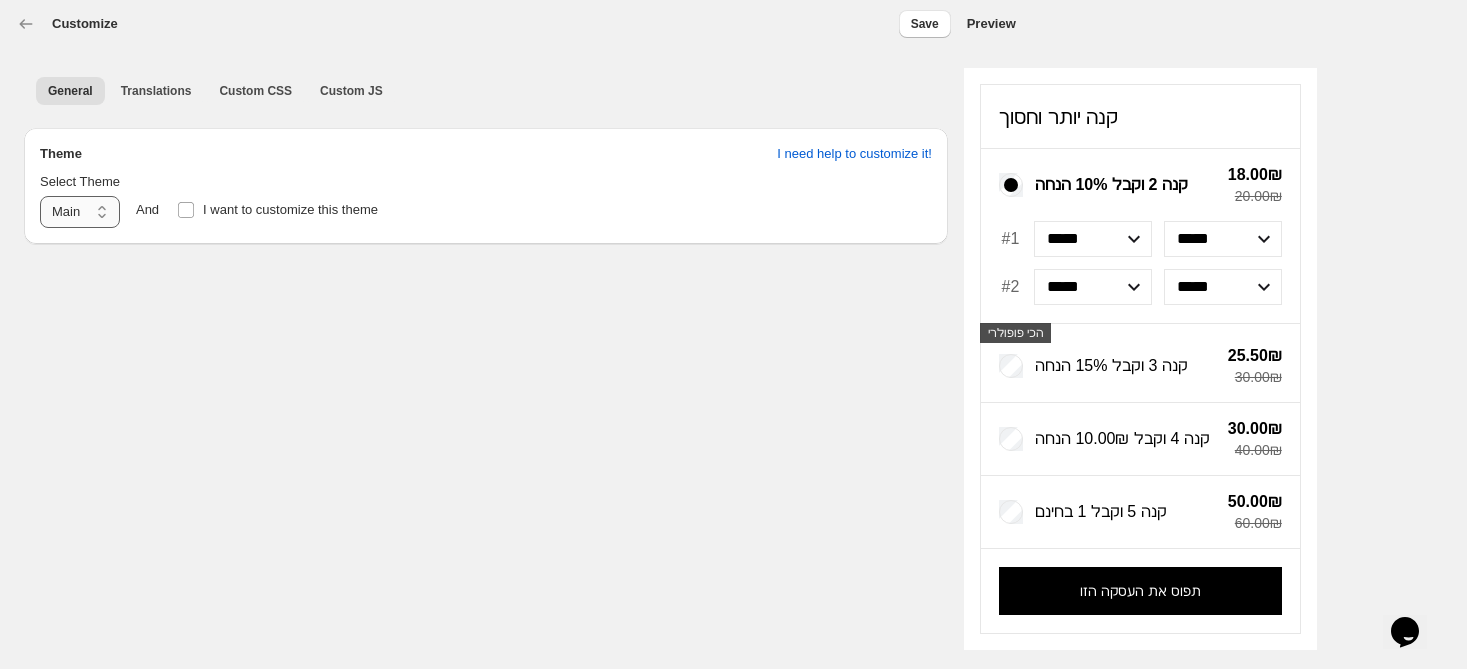 click on "**********" at bounding box center (80, 212) 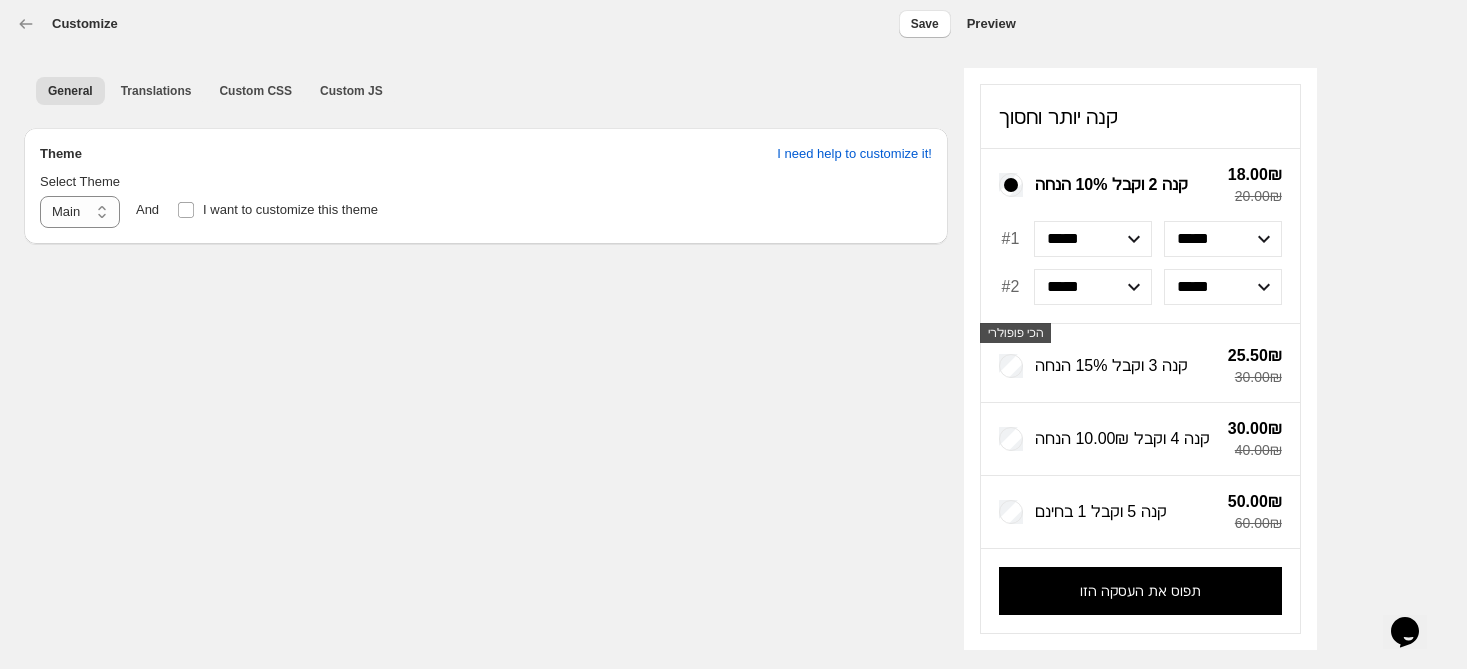 click on "**********" at bounding box center (486, 186) 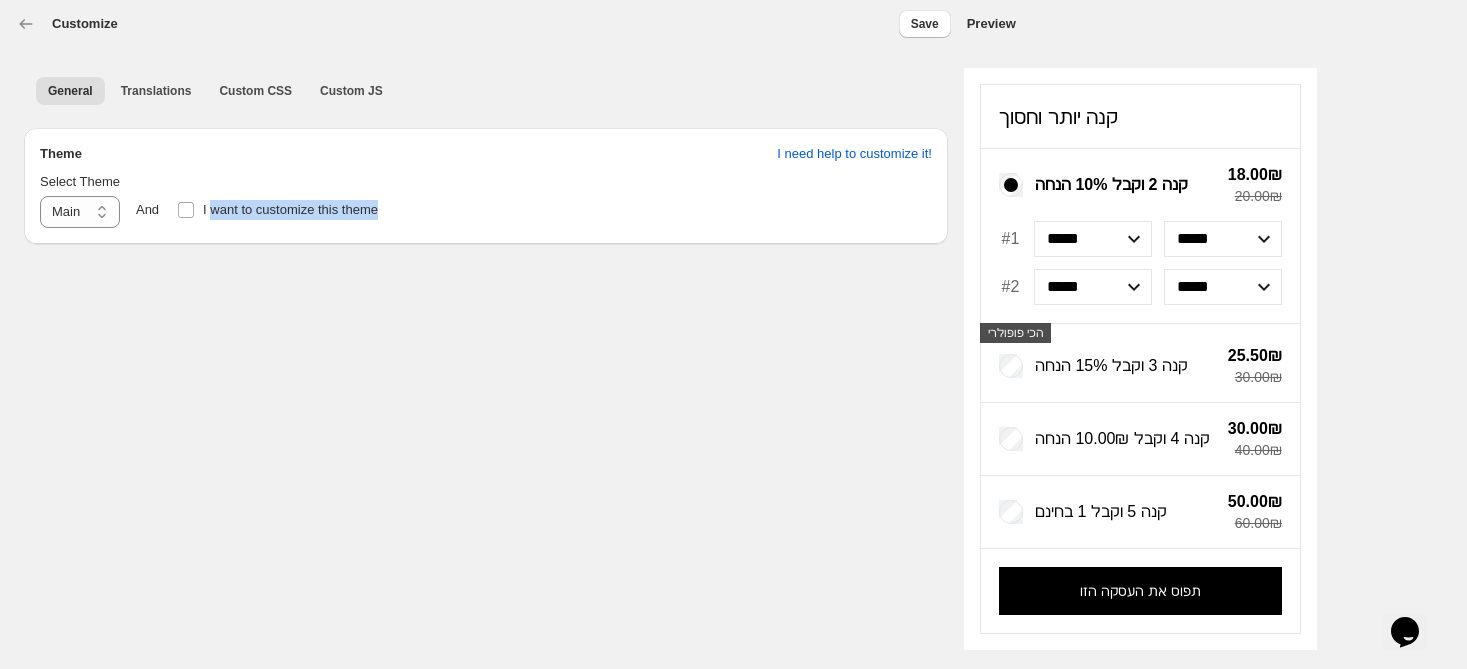 drag, startPoint x: 210, startPoint y: 209, endPoint x: 382, endPoint y: 200, distance: 172.2353 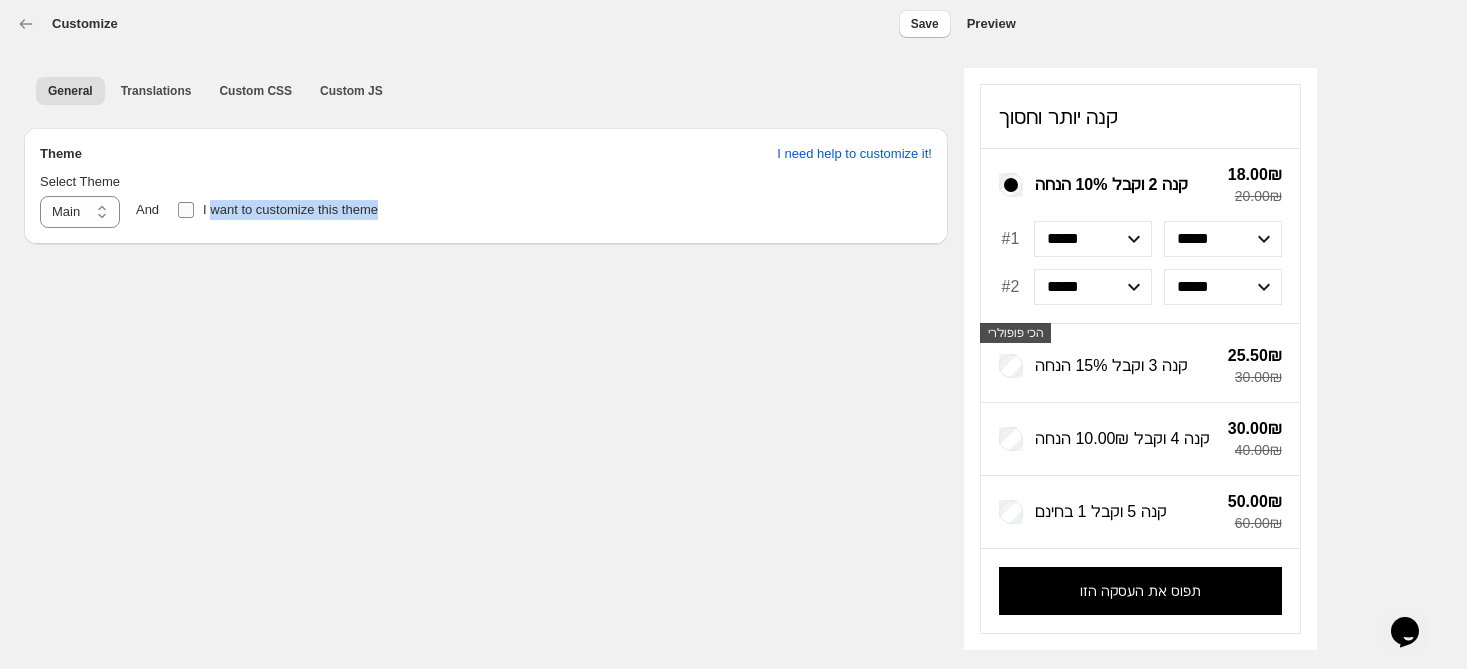 click on "I want to customize this theme" at bounding box center [290, 209] 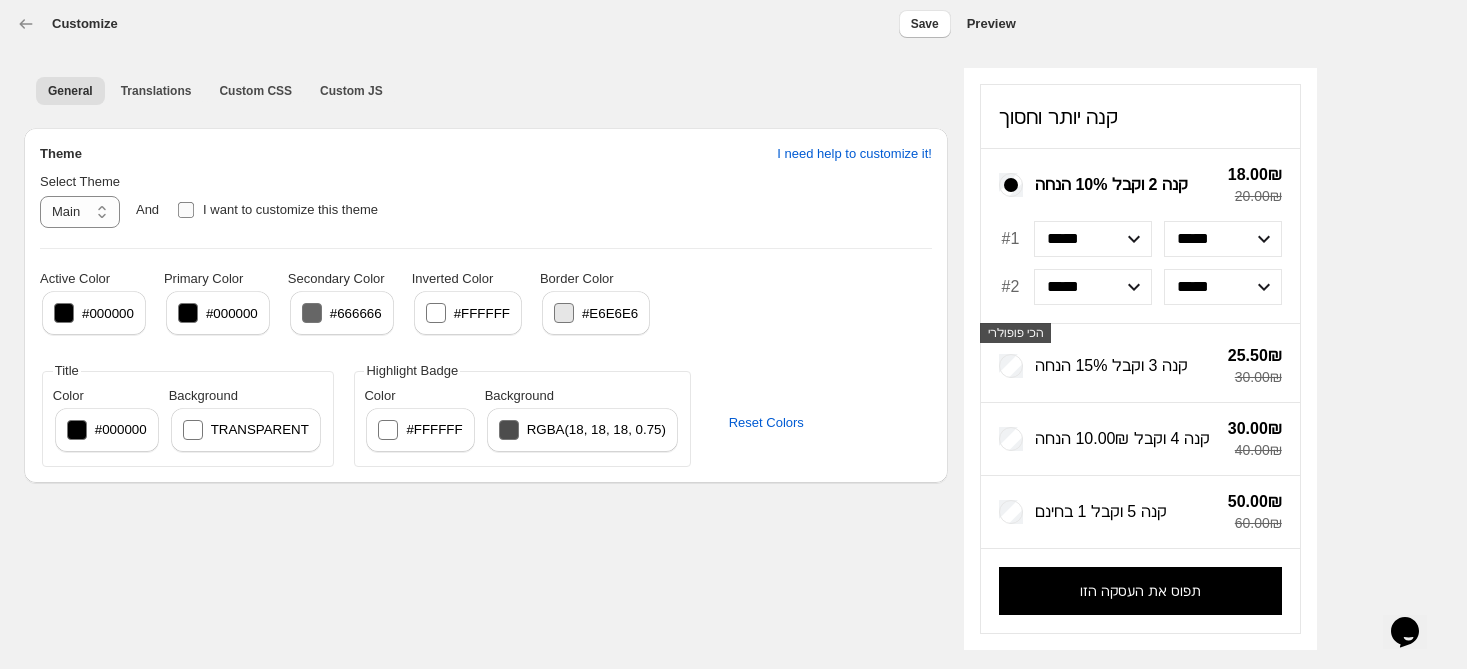 click on "I want to customize this theme" at bounding box center (290, 209) 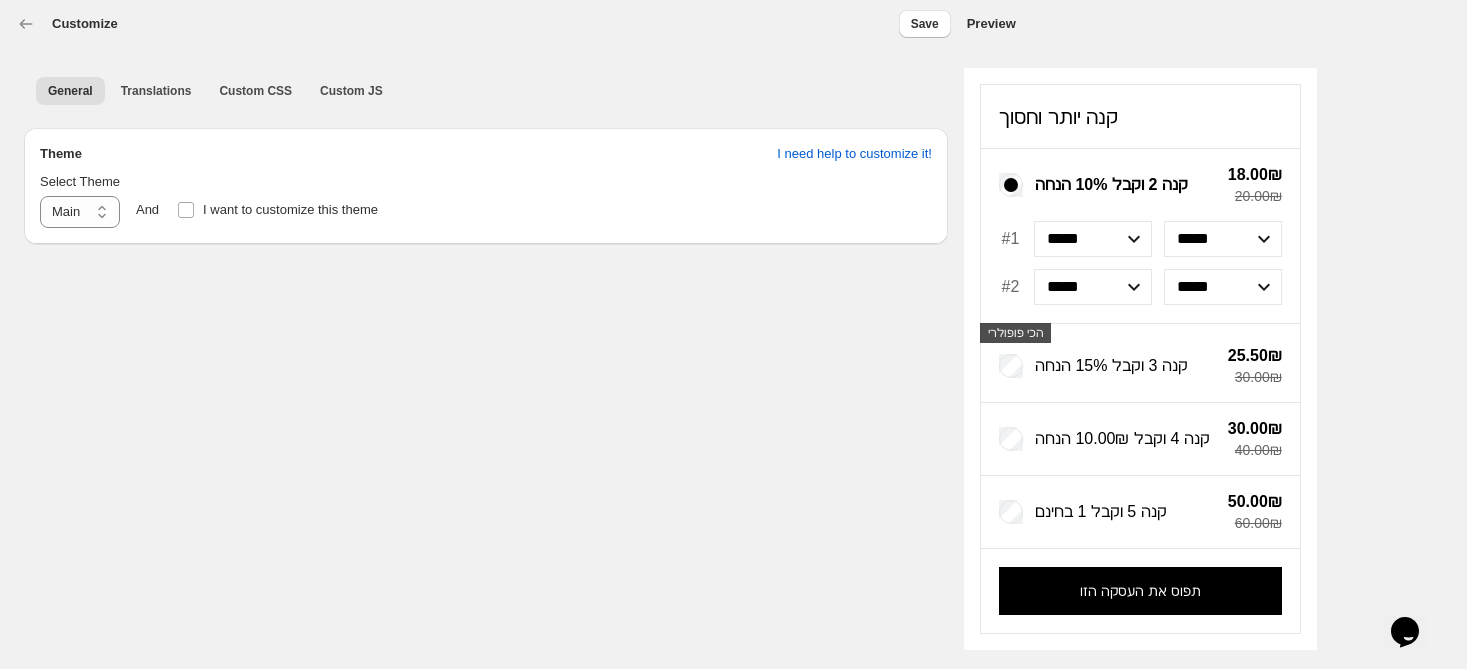 click on "**********" at bounding box center [733, 334] 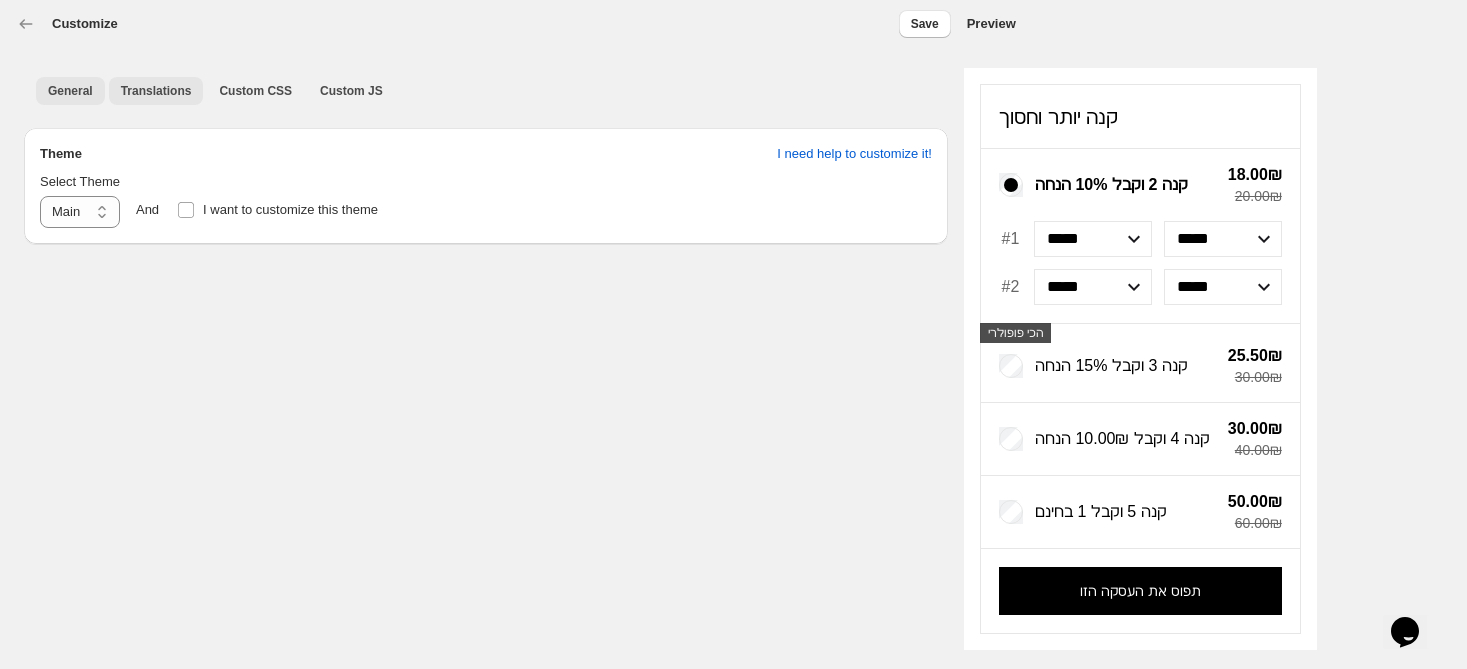 click on "Translations" at bounding box center (156, 91) 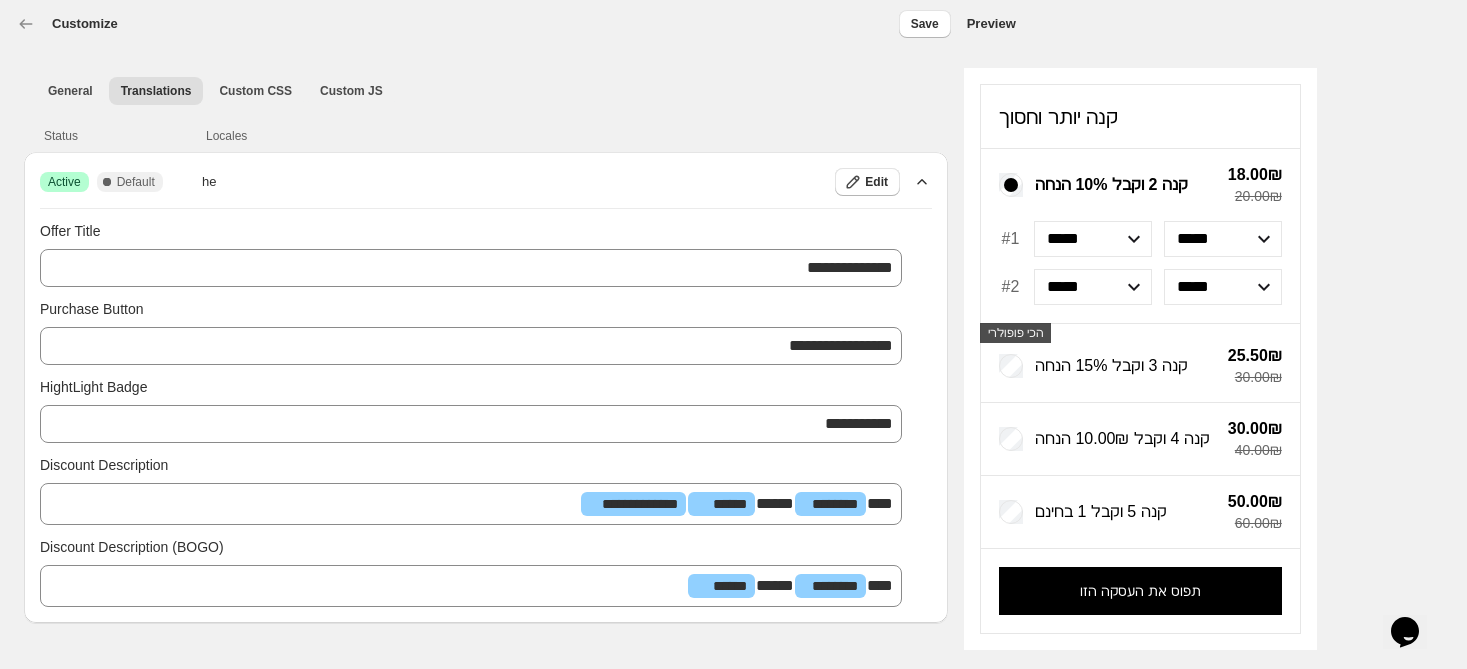 click on "Customize" at bounding box center (67, 24) 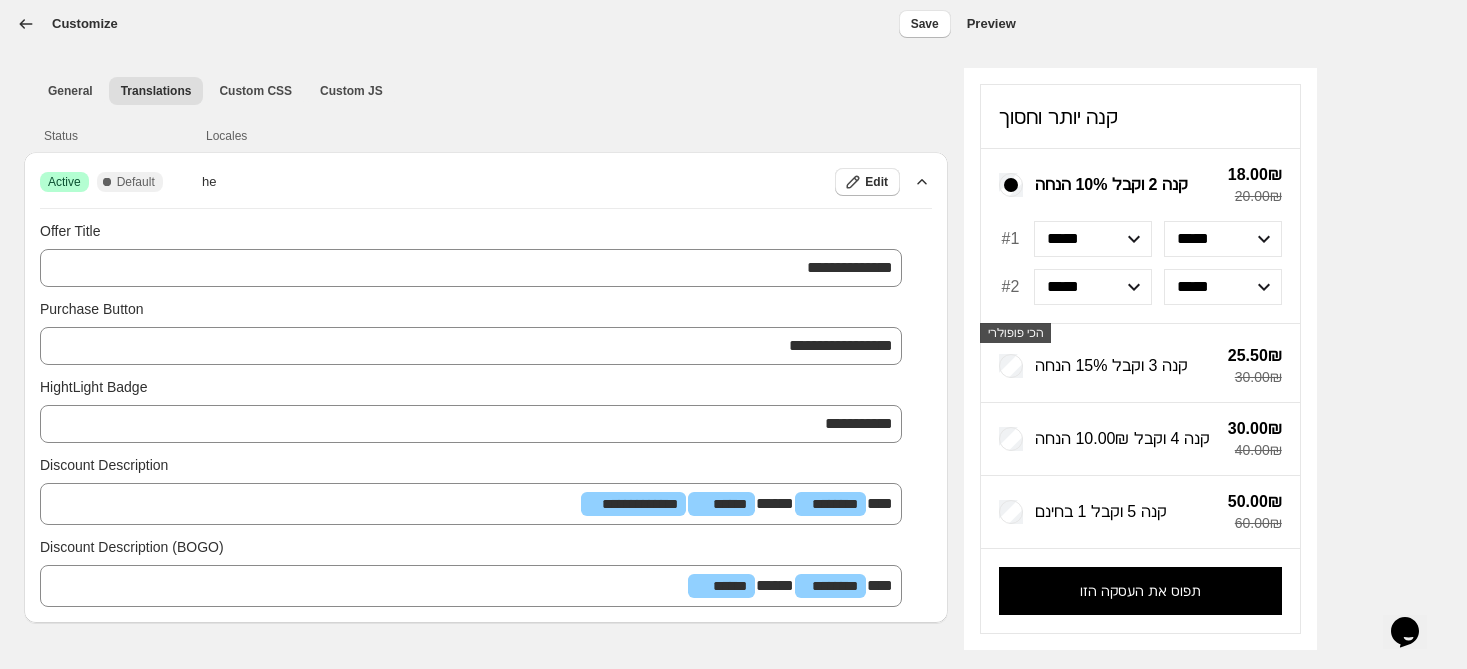 click 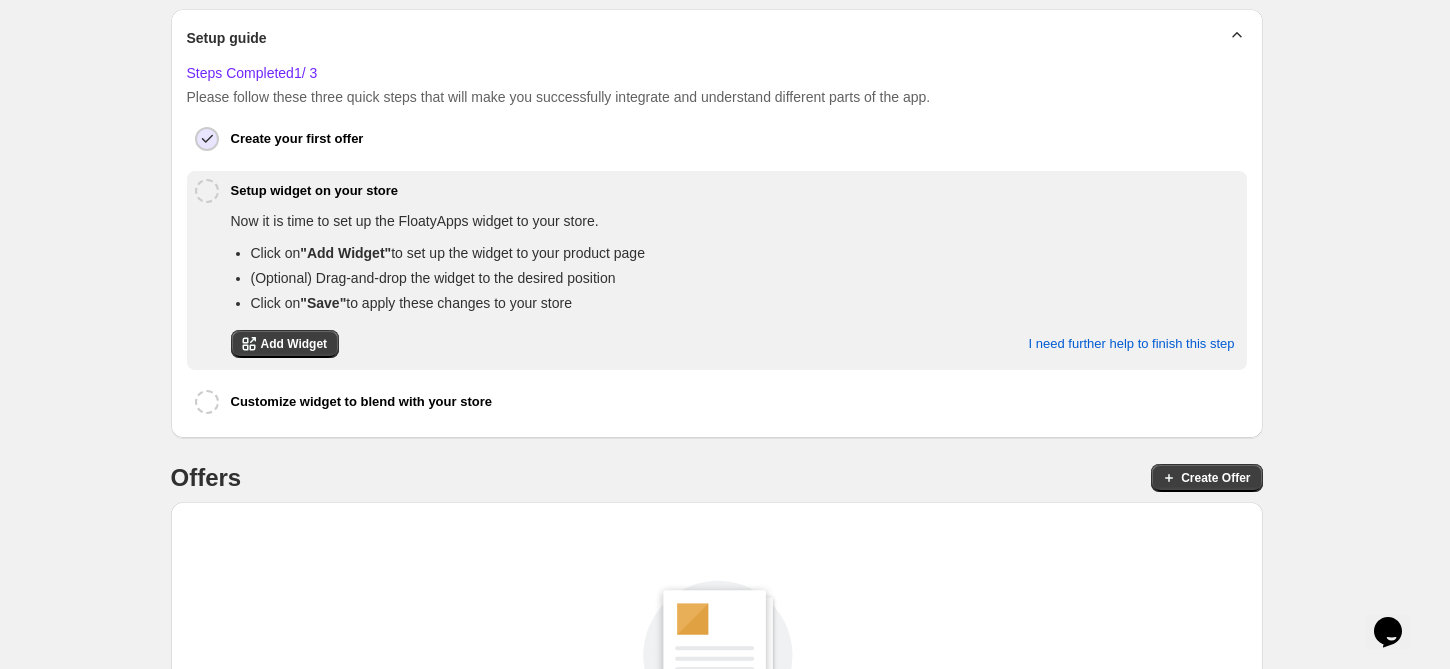 scroll, scrollTop: 303, scrollLeft: 0, axis: vertical 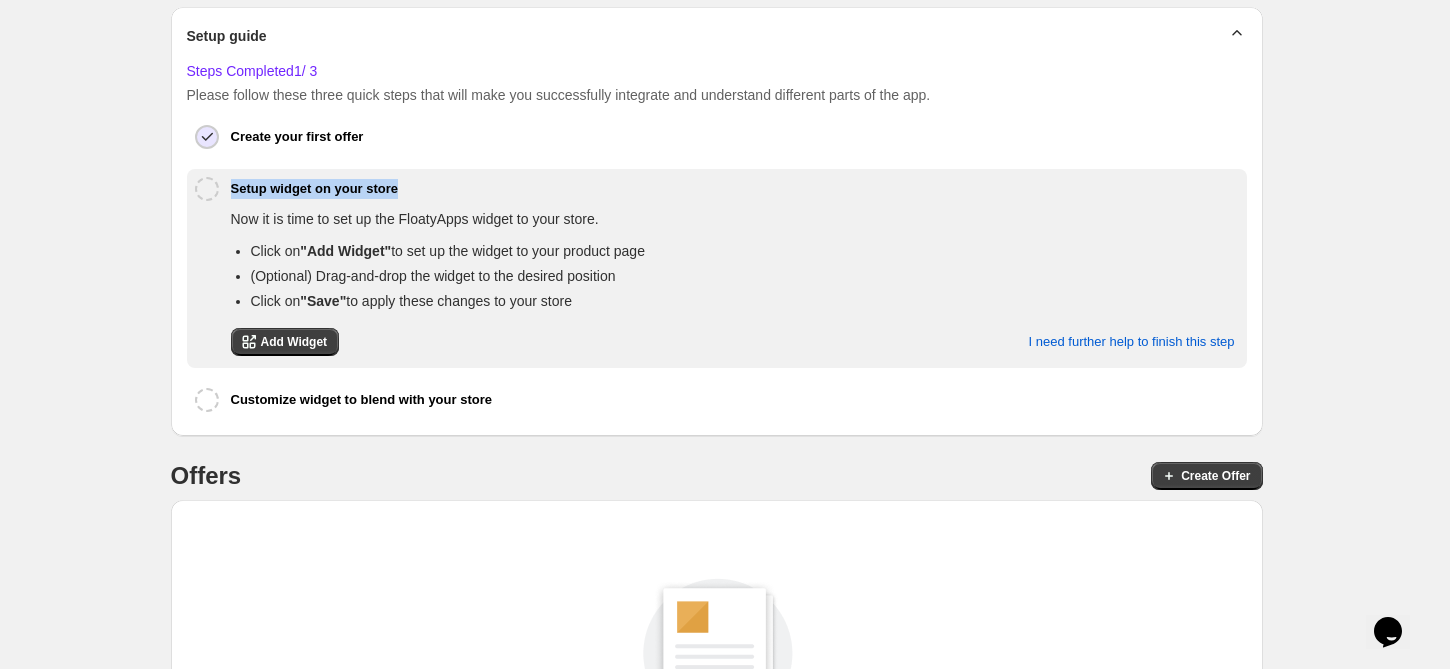 drag, startPoint x: 229, startPoint y: 180, endPoint x: 421, endPoint y: 187, distance: 192.12756 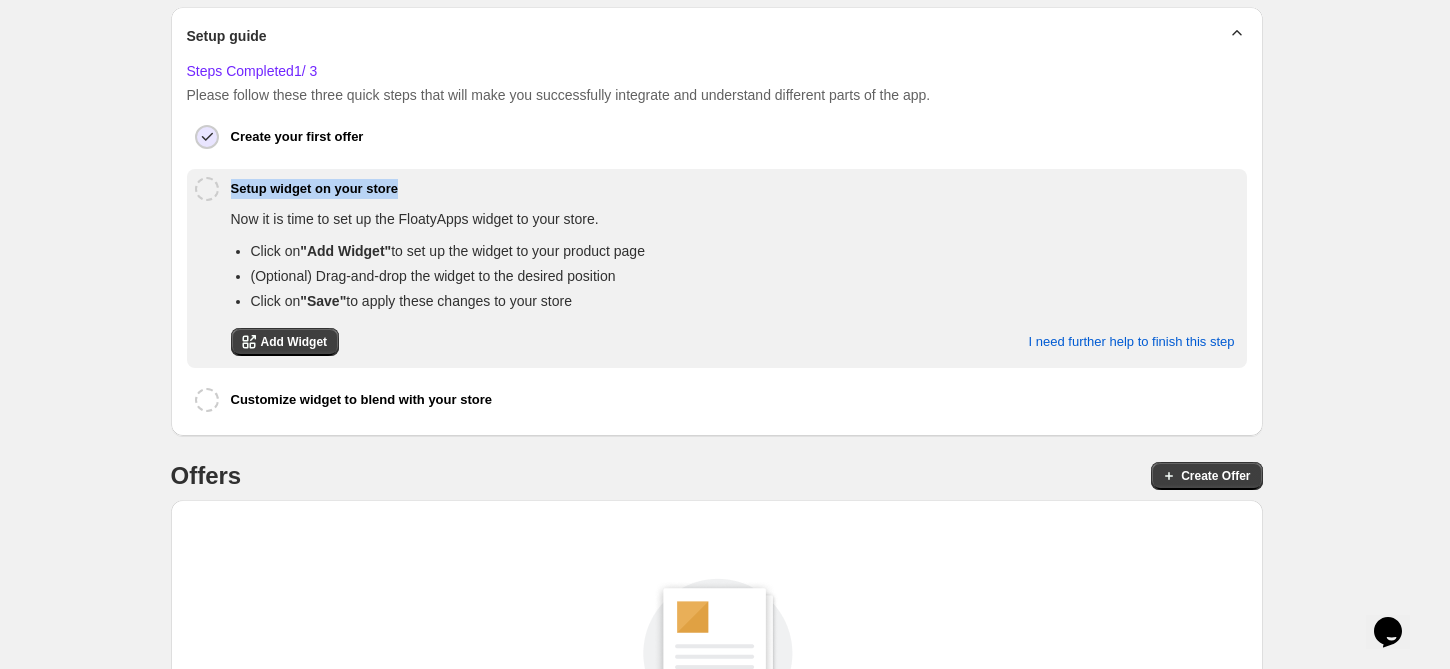 click on "Setup widget on your store" at bounding box center [735, 189] 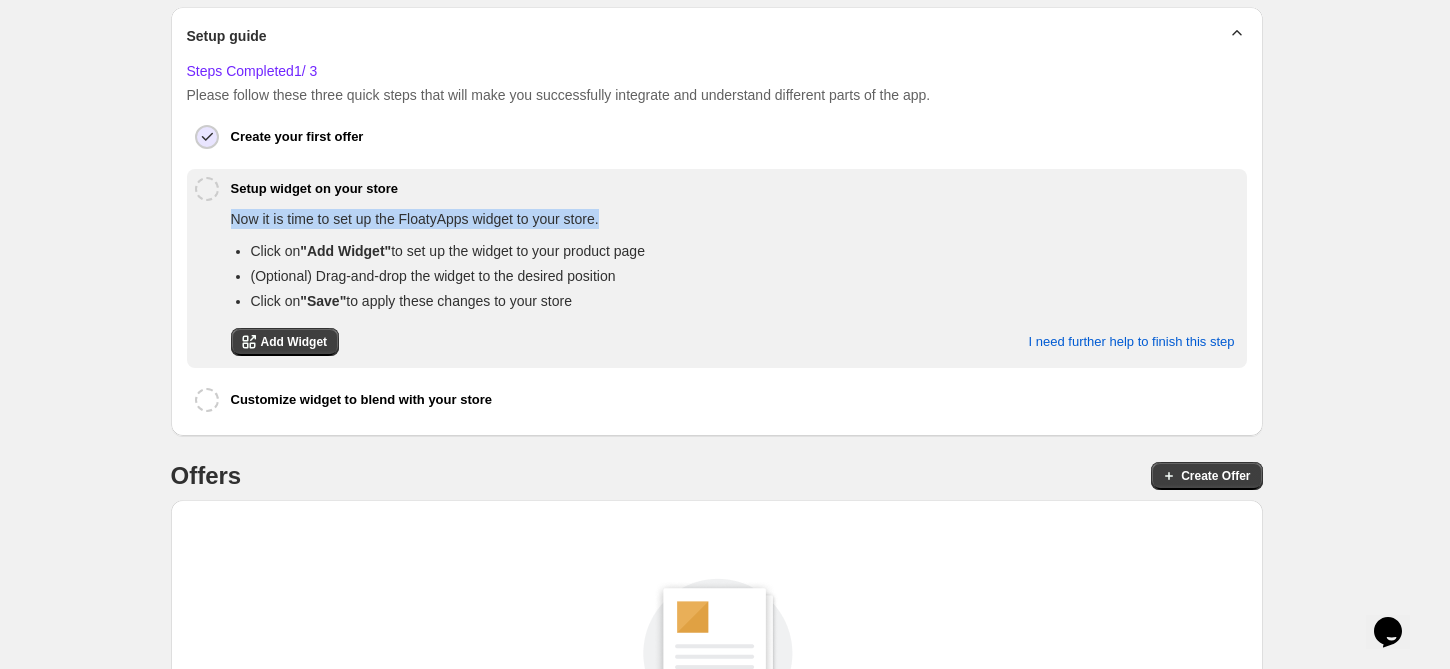 drag, startPoint x: 218, startPoint y: 214, endPoint x: 624, endPoint y: 214, distance: 406 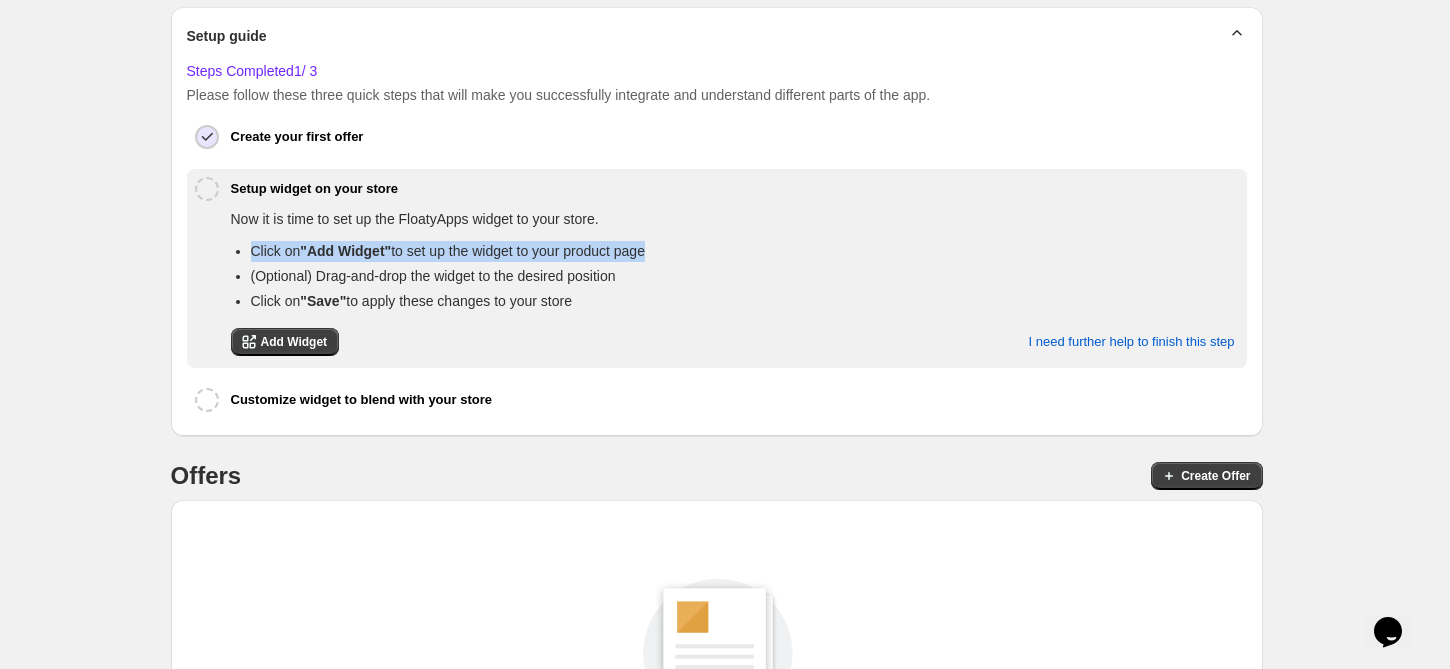 drag, startPoint x: 241, startPoint y: 243, endPoint x: 652, endPoint y: 243, distance: 411 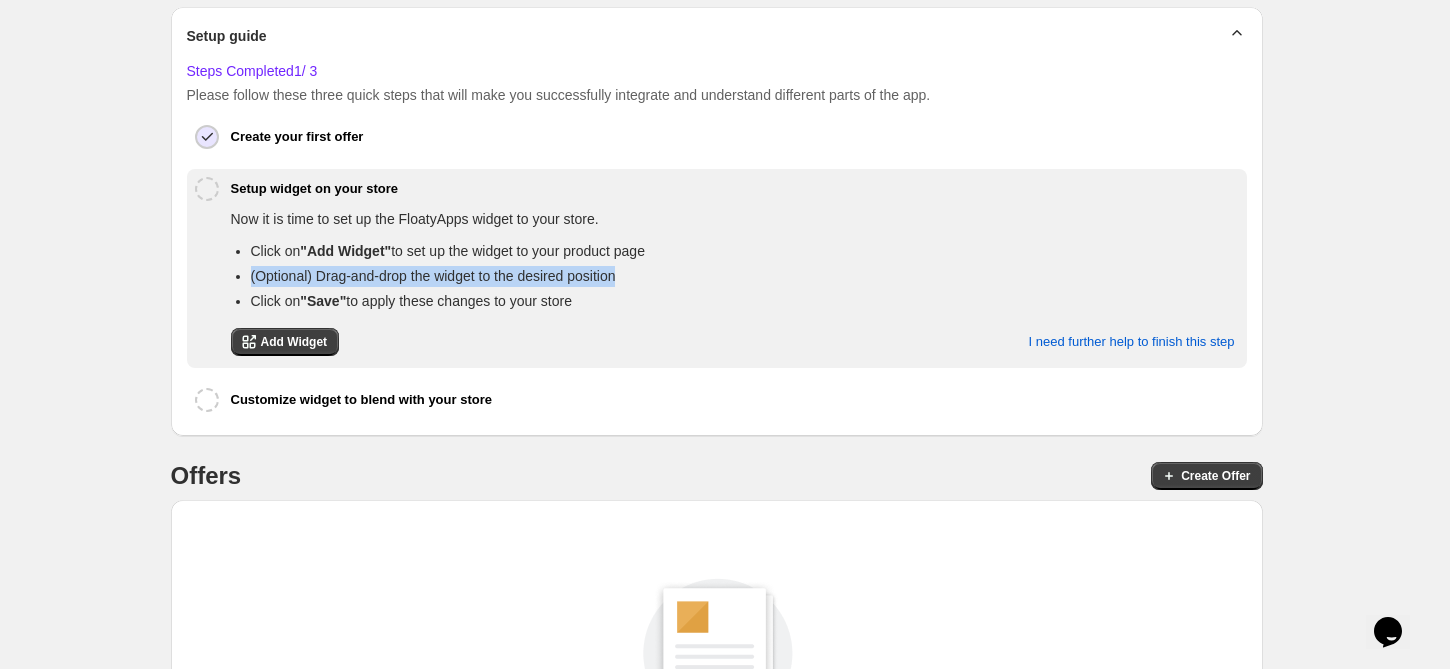 drag, startPoint x: 248, startPoint y: 273, endPoint x: 646, endPoint y: 280, distance: 398.06155 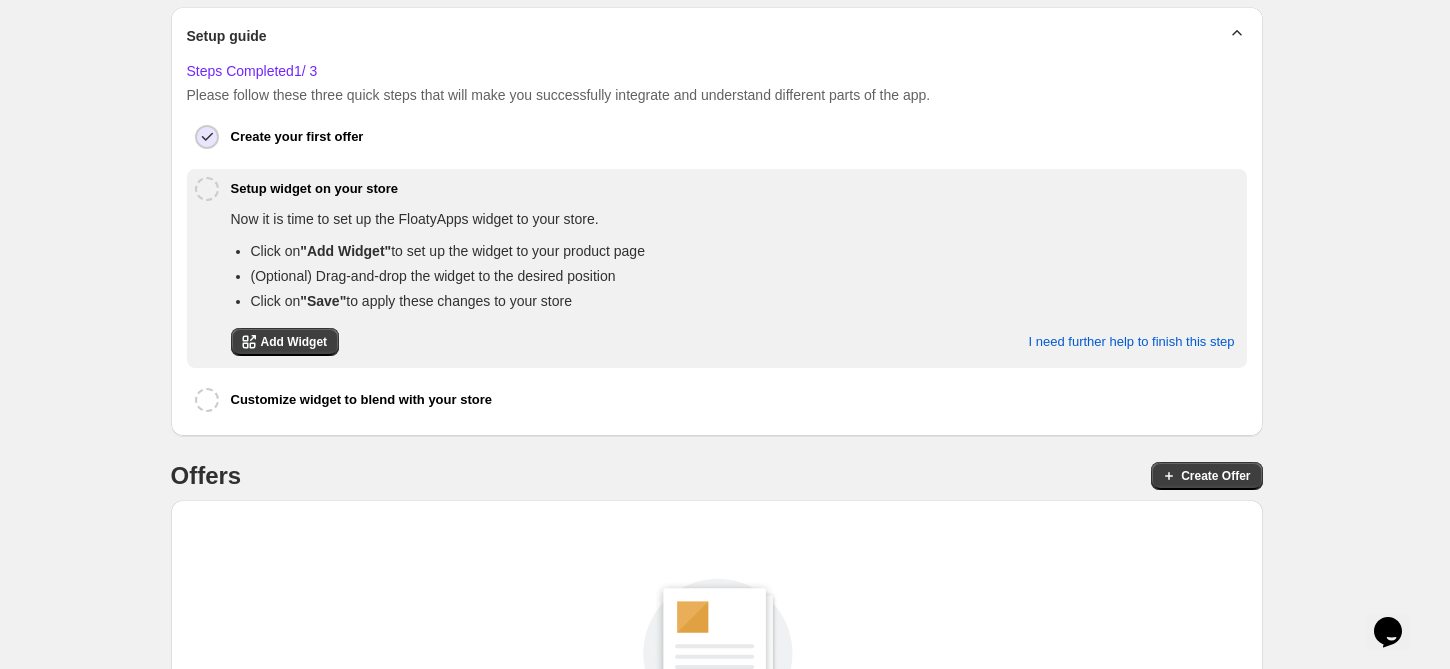click on "Click on  "Add Widget"  to set up the widget to your product page" at bounding box center [448, 251] 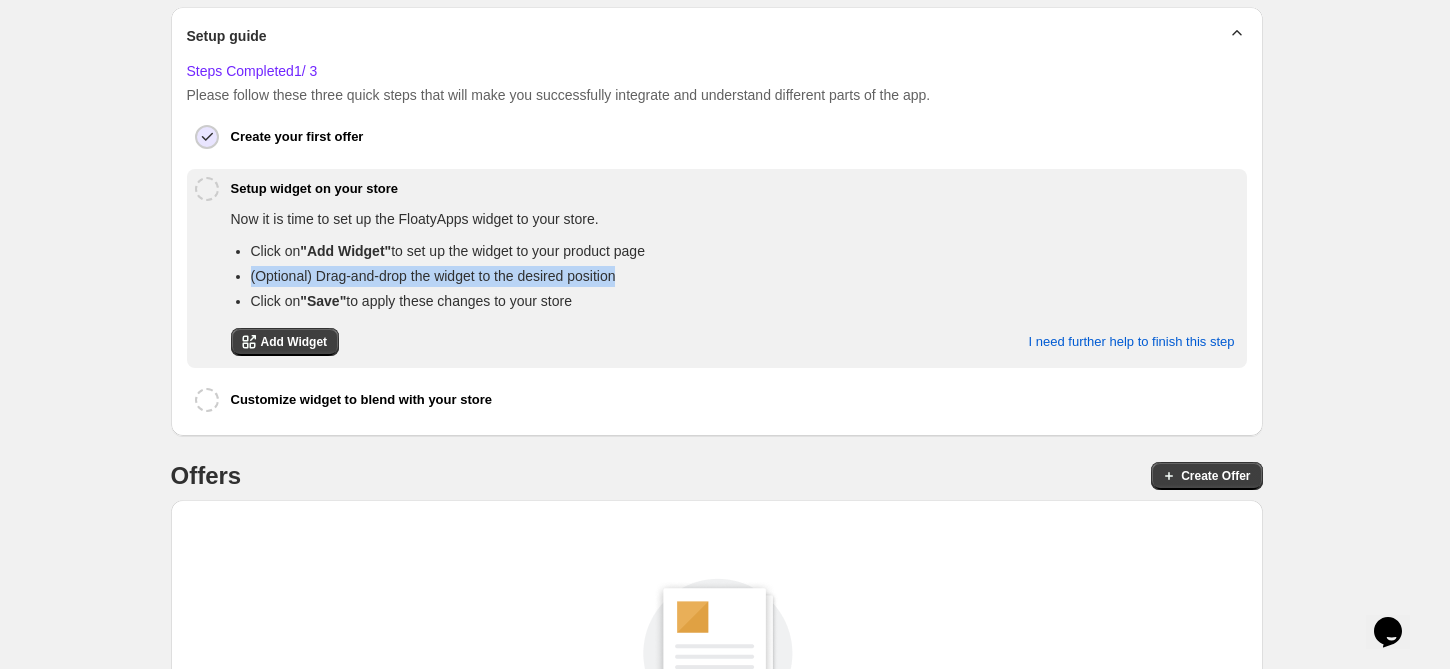 drag, startPoint x: 248, startPoint y: 267, endPoint x: 634, endPoint y: 261, distance: 386.04663 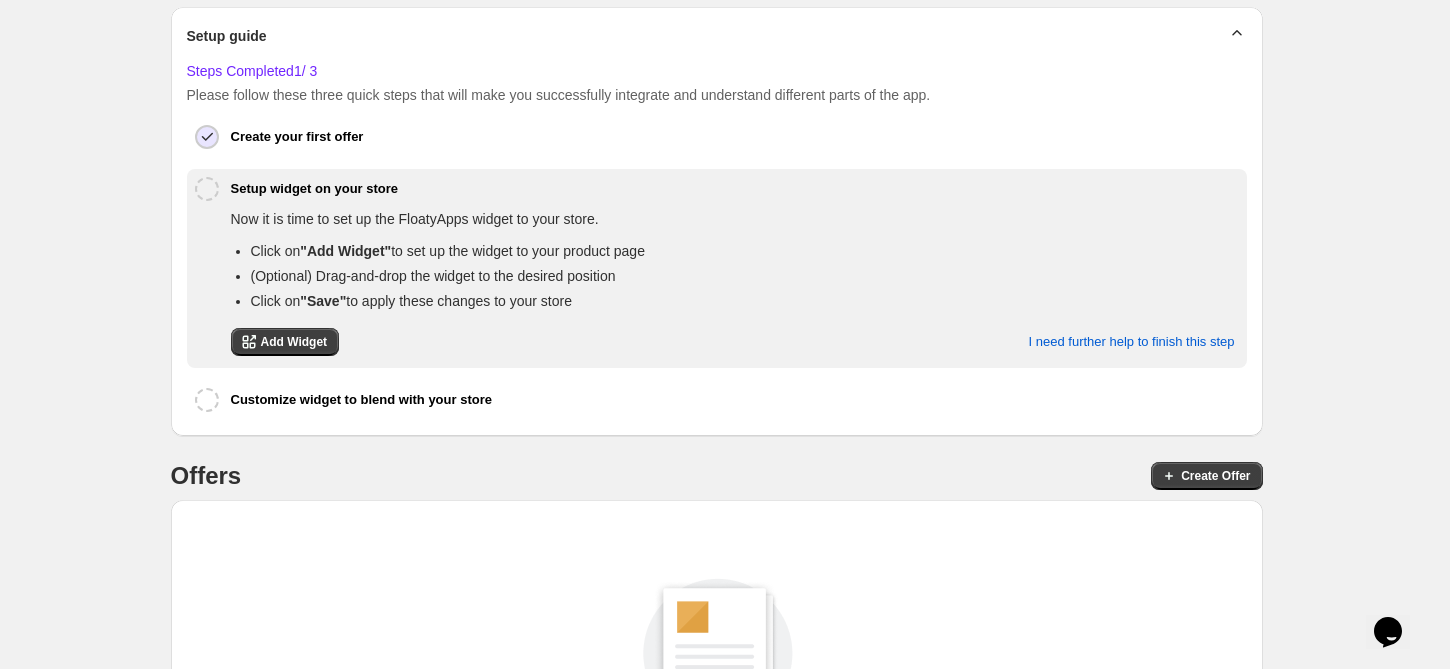 click on "Click on  "Add Widget"  to set up the widget to your product page" at bounding box center (448, 251) 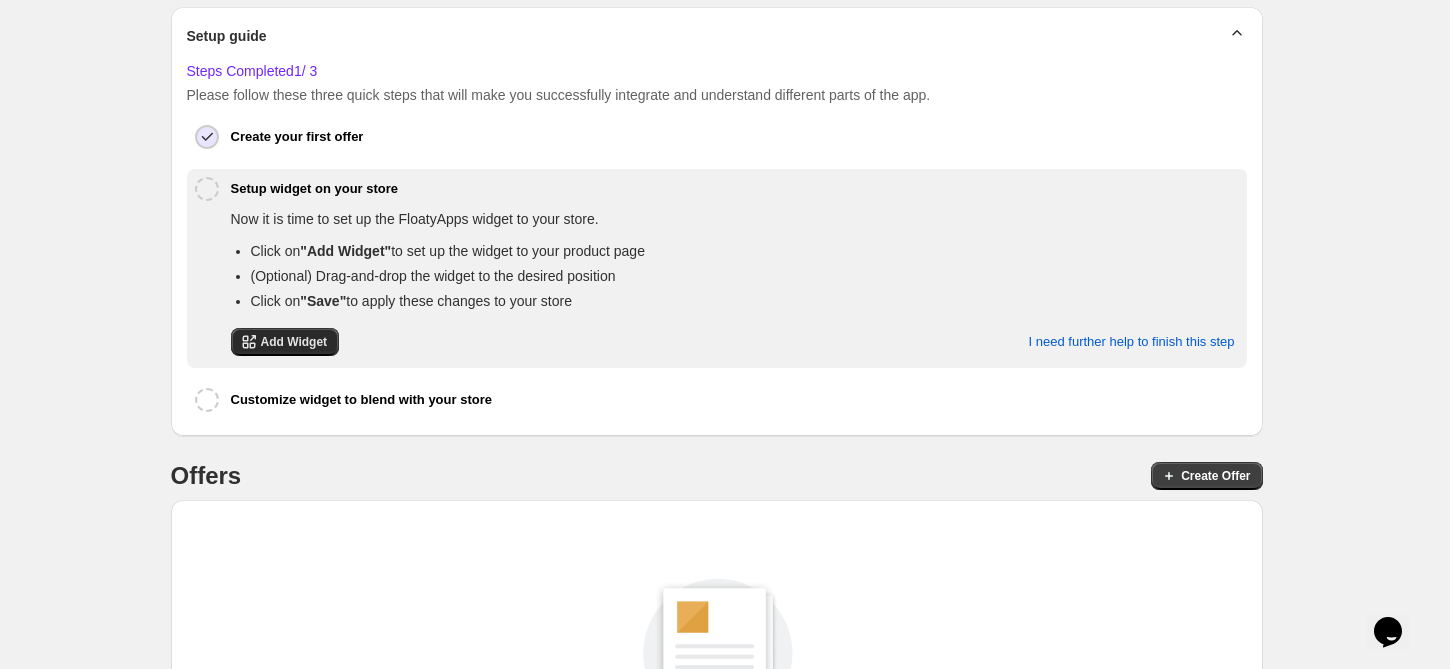 click on "Add Widget" at bounding box center [294, 342] 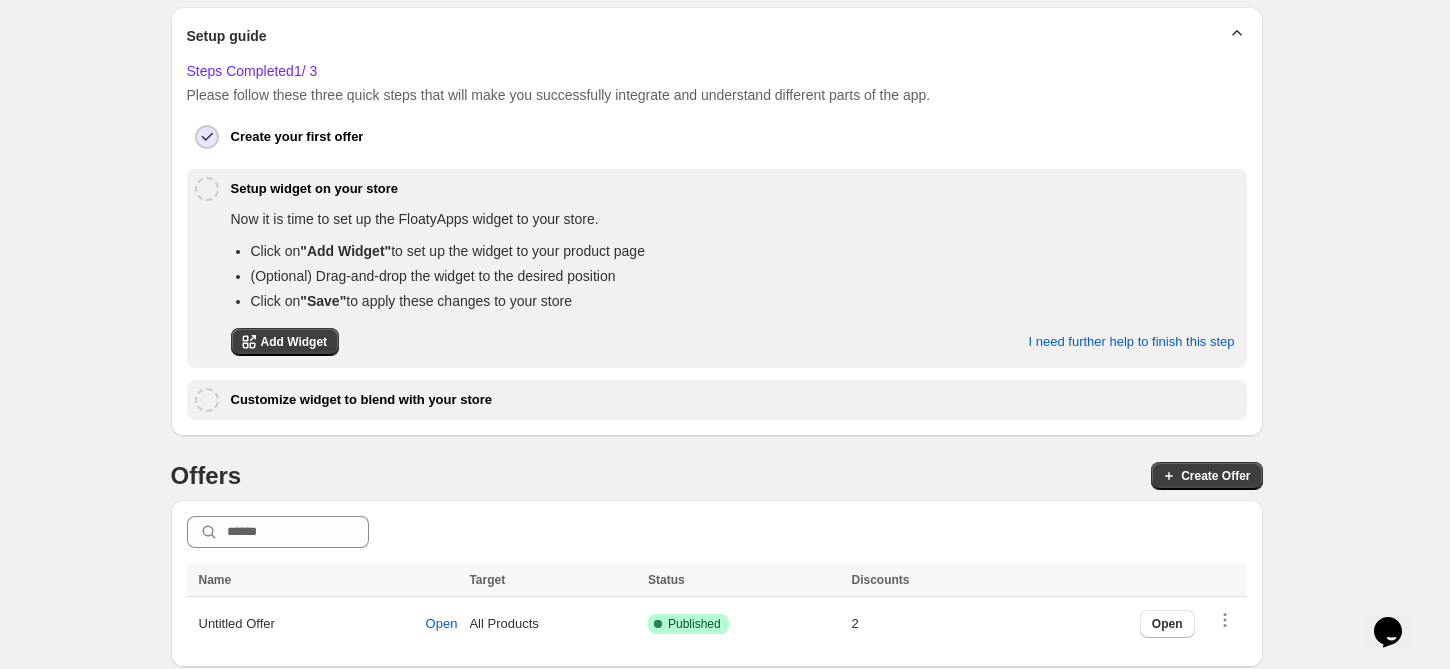 click on "Customize widget to blend with your store" at bounding box center (361, 400) 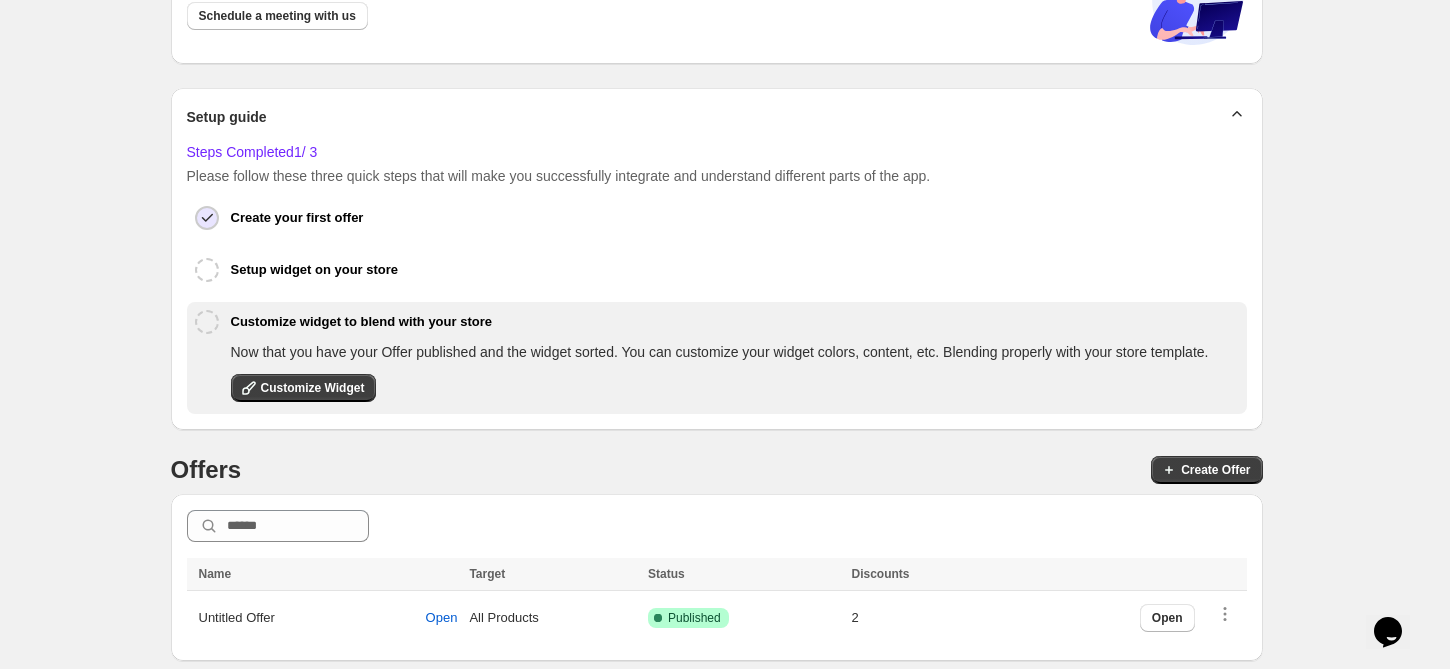 scroll, scrollTop: 219, scrollLeft: 0, axis: vertical 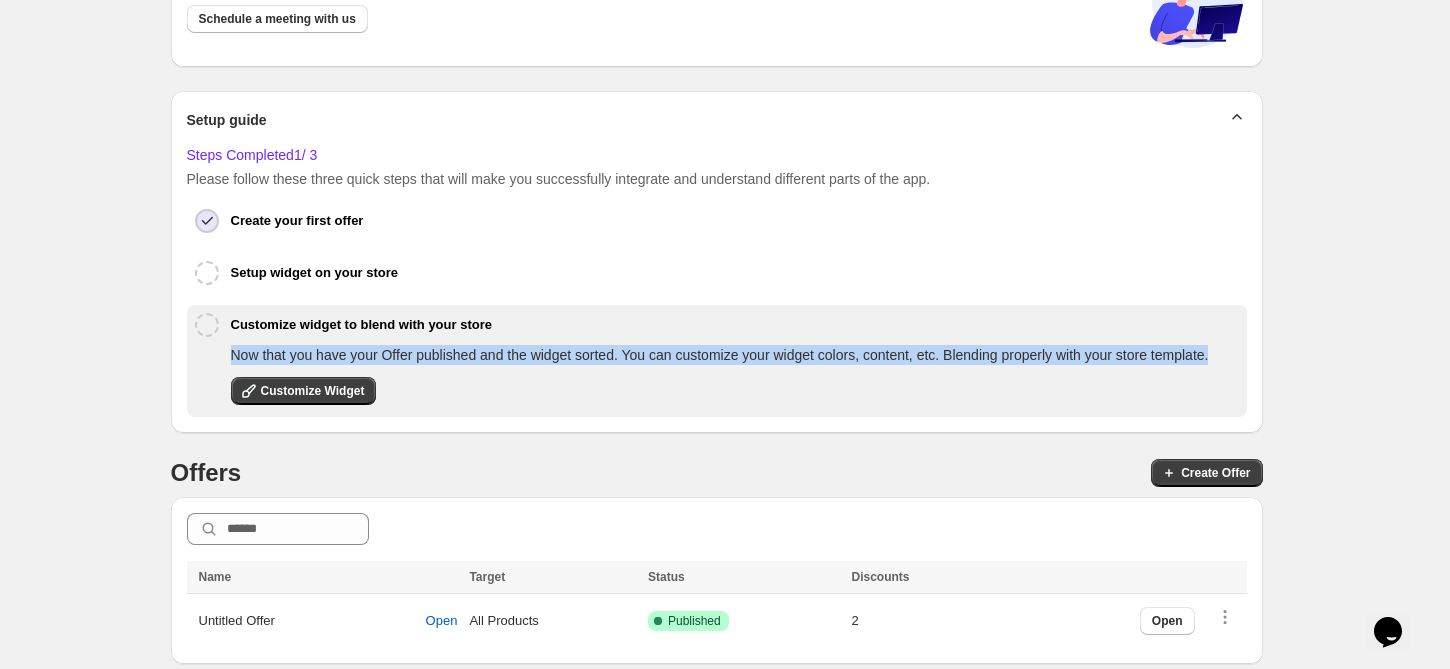 drag, startPoint x: 225, startPoint y: 347, endPoint x: 1222, endPoint y: 350, distance: 997.0045 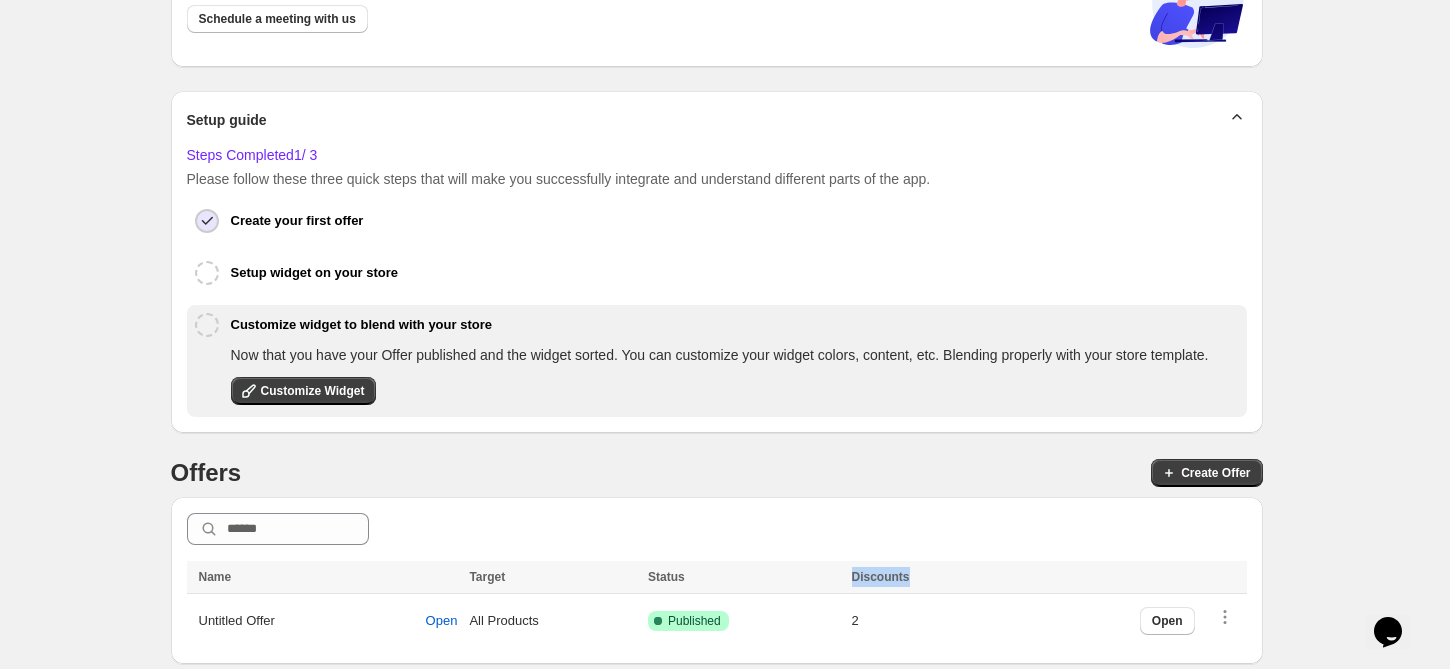 drag, startPoint x: 869, startPoint y: 559, endPoint x: 976, endPoint y: 560, distance: 107.00467 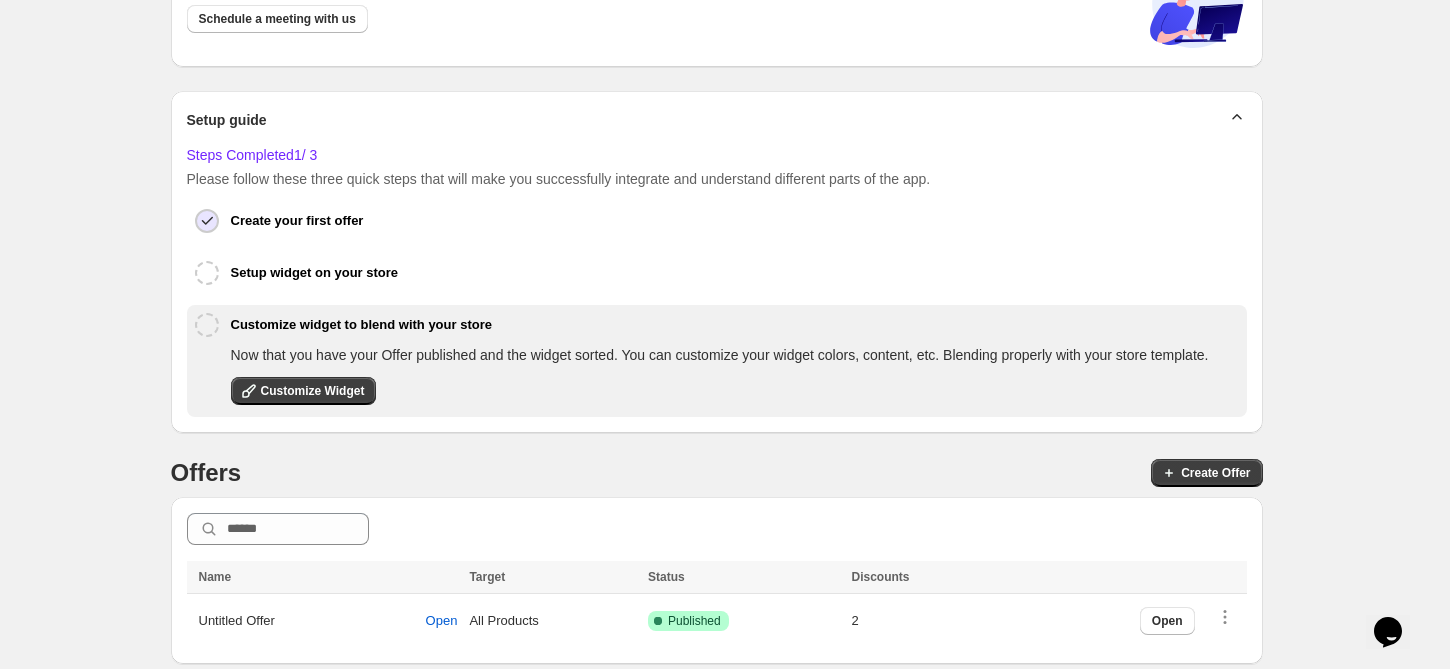 click at bounding box center [717, 529] 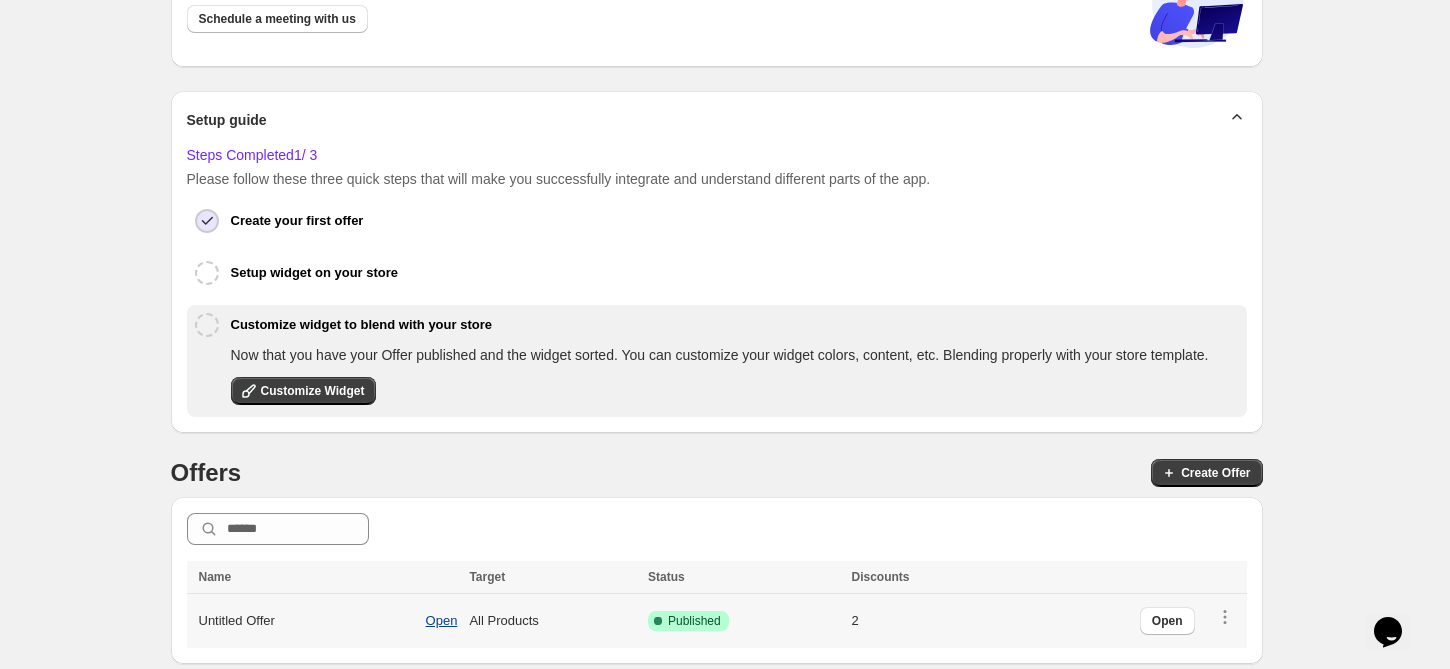 click on "Open" at bounding box center (442, 621) 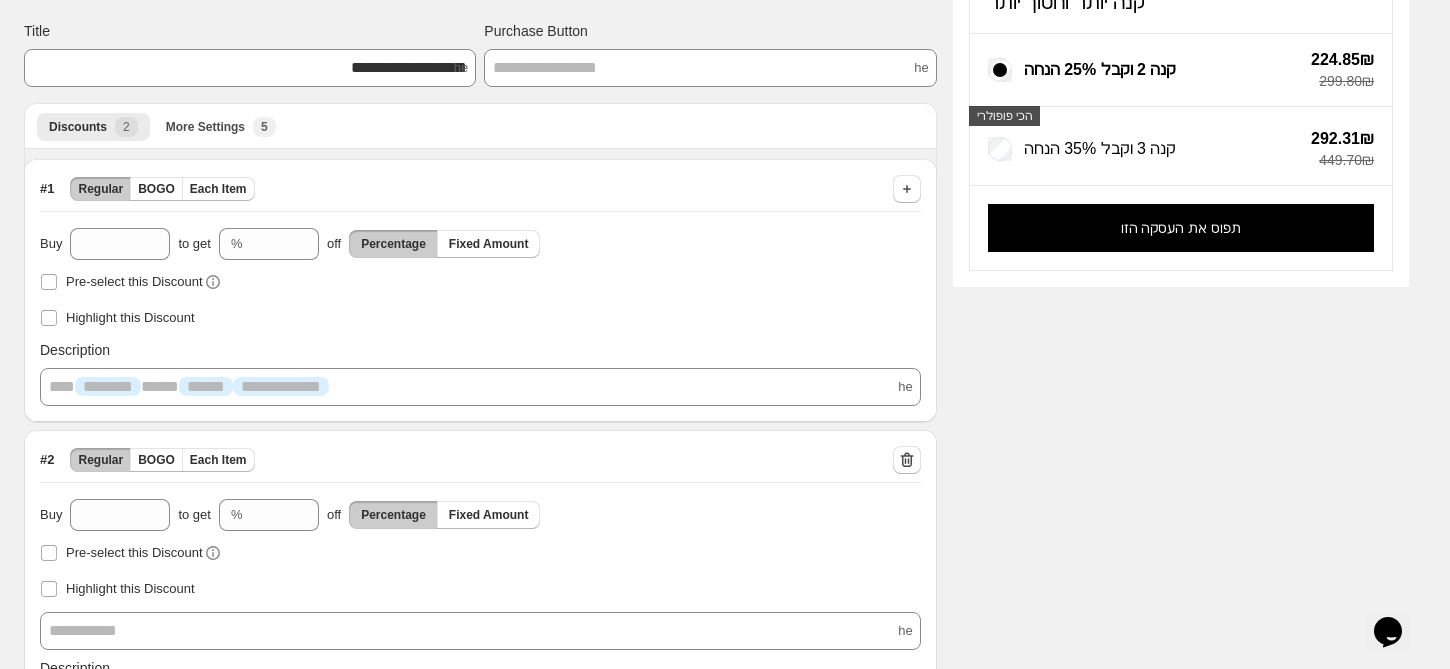 scroll, scrollTop: 0, scrollLeft: 0, axis: both 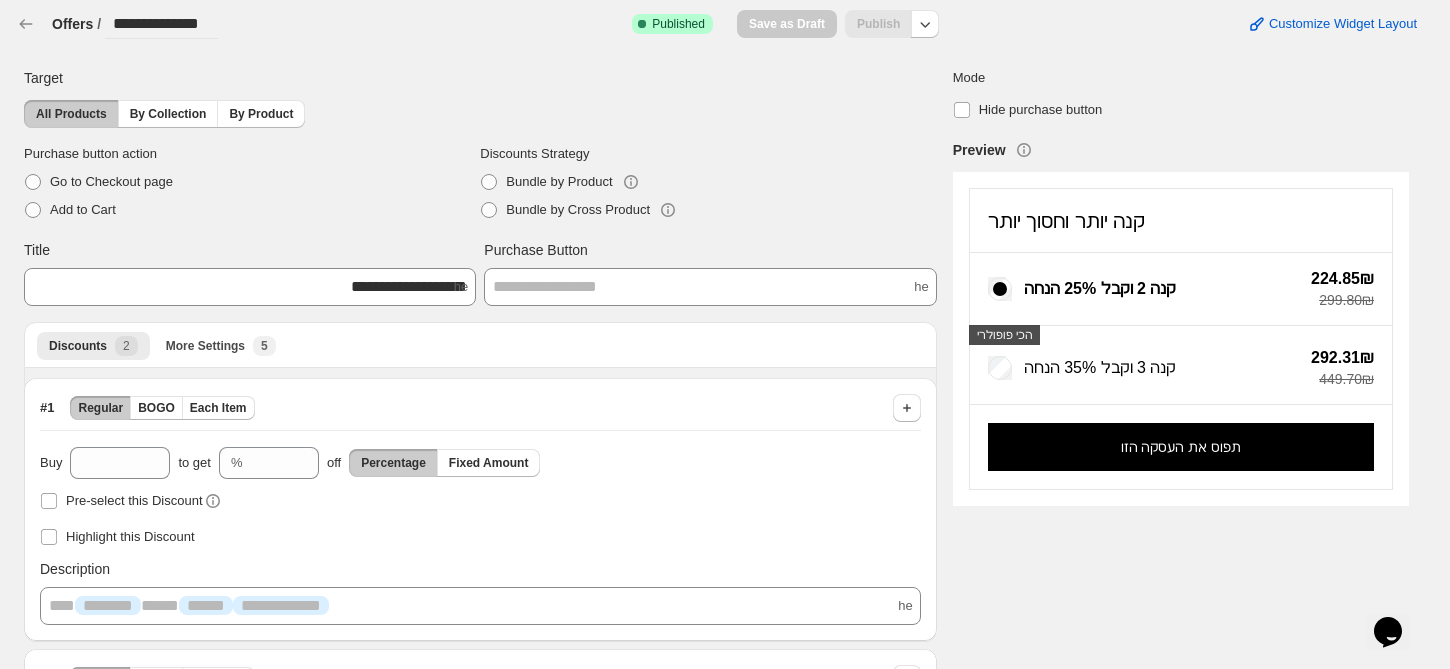 click on "**********" at bounding box center (708, 16) 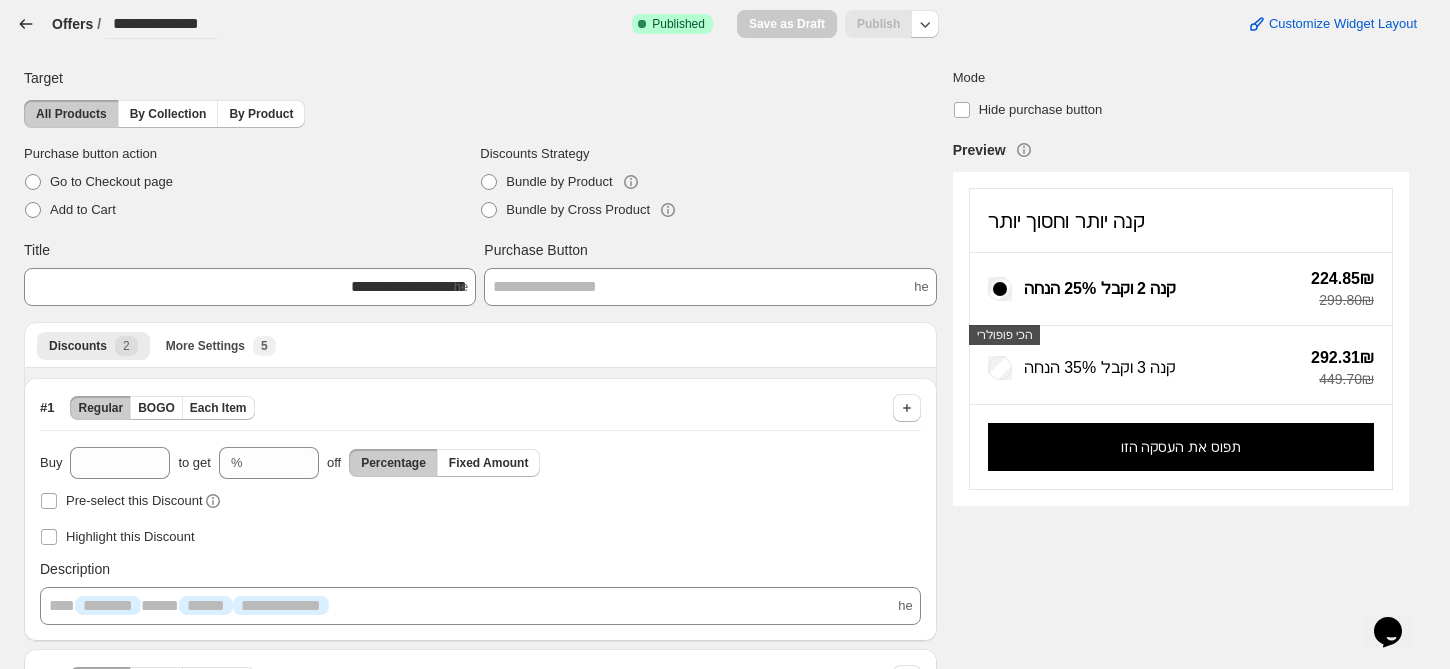 click 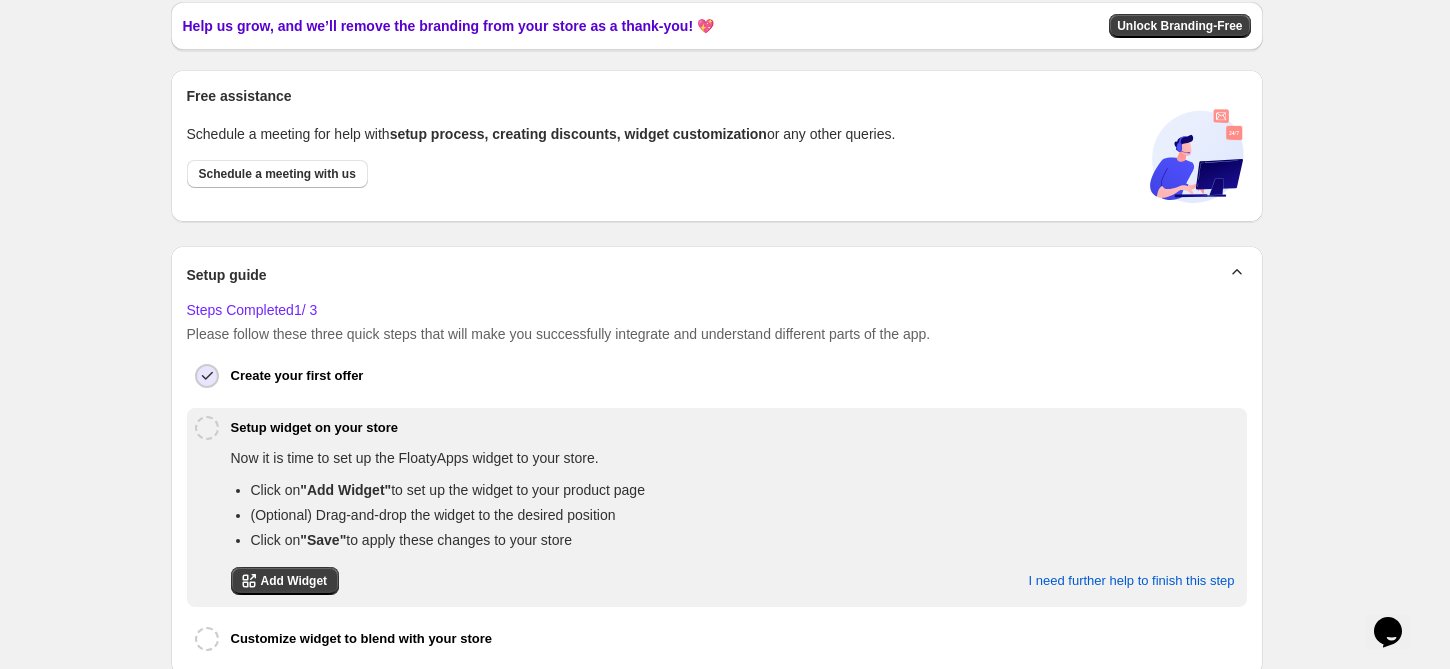 scroll, scrollTop: 76, scrollLeft: 0, axis: vertical 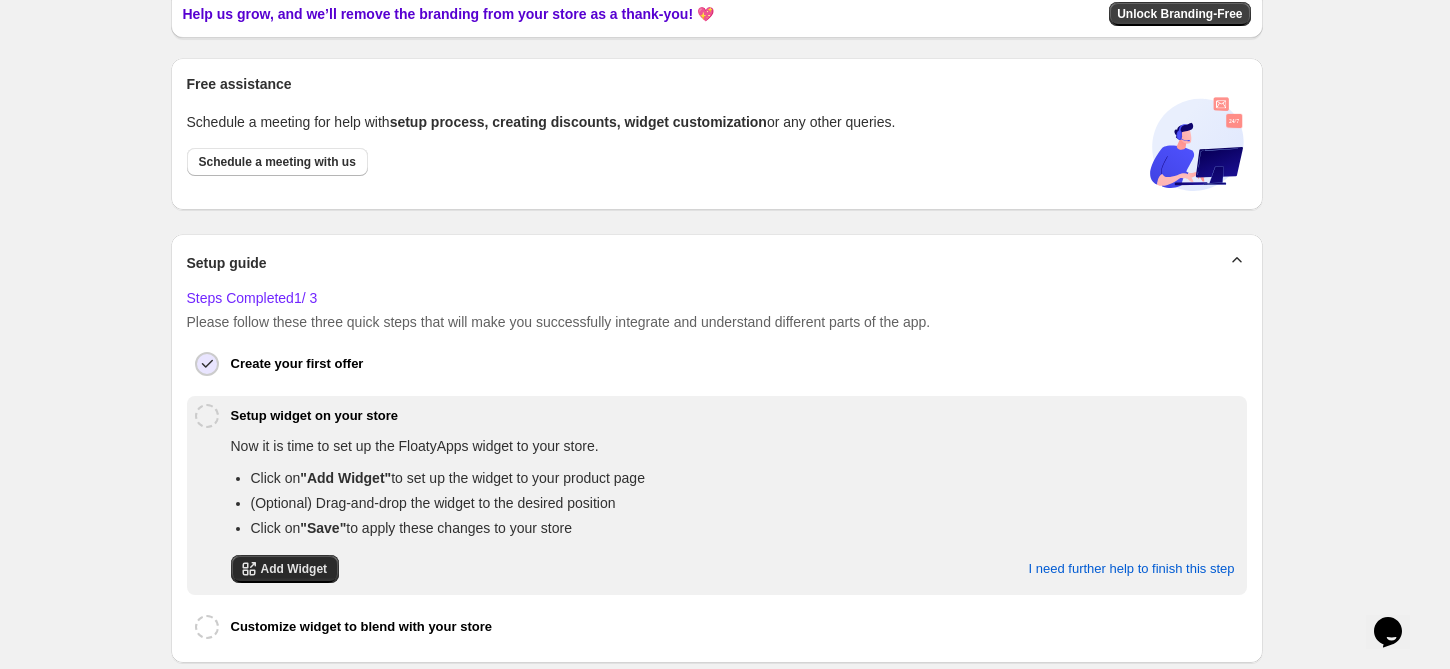 click on "Add Widget" at bounding box center [294, 569] 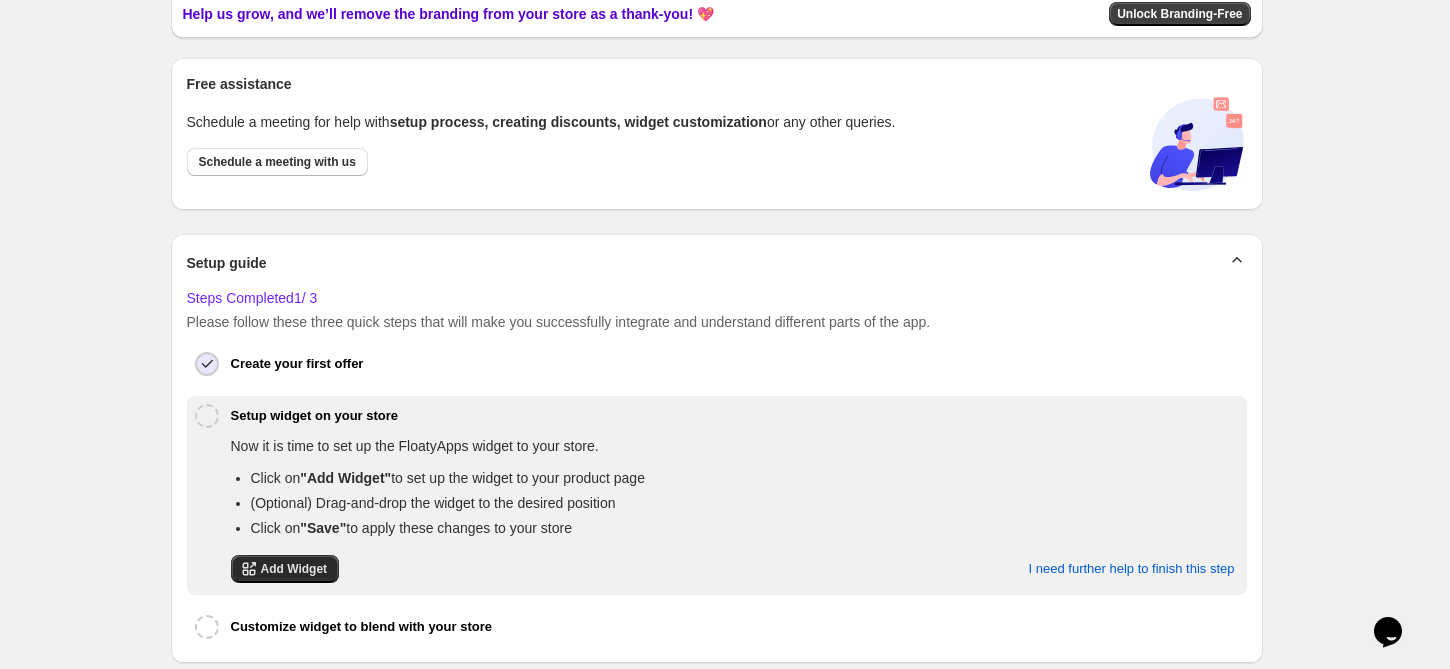 click on "Add Widget" at bounding box center [285, 569] 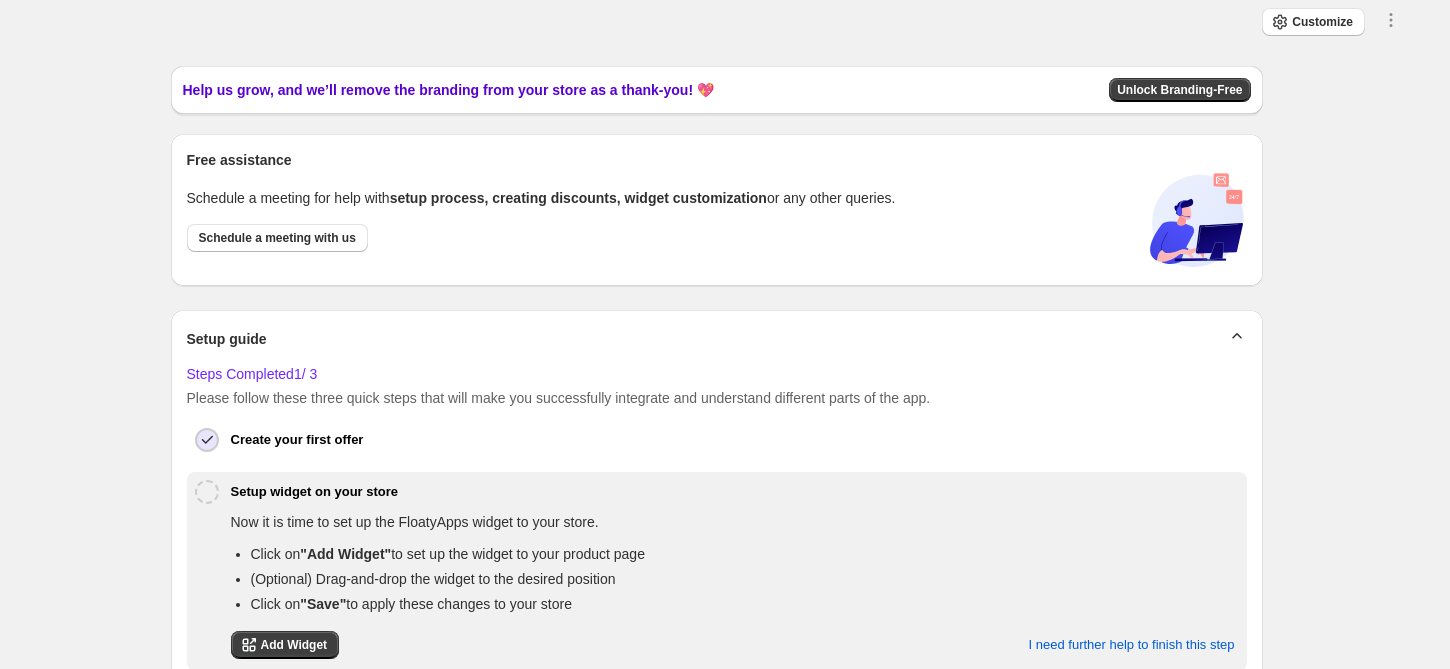 scroll, scrollTop: 0, scrollLeft: 0, axis: both 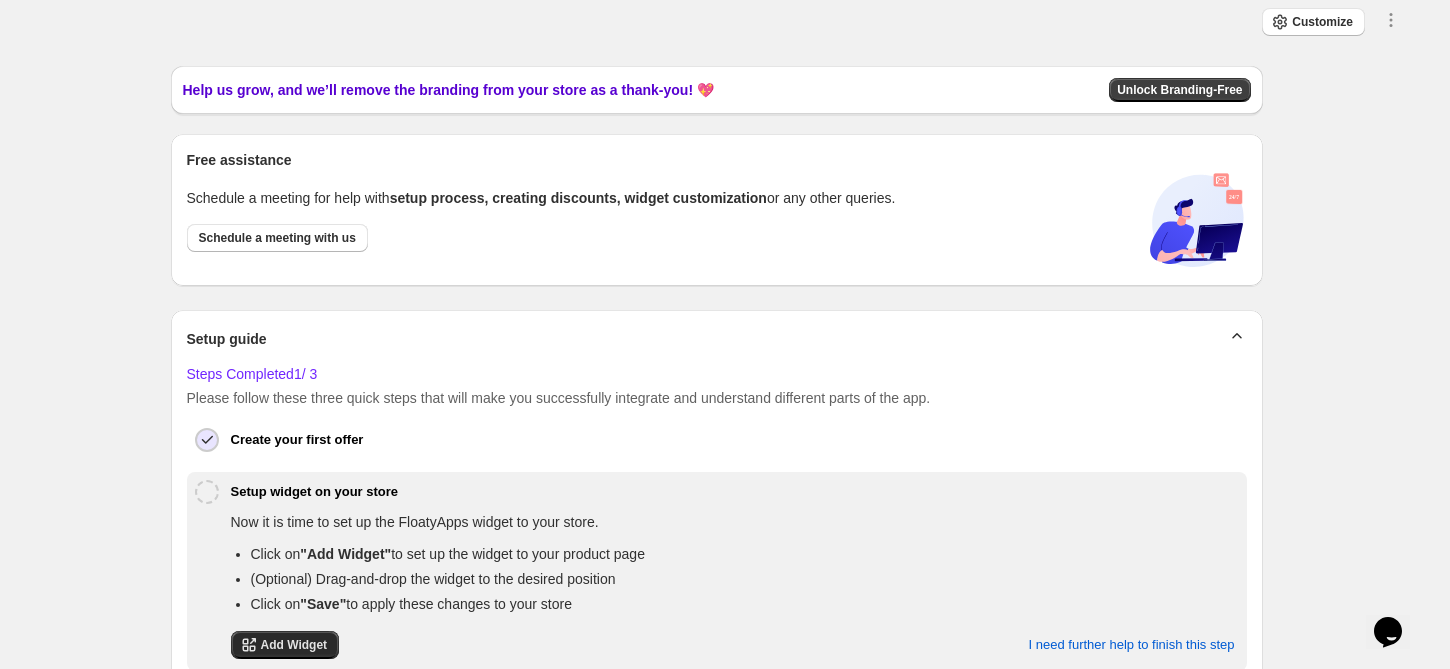 click on "Add Widget" at bounding box center [294, 645] 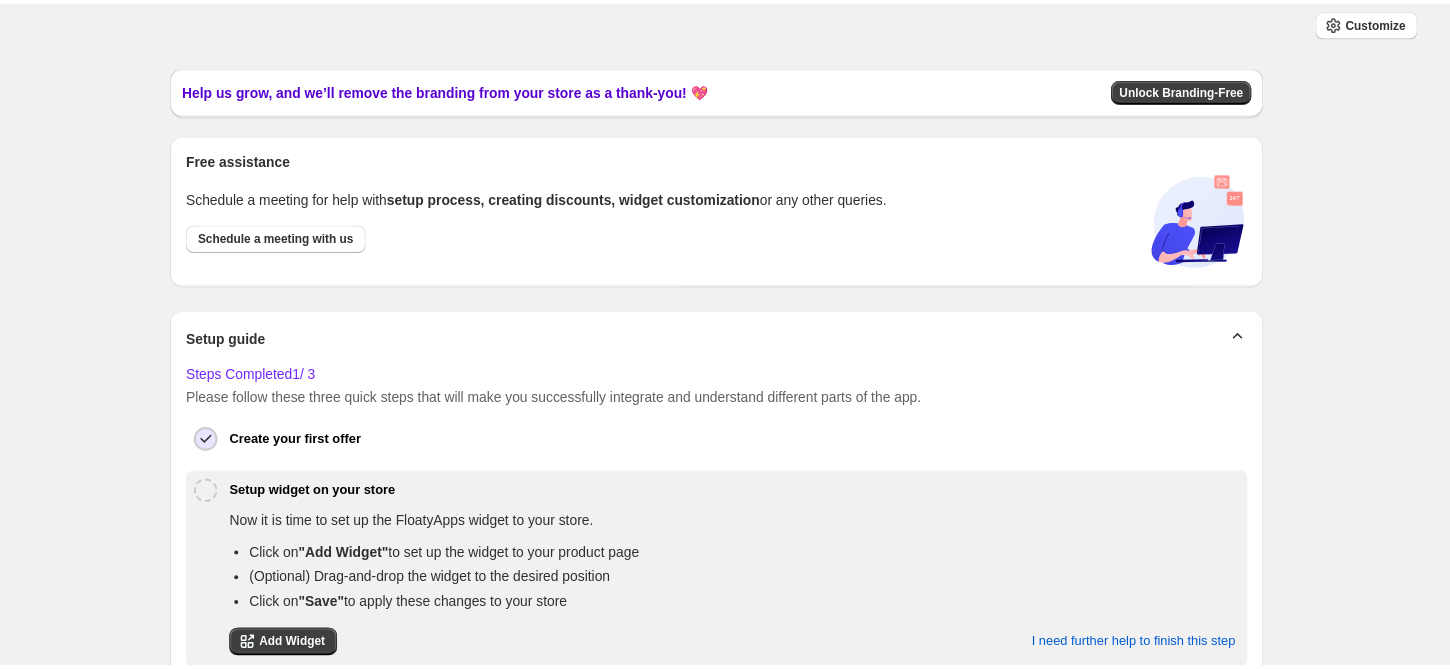 scroll, scrollTop: 0, scrollLeft: 0, axis: both 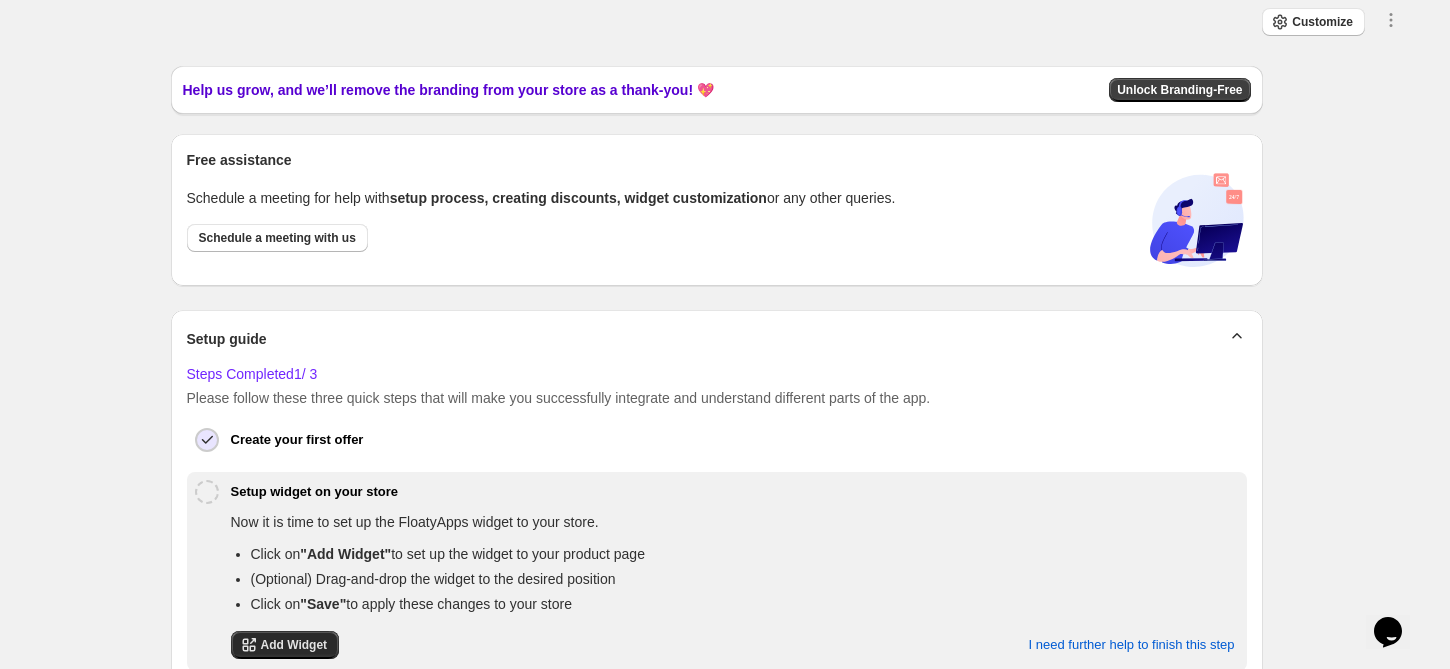click on "Add Widget" at bounding box center [294, 645] 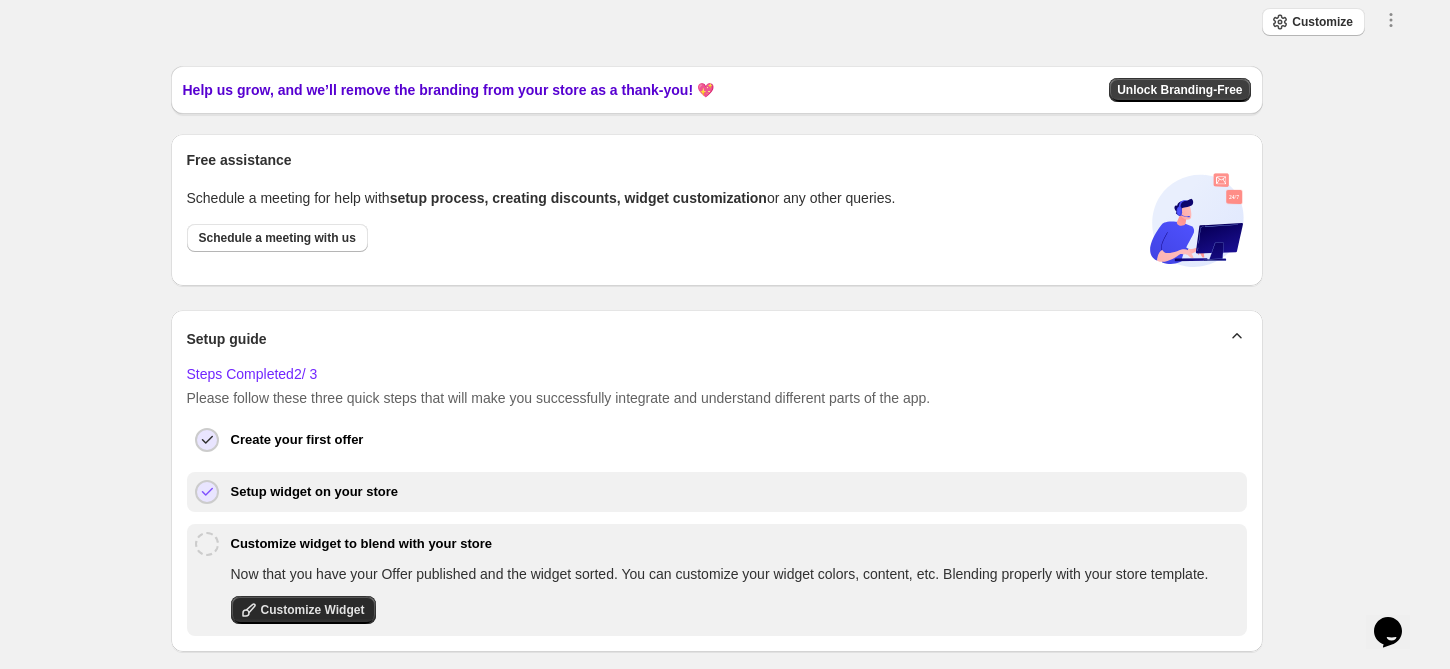 click on "Customize Widget" at bounding box center [313, 610] 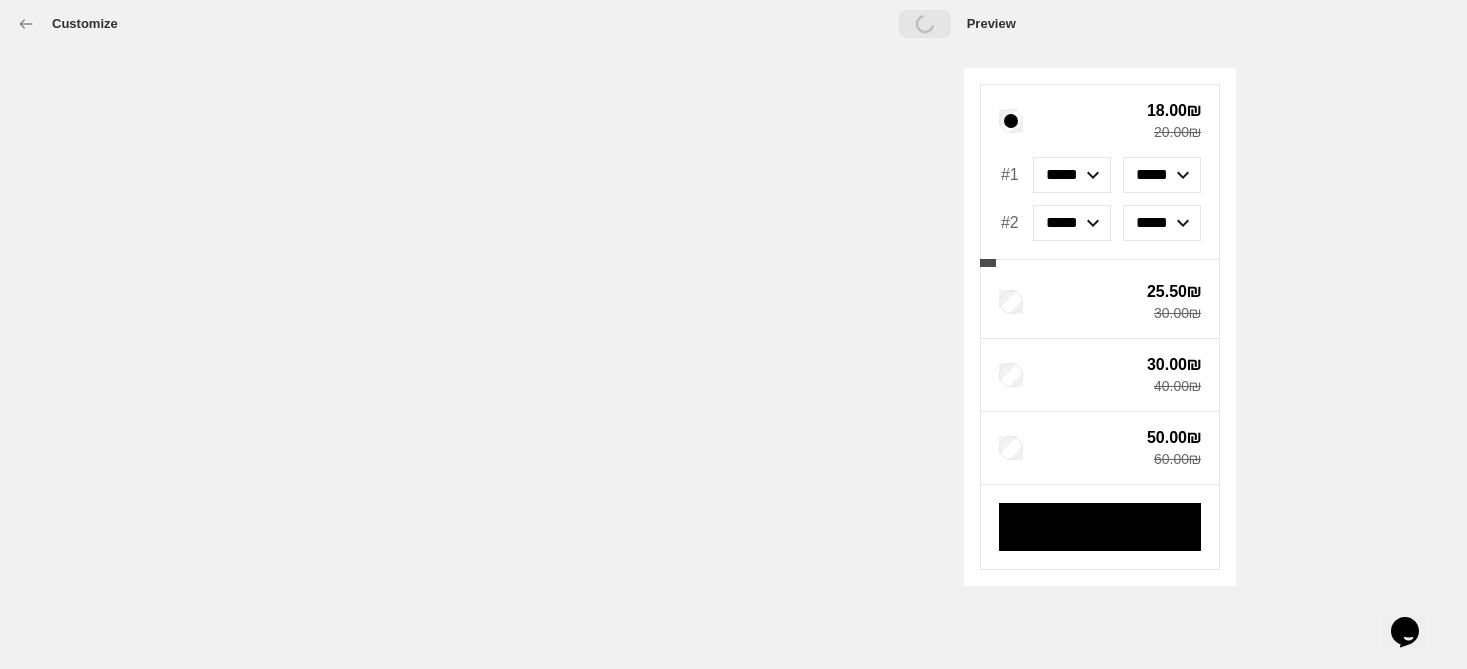 click on "Customize Loading Save Preview Preview 18.00₪ 20.00₪ #1 ***** ***** ***** ***** #2 ***** ***** ***** ***** 25.50₪ 30.00₪ 30.00₪ 40.00₪ 50.00₪ 60.00₪ Home Customize" at bounding box center [725, 334] 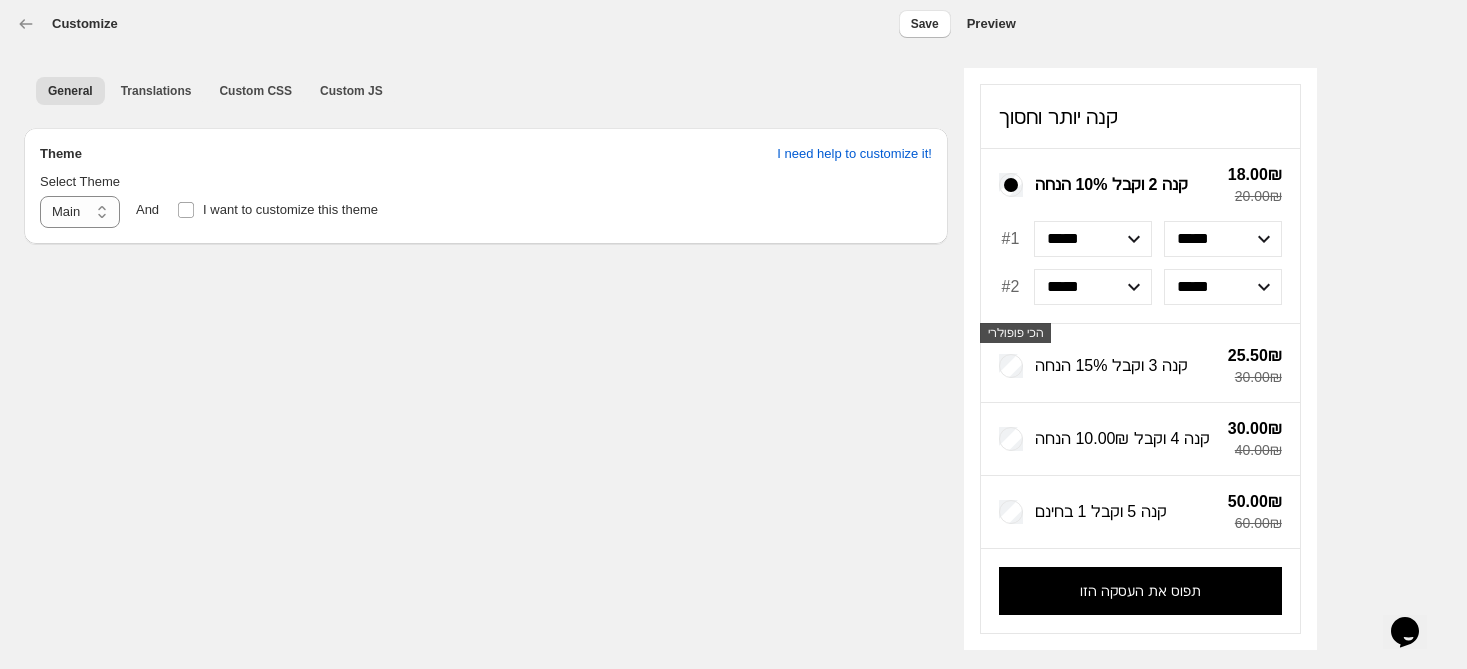 click on "Customize Save" at bounding box center (483, 24) 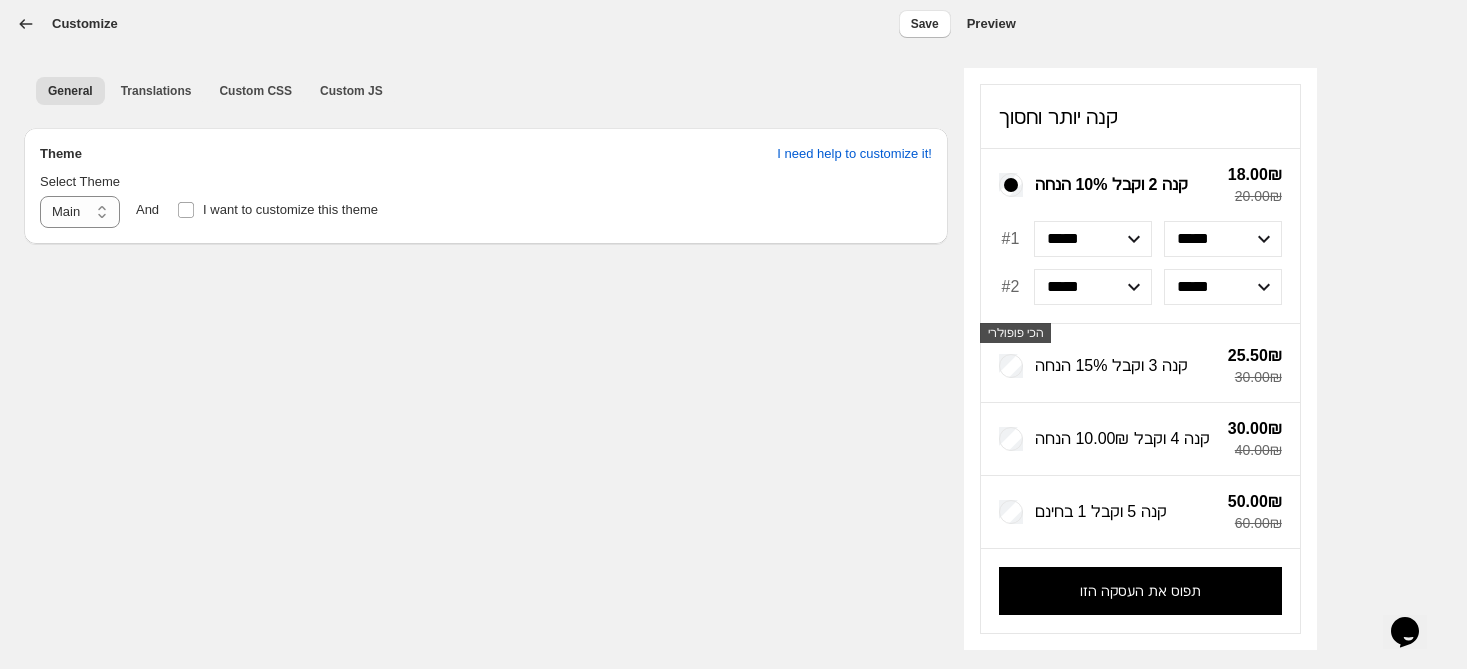 click 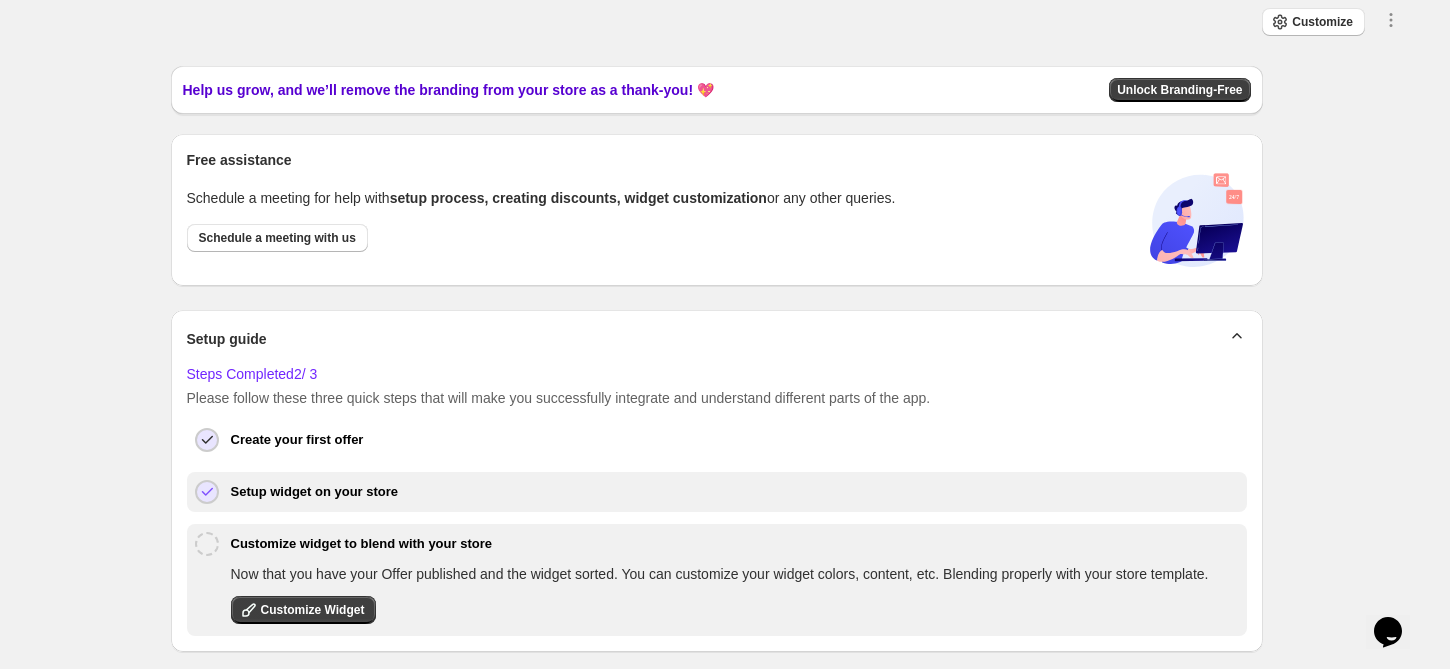 click on "Setup widget on your store" at bounding box center [315, 492] 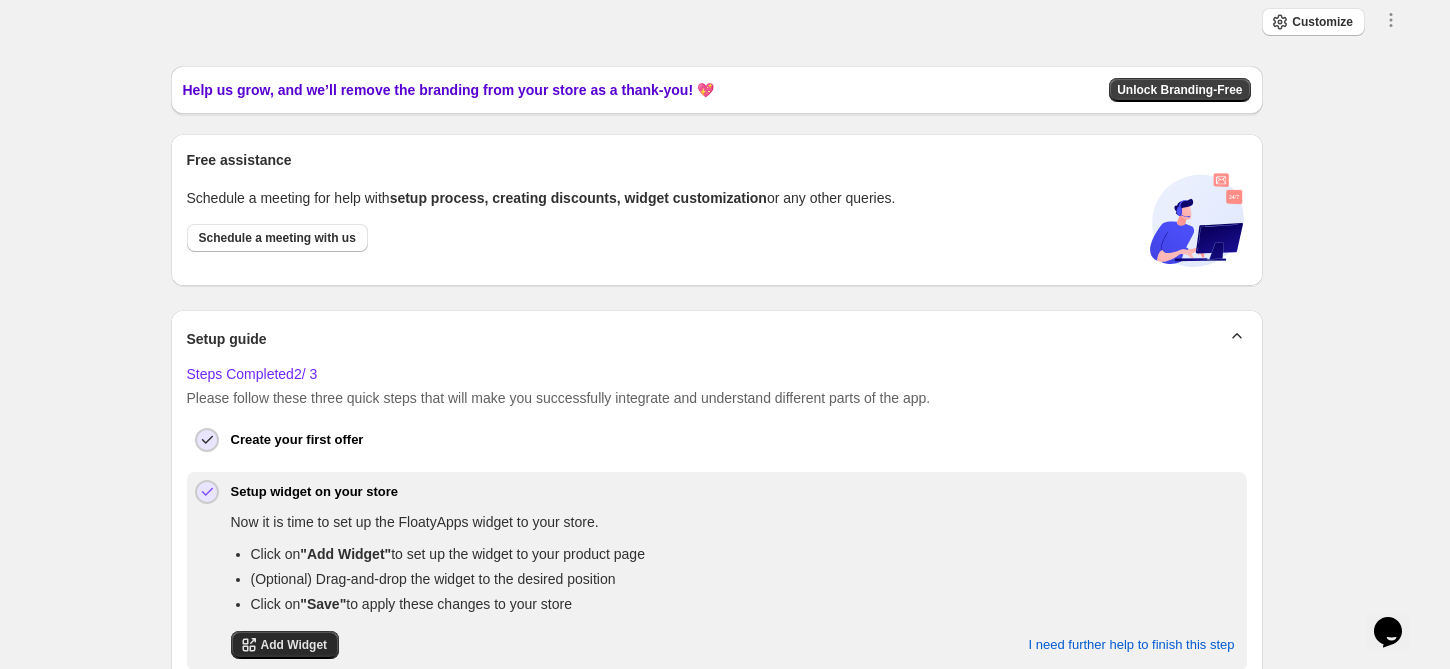 click on "Add Widget" at bounding box center [285, 645] 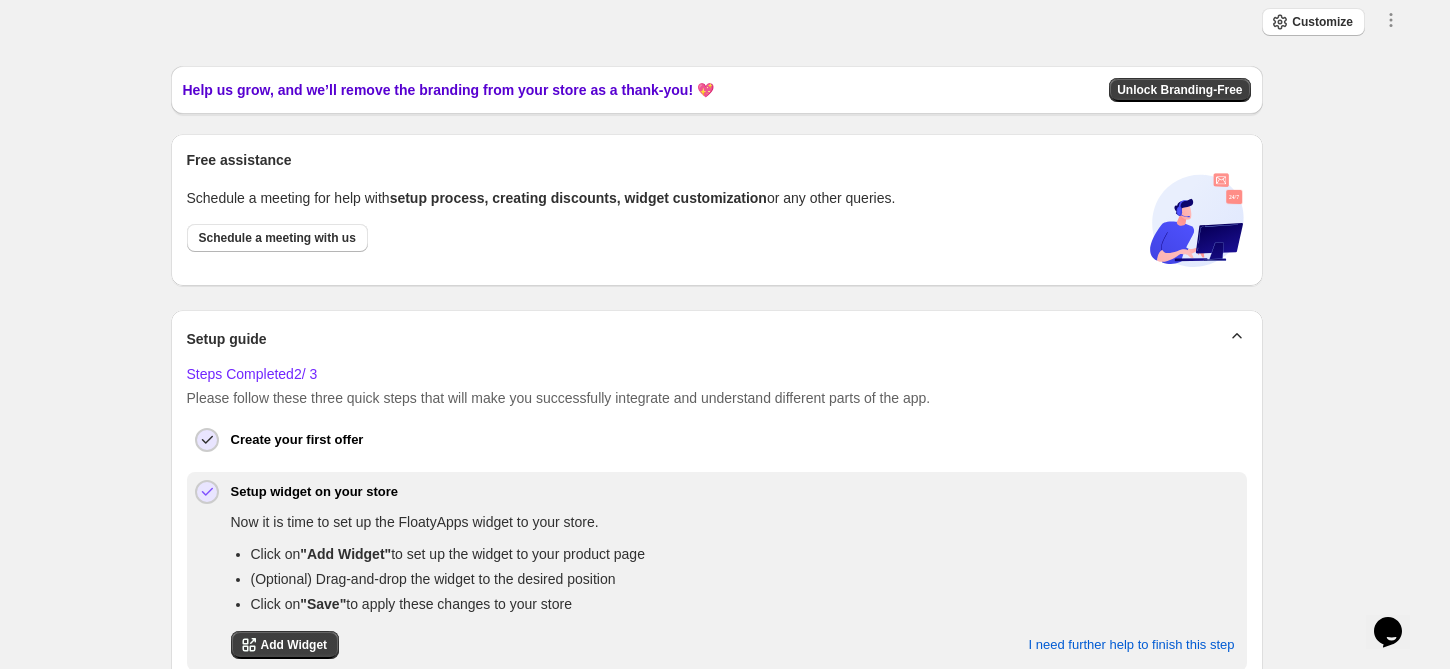 scroll, scrollTop: 303, scrollLeft: 0, axis: vertical 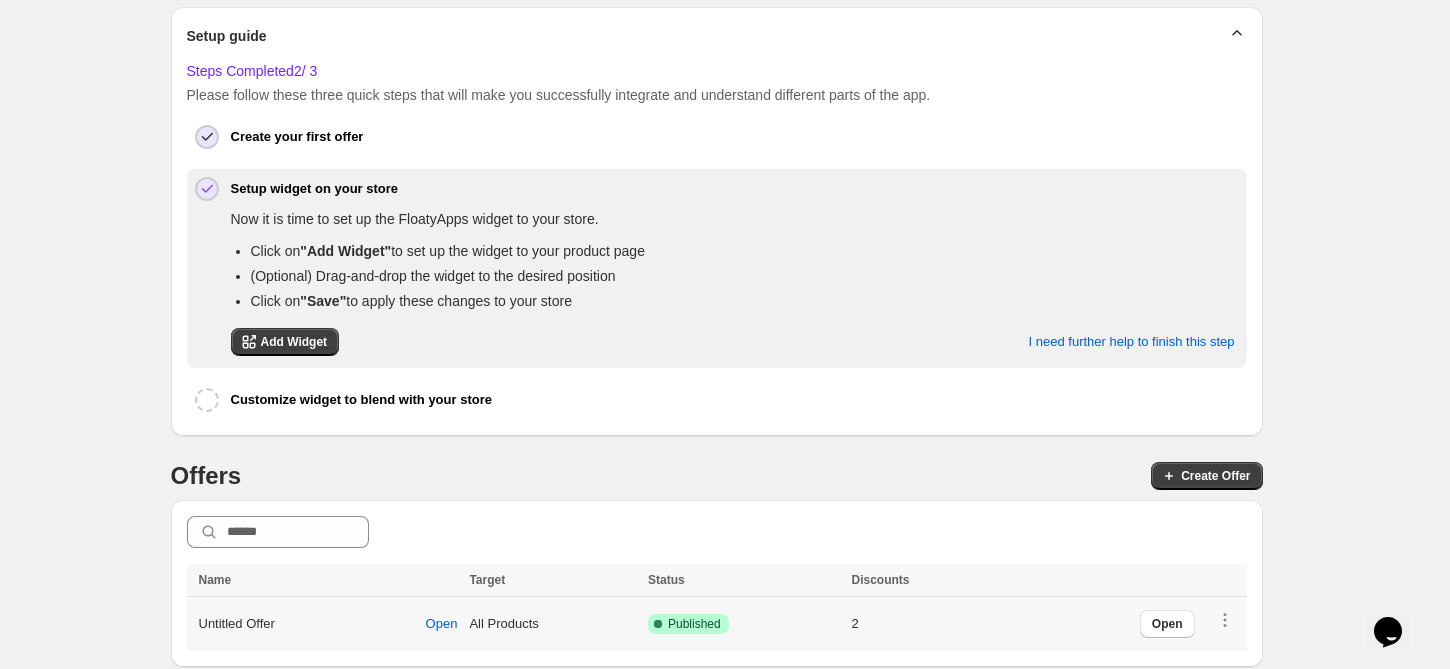 click on "Untitled Offer Open" at bounding box center [325, 624] 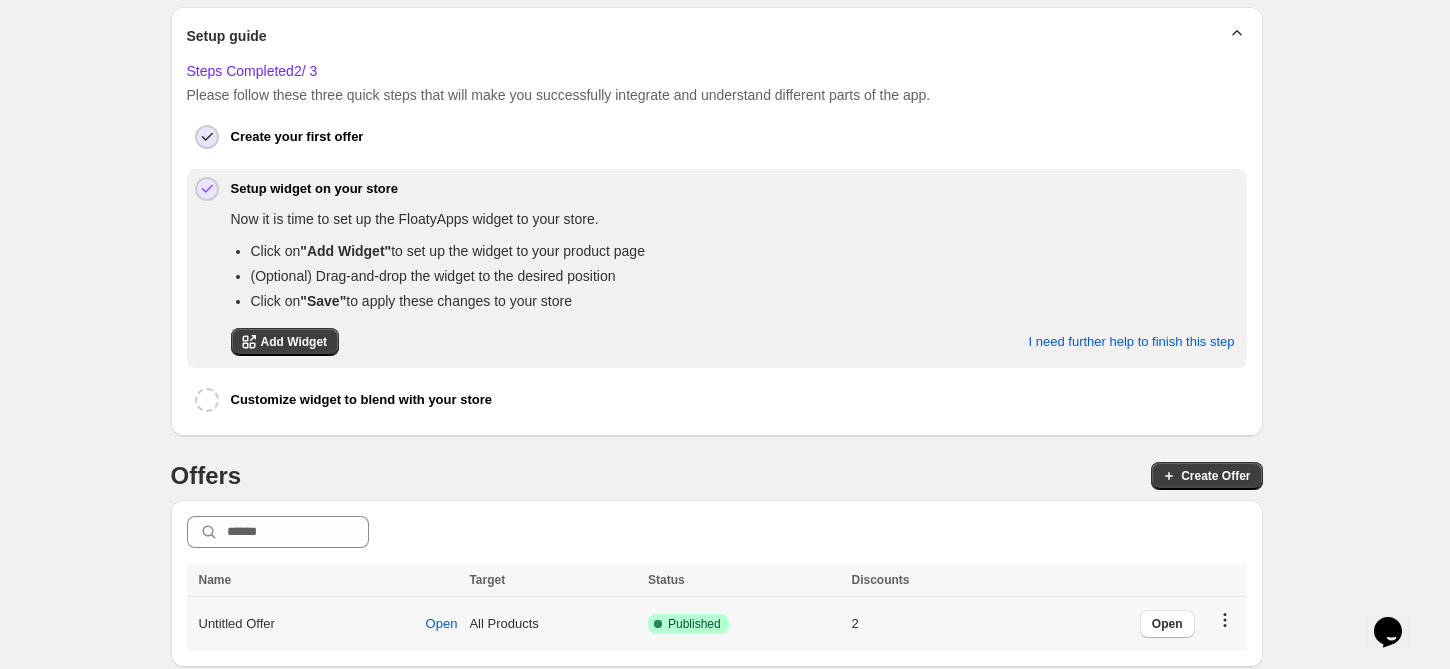 click 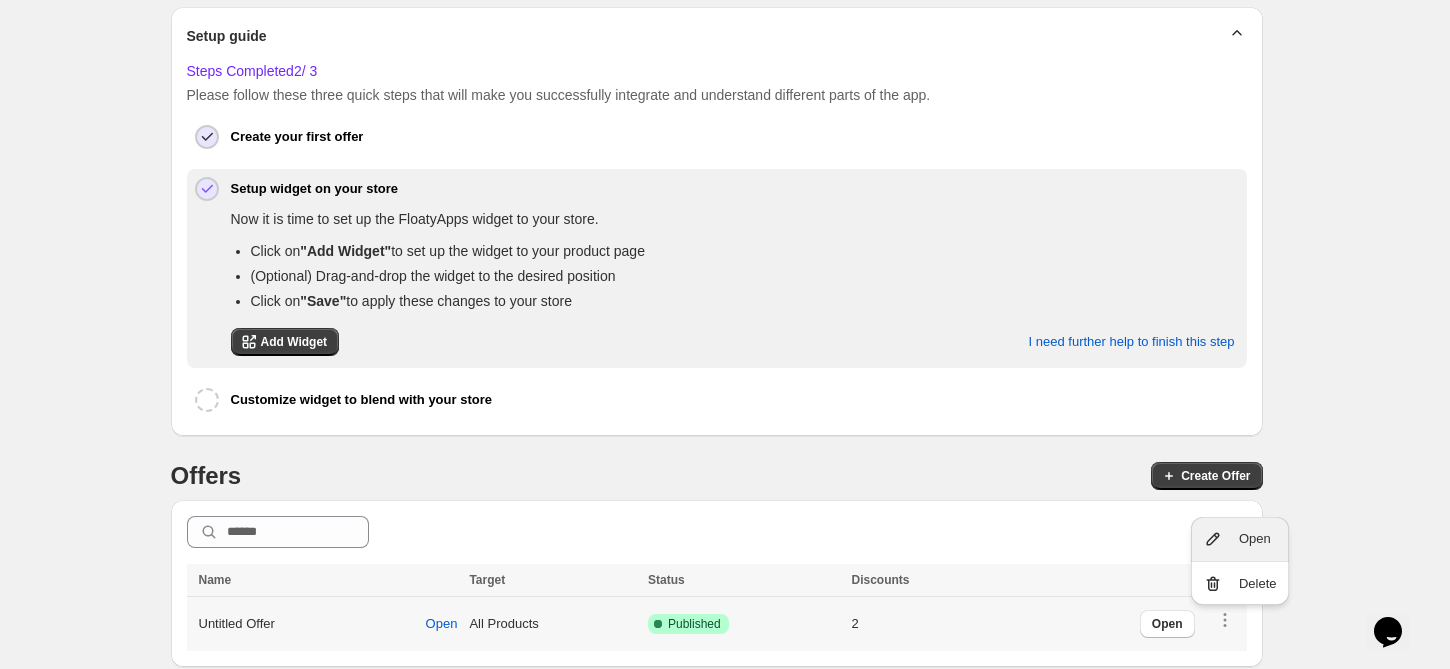 click on "Open" at bounding box center [1255, 539] 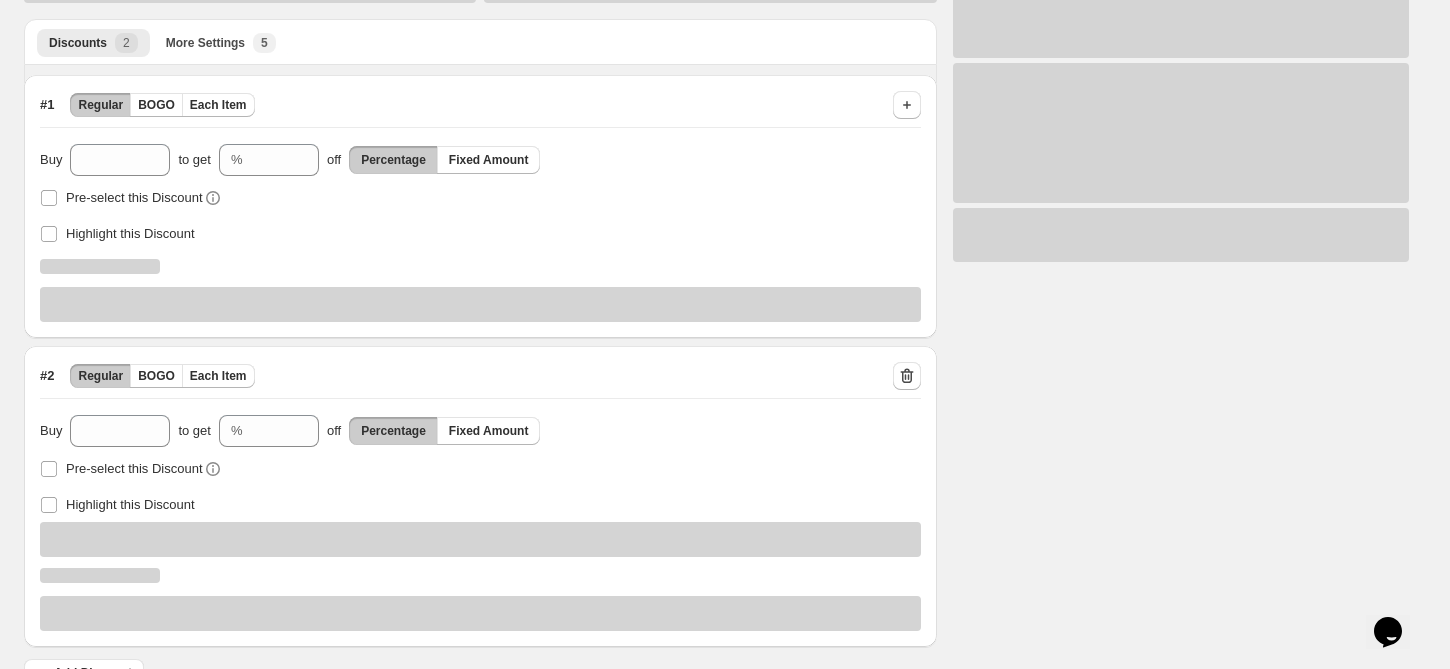 scroll, scrollTop: 244, scrollLeft: 0, axis: vertical 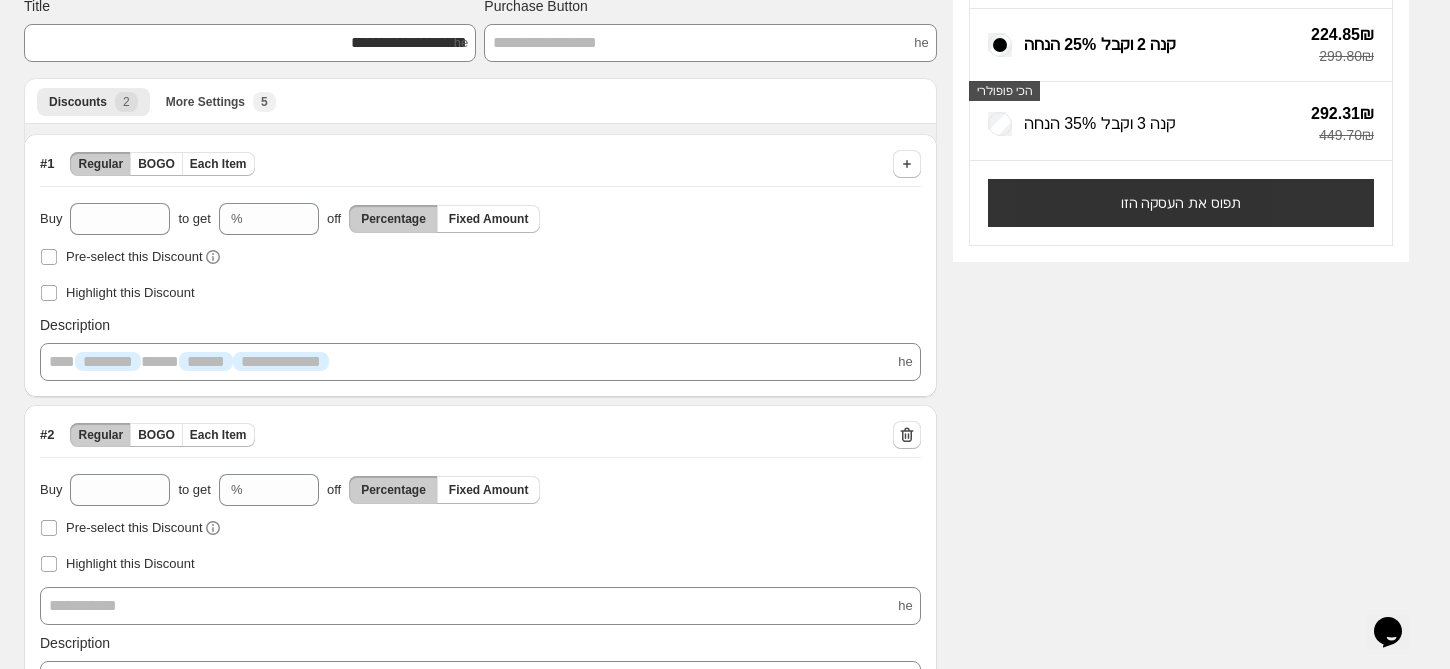 click on "תפוס את העסקה הזו" at bounding box center (1181, 203) 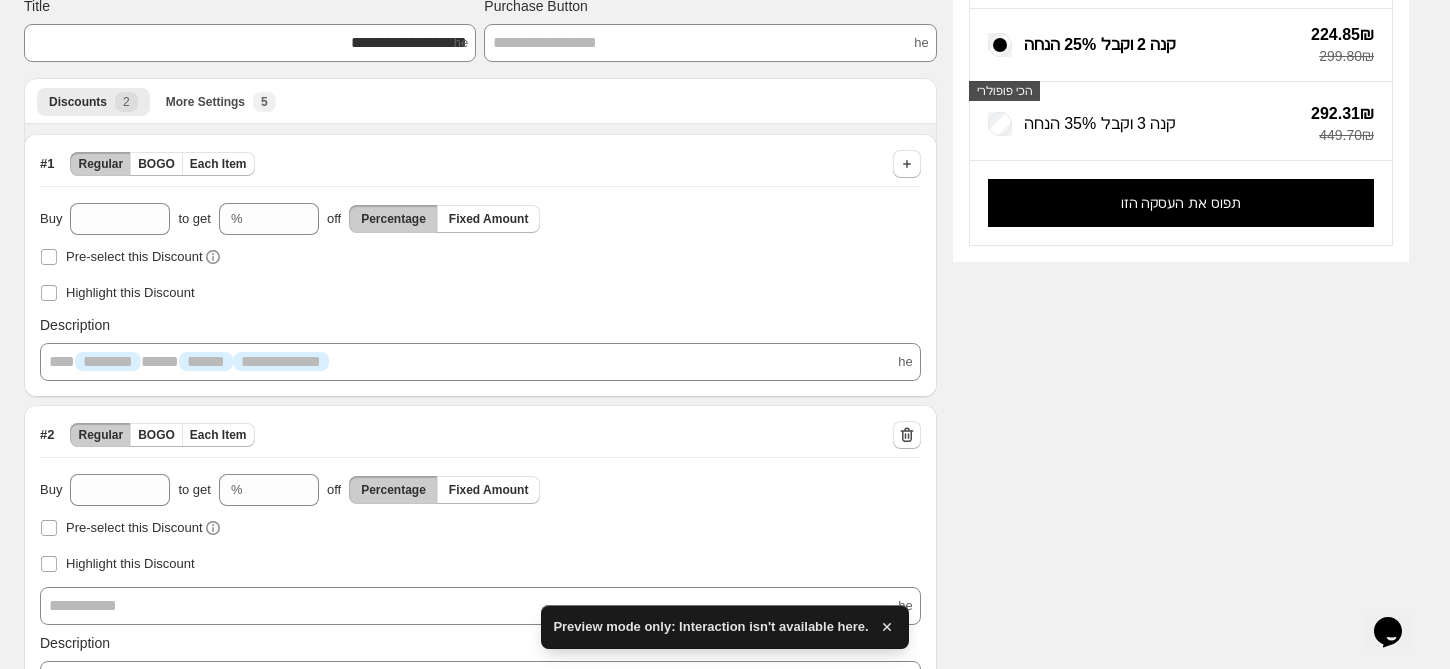 click on "Preview mode only: Interaction isn't available here." at bounding box center (710, 627) 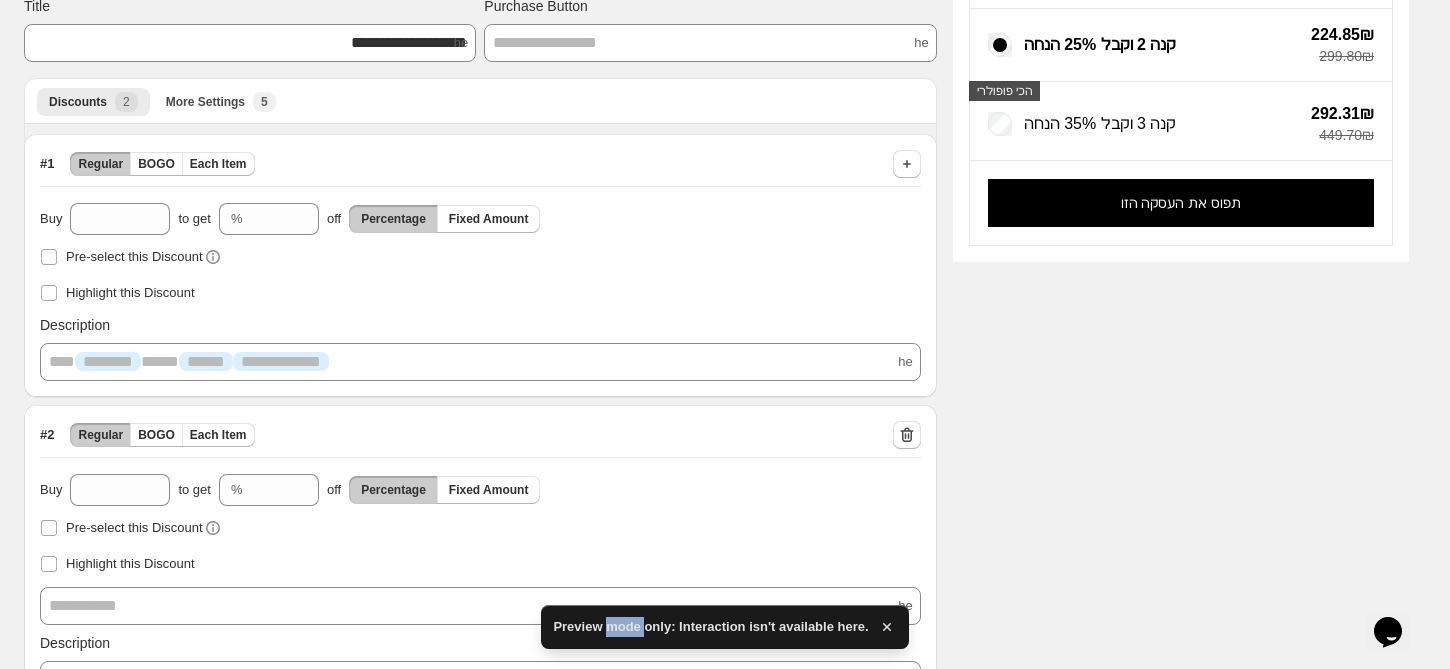 click on "Preview mode only: Interaction isn't available here." at bounding box center (710, 627) 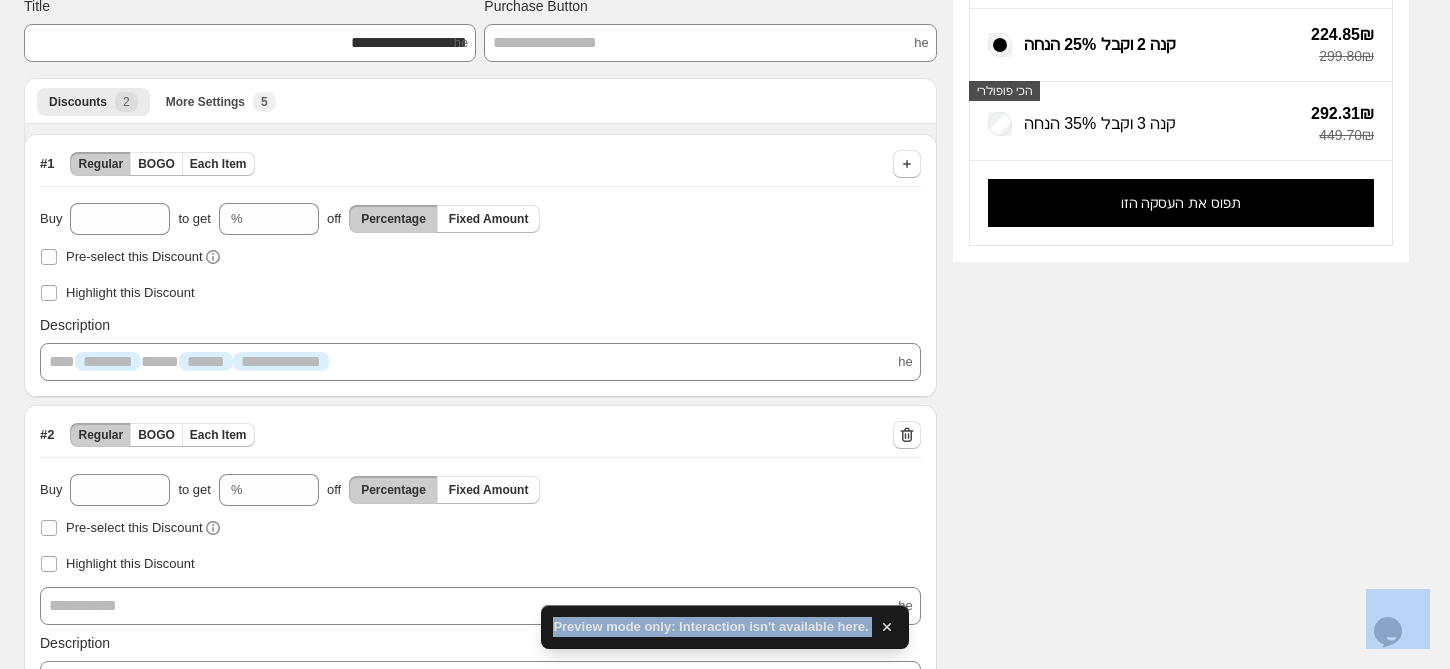 click on "Preview mode only: Interaction isn't available here." at bounding box center [710, 627] 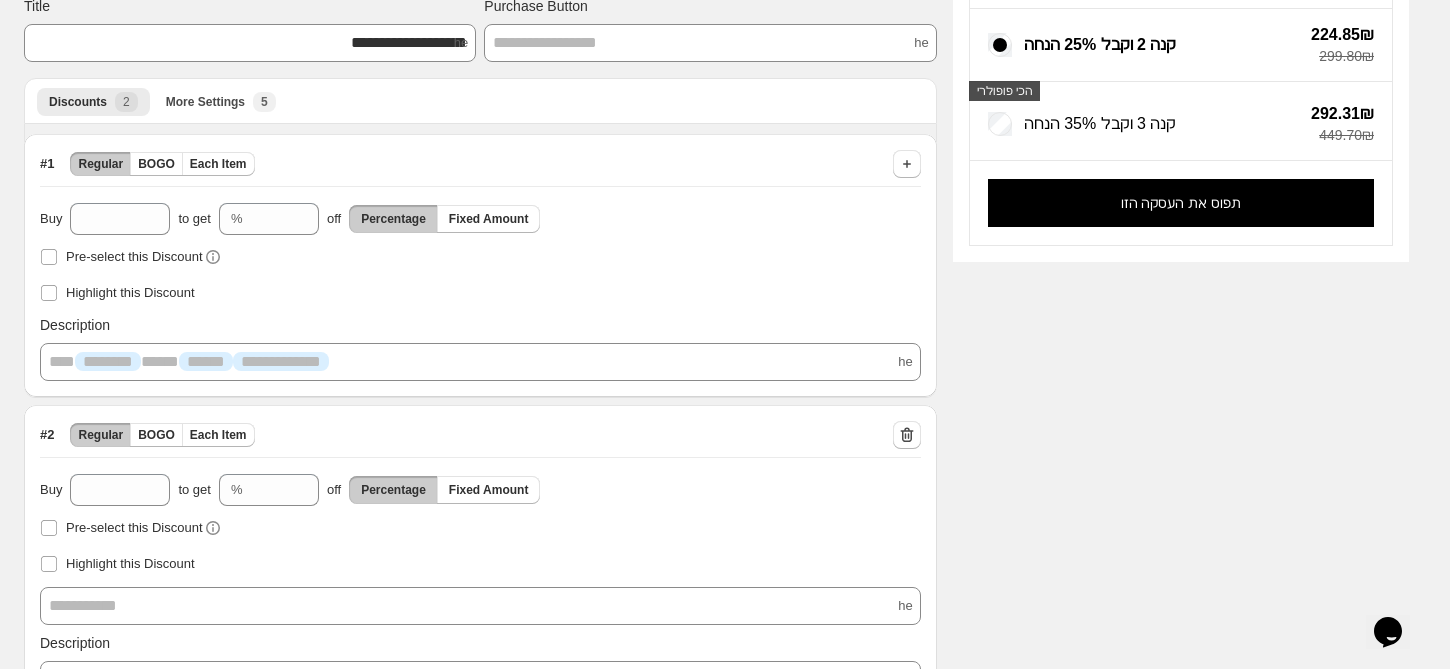 click on "**********" at bounding box center (708, 286) 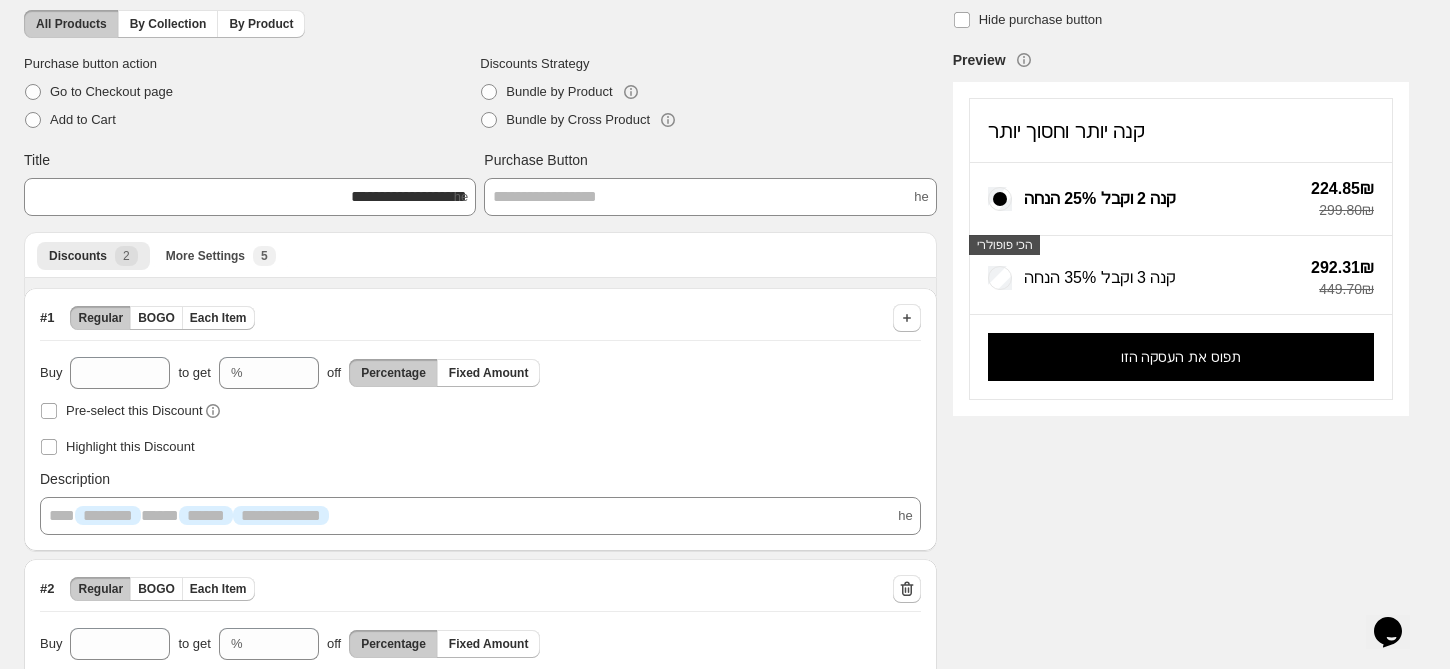 scroll, scrollTop: 0, scrollLeft: 0, axis: both 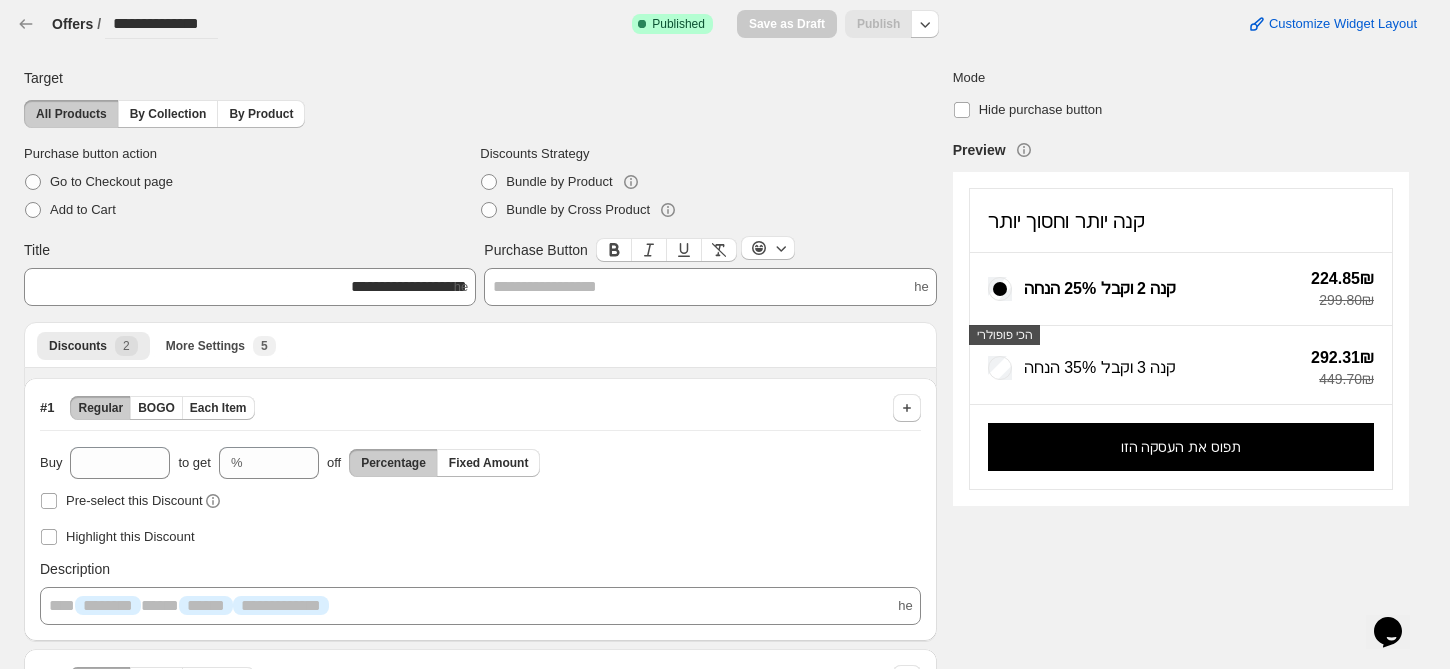 click on "**********" at bounding box center (710, 287) 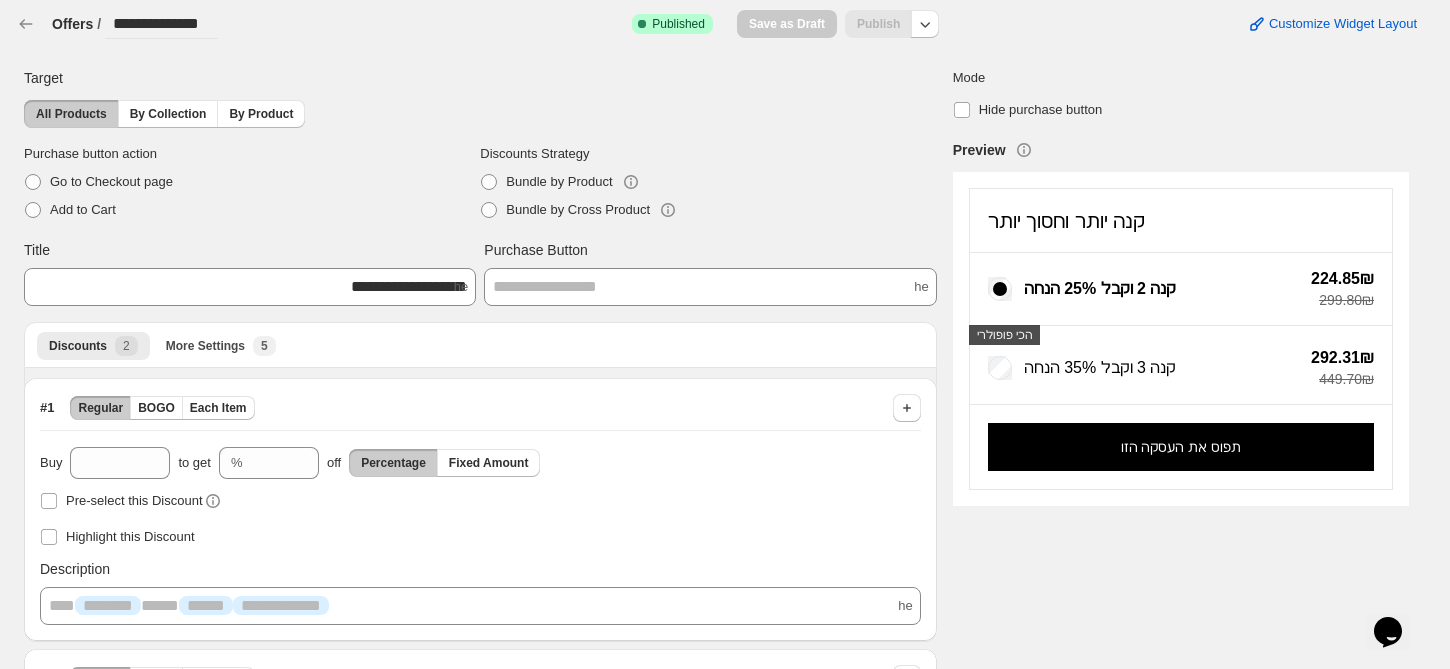 drag, startPoint x: 976, startPoint y: 494, endPoint x: 968, endPoint y: 474, distance: 21.540659 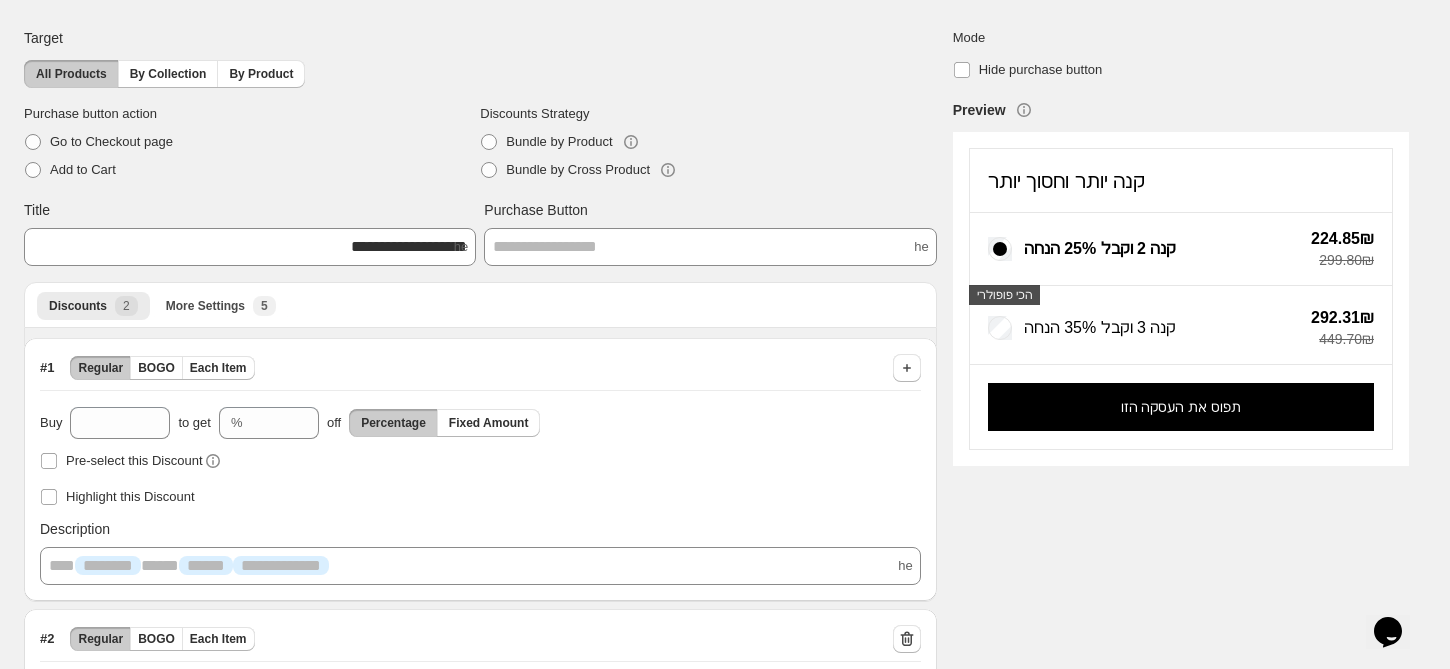 scroll, scrollTop: 0, scrollLeft: 0, axis: both 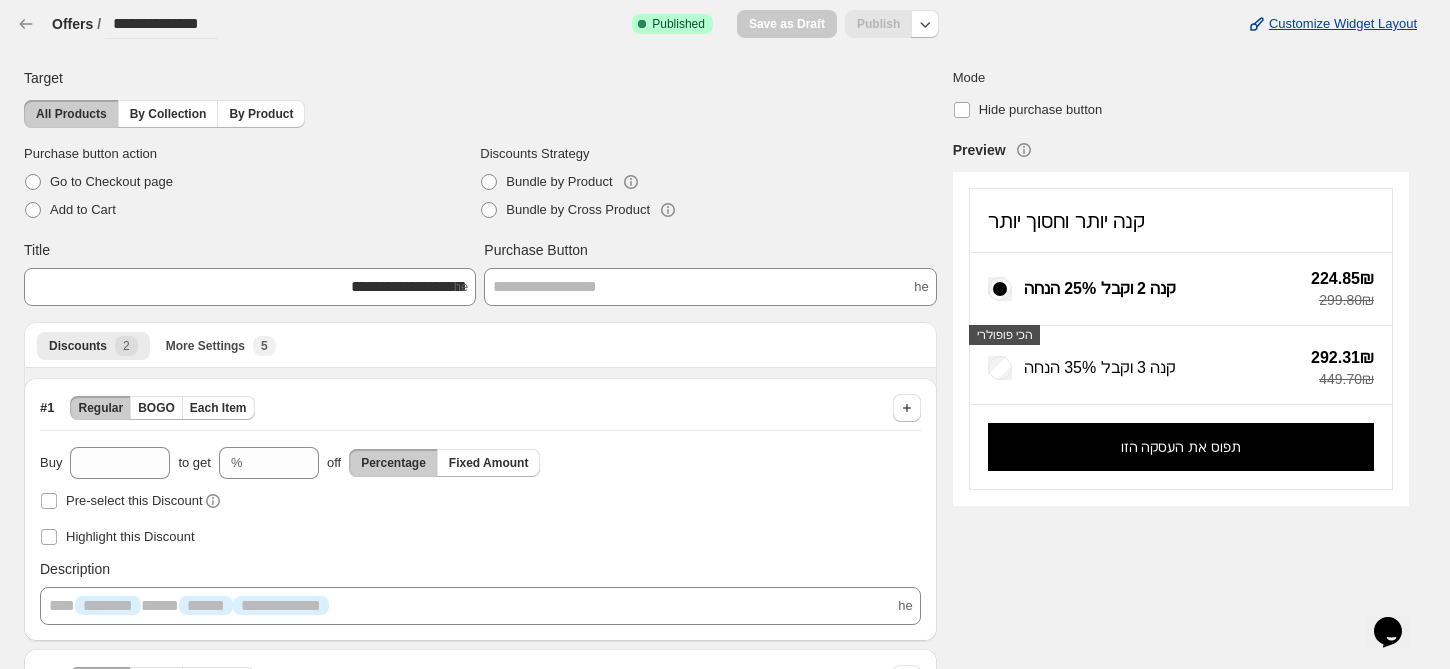 click on "Customize Widget Layout" at bounding box center (1343, 24) 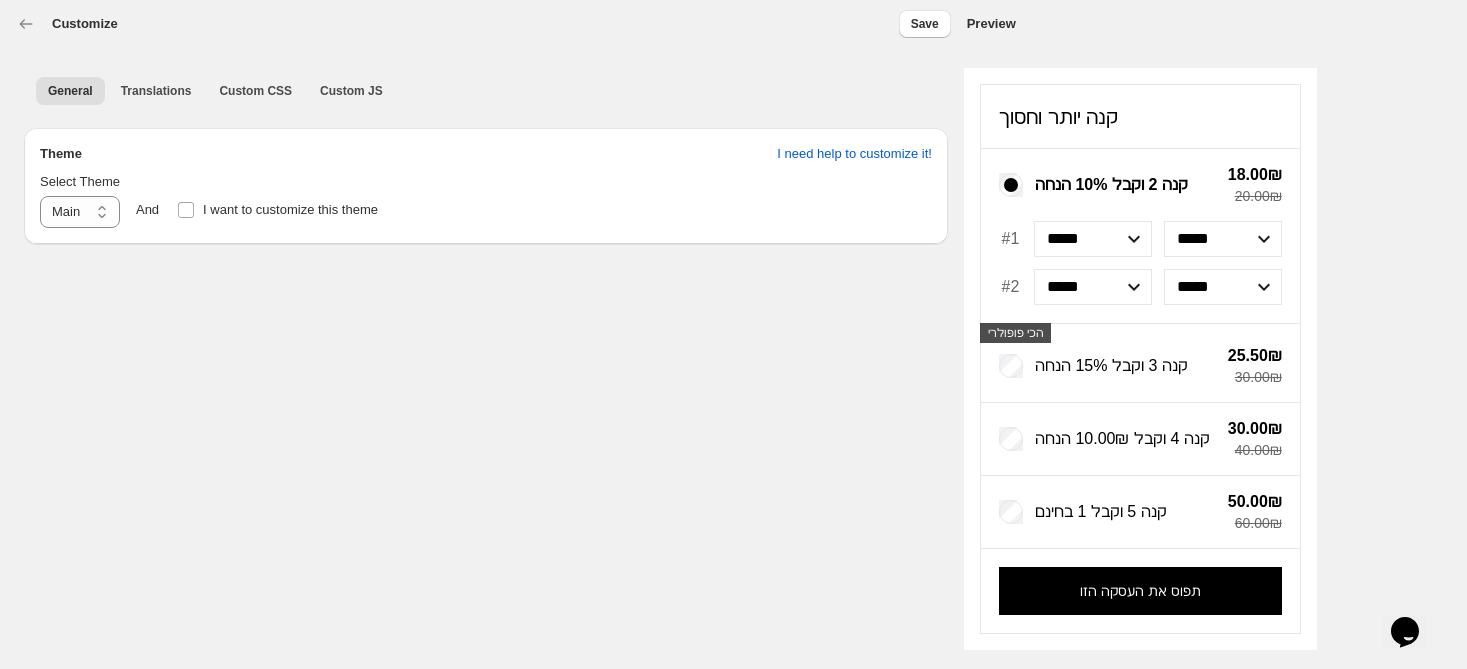 click on "25.50₪ 30.00₪" at bounding box center [1246, 366] 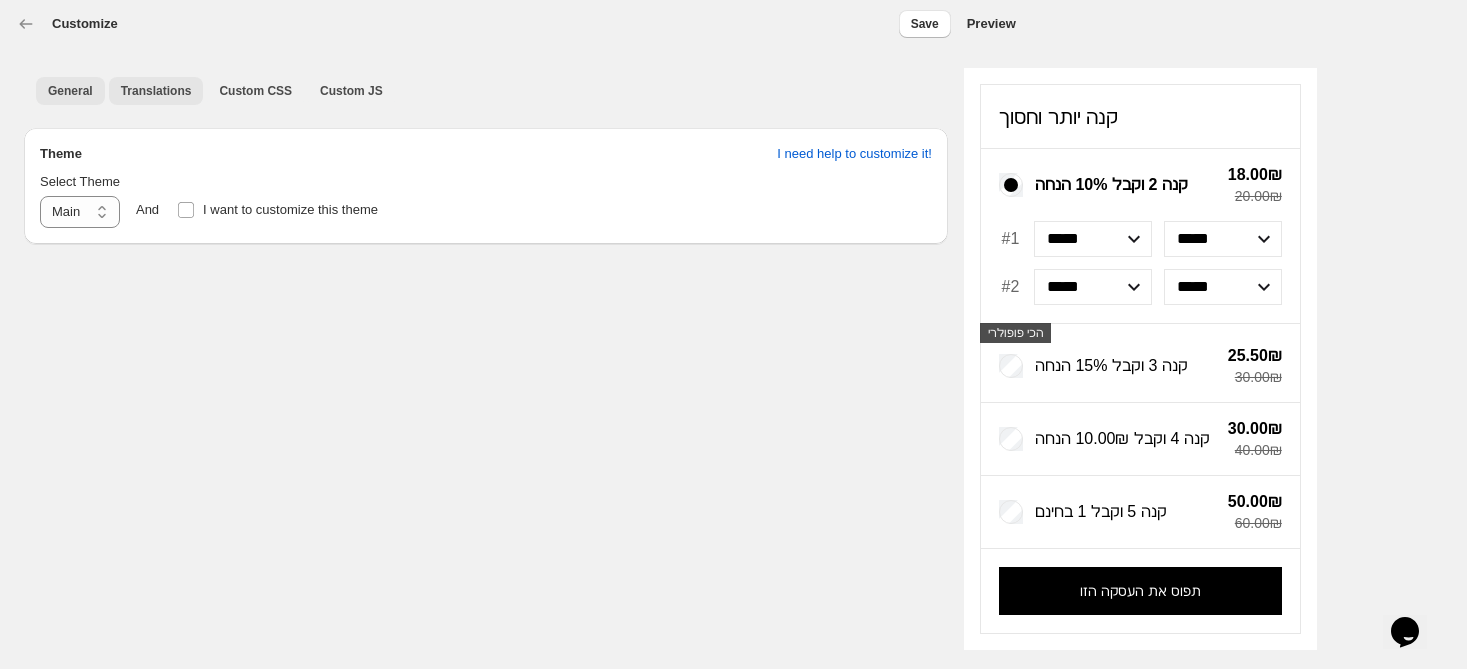 click on "Translations" at bounding box center [156, 91] 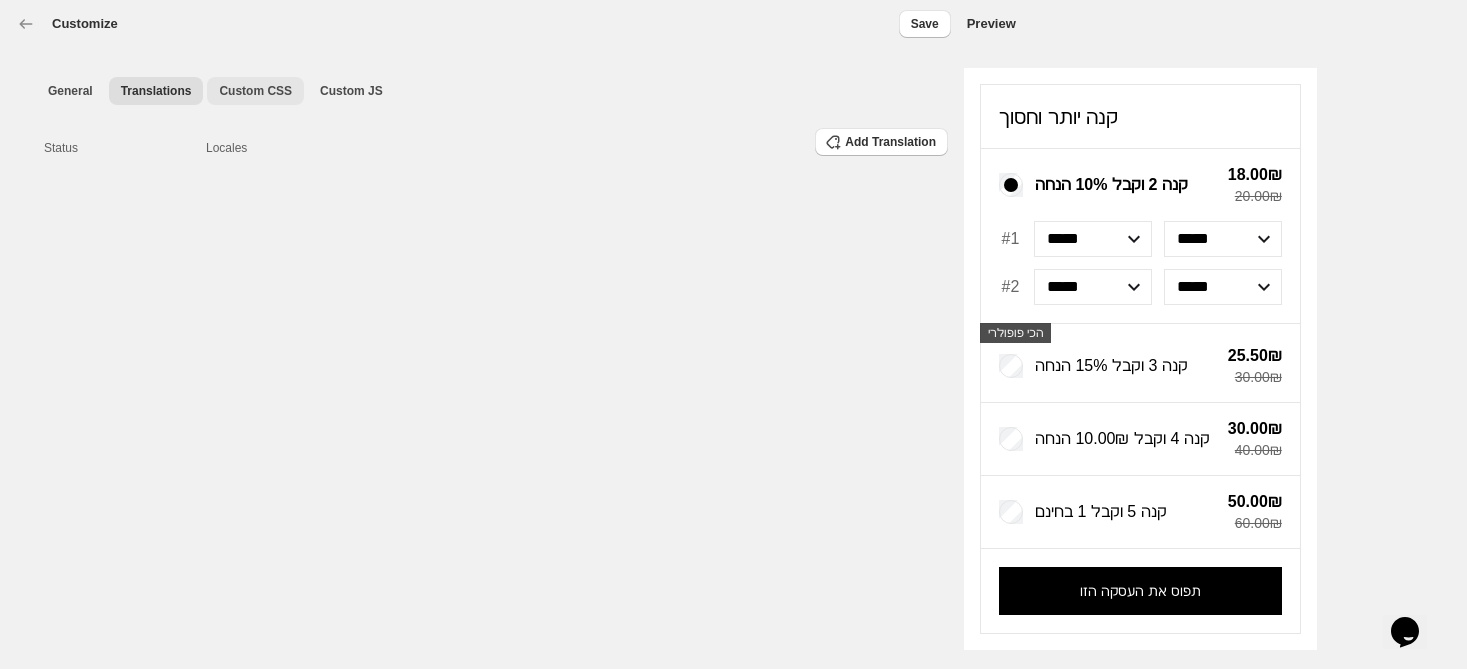 click on "Custom CSS" at bounding box center (255, 91) 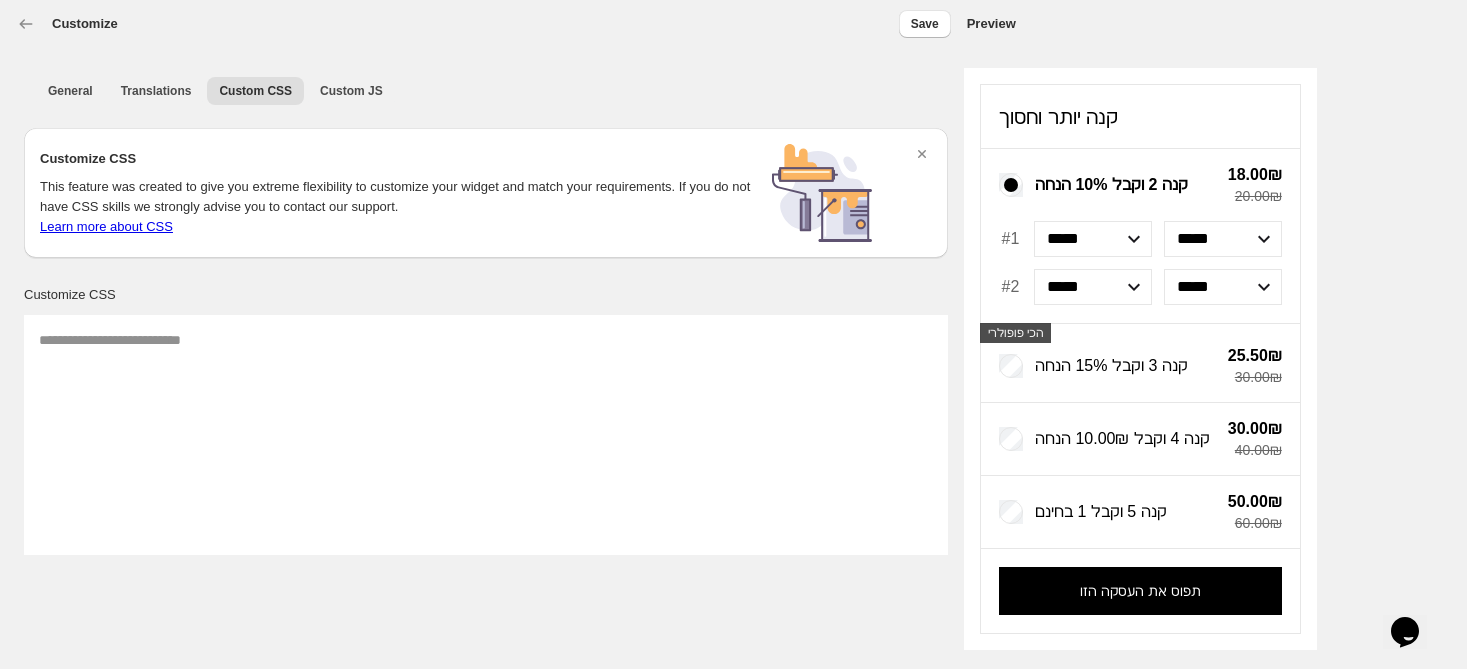 click on "General Translations Custom CSS Custom JS More views General Translations Custom CSS Custom JS More views Customize CSS This feature was created to give you extreme flexibility to customize your widget and match your requirements. If you do not have CSS skills we strongly advise you to contact our support. Learn more about CSS Contact our support Customize CSS Preview קנה יותר וחסוך קנה 2 וקבל 10% הנחה 18.00₪ 20.00₪ #1 ***** ***** ***** ***** #2 ***** ***** ***** ***** הכי פופולרי קנה 3 וקבל 15% הנחה 25.50₪ 30.00₪ קנה 4 וקבל 10.00₪ הנחה 30.00₪ 40.00₪ קנה 5 וקבל 1 בחינם 50.00₪ 60.00₪ תפוס את העסקה הזו" at bounding box center [717, 303] 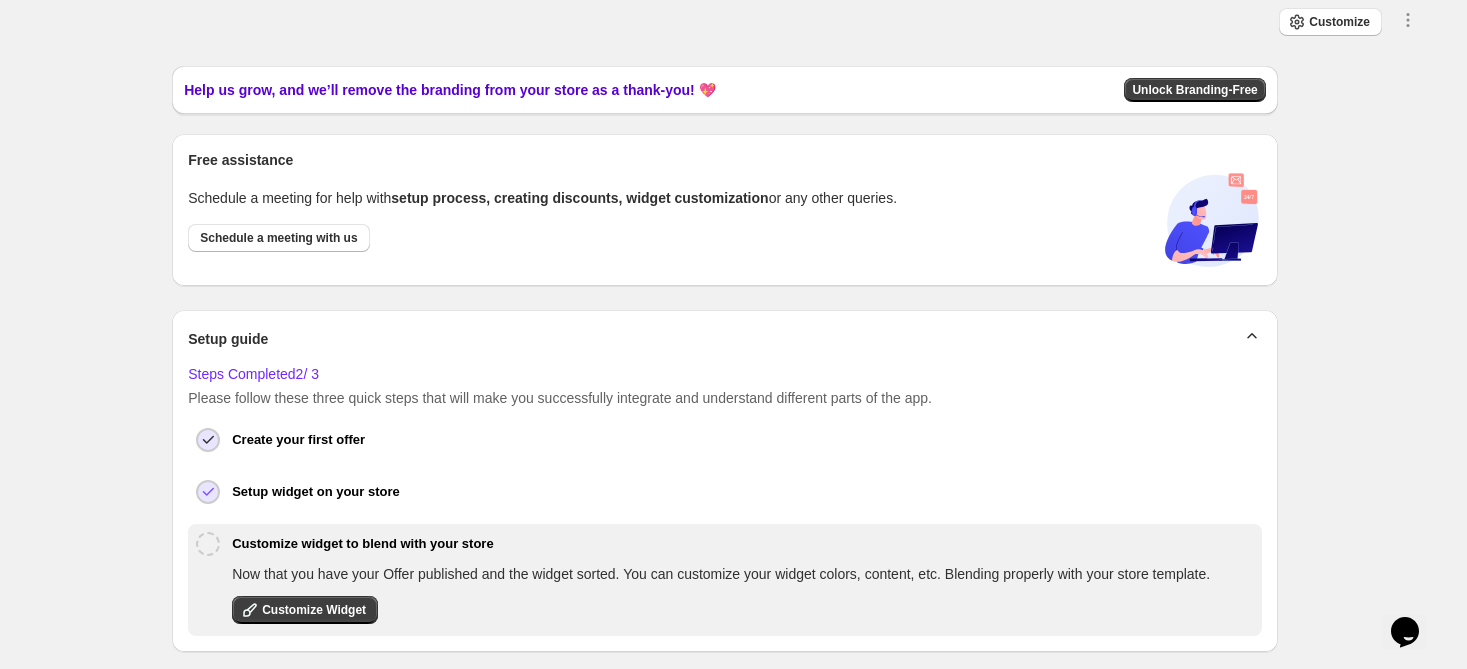 click on "Customize Save Close All discounts can be combined with: Product discounts Order discounts Shipping discounts" at bounding box center (725, 23) 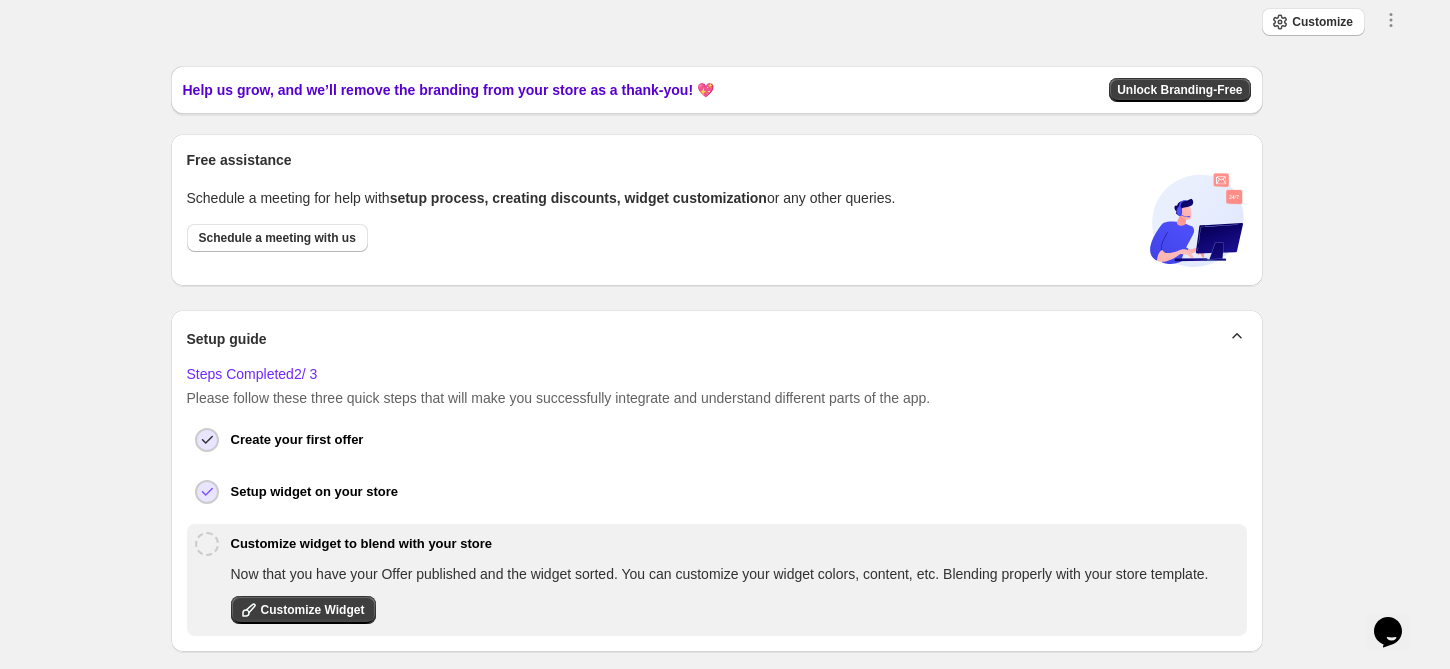 click on "Close Help this amazing app grow 🚀! Share it with your network and let others benefit, too. As a thank-you, we’ll remove our branding from your app! Tap below to share on your favorite social media 📢 OR Not comfortable sharing on social media? No problem! You can support us by buying a coffee (or two ☕) to help our team keep improving this amazing app. x 1 2 3 4 Support ($9.60) Help us grow, and we’ll remove the branding from your store as a thank-you! 💖 Unlock Branding-Free Free assistance Schedule a meeting for help with  setup process, creating discounts, widget customization  or any other queries. Schedule a meeting with us Setup guide Steps Completed 2  / 3 Please follow these three quick steps that will make you successfully integrate and understand different parts of the app. Create your first offer Start by creating and publishing your first offer. Create Offer Setup widget on your store Customize widget to blend with your store Customize Widget Offers Create Offer Name Name Target Name" at bounding box center [716, 474] 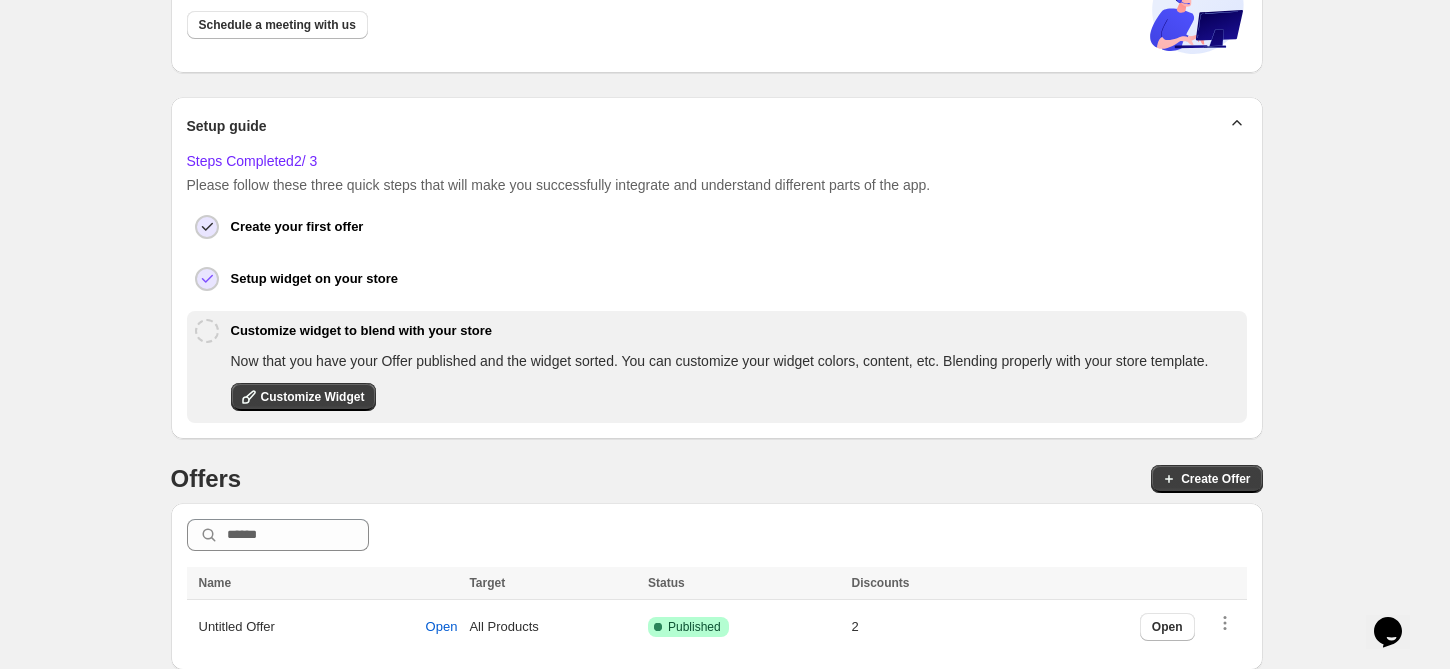 scroll, scrollTop: 219, scrollLeft: 0, axis: vertical 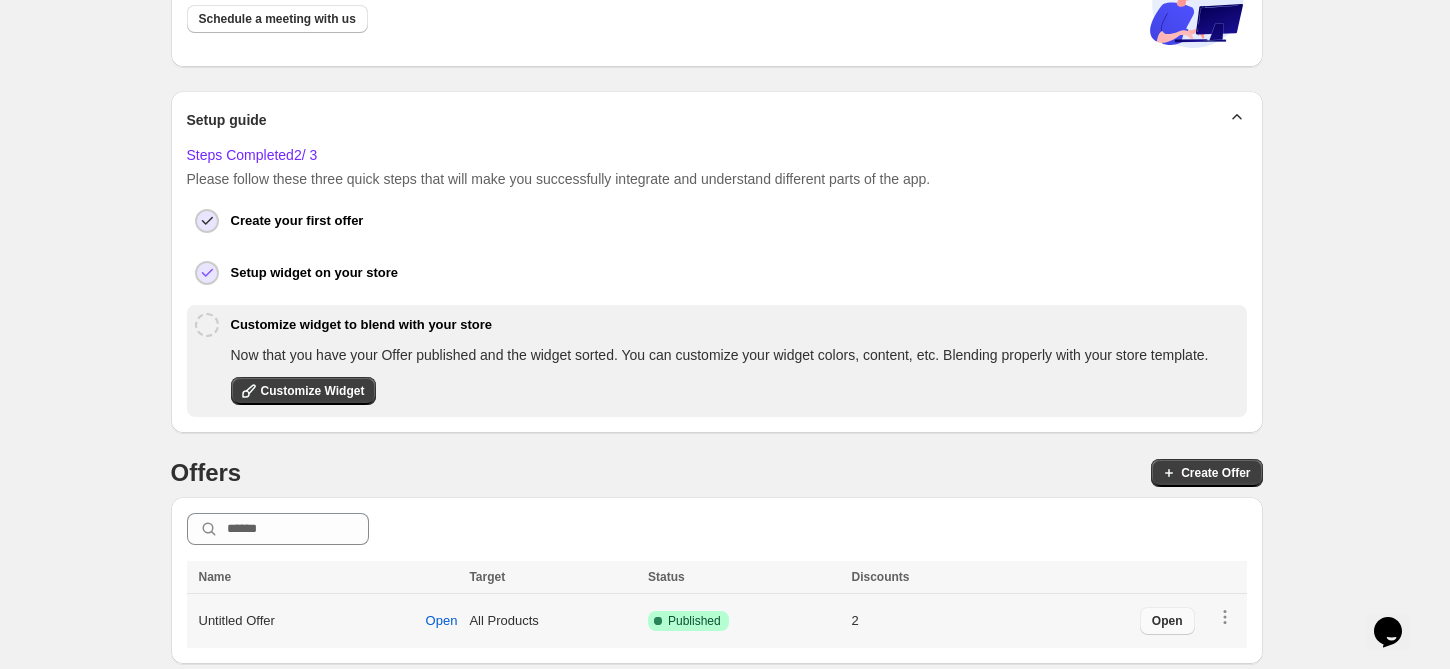 click on "Open" at bounding box center [1167, 621] 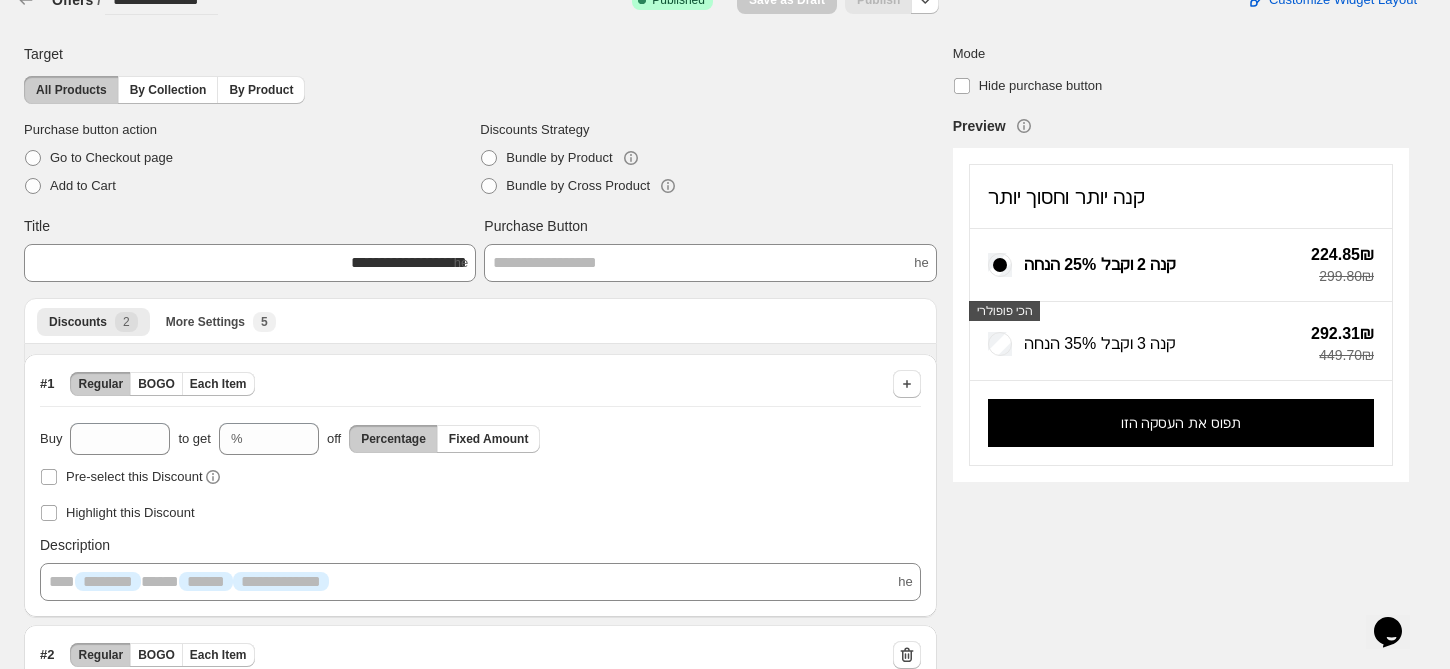 scroll, scrollTop: 20, scrollLeft: 0, axis: vertical 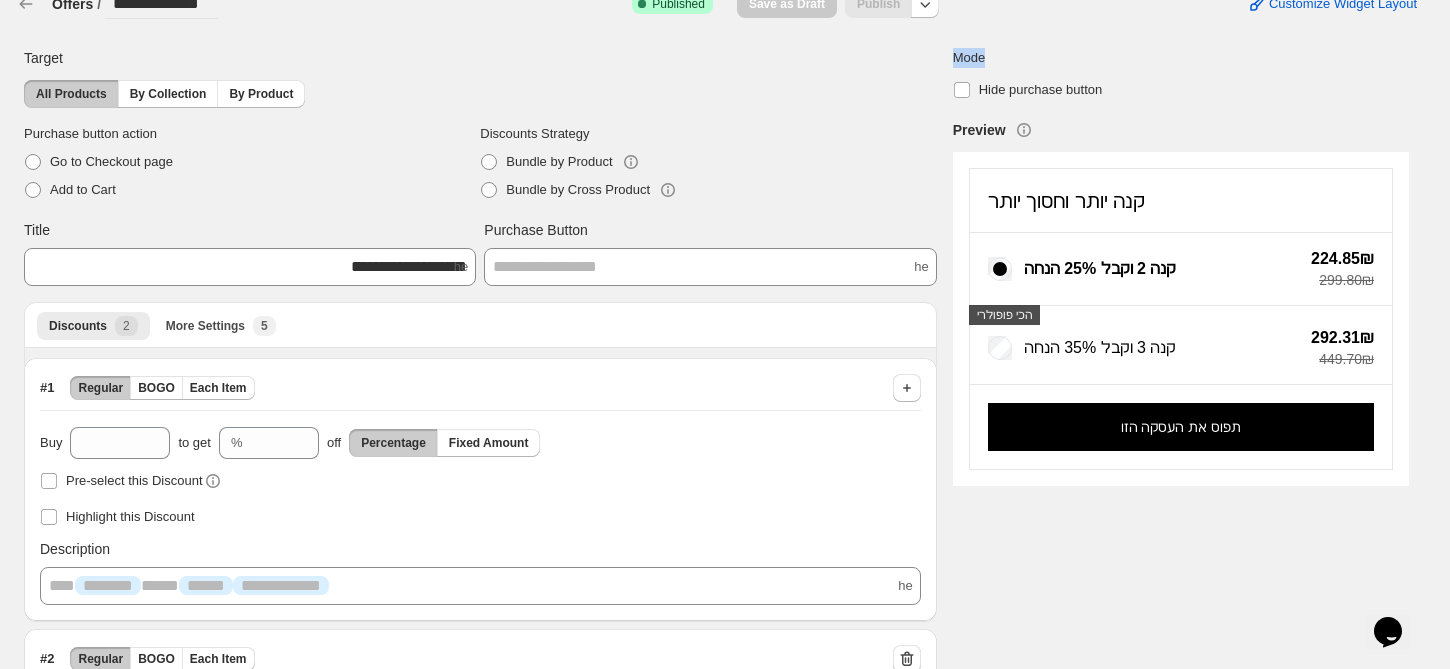 drag, startPoint x: 960, startPoint y: 54, endPoint x: 1024, endPoint y: 45, distance: 64.629715 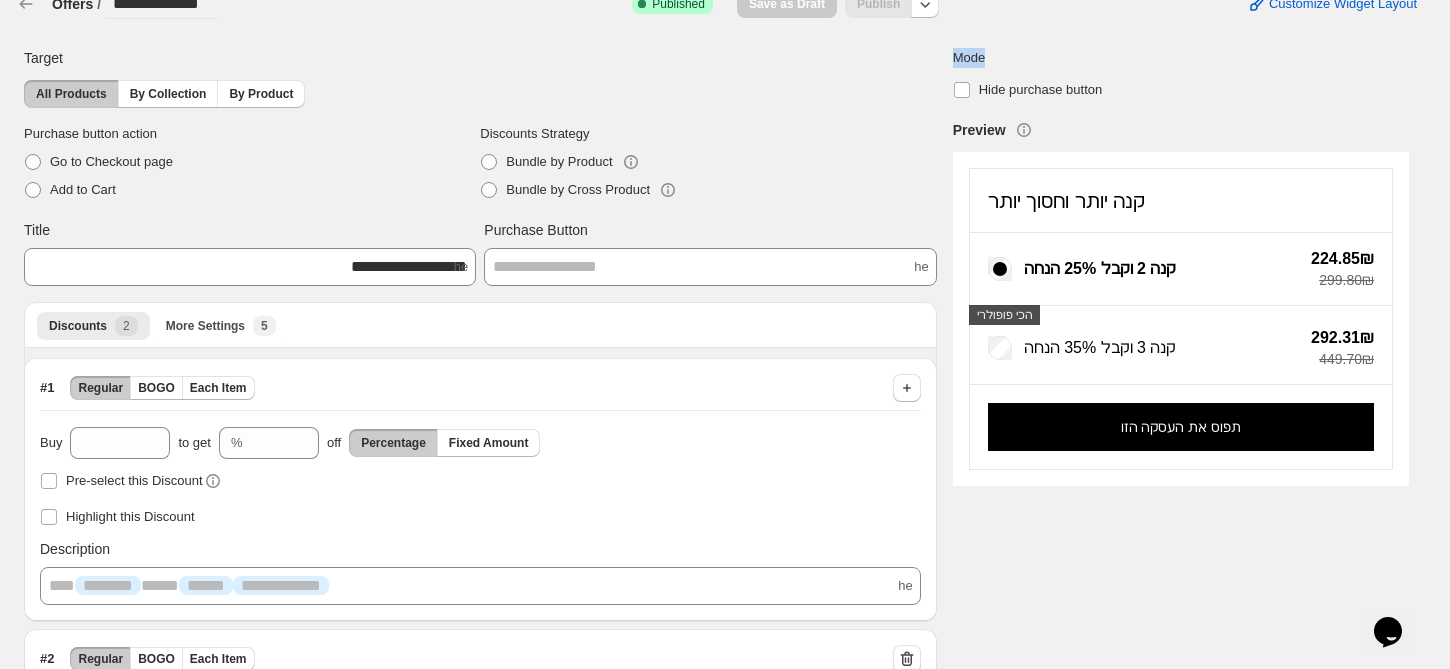 click on "**********" at bounding box center [708, 510] 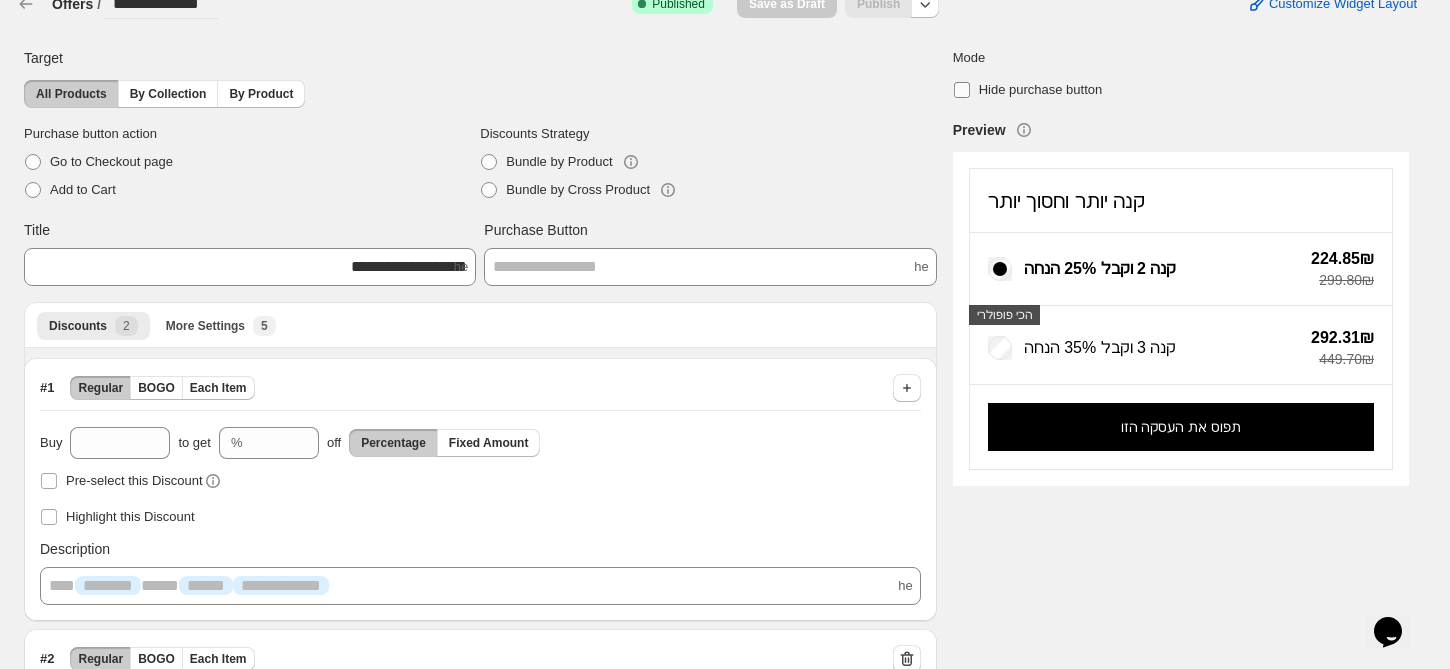 click on "Hide purchase button" at bounding box center (1041, 89) 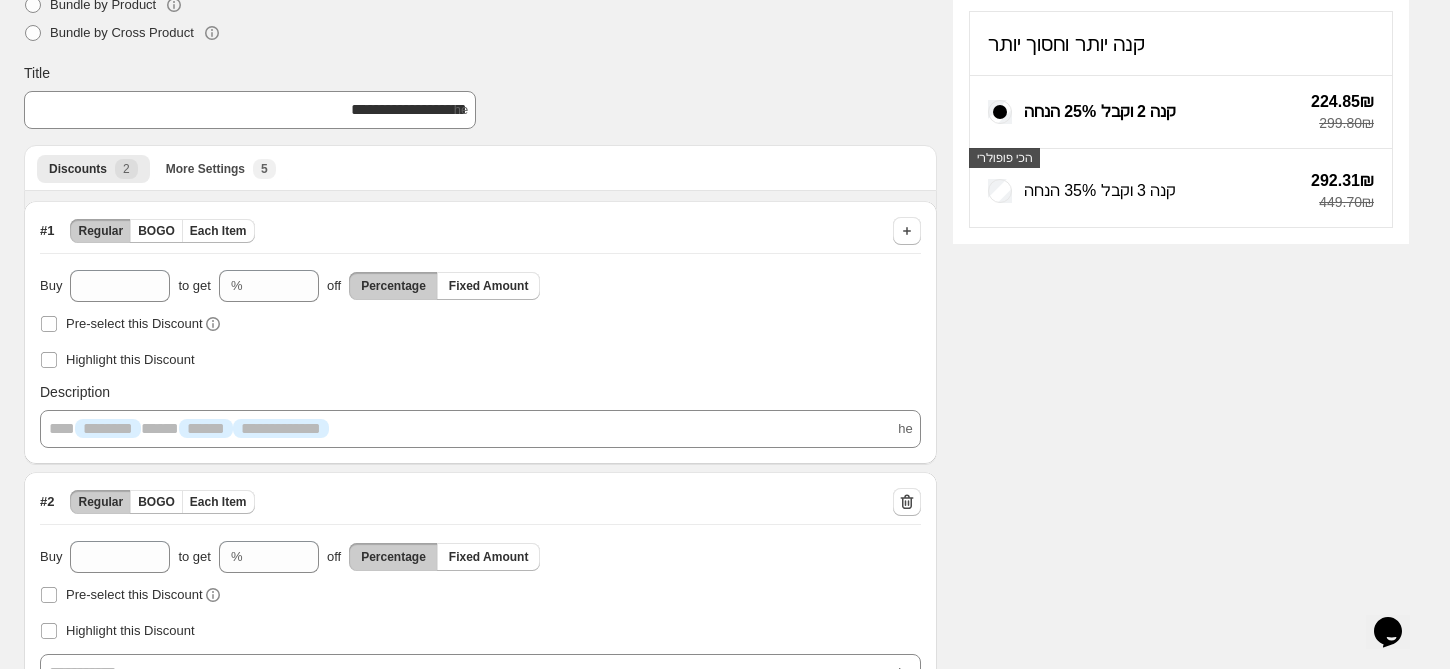 scroll, scrollTop: 0, scrollLeft: 0, axis: both 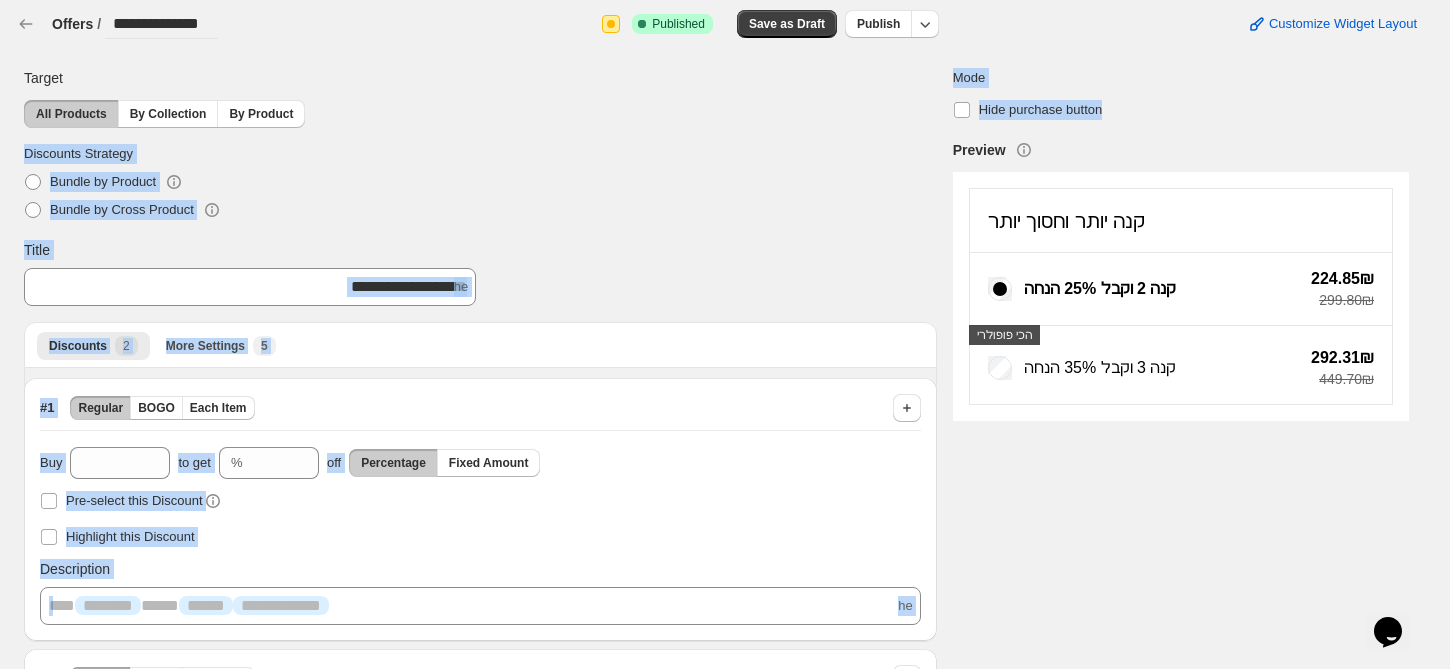 drag, startPoint x: 929, startPoint y: 110, endPoint x: 1132, endPoint y: 109, distance: 203.00246 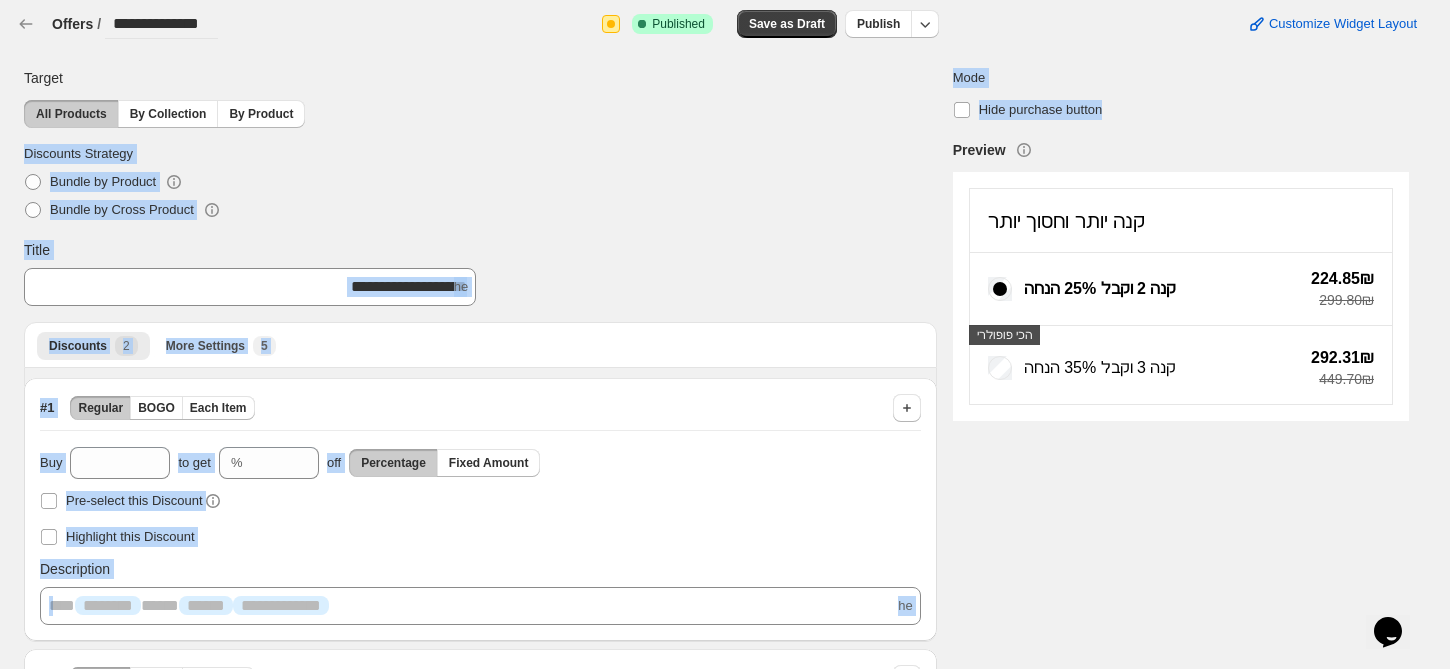 click on "**********" at bounding box center [708, 530] 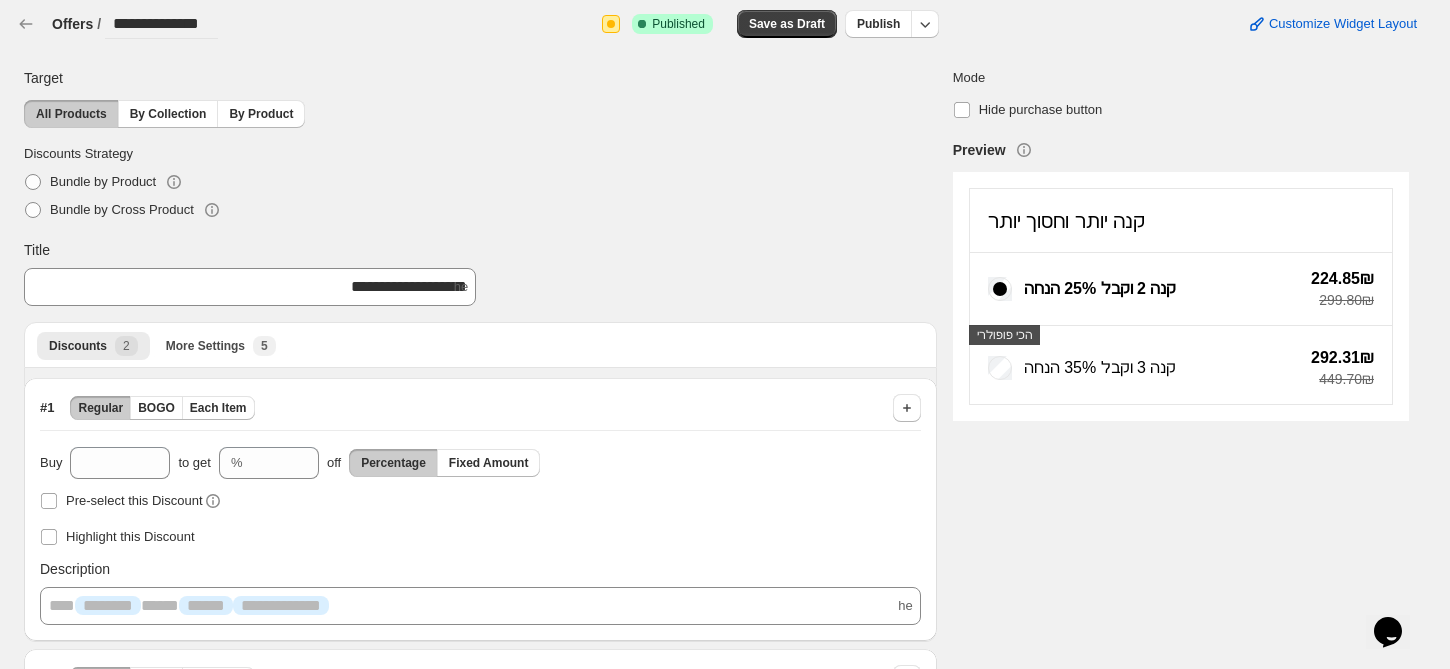 click on "Hide purchase button" at bounding box center [1181, 110] 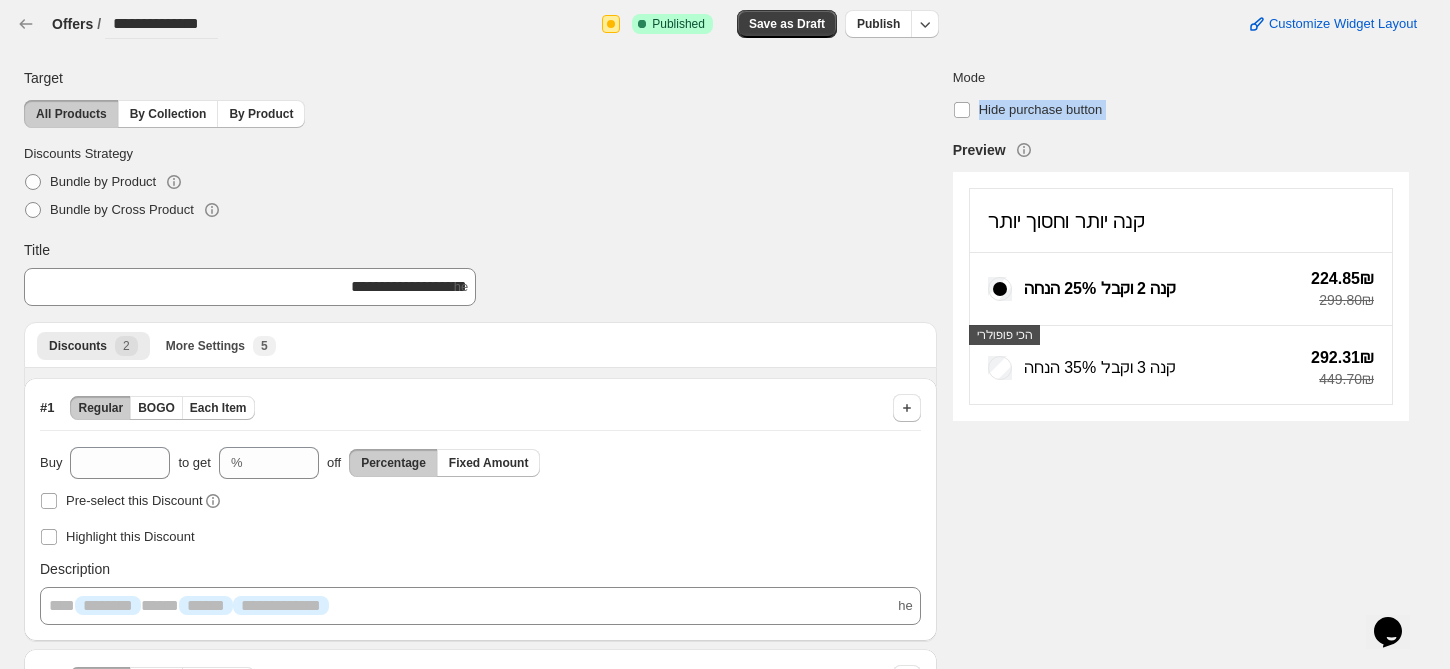 click on "Hide purchase button" at bounding box center [1181, 110] 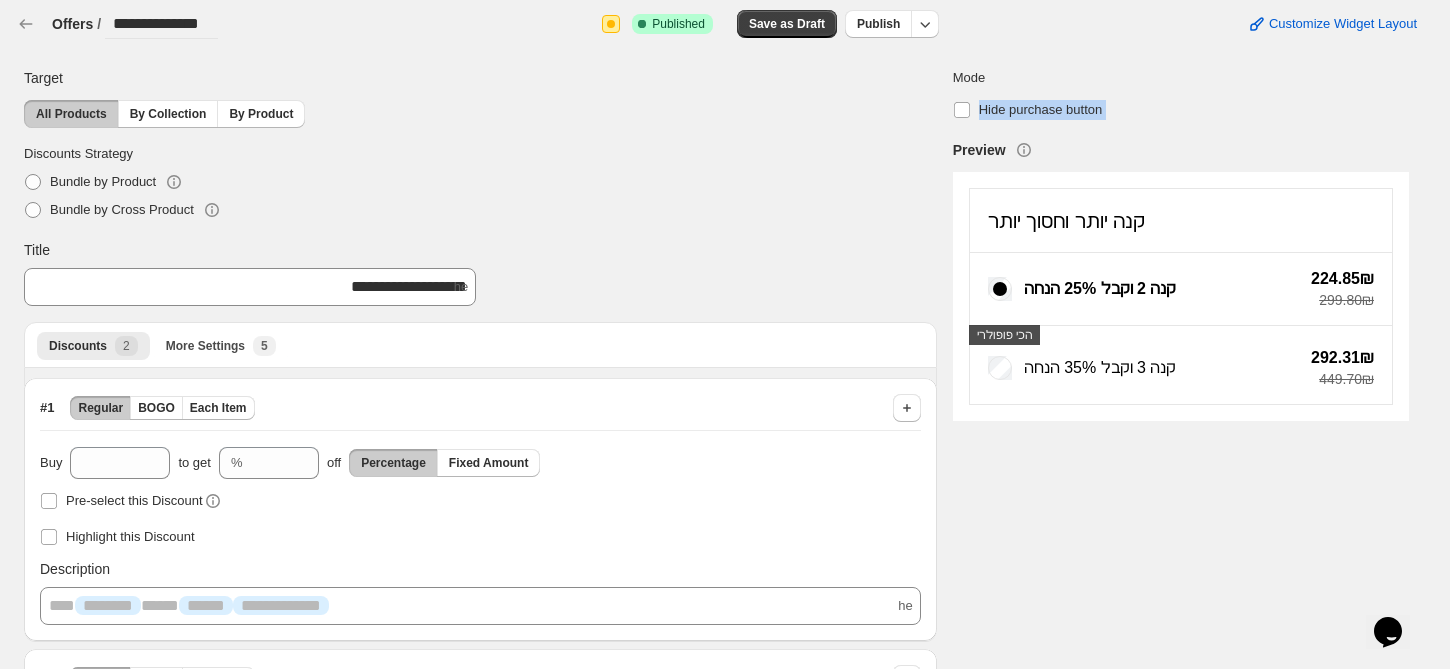 click on "Mode Hide purchase button" at bounding box center [1181, 96] 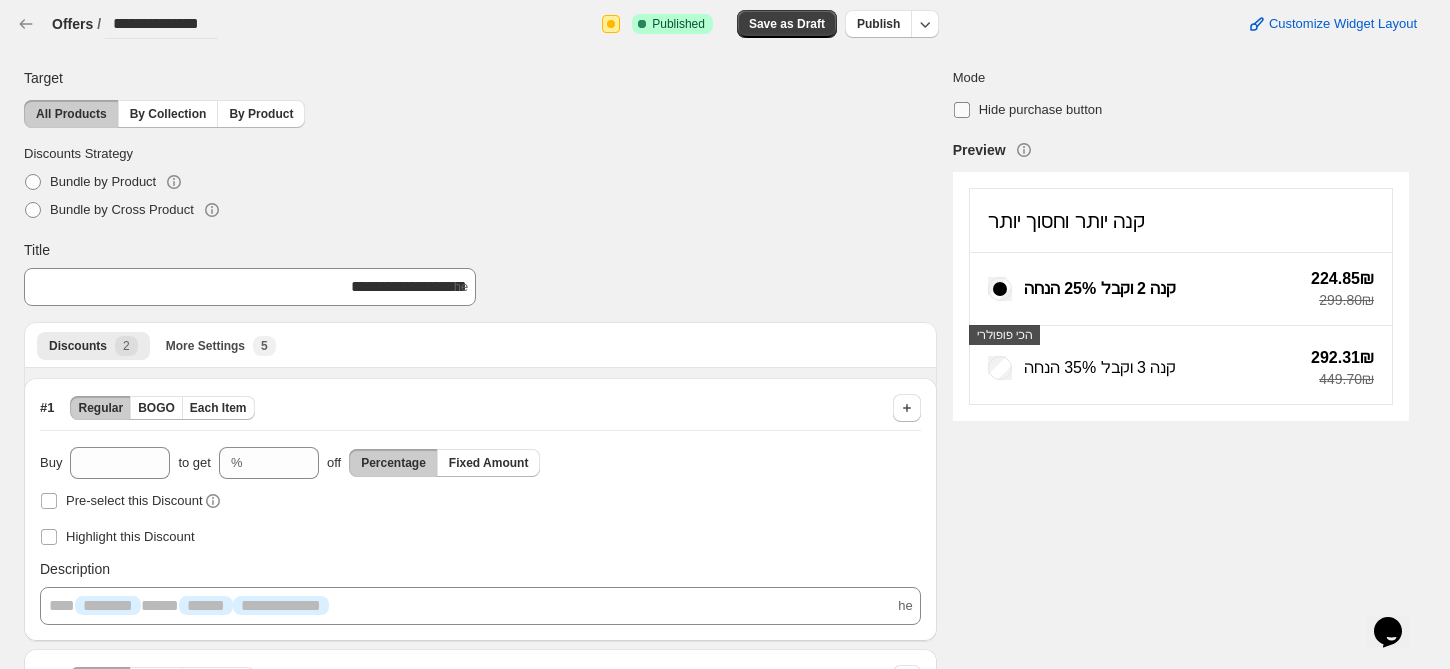 click at bounding box center [962, 110] 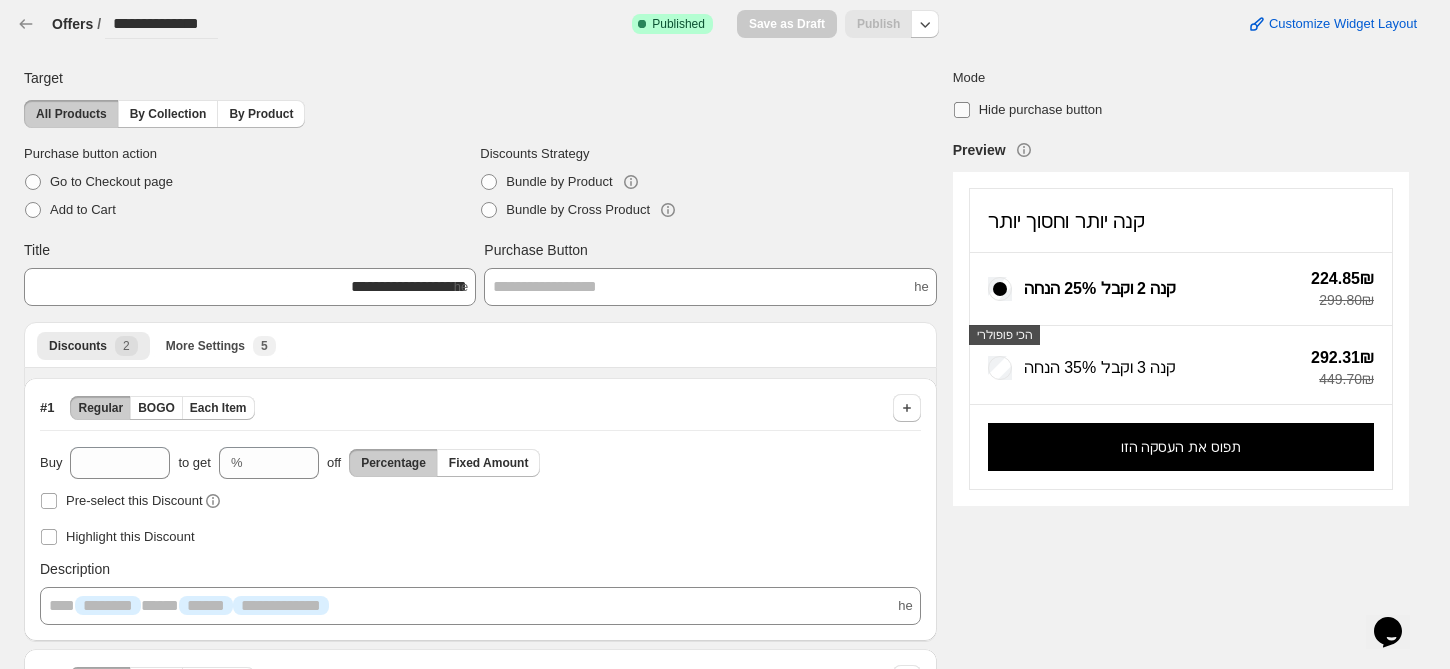 click at bounding box center (962, 110) 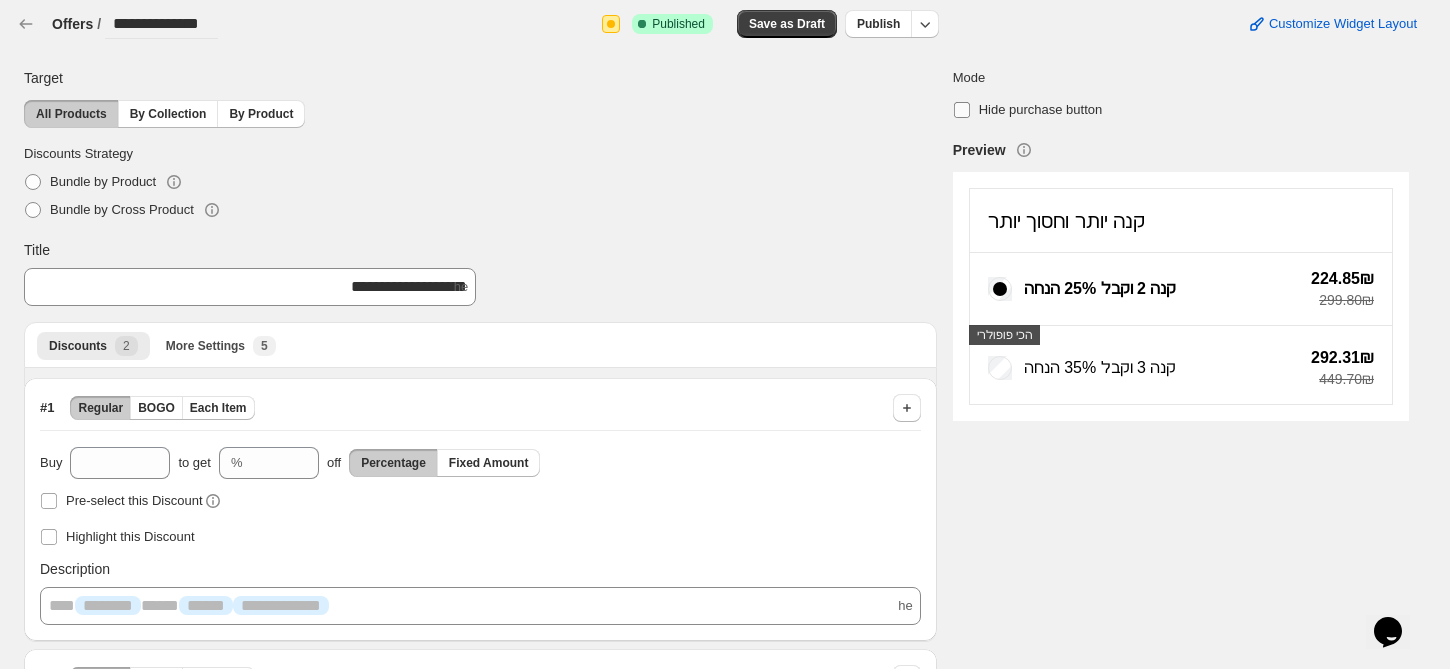 click at bounding box center (962, 110) 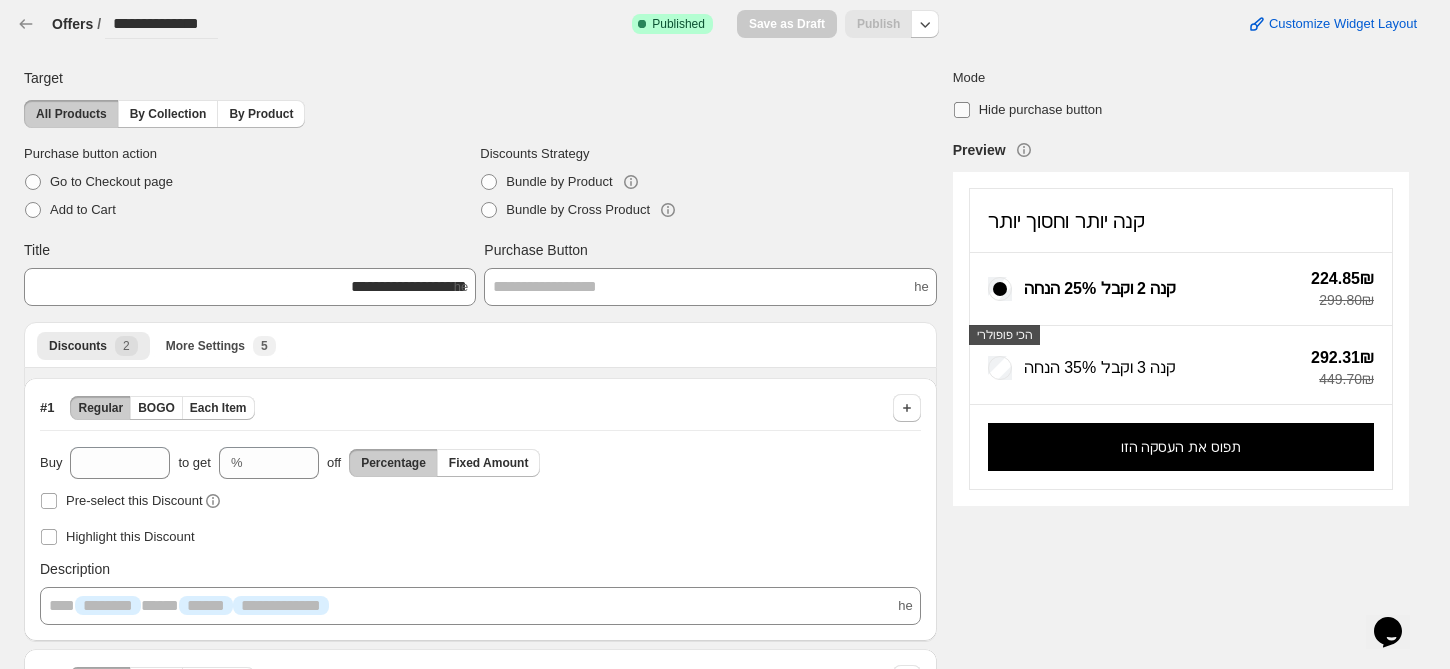 click at bounding box center (962, 110) 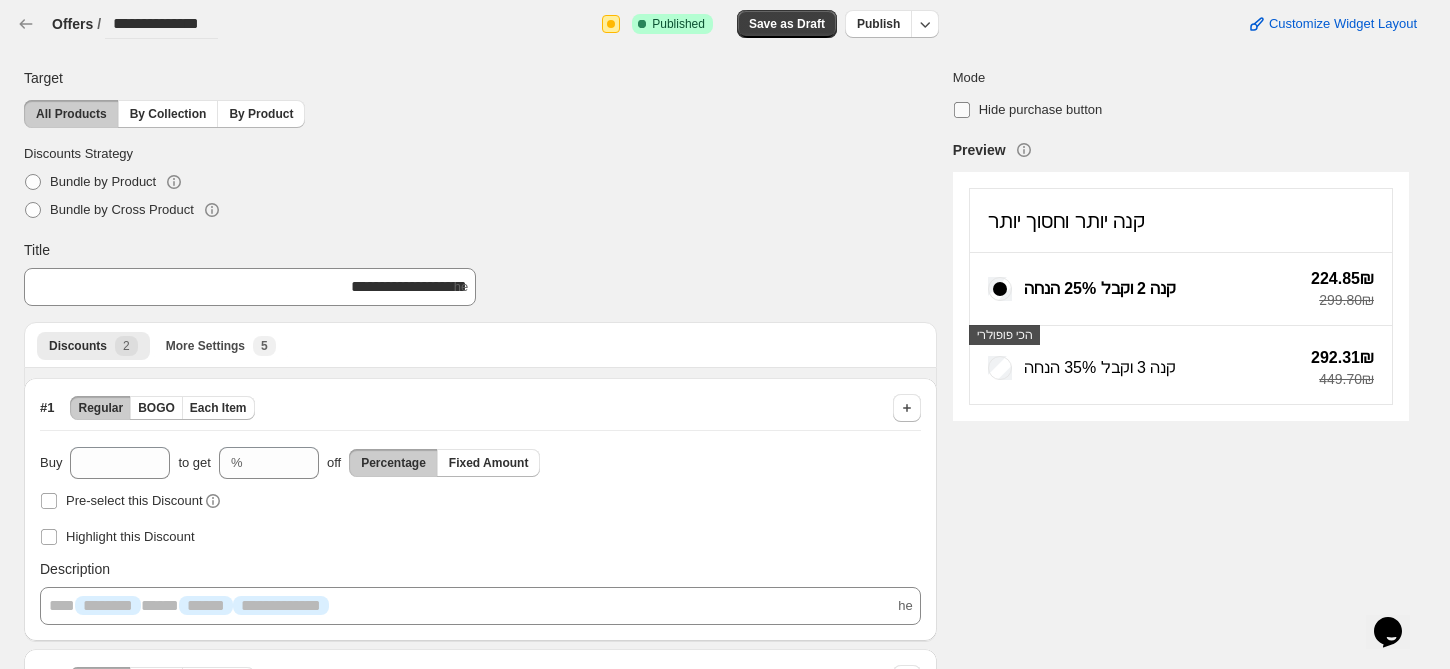 click at bounding box center [962, 110] 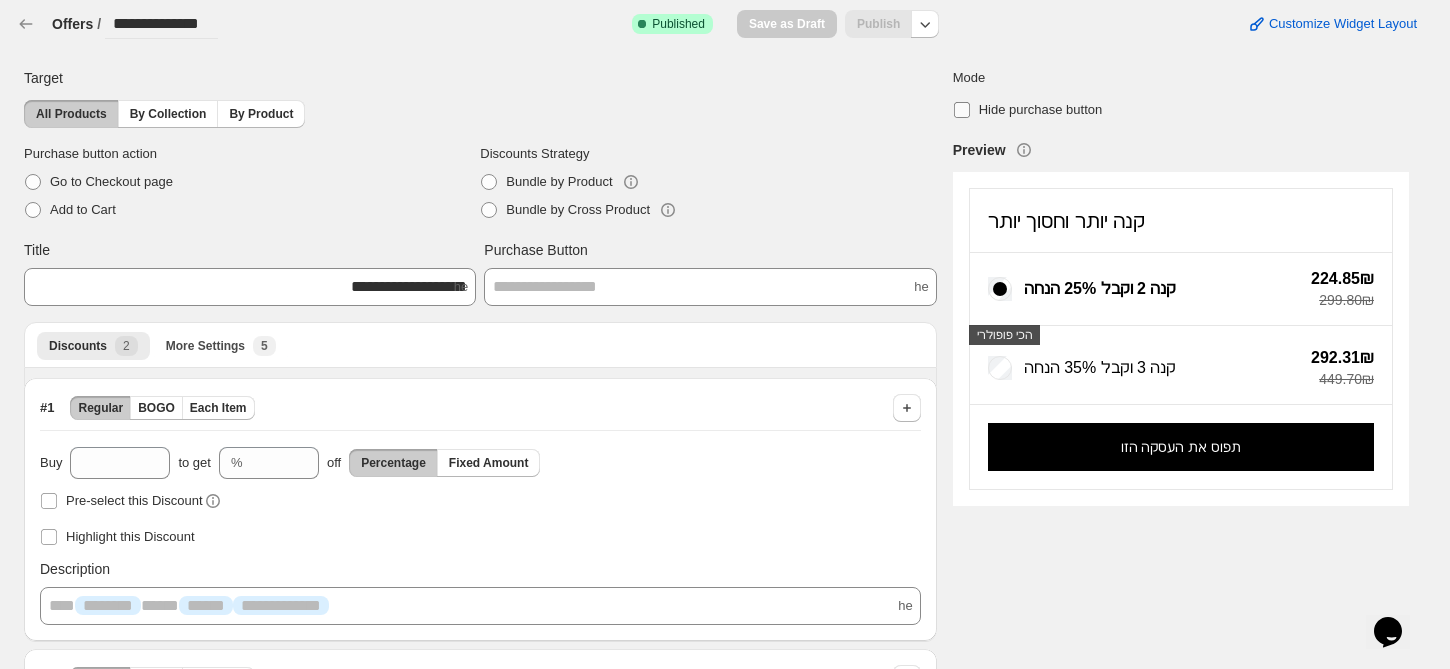 click at bounding box center (962, 110) 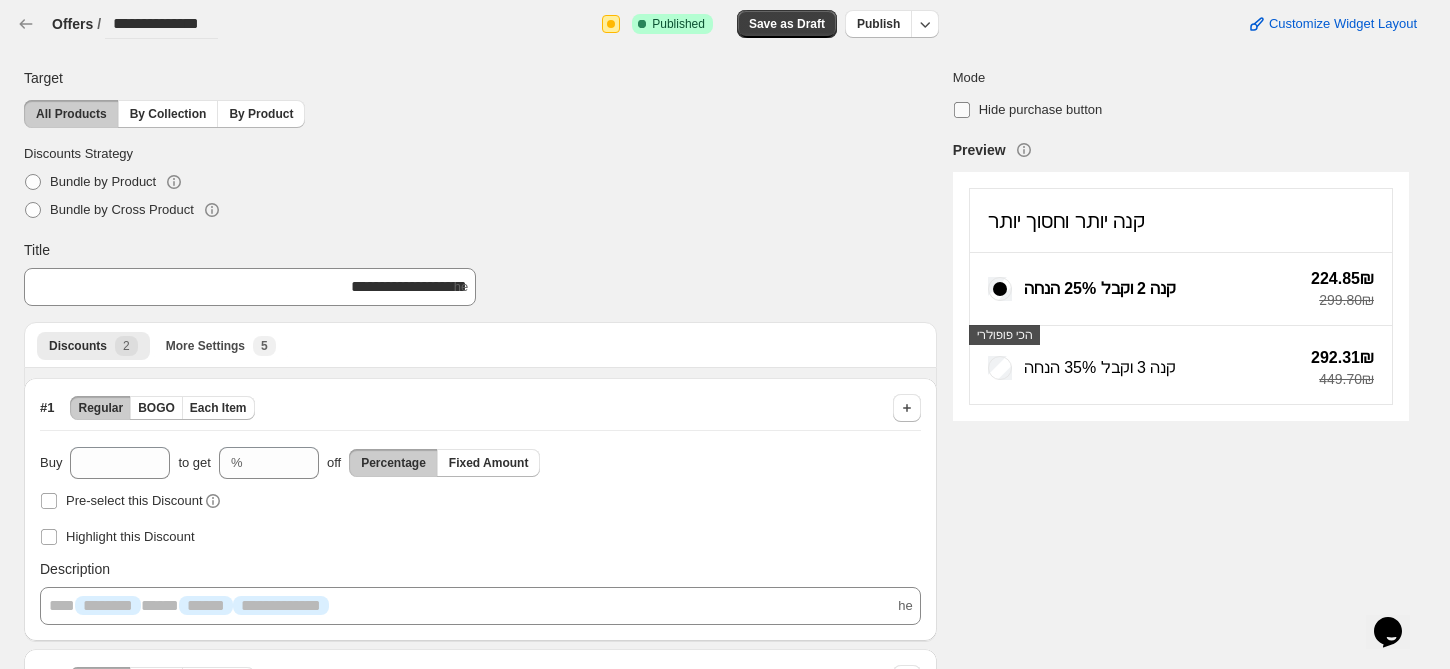 click at bounding box center [962, 110] 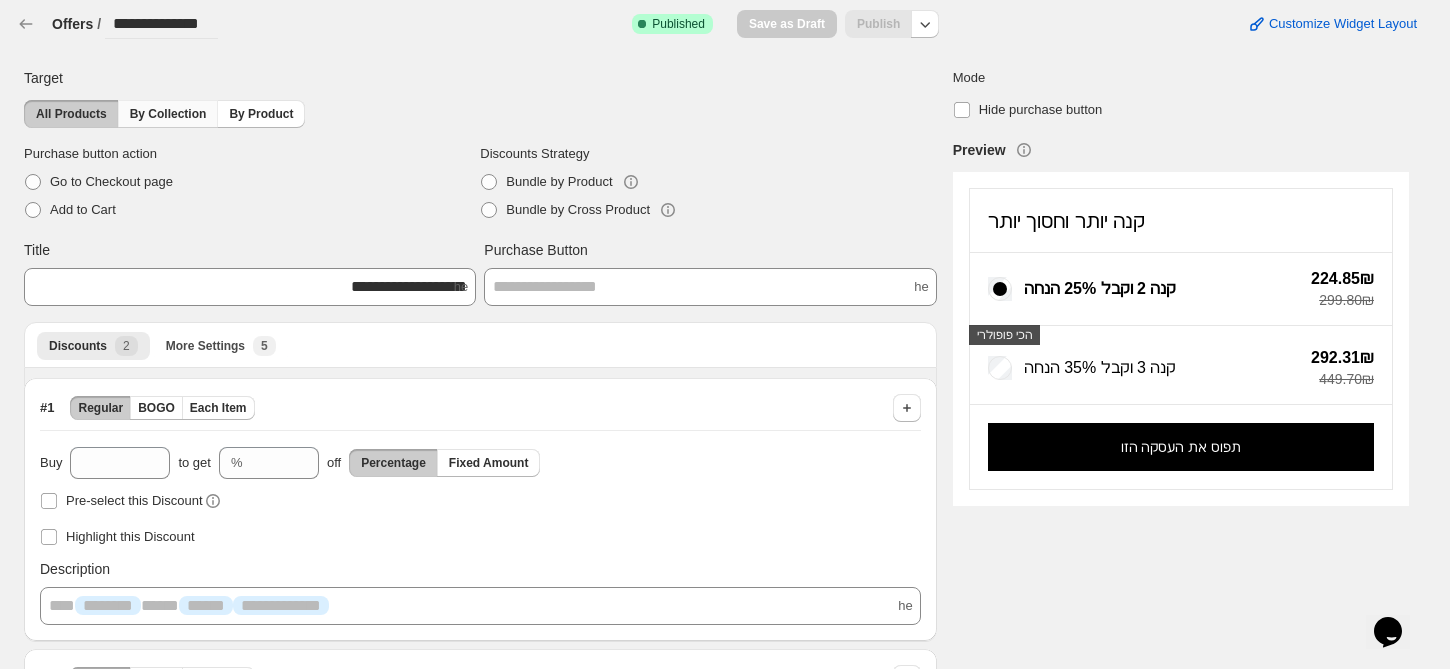 click on "By Collection" at bounding box center (168, 114) 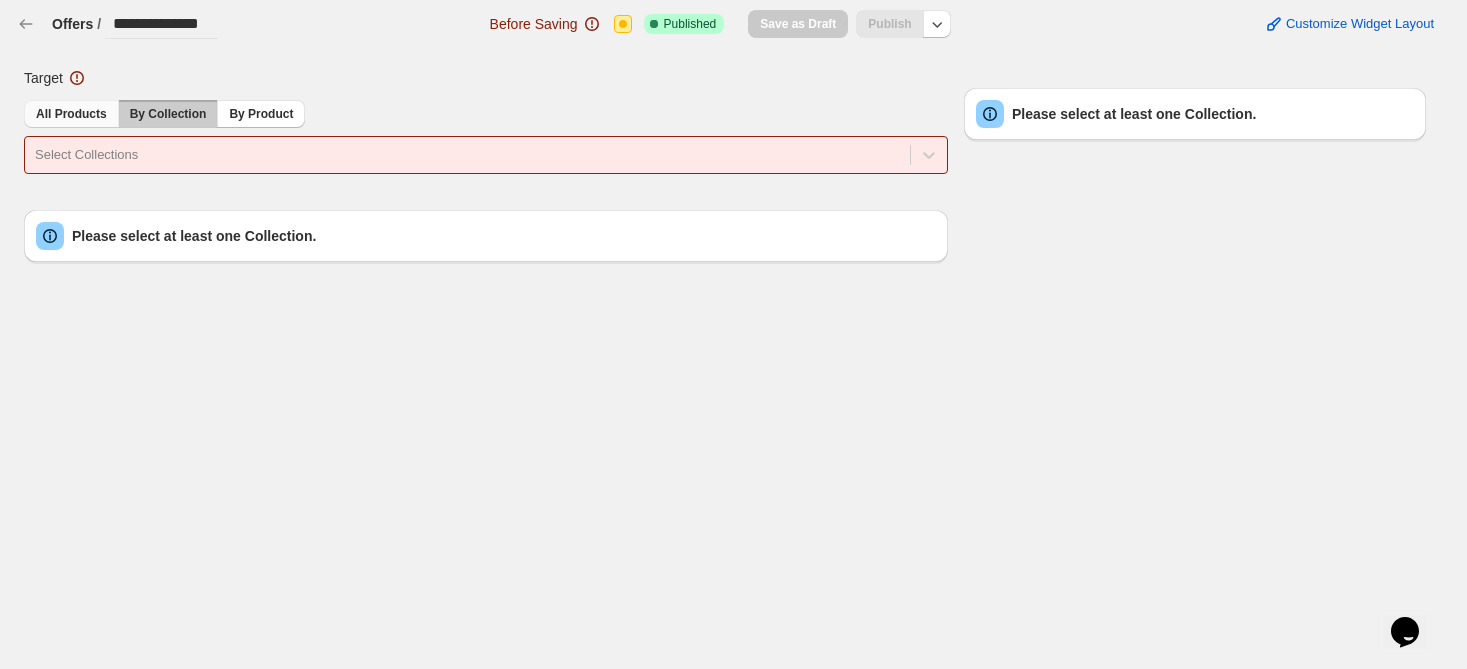 click on "All Products" at bounding box center (71, 114) 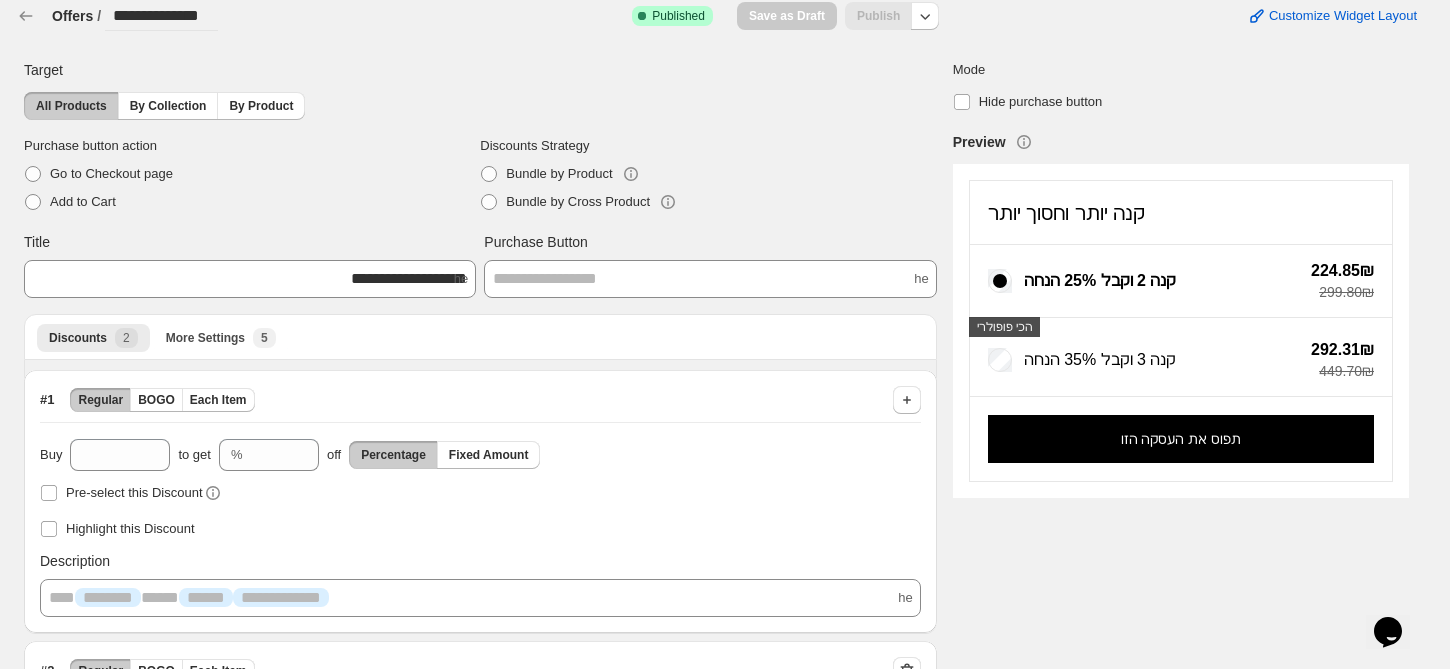 scroll, scrollTop: 0, scrollLeft: 0, axis: both 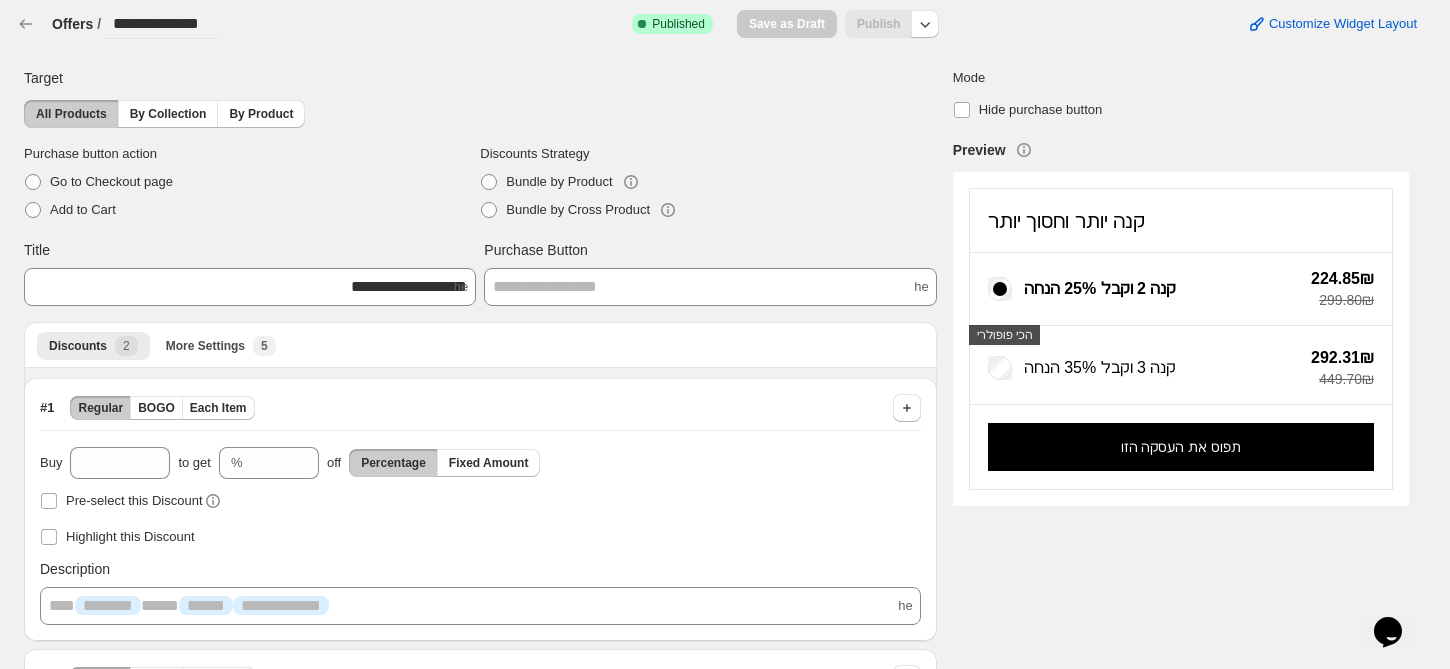 click on "**********" at bounding box center (708, 530) 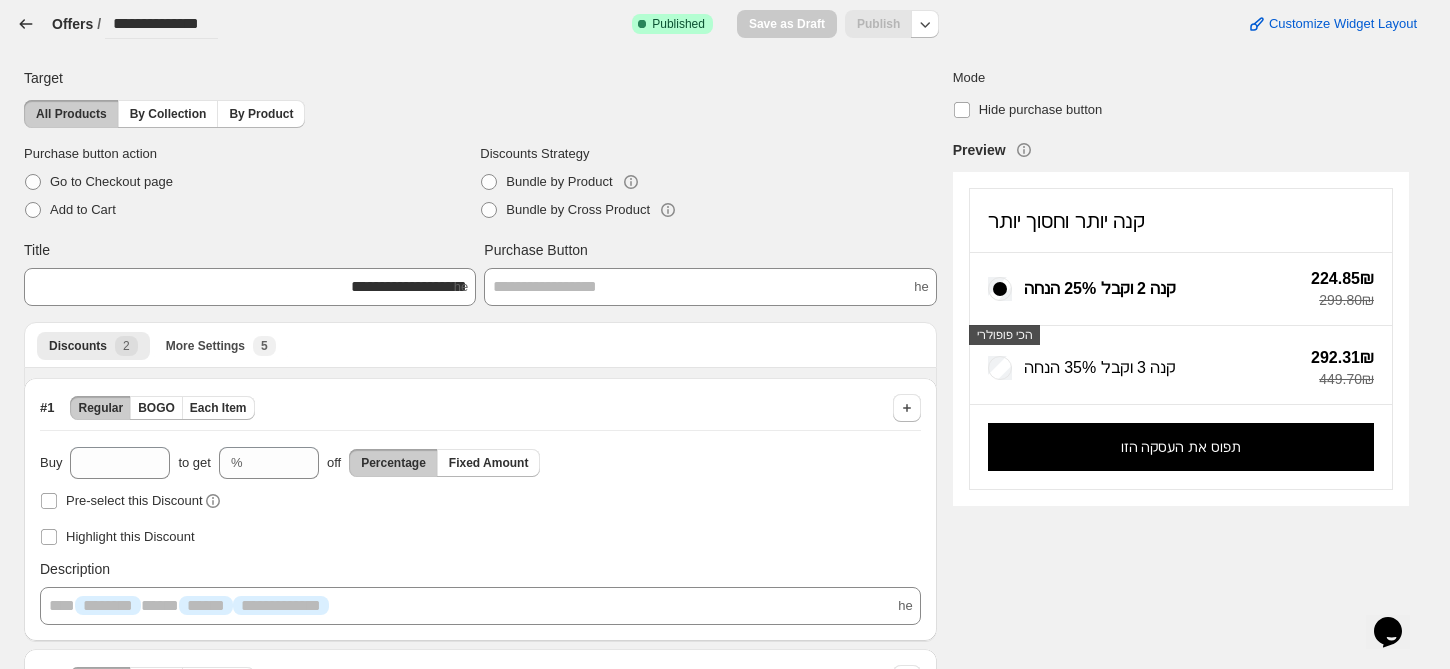 click 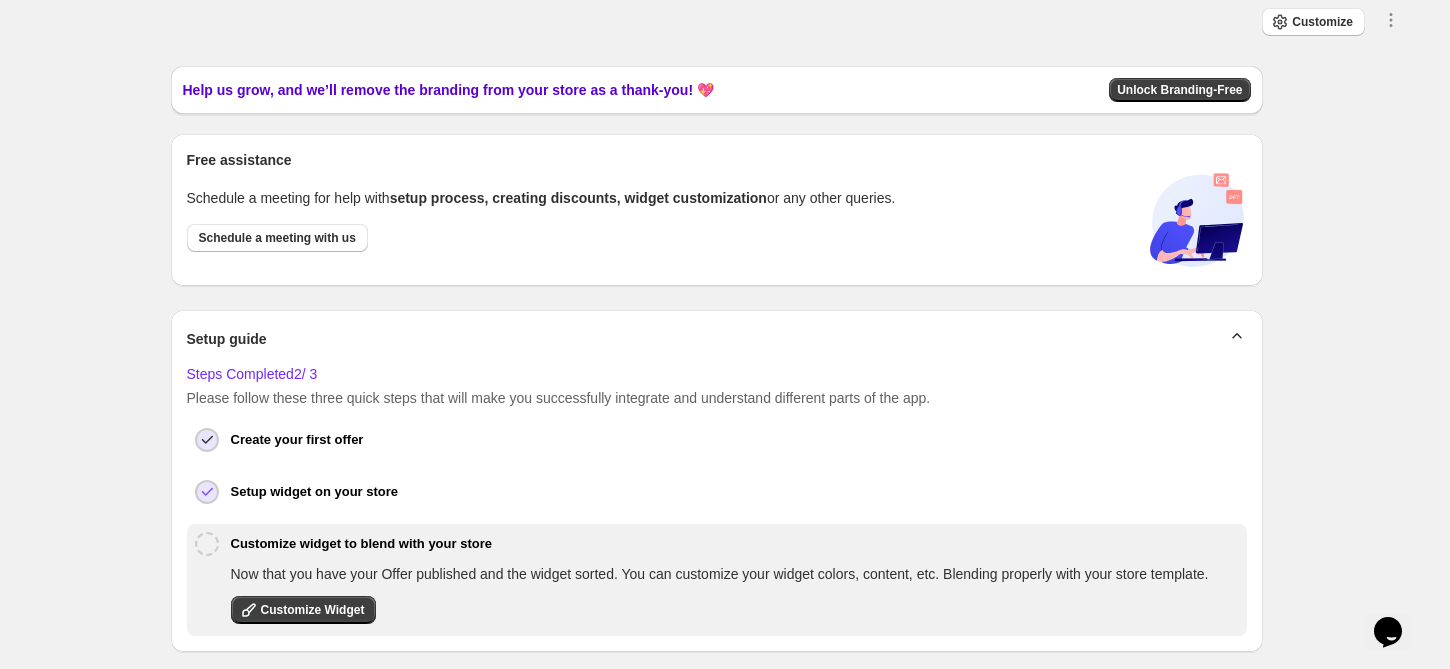 click on "Help us grow, and we’ll remove the branding from your store as a thank-you! 💖 Unlock Branding-Free" at bounding box center [717, 90] 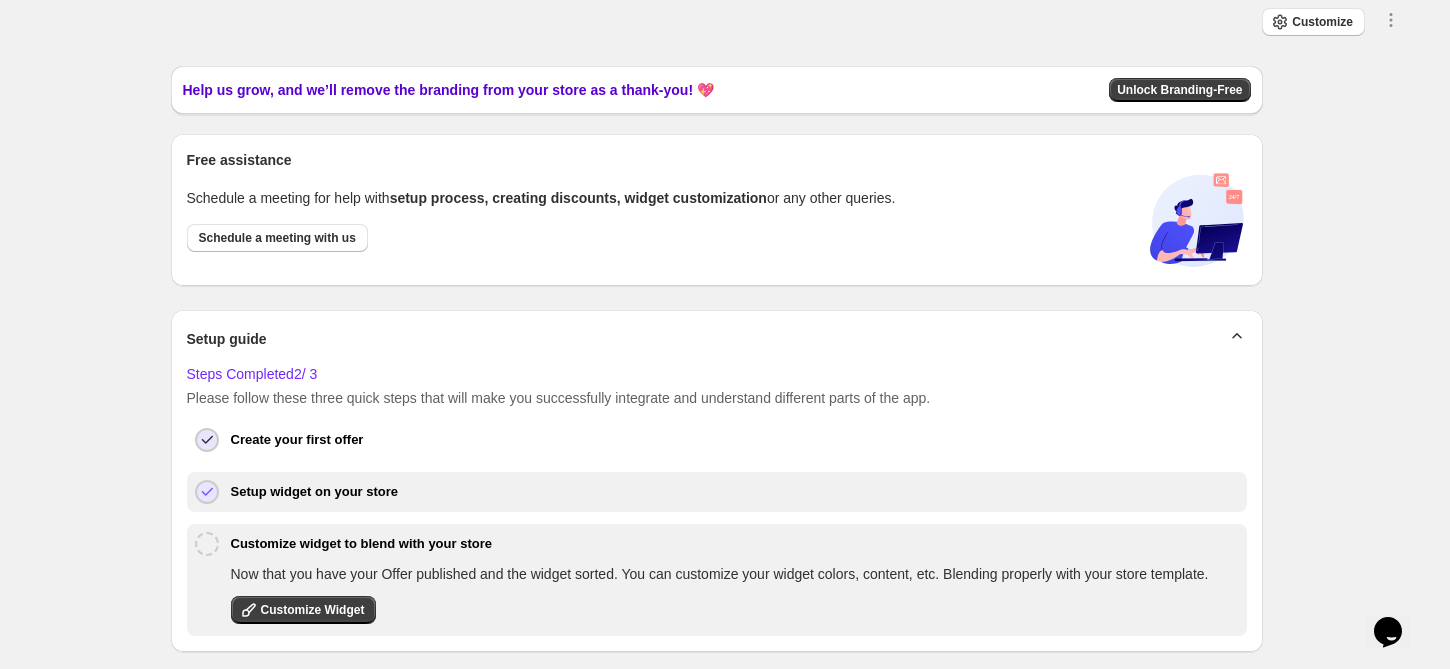 click on "Setup widget on your store" at bounding box center [315, 492] 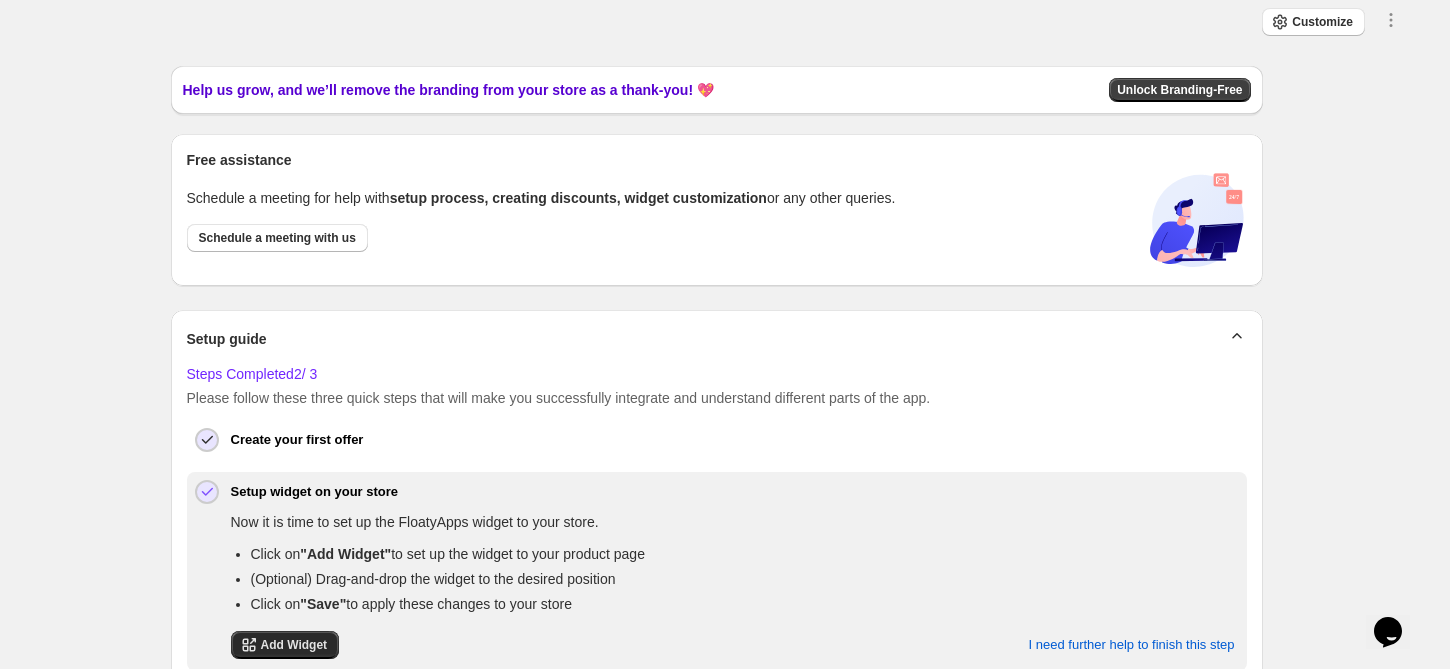 click on "Add Widget" at bounding box center [294, 645] 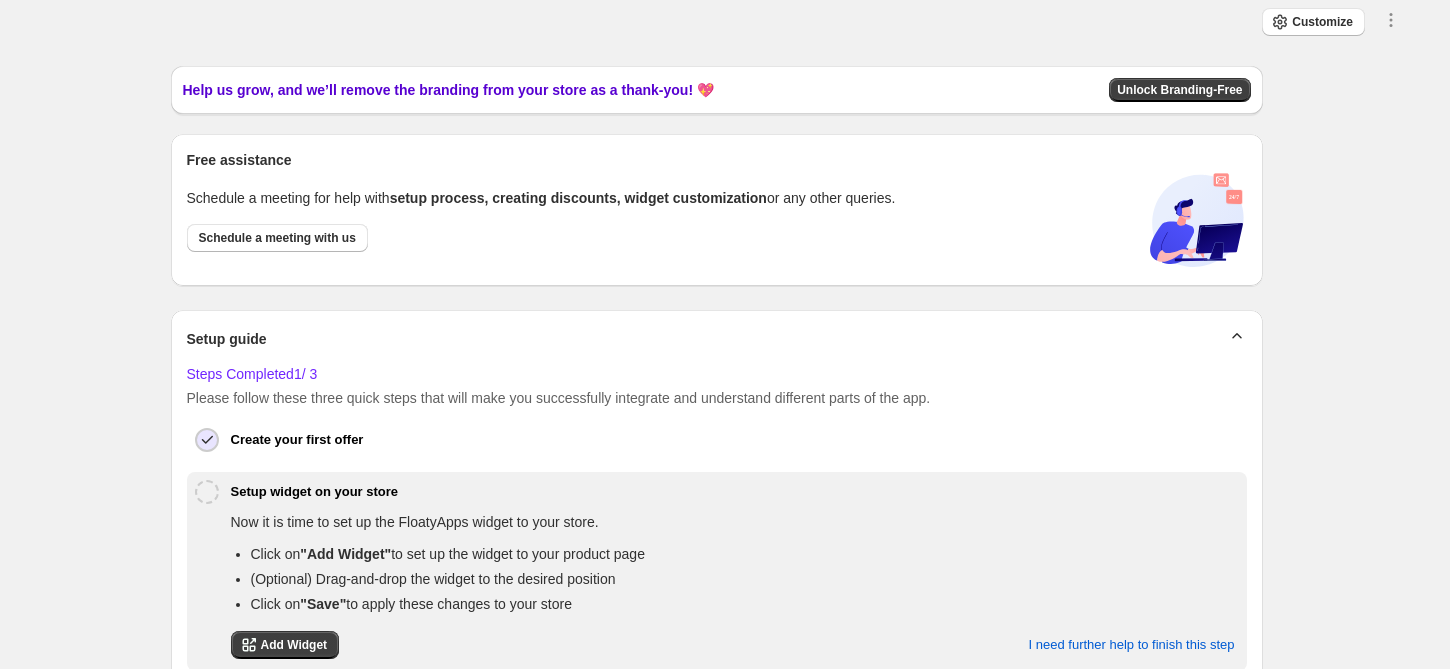 scroll, scrollTop: 0, scrollLeft: 0, axis: both 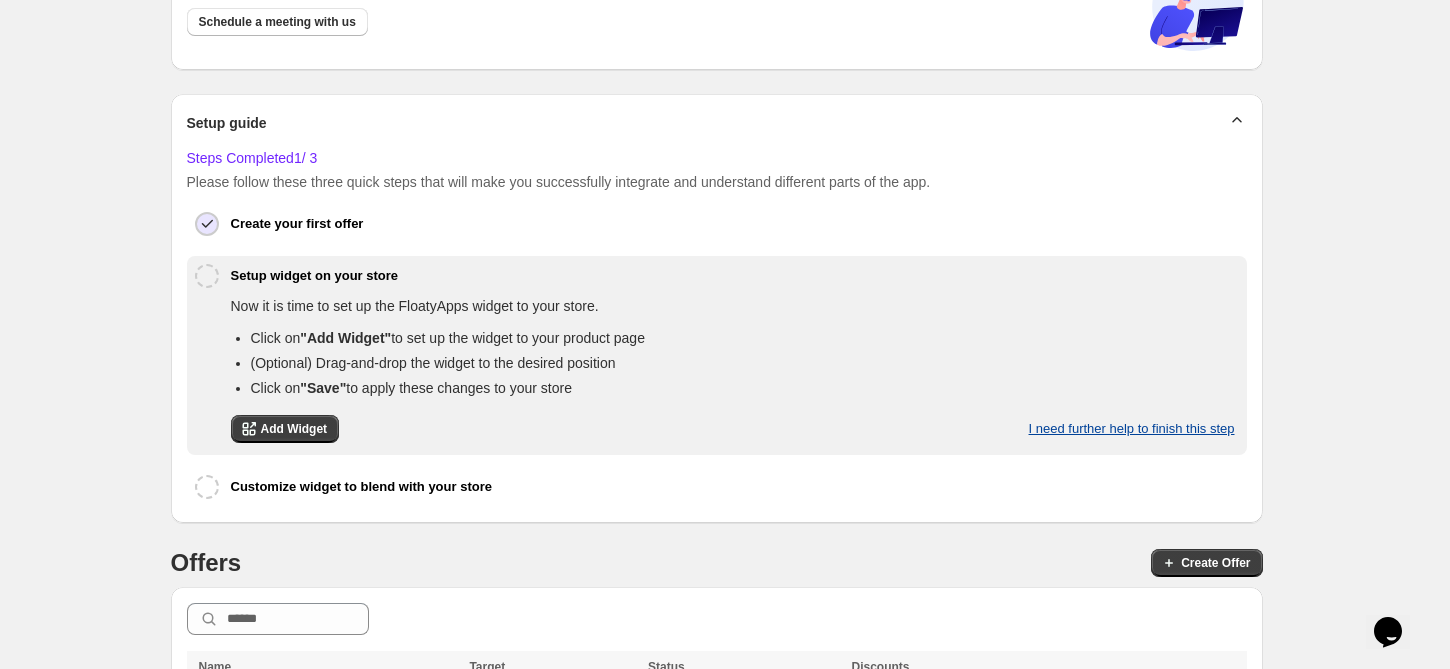 click on "I need further help to finish this step" at bounding box center [1132, 429] 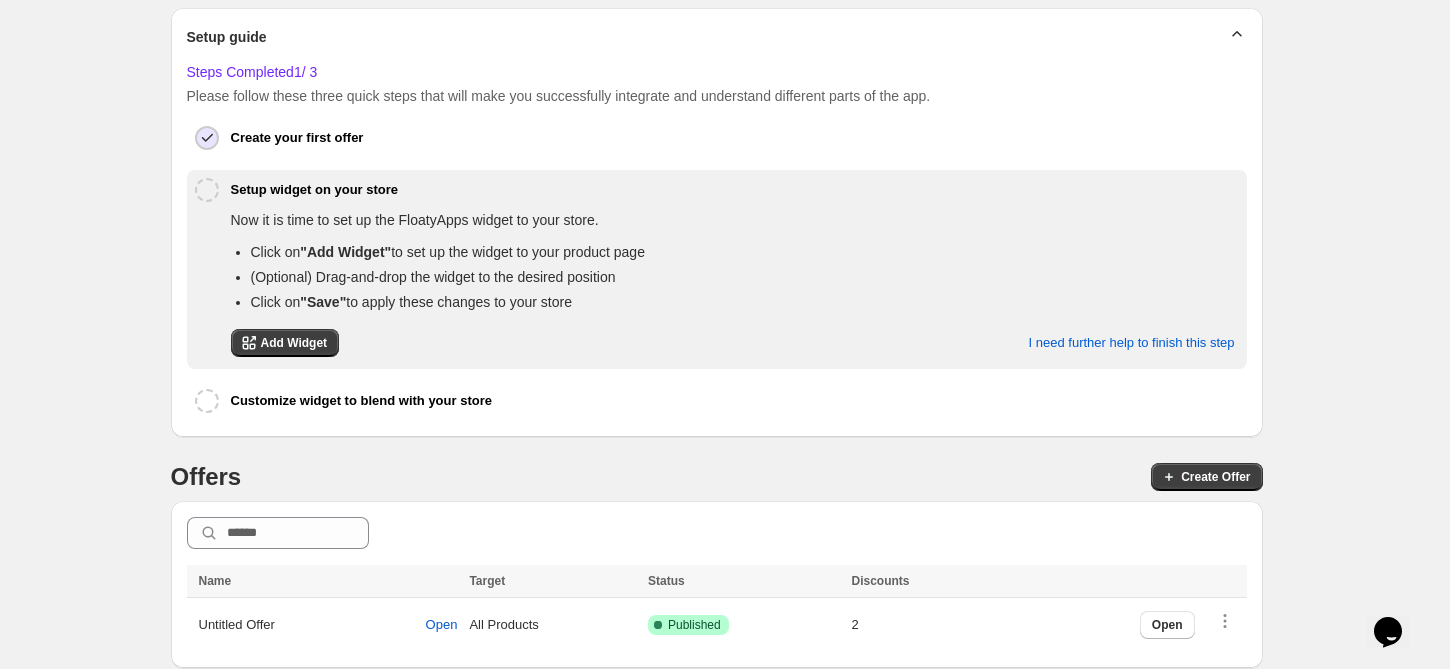 scroll, scrollTop: 303, scrollLeft: 0, axis: vertical 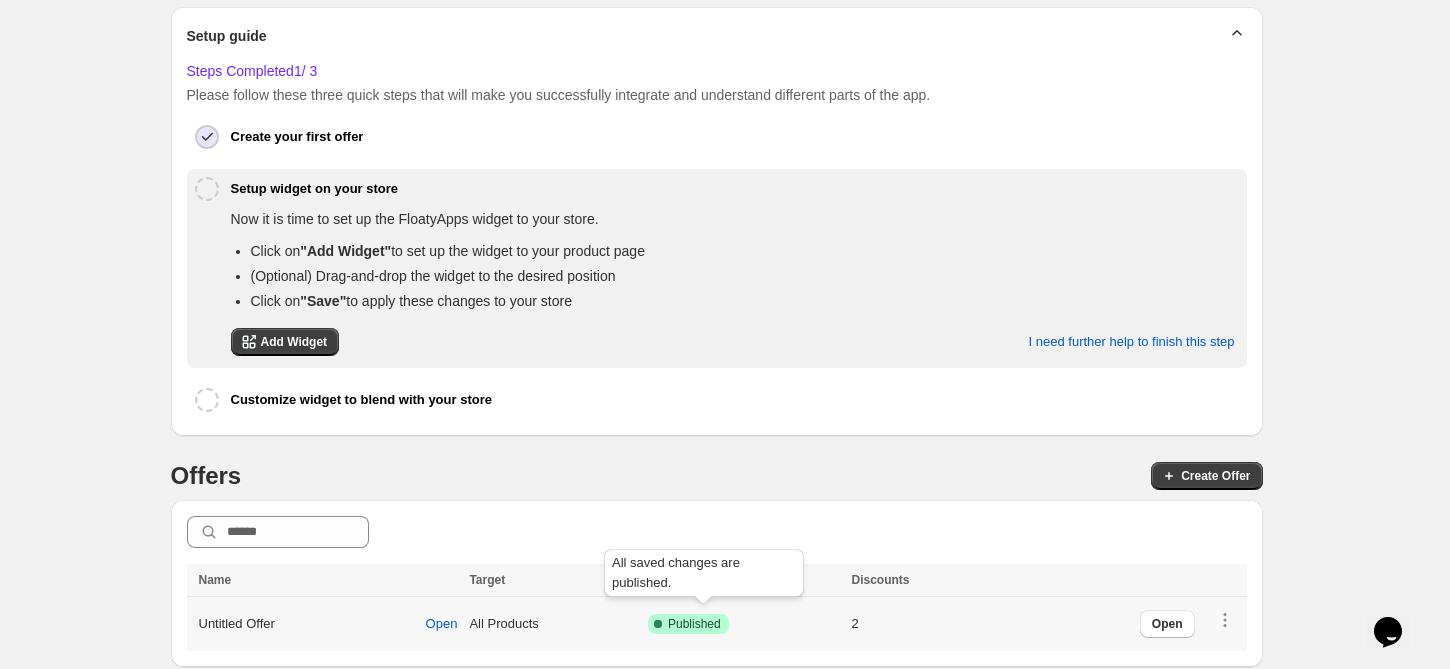 click on "Published" at bounding box center (694, 624) 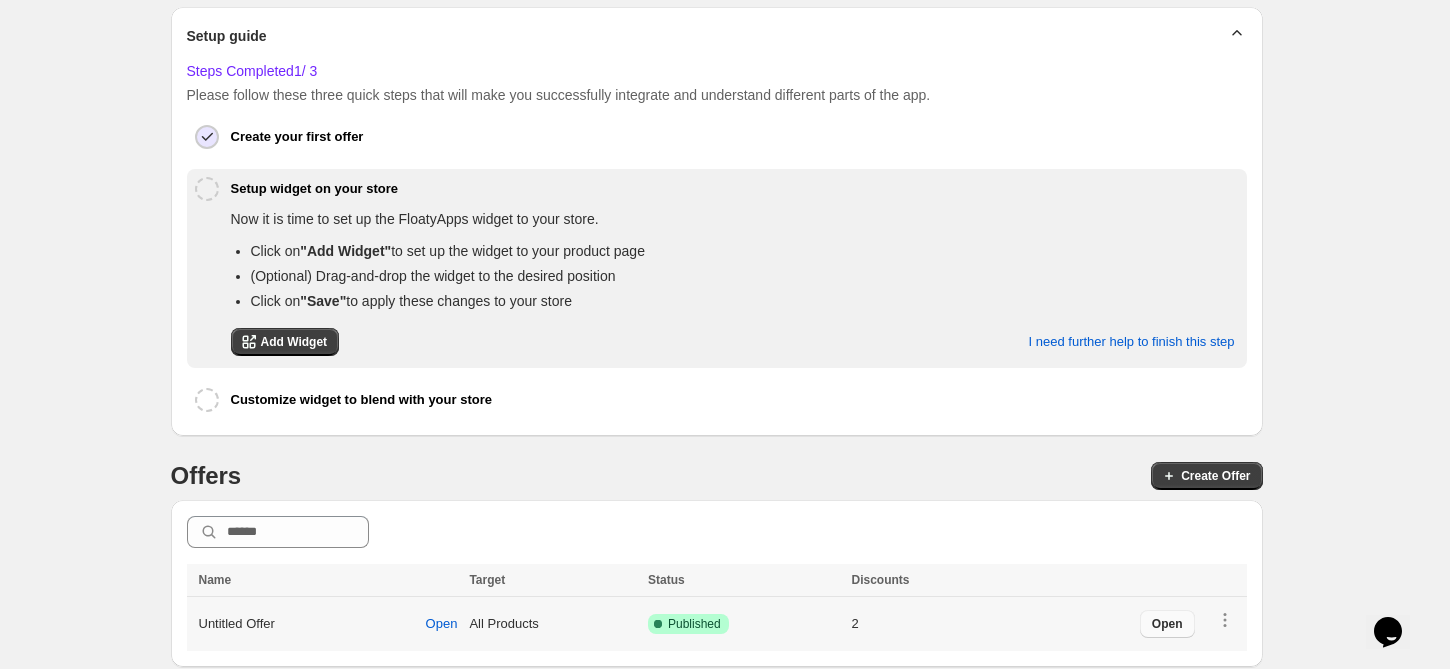 click on "Open" at bounding box center (1167, 624) 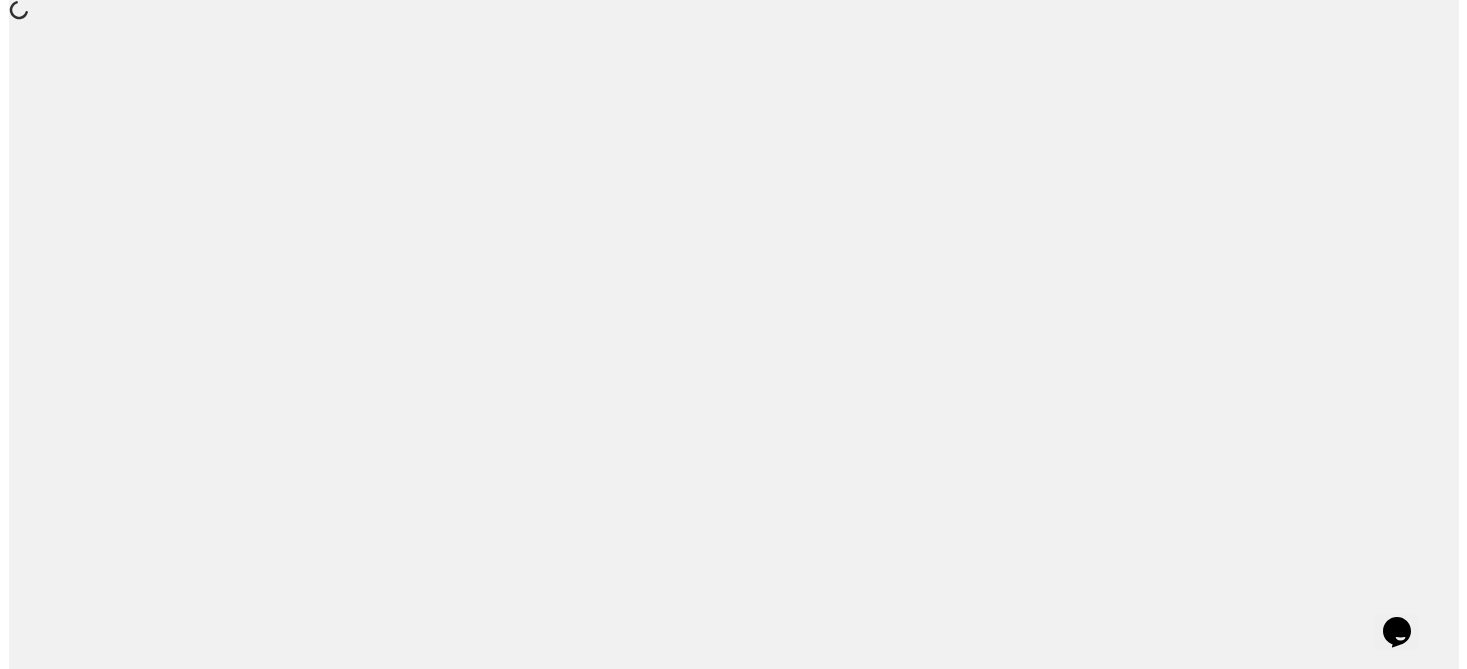 scroll, scrollTop: 0, scrollLeft: 0, axis: both 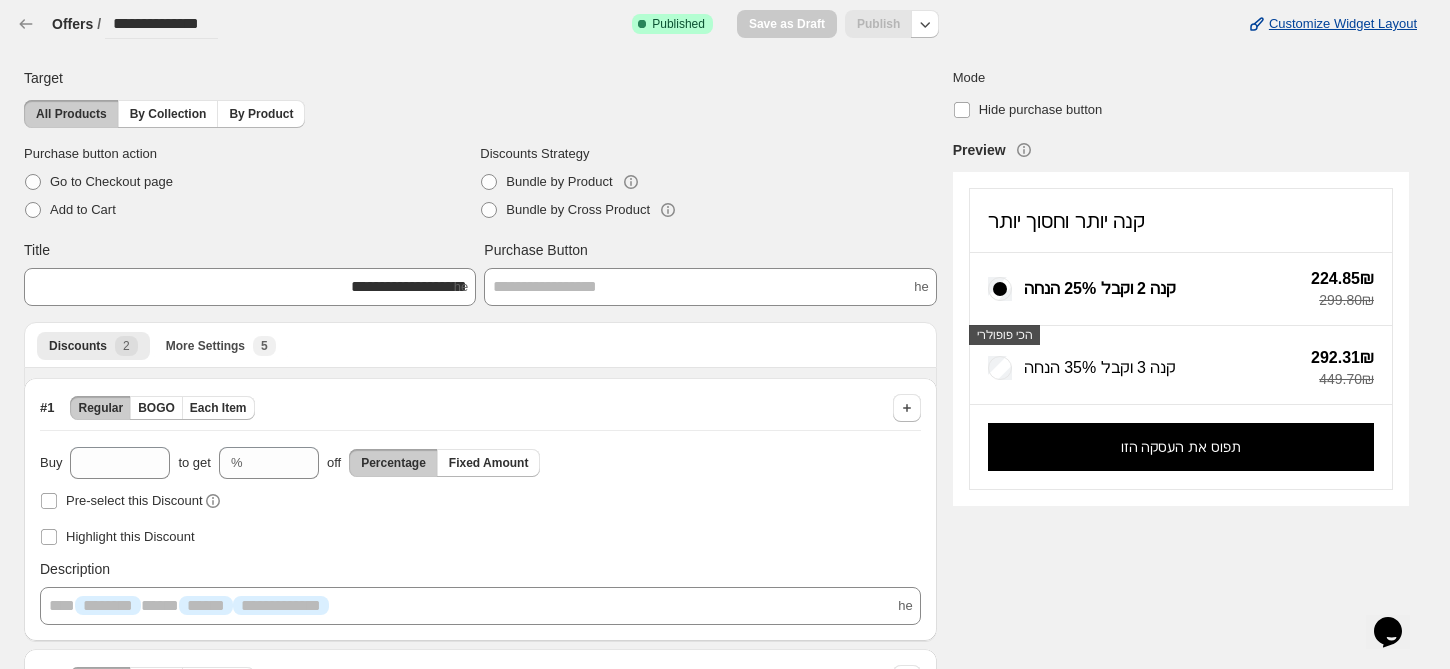 click on "Customize Widget Layout" at bounding box center (1343, 24) 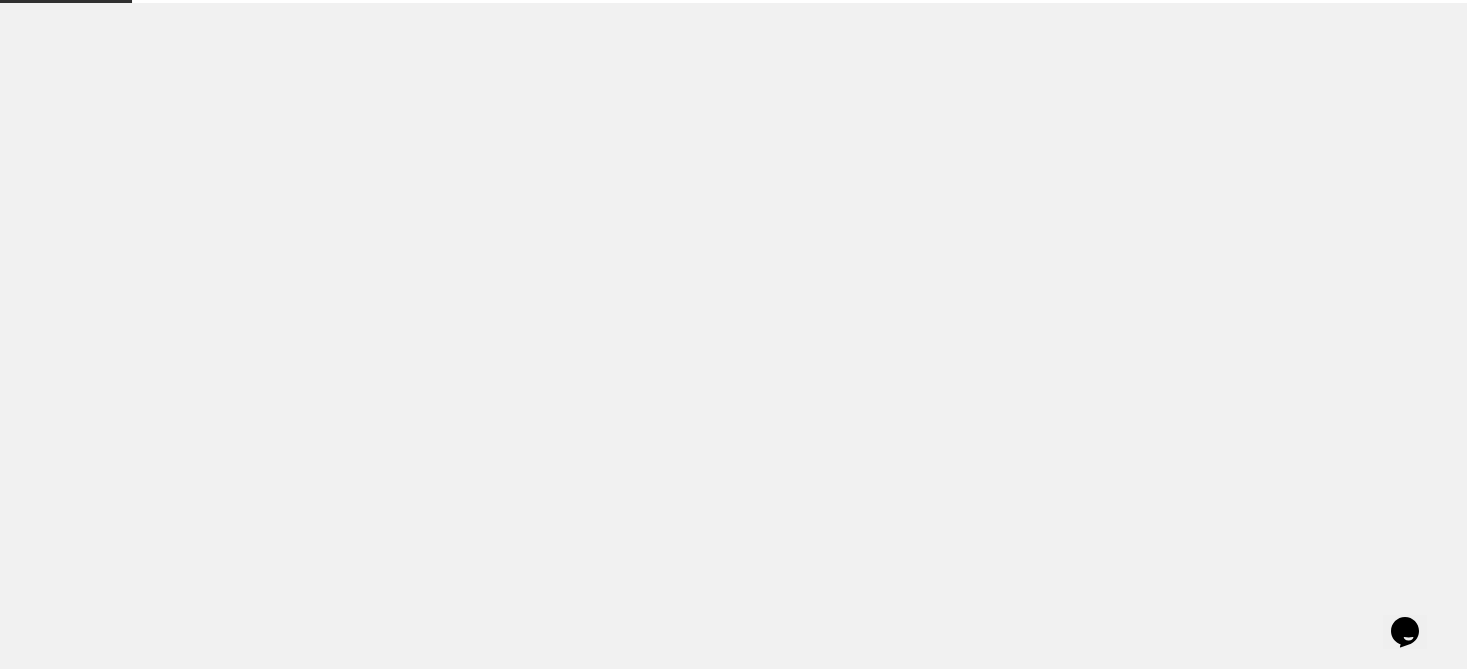 select on "*******" 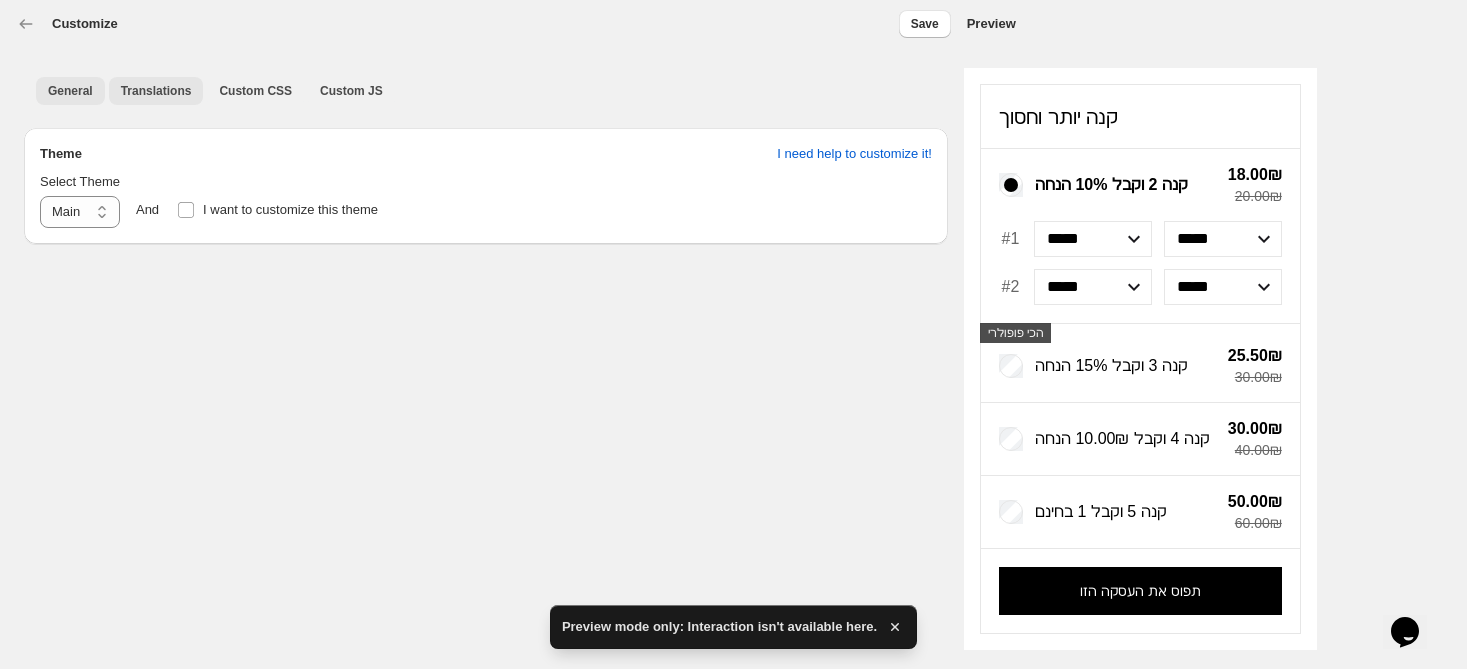 click on "Translations" at bounding box center (156, 91) 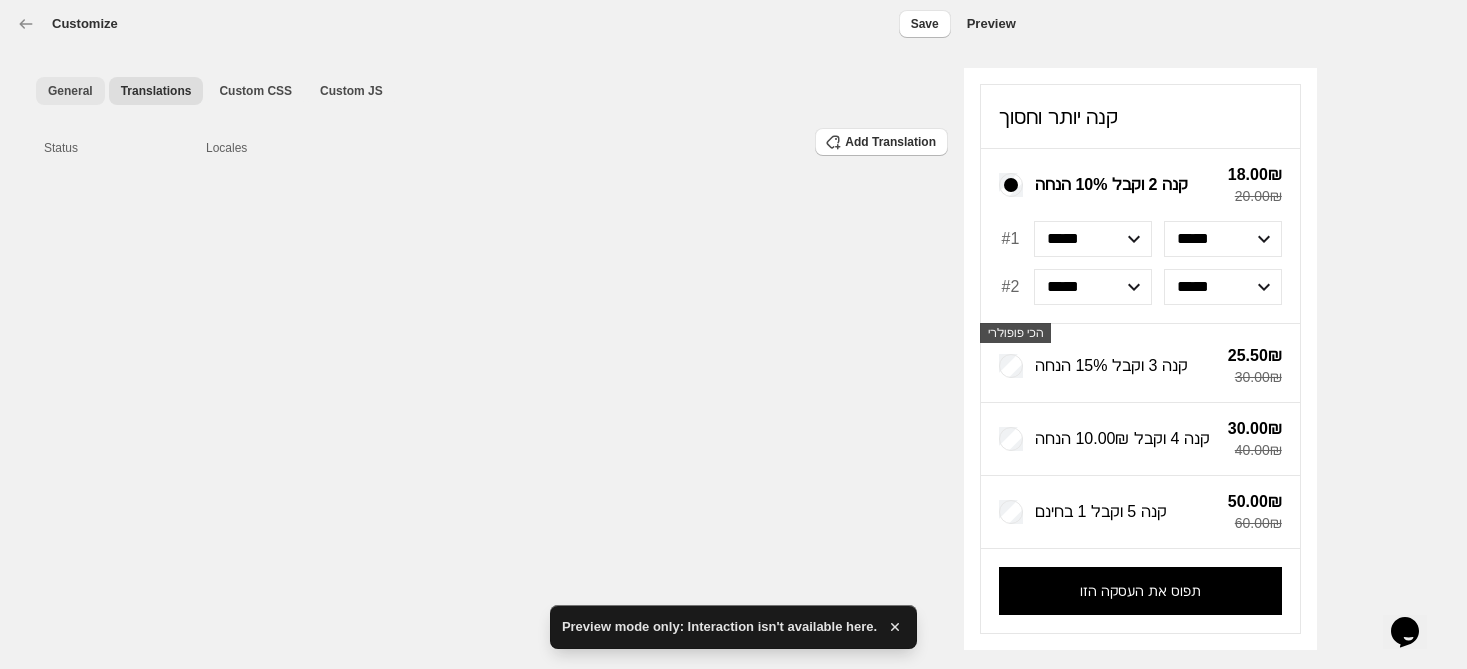 click on "General" at bounding box center [70, 91] 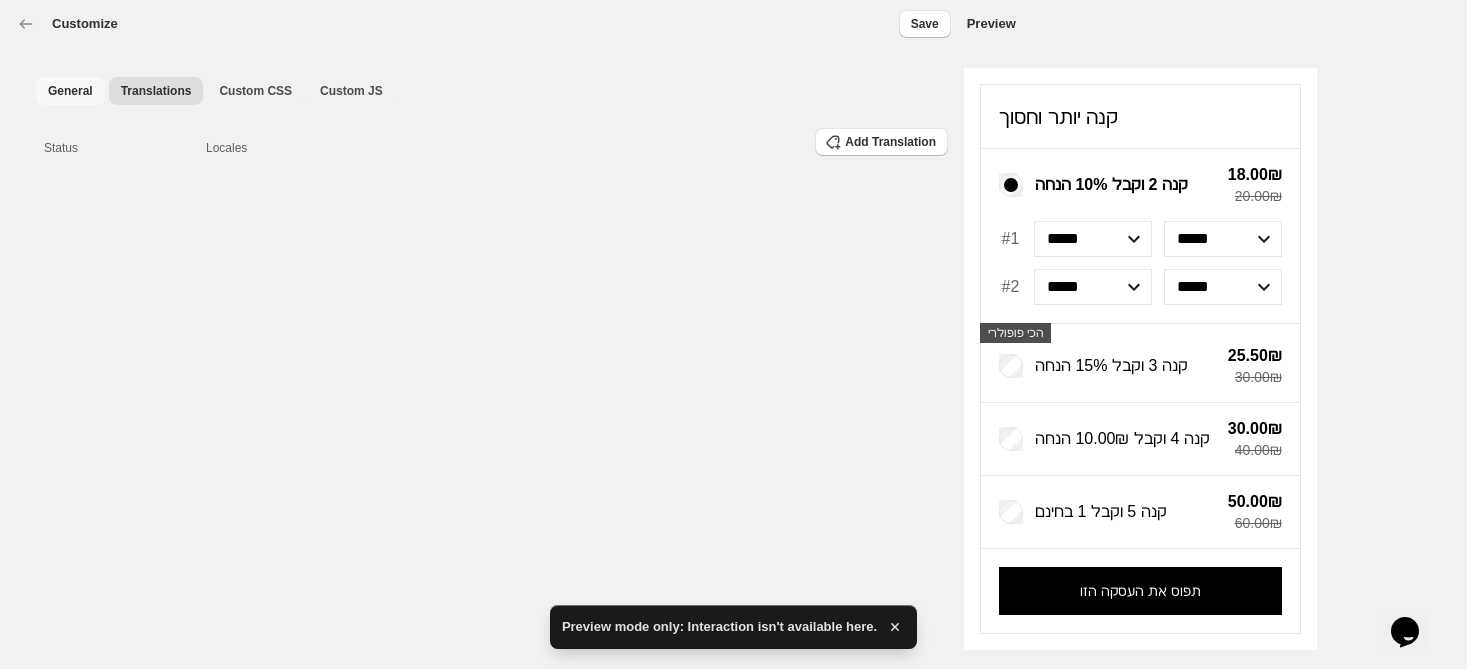 select on "*******" 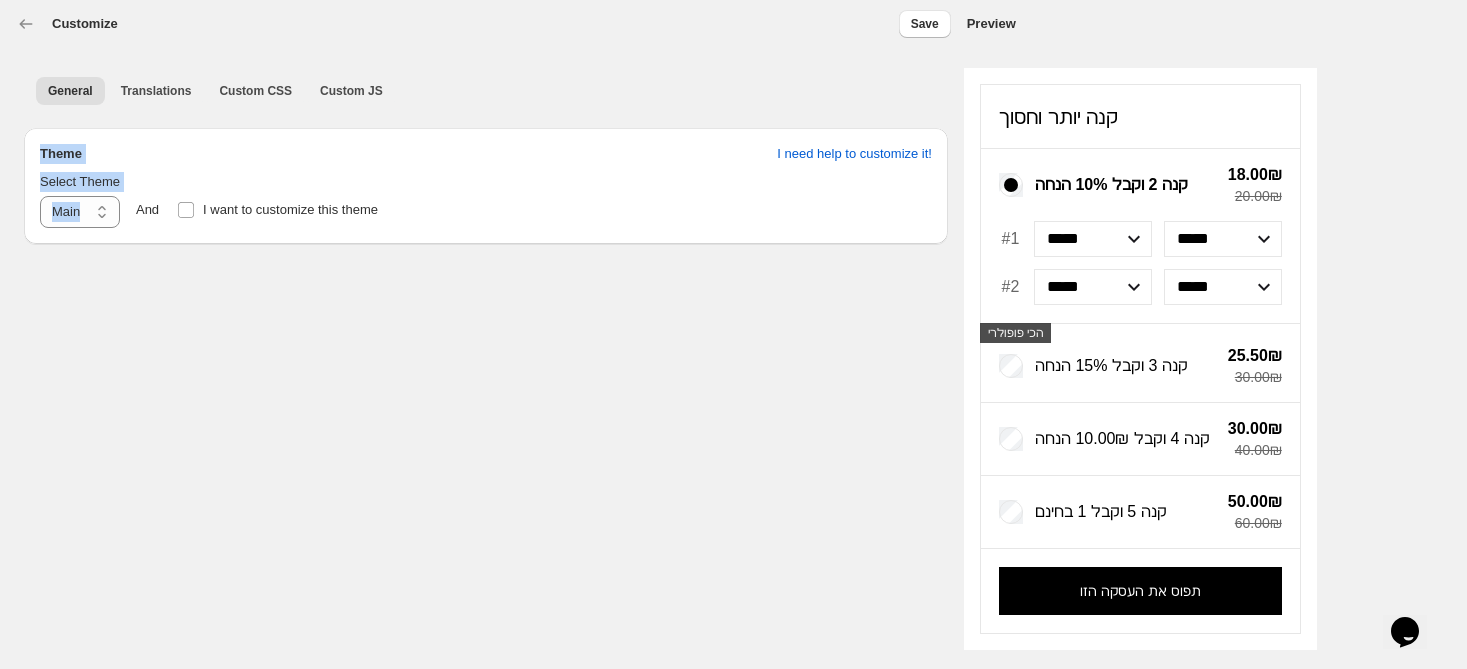 drag, startPoint x: 25, startPoint y: 165, endPoint x: 134, endPoint y: 177, distance: 109.65856 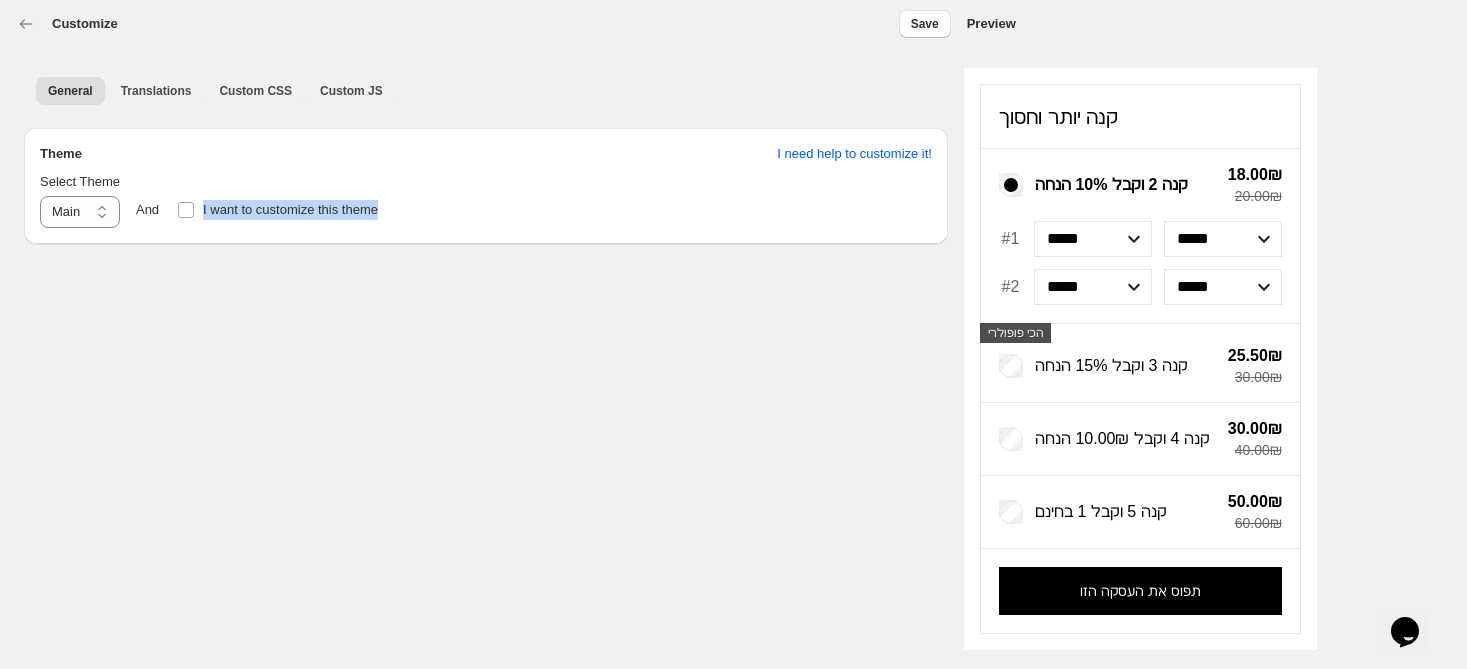drag, startPoint x: 192, startPoint y: 206, endPoint x: 424, endPoint y: 206, distance: 232 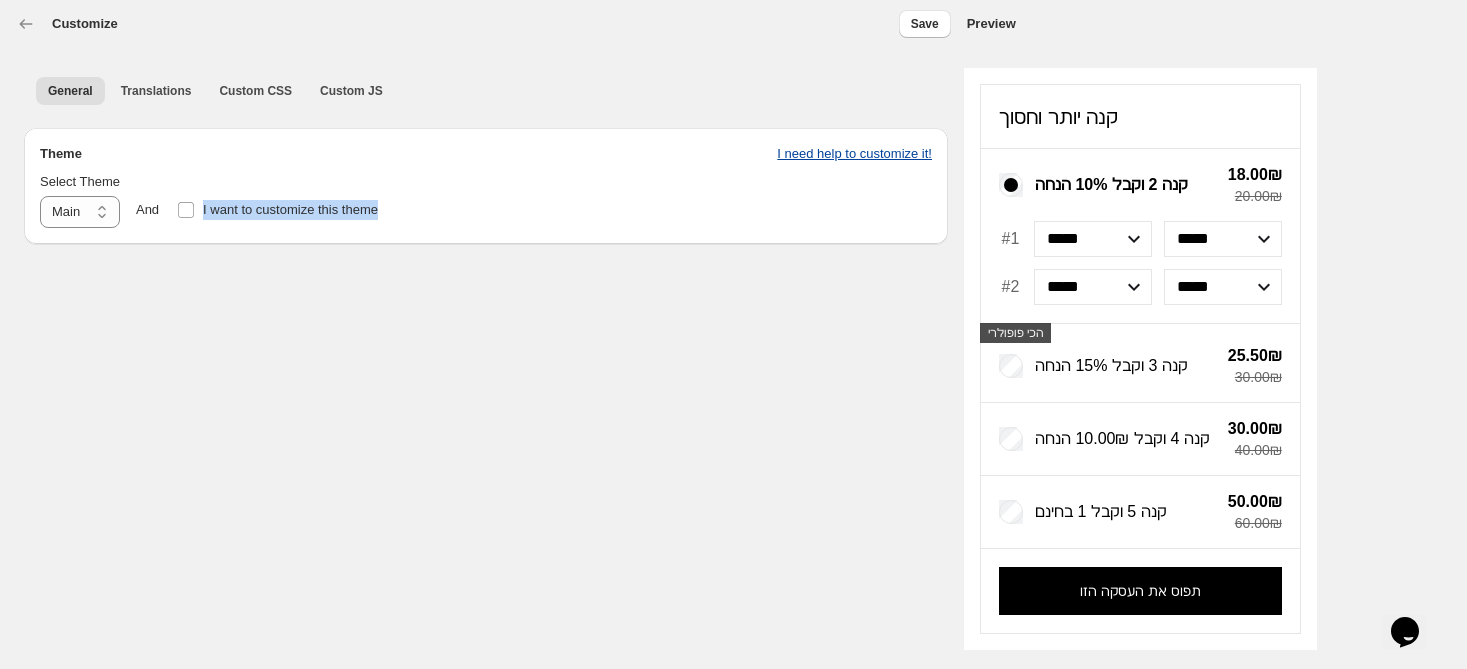 click on "I need help to customize it!" at bounding box center (854, 154) 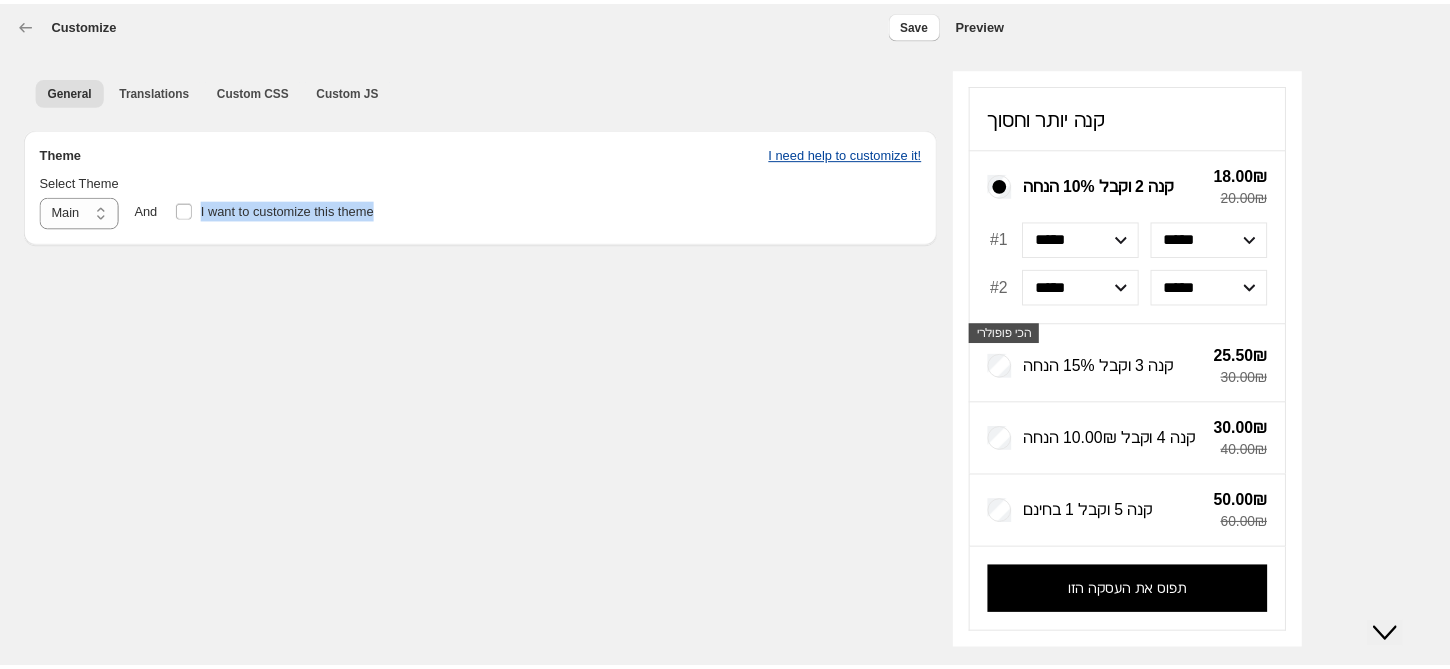 scroll, scrollTop: 0, scrollLeft: 0, axis: both 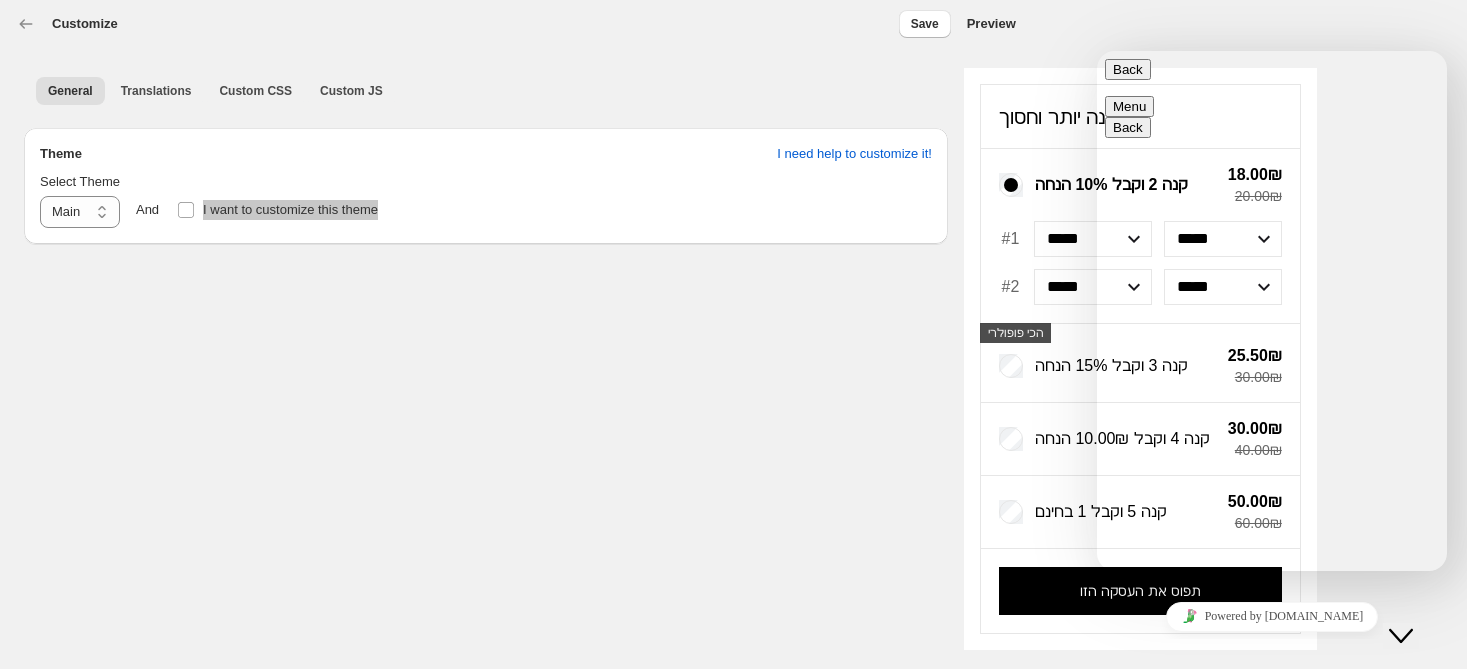 click on "Back" at bounding box center (1128, 69) 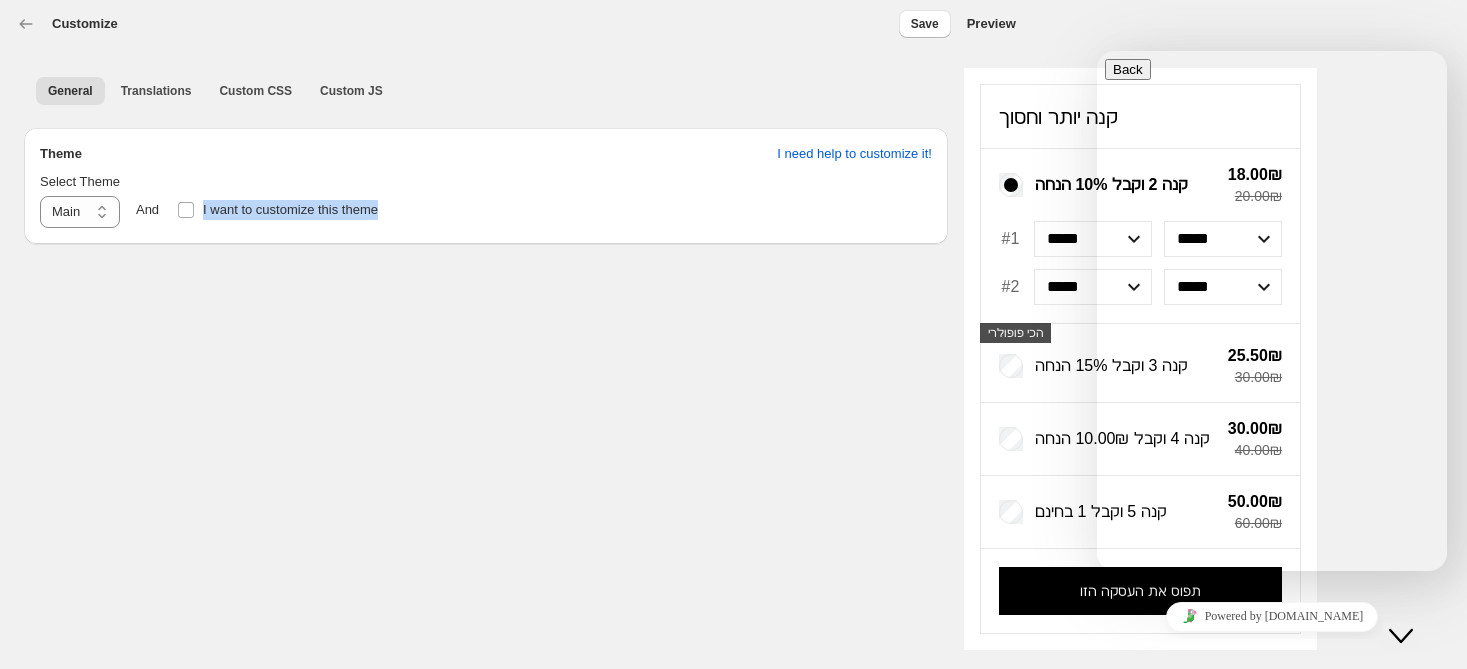 click on "**********" at bounding box center (725, 334) 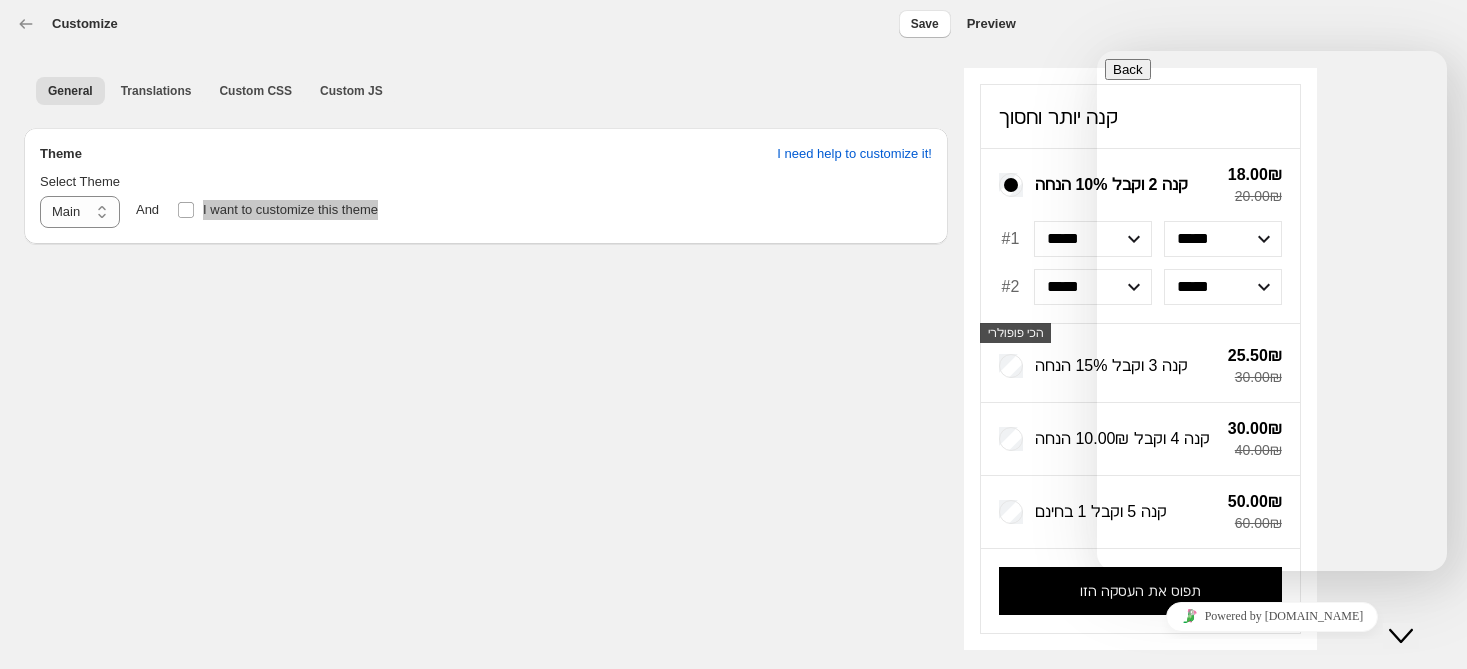 click at bounding box center (1272, 876) 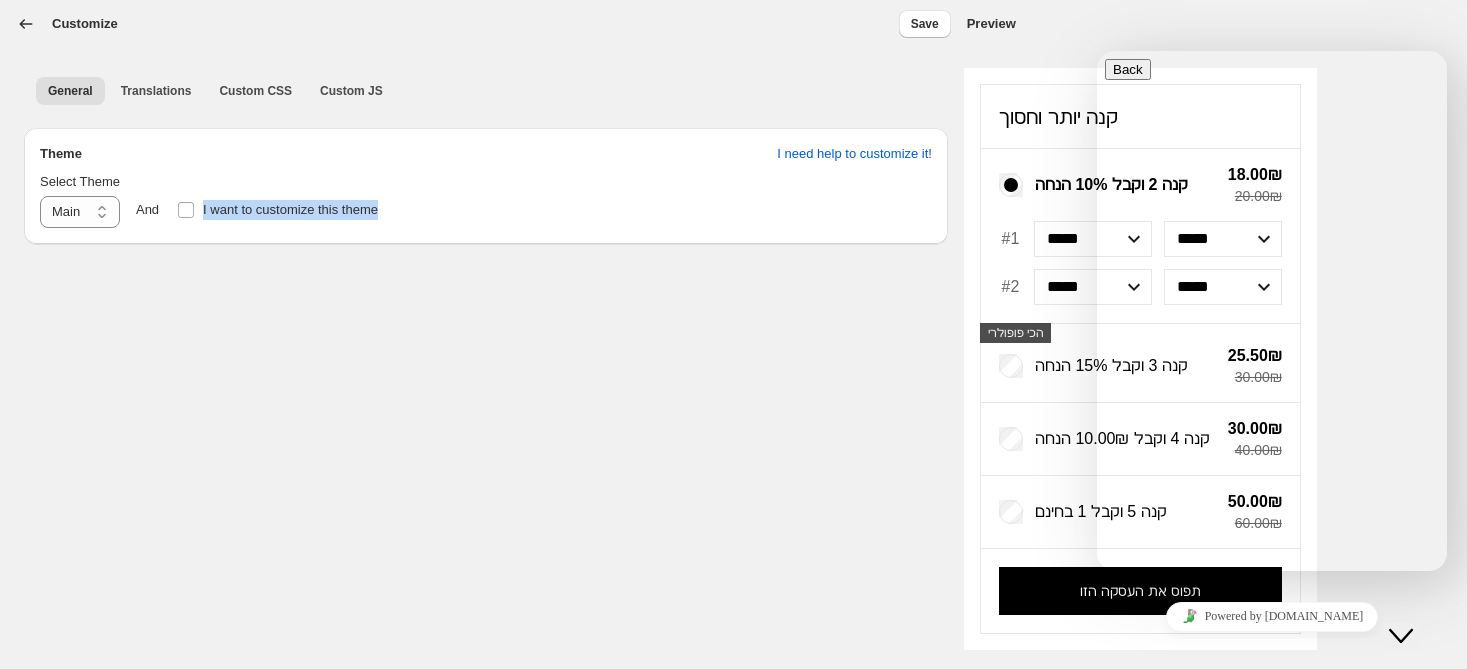 click 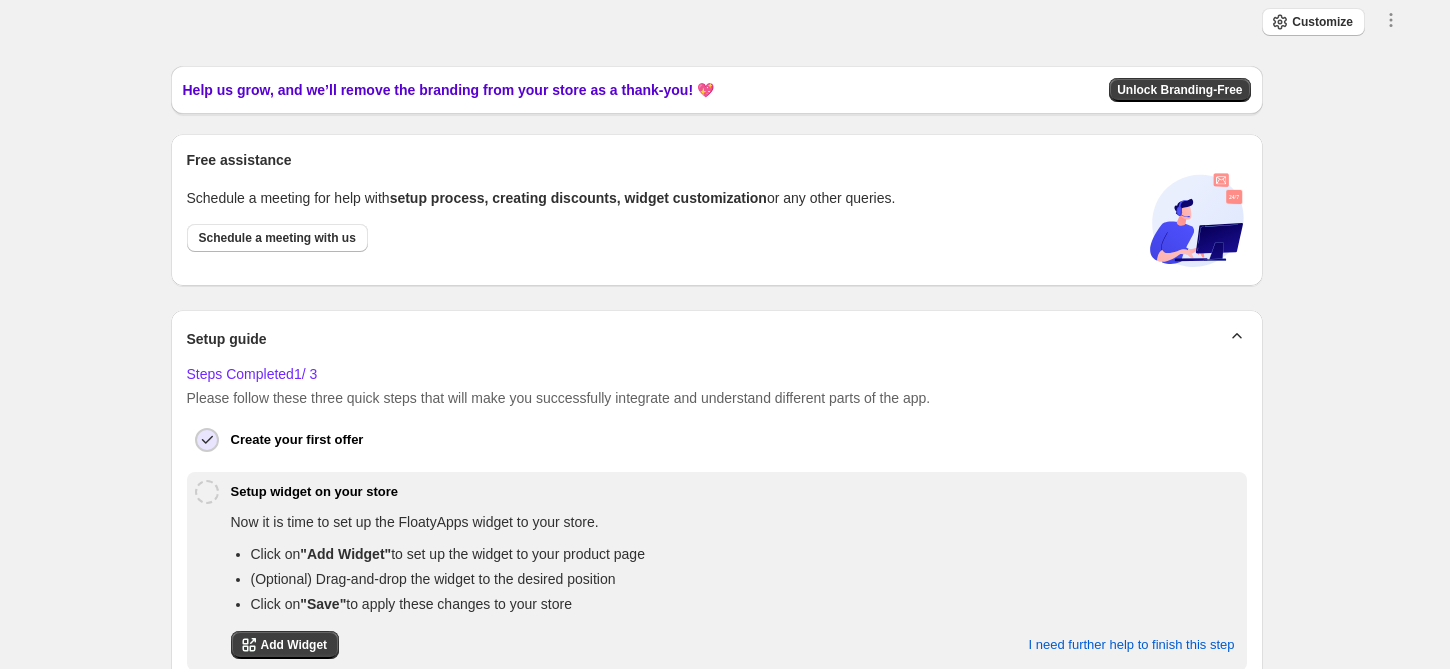 scroll, scrollTop: 0, scrollLeft: 0, axis: both 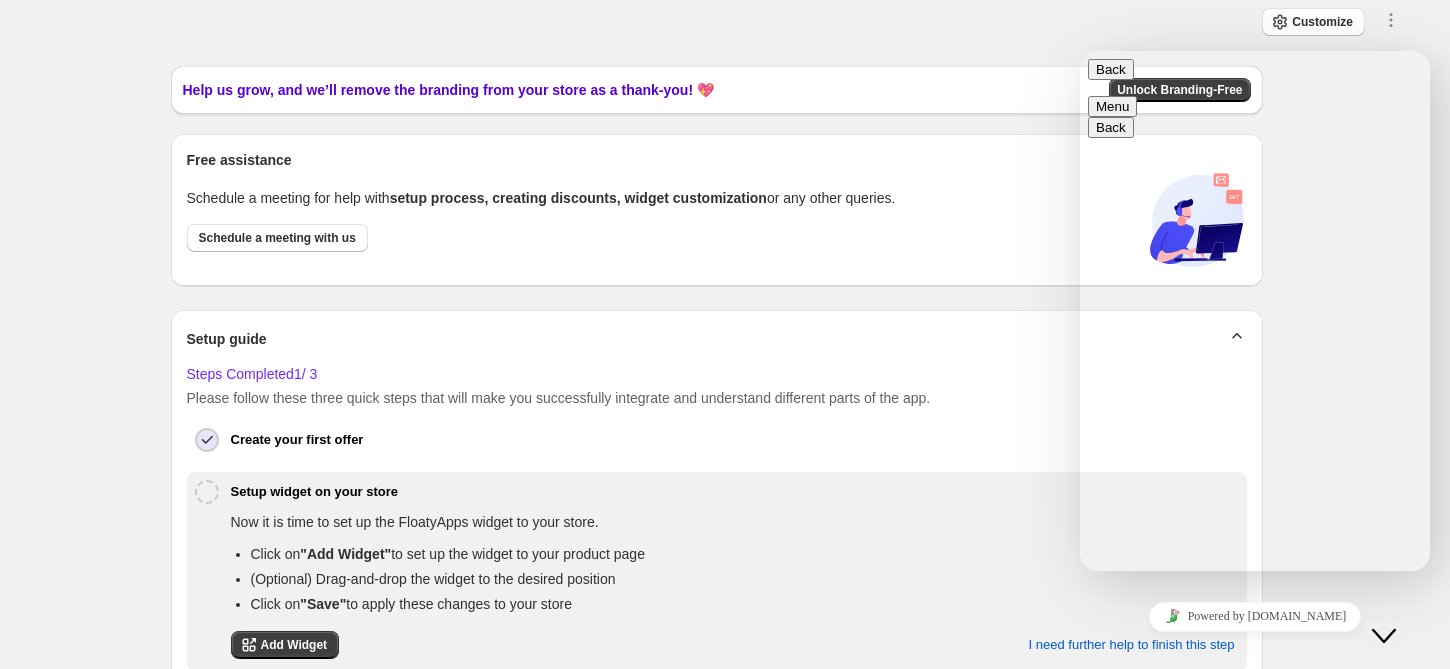 click on "Back" at bounding box center [1111, 69] 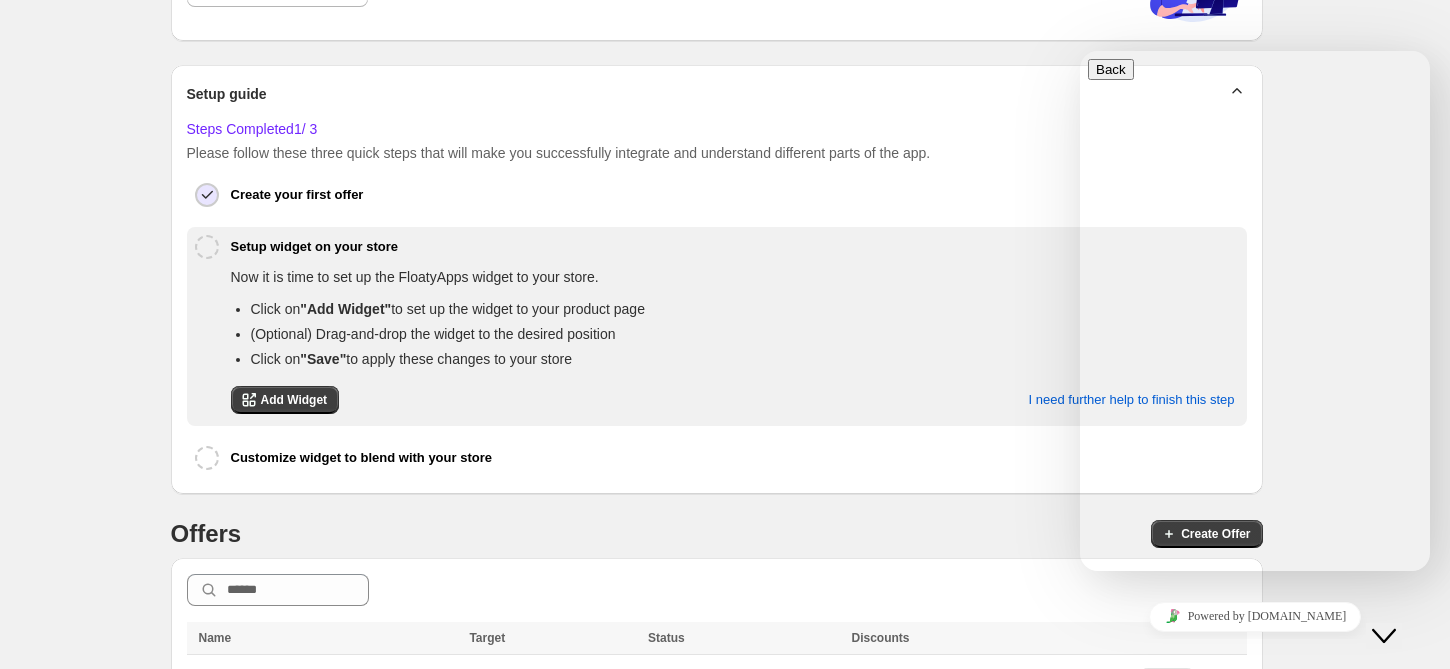 scroll, scrollTop: 303, scrollLeft: 0, axis: vertical 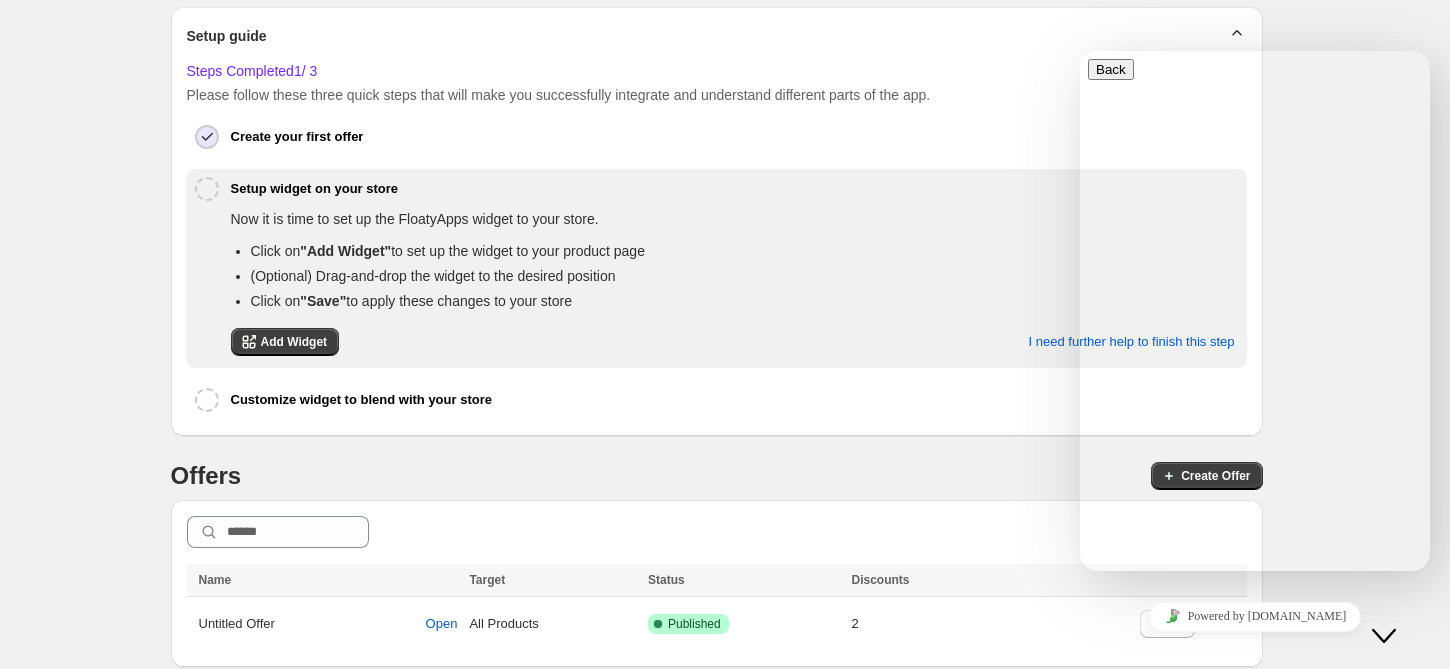 click on "Close Chat This icon closes the chat window." at bounding box center (1384, 636) 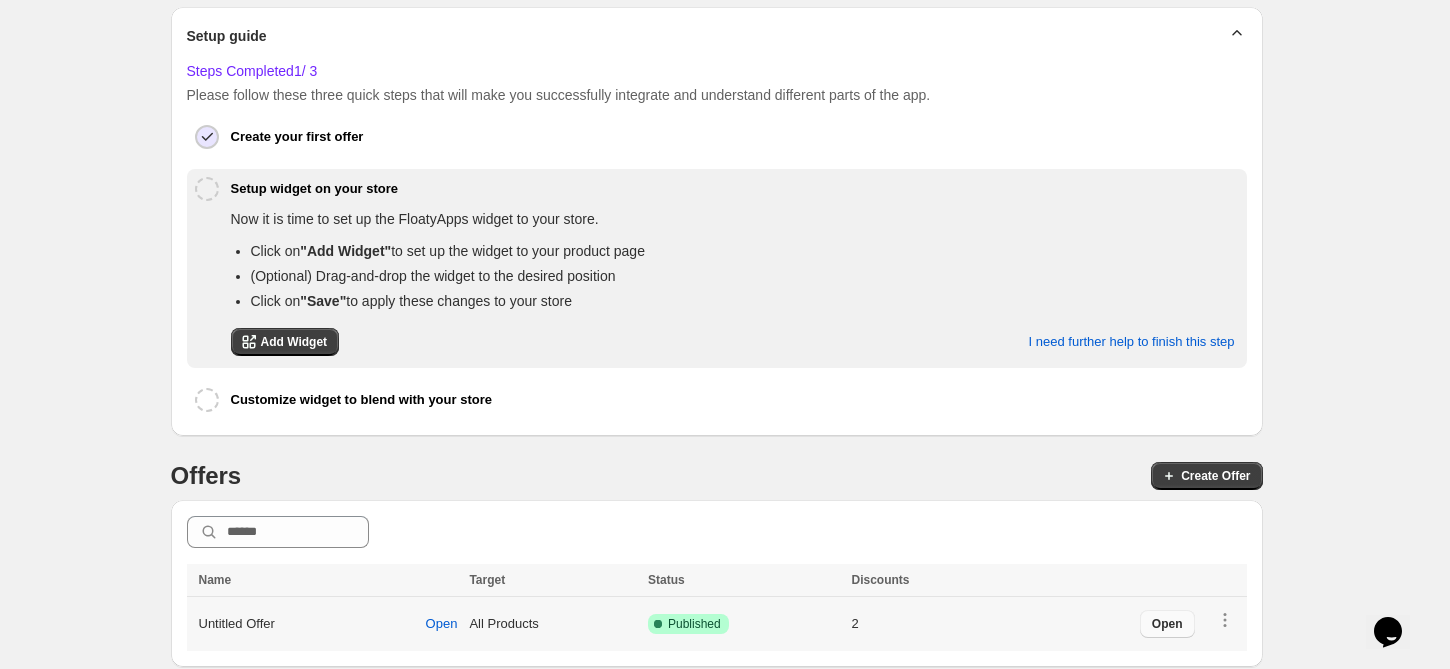 click on "Open" at bounding box center [1167, 624] 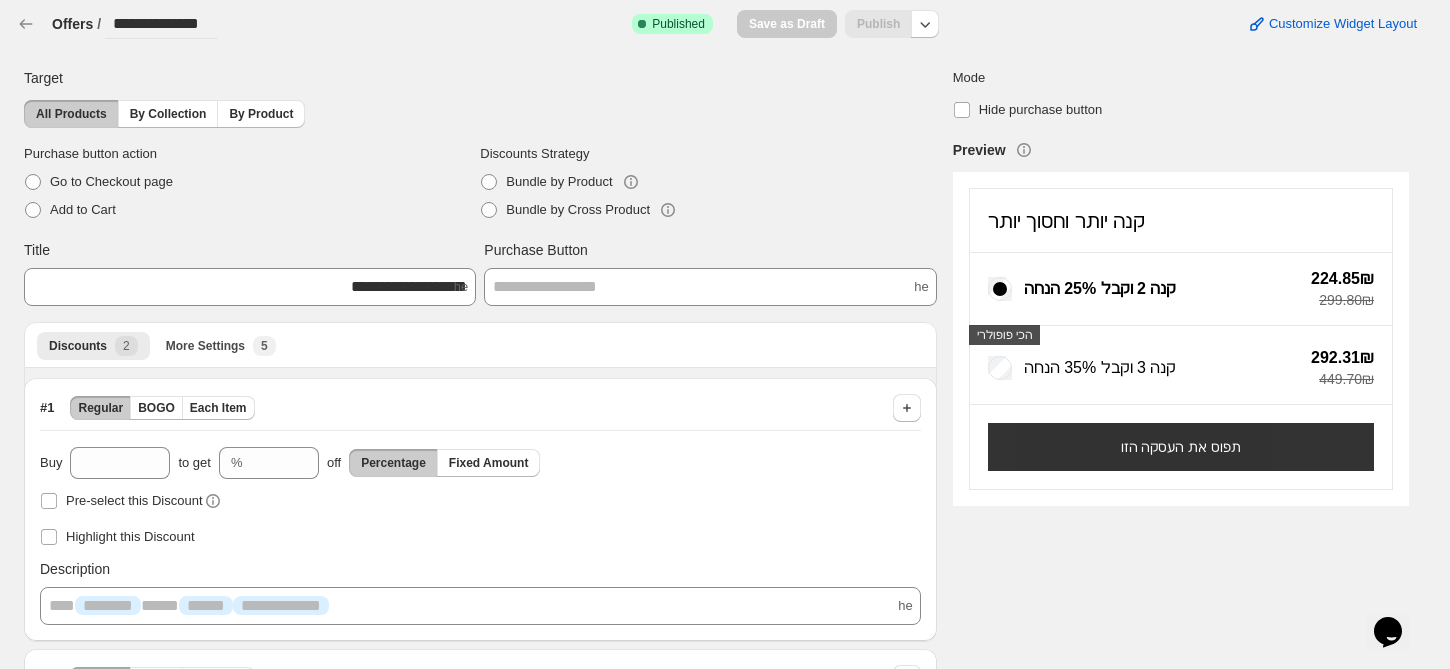 click on "תפוס את העסקה הזו" at bounding box center (1181, 447) 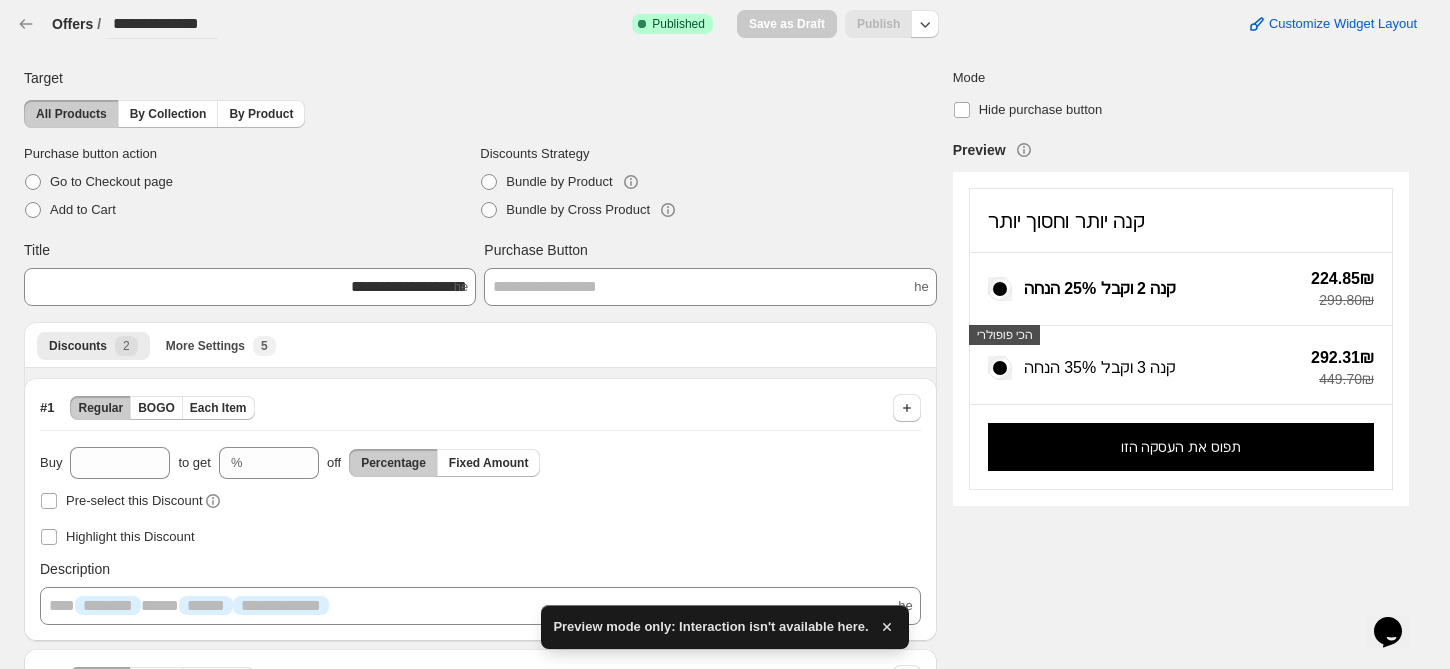 click on "קנה 3 וקבל 35% הנחה" at bounding box center (1082, 368) 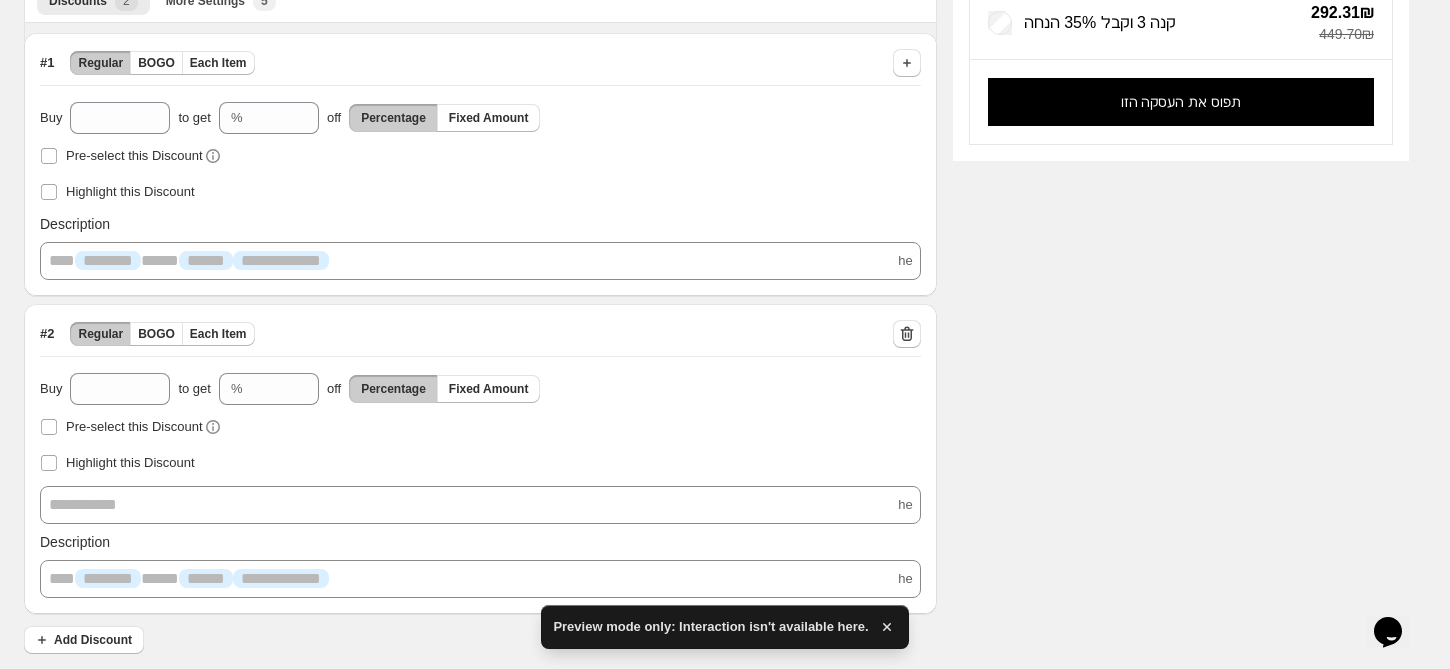 scroll, scrollTop: 346, scrollLeft: 0, axis: vertical 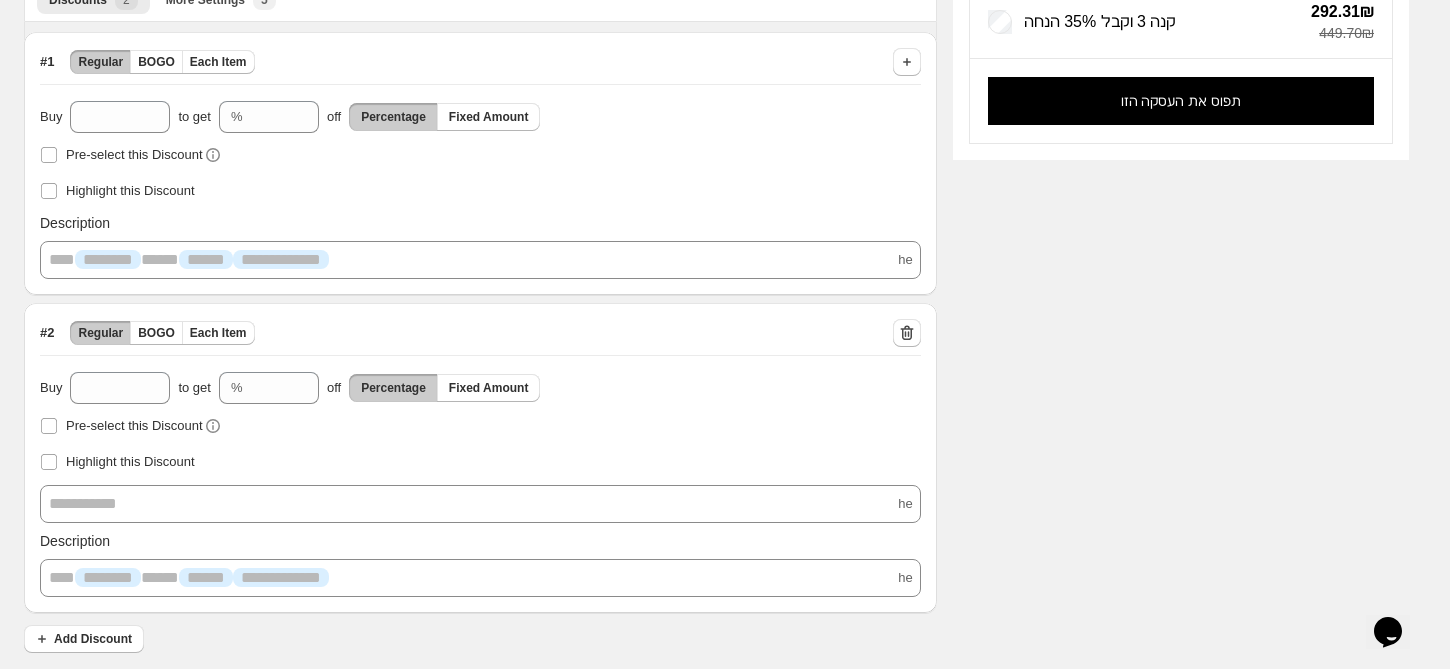 drag, startPoint x: 1465, startPoint y: 274, endPoint x: 28, endPoint y: 0, distance: 1462.8893 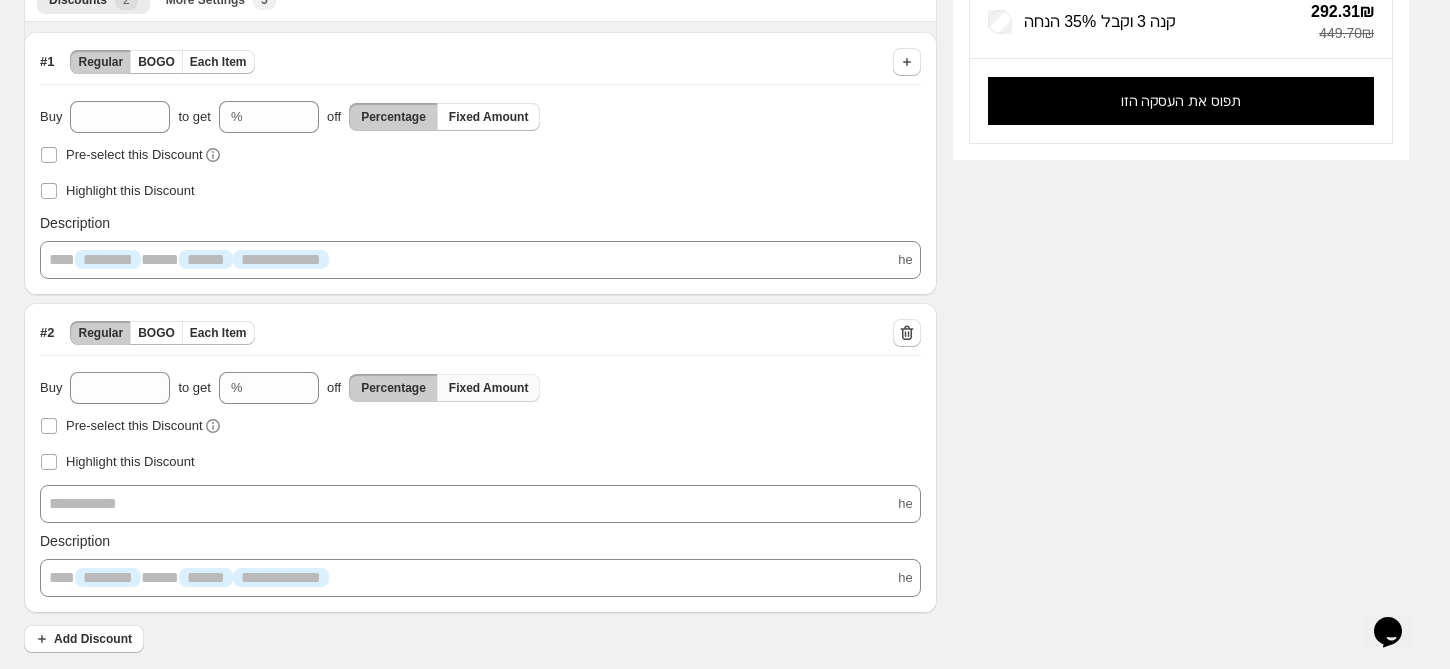 click on "Fixed Amount" at bounding box center (489, 388) 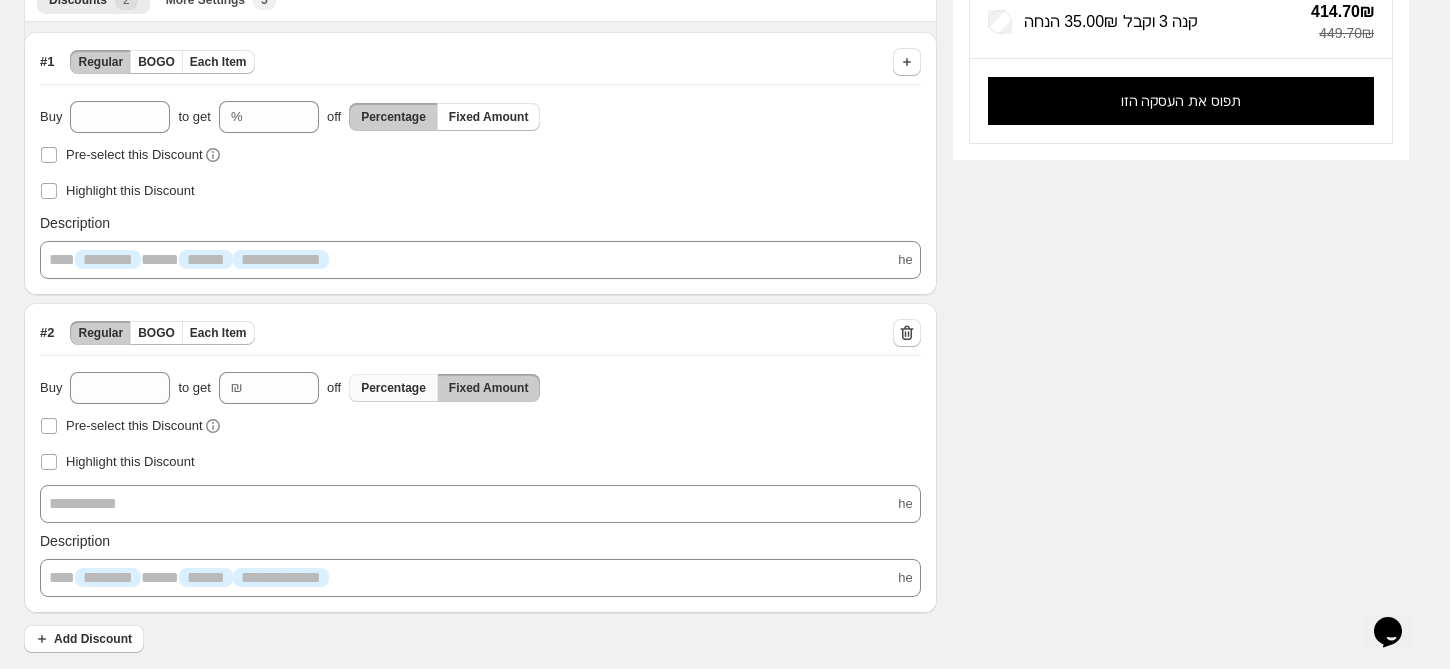 click on "Percentage" at bounding box center (393, 388) 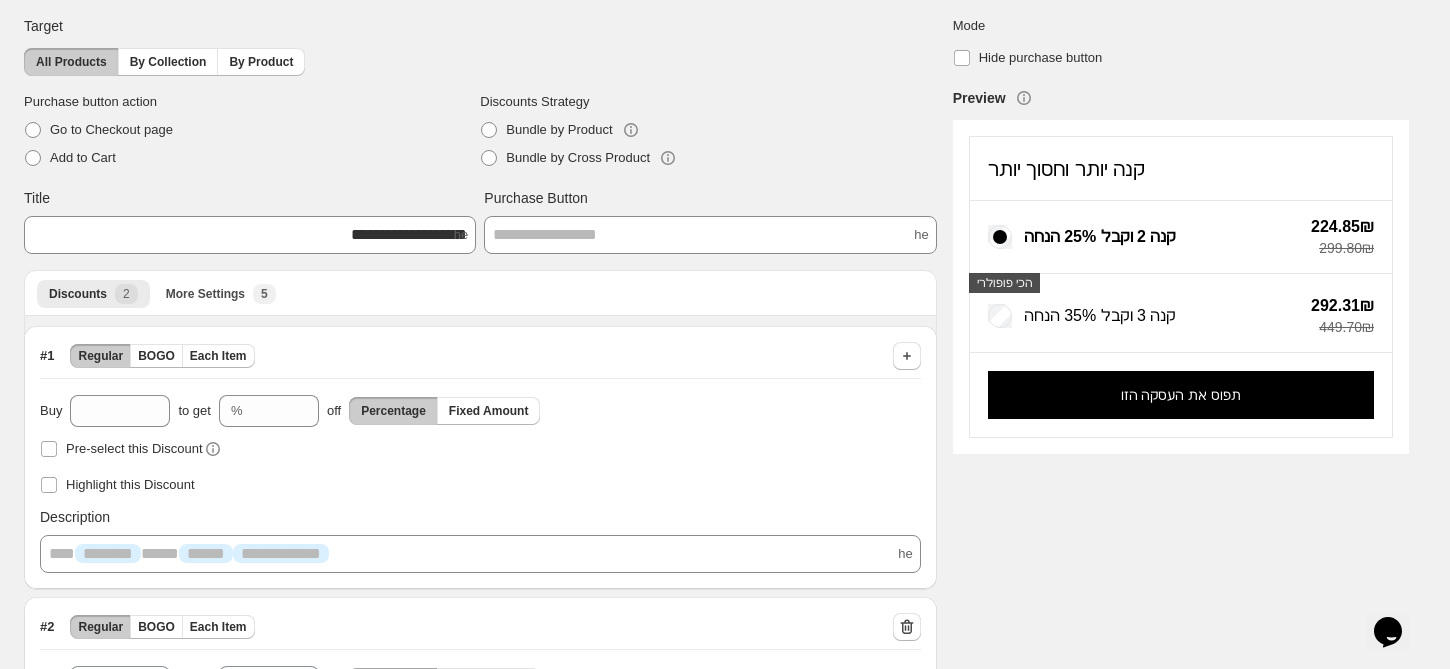 scroll, scrollTop: 0, scrollLeft: 0, axis: both 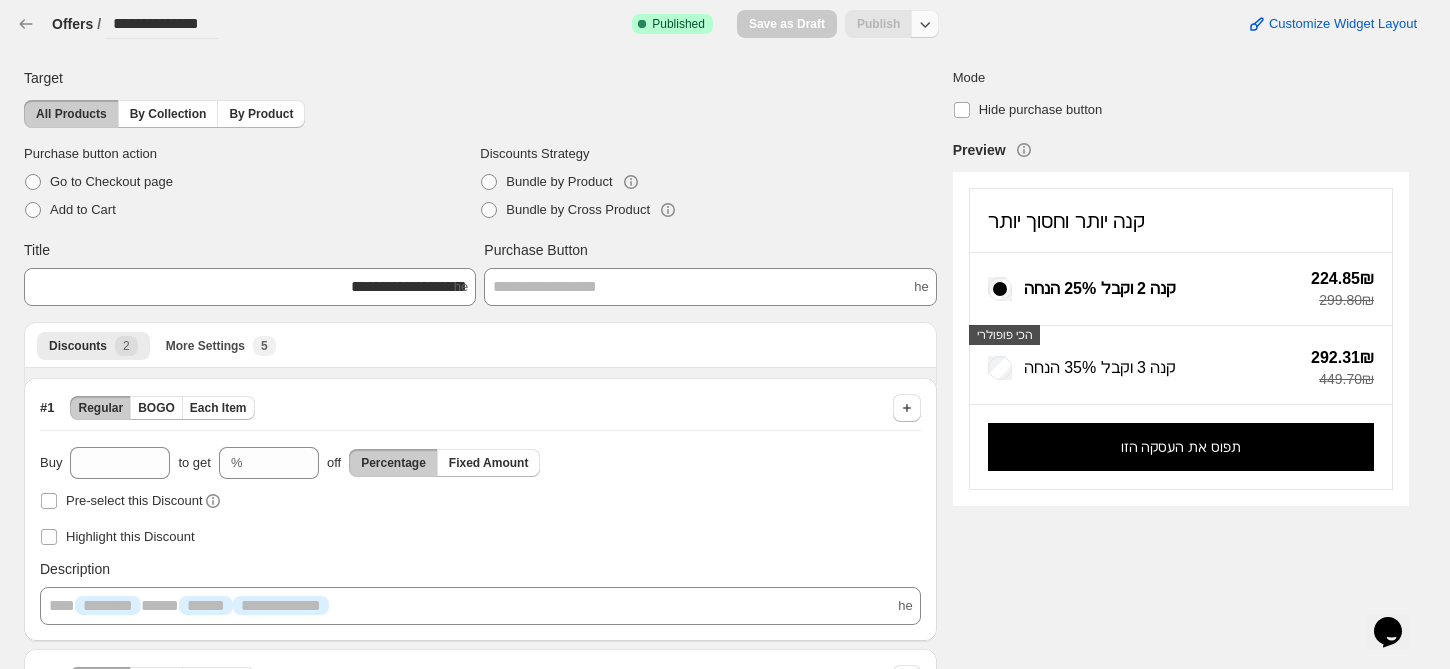 click at bounding box center [925, 24] 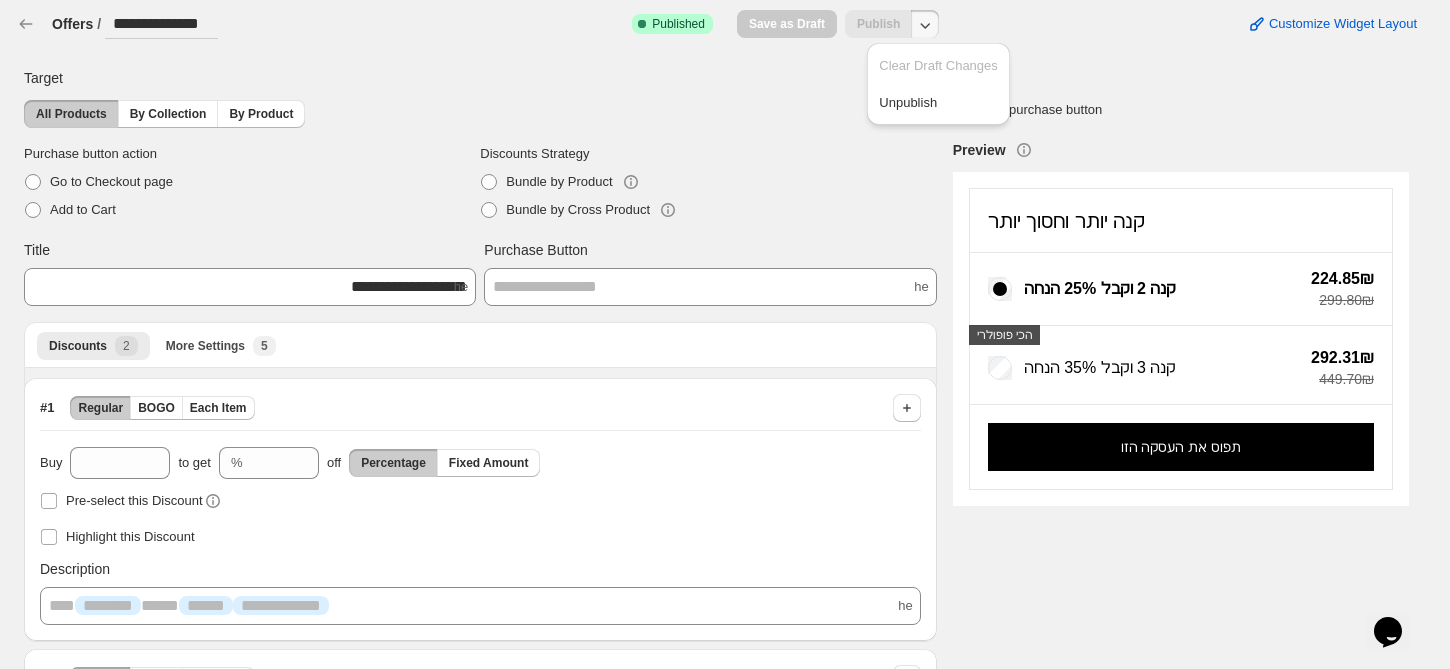 click on "**********" at bounding box center [161, 24] 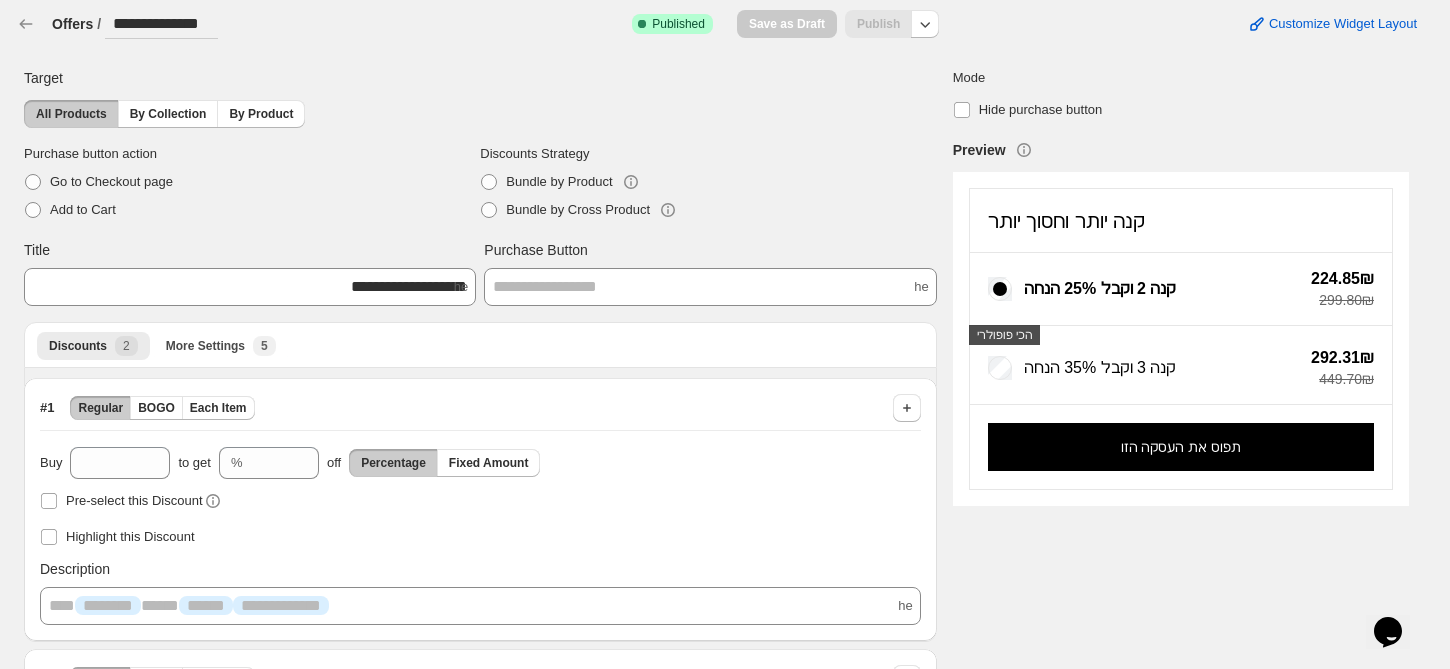 click on "**********" at bounding box center (161, 24) 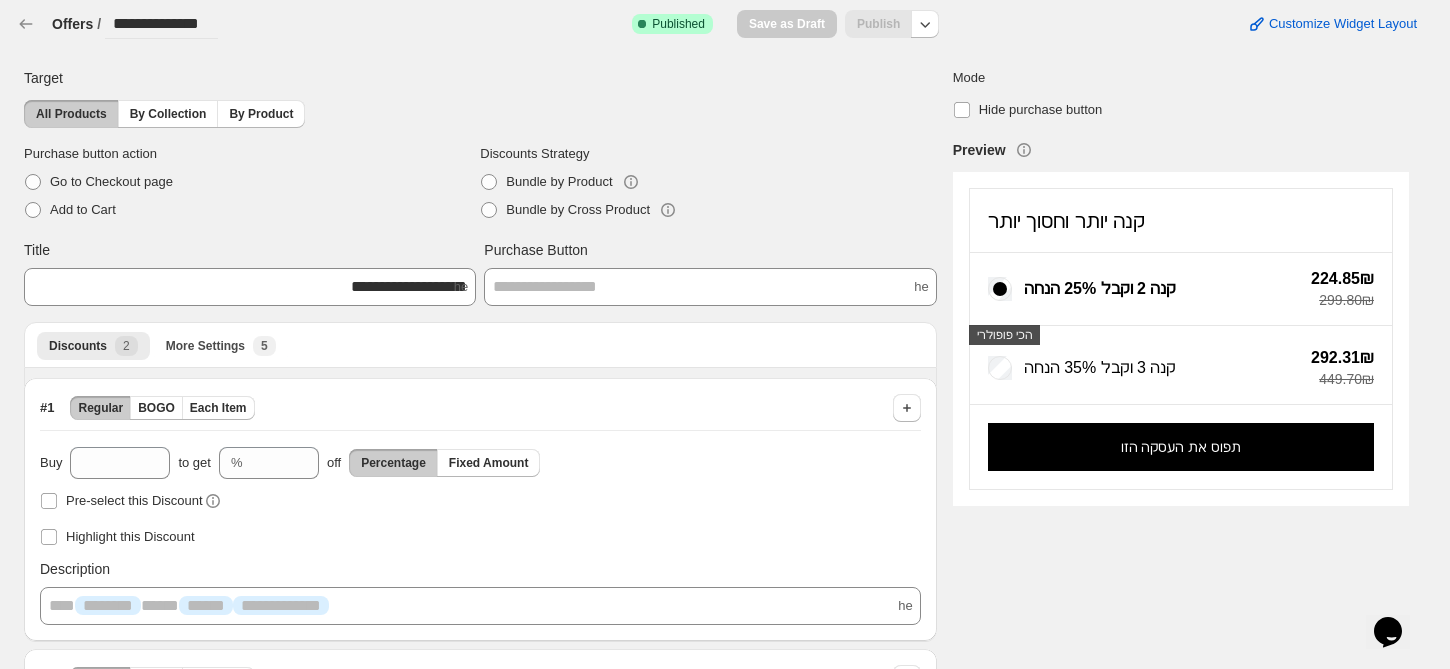 click on "**********" at bounding box center [708, 530] 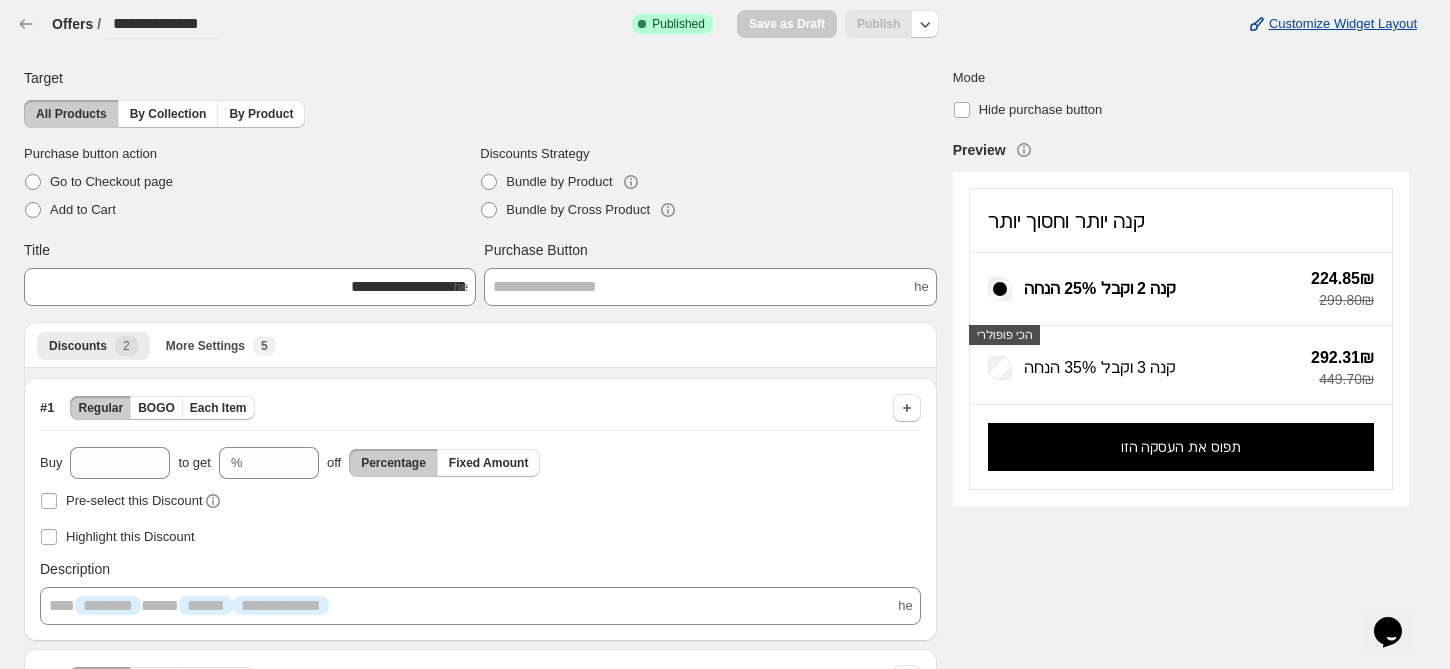 click on "Customize Widget Layout" at bounding box center [1343, 24] 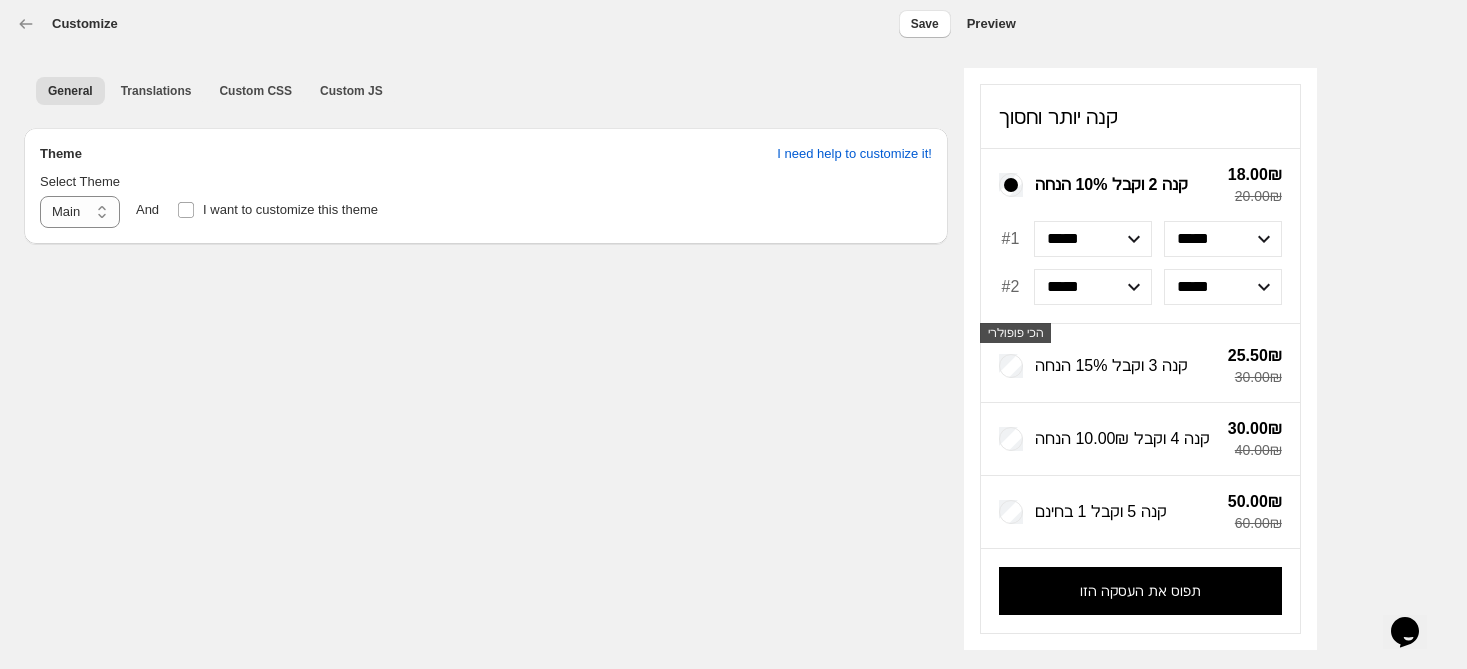 click on "***** *****" at bounding box center [1223, 239] 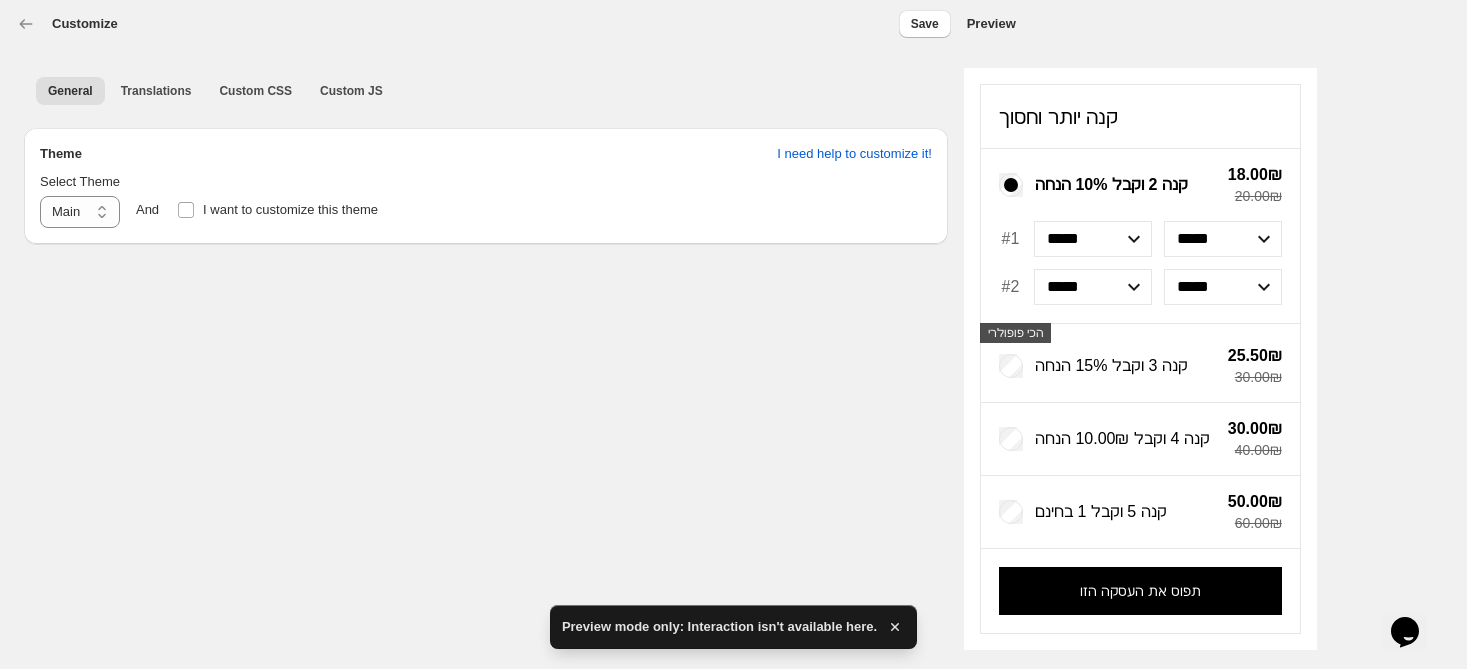 click on "קנה יותר וחסוך קנה 2 וקבל 10% הנחה 18.00₪ 20.00₪ #1 ***** ***** ***** ***** #2 ***** ***** ***** ***** הכי פופולרי קנה 3 וקבל 15% הנחה 25.50₪ 30.00₪ קנה 4 וקבל 10.00₪ הנחה 30.00₪ 40.00₪ קנה 5 וקבל 1 בחינם 50.00₪ 60.00₪ תפוס את העסקה הזו" at bounding box center [1140, 359] 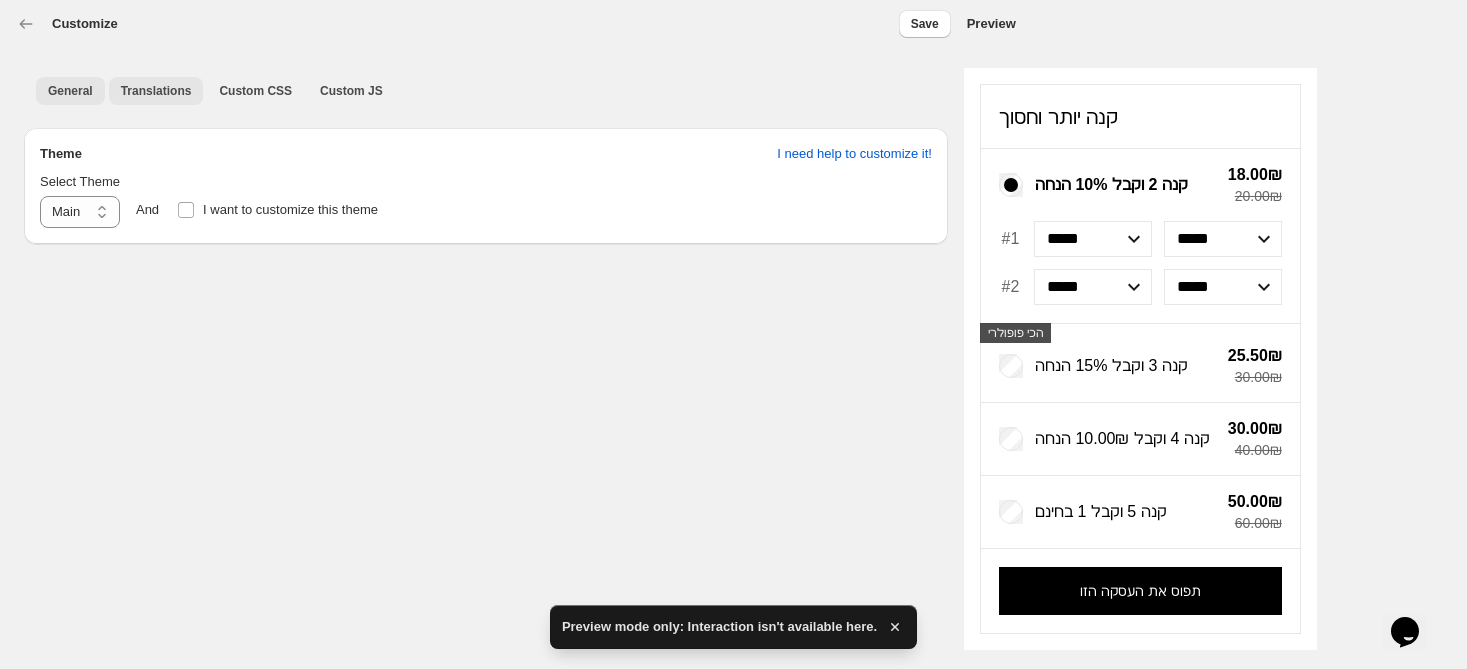 click on "Translations" at bounding box center [156, 91] 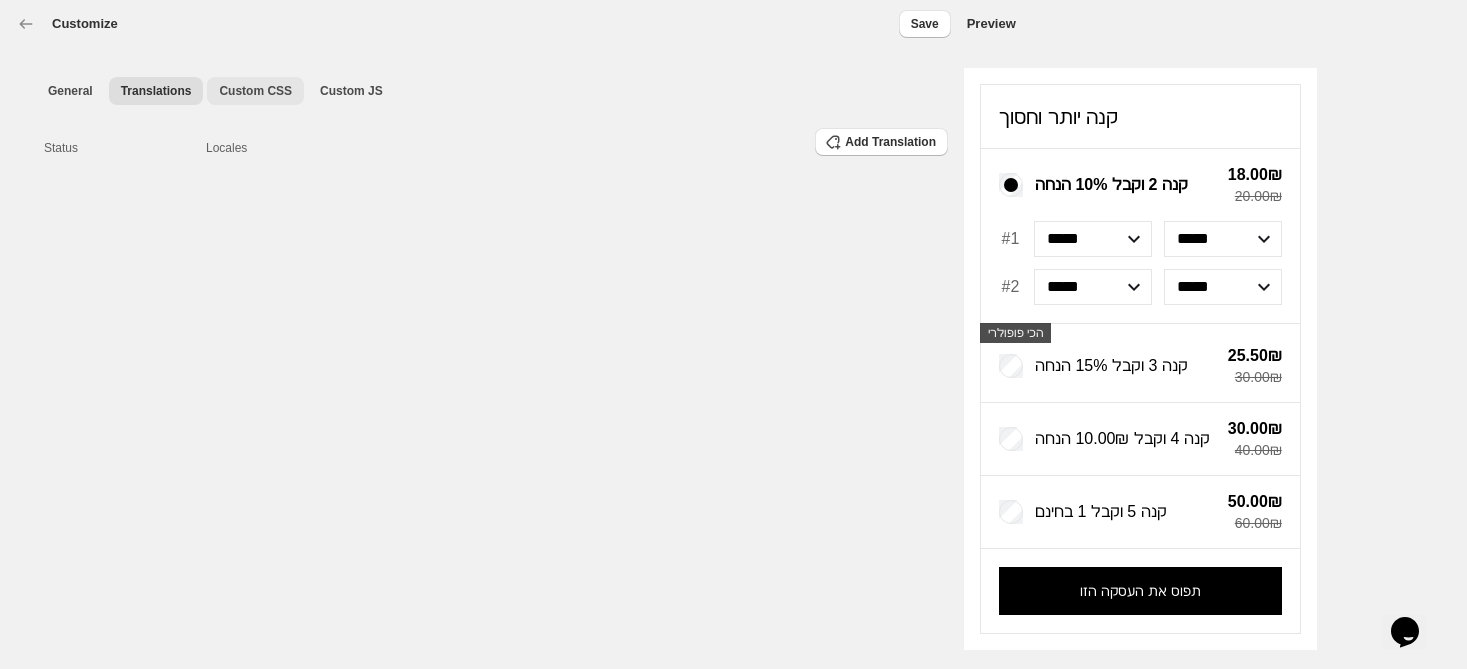 click on "Custom CSS" at bounding box center [255, 91] 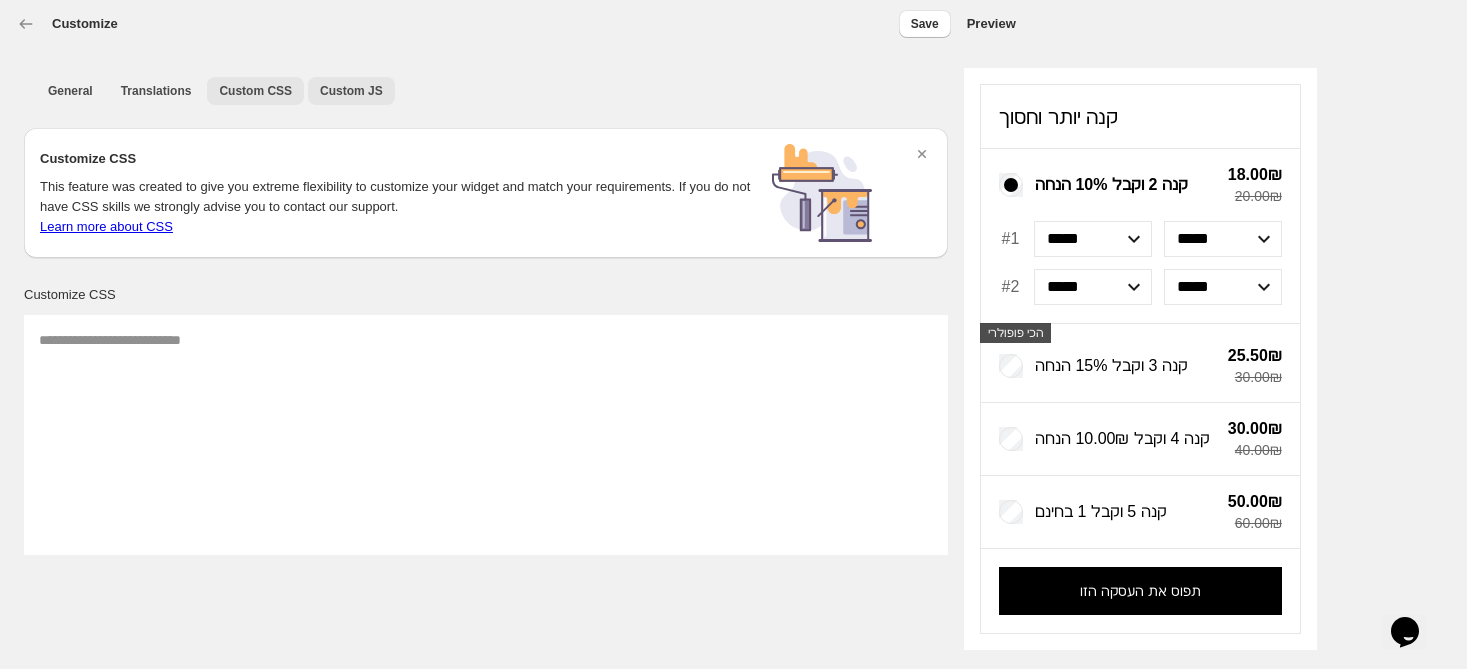 click on "Custom JS" at bounding box center (351, 91) 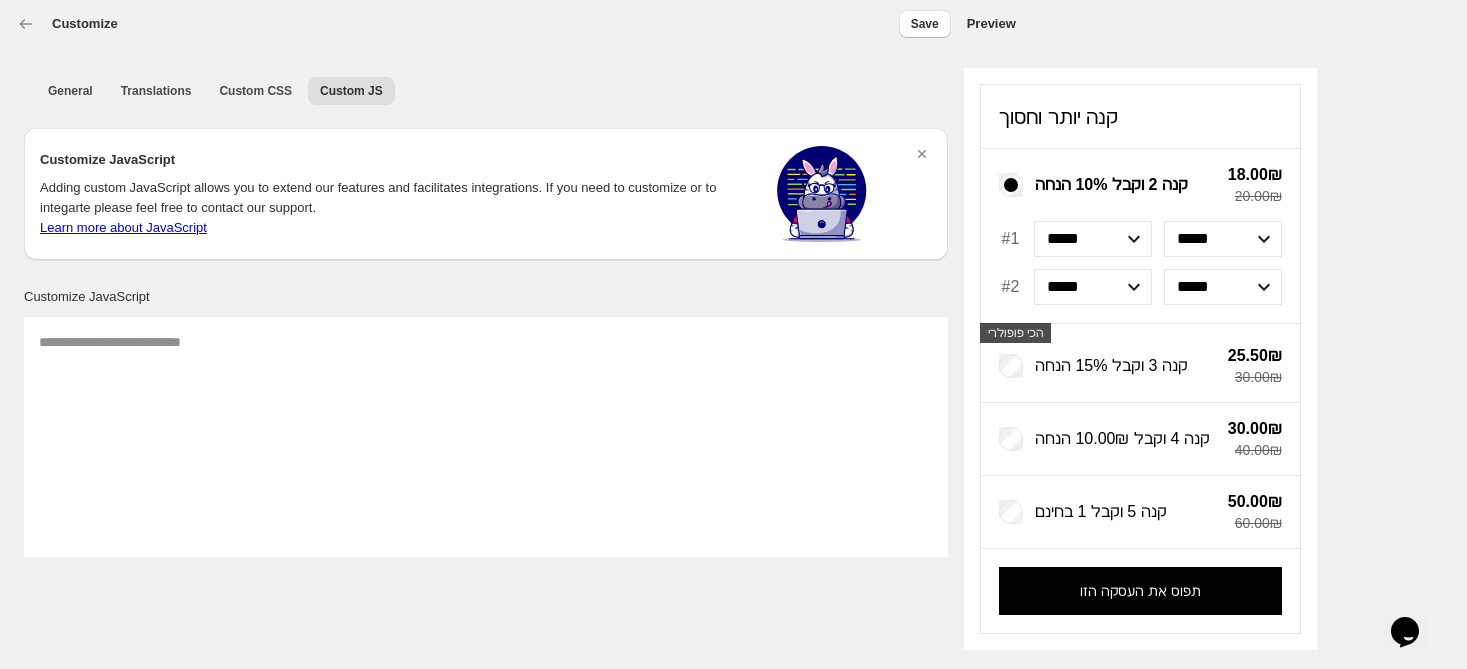 click on "General Translations Custom CSS Custom JS More views General Translations Custom CSS Custom JS More views Customize JavaScript Adding custom JavaScript allows you to extend our features and facilitates integrations. If you need to customize or to integarte please feel free to contact our support. Learn more about JavaScript Contact our support Customize JavaScript Preview קנה יותר וחסוך קנה 2 וקבל 10% הנחה 18.00₪ 20.00₪ #1 ***** ***** ***** ***** #2 ***** ***** ***** ***** הכי פופולרי קנה 3 וקבל 15% הנחה 25.50₪ 30.00₪ קנה 4 וקבל 10.00₪ הנחה 30.00₪ 40.00₪ קנה 5 וקבל 1 בחינם 50.00₪ 60.00₪ תפוס את העסקה הזו" at bounding box center (725, 306) 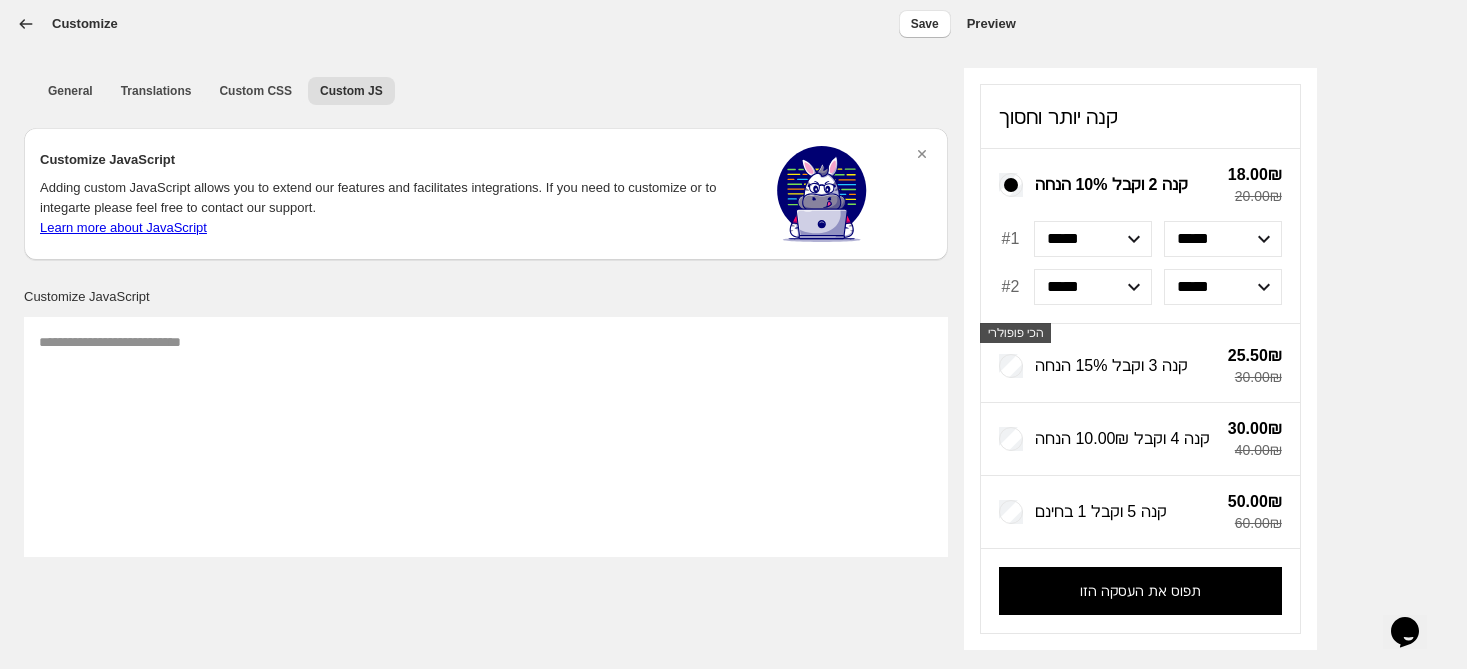 click 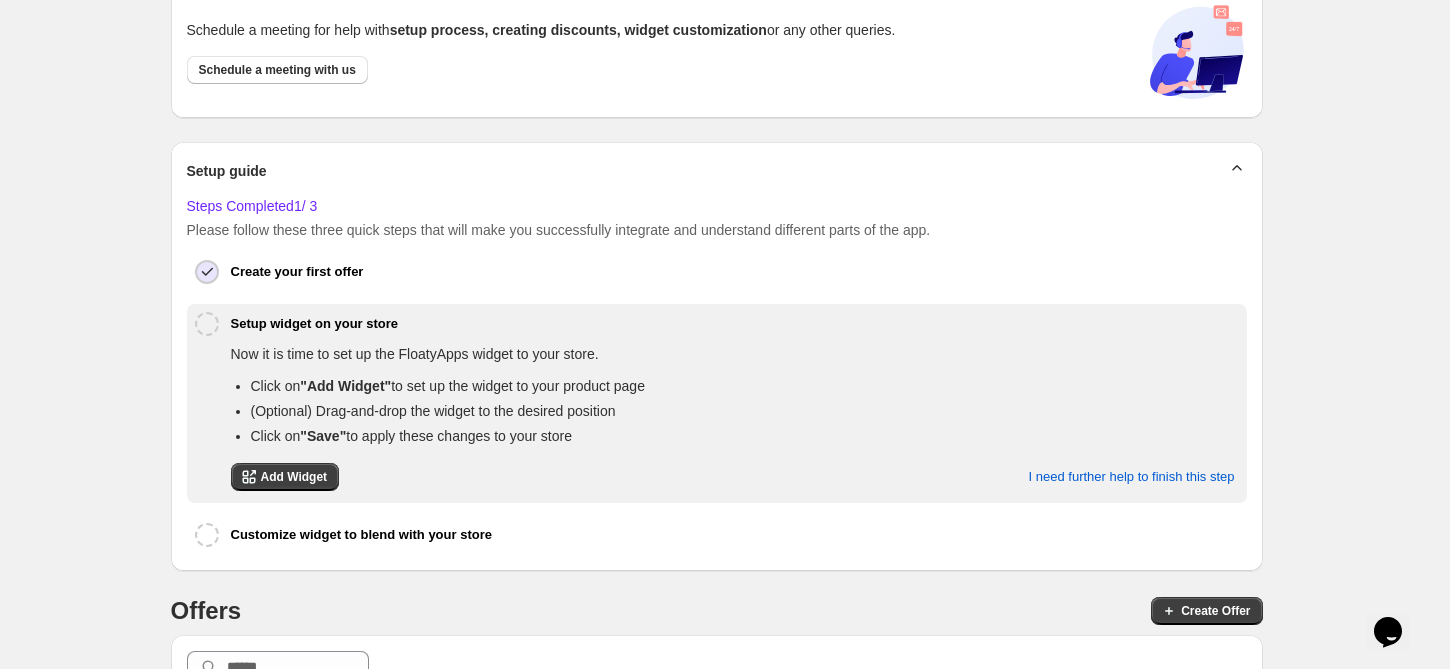scroll, scrollTop: 303, scrollLeft: 0, axis: vertical 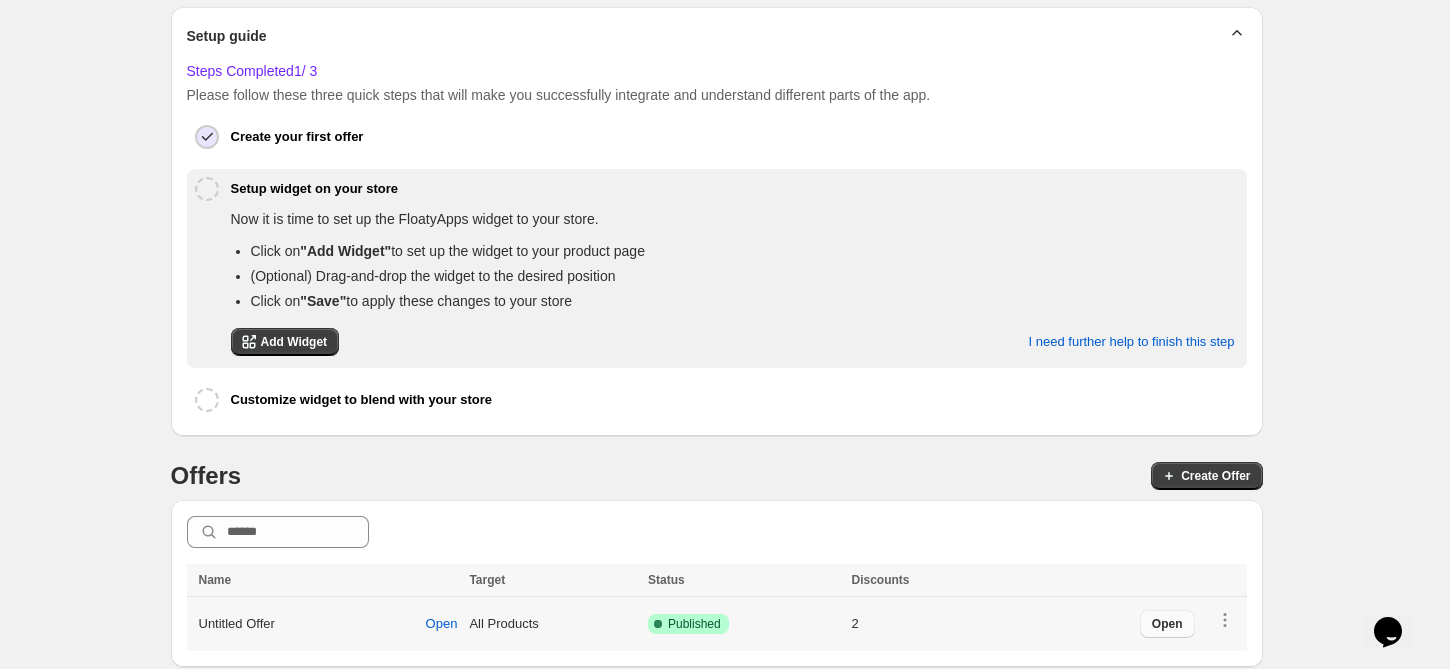 click on "Open" at bounding box center [1167, 624] 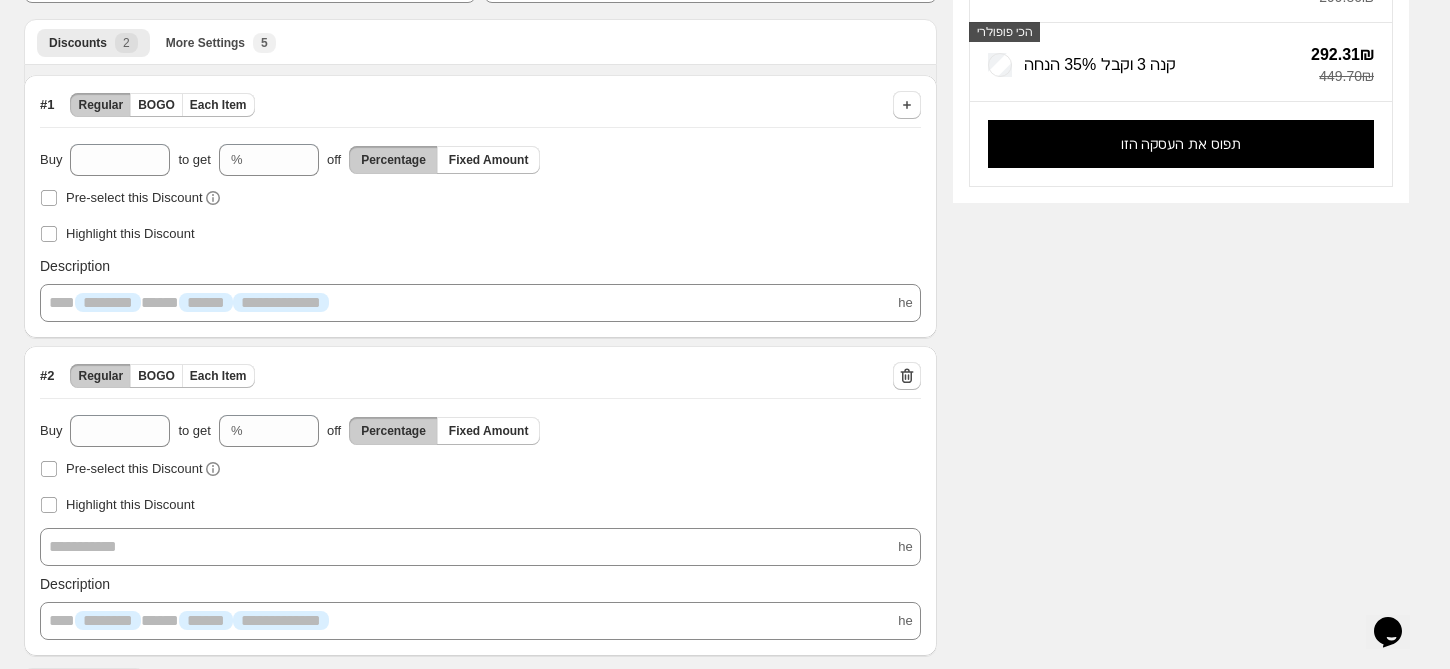 click on "**********" at bounding box center [708, 227] 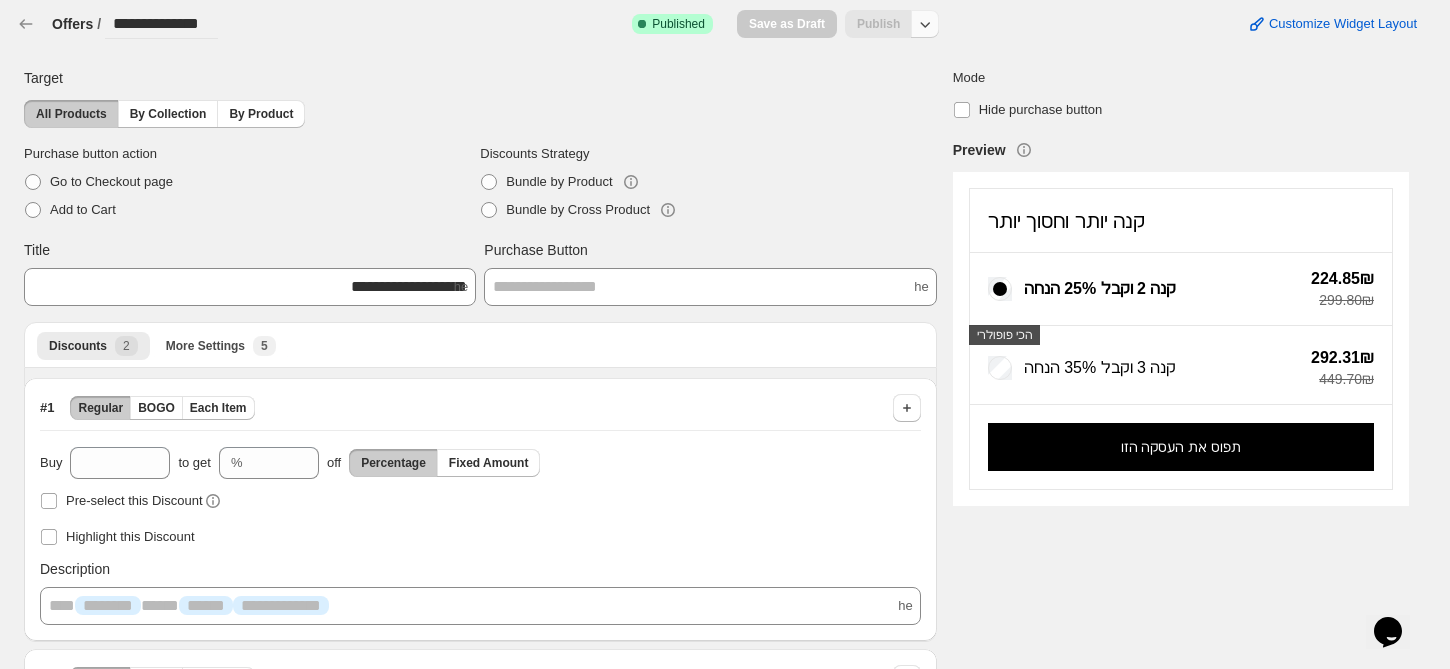 click 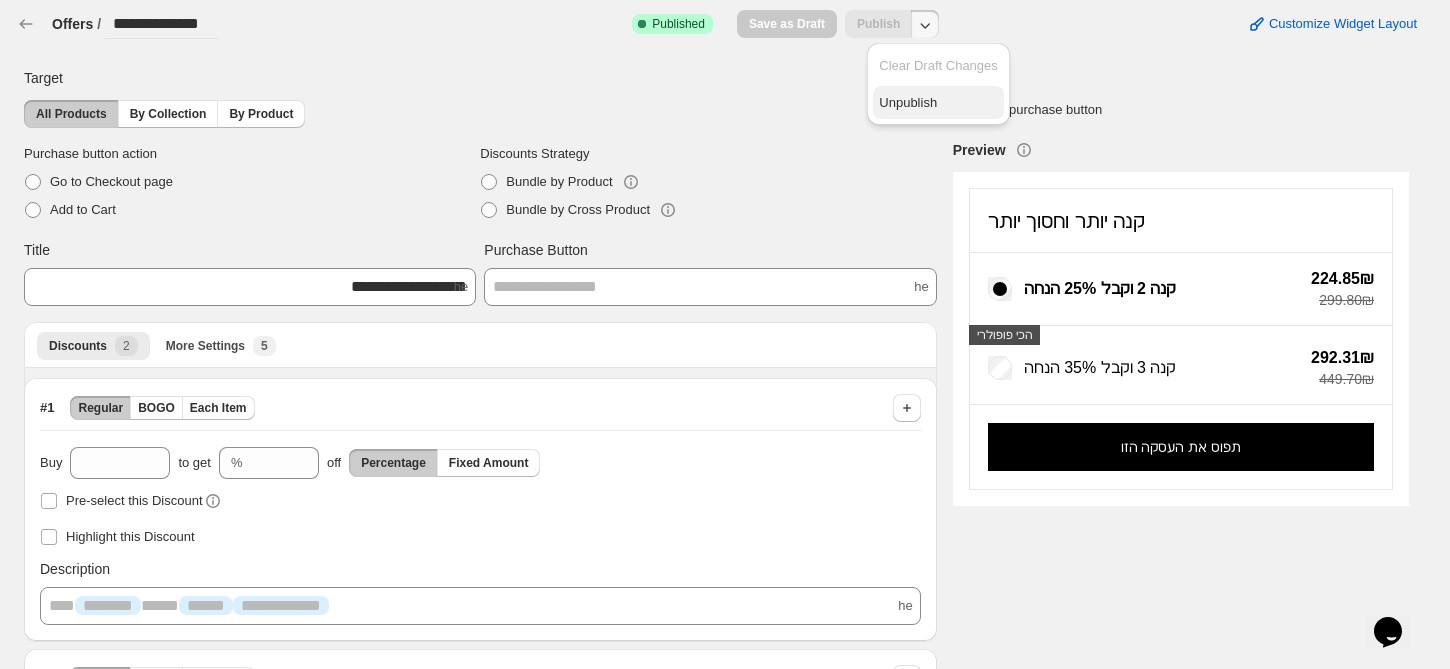 click on "Unpublish" at bounding box center [938, 103] 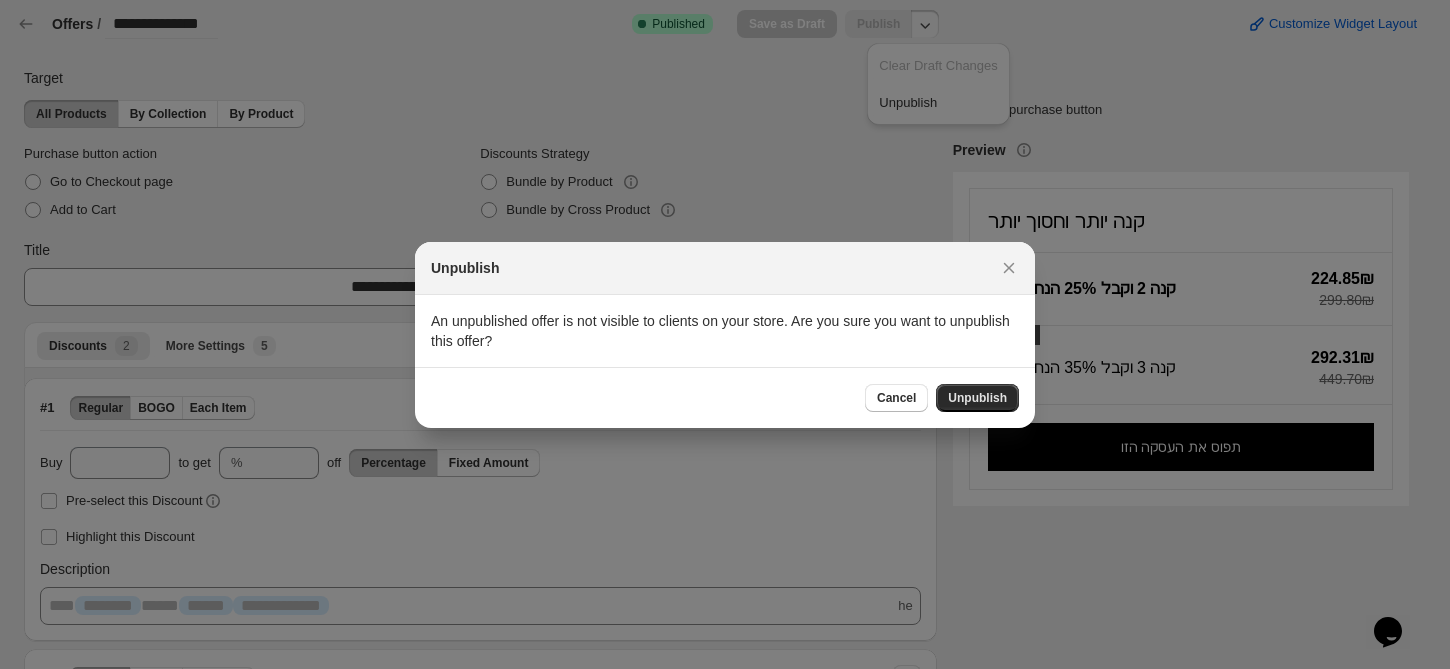 click on "Unpublish" at bounding box center (977, 398) 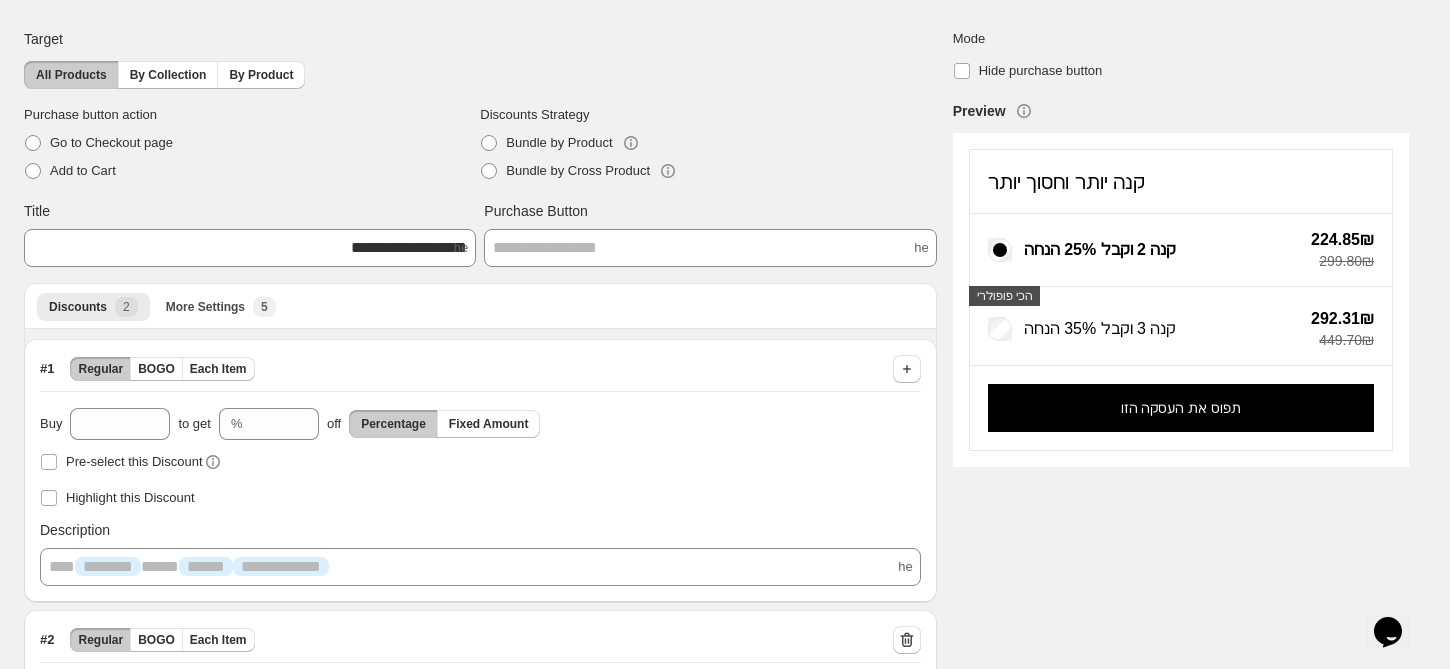 scroll, scrollTop: 0, scrollLeft: 0, axis: both 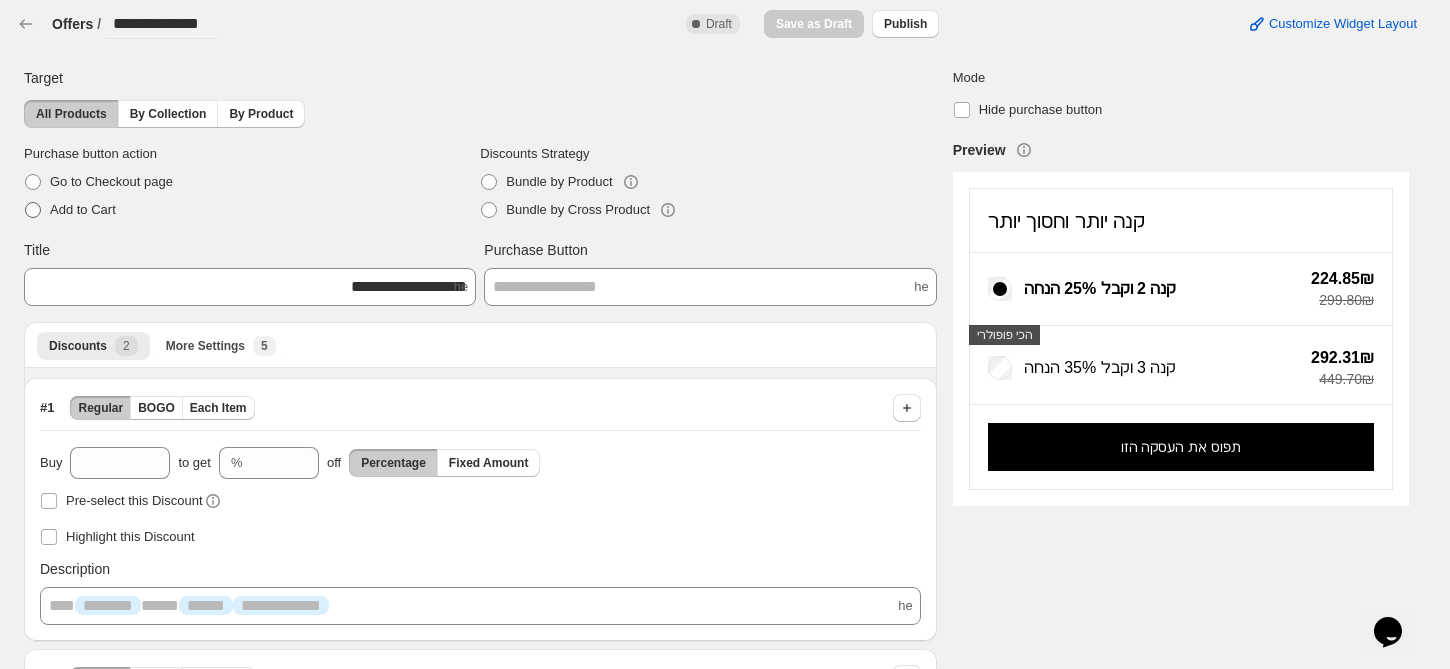 click on "Add to Cart" at bounding box center [83, 210] 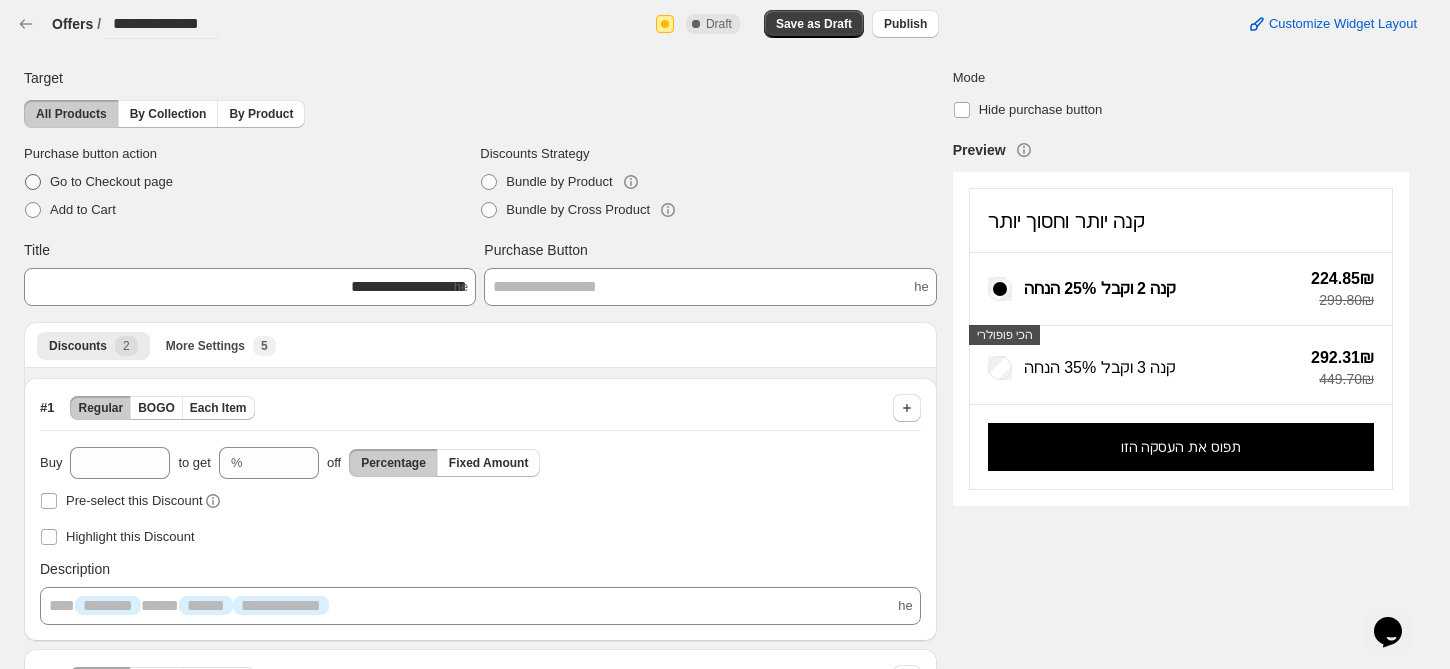 click on "Go to Checkout page" at bounding box center [111, 181] 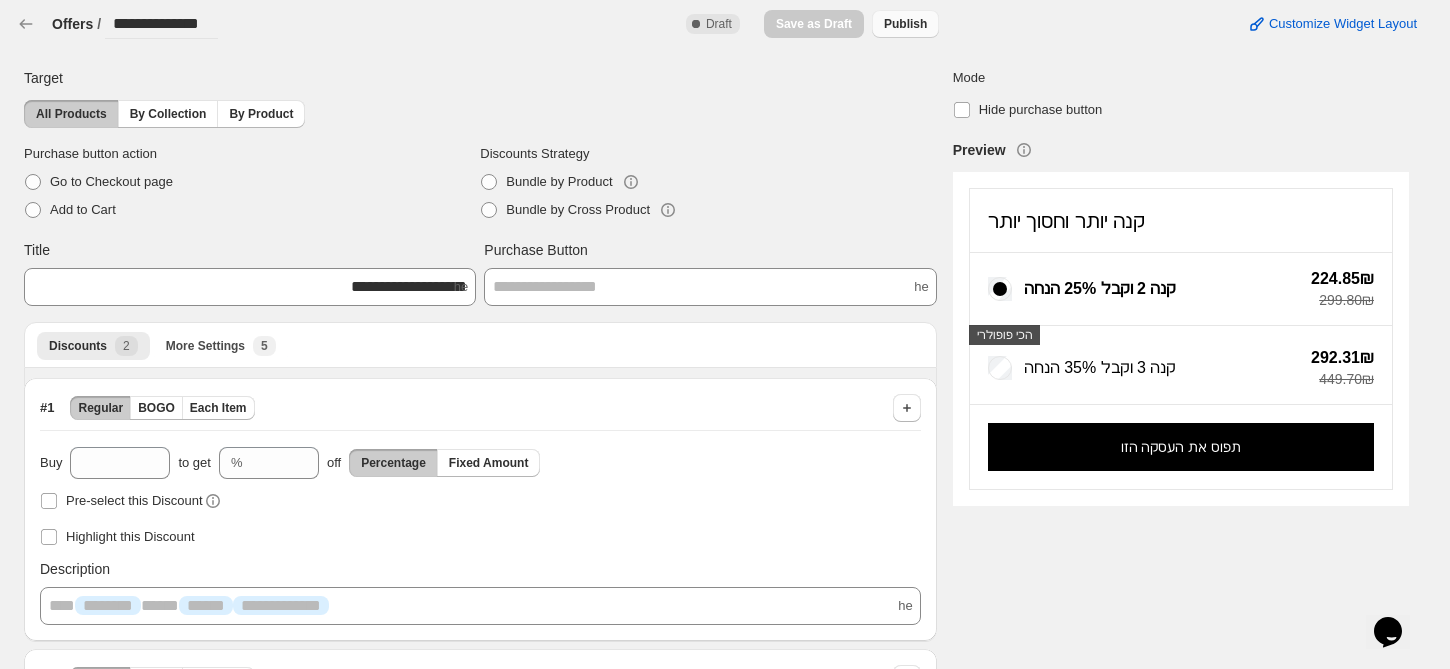 click on "Publish" at bounding box center [905, 24] 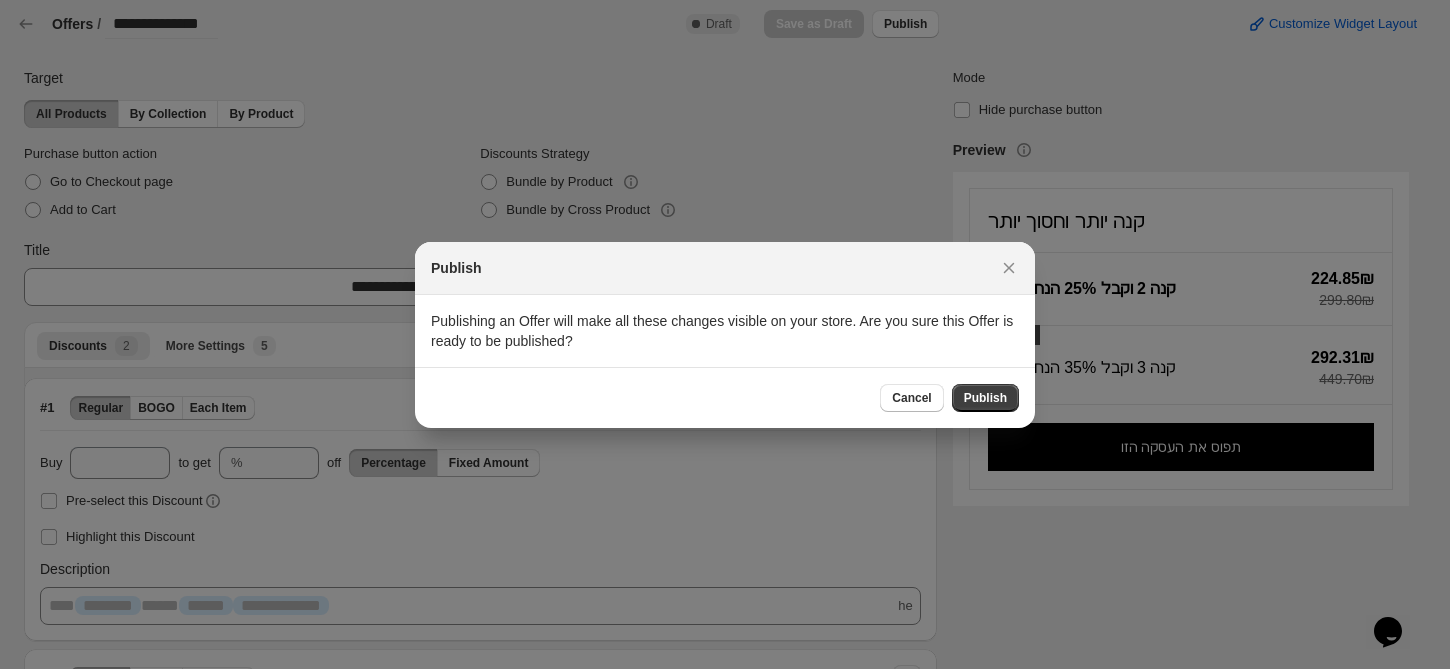 click on "Publish" at bounding box center [725, 268] 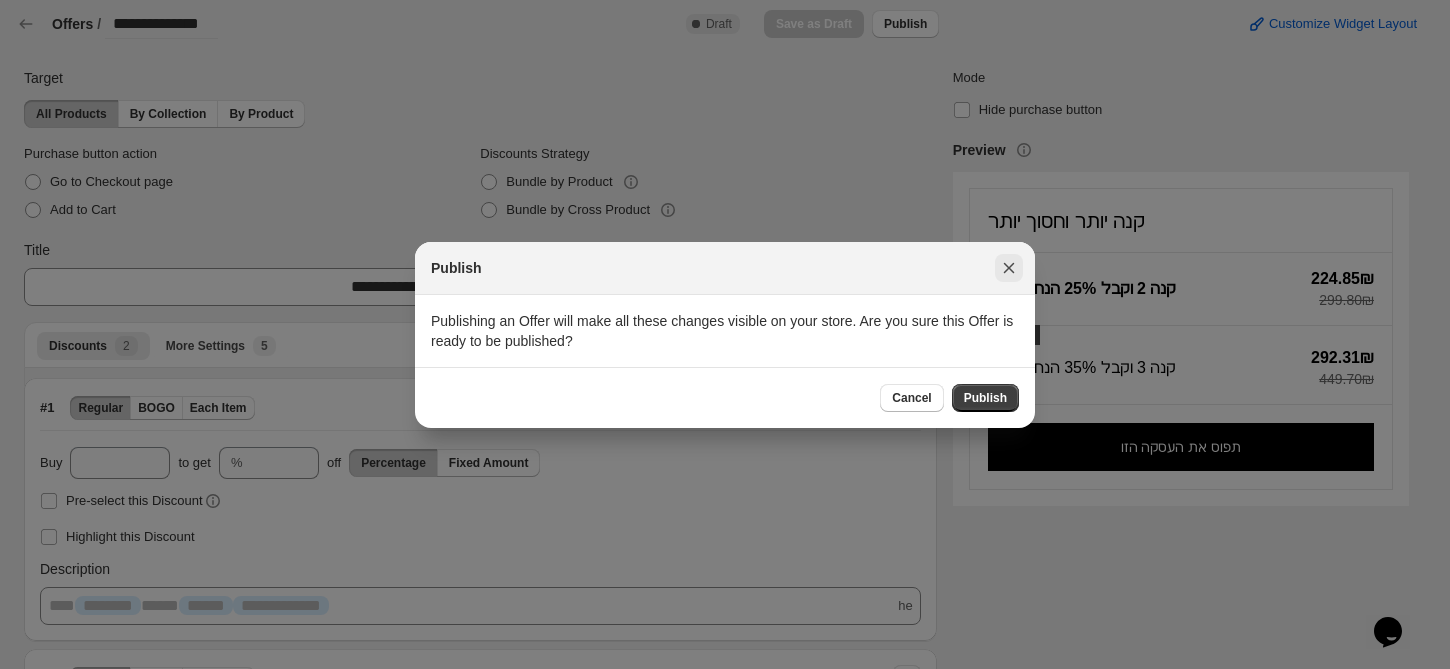 click 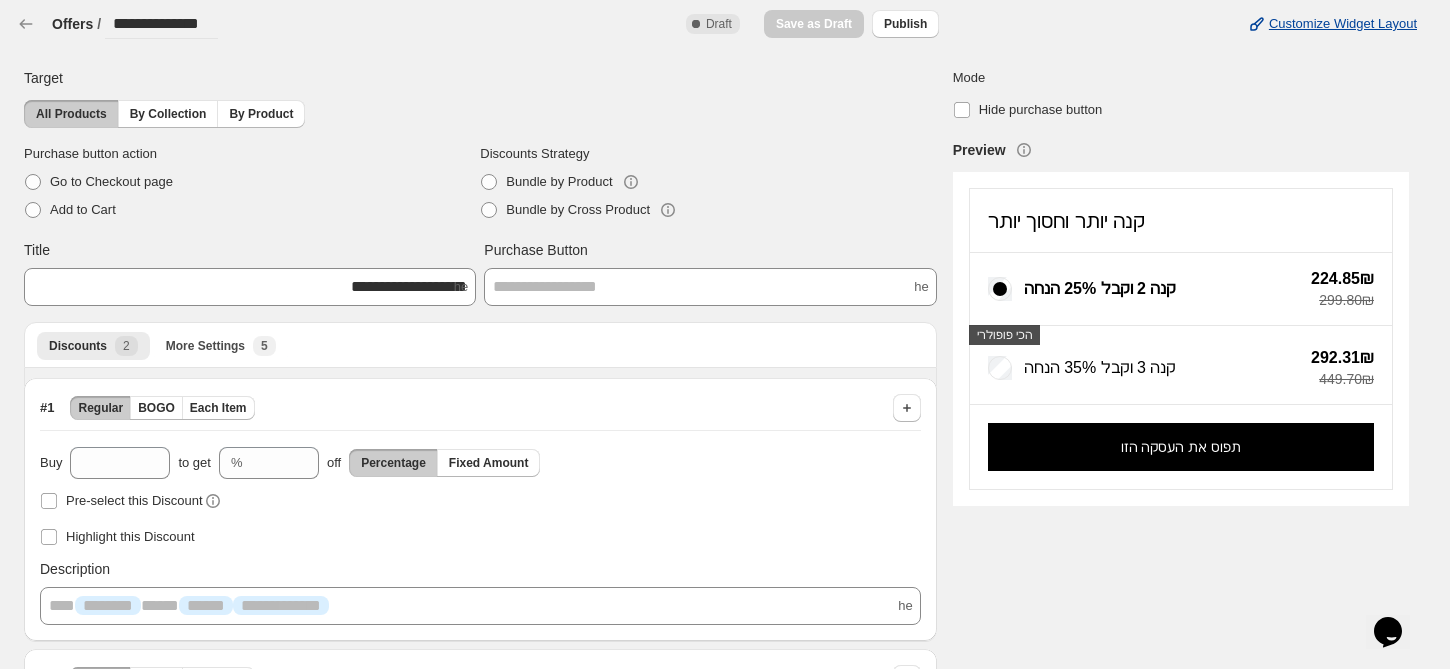 drag, startPoint x: 1250, startPoint y: 29, endPoint x: 1088, endPoint y: 34, distance: 162.07715 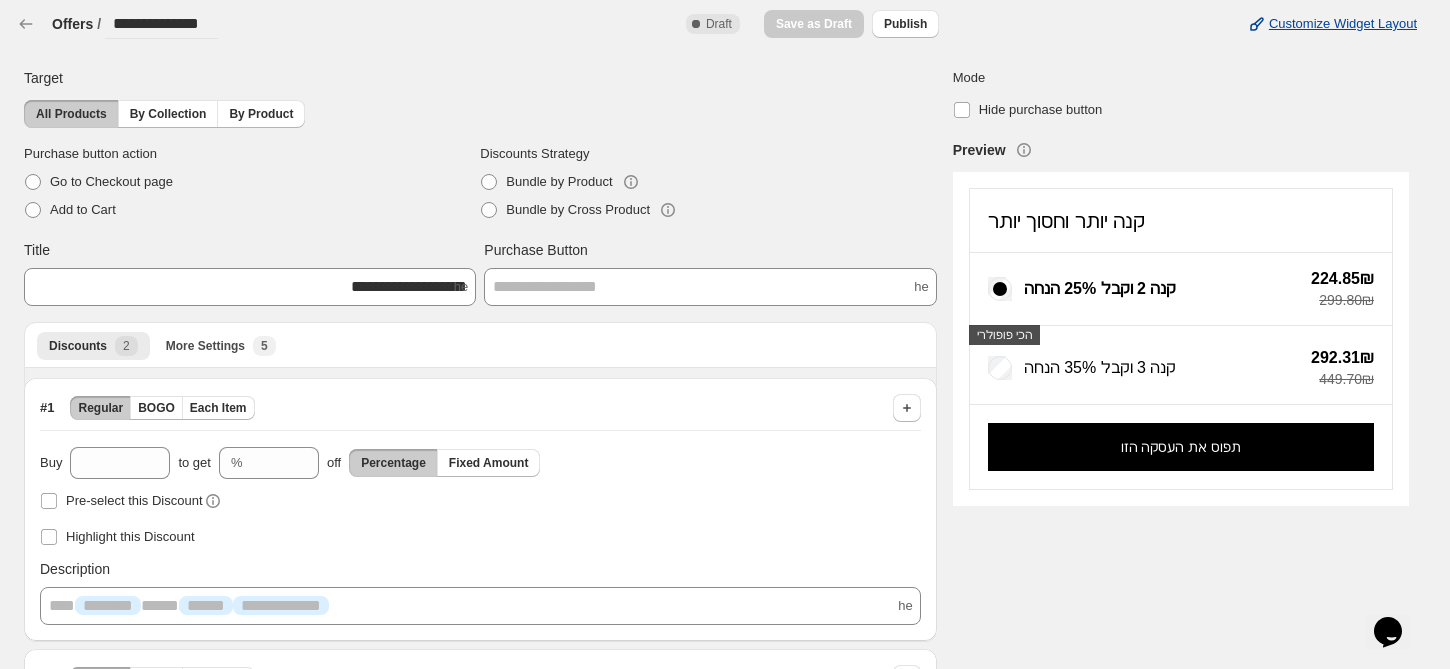 click on "Customize Widget Layout" at bounding box center (1186, 24) 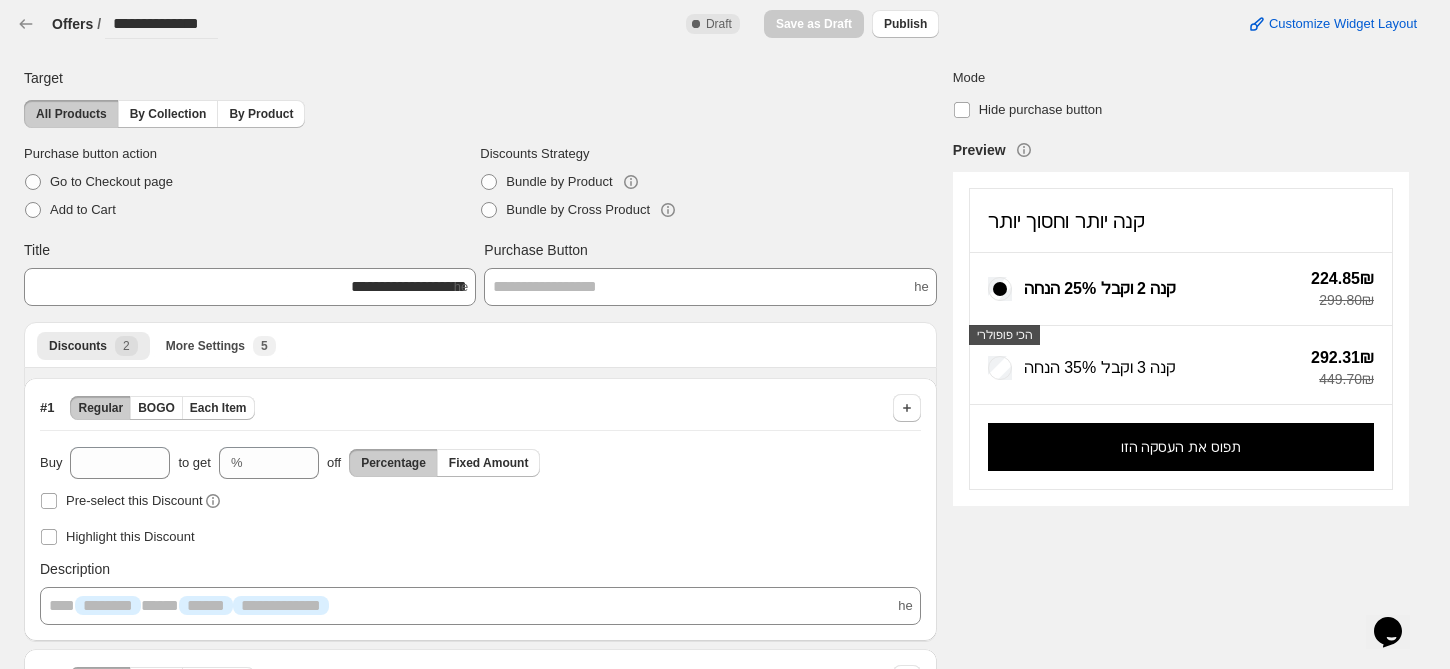 click on "Customize Widget Layout" at bounding box center [1186, 24] 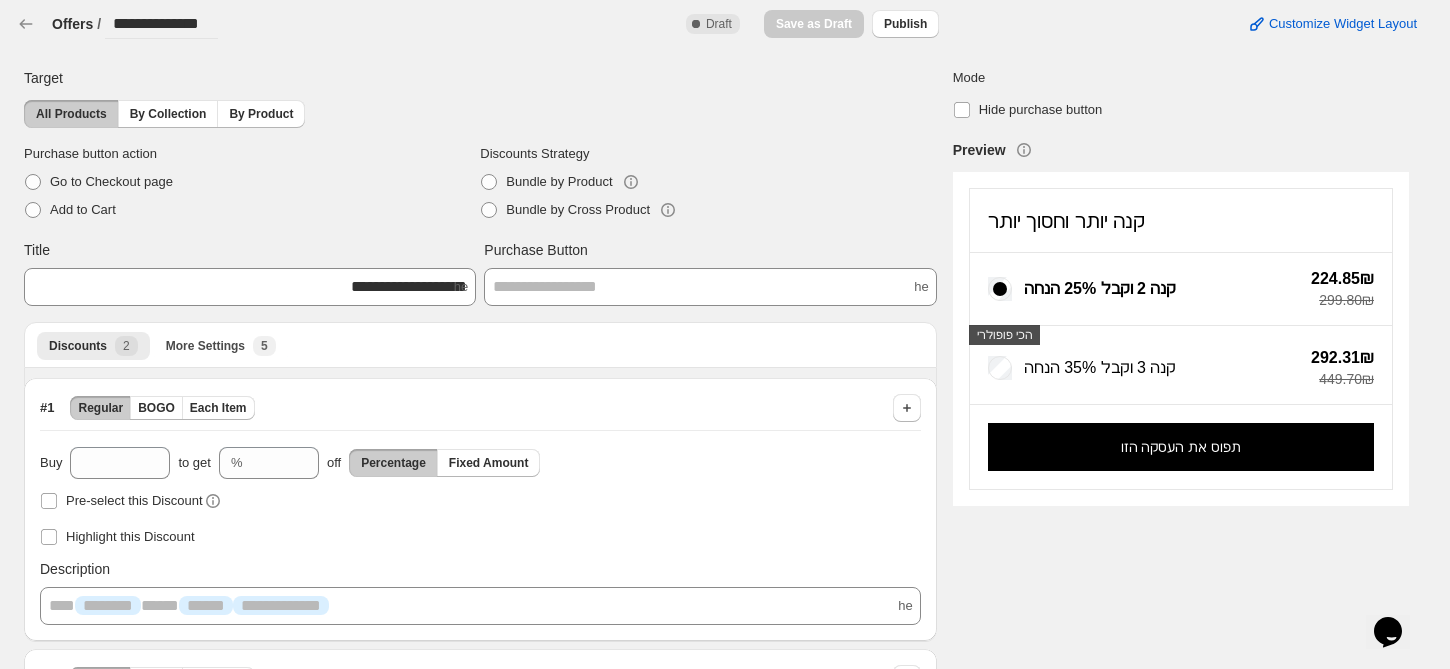 drag, startPoint x: 1204, startPoint y: 12, endPoint x: 1465, endPoint y: 13, distance: 261.00192 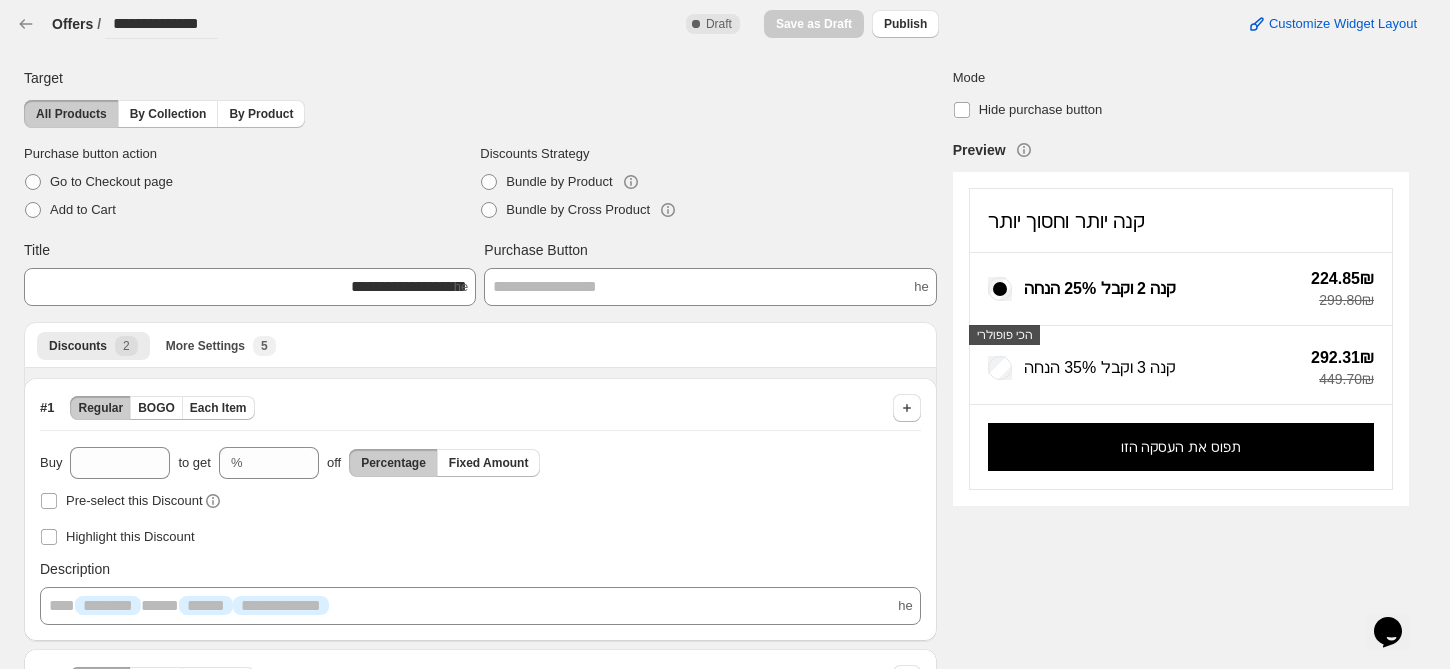 click on "**********" at bounding box center (725, 334) 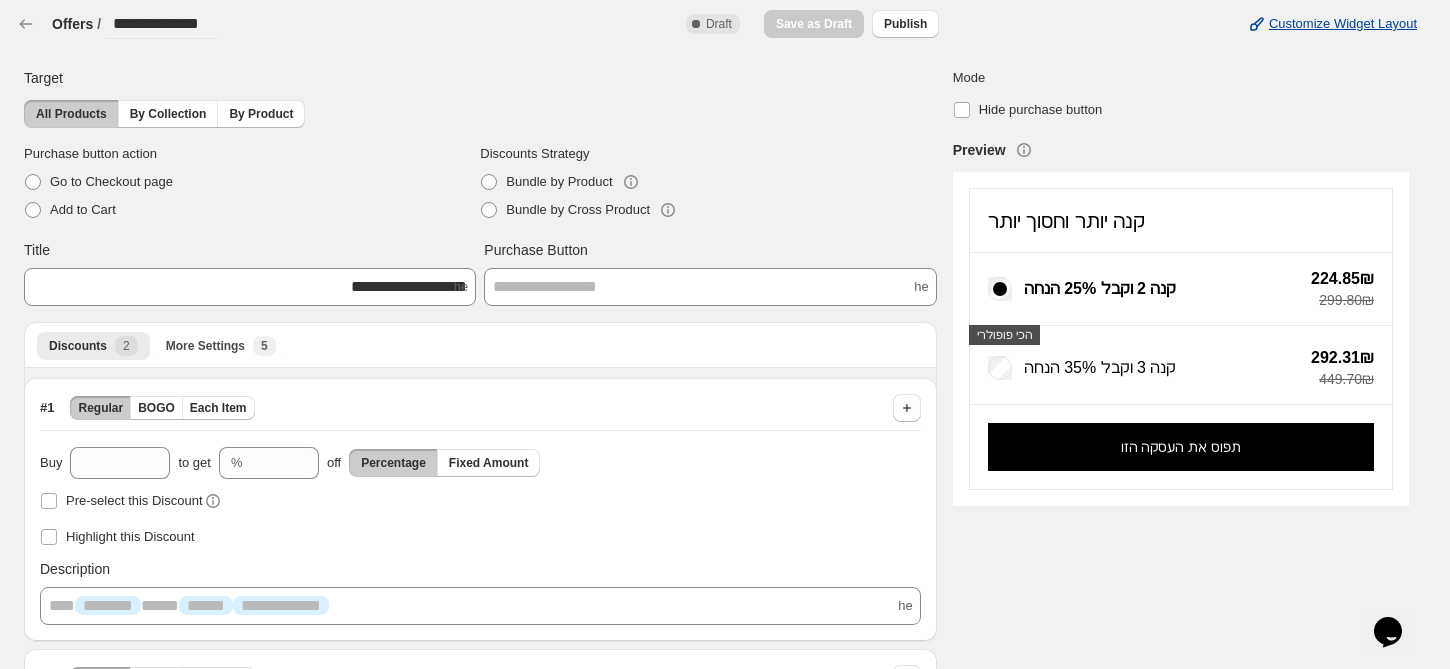 click on "Customize Widget Layout" at bounding box center (1343, 24) 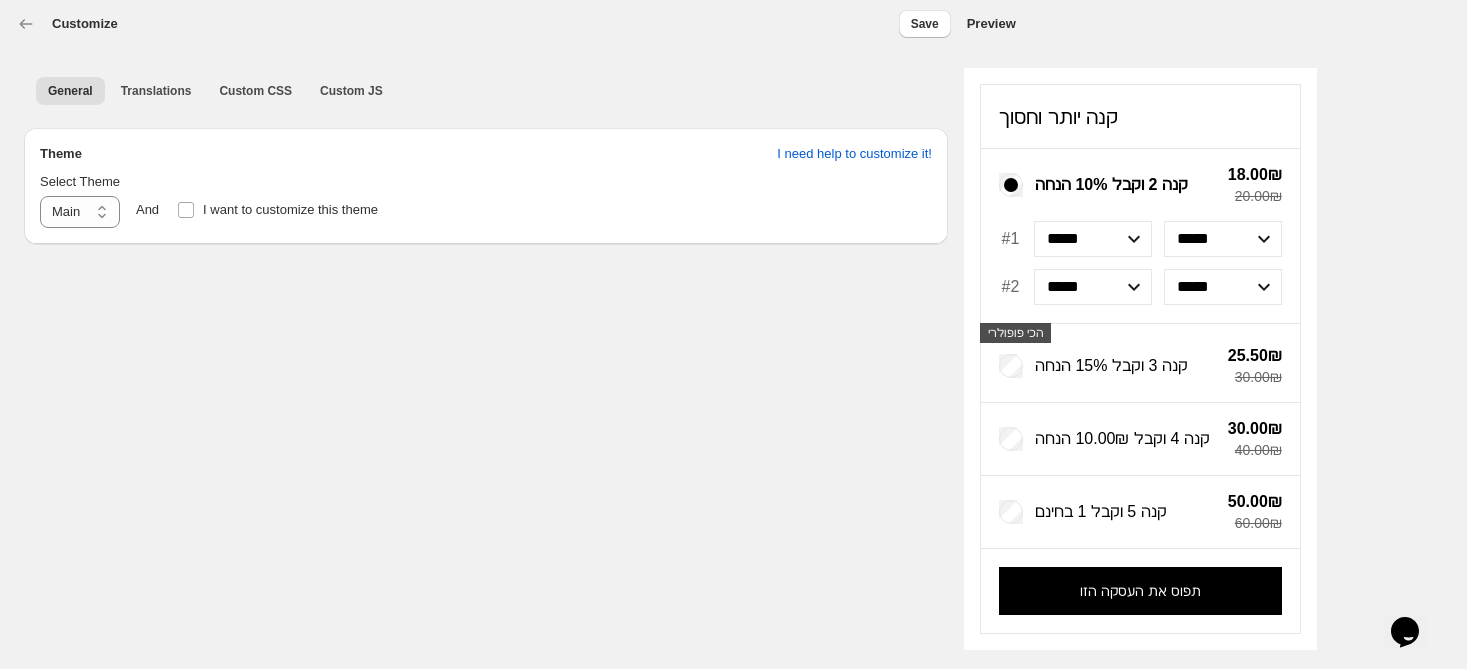 drag, startPoint x: 1128, startPoint y: 129, endPoint x: 1226, endPoint y: 182, distance: 111.41364 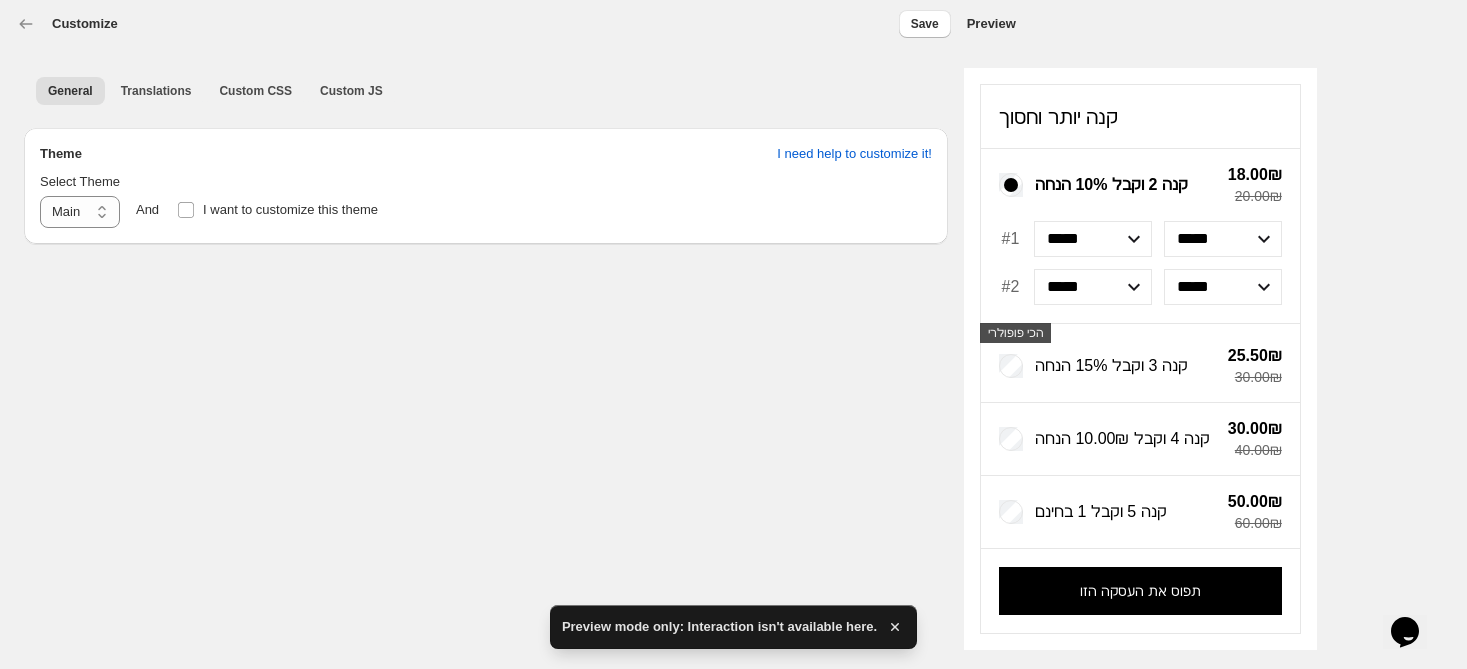click on "הכי פופולרי קנה 3 וקבל 15% הנחה 25.50₪ 30.00₪" at bounding box center [1140, 362] 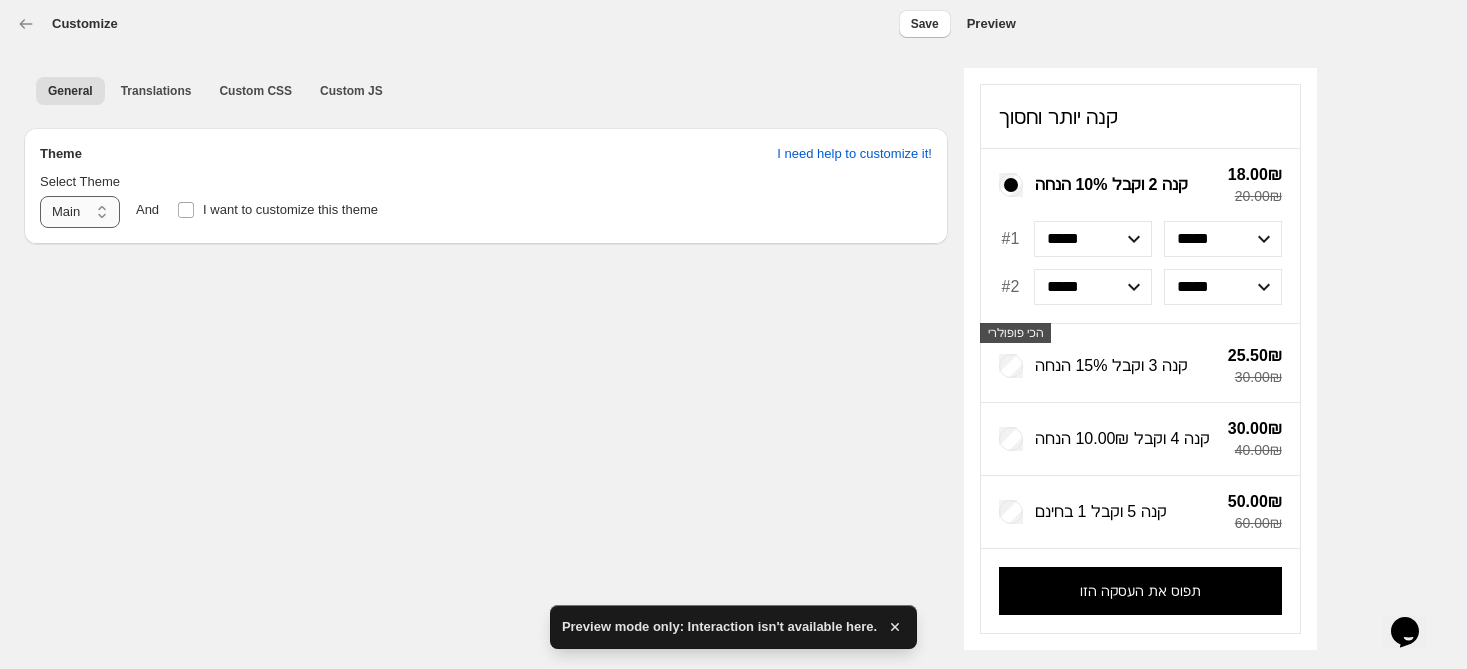 click on "**********" at bounding box center [80, 212] 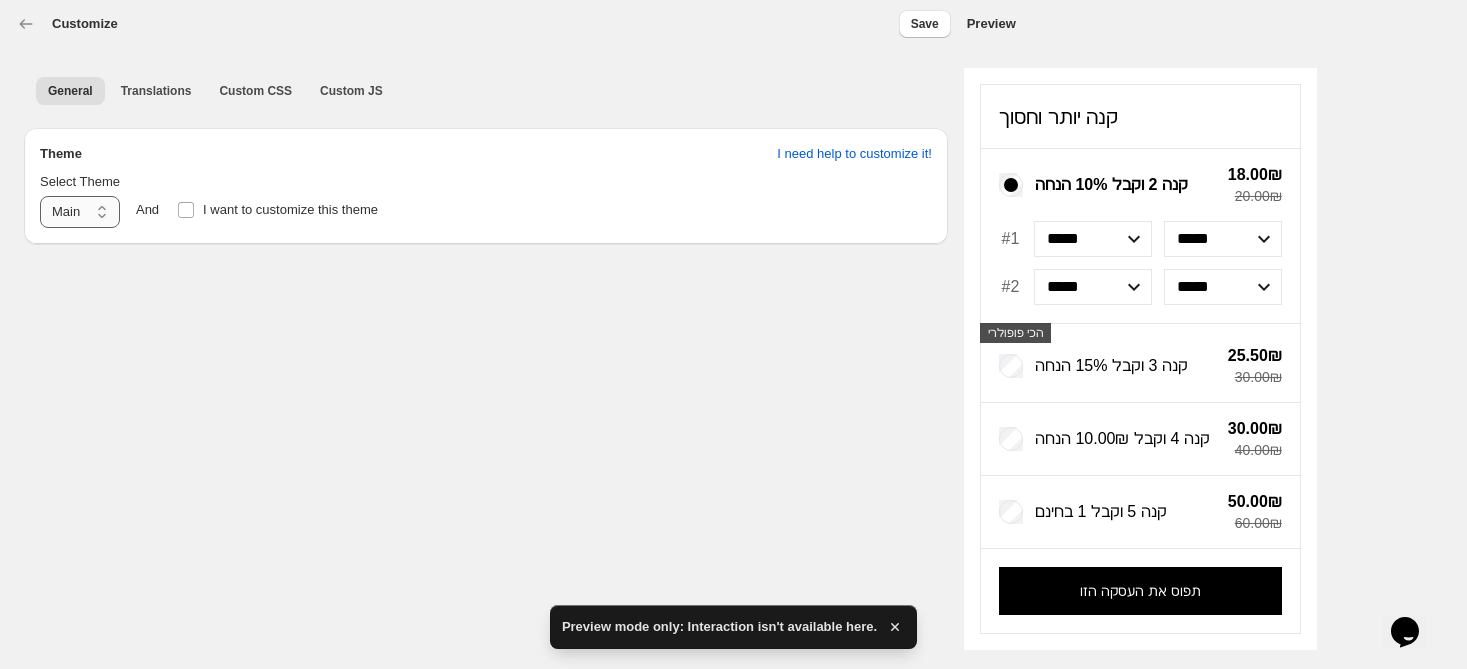 click on "**********" at bounding box center [80, 212] 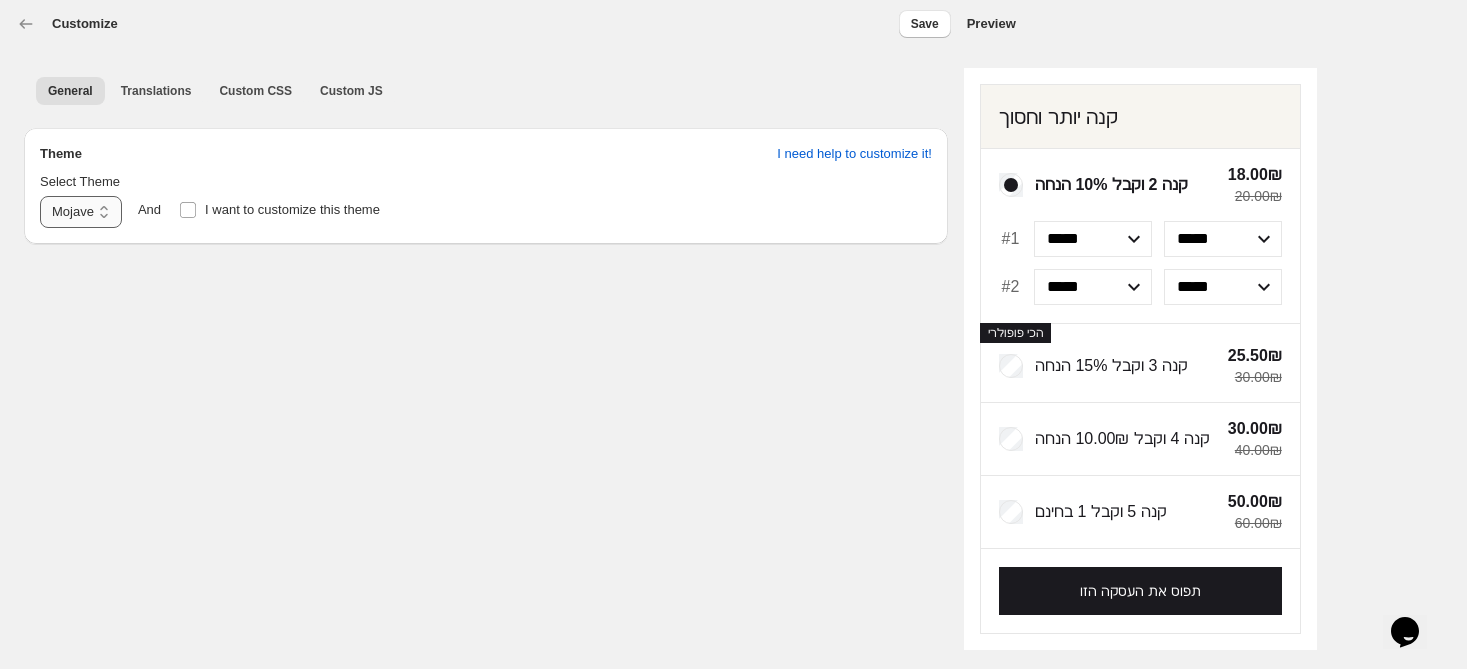 click on "**********" at bounding box center (81, 212) 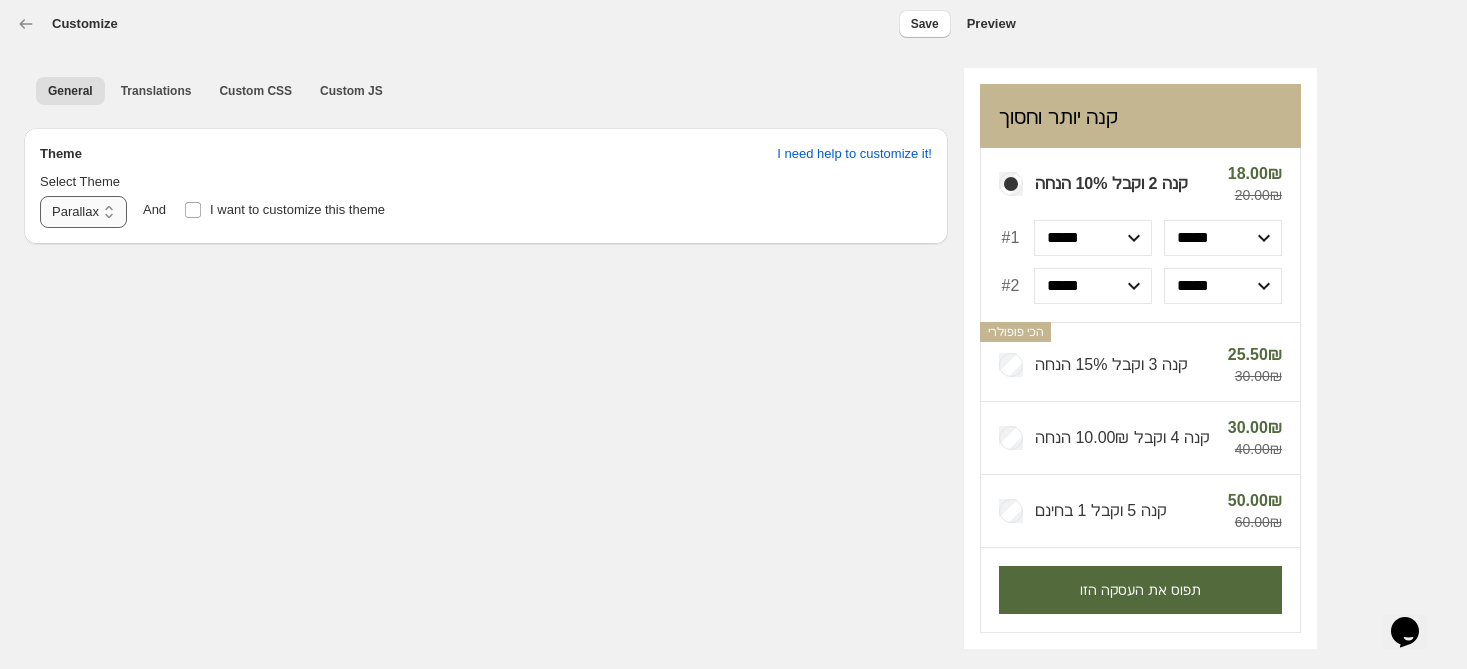drag, startPoint x: 66, startPoint y: 214, endPoint x: 73, endPoint y: 225, distance: 13.038404 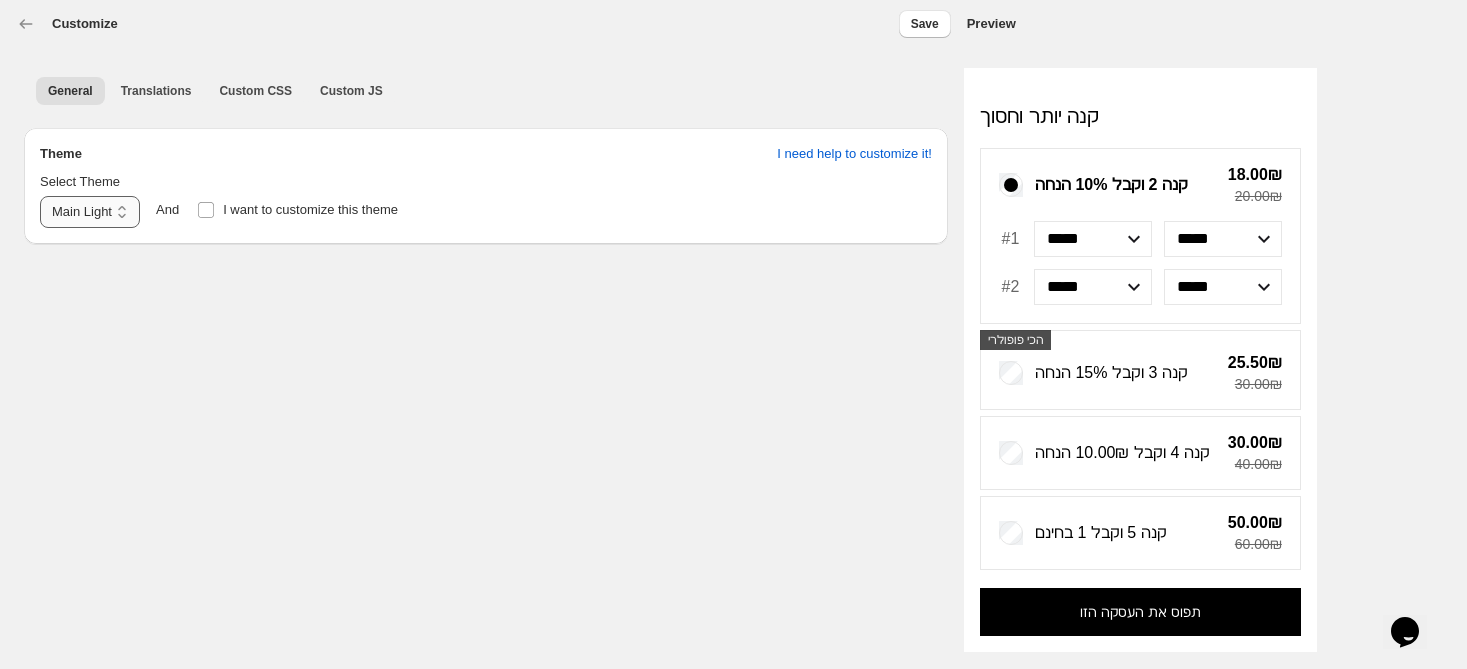 click on "**********" at bounding box center [90, 212] 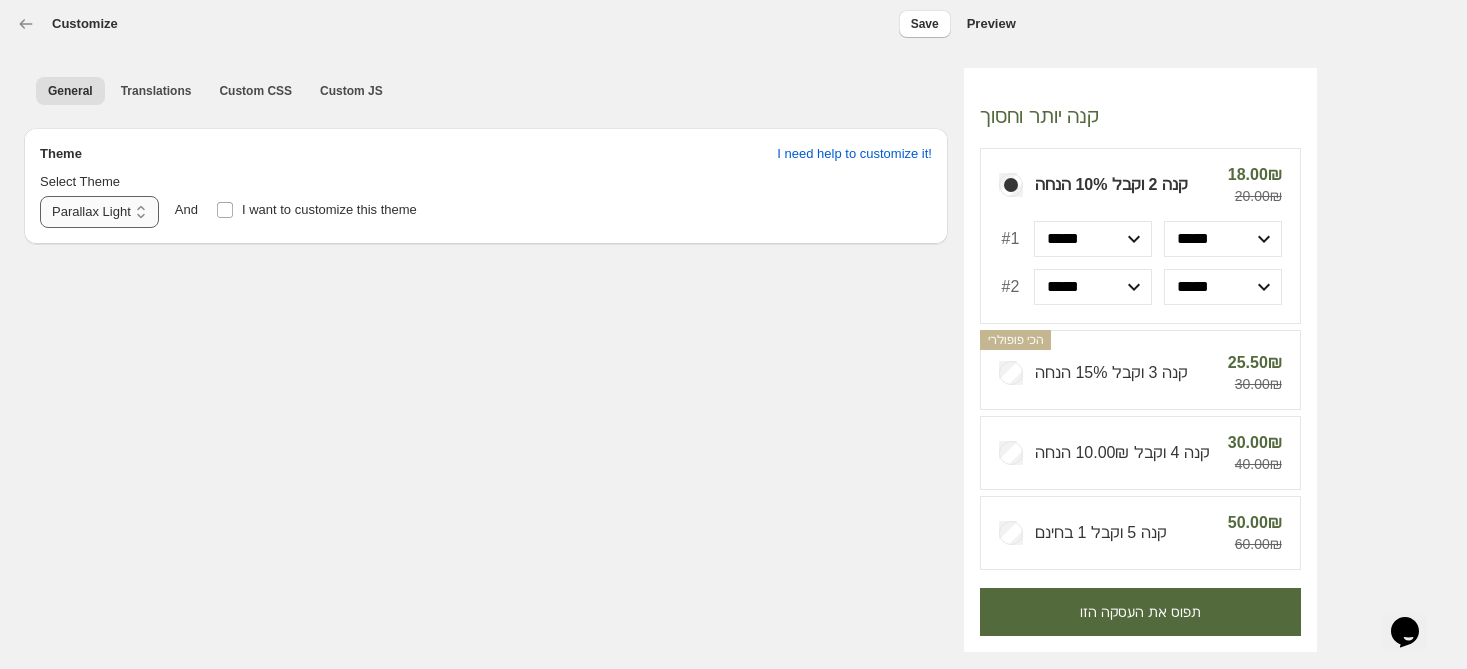 click on "**********" at bounding box center [99, 212] 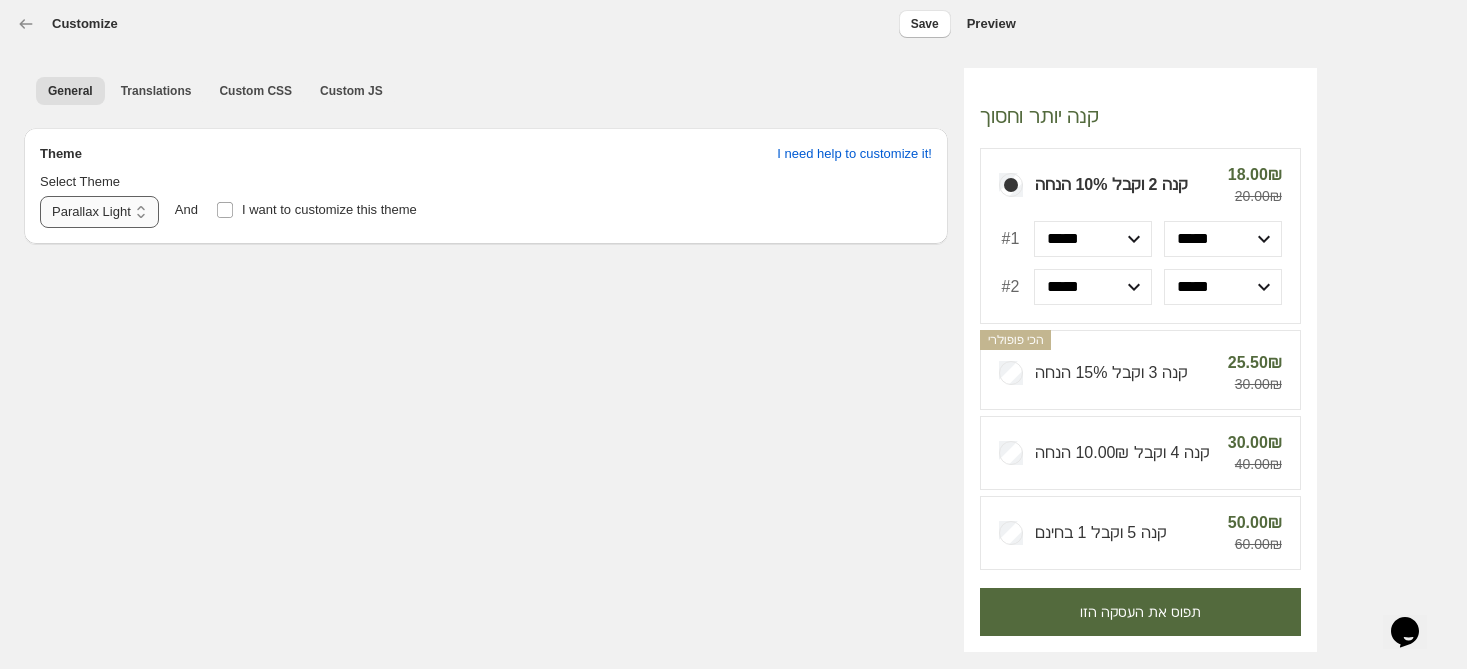 click on "**********" at bounding box center (99, 212) 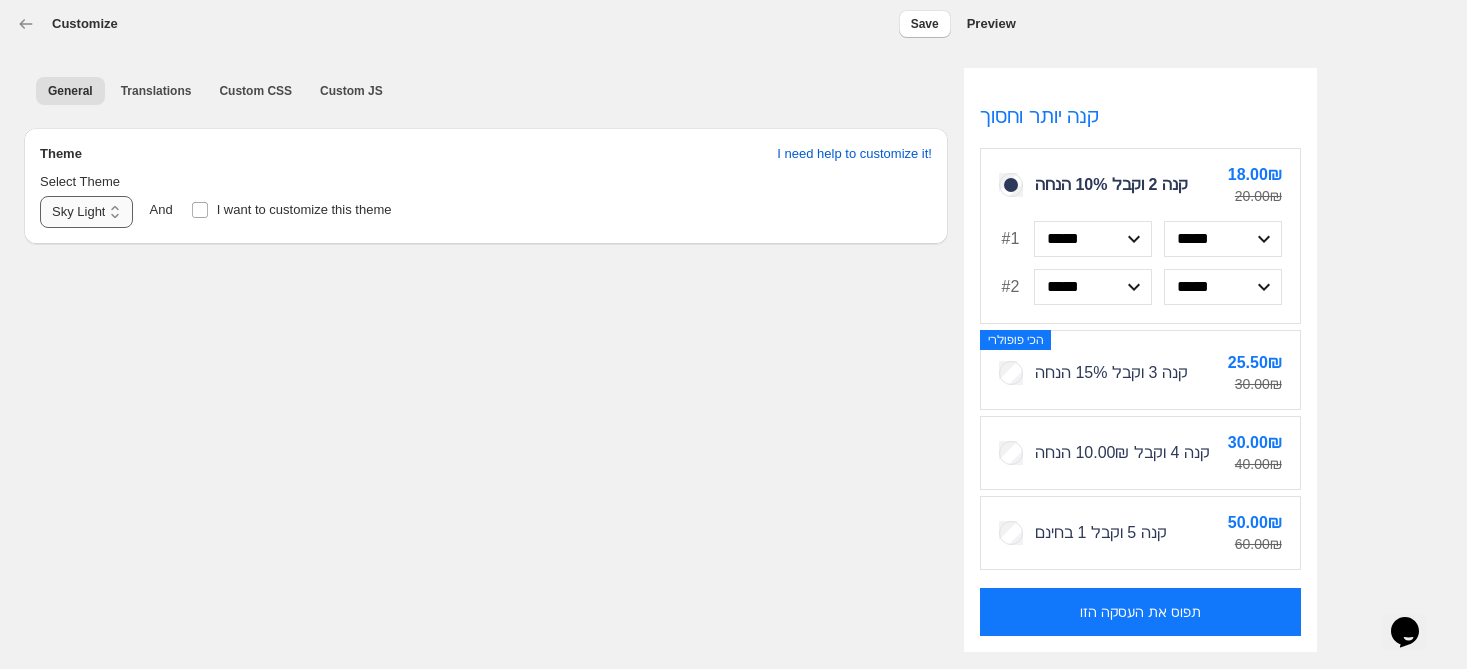 click on "**********" at bounding box center [86, 212] 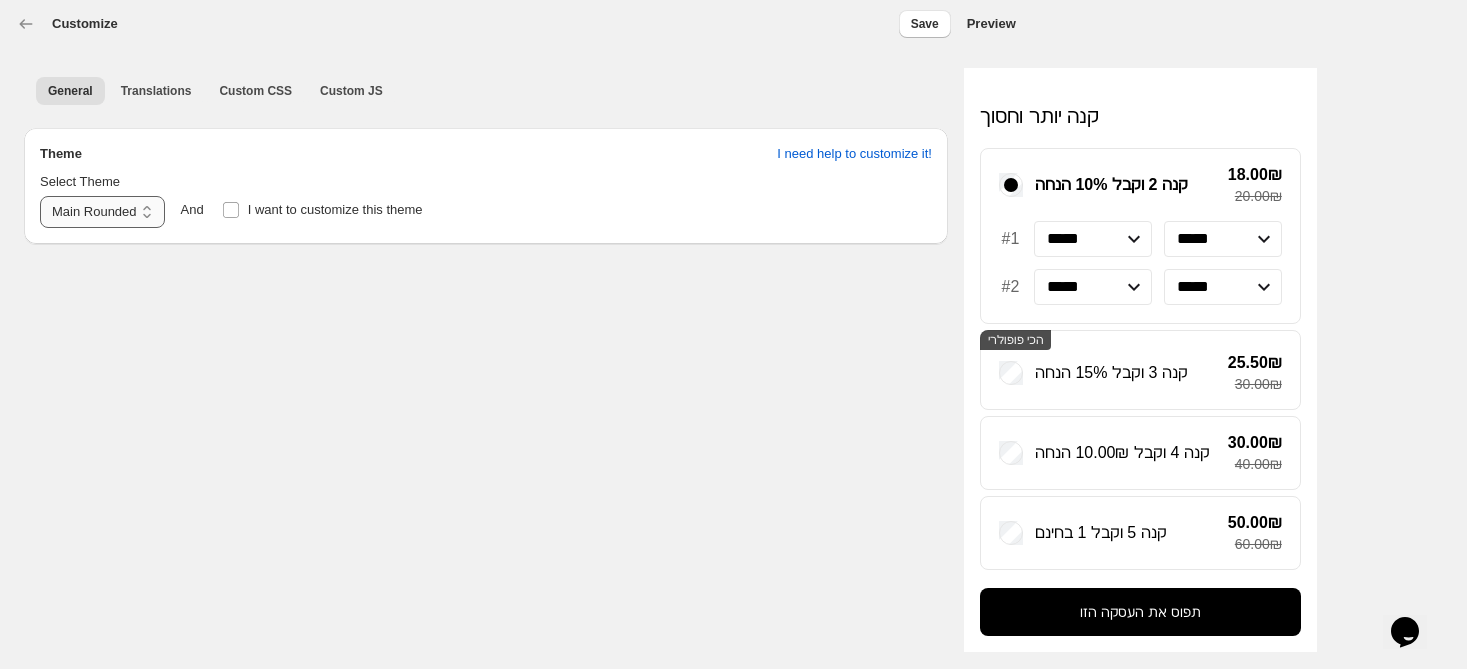 click on "**********" at bounding box center (102, 212) 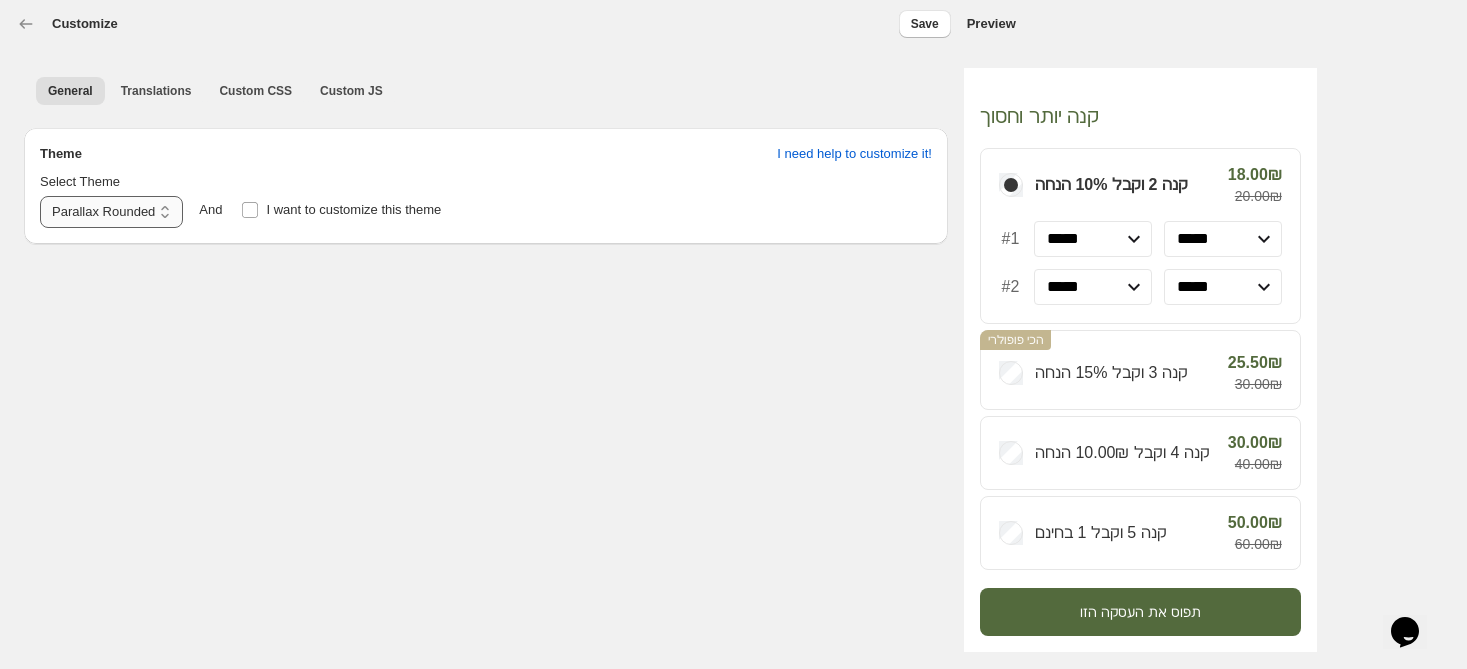 click on "**********" at bounding box center (111, 212) 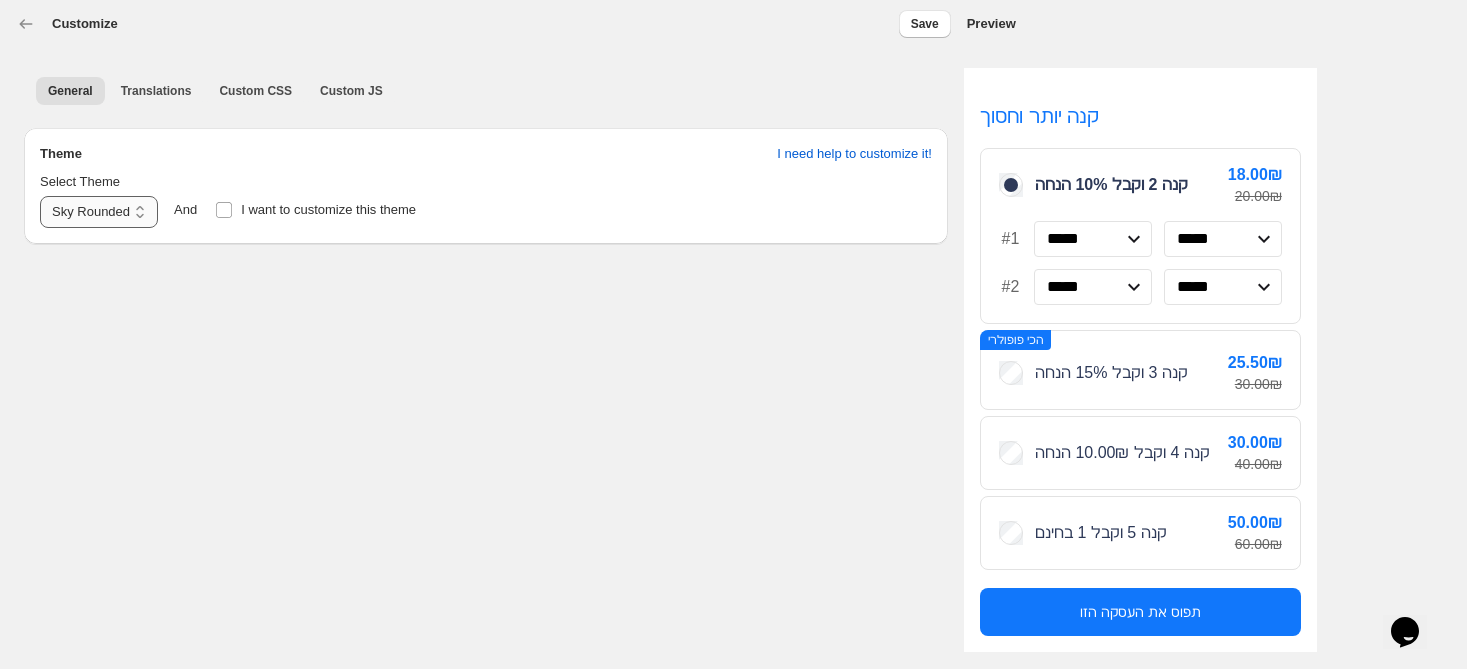 click on "**********" at bounding box center [99, 212] 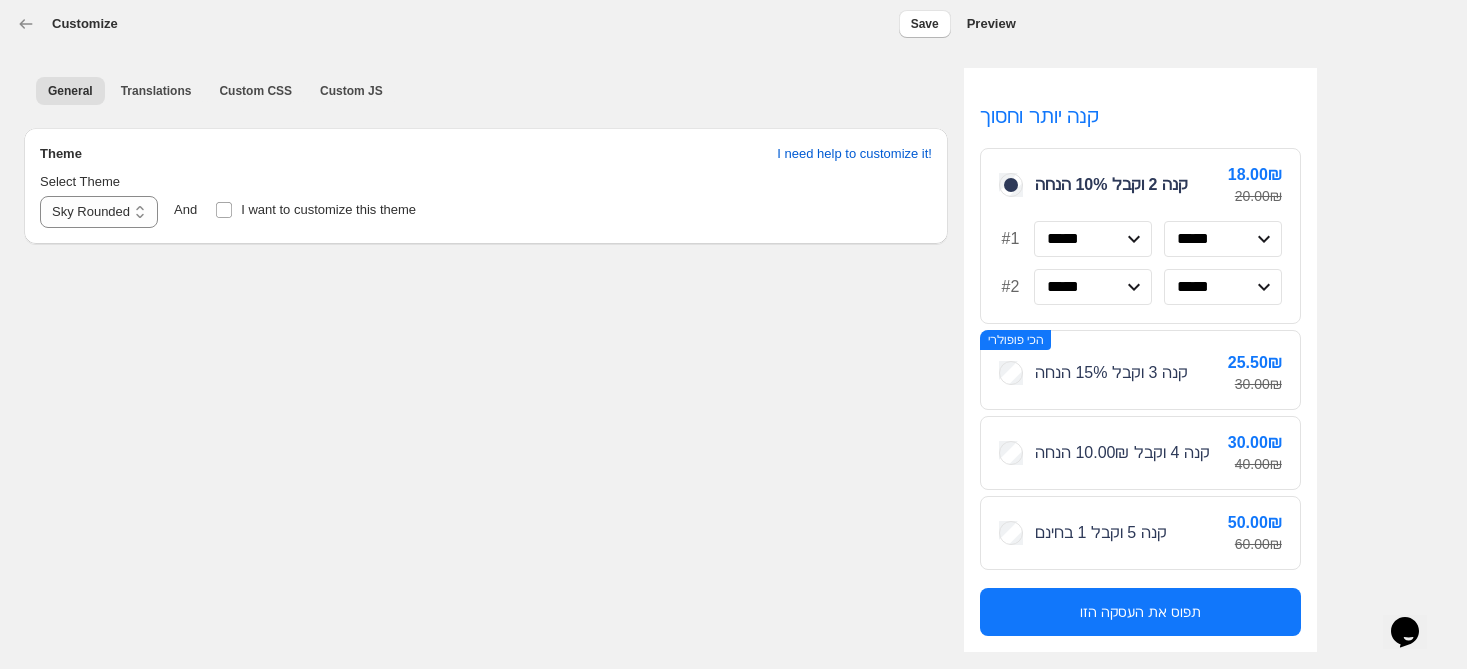 select on "*******" 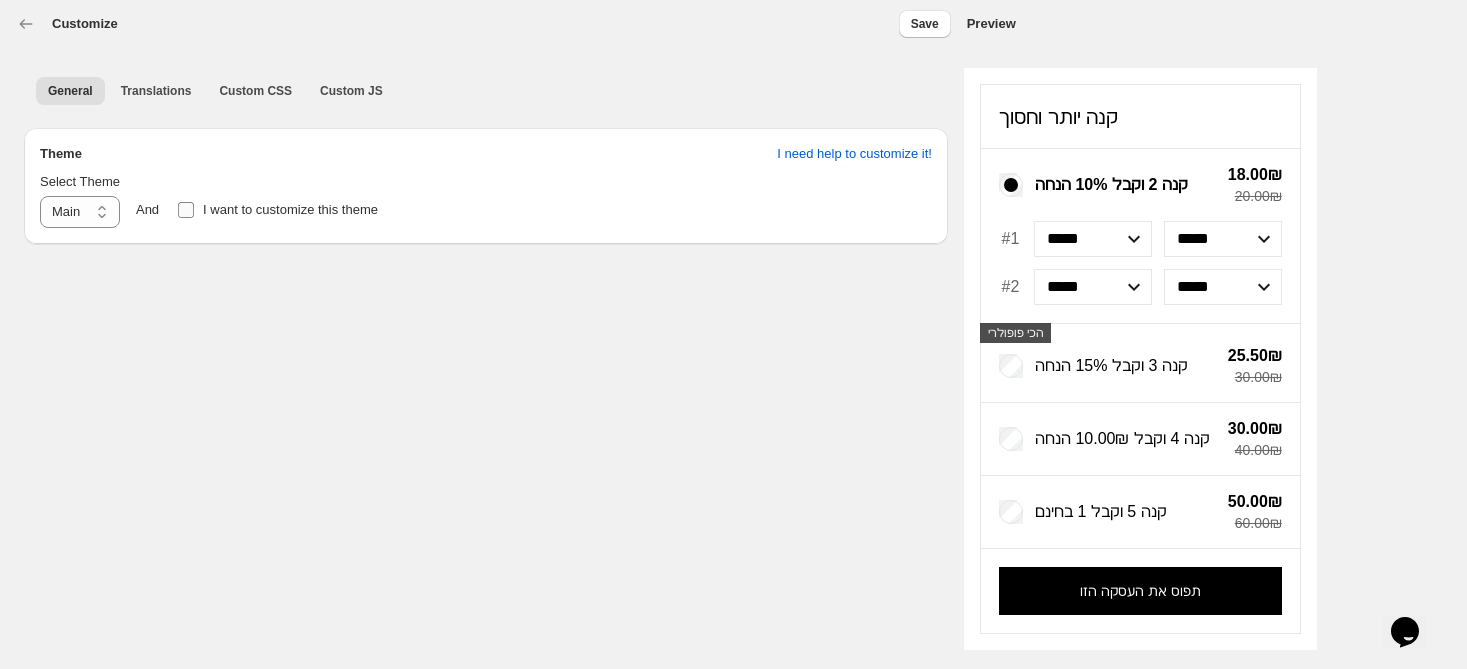 click at bounding box center (186, 210) 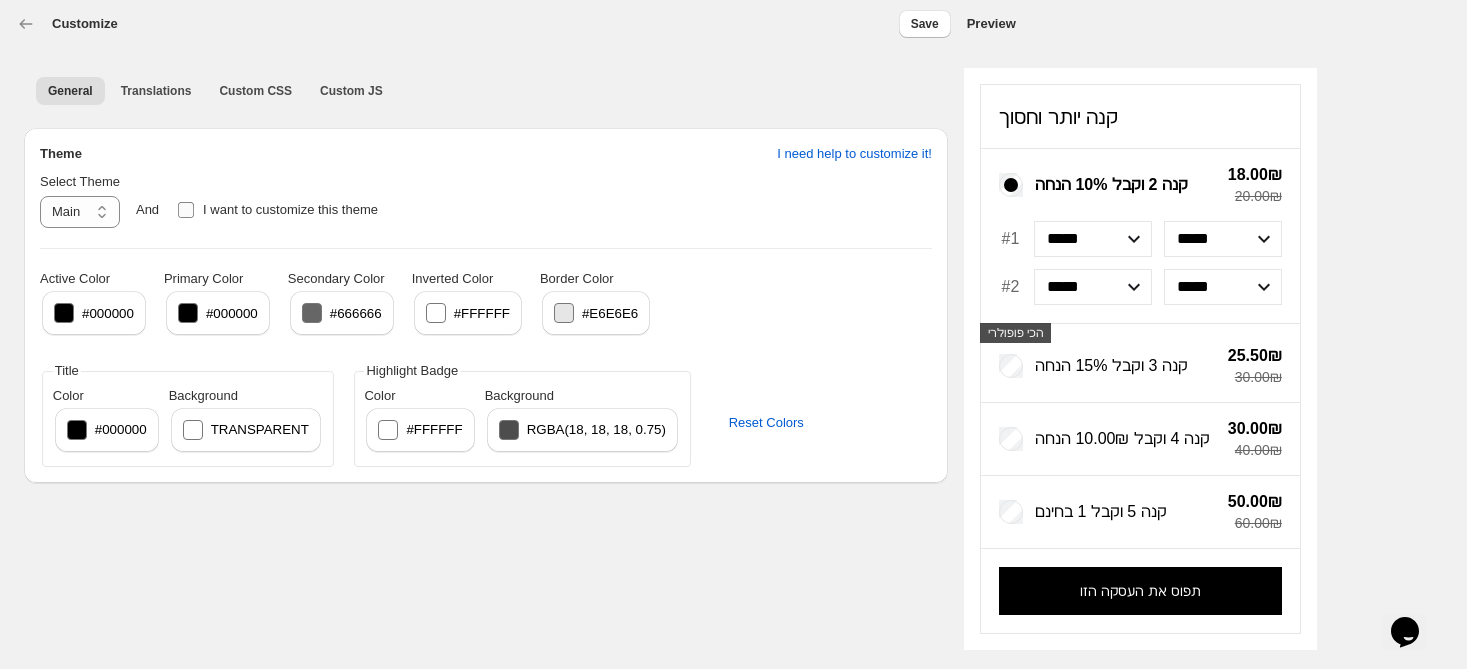 click at bounding box center (186, 210) 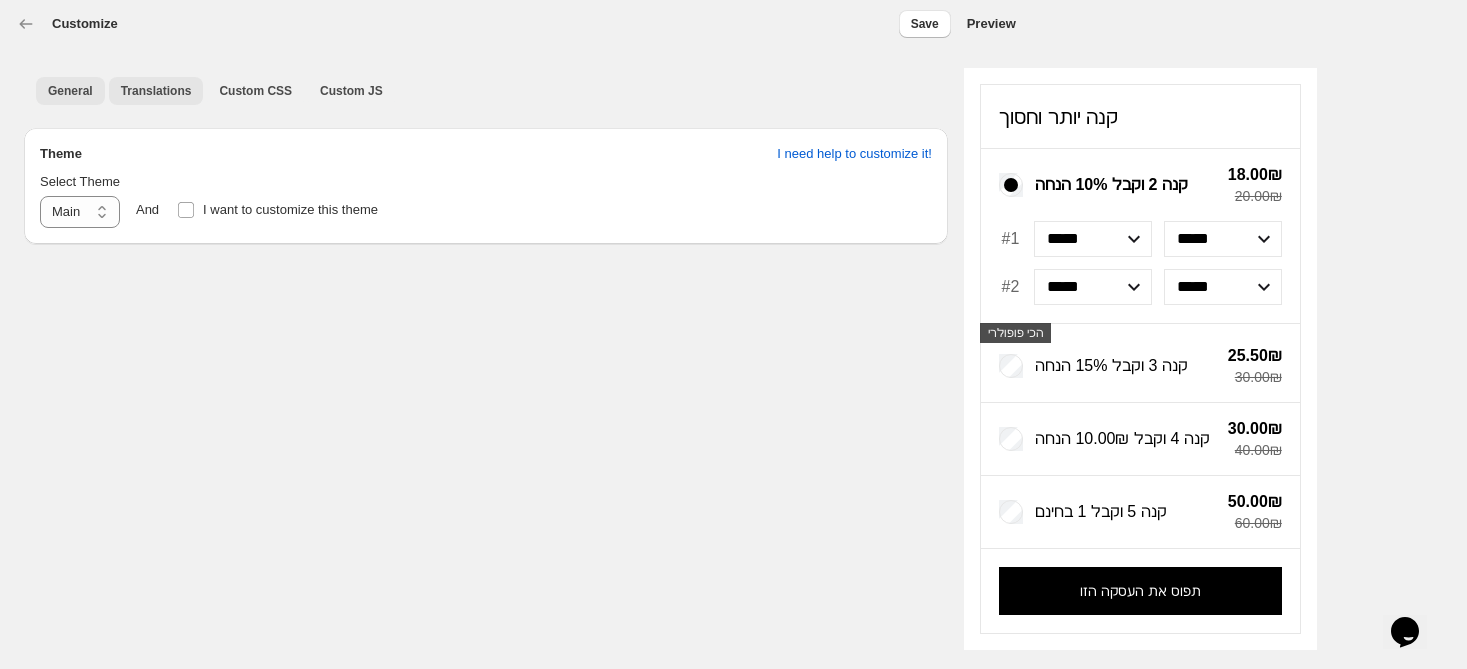 click on "Translations" at bounding box center [156, 91] 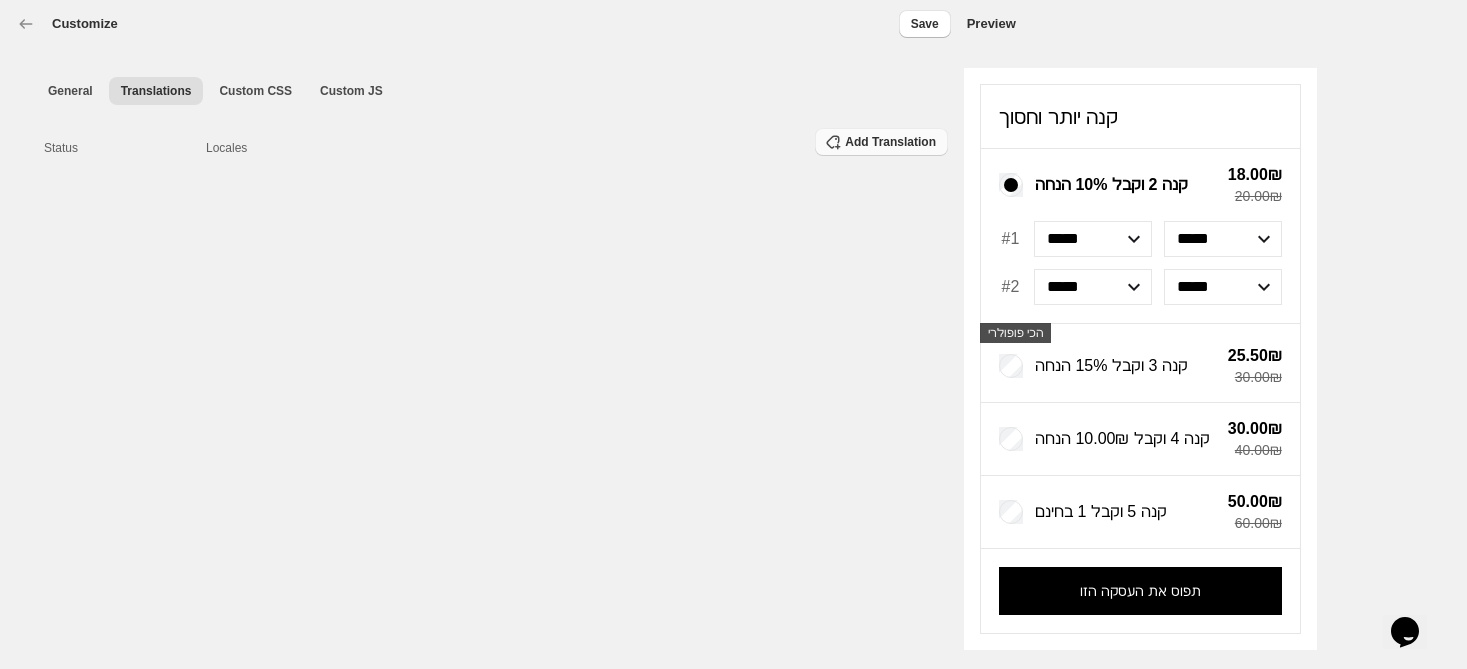 click on "Add Translation" at bounding box center (890, 142) 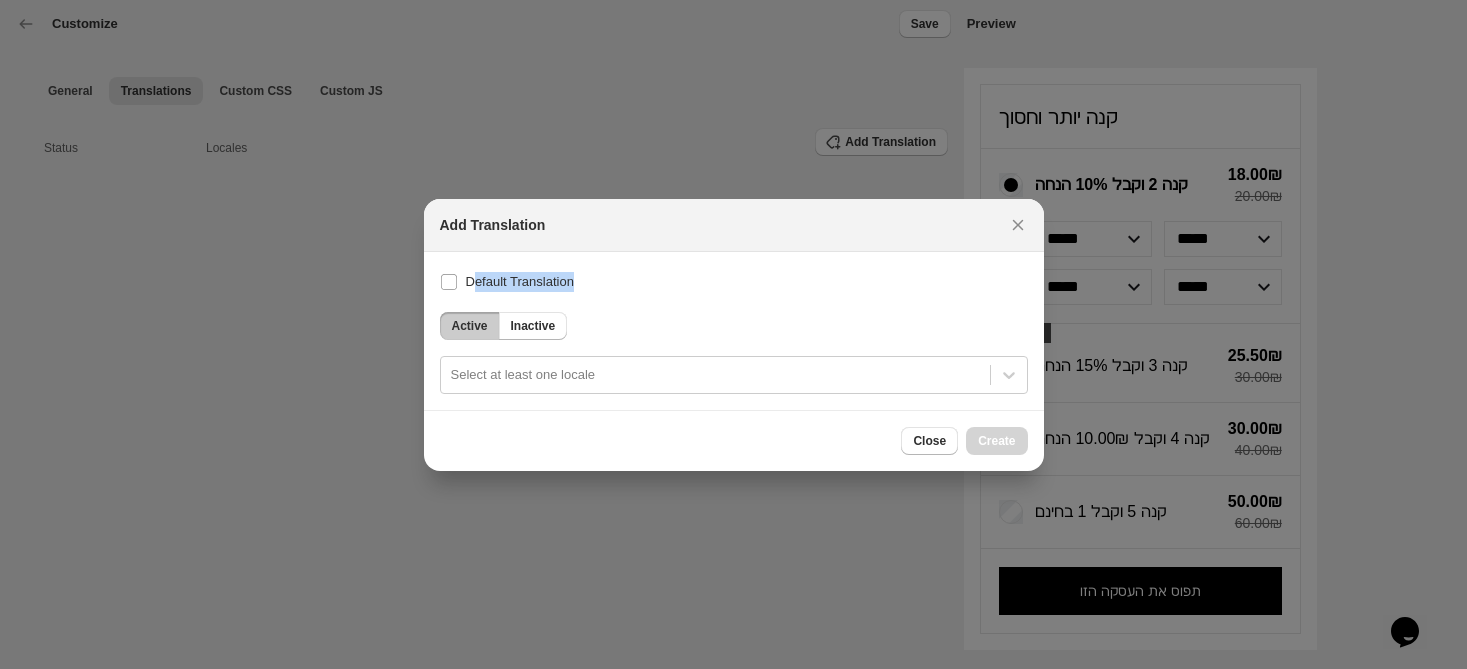 drag, startPoint x: 471, startPoint y: 277, endPoint x: 618, endPoint y: 283, distance: 147.12239 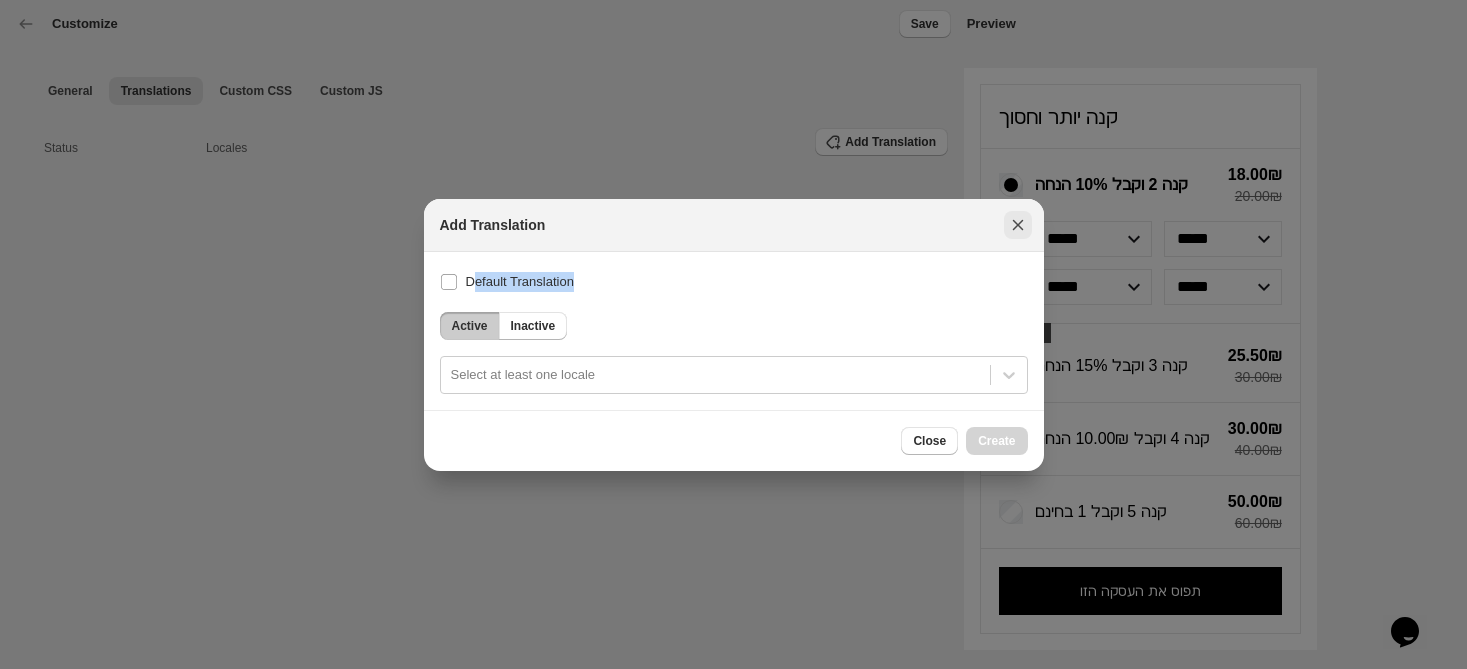 click 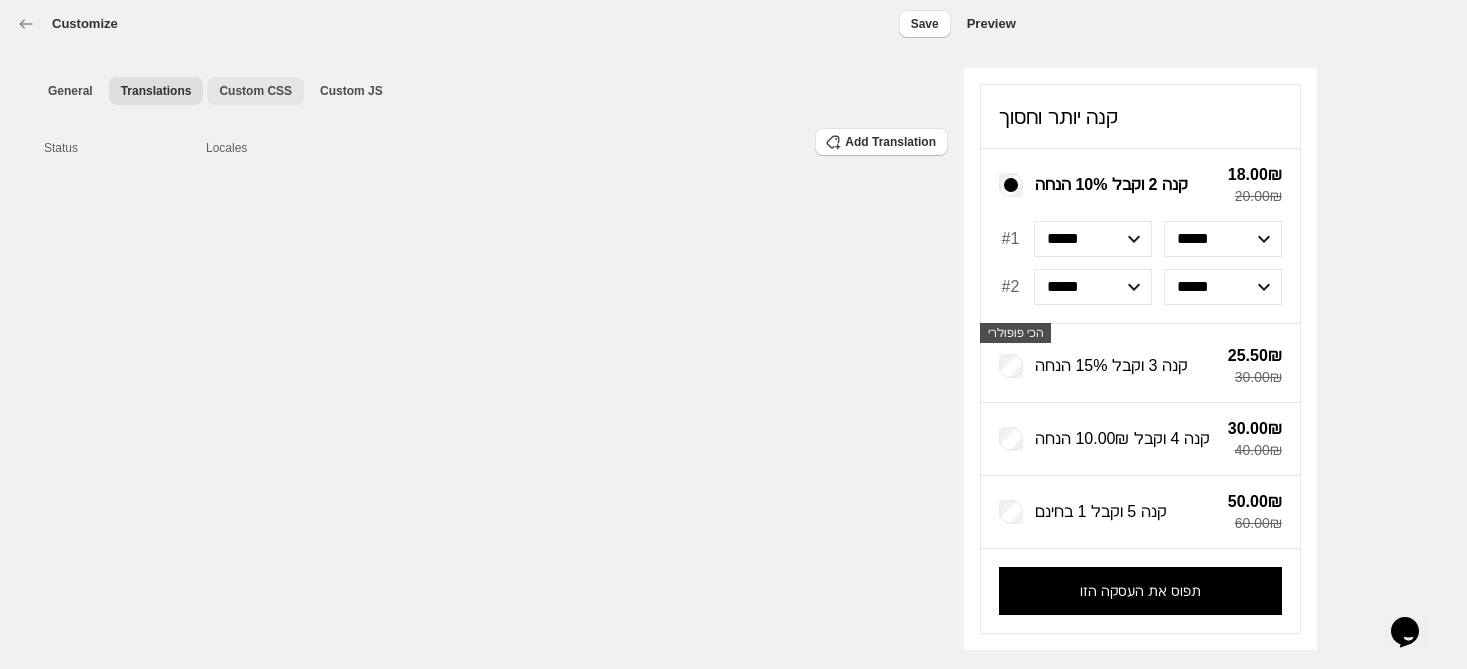 click on "Custom CSS" at bounding box center [255, 91] 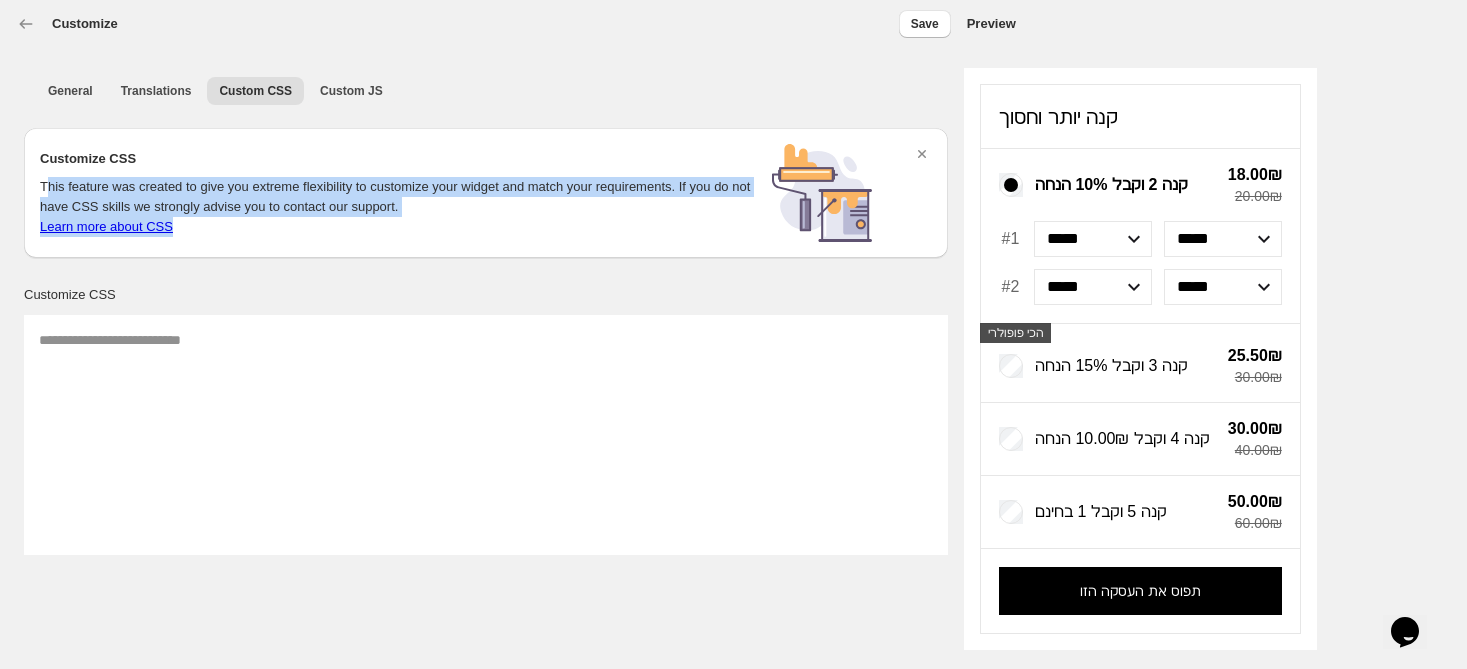 drag, startPoint x: 43, startPoint y: 178, endPoint x: 450, endPoint y: 253, distance: 413.85263 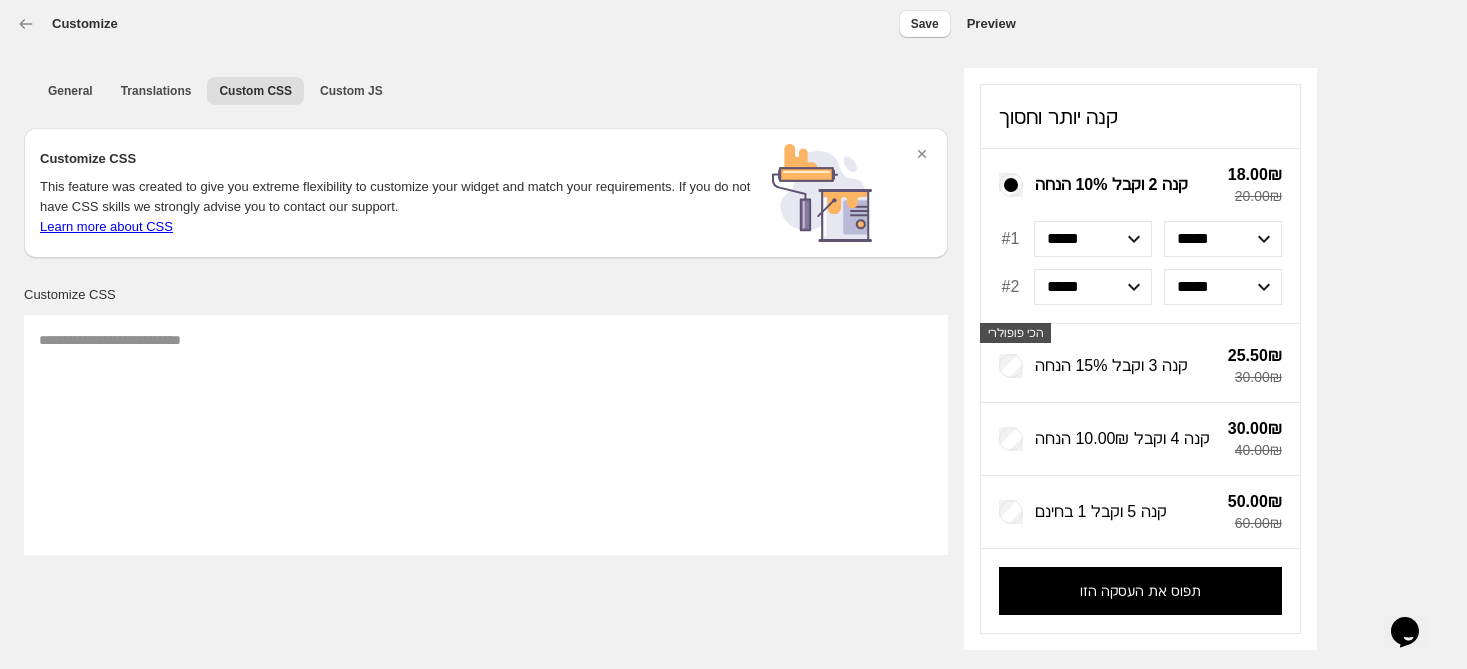 click on "General Translations Custom CSS Custom JS More views General Translations Custom CSS Custom JS More views" at bounding box center [486, 90] 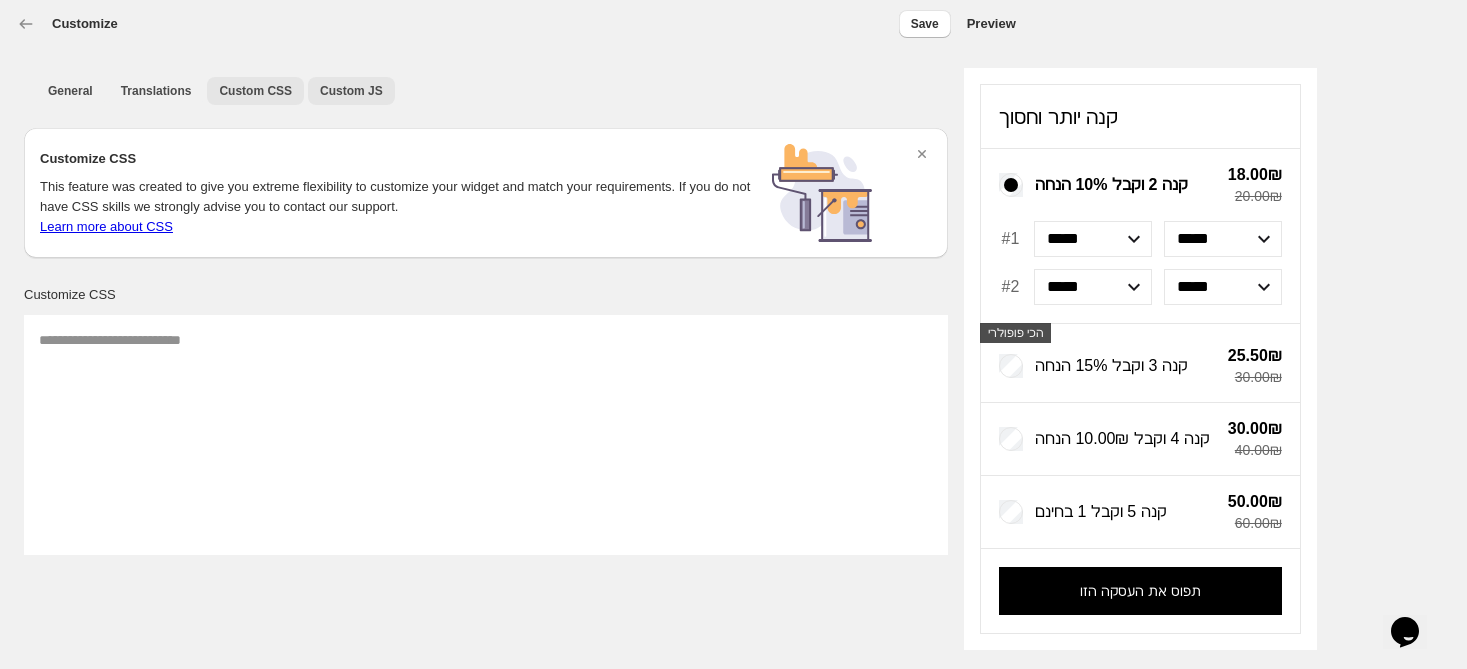 click on "Custom JS" at bounding box center [351, 91] 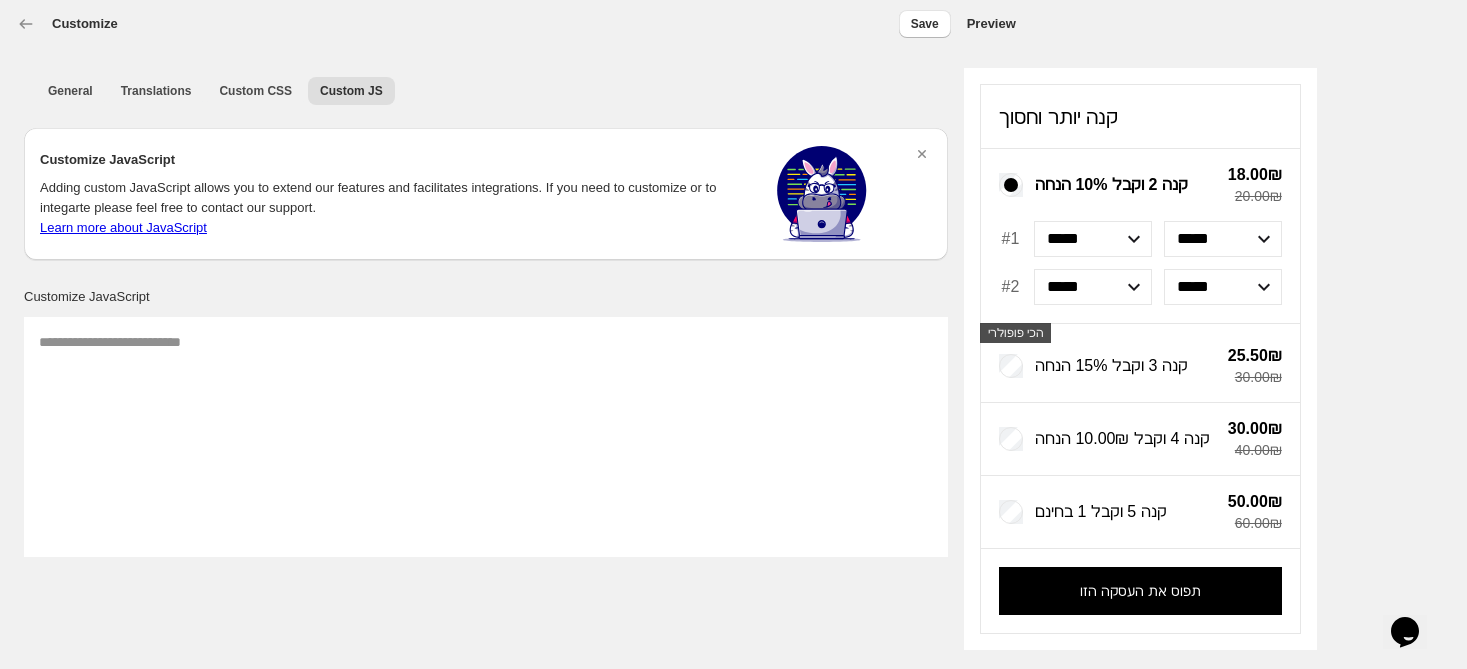 click on "קנה יותר וחסוך" at bounding box center (1058, 117) 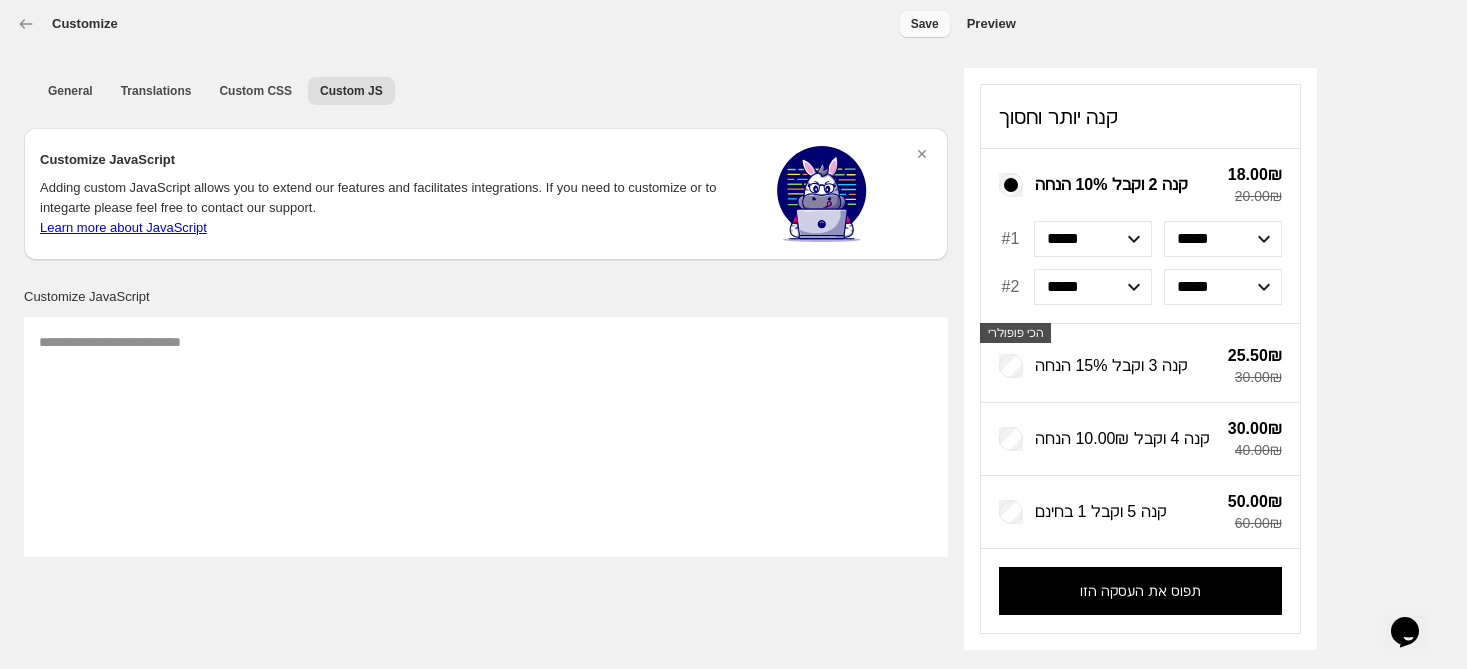 click on "Save" at bounding box center (925, 24) 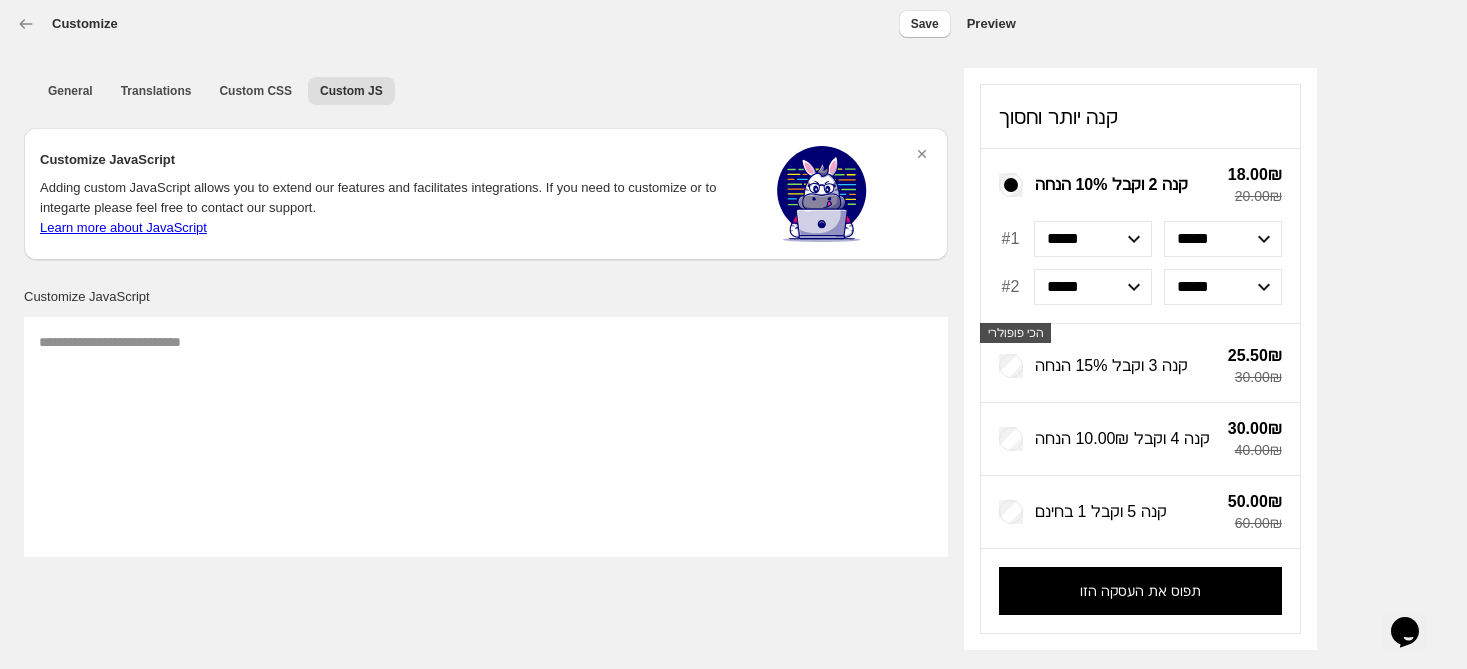 click on "Preview" at bounding box center [1200, 24] 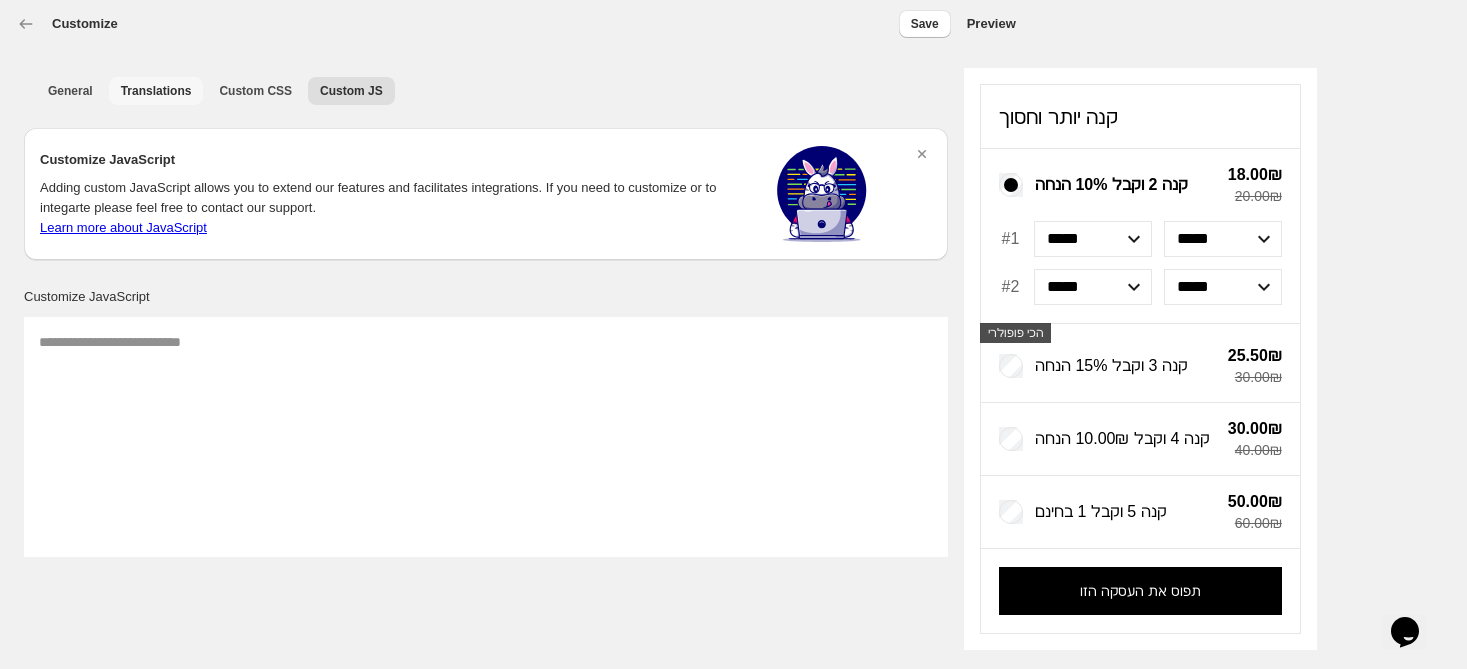 drag, startPoint x: 1029, startPoint y: 1, endPoint x: 165, endPoint y: 95, distance: 869.0984 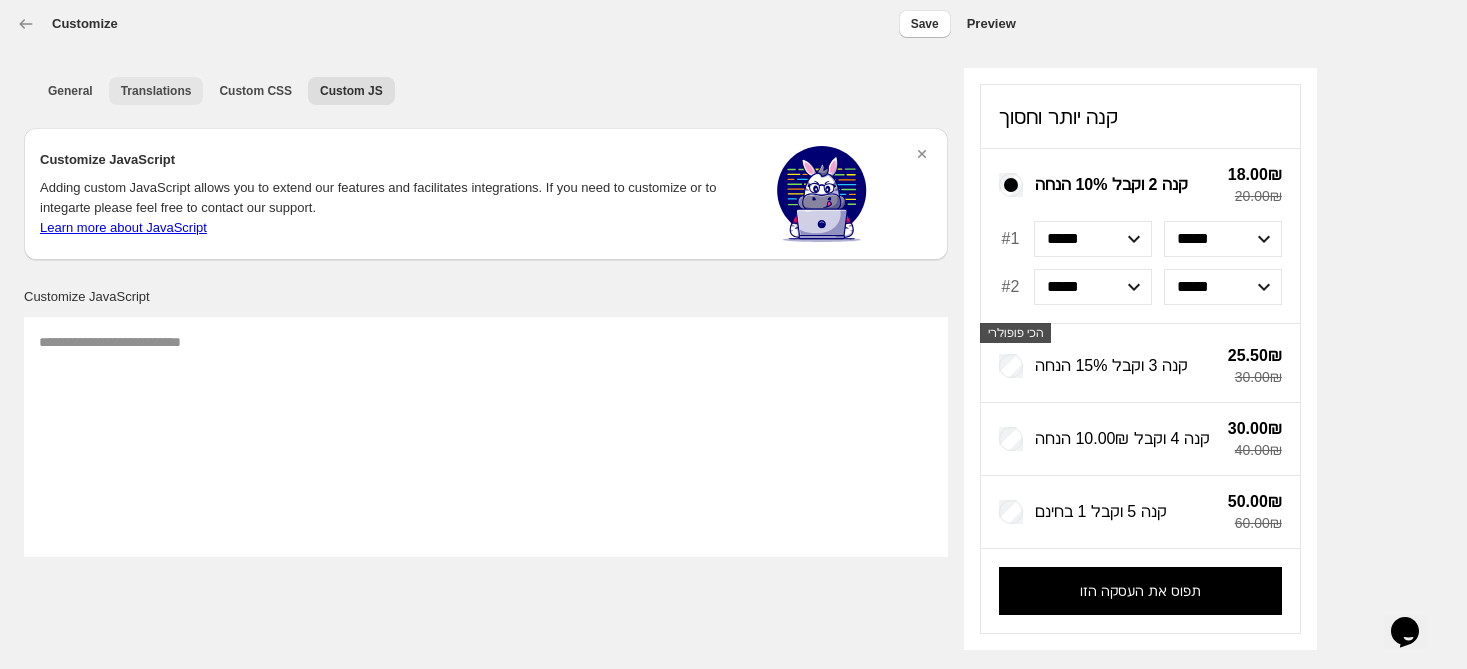 click on "Translations" at bounding box center [156, 91] 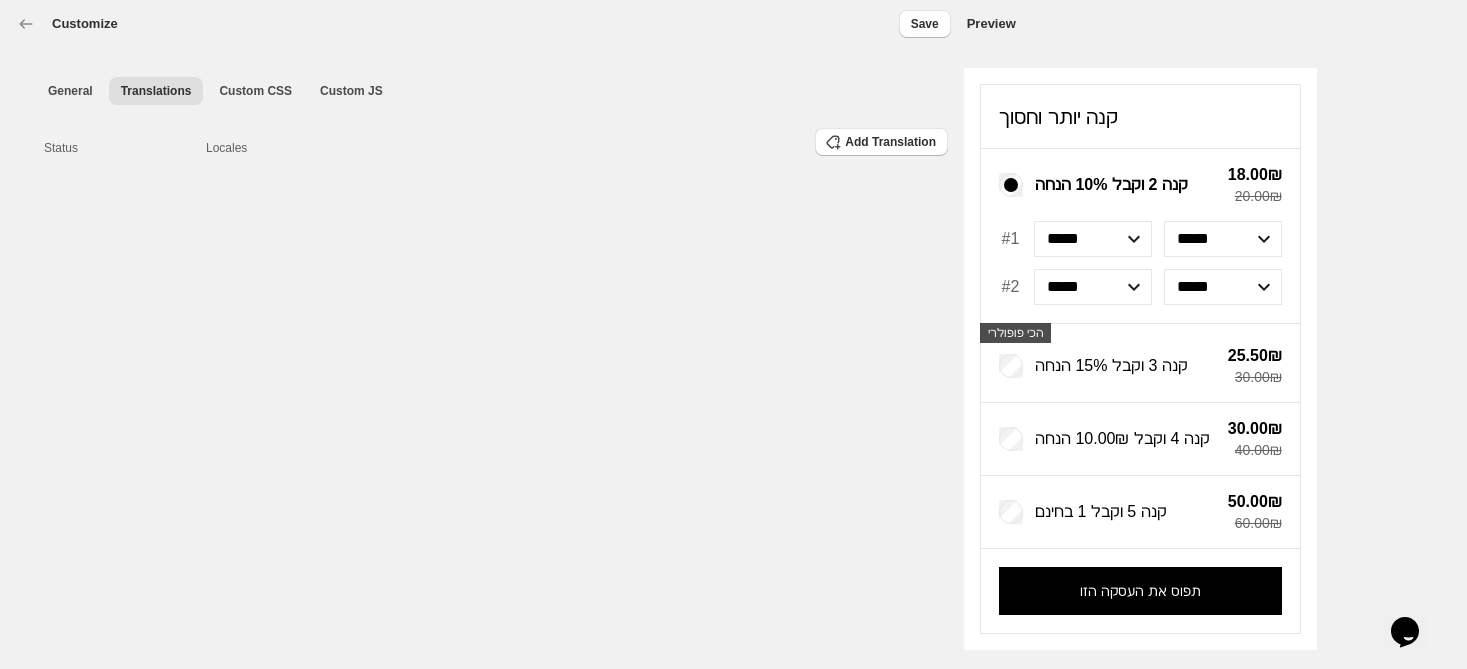 click on "Customize" at bounding box center [67, 24] 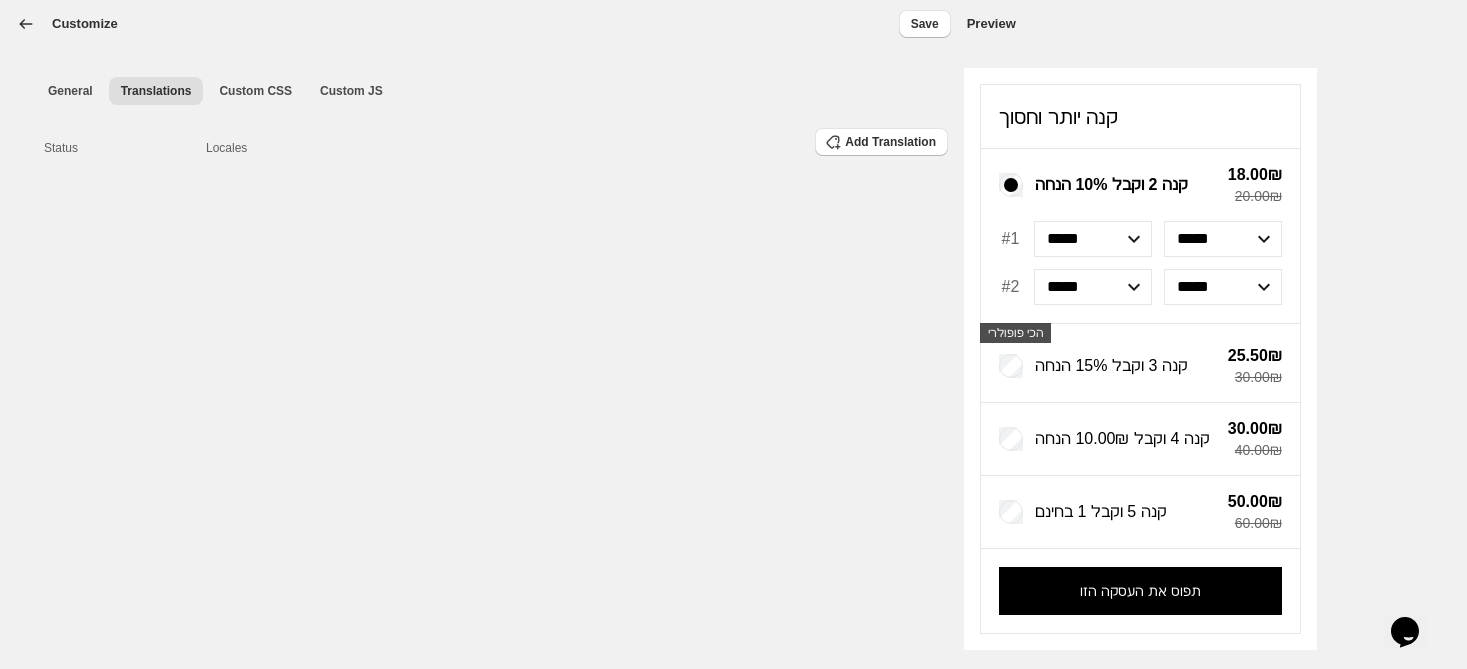 click 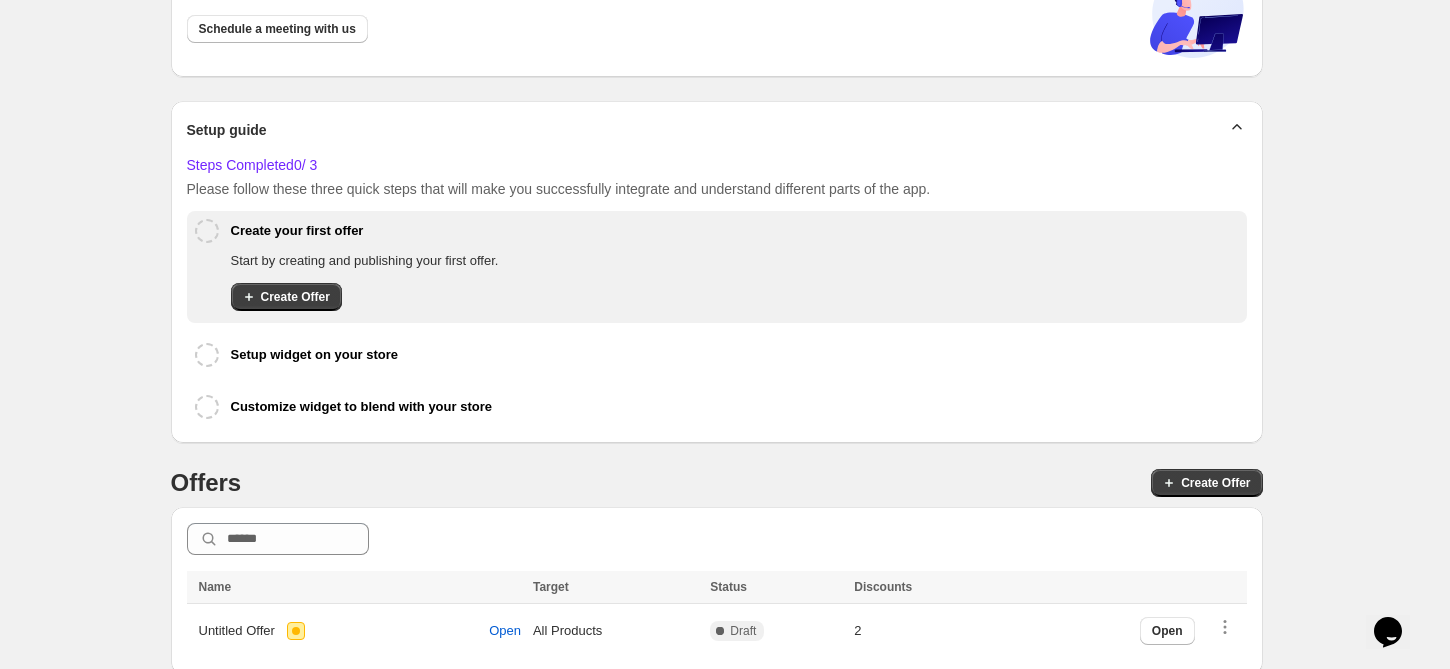 scroll, scrollTop: 219, scrollLeft: 0, axis: vertical 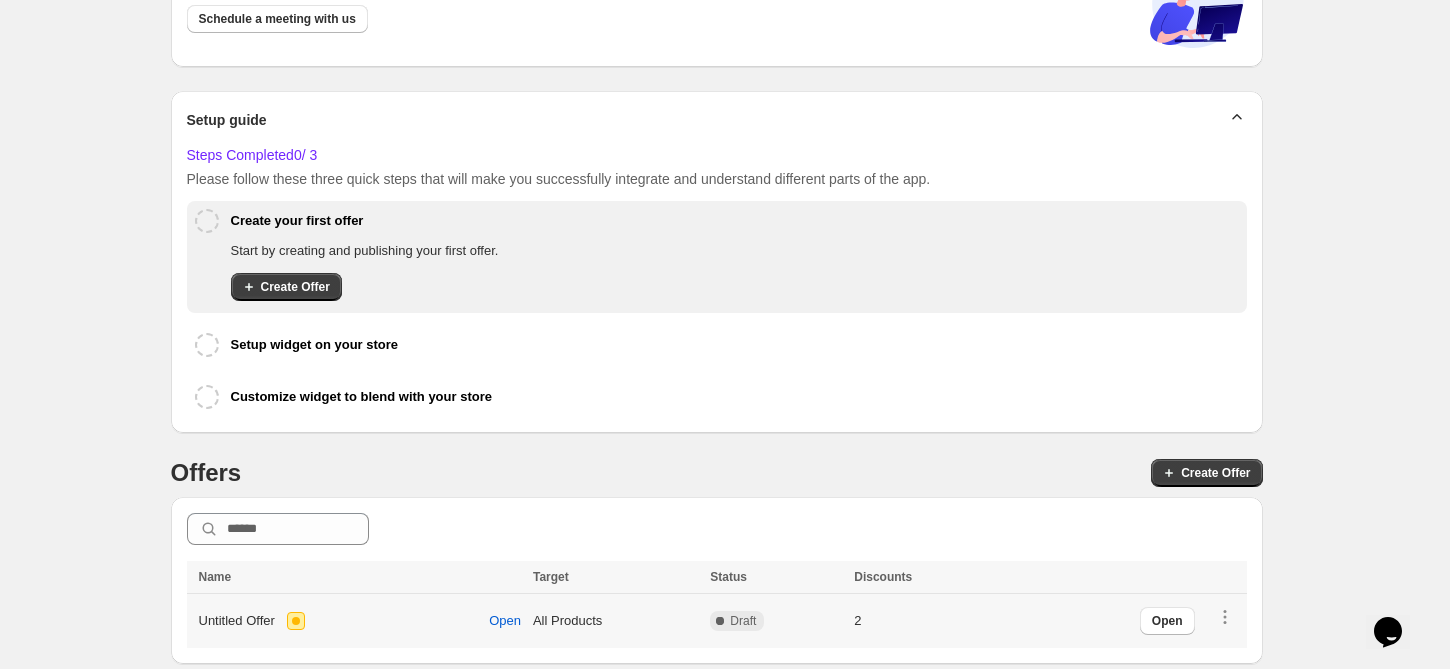 click on "Complete Draft" at bounding box center (776, 621) 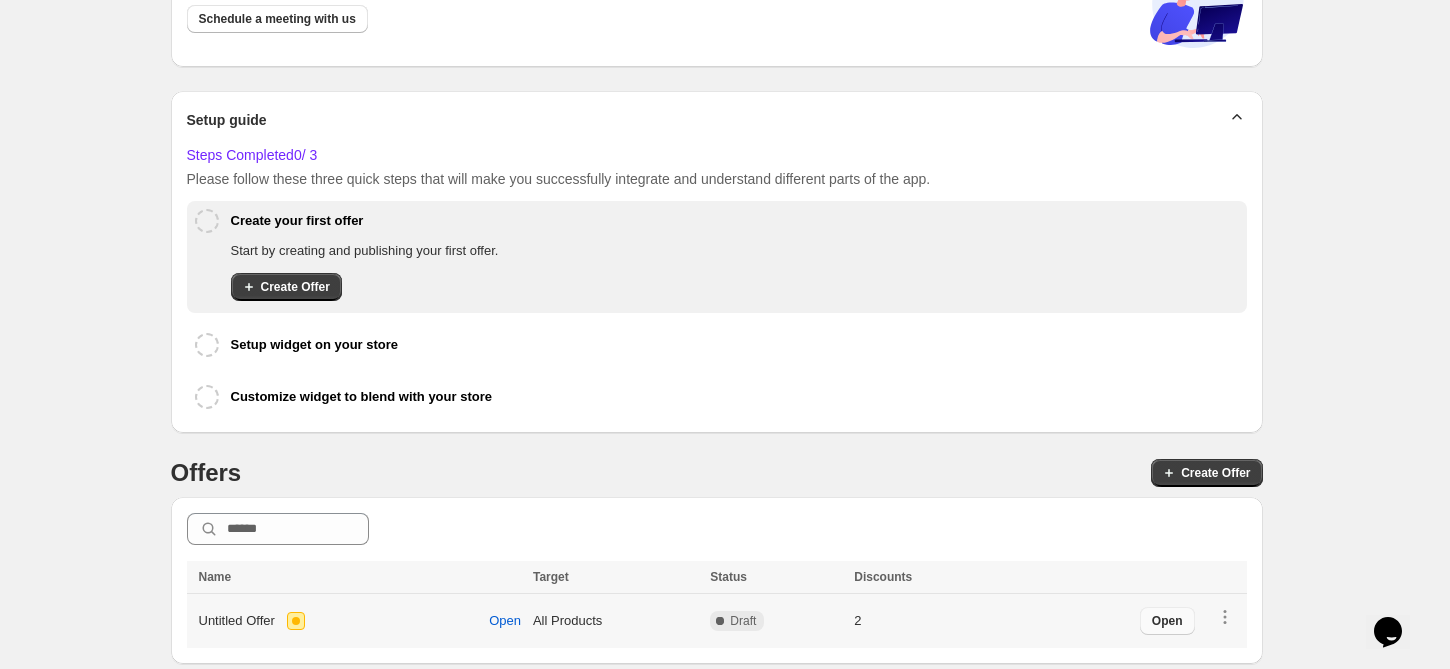 click on "Open" at bounding box center (1167, 621) 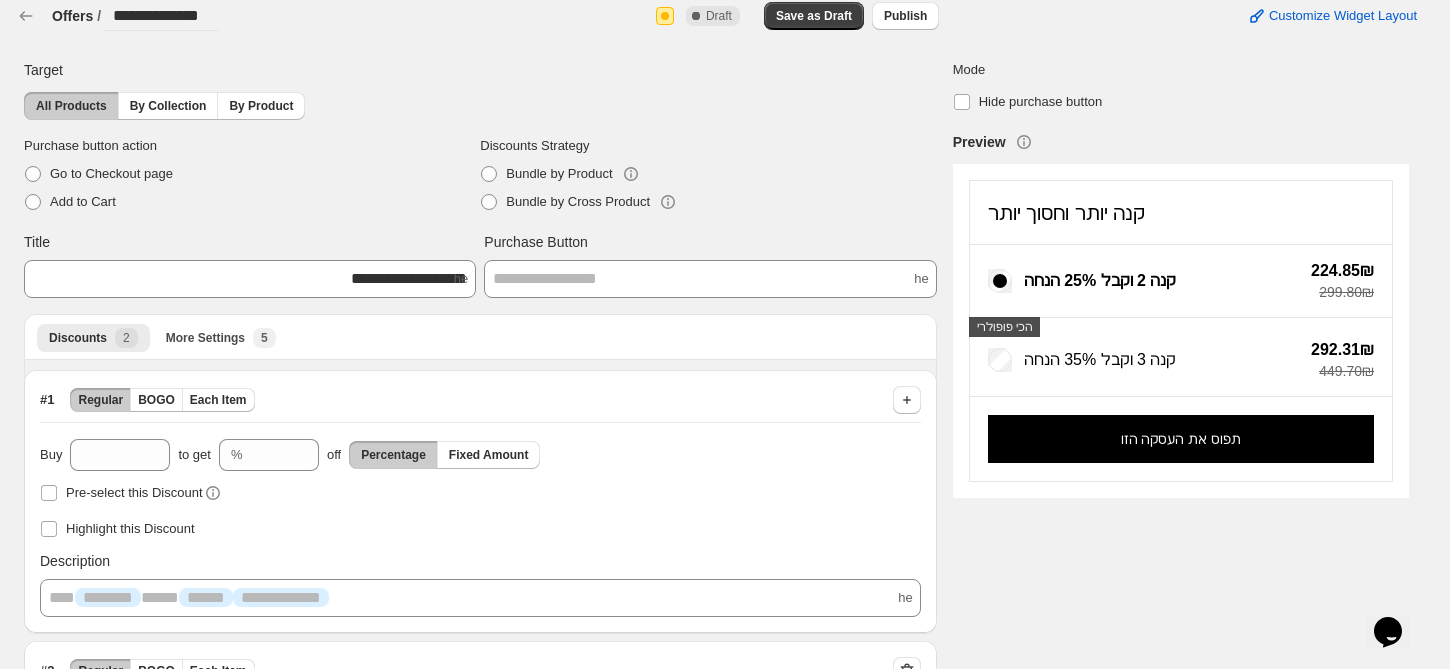 scroll, scrollTop: 0, scrollLeft: 0, axis: both 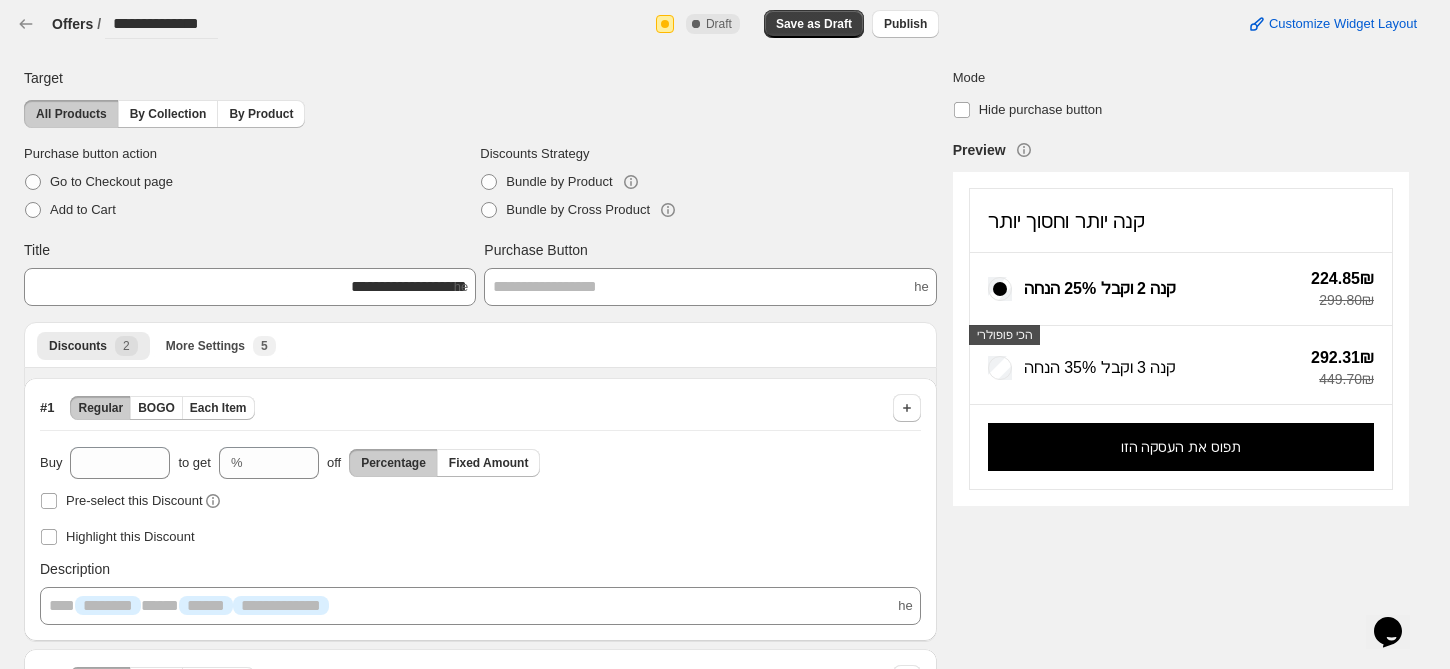 click on "Complete Draft" at bounding box center (698, 24) 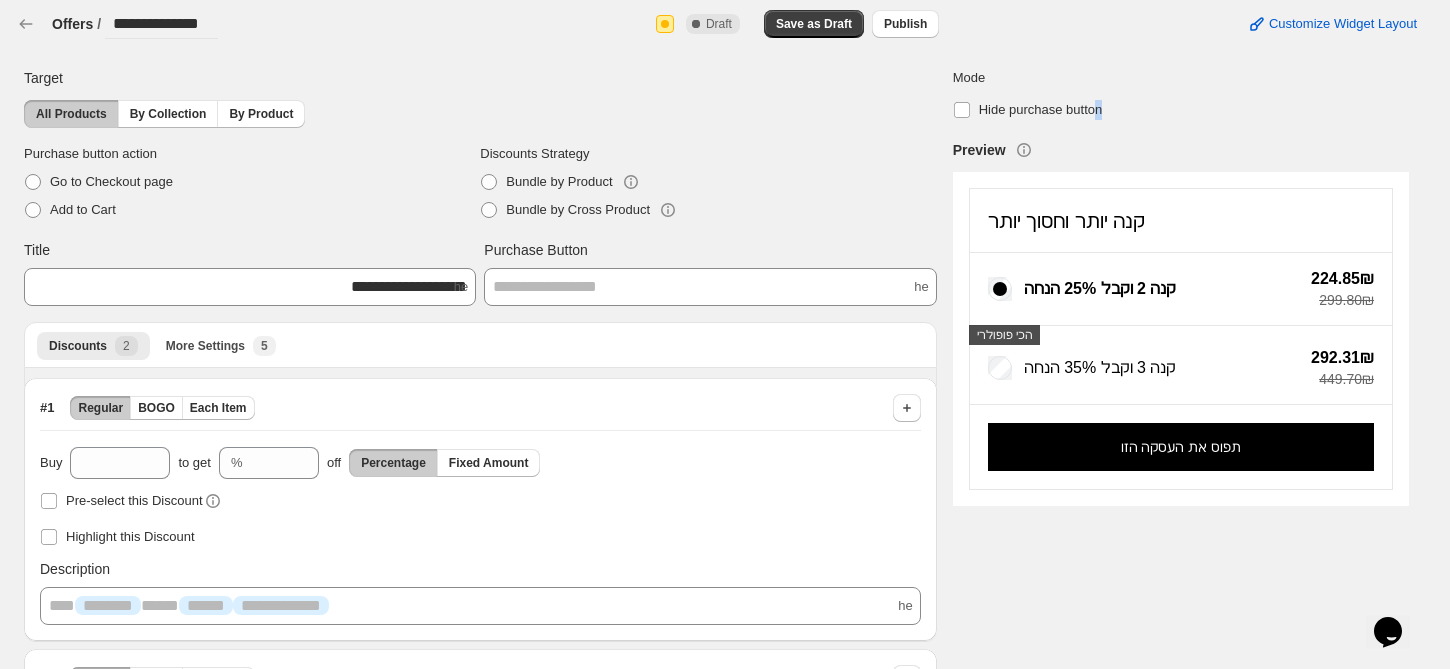drag, startPoint x: 1111, startPoint y: 93, endPoint x: 1122, endPoint y: 94, distance: 11.045361 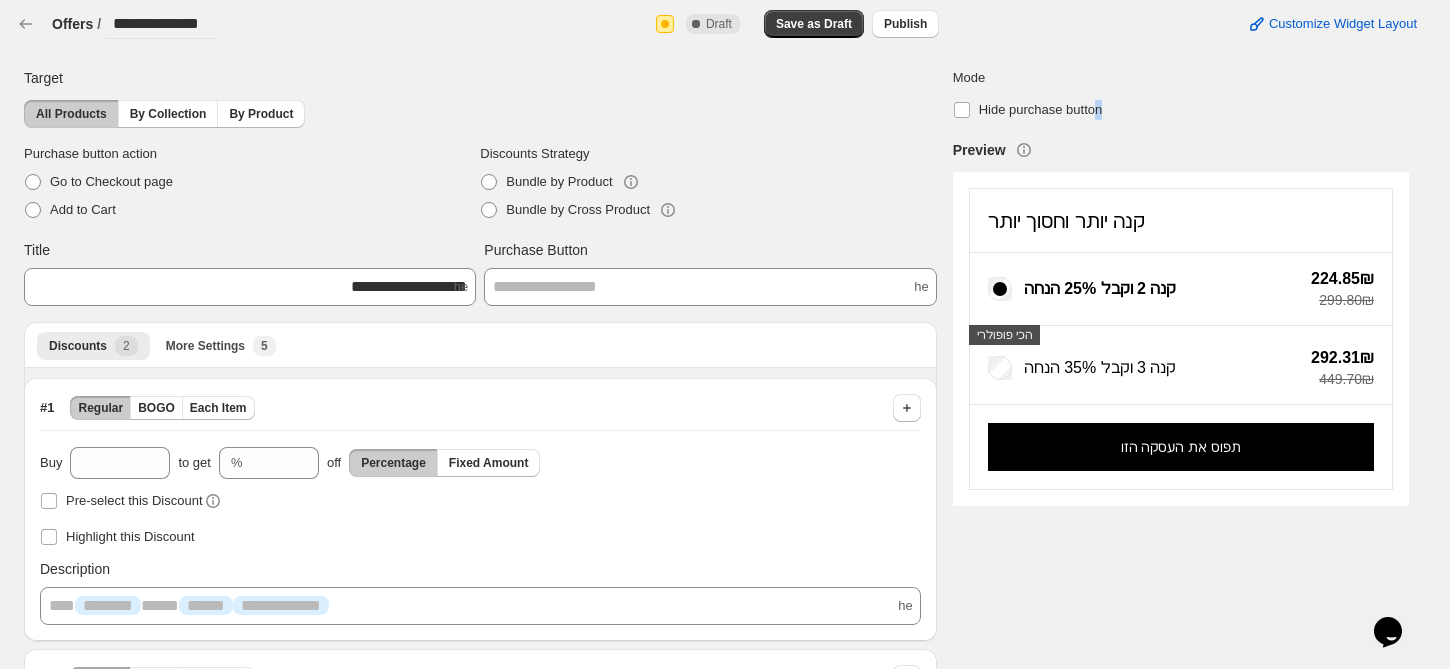 click on "Mode Hide purchase button" at bounding box center [1181, 96] 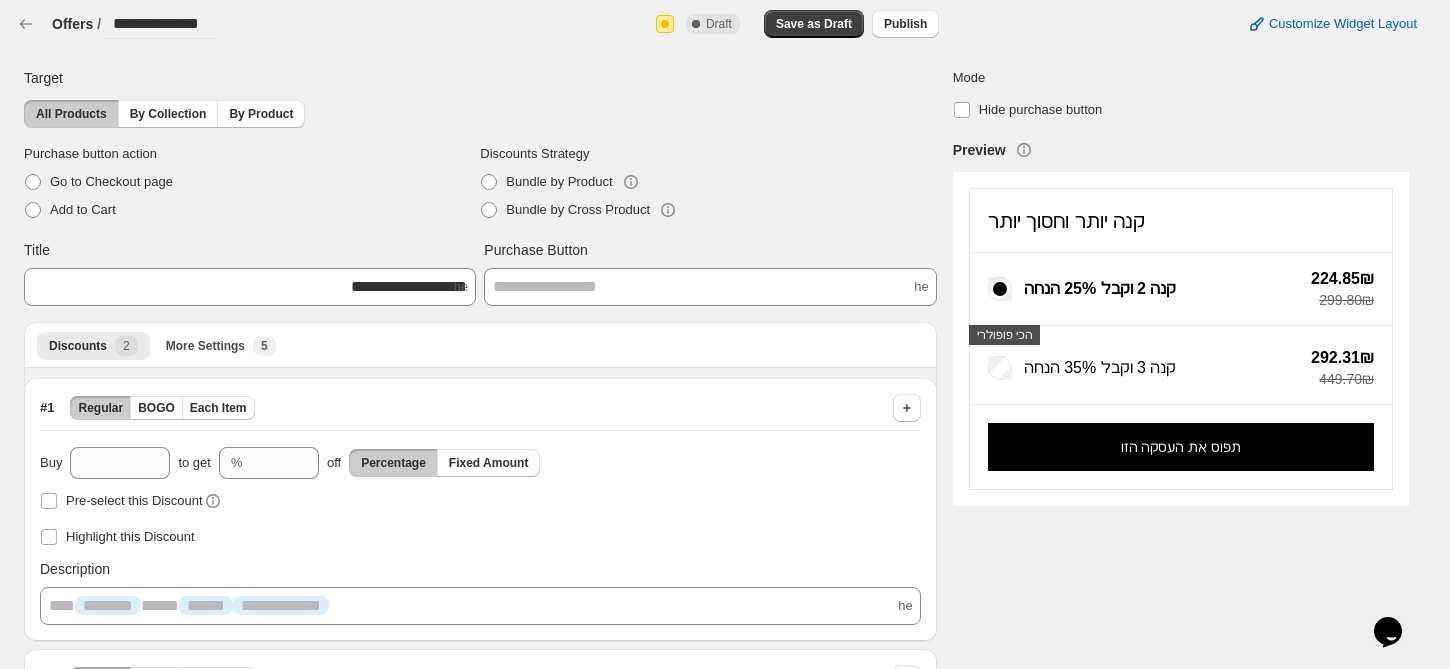 click on "Customize Widget Layout" at bounding box center [1186, 24] 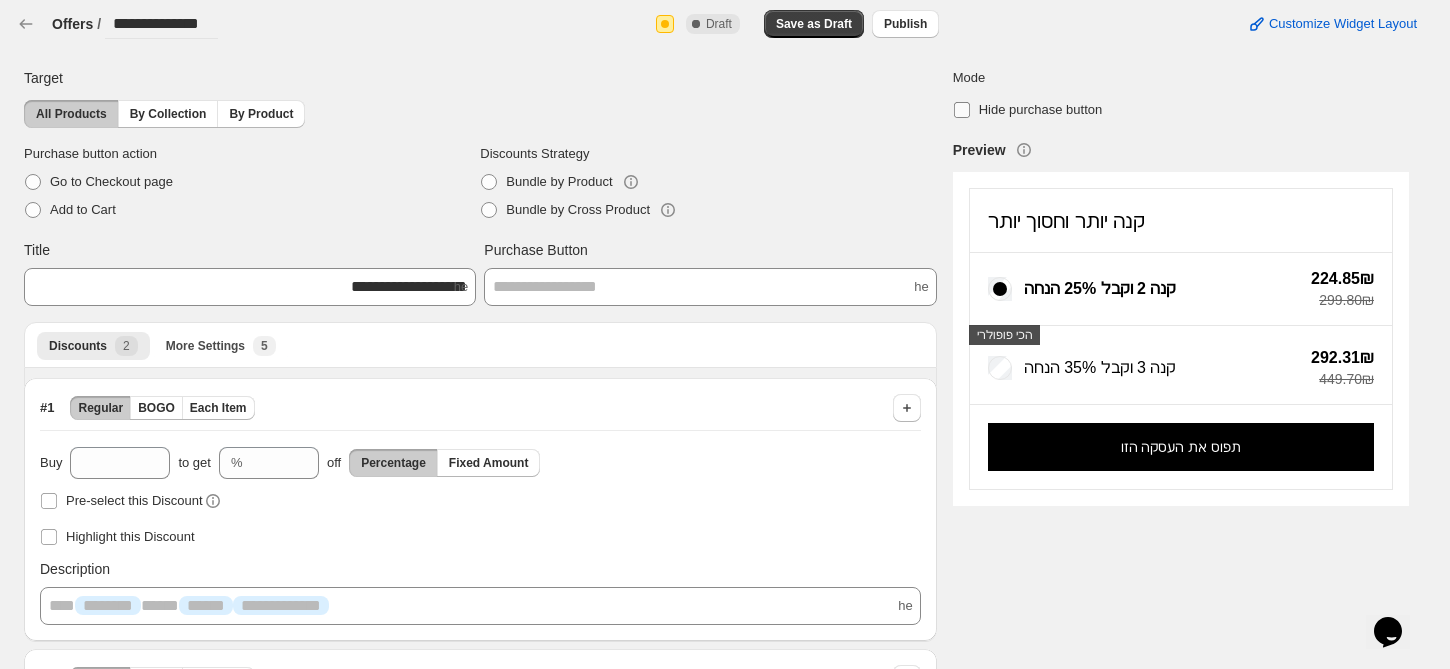 click on "Hide purchase button" at bounding box center (1028, 110) 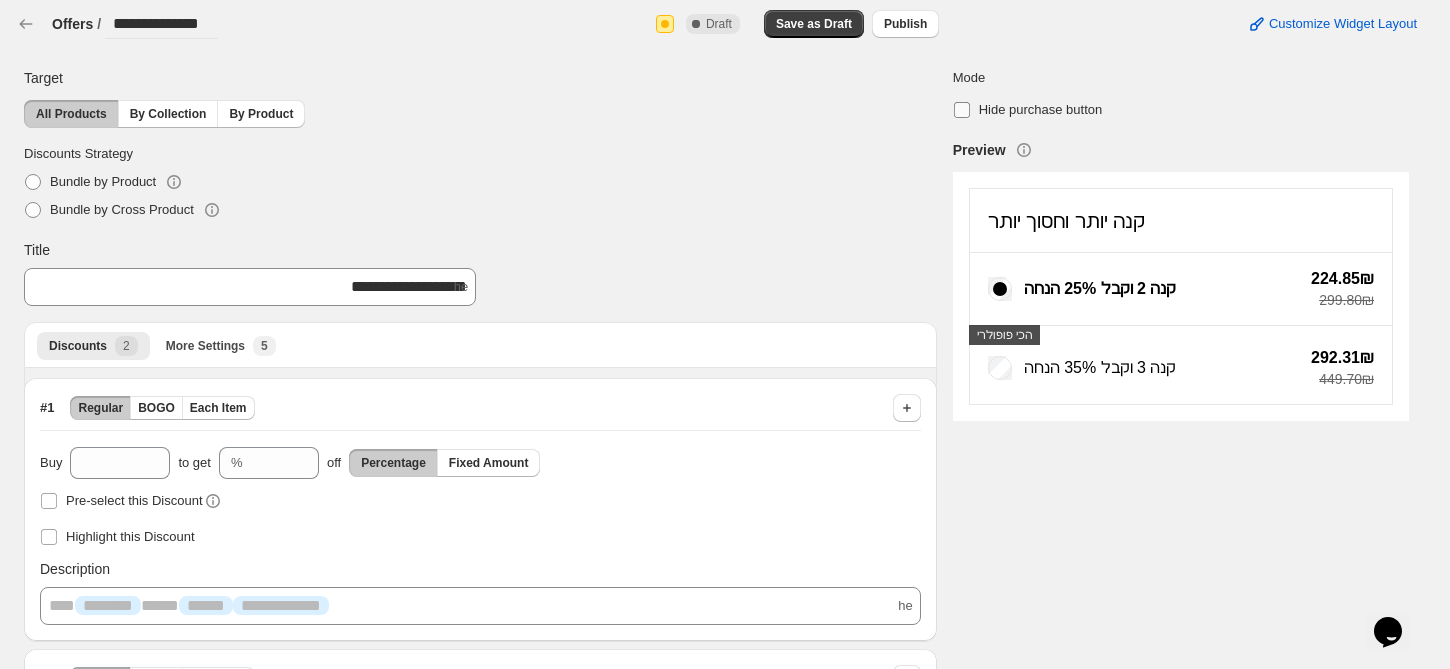 click on "Hide purchase button" at bounding box center (1028, 110) 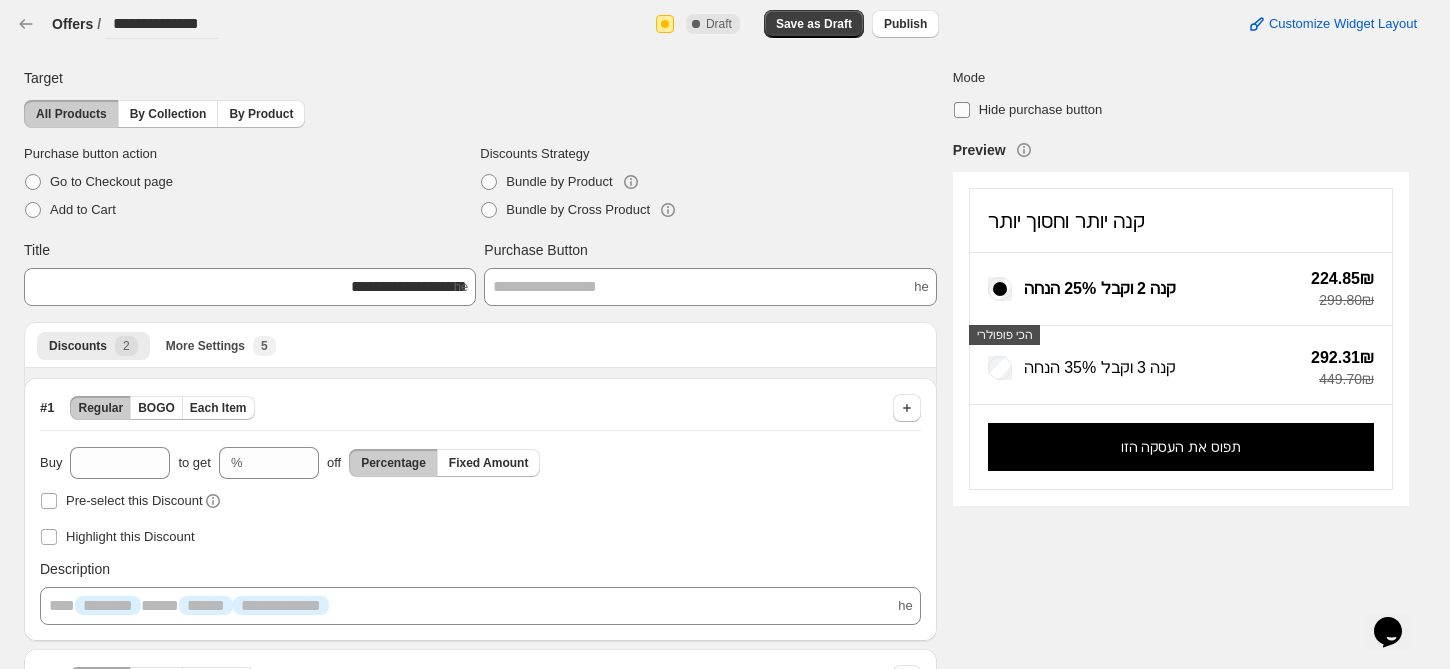 click on "Hide purchase button" at bounding box center [1028, 110] 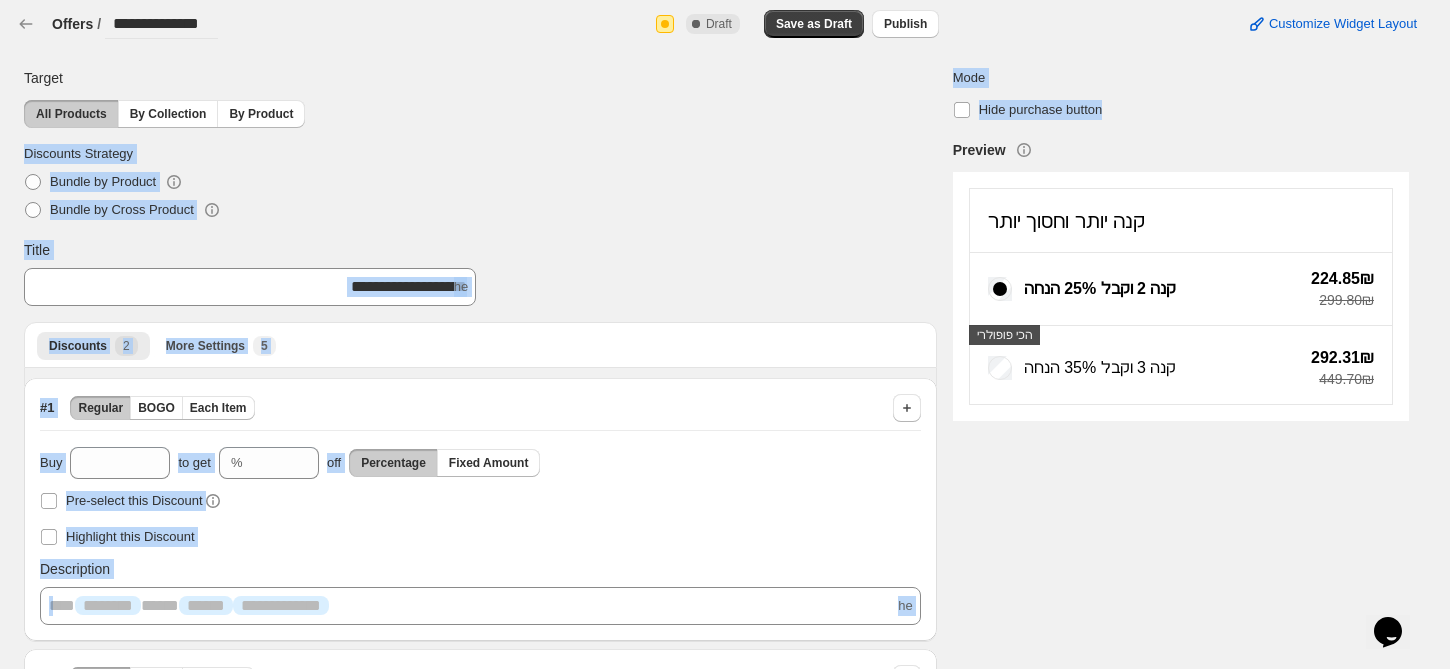drag, startPoint x: 950, startPoint y: 104, endPoint x: 1161, endPoint y: 101, distance: 211.02133 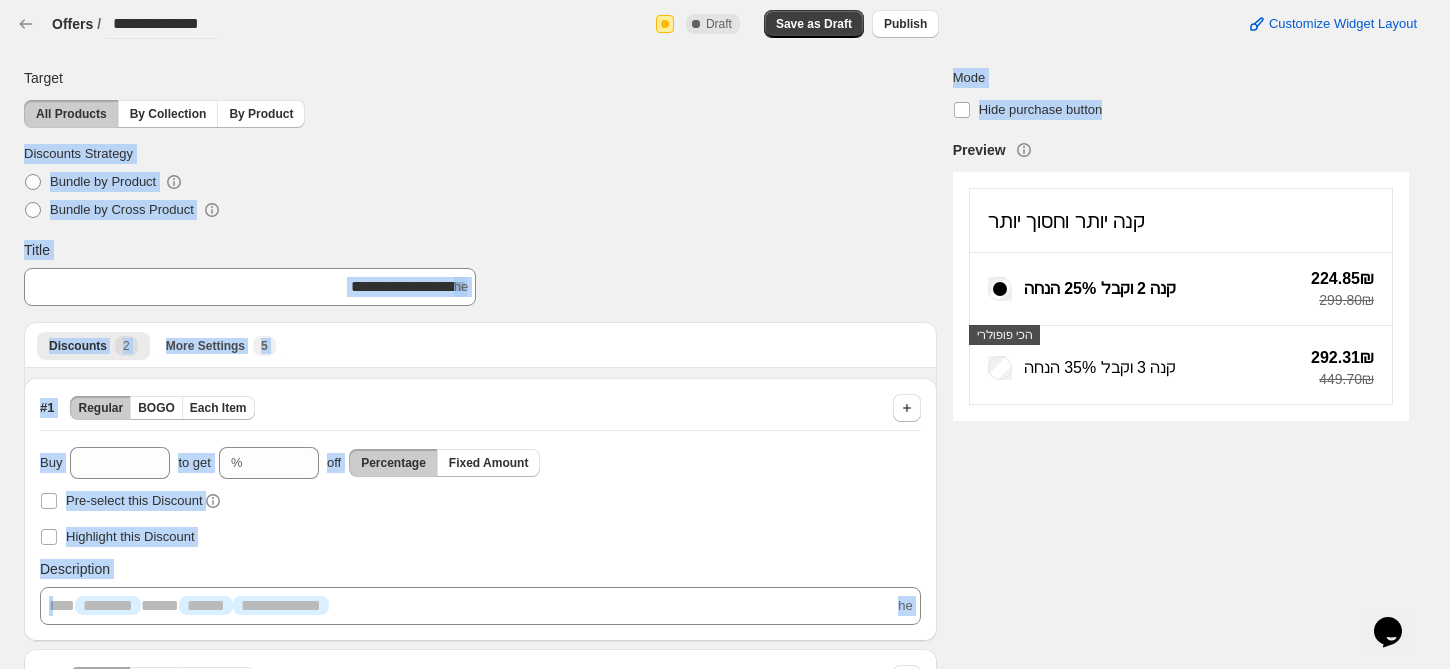 click on "**********" at bounding box center [708, 530] 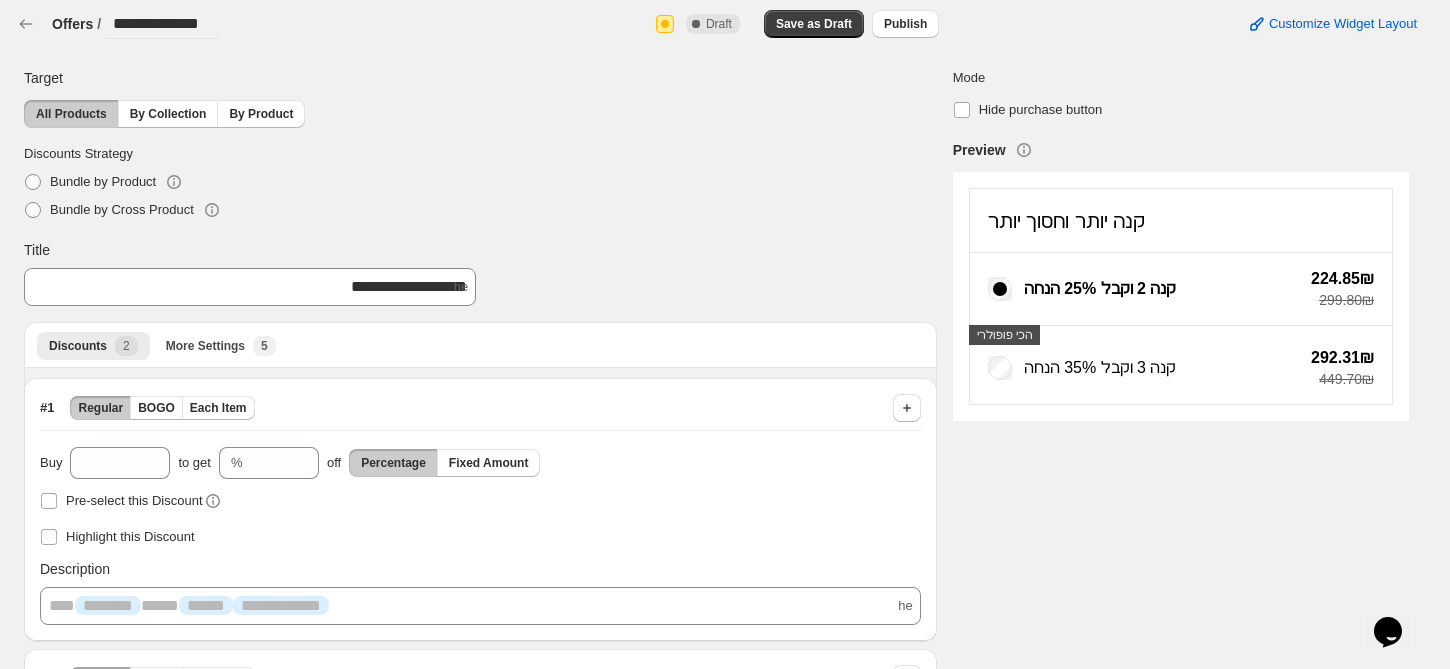 click on "Hide purchase button" at bounding box center [1181, 110] 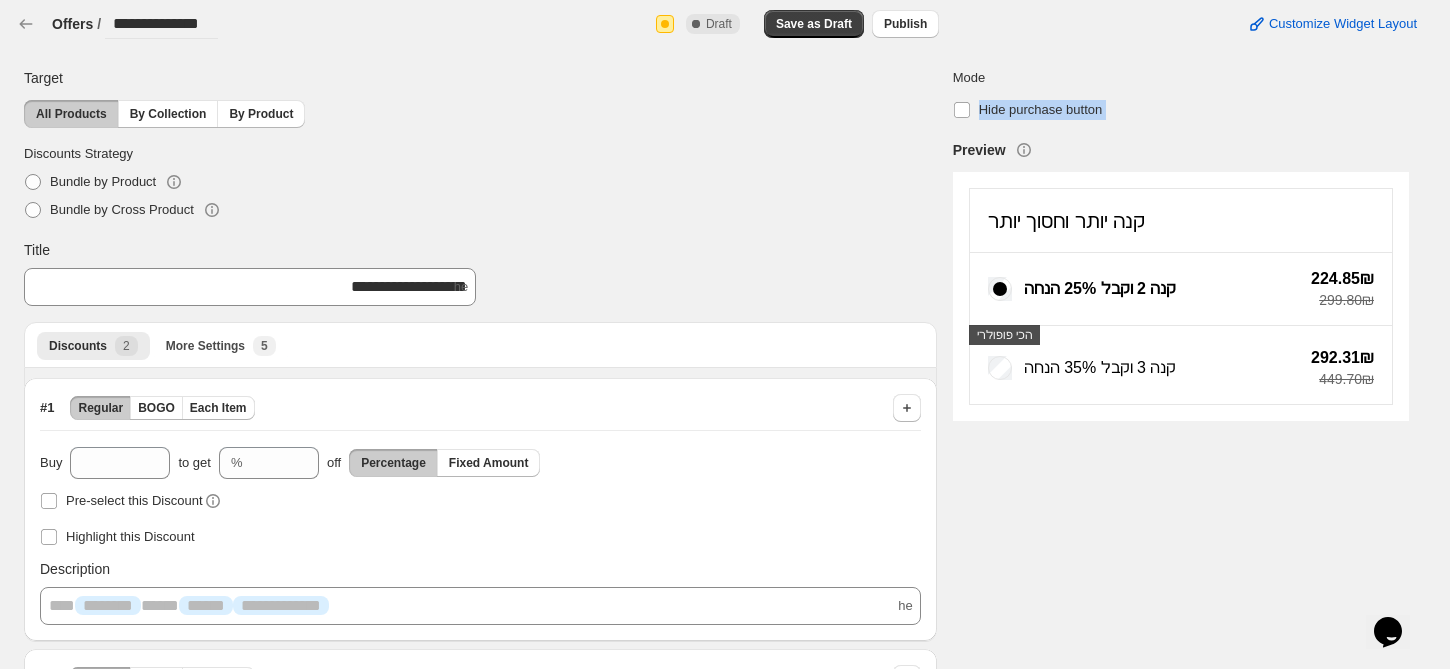 click on "Hide purchase button" at bounding box center (1181, 110) 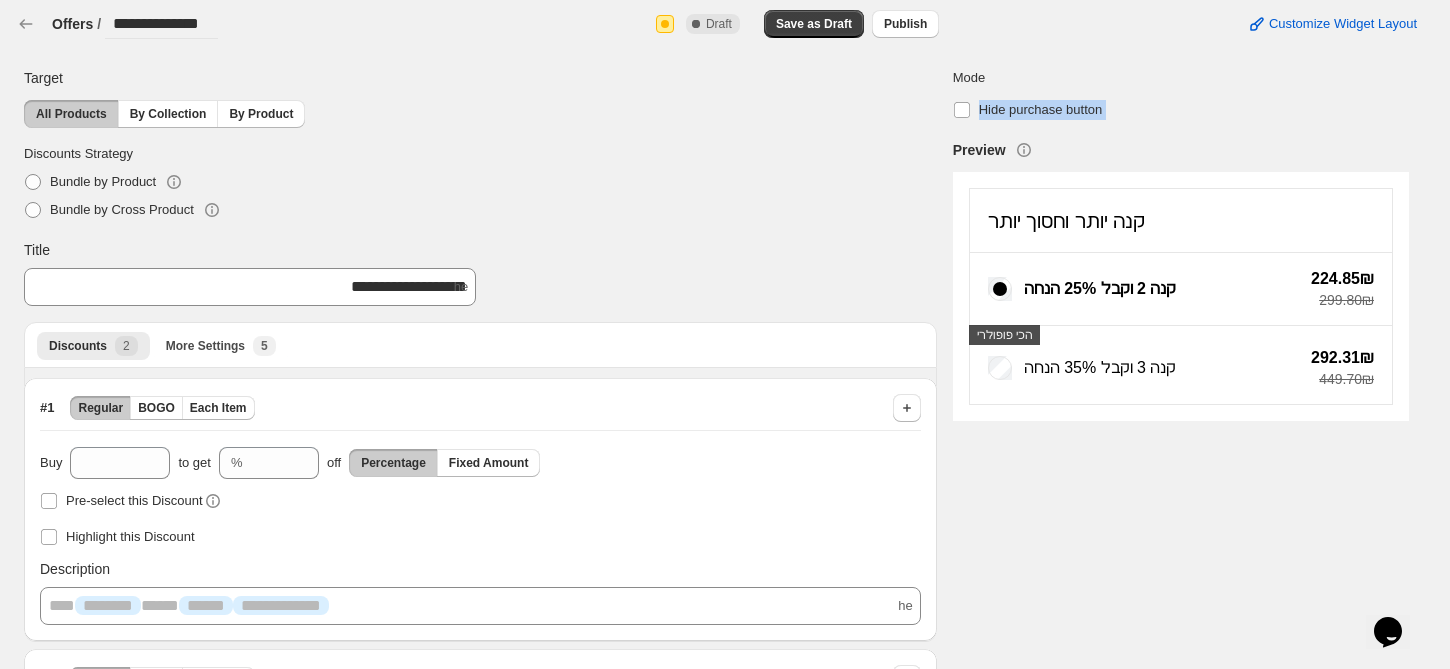click on "Hide purchase button" at bounding box center [1181, 110] 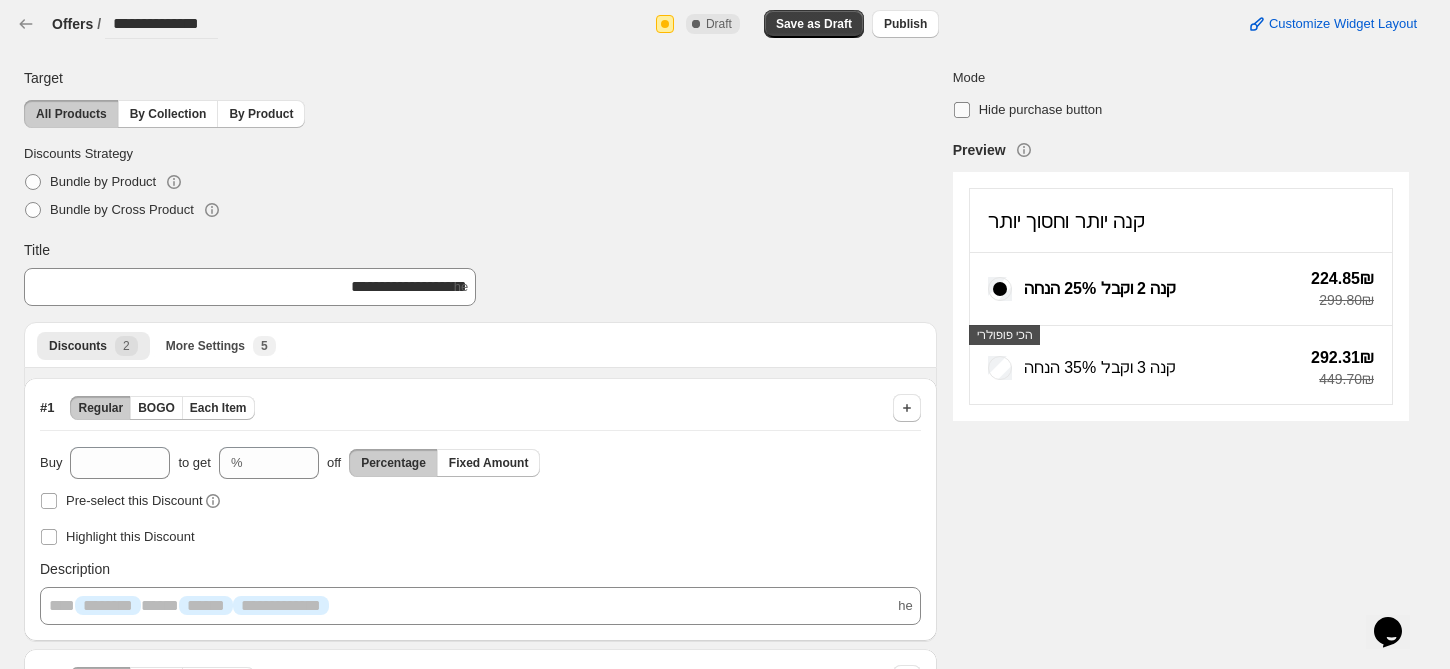 click on "Hide purchase button" at bounding box center [1041, 109] 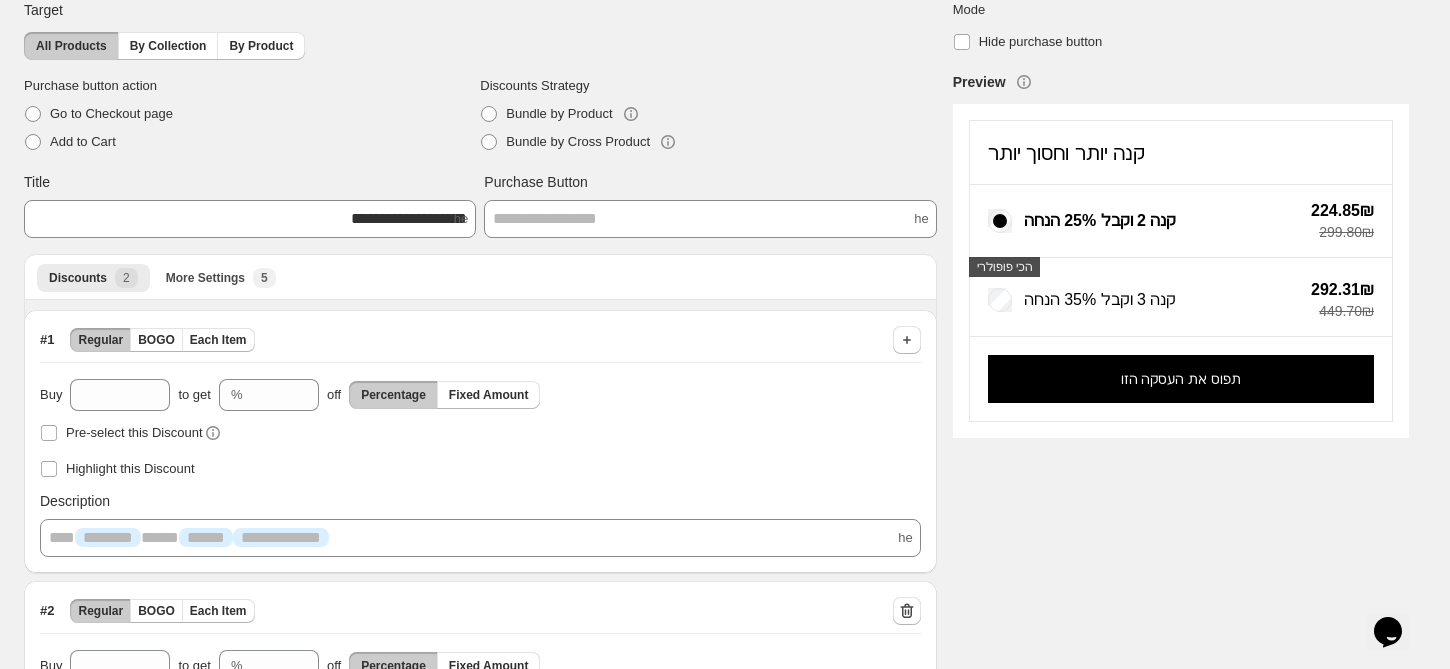 scroll, scrollTop: 0, scrollLeft: 0, axis: both 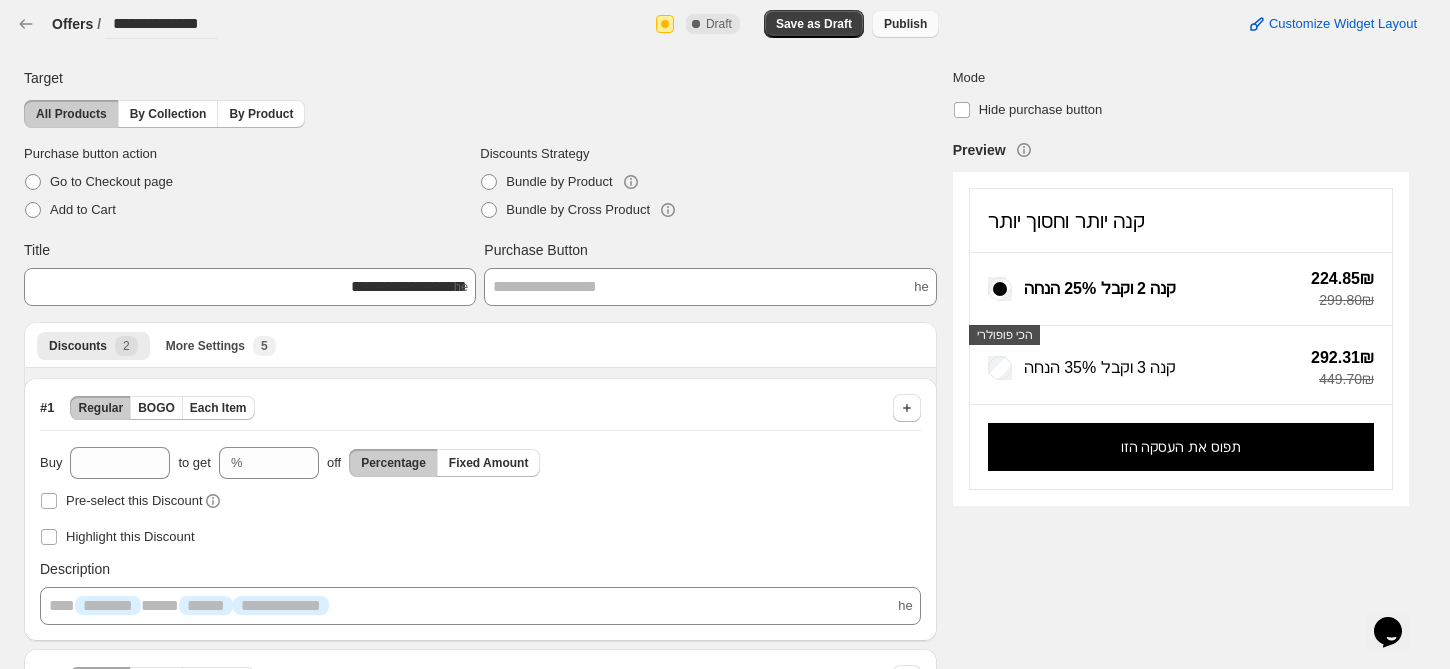 click on "Publish" at bounding box center [905, 24] 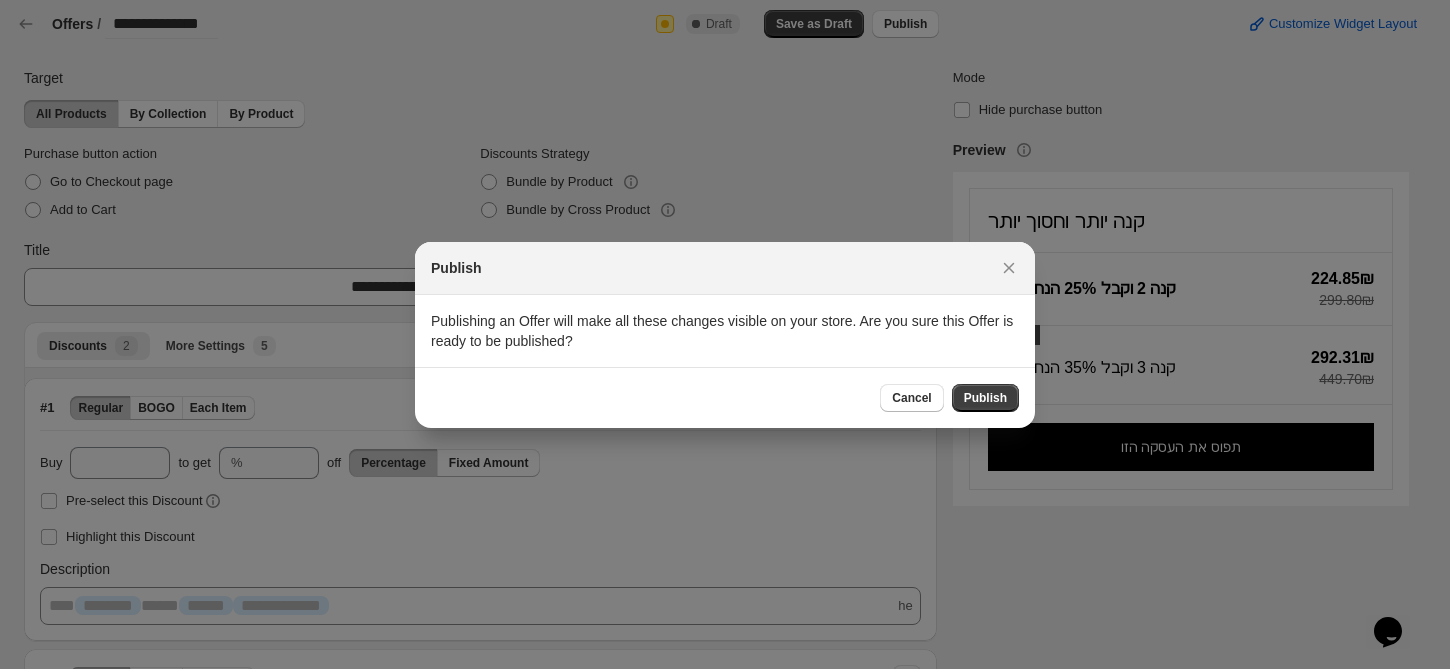click on "Cancel Publish" at bounding box center (725, 397) 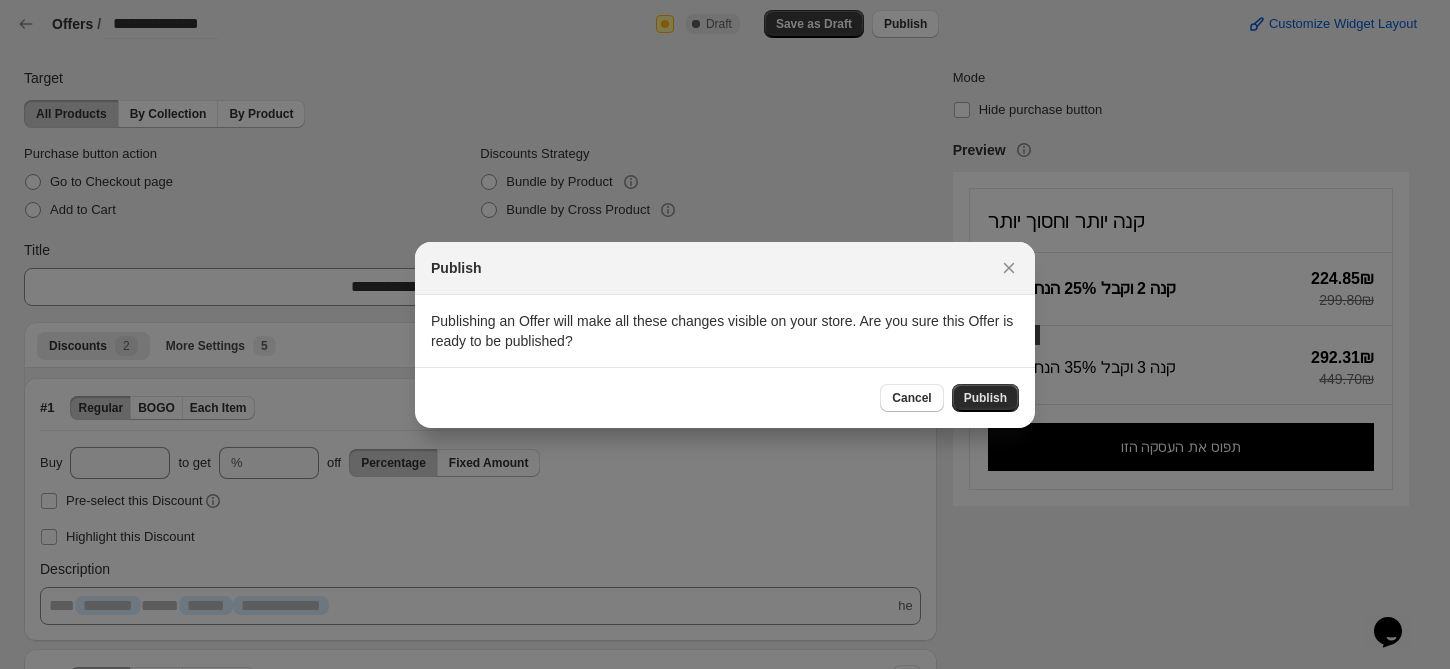 click on "Publish" at bounding box center [985, 398] 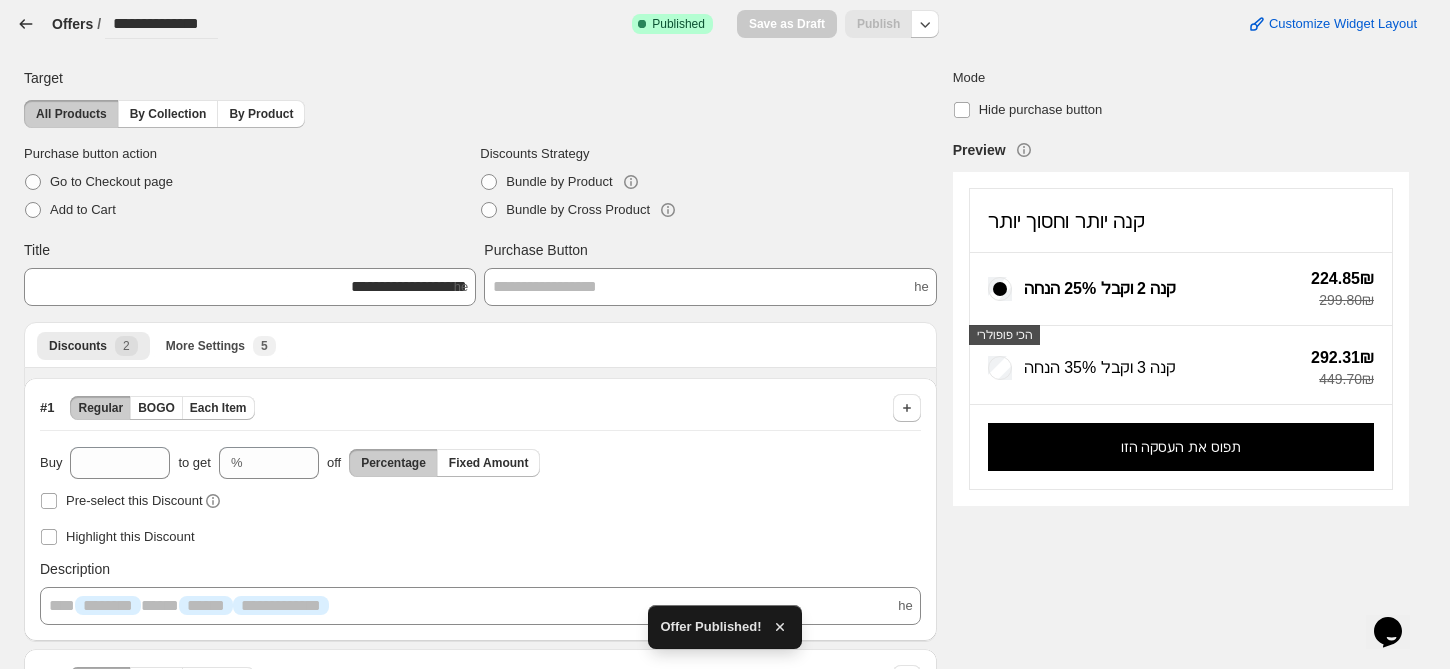 click 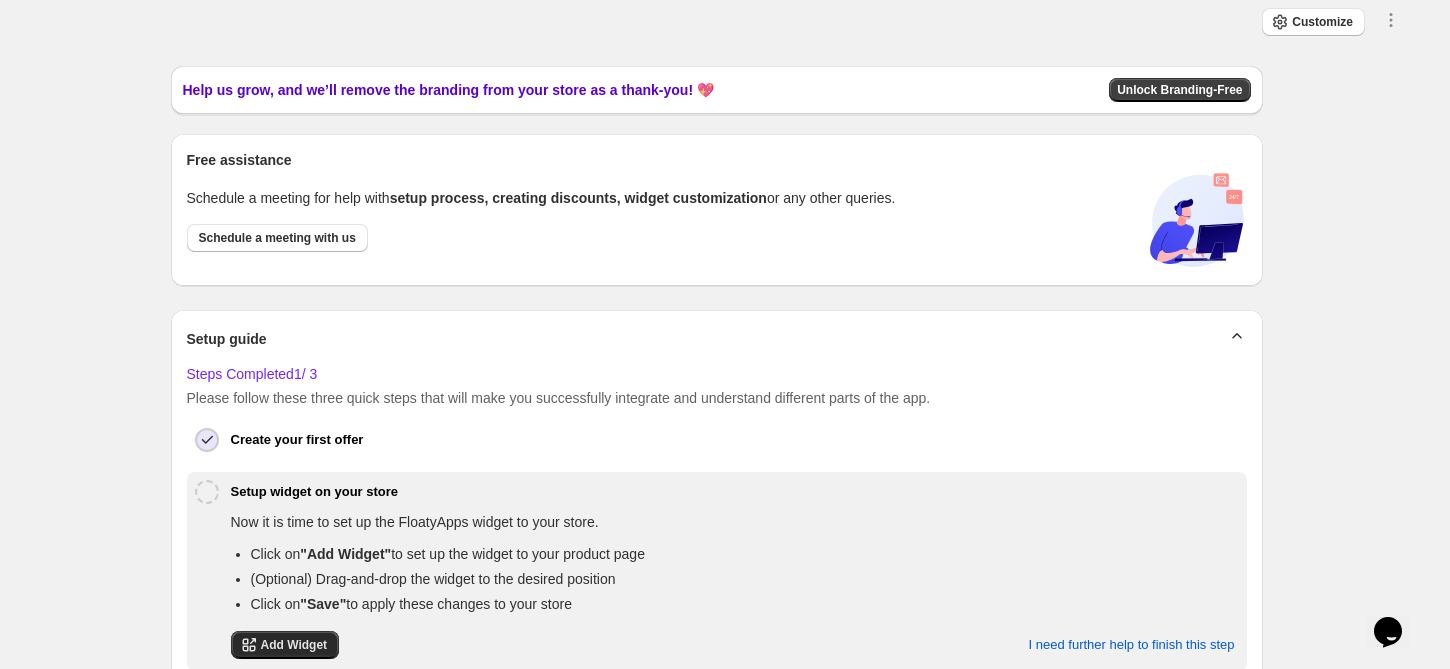 click on "Add Widget" at bounding box center [294, 645] 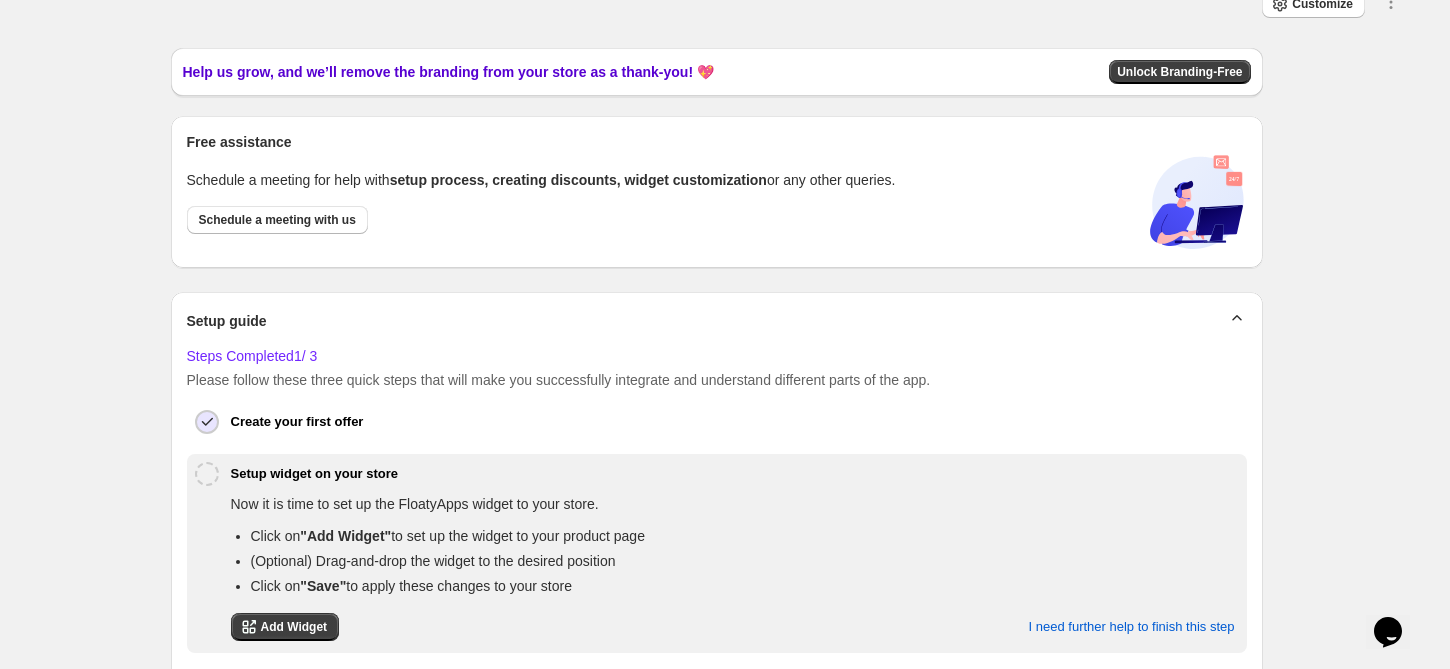 scroll, scrollTop: 0, scrollLeft: 0, axis: both 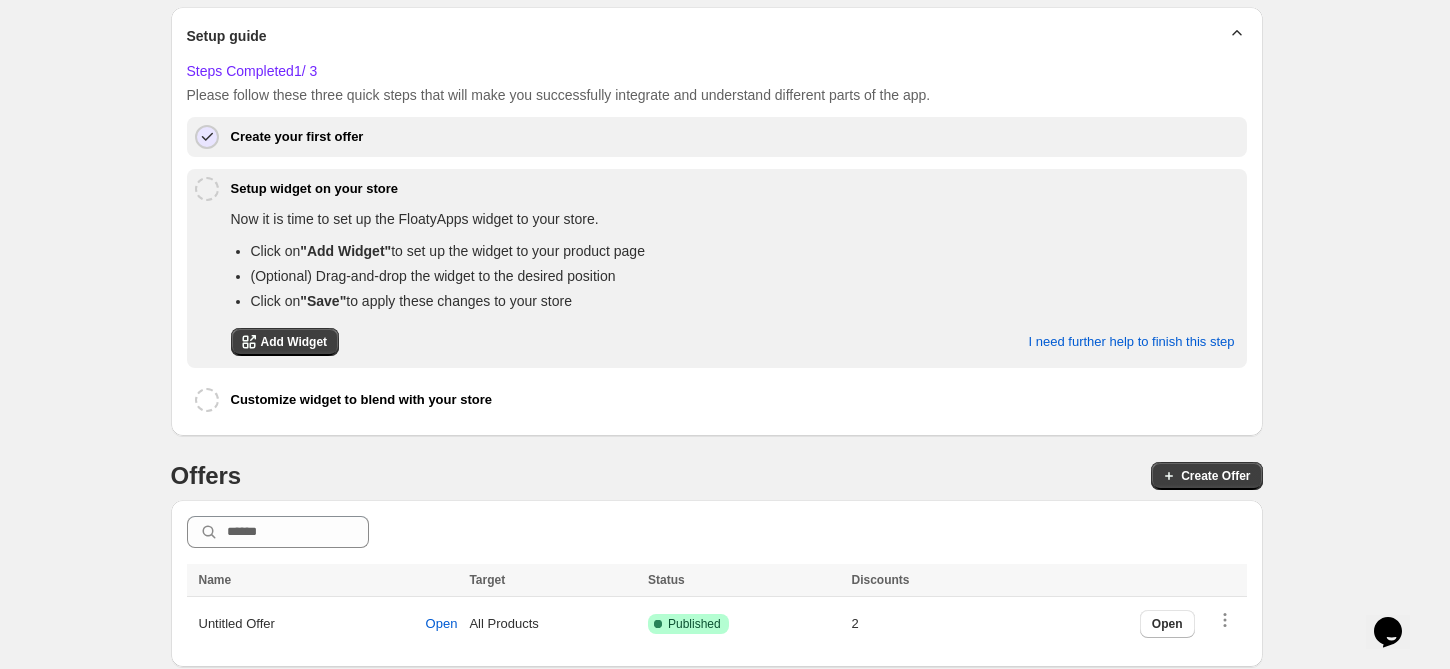 click on "Create your first offer" at bounding box center [297, 137] 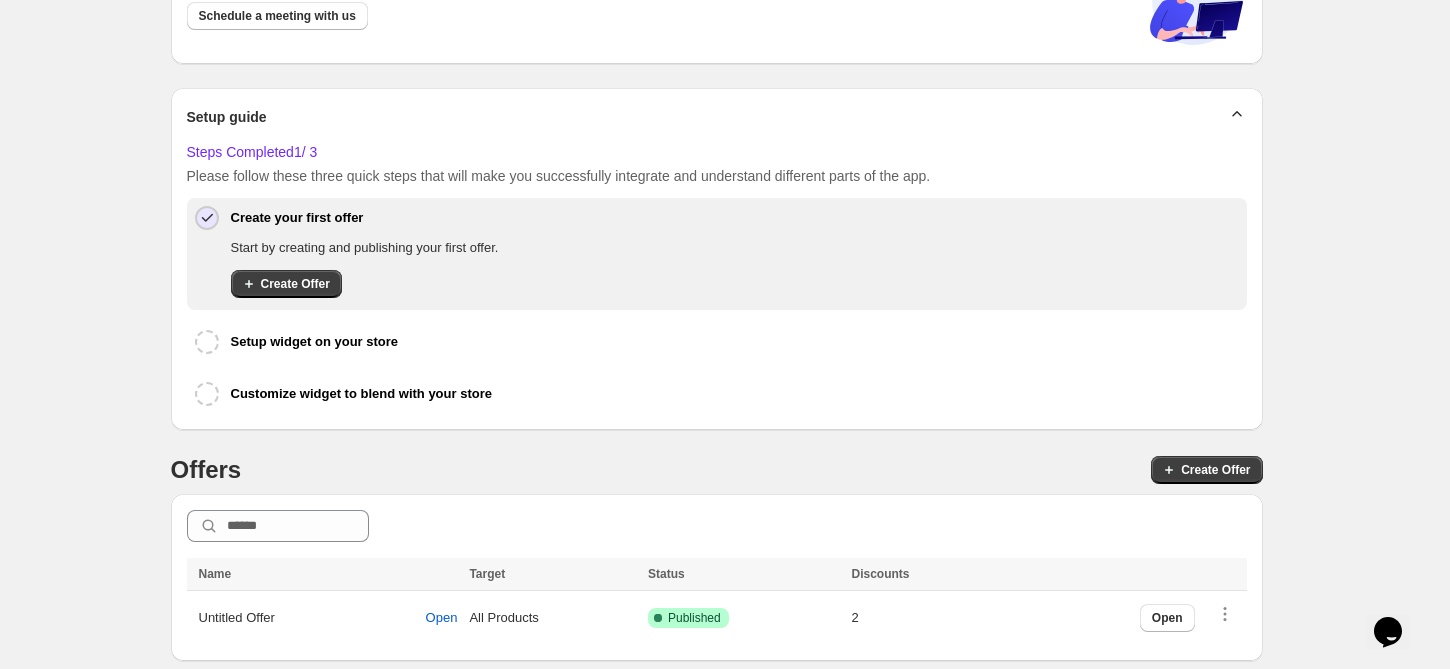 scroll, scrollTop: 219, scrollLeft: 0, axis: vertical 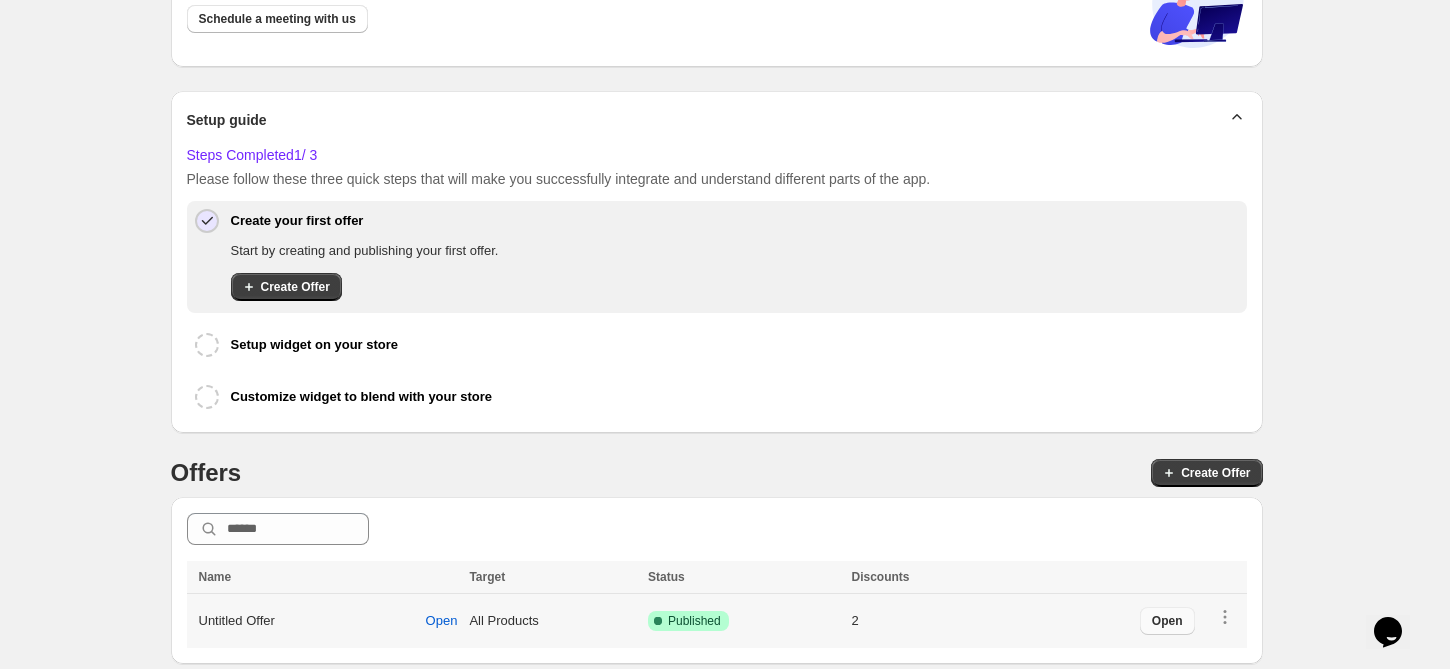 click on "Open" at bounding box center (1167, 621) 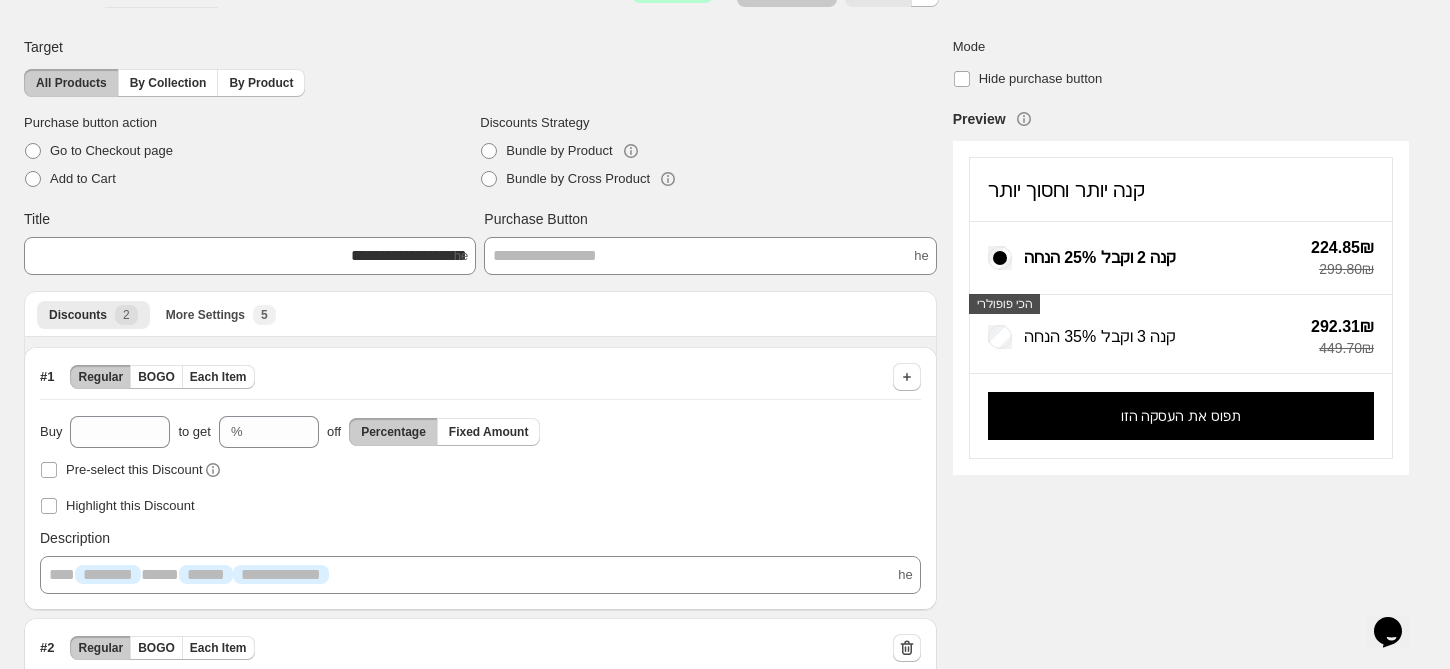 scroll, scrollTop: 0, scrollLeft: 0, axis: both 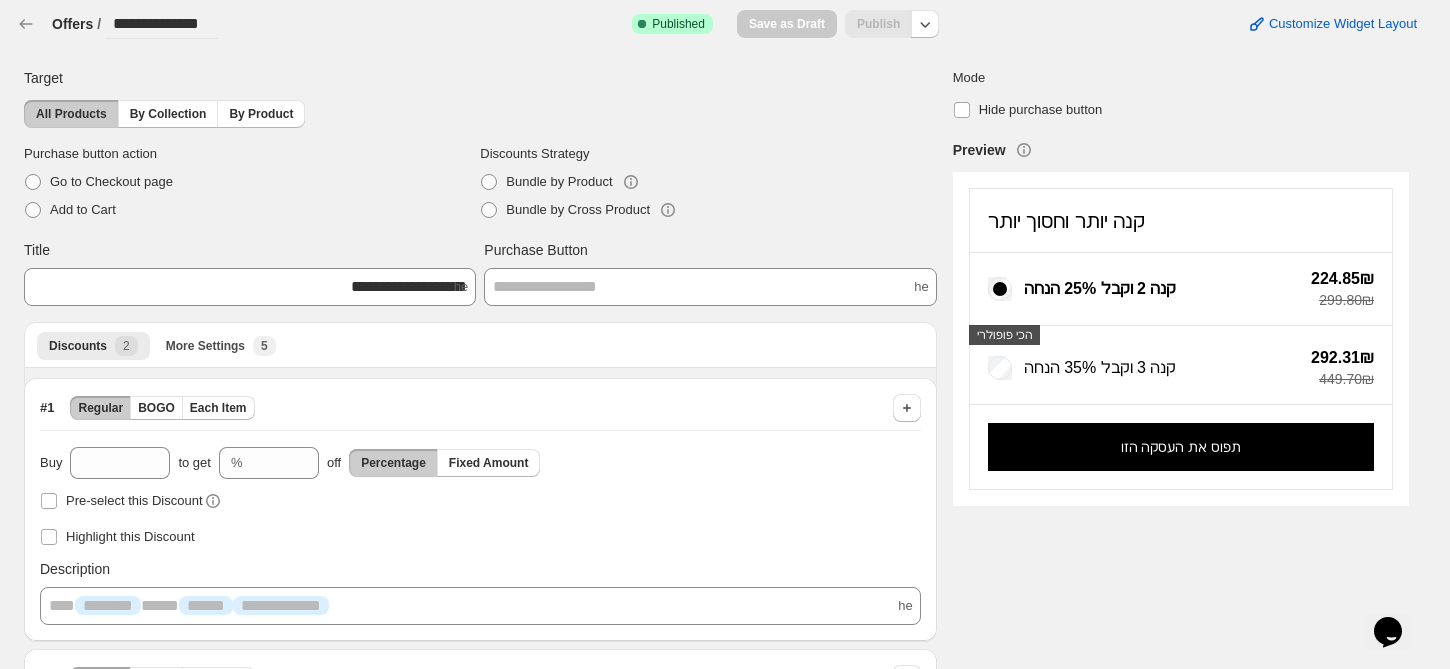 click 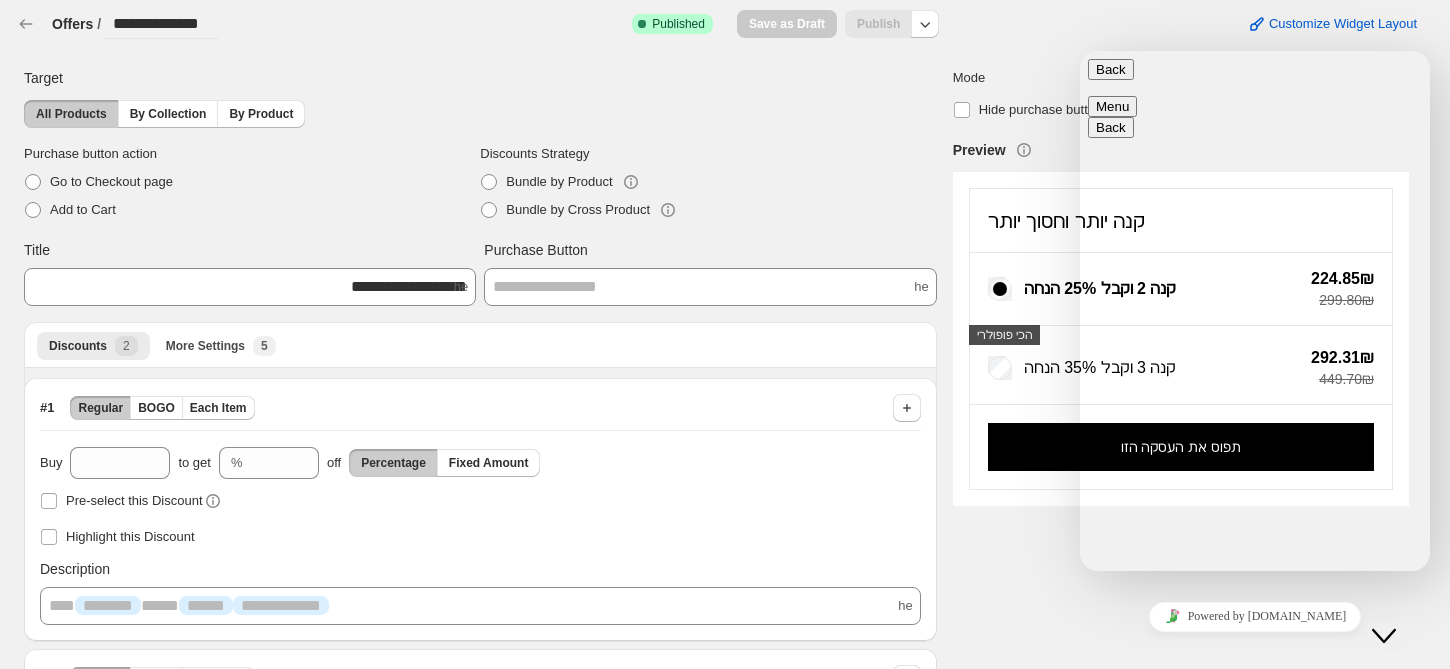 click on "PM: I NEED HELP TO CUSTOMIZE IT." at bounding box center [1222, 700] 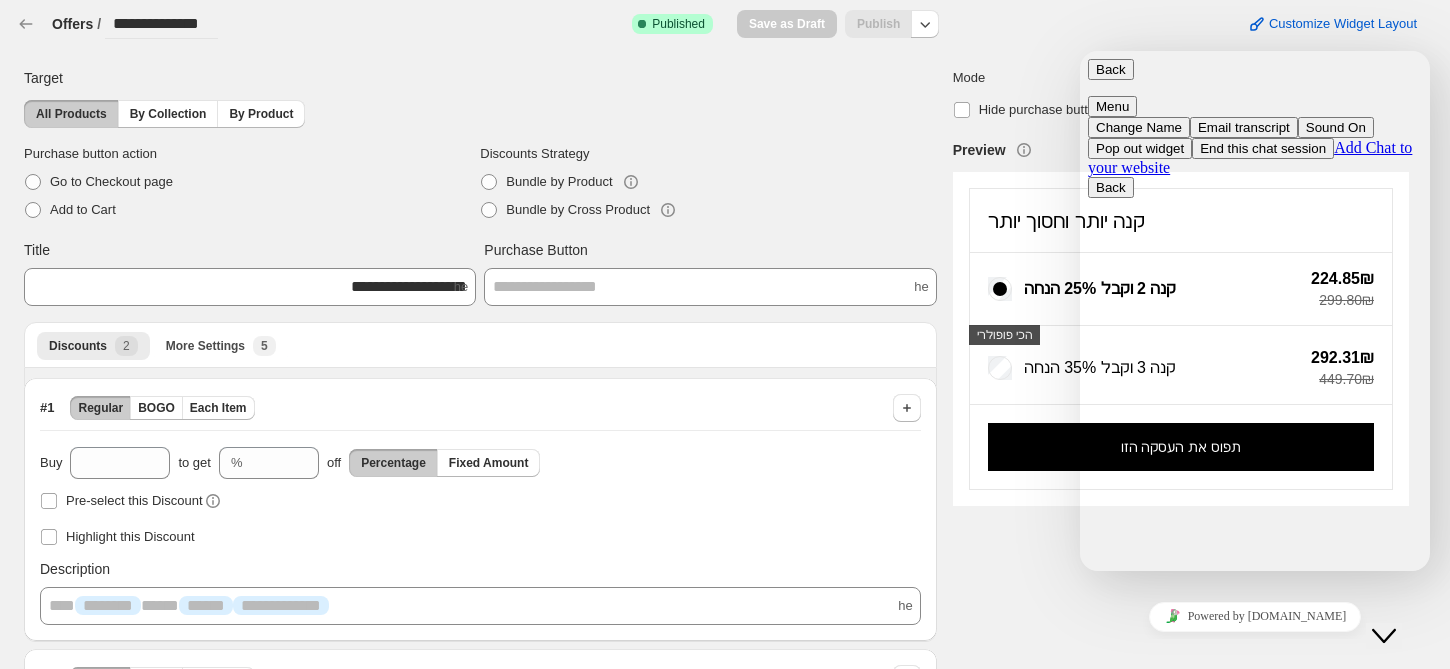 click on "Back" at bounding box center (1111, 69) 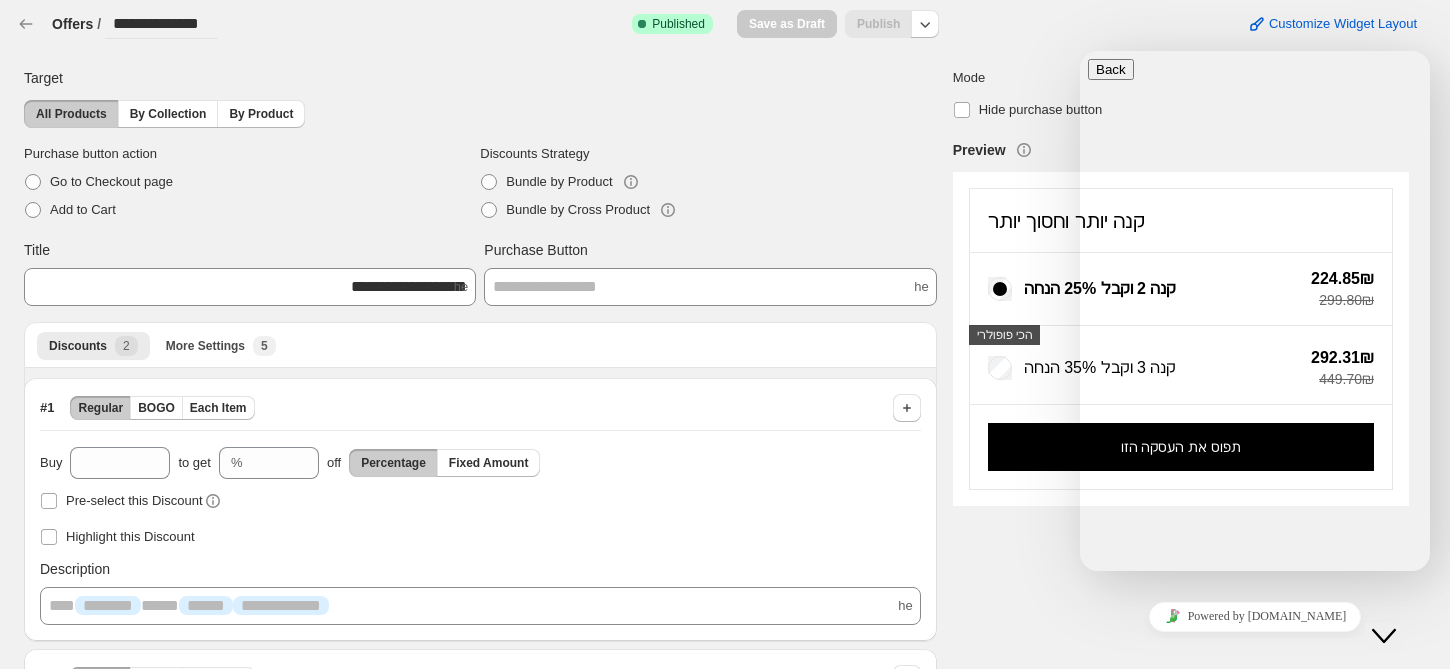 click on "Close Chat This icon closes the chat window." 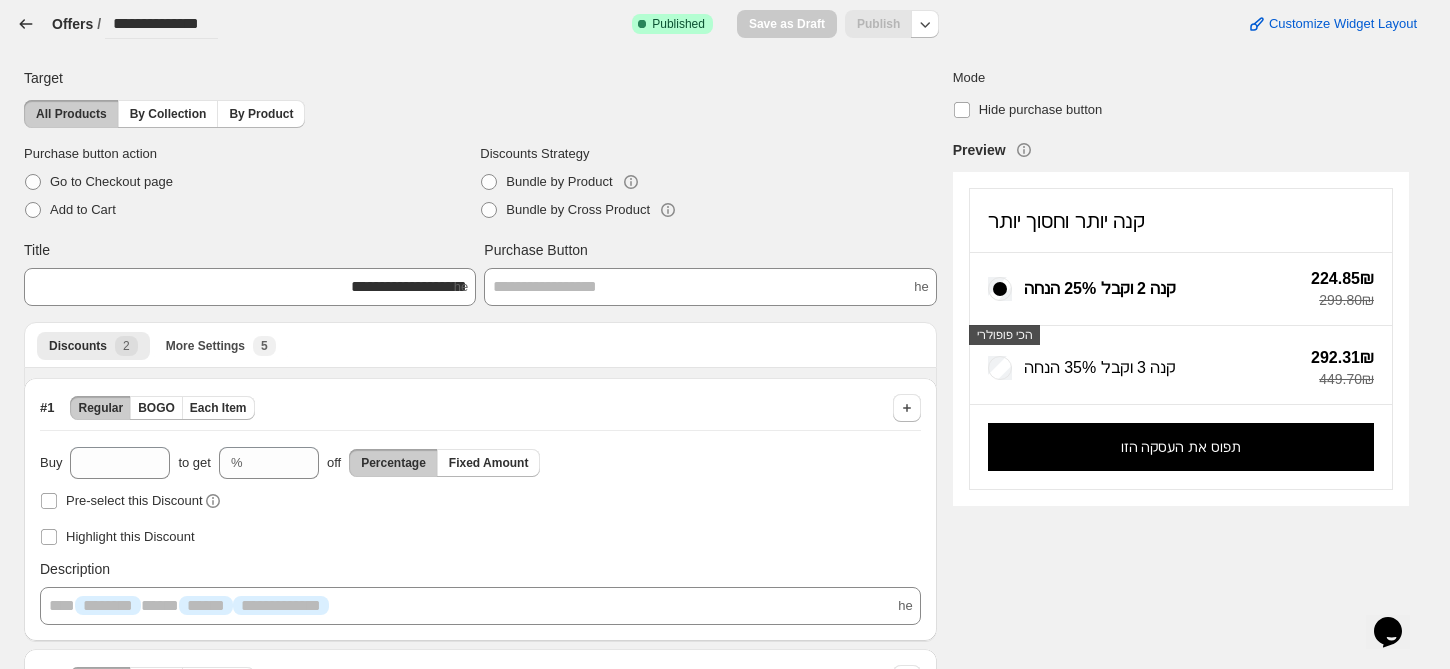 click 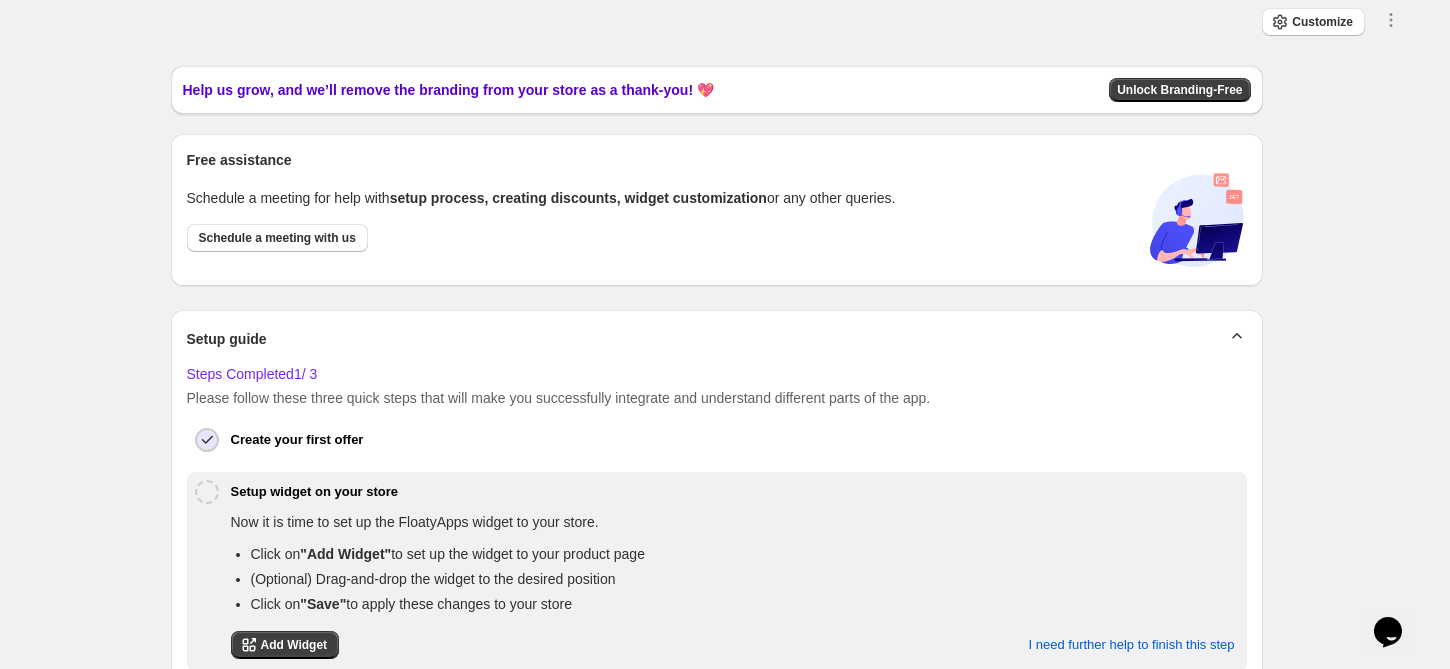 scroll, scrollTop: 303, scrollLeft: 0, axis: vertical 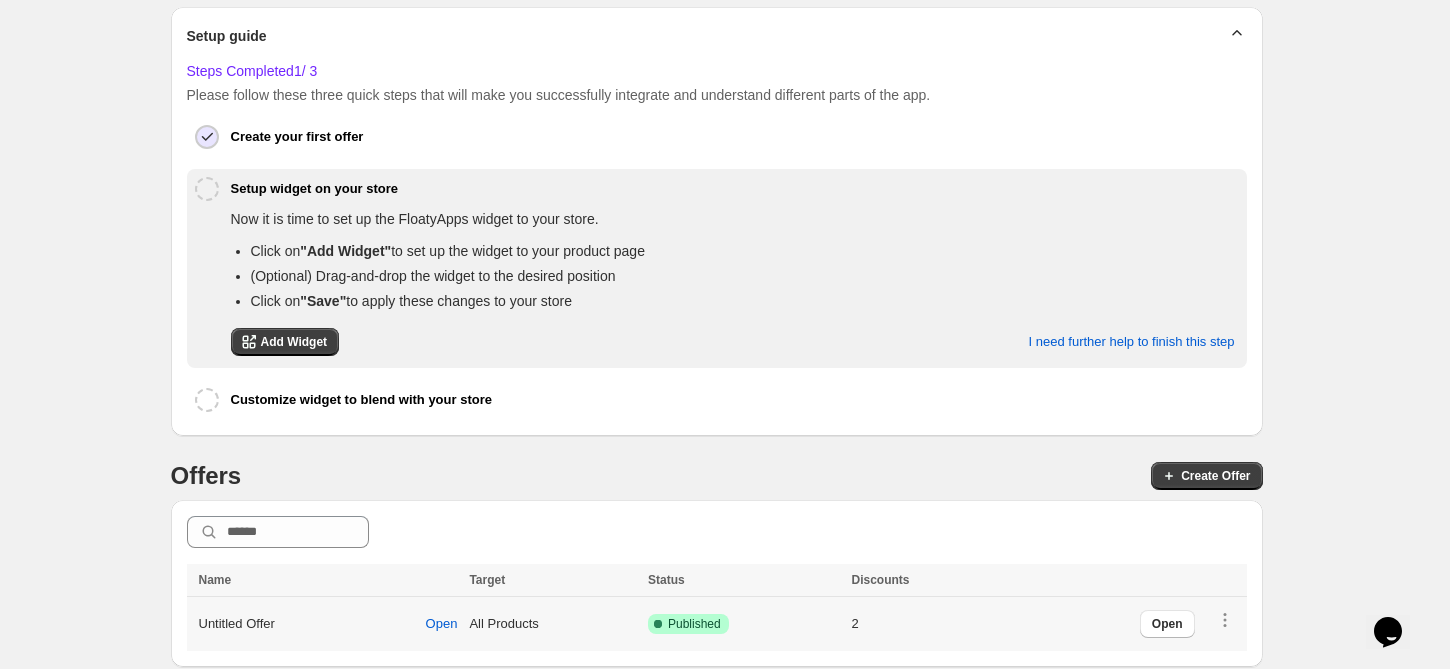 click at bounding box center [1225, 625] 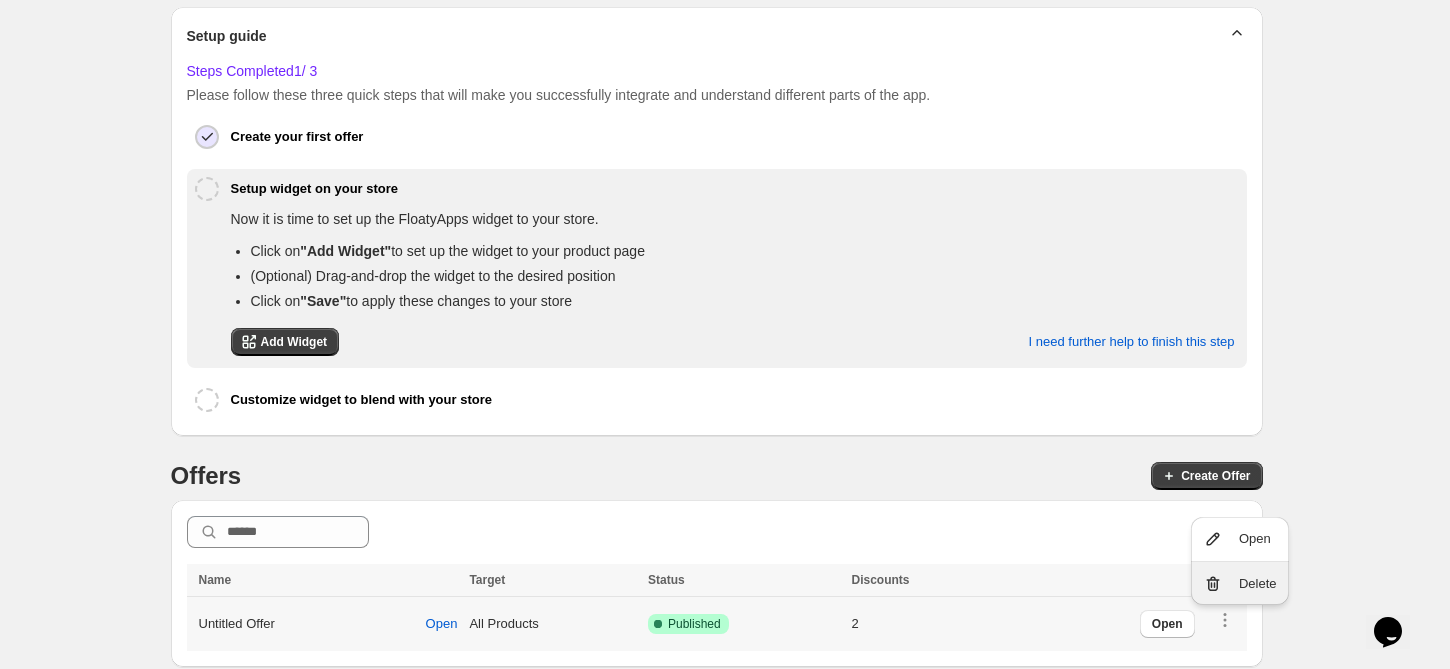 click on "Delete" at bounding box center [1258, 584] 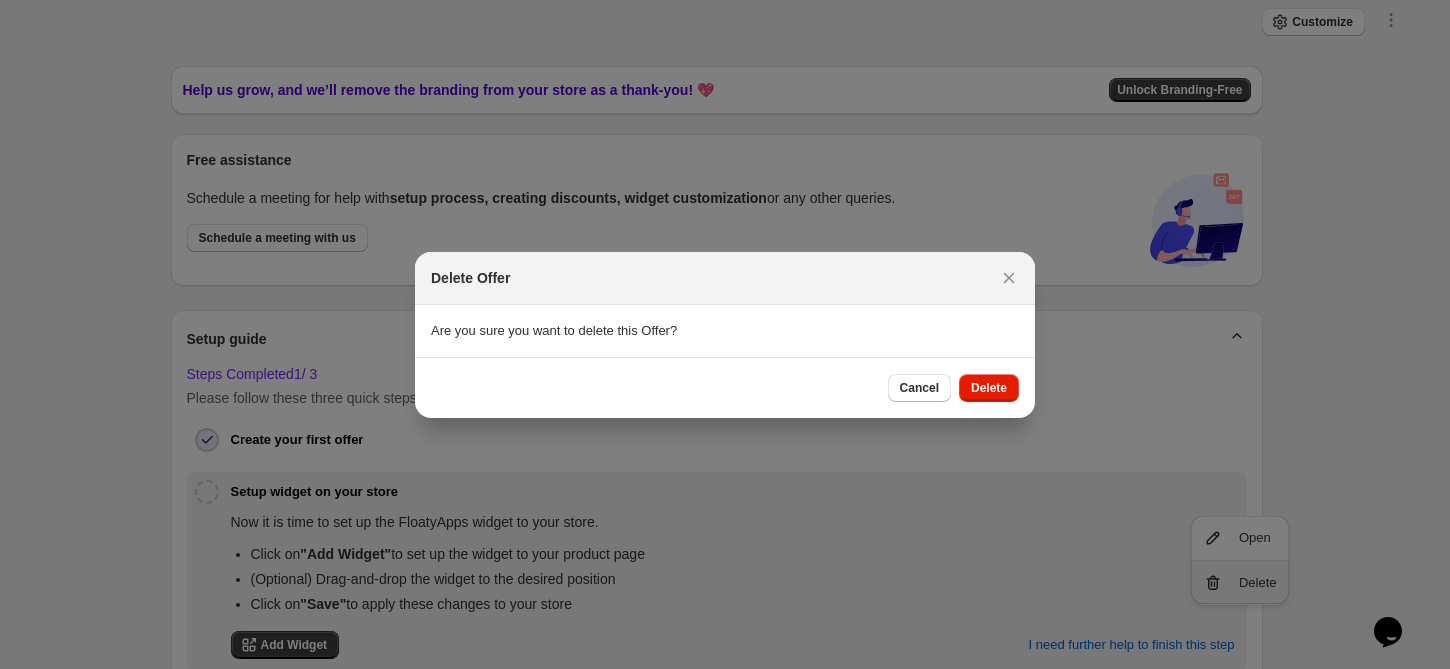 scroll, scrollTop: 0, scrollLeft: 0, axis: both 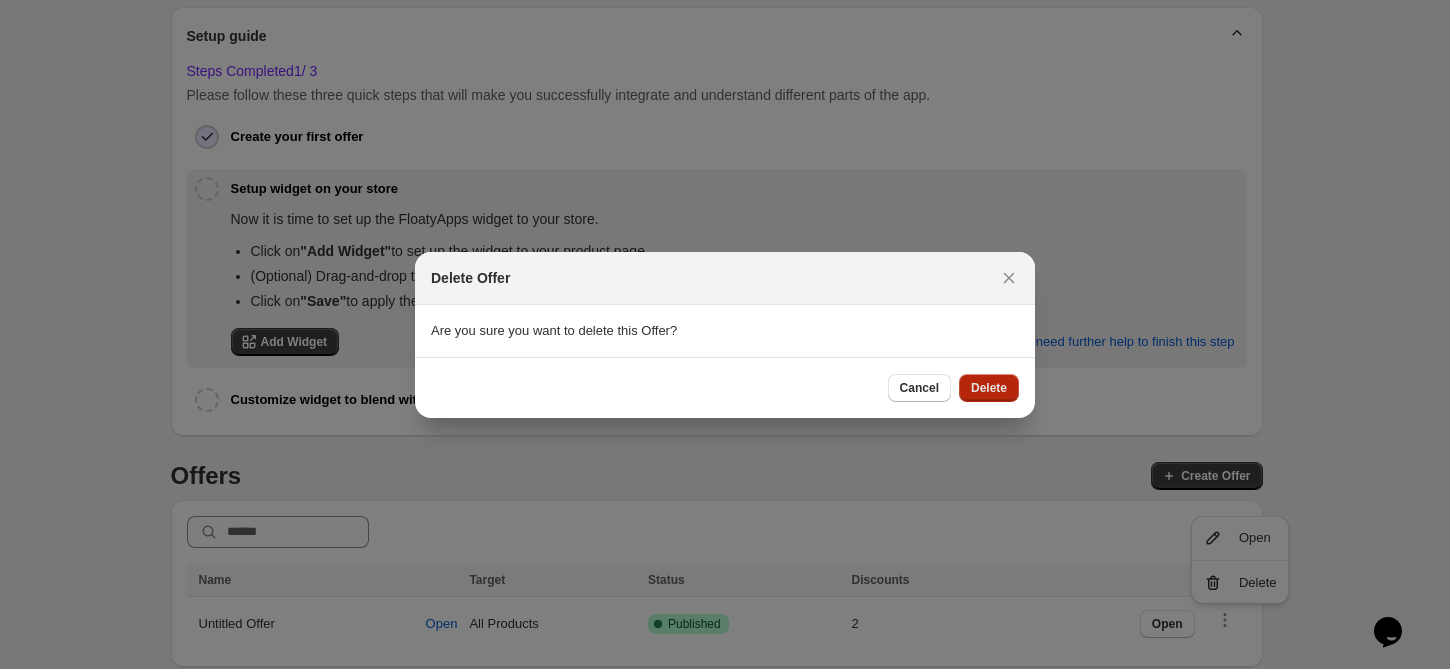 click on "Delete" at bounding box center [989, 388] 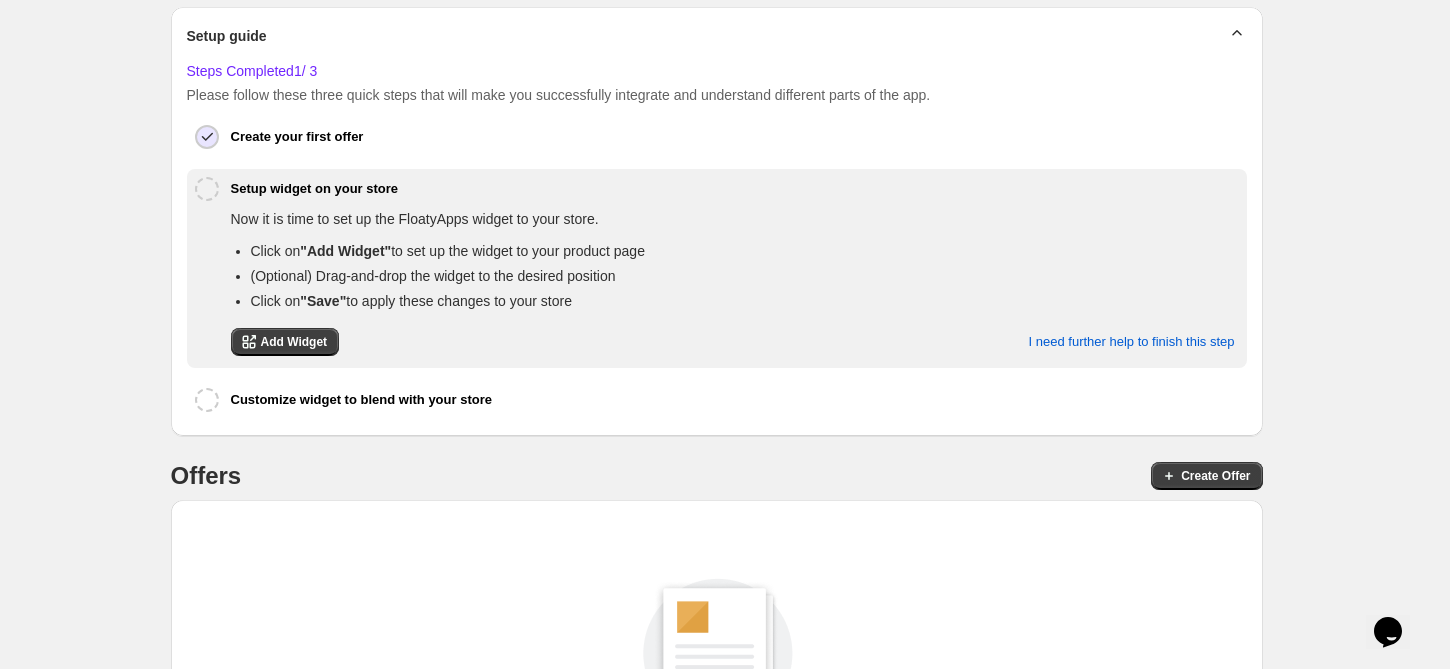 scroll, scrollTop: 388, scrollLeft: 0, axis: vertical 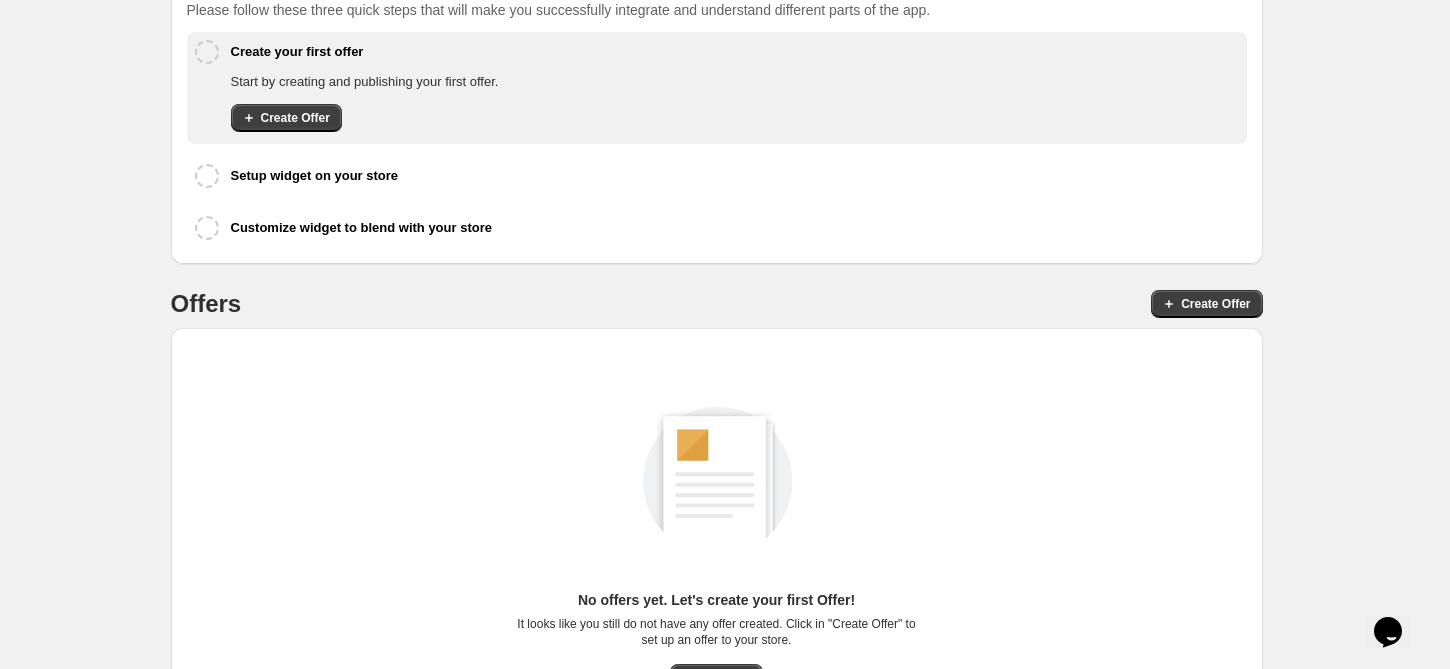 click on "No offers yet. Let's create your first Offer! It looks like you still do not have any offer created. Click in "Create Offer" to set up an offer to your store. Create Offer" at bounding box center [717, 528] 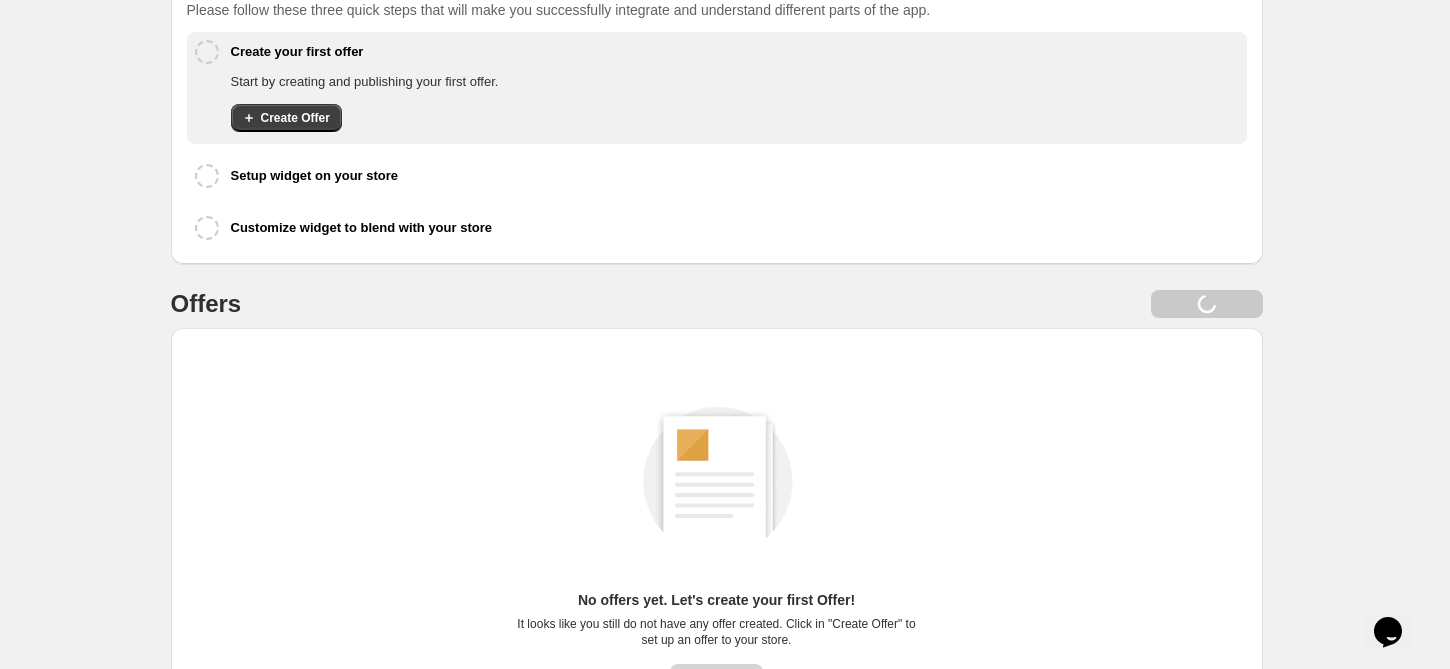scroll, scrollTop: 0, scrollLeft: 0, axis: both 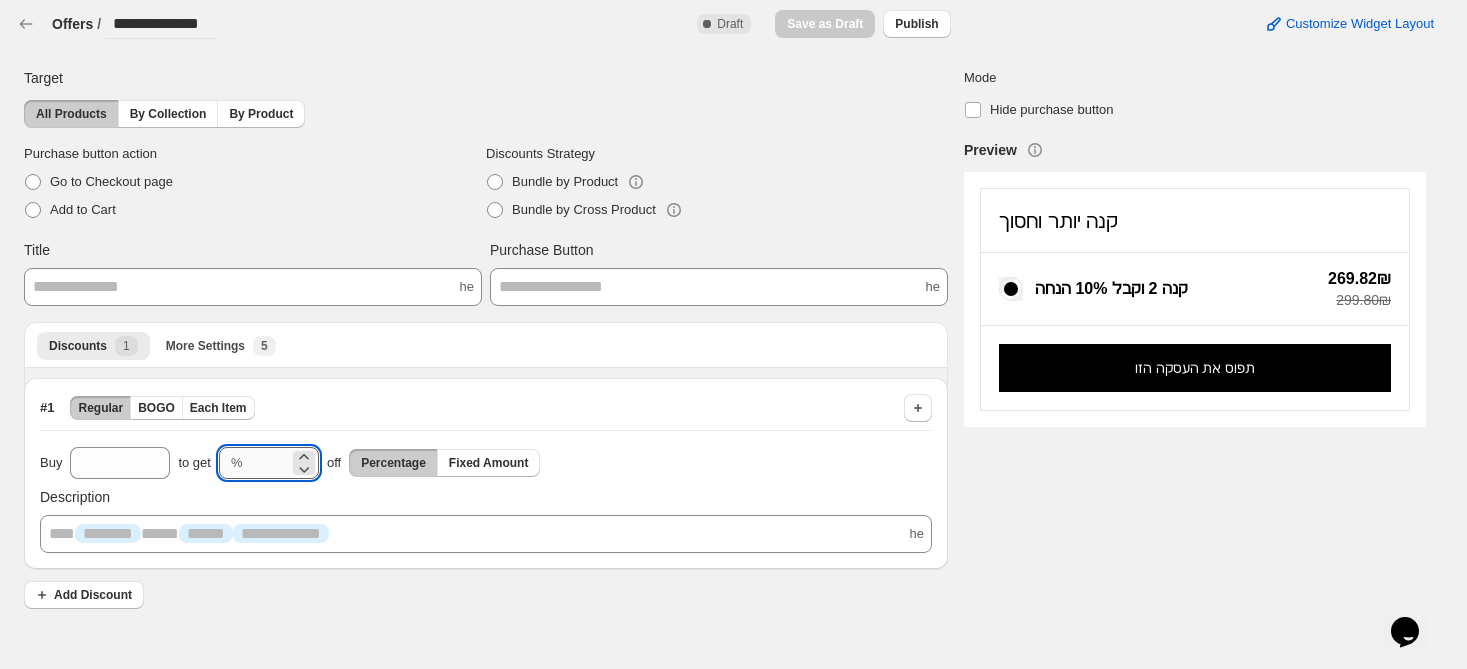 drag, startPoint x: 281, startPoint y: 458, endPoint x: 249, endPoint y: 458, distance: 32 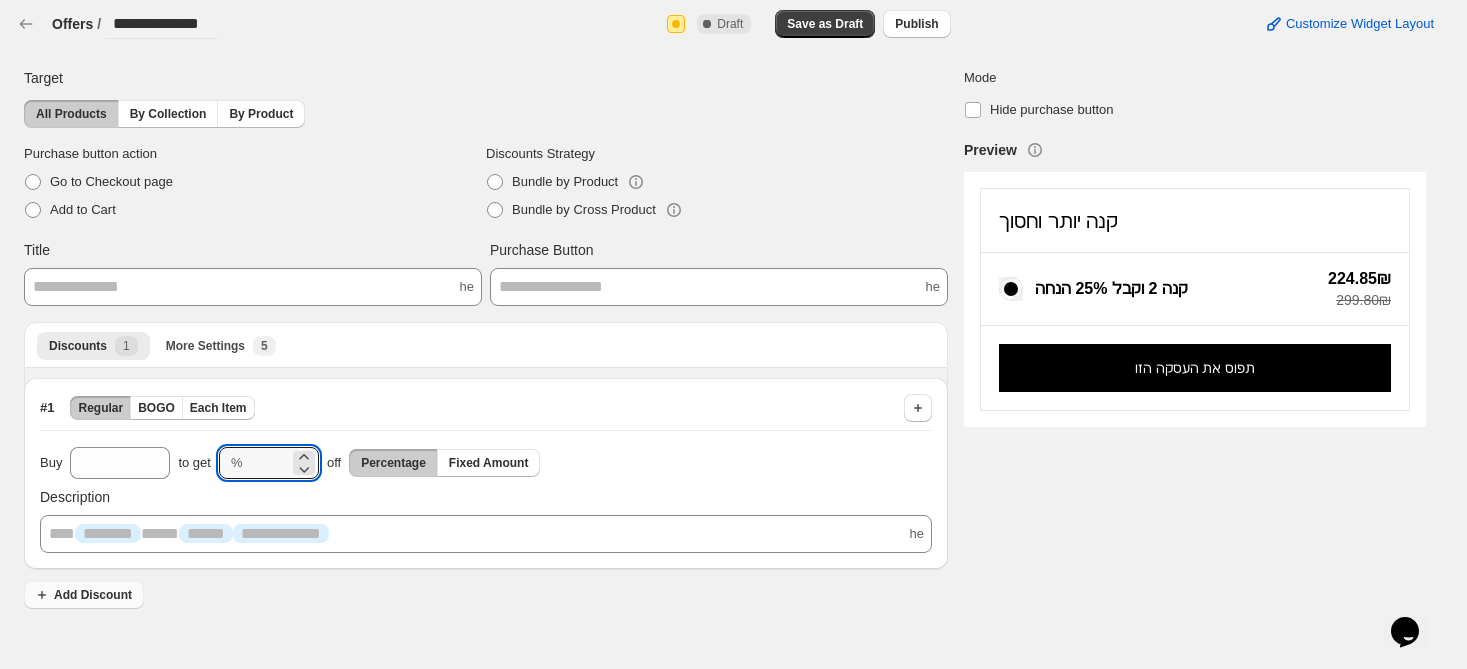type on "**" 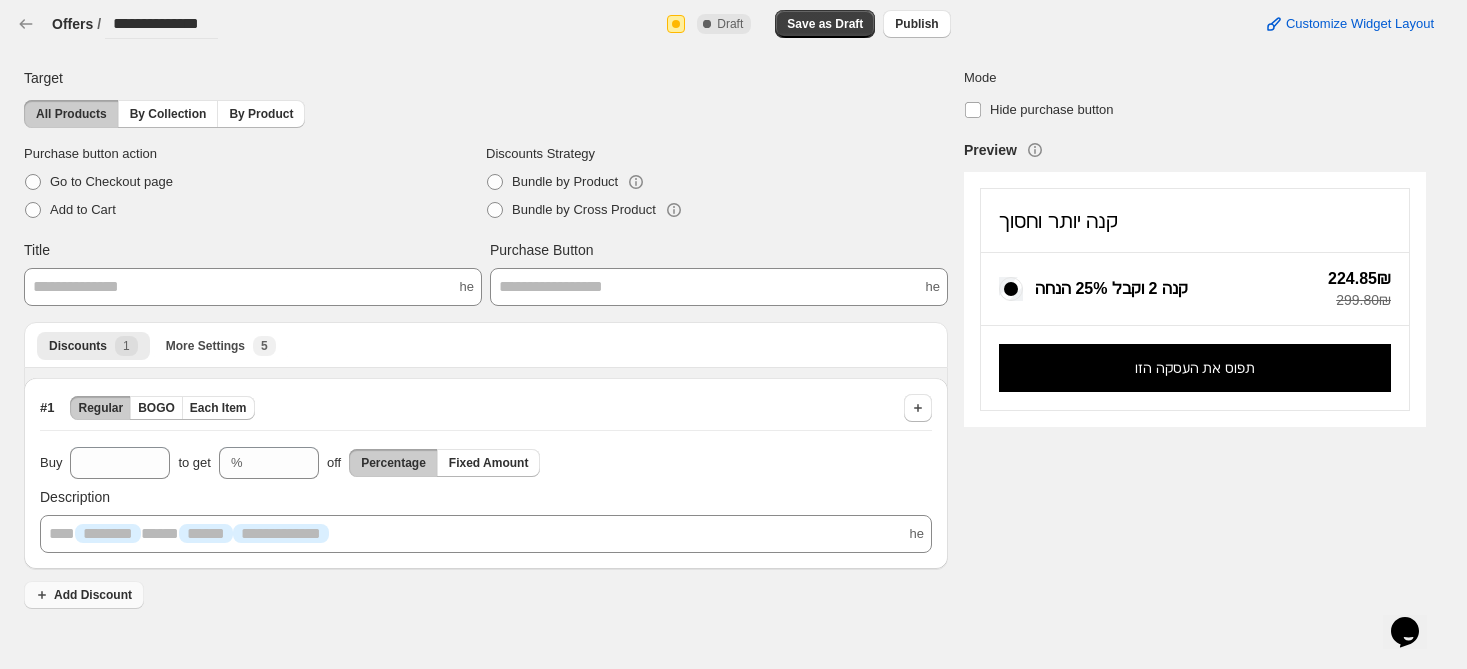 click on "Add Discount" at bounding box center [93, 595] 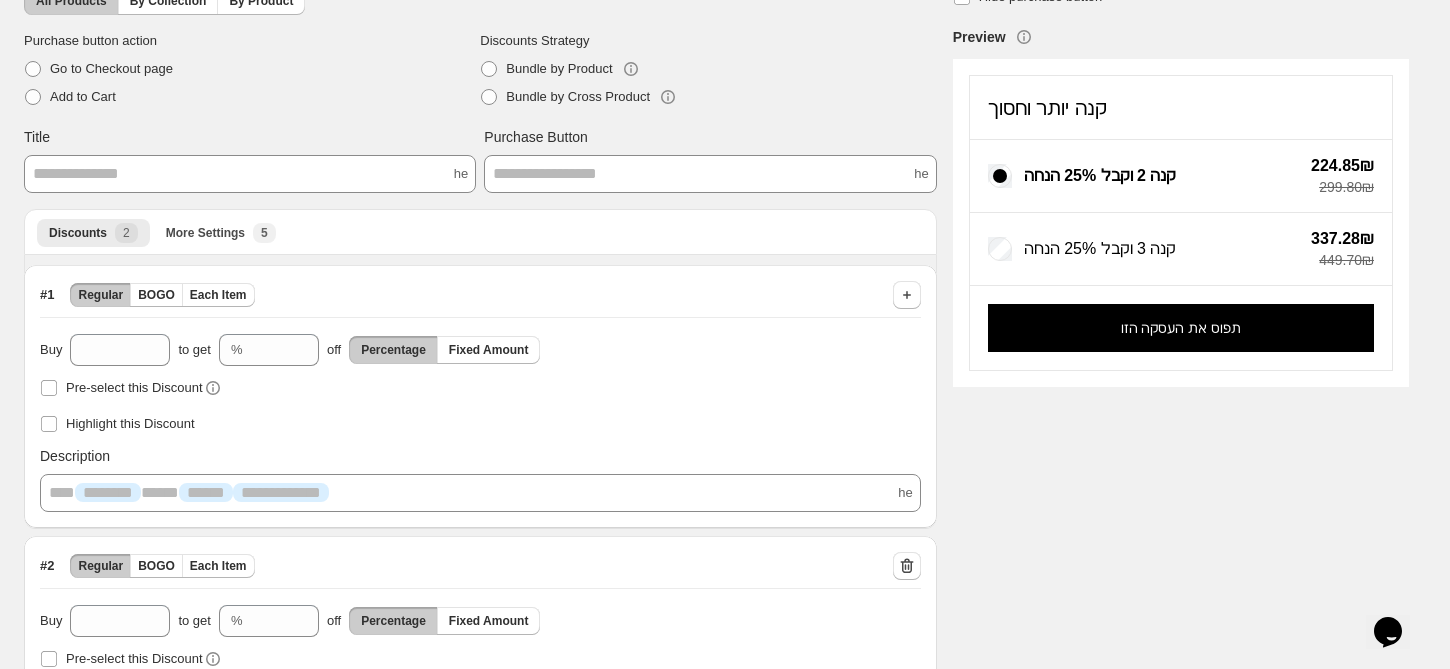 scroll, scrollTop: 256, scrollLeft: 0, axis: vertical 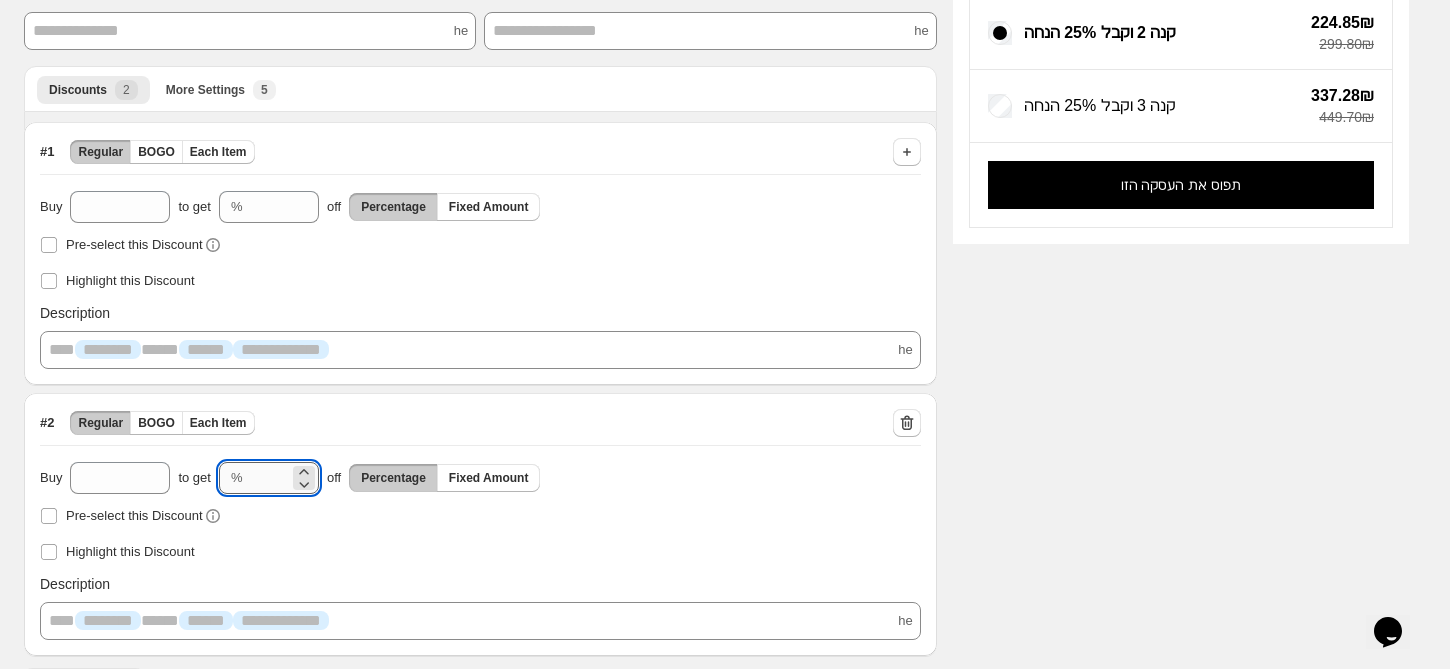 click on "**" at bounding box center (270, 478) 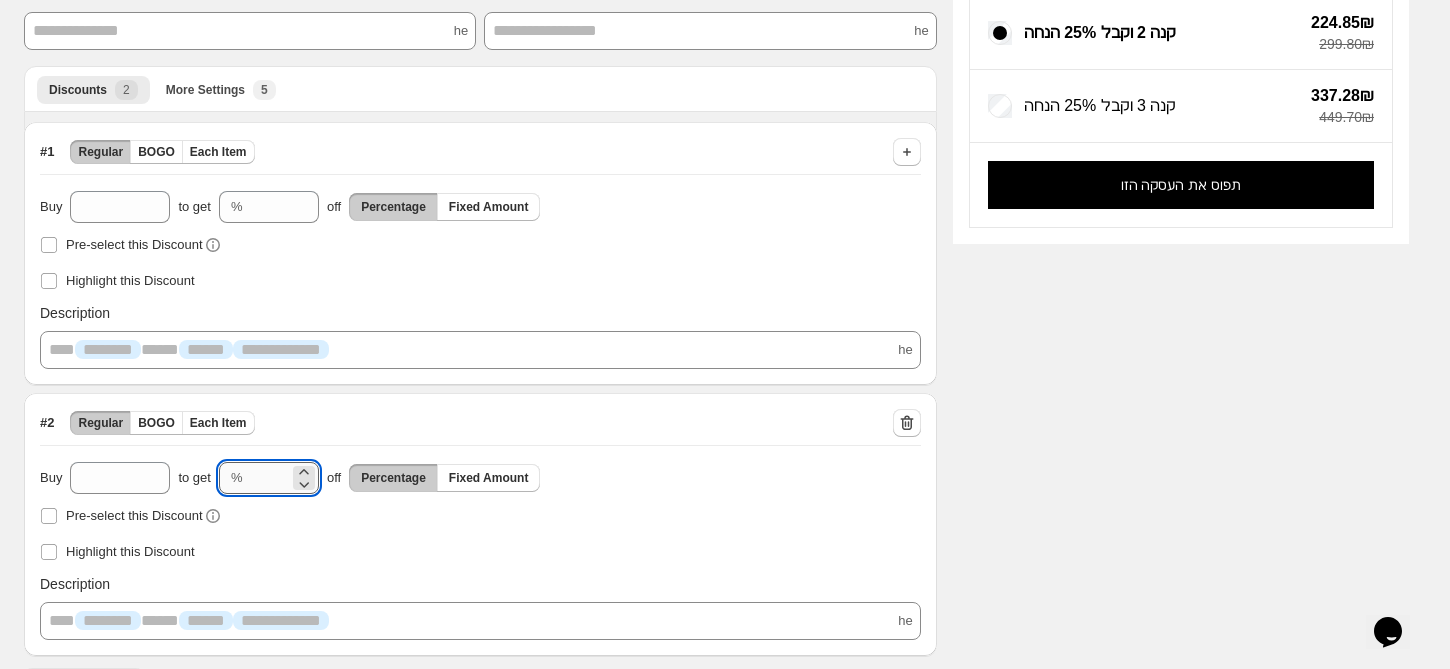 click on "**" at bounding box center (270, 478) 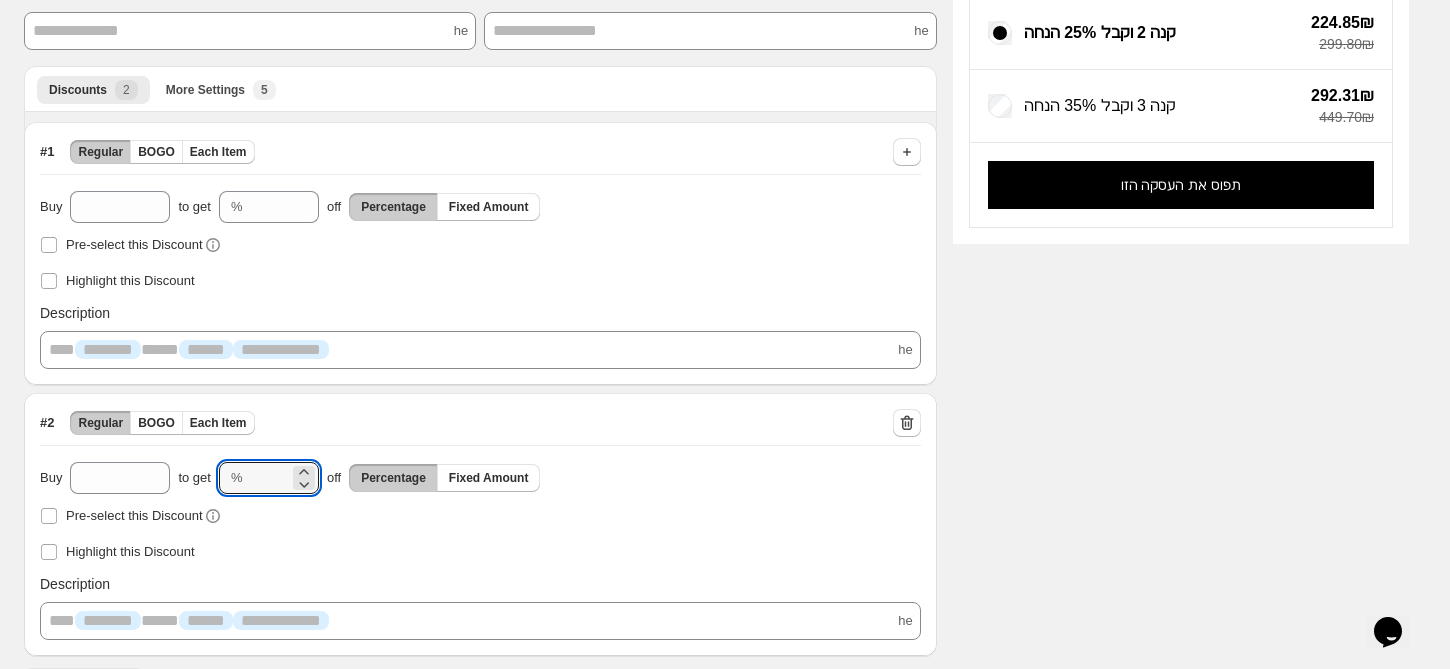 type on "**" 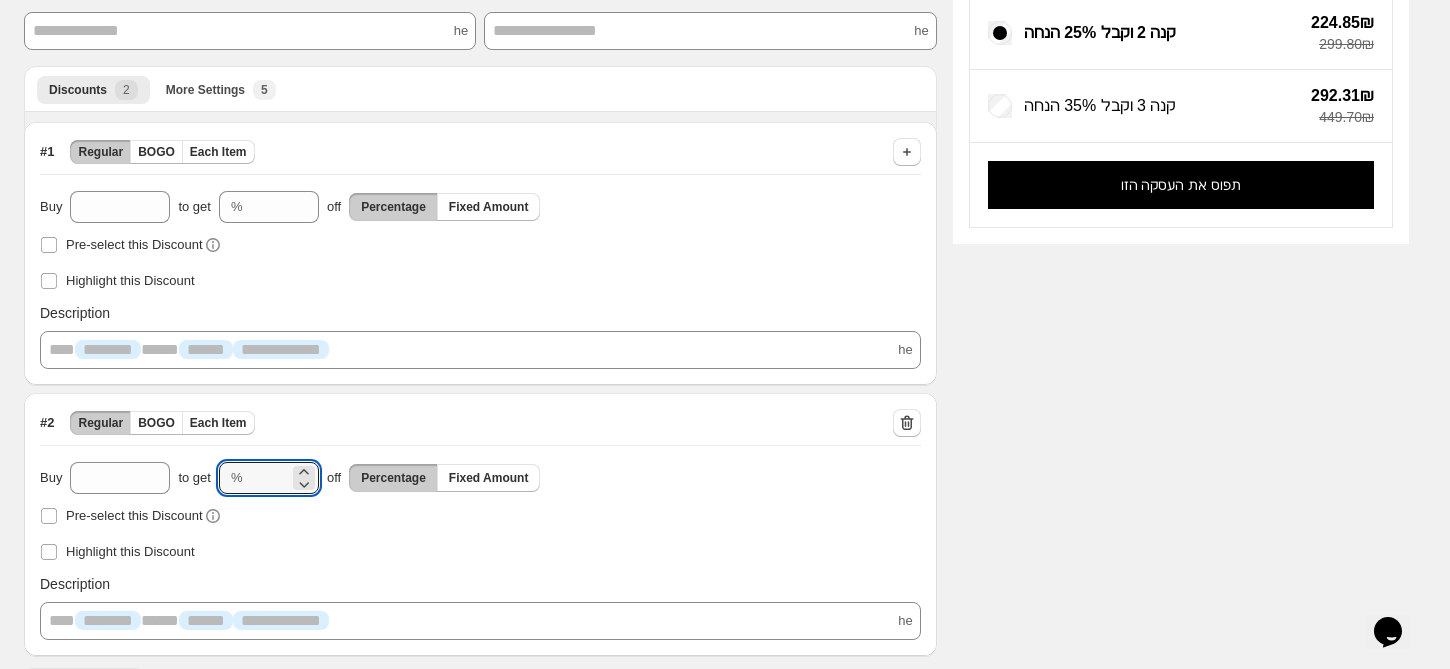 click on "**********" at bounding box center (708, 251) 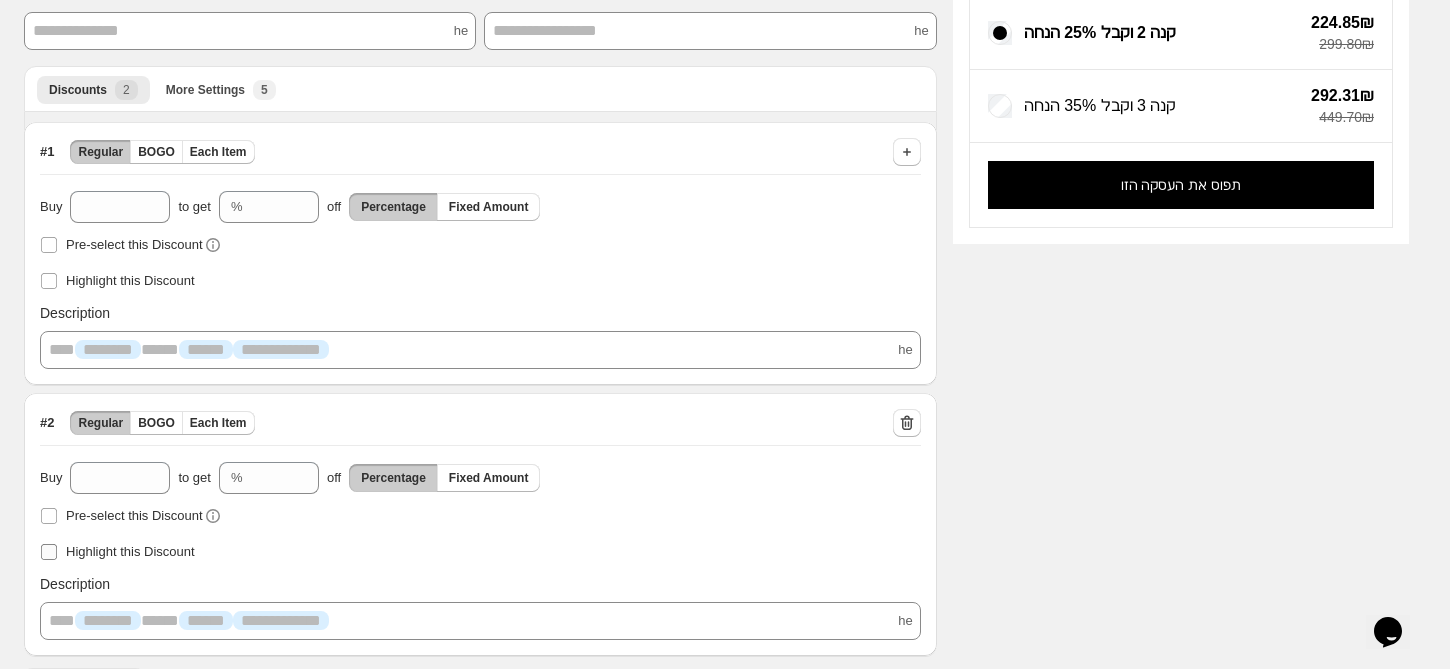 click at bounding box center (49, 552) 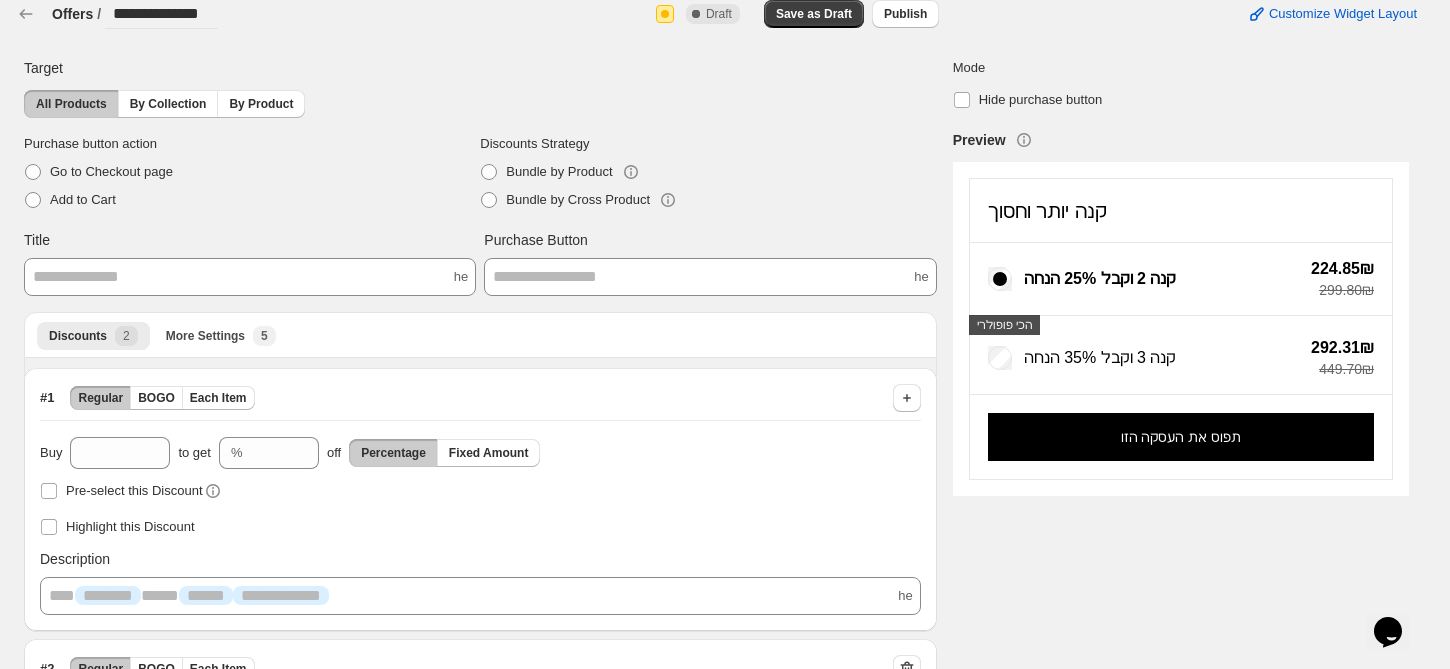 scroll, scrollTop: 0, scrollLeft: 0, axis: both 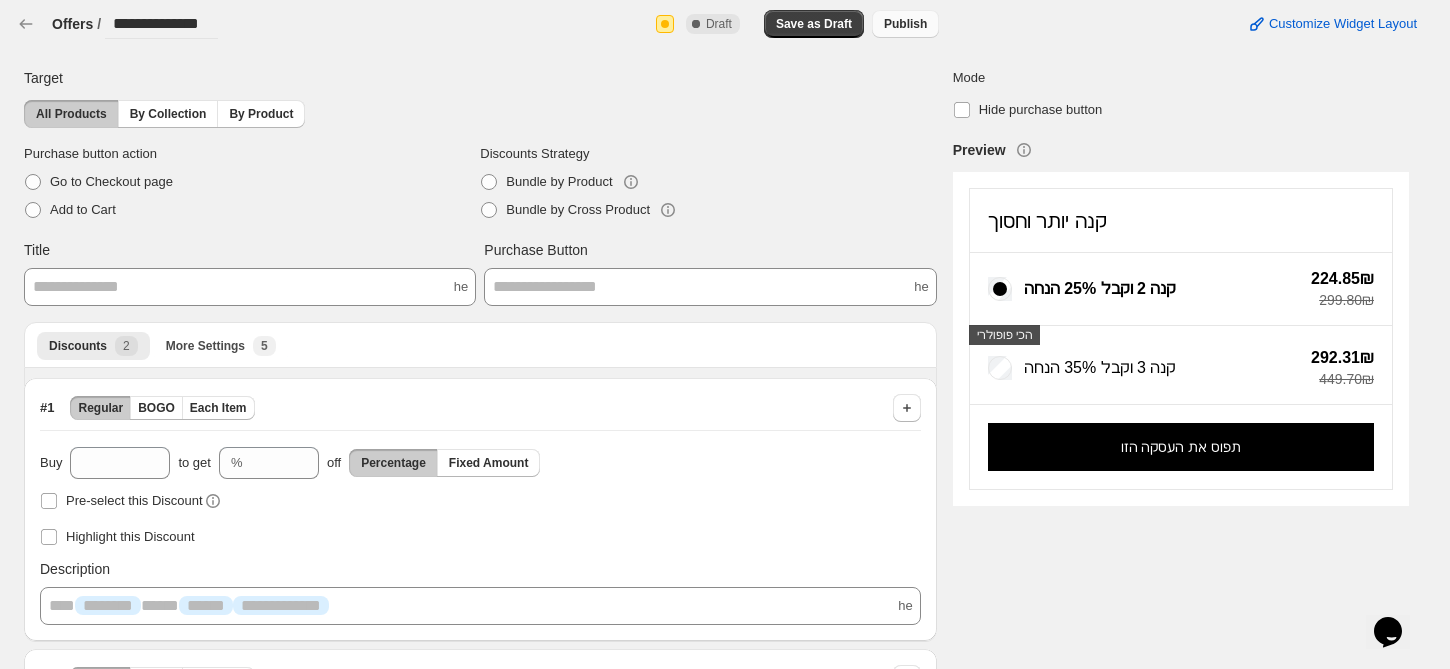 click on "Publish" at bounding box center [905, 24] 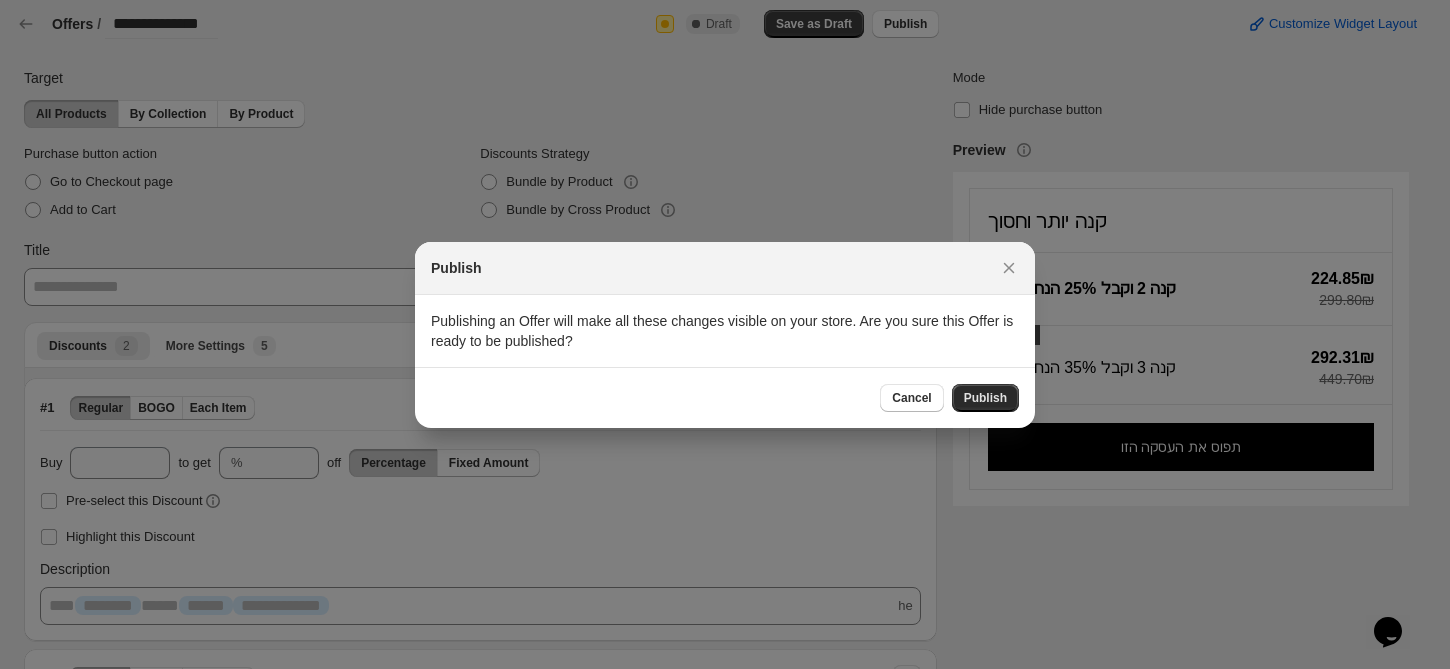 click on "Publish" at bounding box center [985, 398] 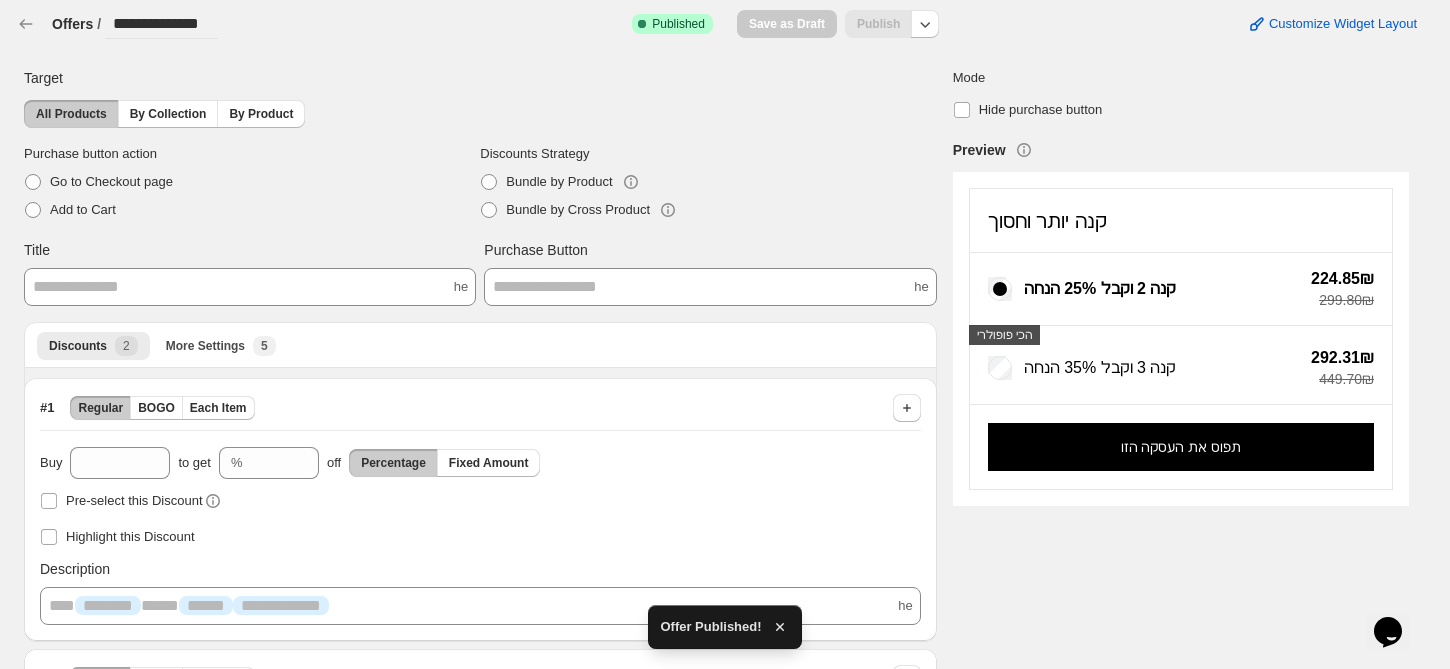 click on "**********" at bounding box center (117, 24) 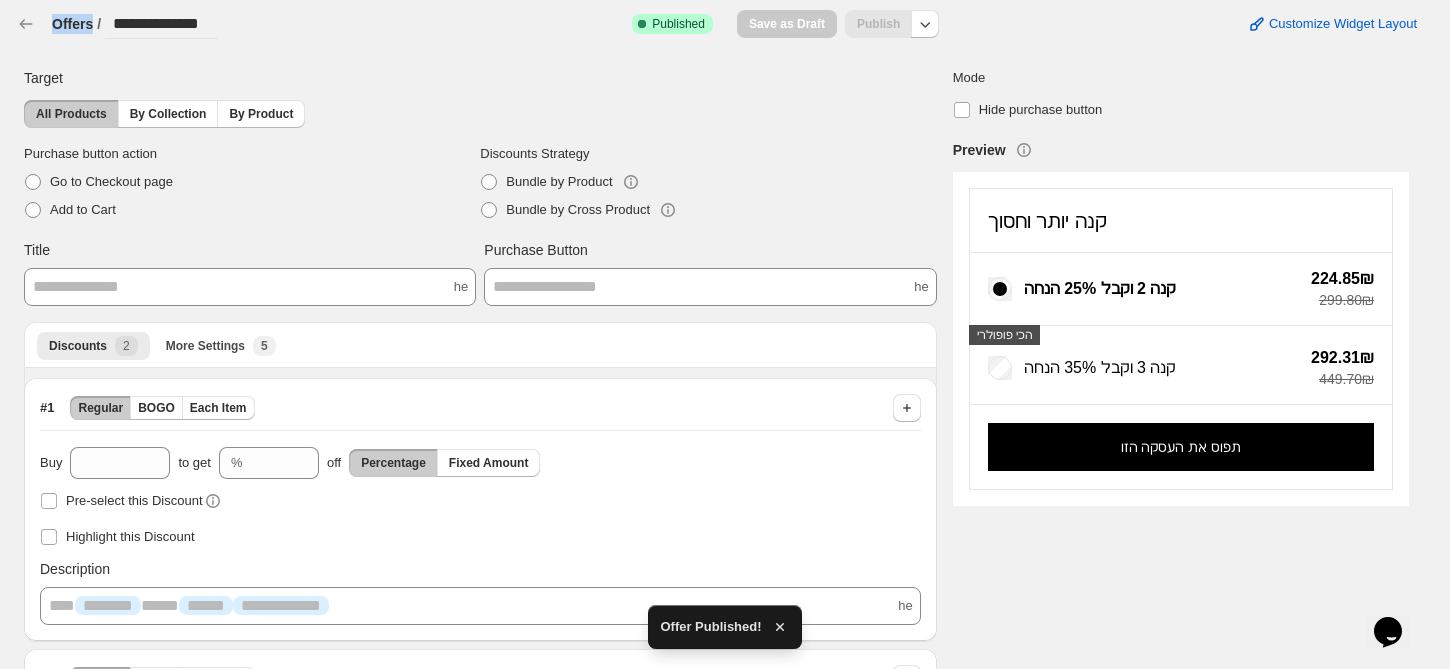 click on "**********" at bounding box center (117, 24) 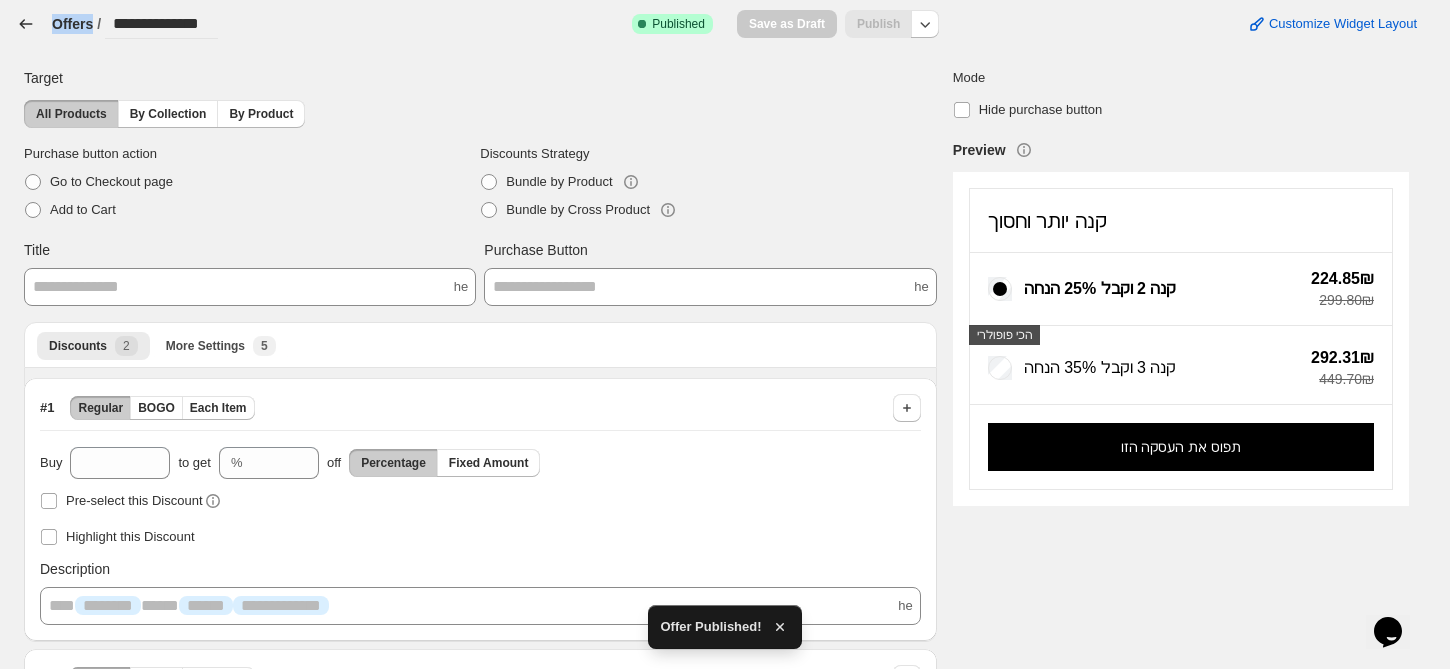 click 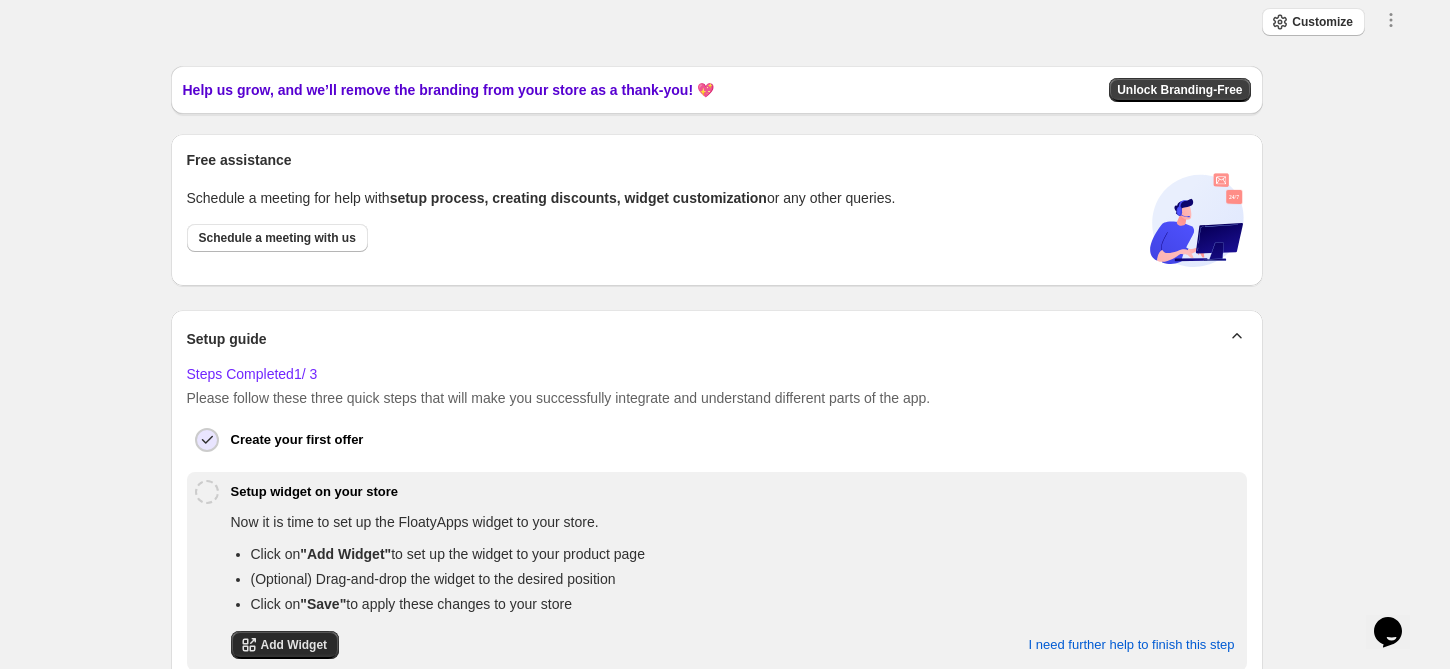click on "Add Widget" at bounding box center (294, 645) 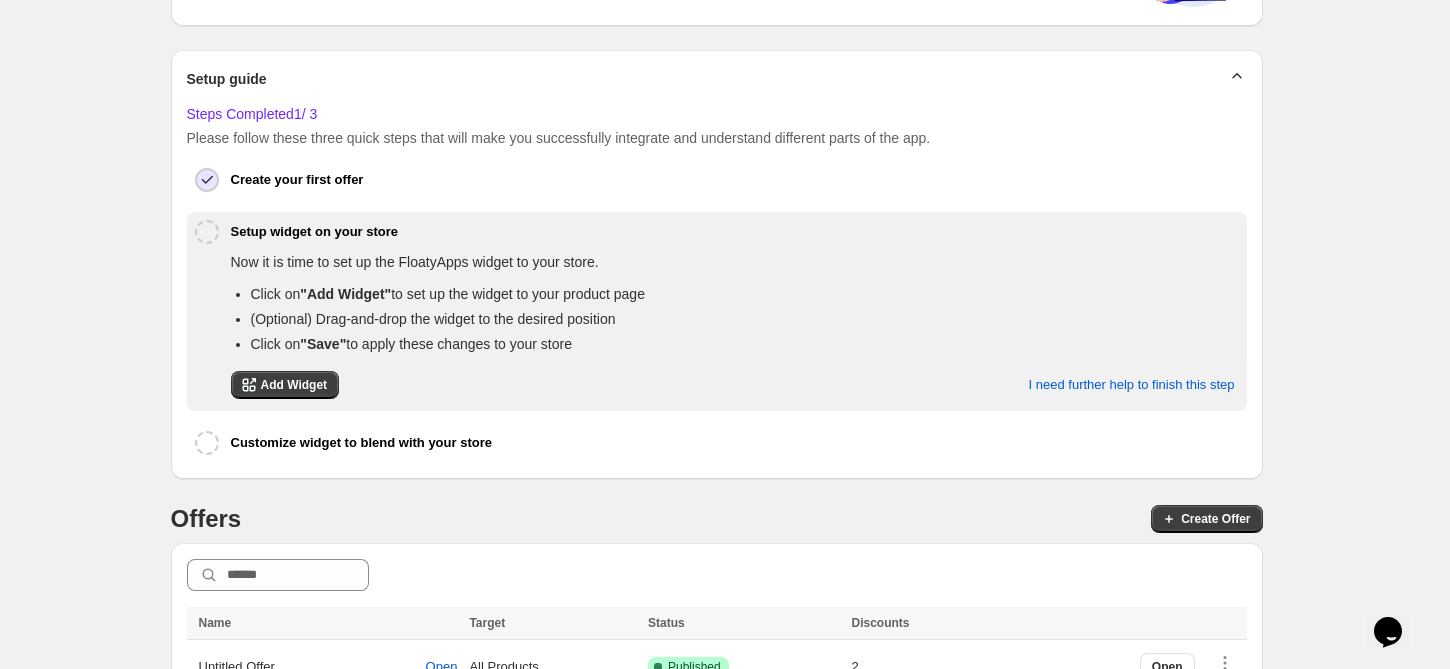 scroll, scrollTop: 303, scrollLeft: 0, axis: vertical 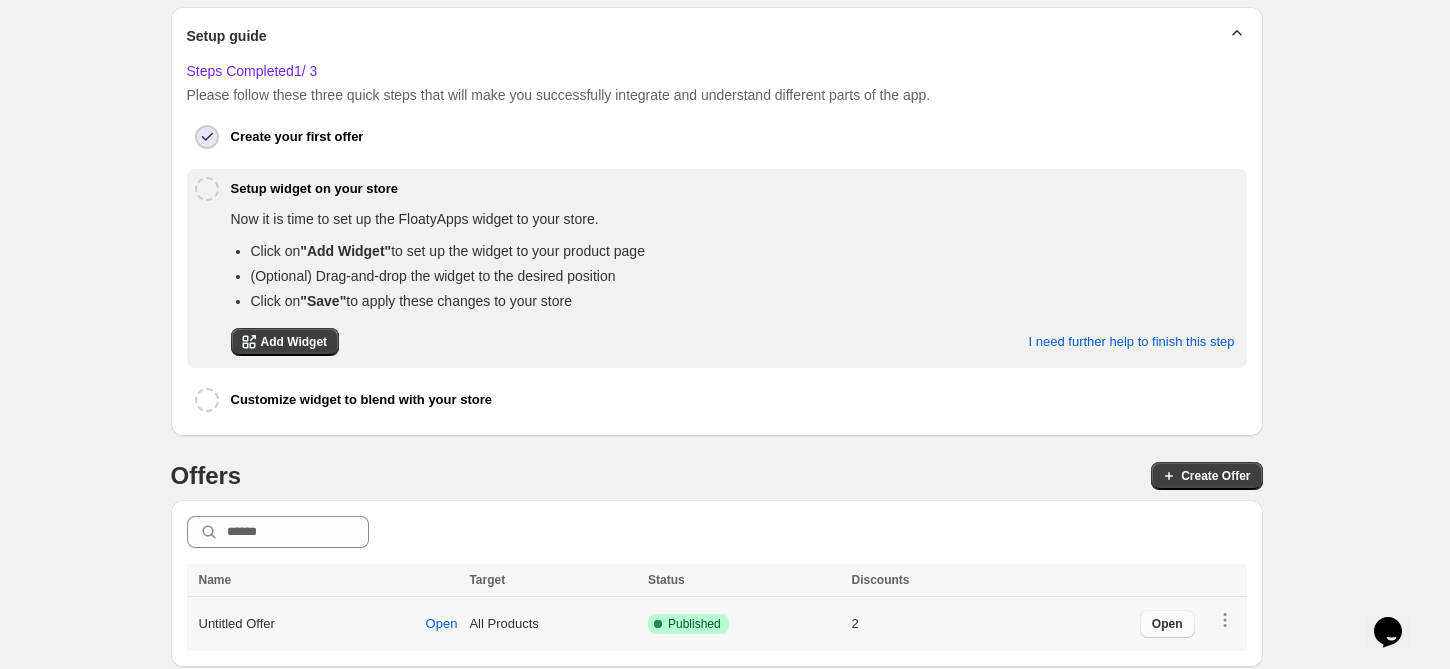 click on "Open" at bounding box center (1167, 624) 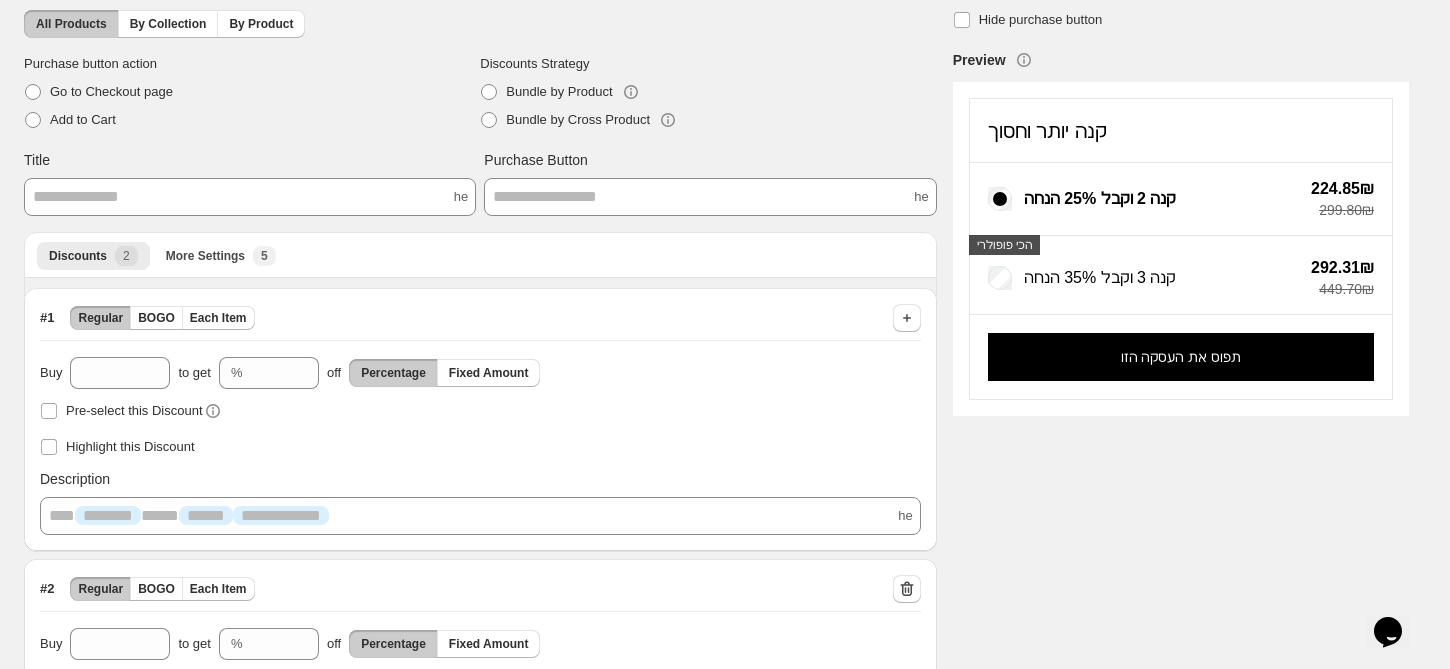 scroll, scrollTop: 0, scrollLeft: 0, axis: both 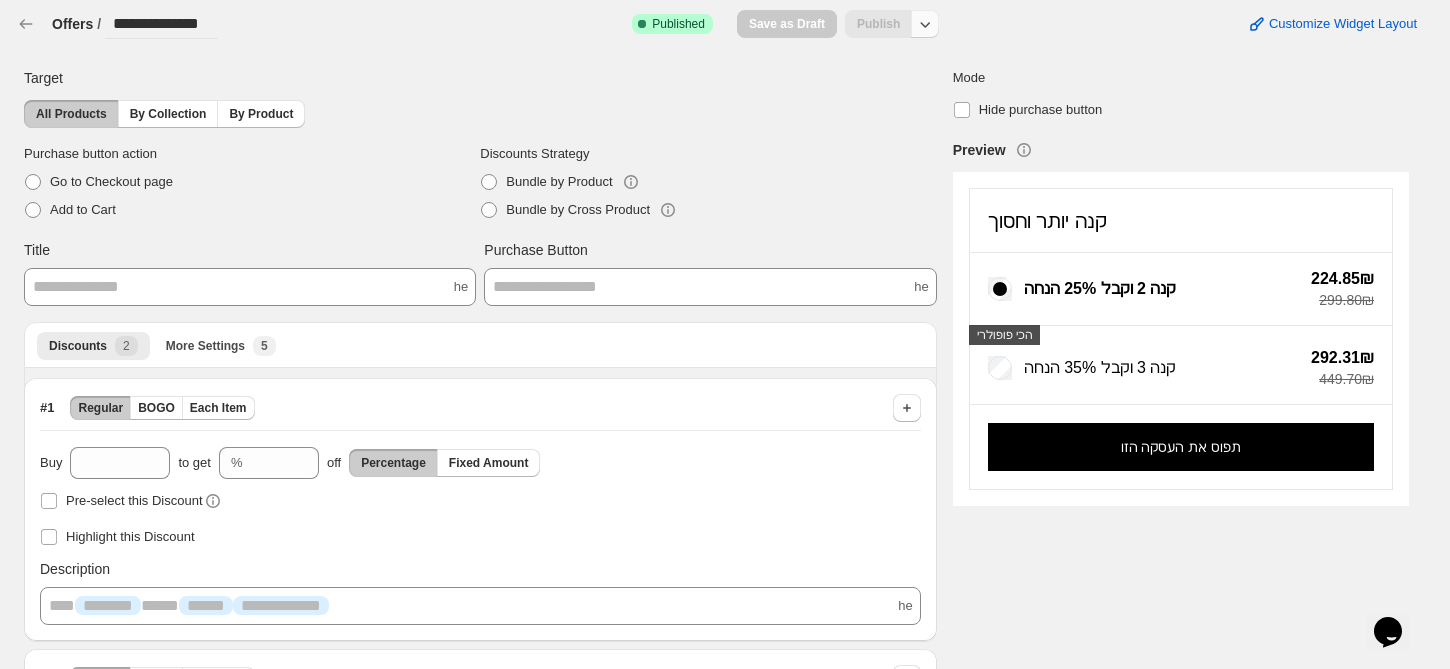 click 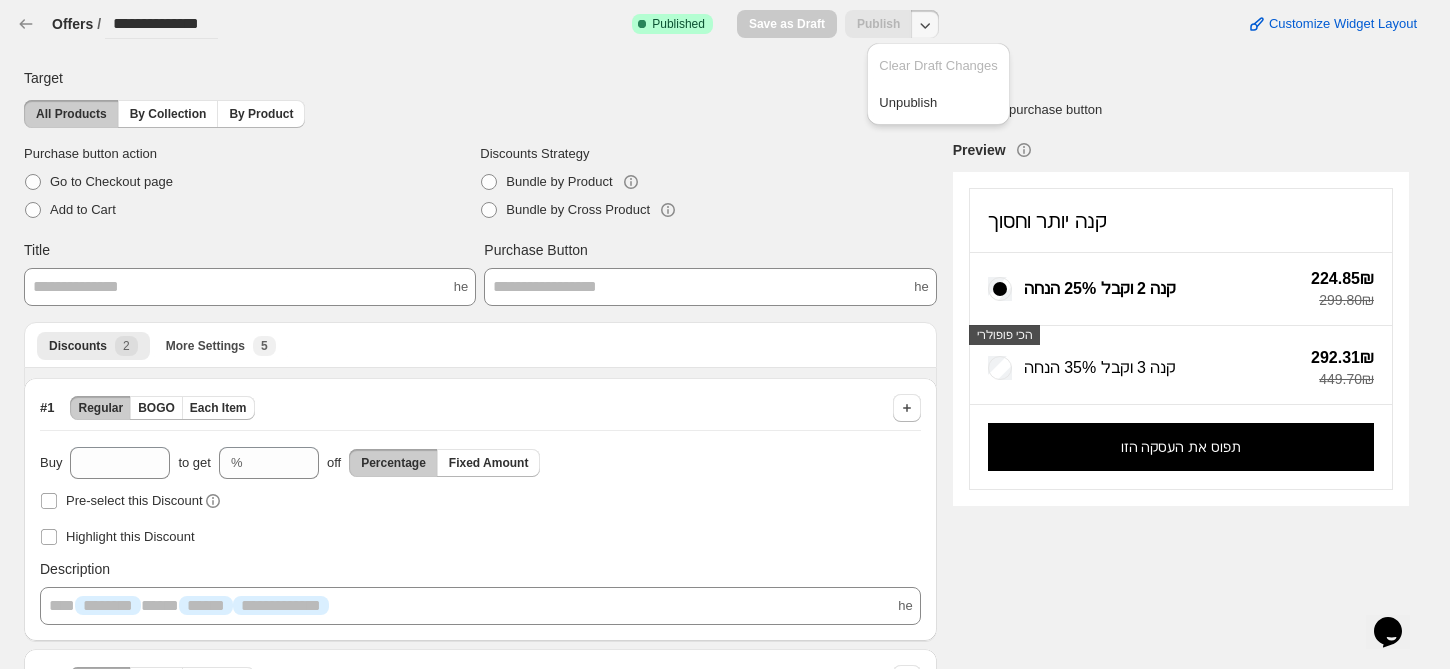 click on "Mode" at bounding box center [1181, 78] 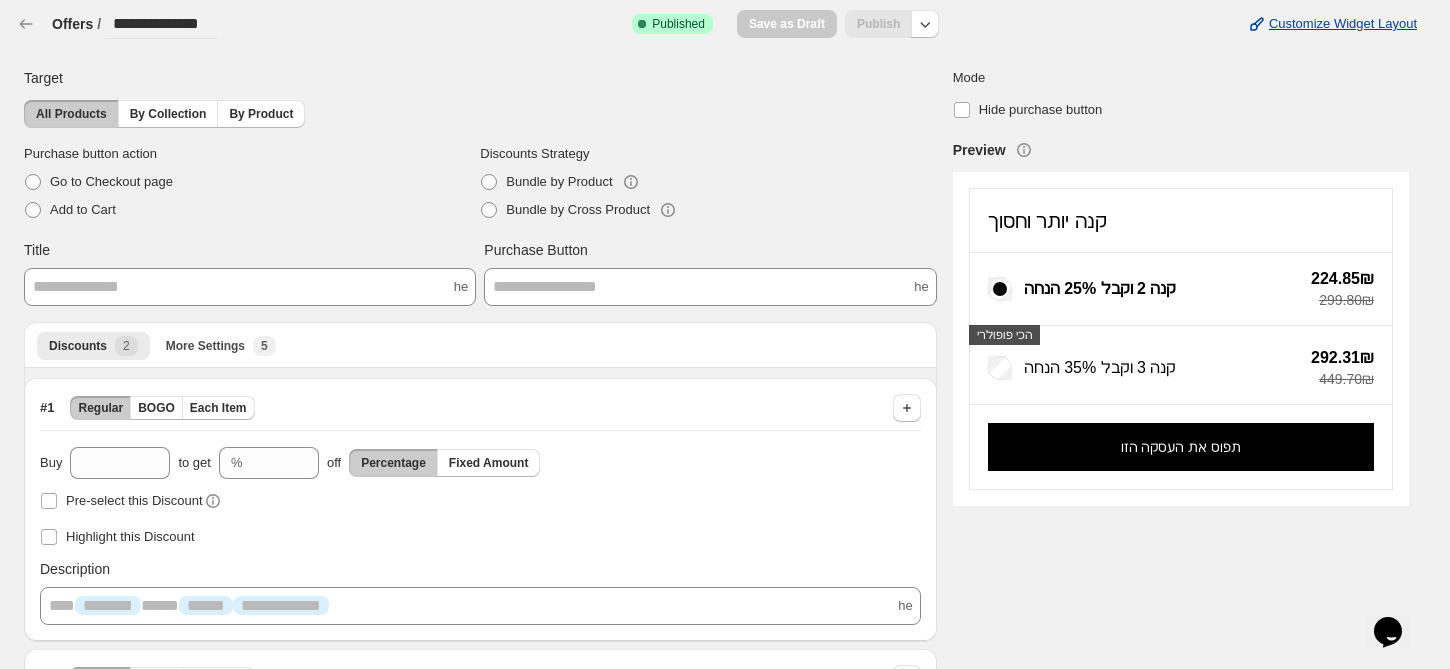 click on "Customize Widget Layout" at bounding box center (1332, 24) 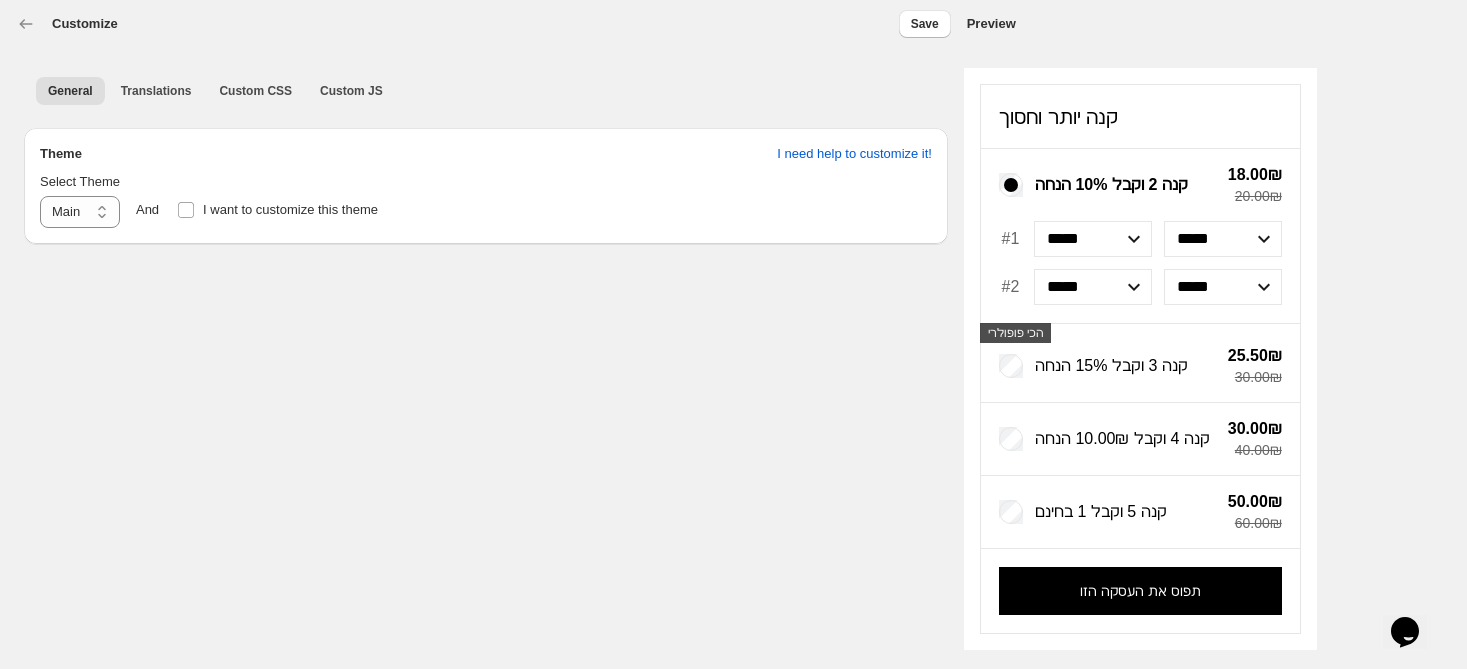 click on "קנה 2 וקבל 10% הנחה" at bounding box center [1111, 184] 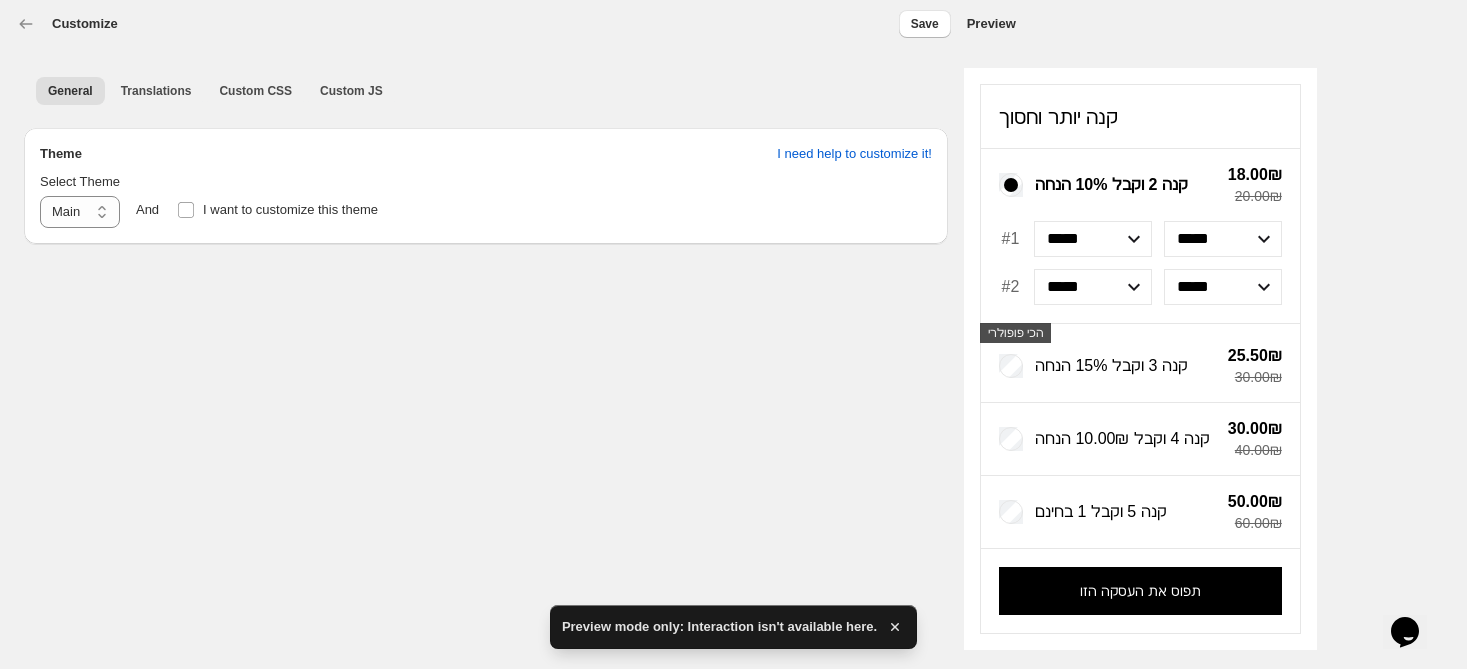 click on "***** *****" at bounding box center (1093, 239) 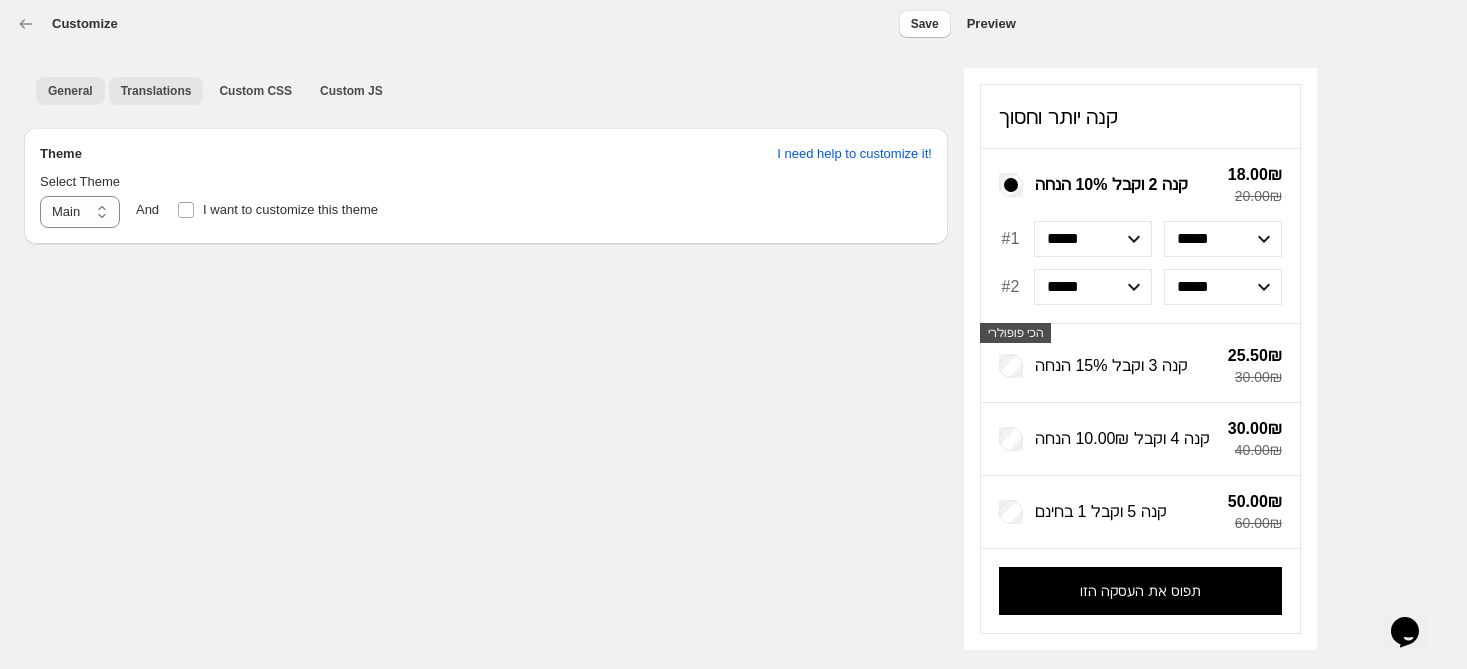 click on "Translations" at bounding box center (156, 91) 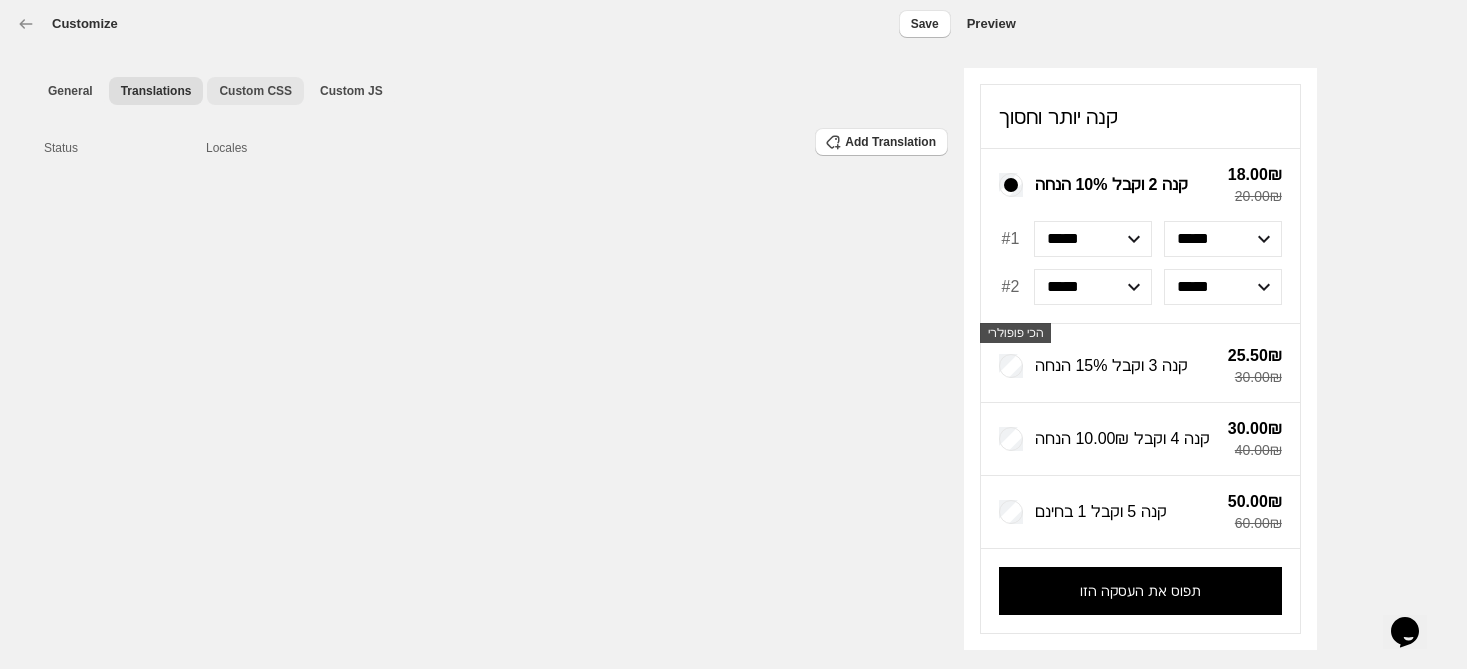 click on "Custom CSS" at bounding box center (255, 91) 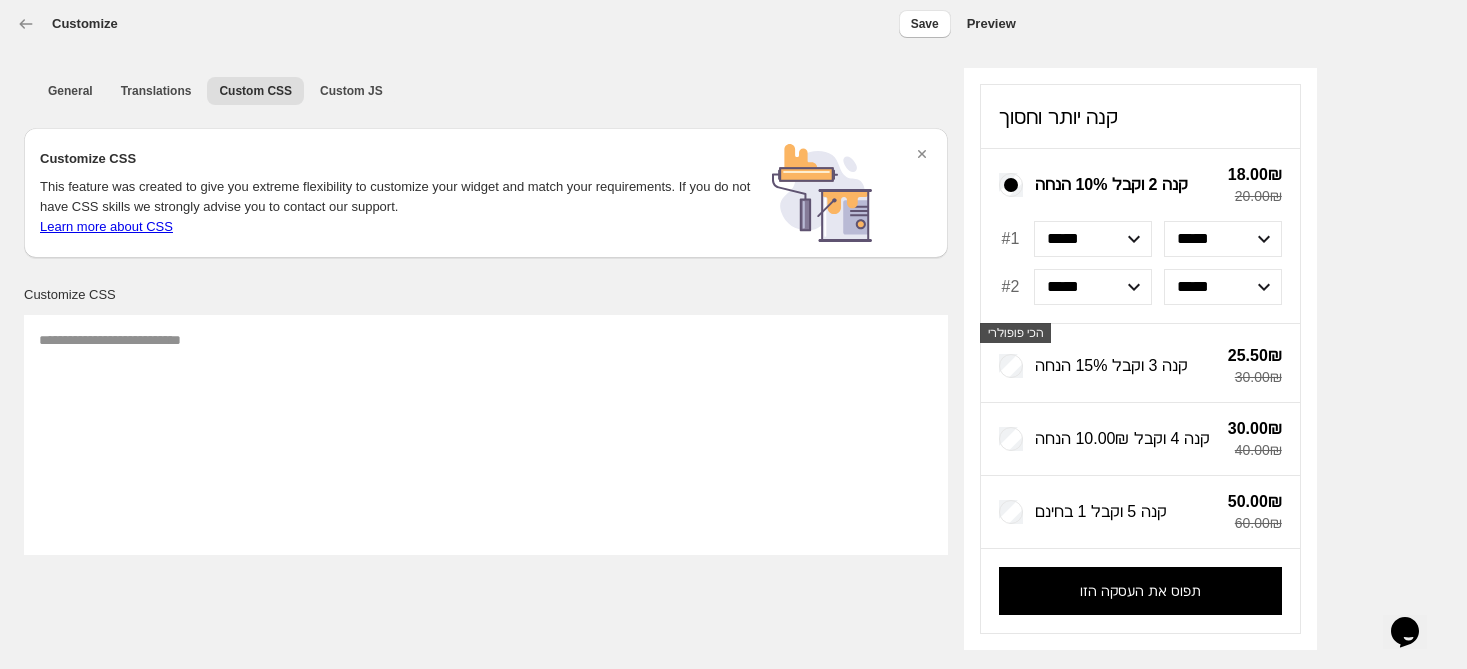 click on "Preview" at bounding box center [991, 24] 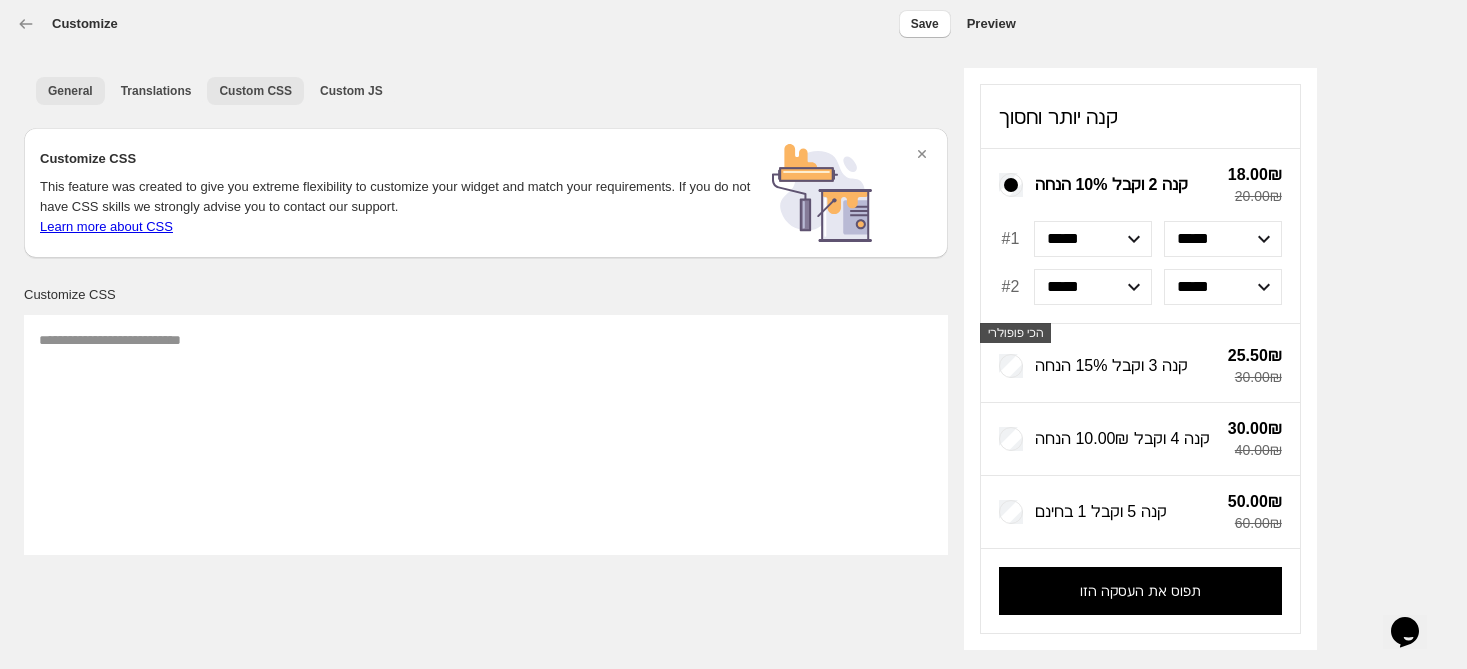 click on "General" at bounding box center [70, 91] 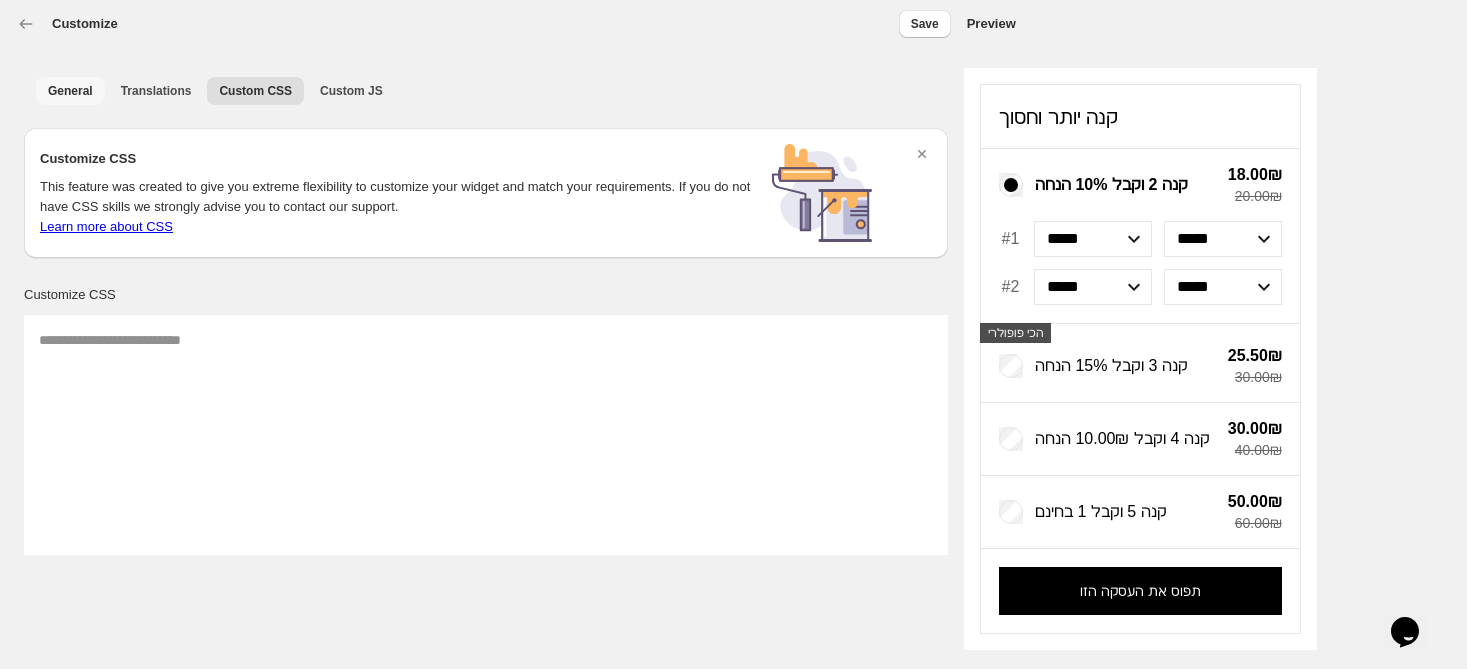 select on "*******" 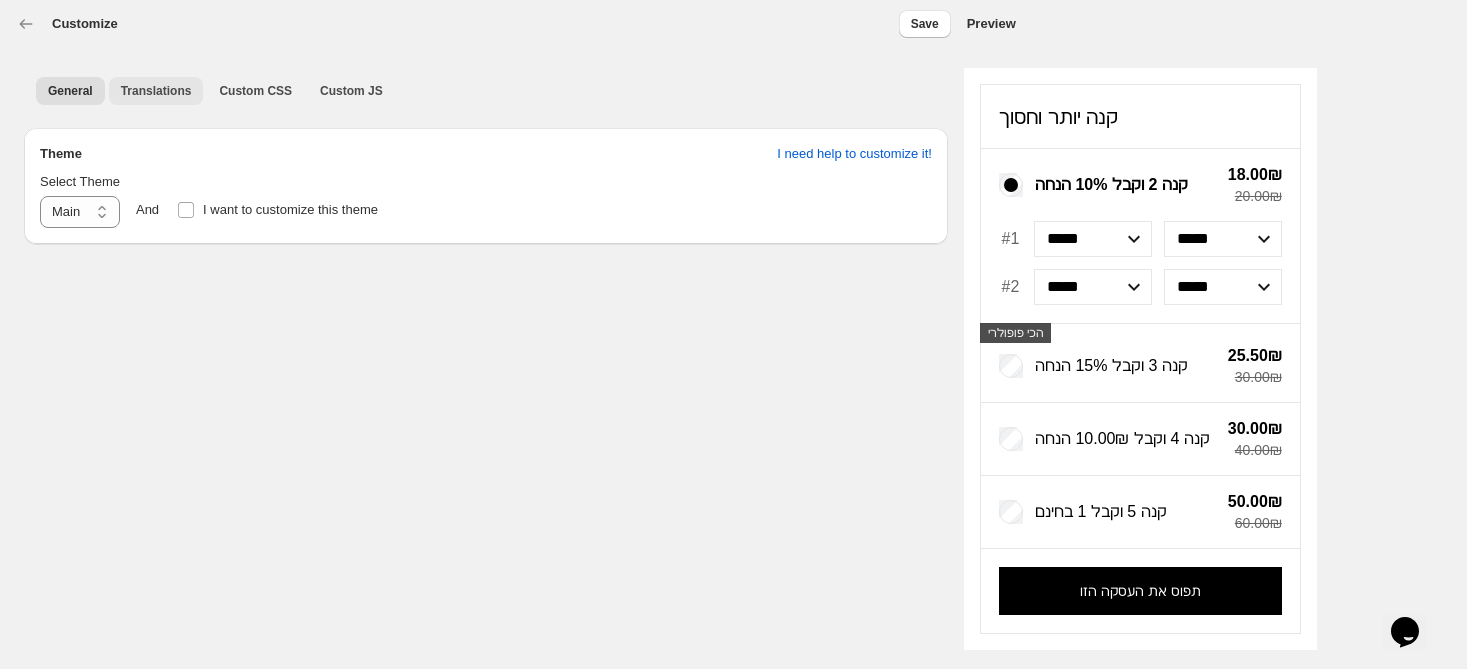 click on "Translations" at bounding box center [156, 91] 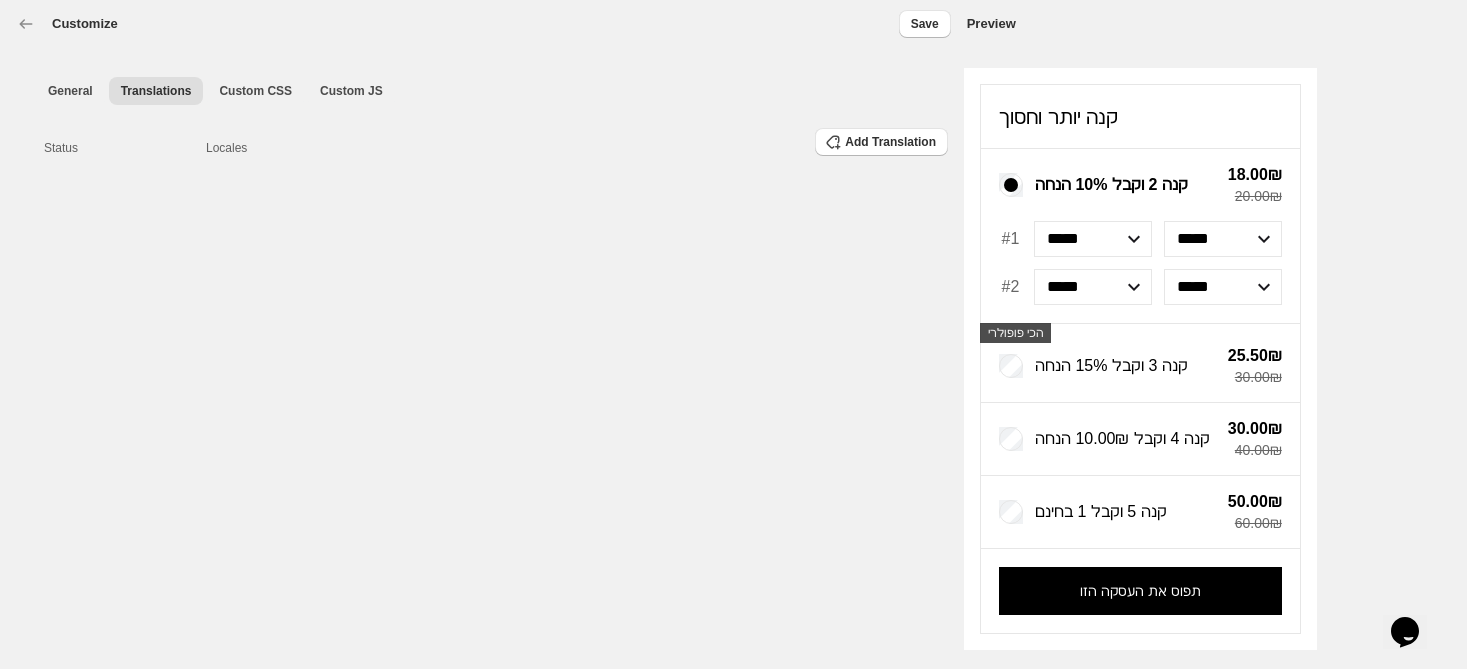 click on "General Translations Custom CSS Custom JS More views General Translations Custom CSS Custom JS More views" at bounding box center (486, 90) 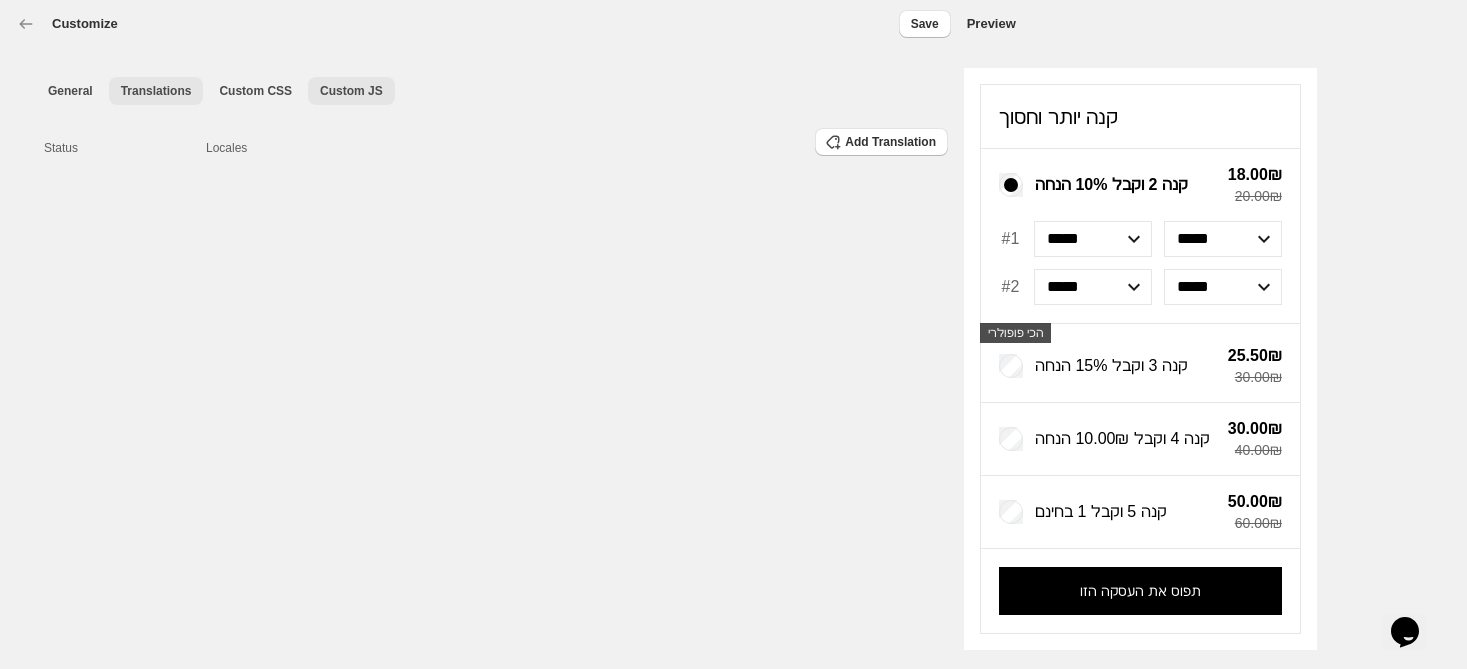 click on "Custom JS" at bounding box center (351, 91) 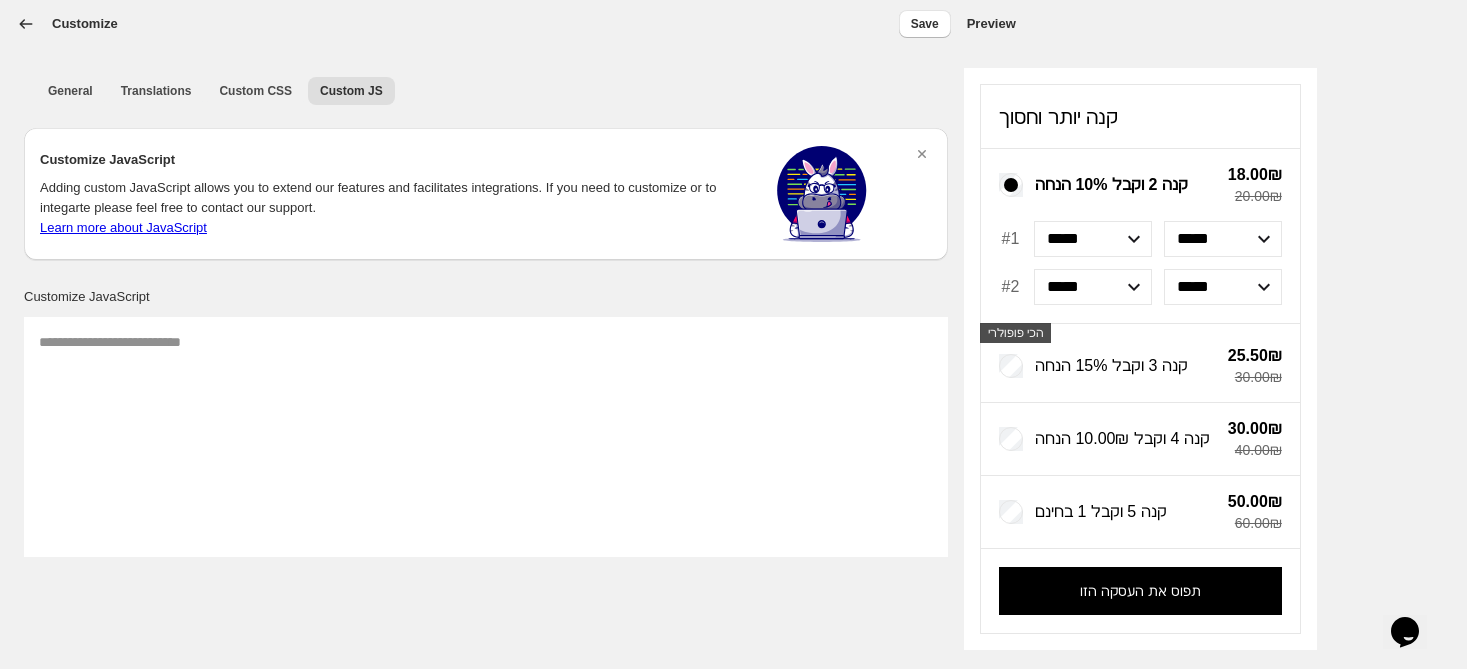 click 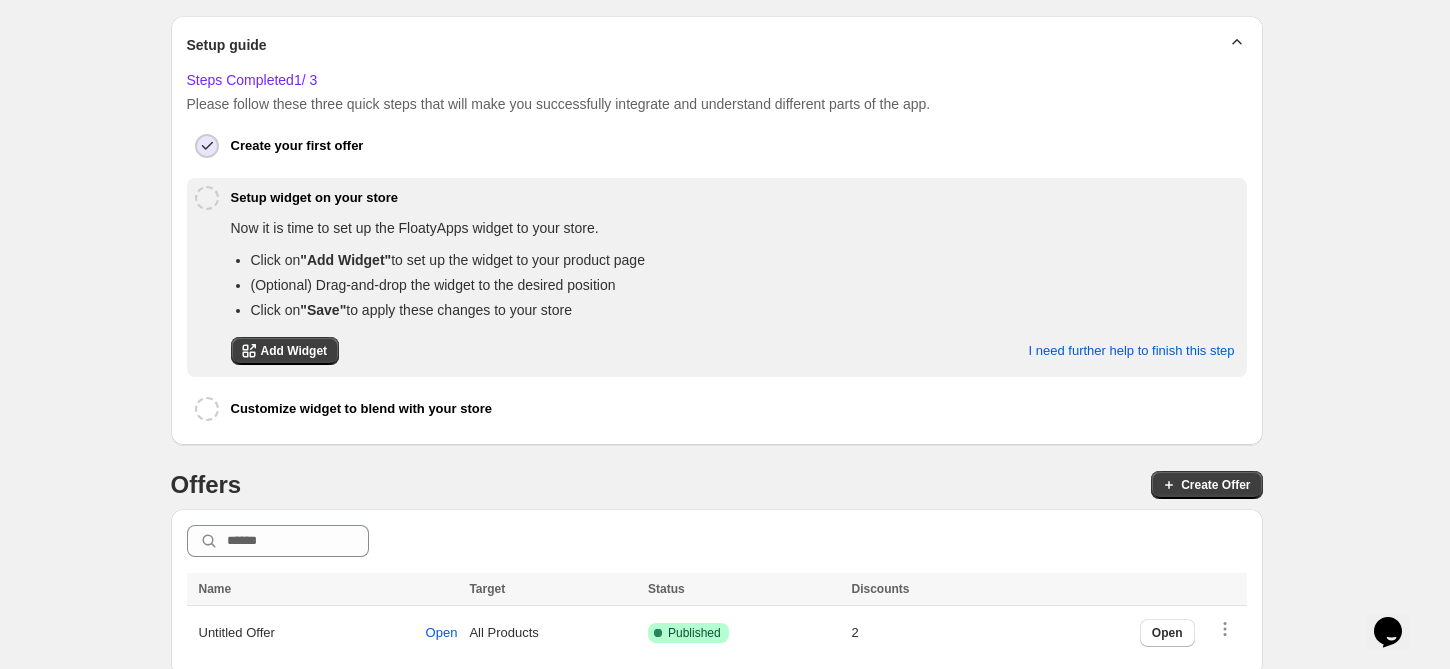 scroll, scrollTop: 303, scrollLeft: 0, axis: vertical 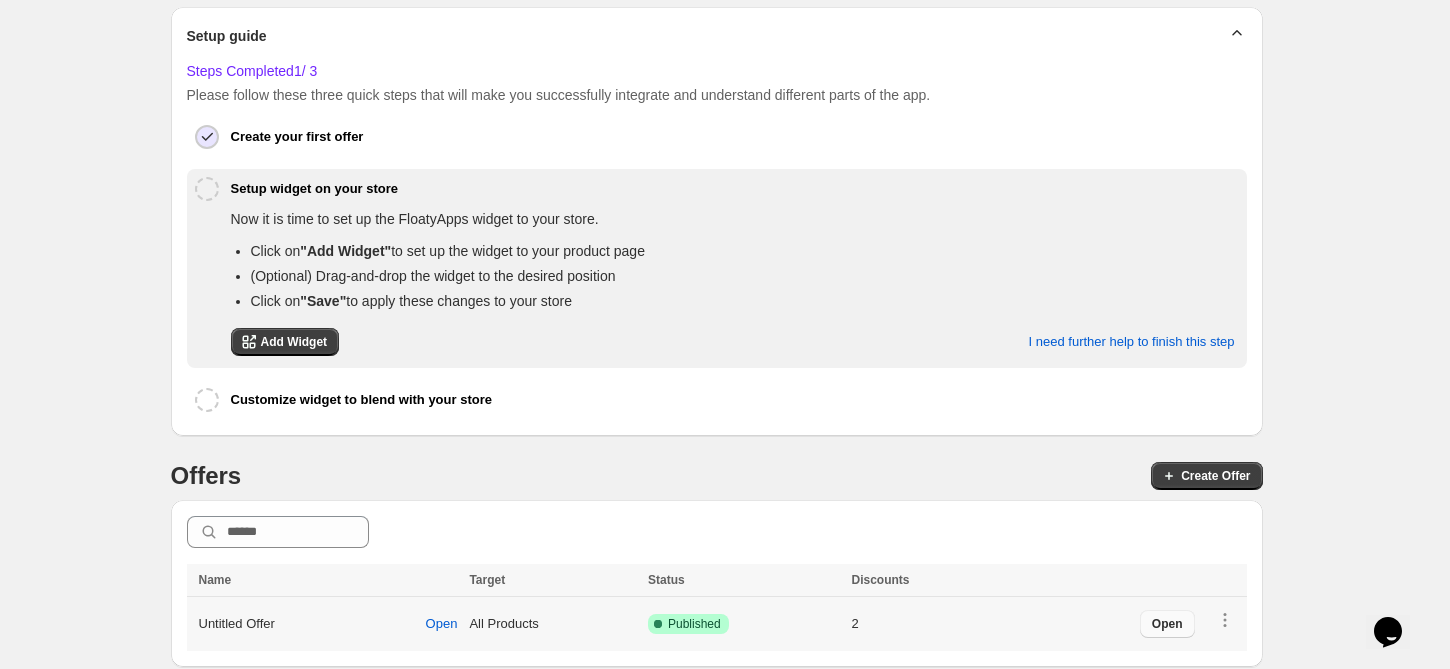 click on "Open" at bounding box center [1167, 624] 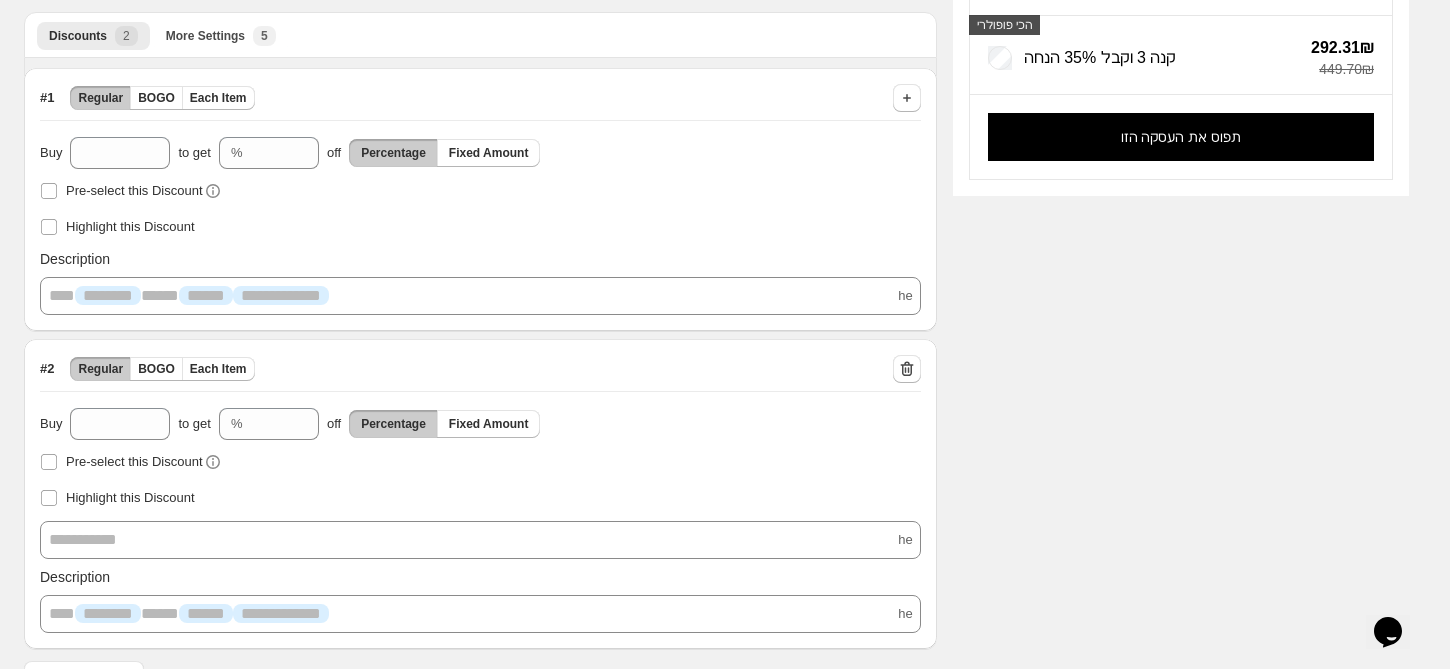 scroll, scrollTop: 346, scrollLeft: 0, axis: vertical 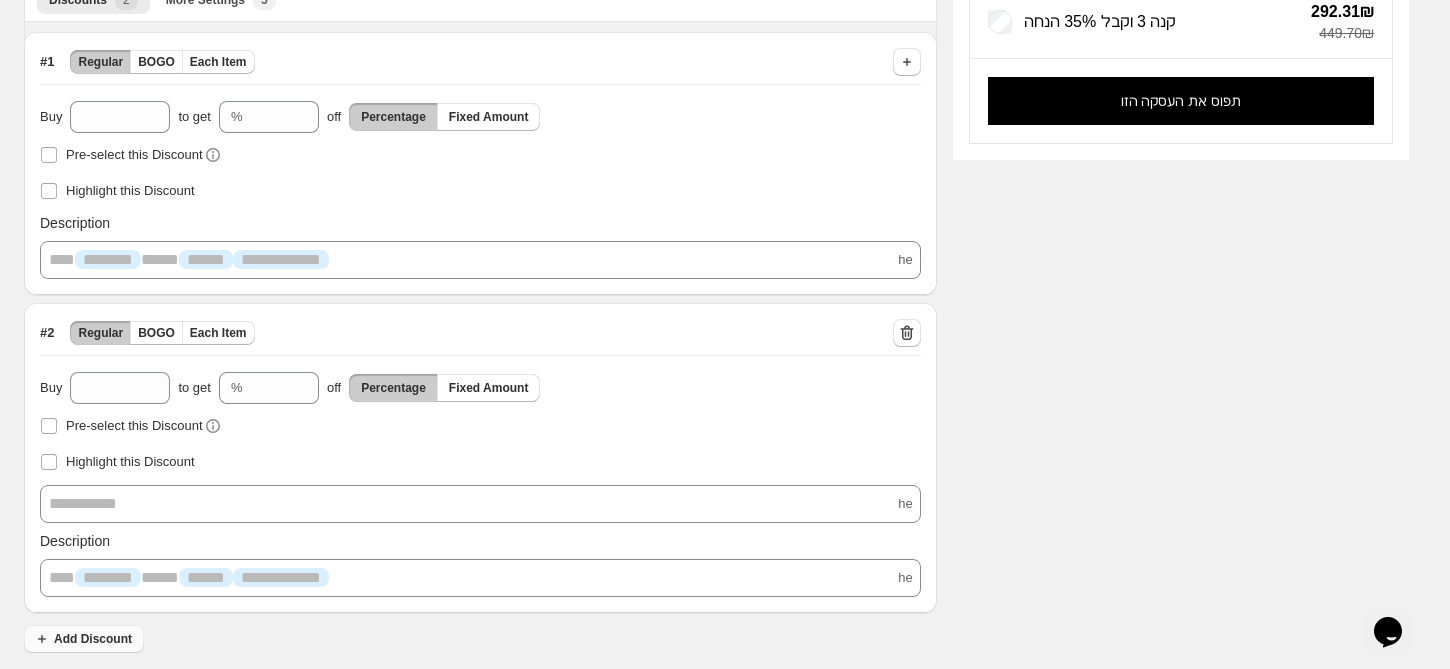 click on "Add Discount" at bounding box center (84, 639) 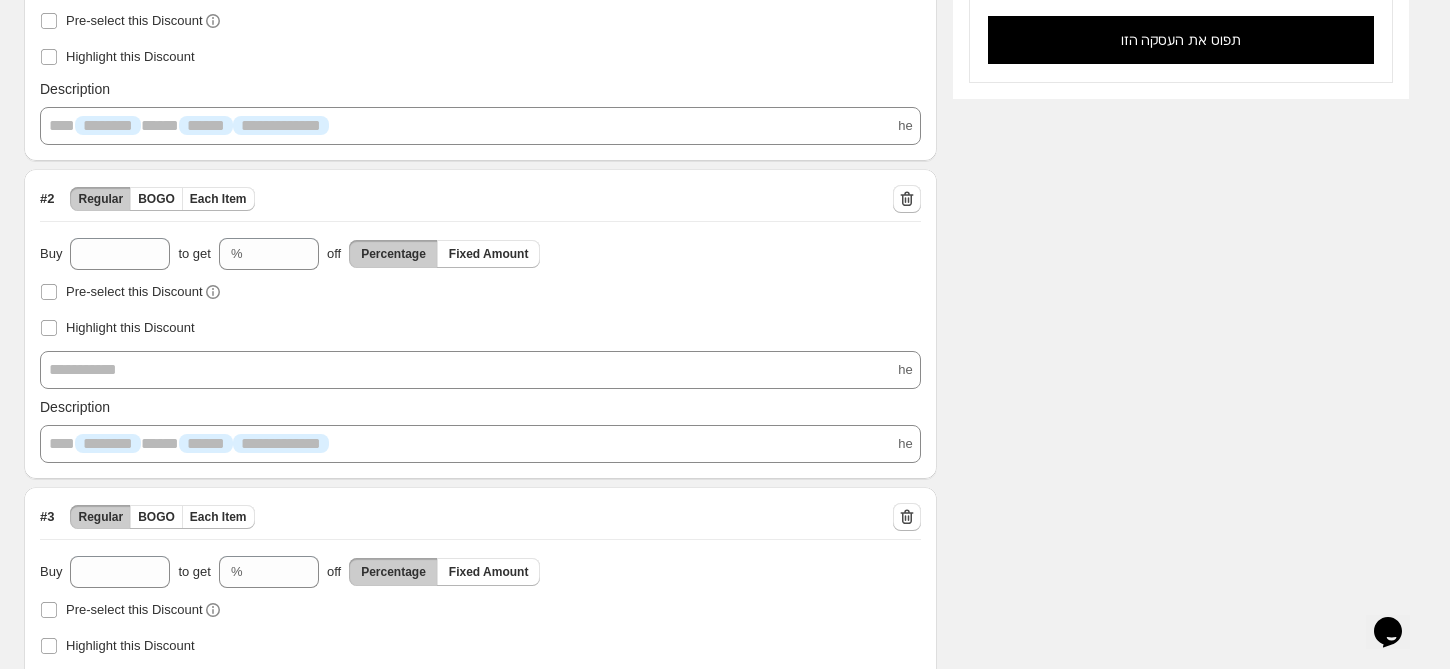 scroll, scrollTop: 616, scrollLeft: 0, axis: vertical 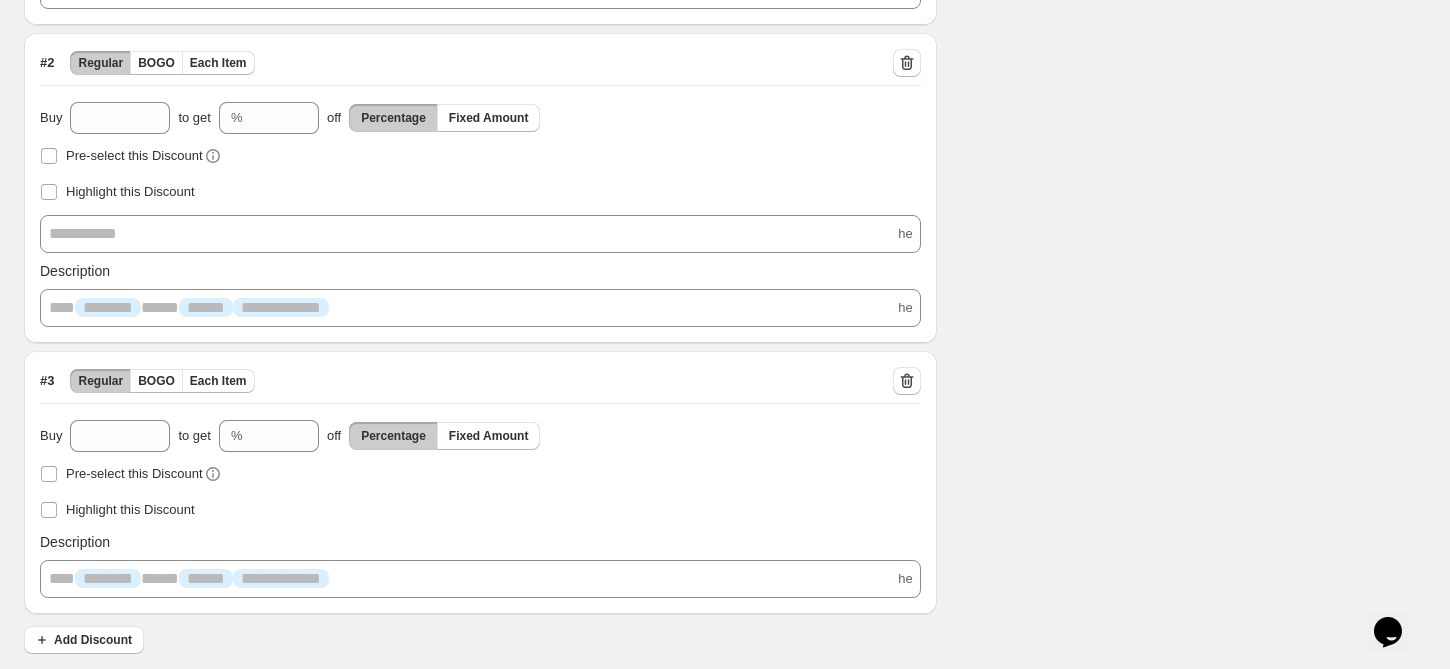 drag, startPoint x: 1465, startPoint y: 380, endPoint x: 44, endPoint y: 10, distance: 1468.3804 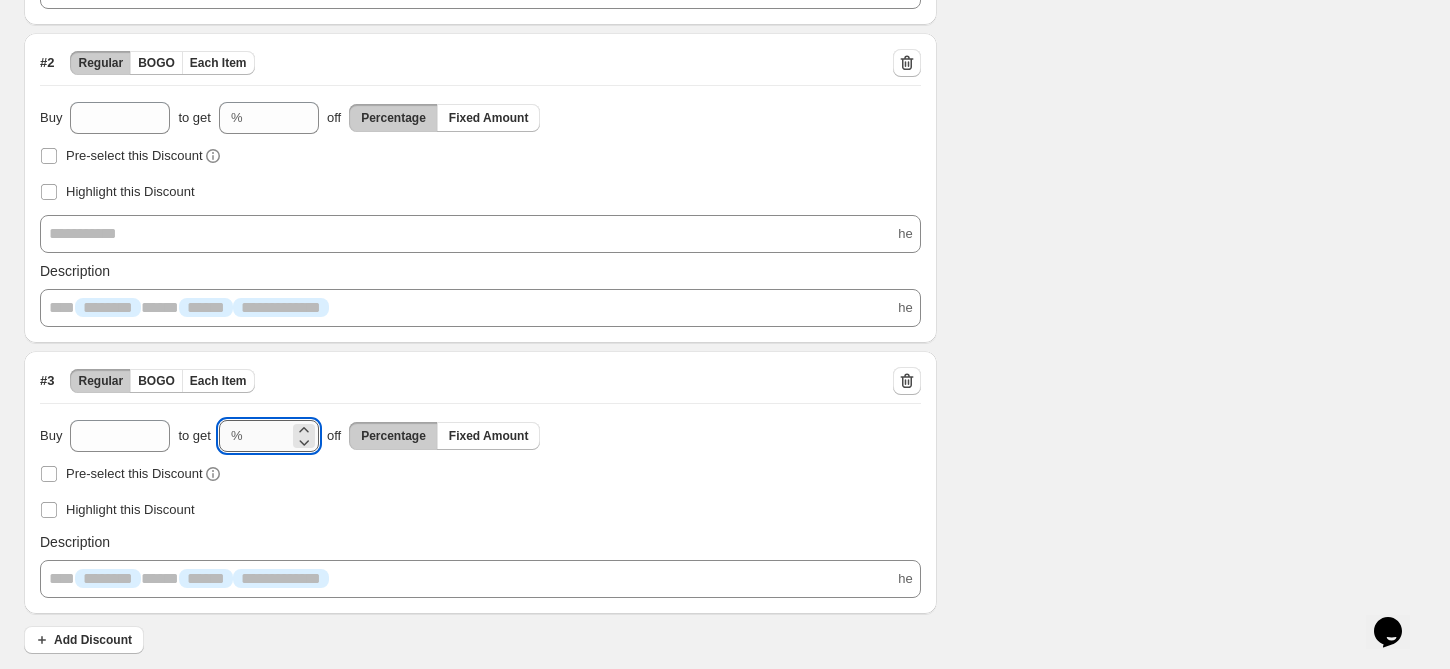 click on "**" at bounding box center (270, 436) 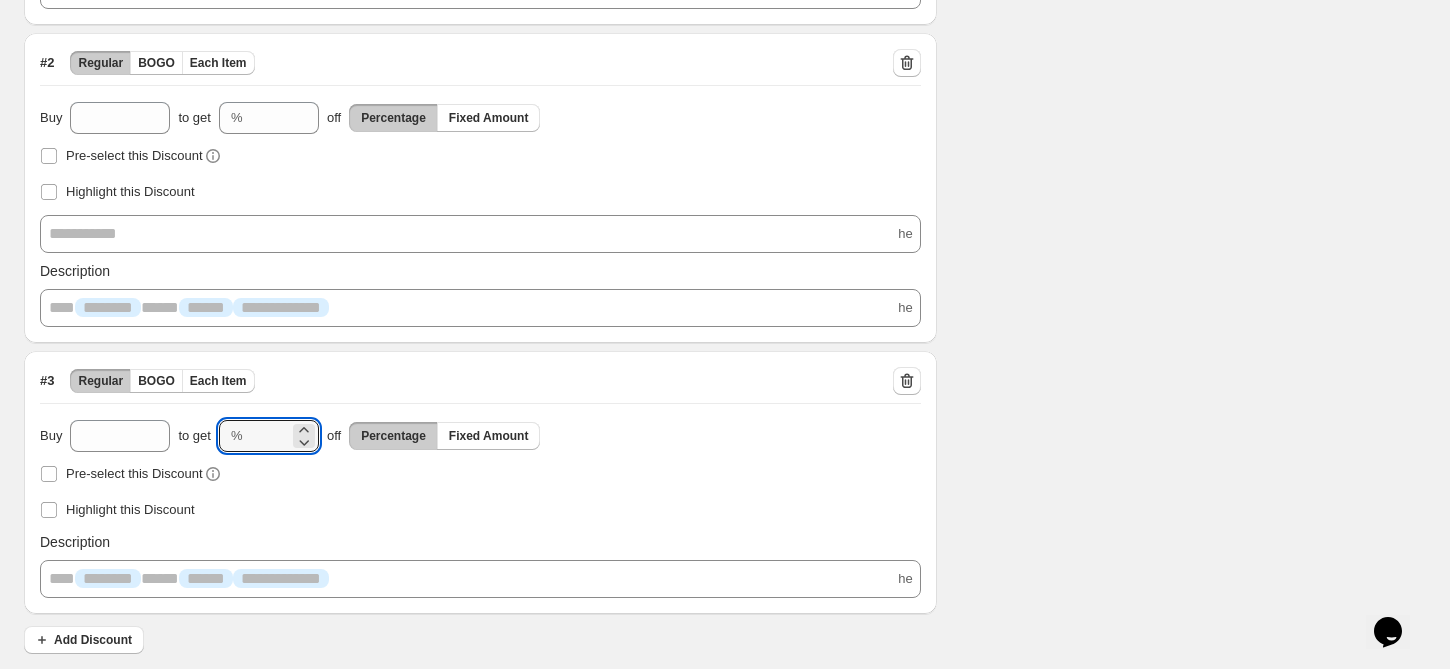 type on "**" 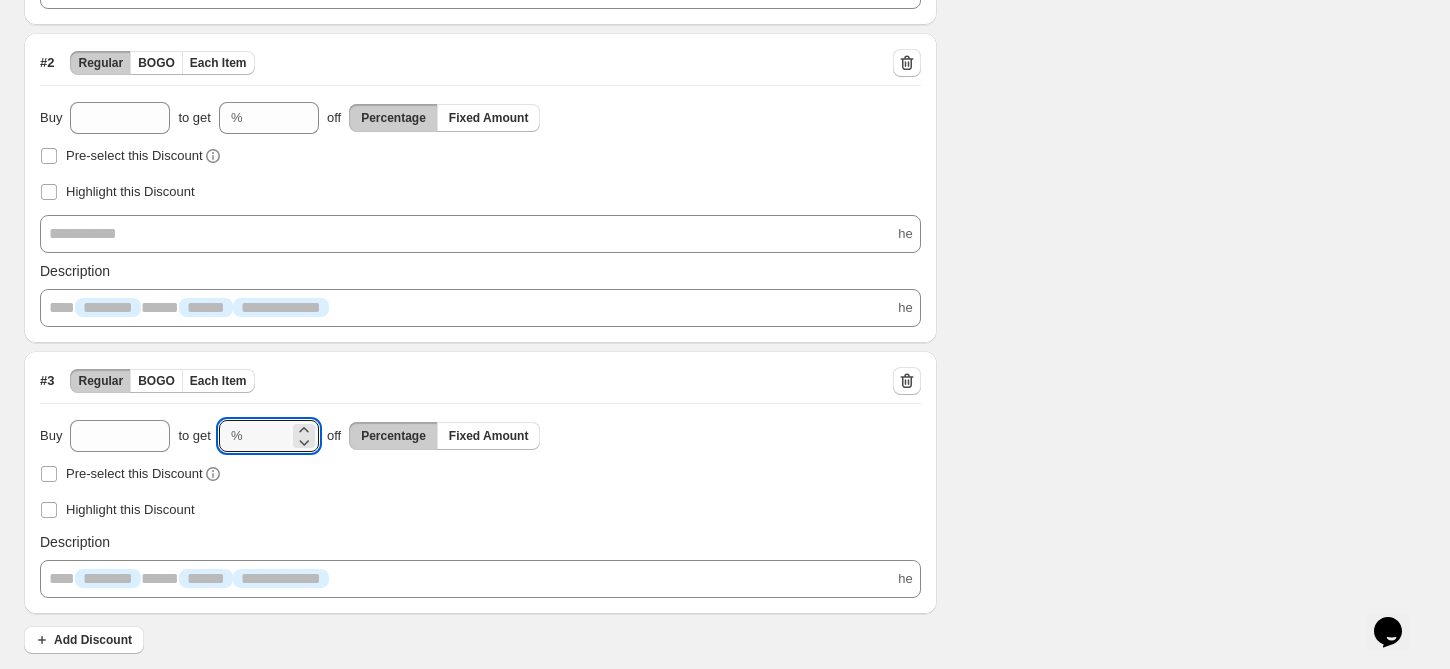 click on "**********" at bounding box center (708, 50) 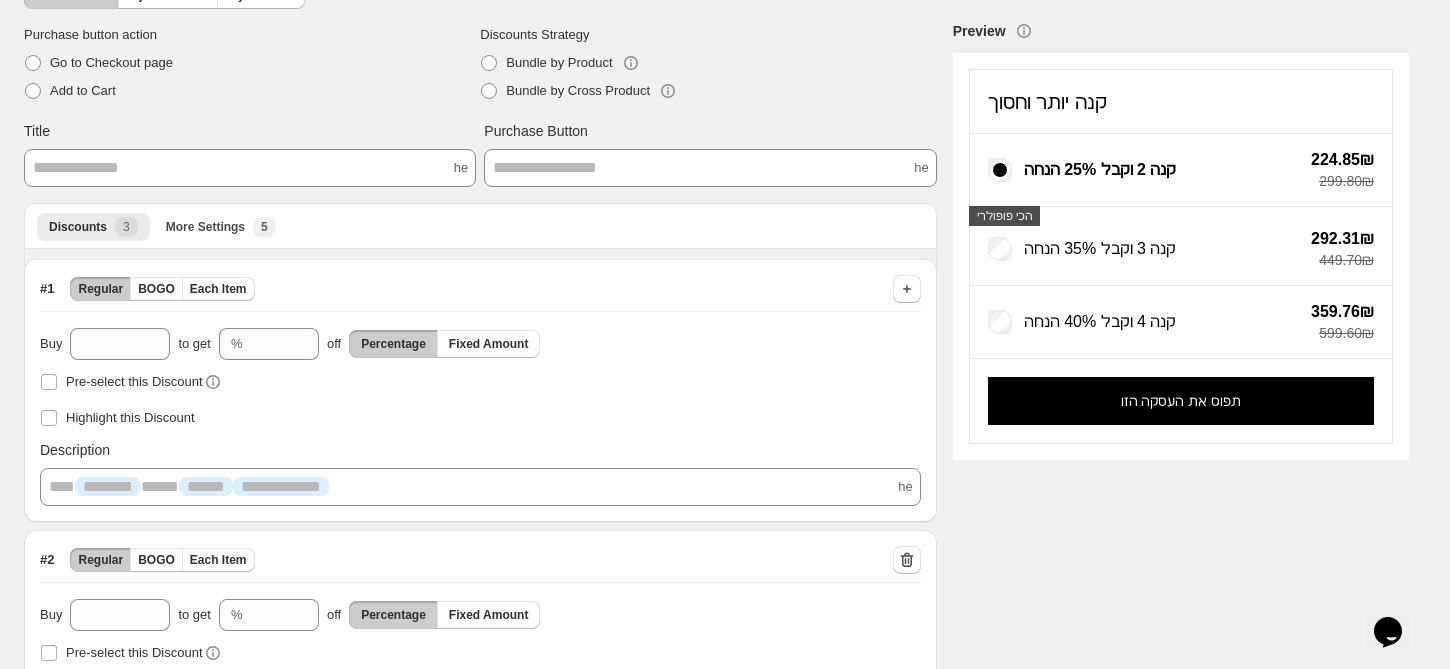 scroll, scrollTop: 0, scrollLeft: 0, axis: both 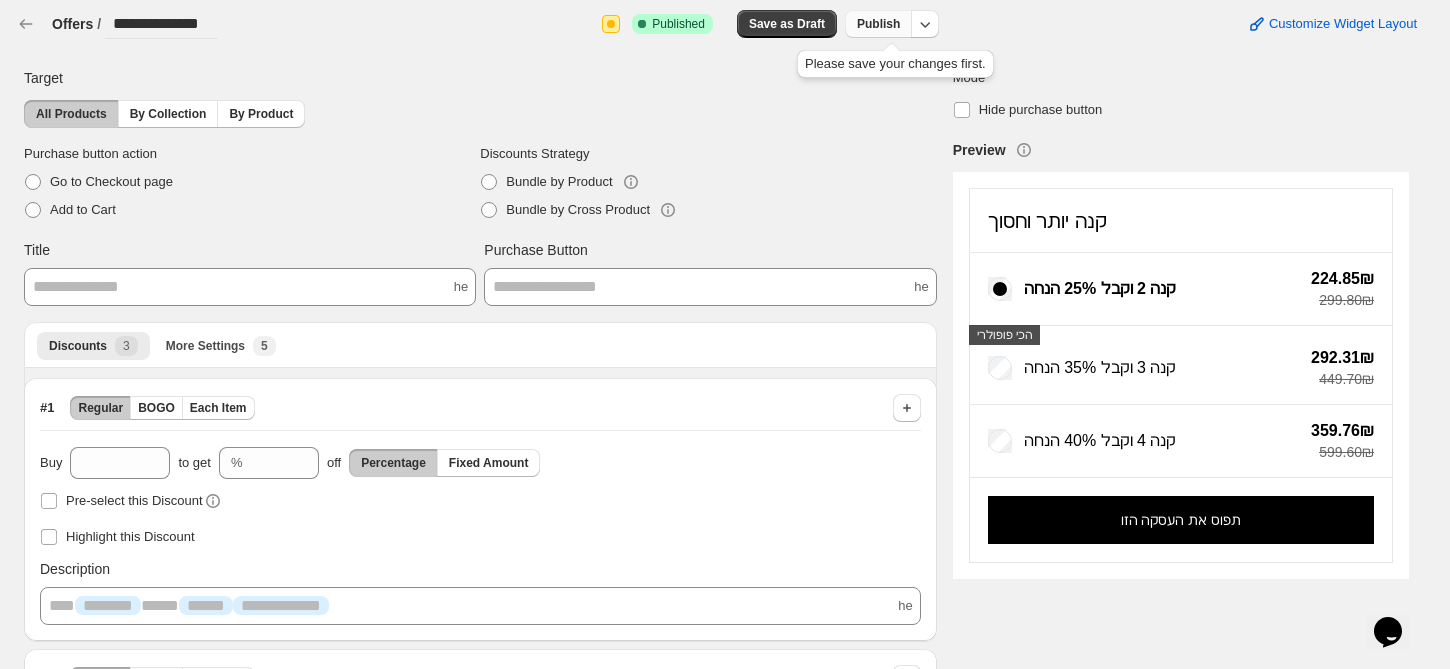 click on "Publish" at bounding box center [878, 24] 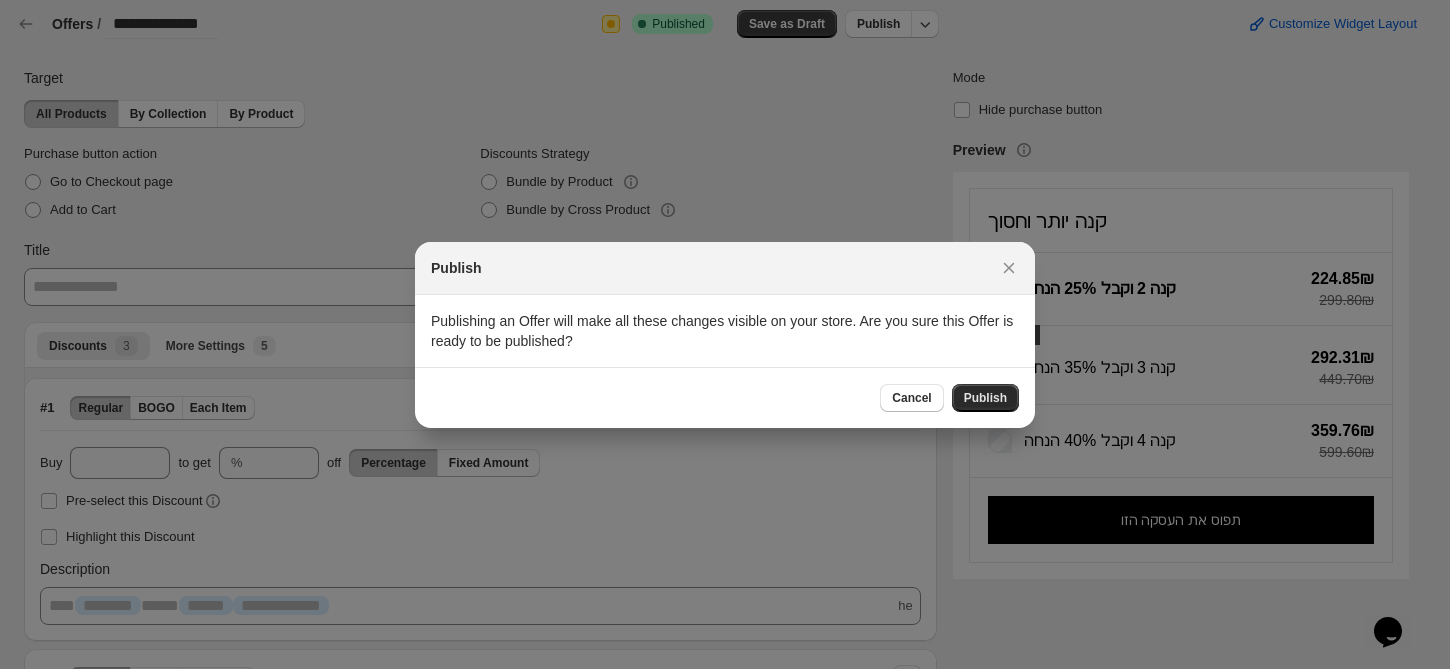 click on "Publish" at bounding box center [985, 398] 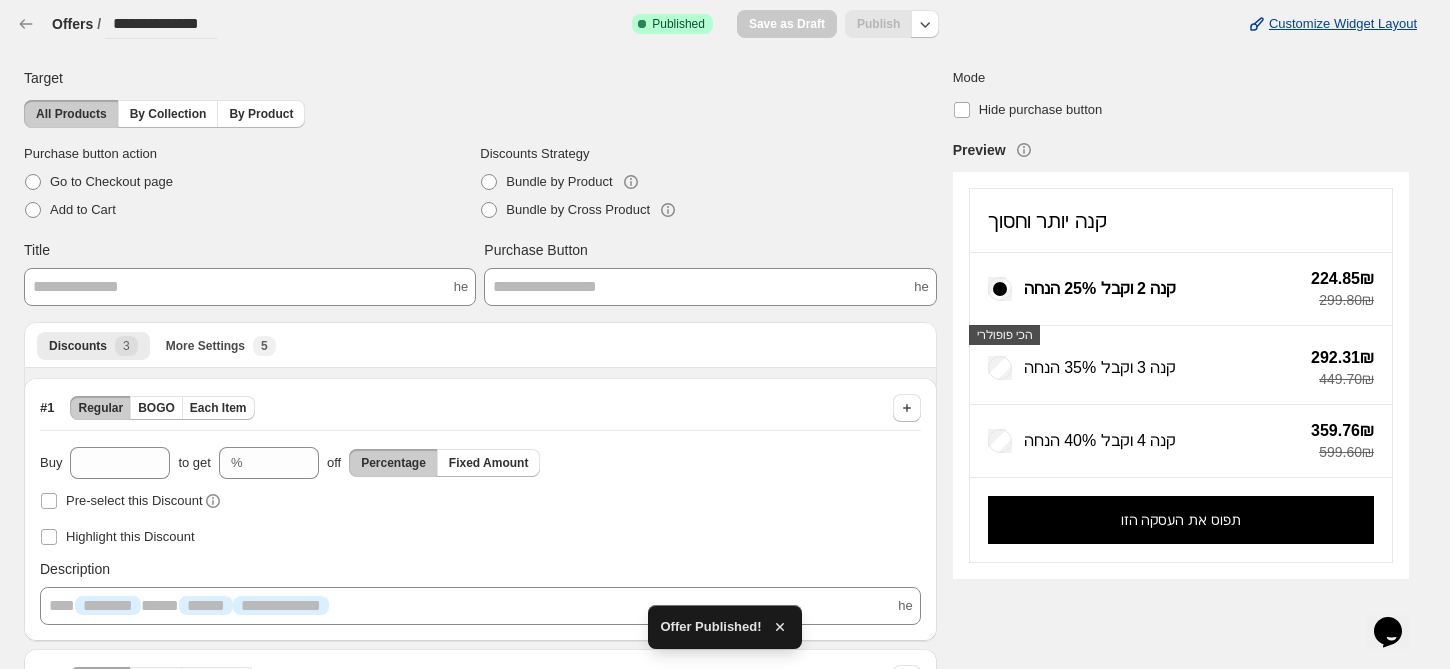 click on "Customize Widget Layout" at bounding box center [1332, 24] 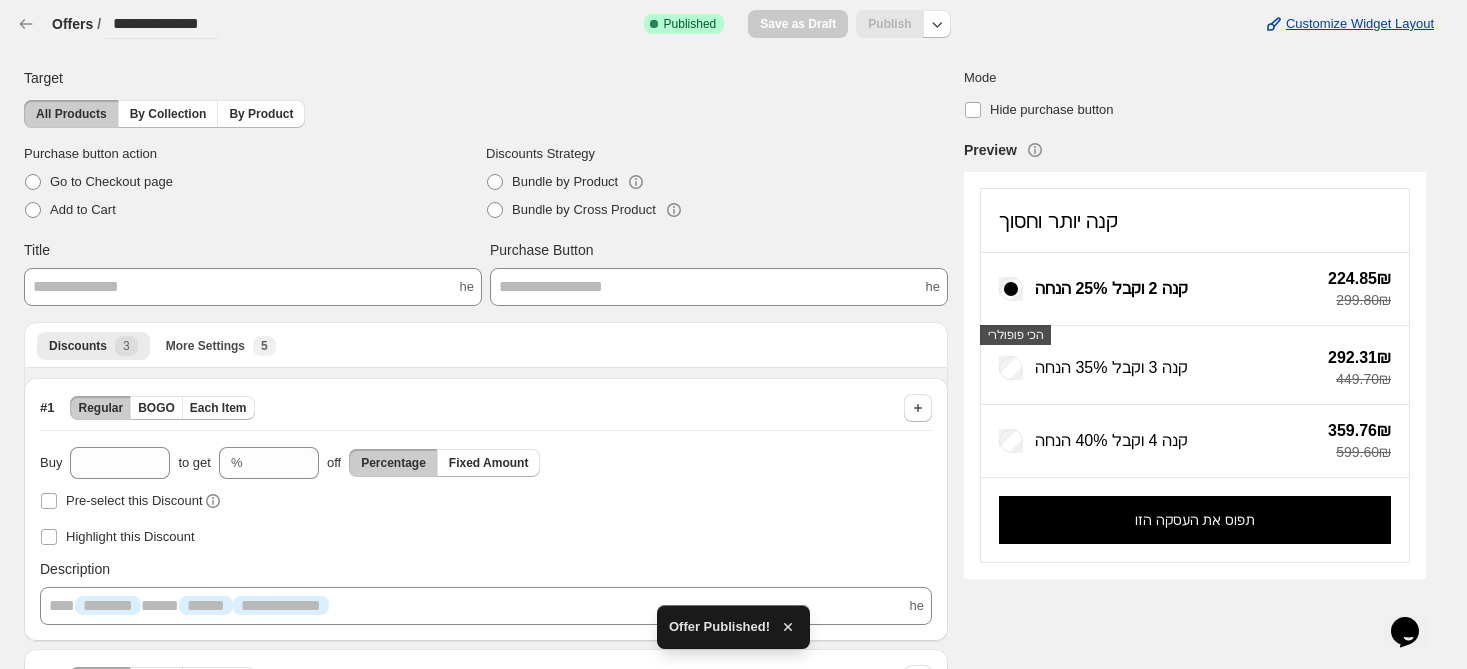 select on "*******" 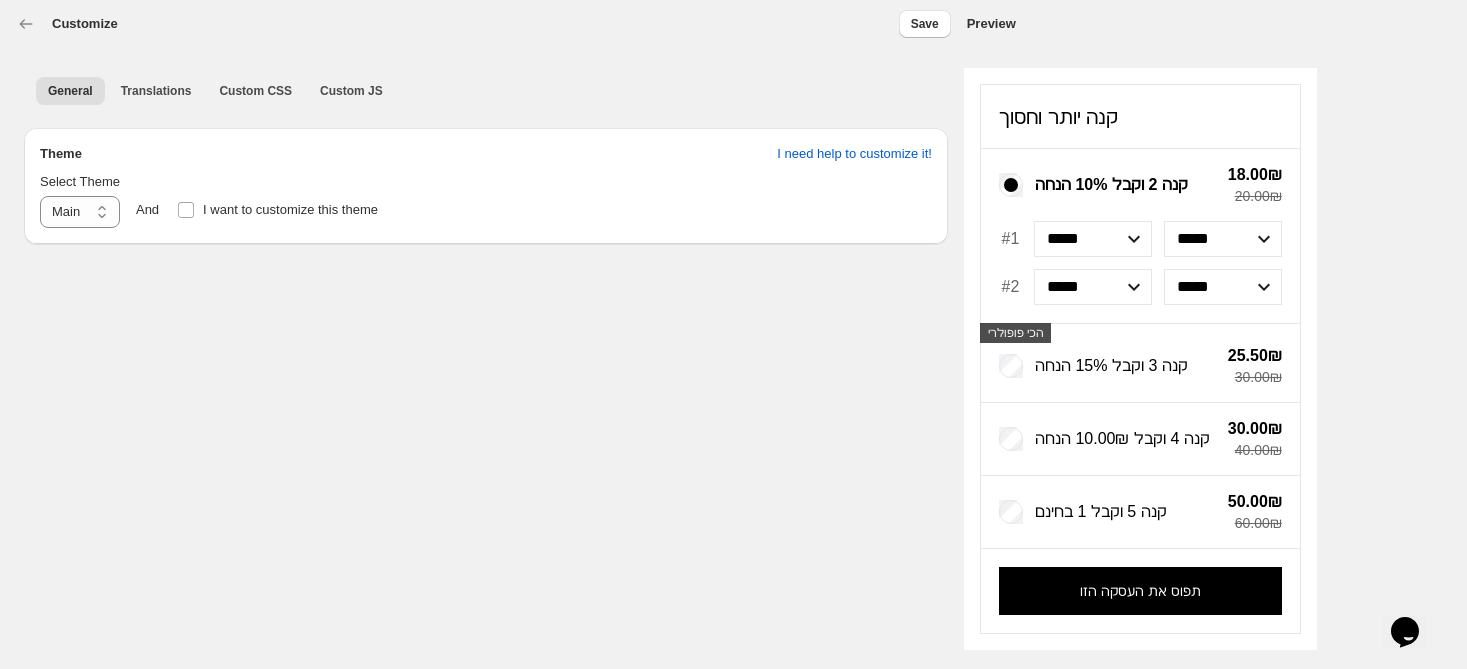 click on "***** *****" at bounding box center [1223, 239] 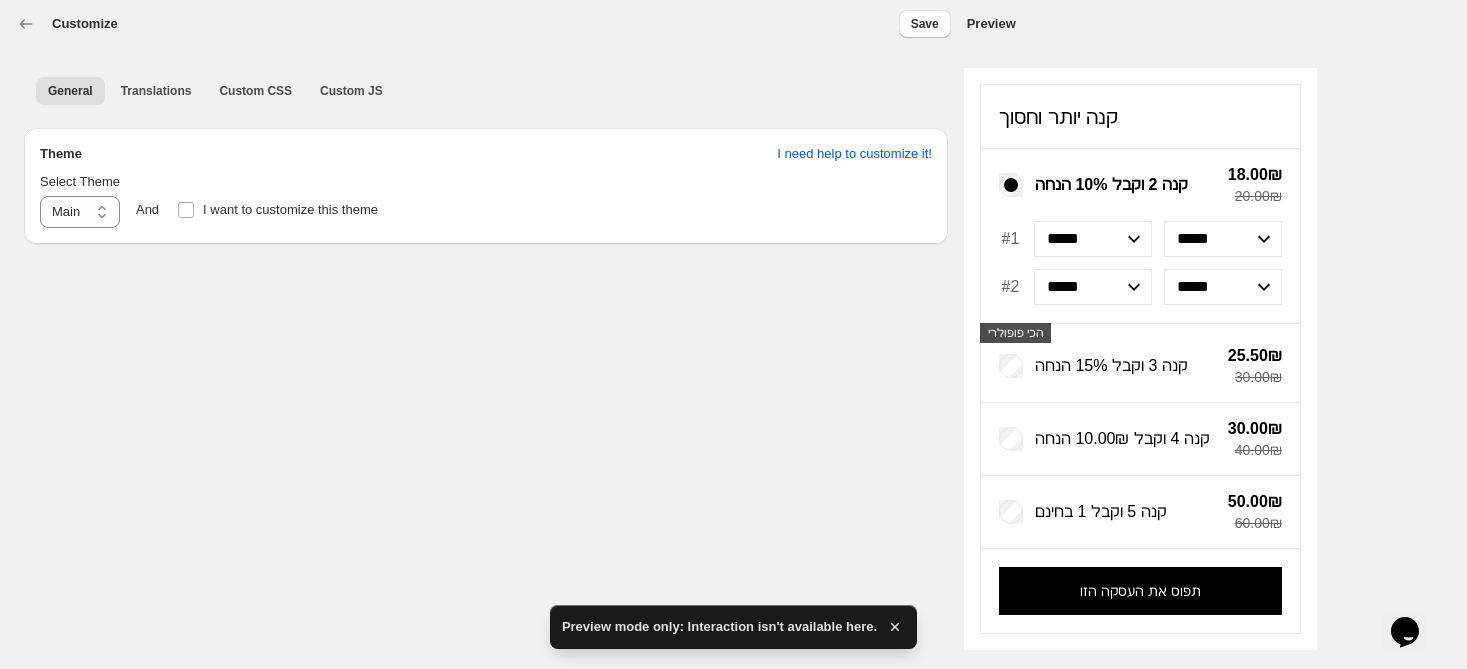 click on "***** *****" at bounding box center [1223, 239] 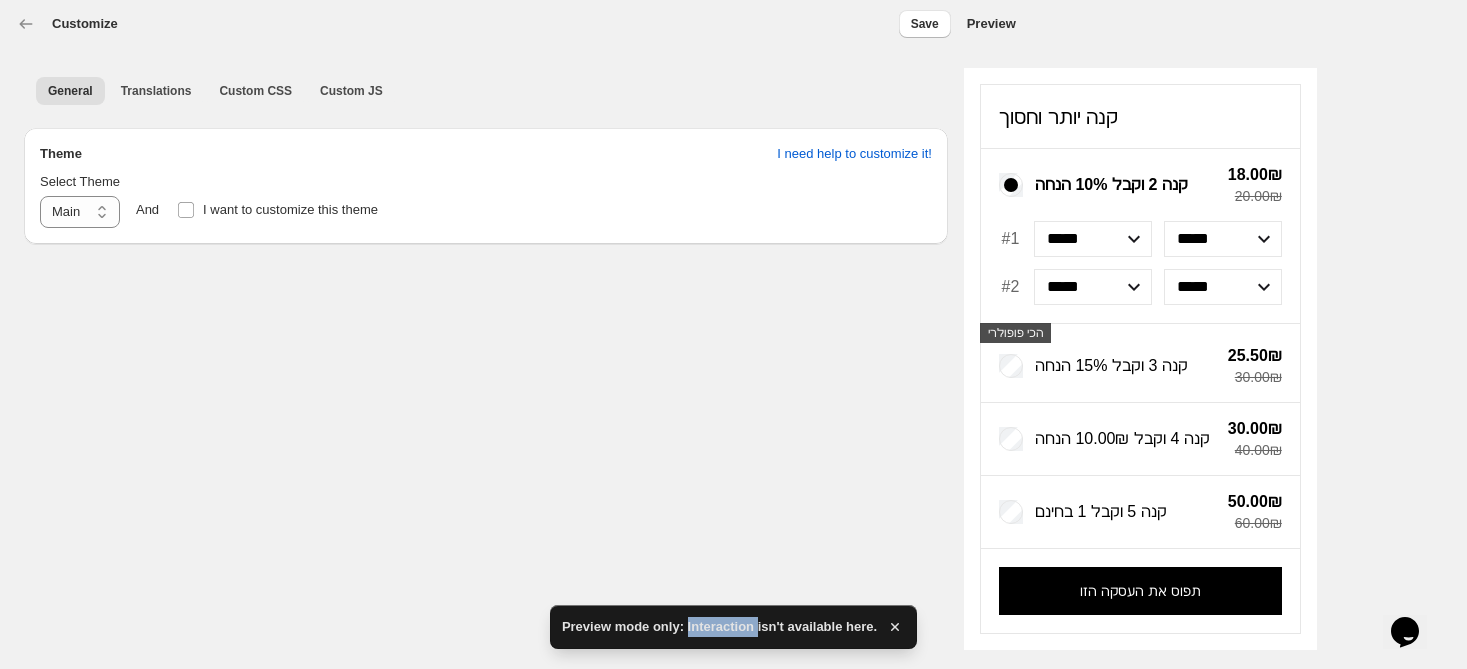 click on "Preview mode only: Interaction isn't available here." at bounding box center (719, 627) 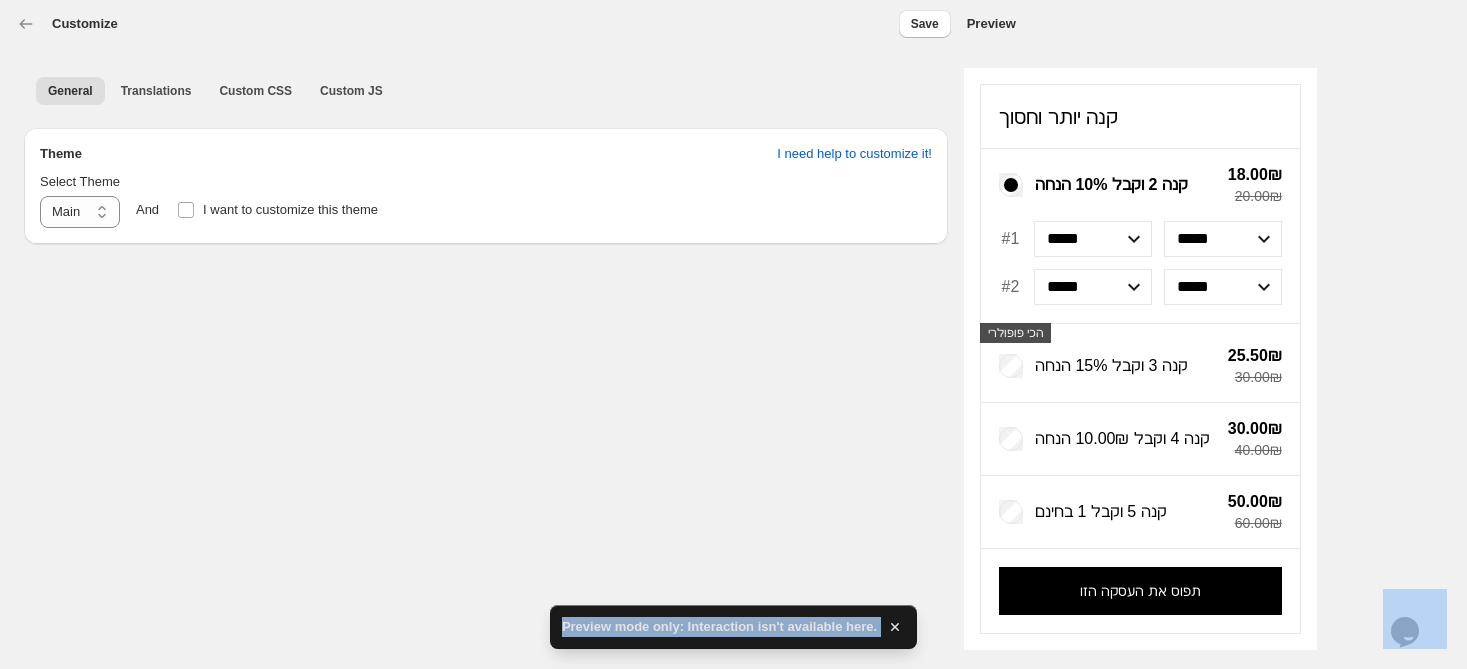 click on "Preview mode only: Interaction isn't available here." at bounding box center (719, 627) 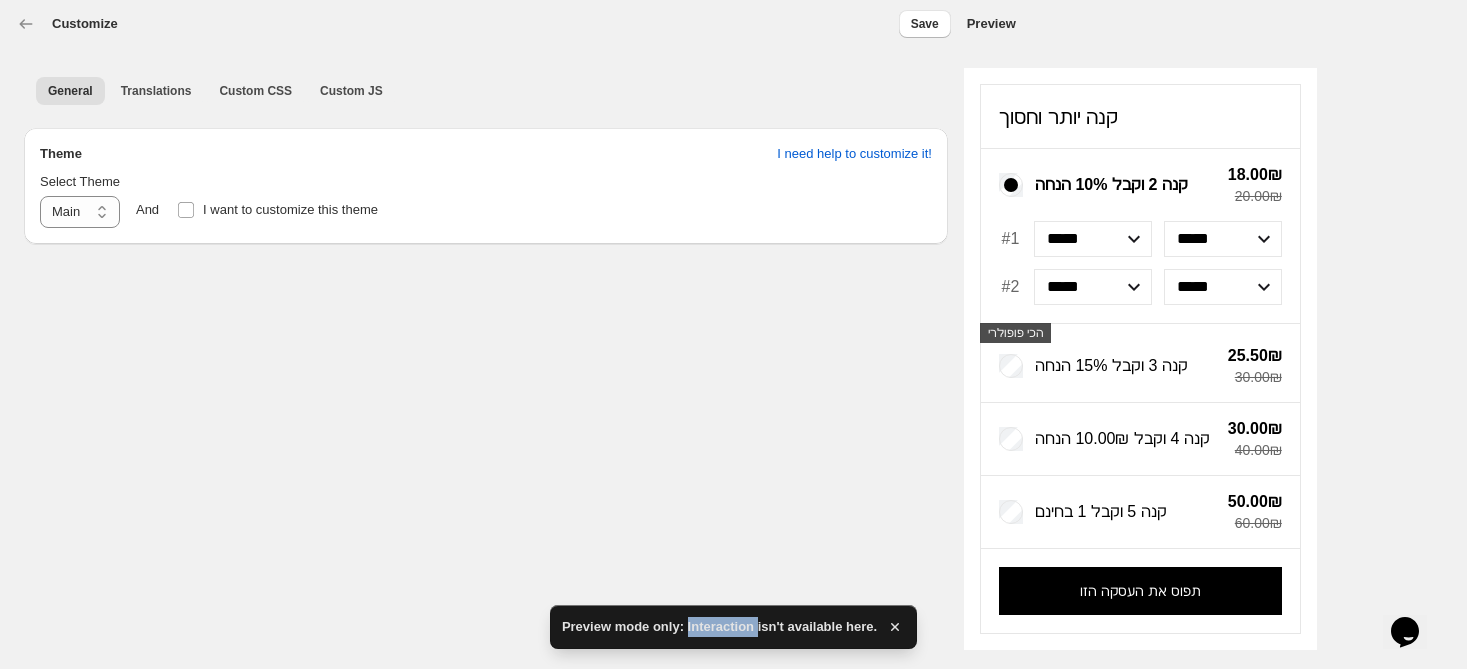 click on "Preview mode only: Interaction isn't available here." at bounding box center [719, 627] 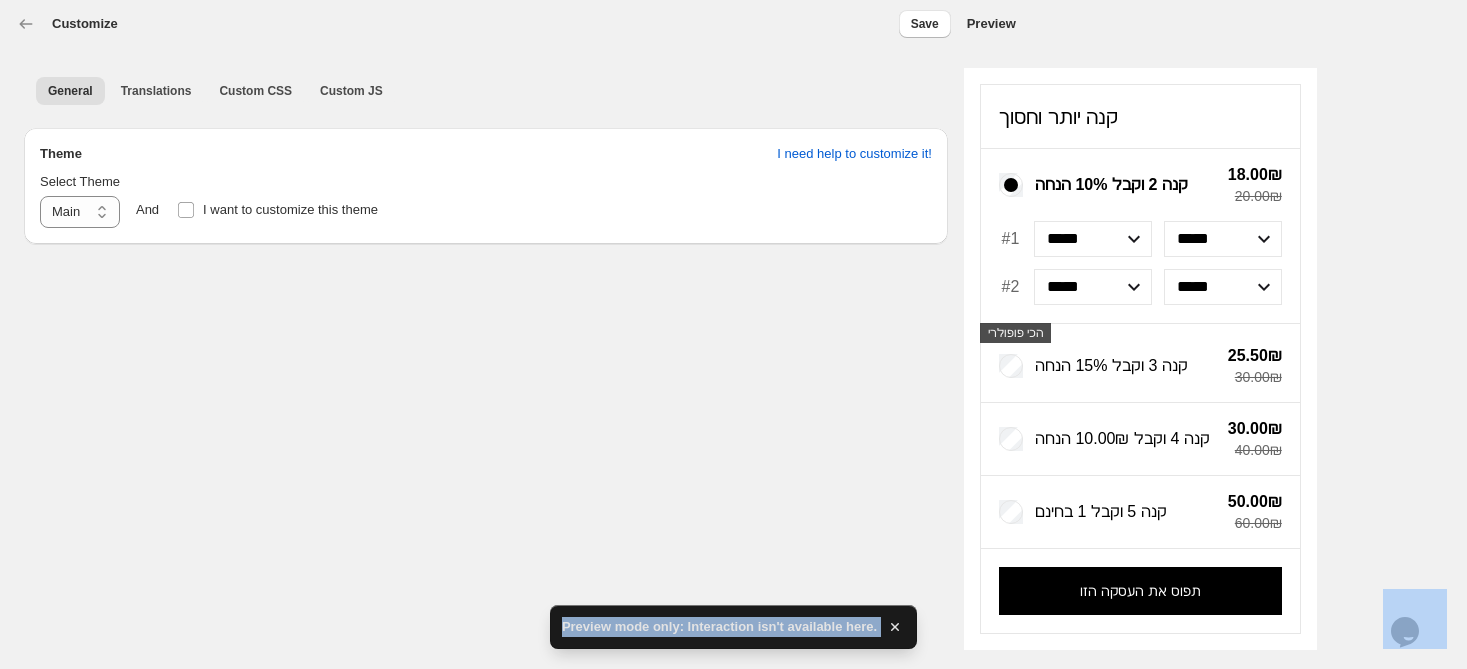 click on "Preview mode only: Interaction isn't available here." at bounding box center [719, 627] 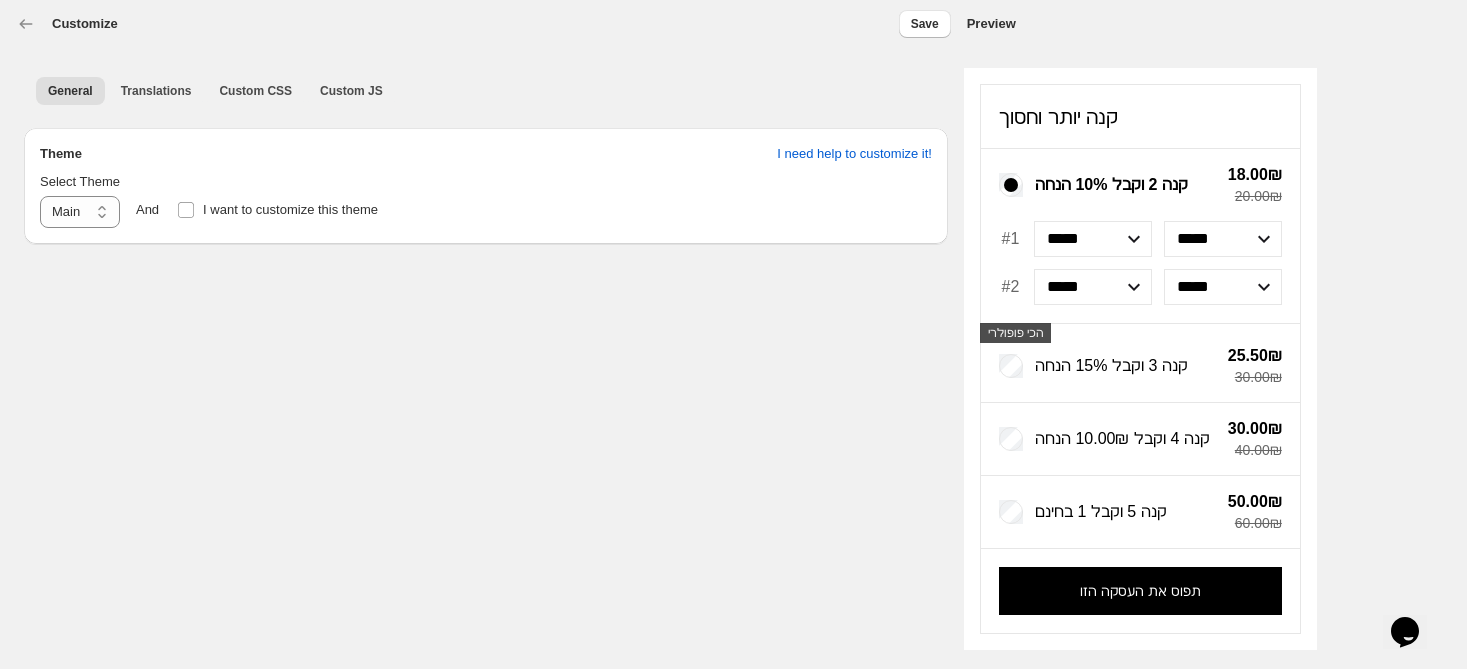 click on "**********" at bounding box center (725, 334) 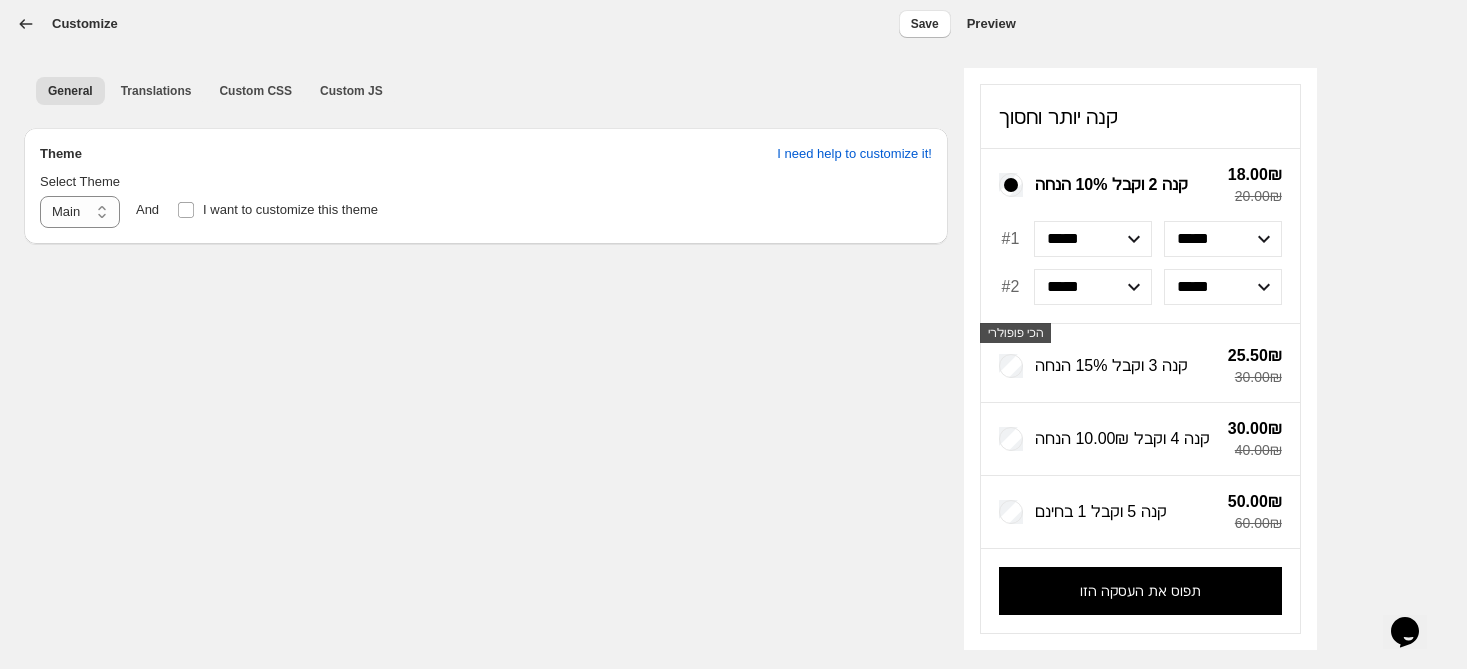 click 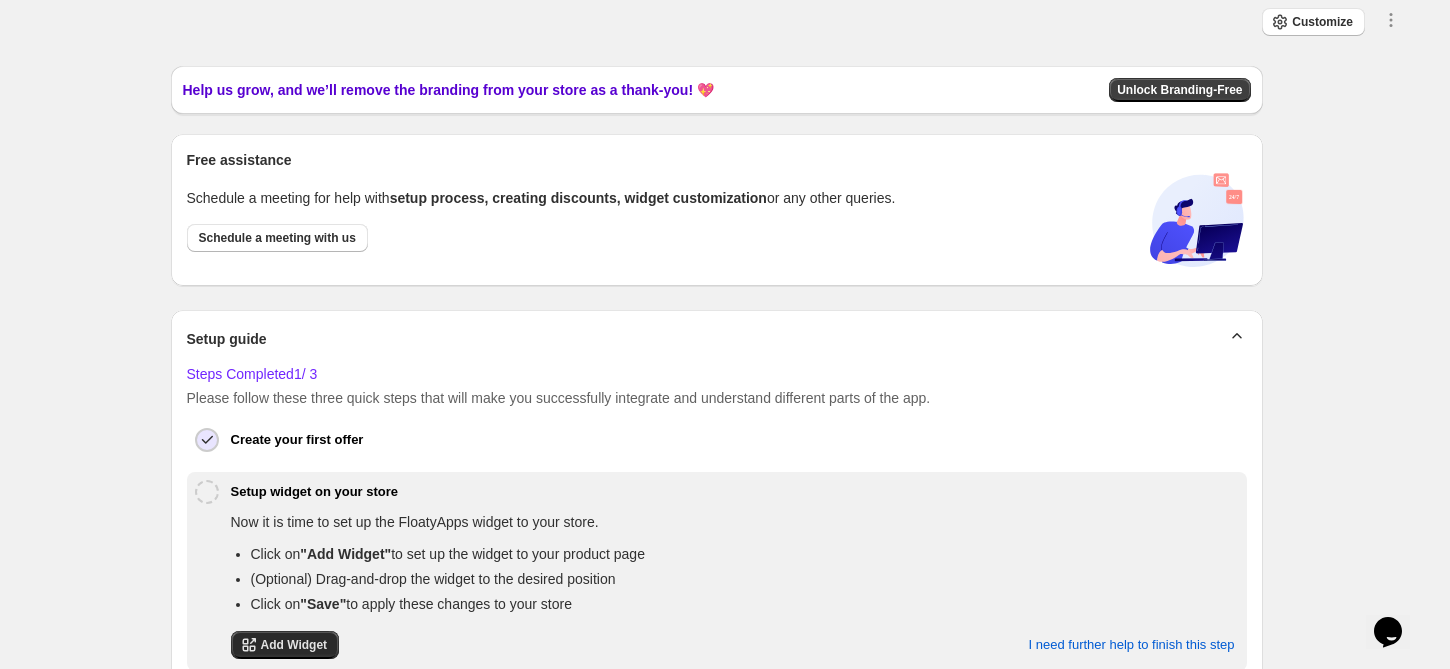 click on "Add Widget" at bounding box center [294, 645] 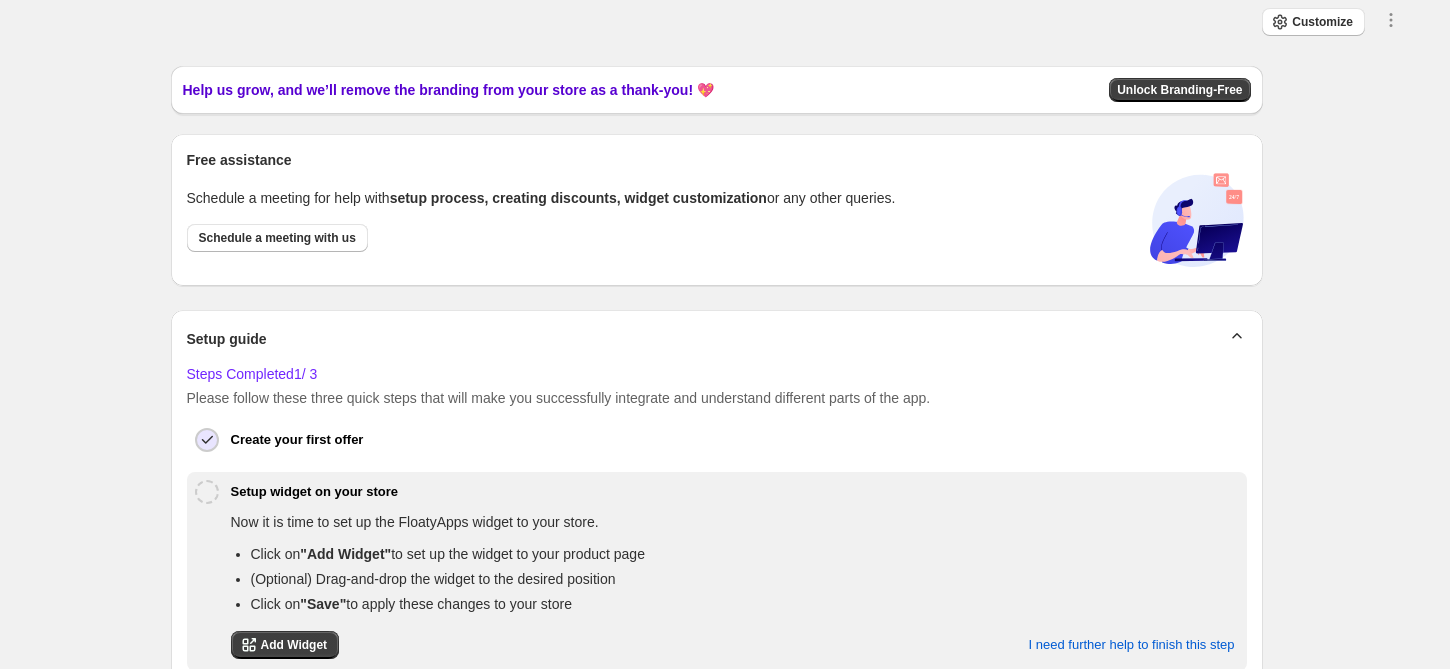 scroll, scrollTop: 0, scrollLeft: 0, axis: both 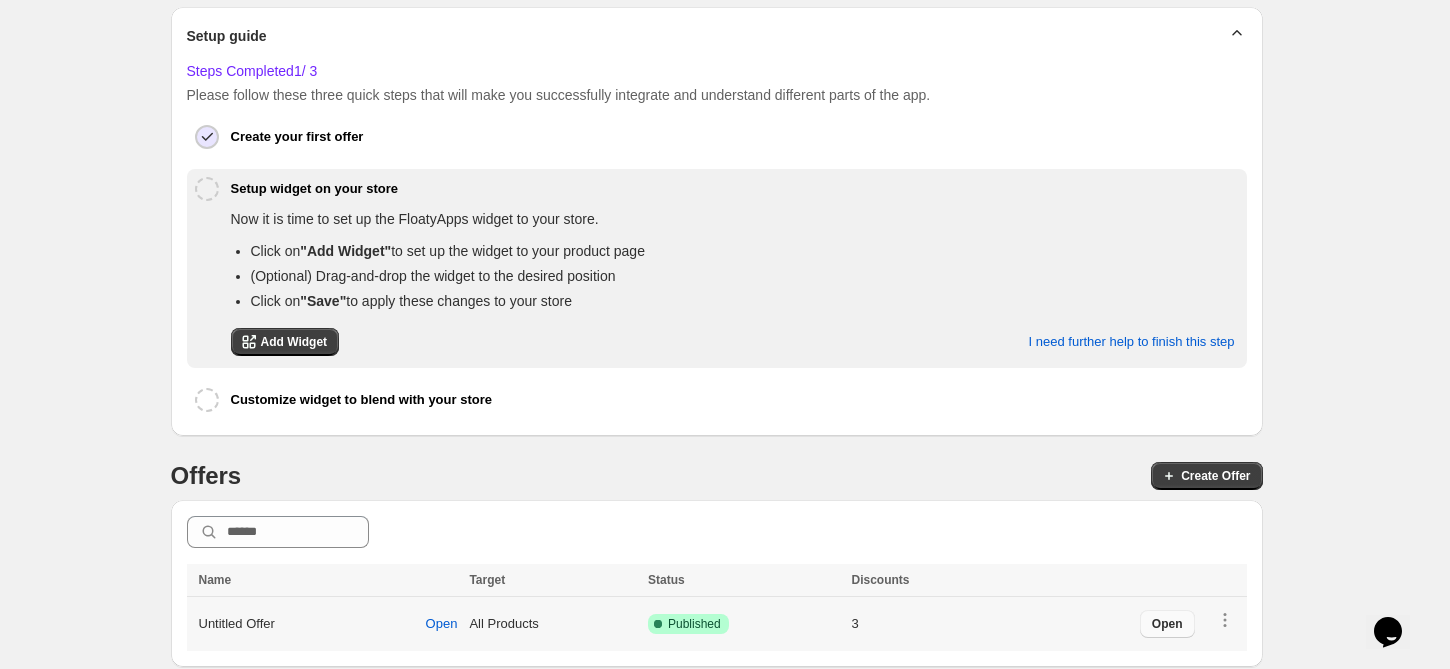 click on "Open" at bounding box center [1167, 624] 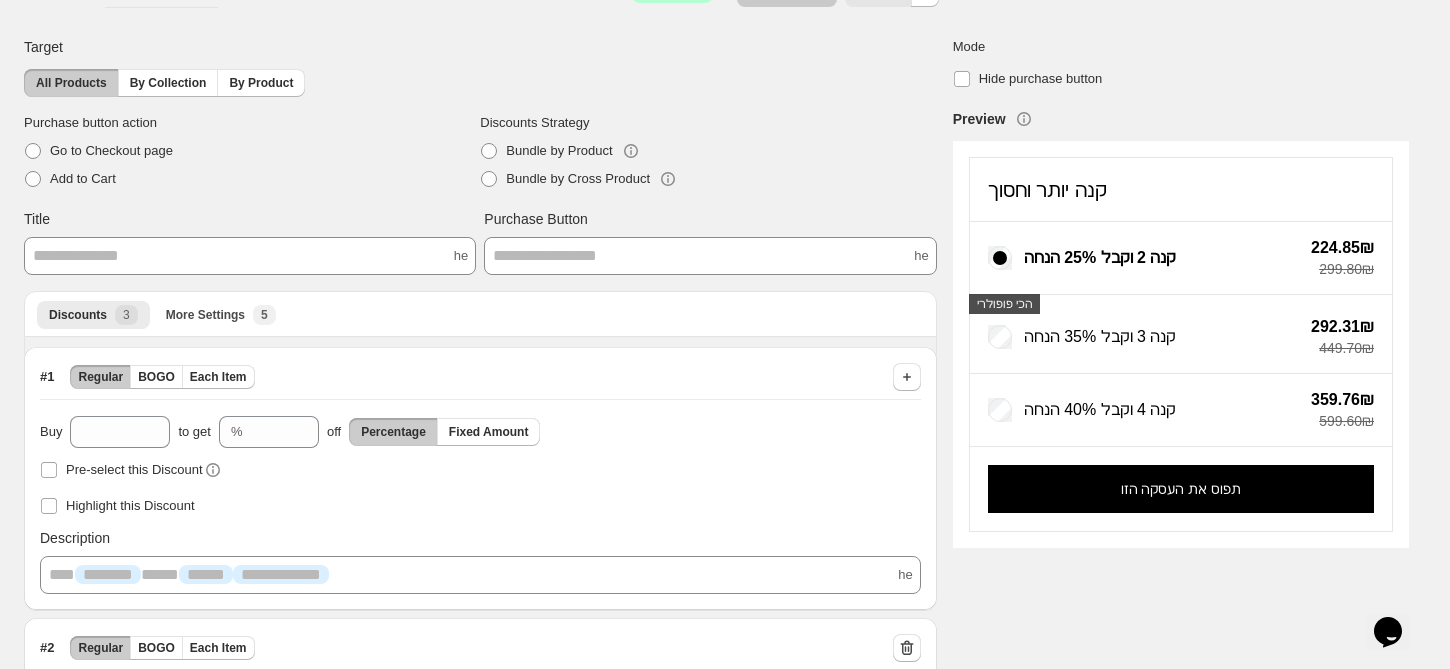 scroll, scrollTop: 0, scrollLeft: 0, axis: both 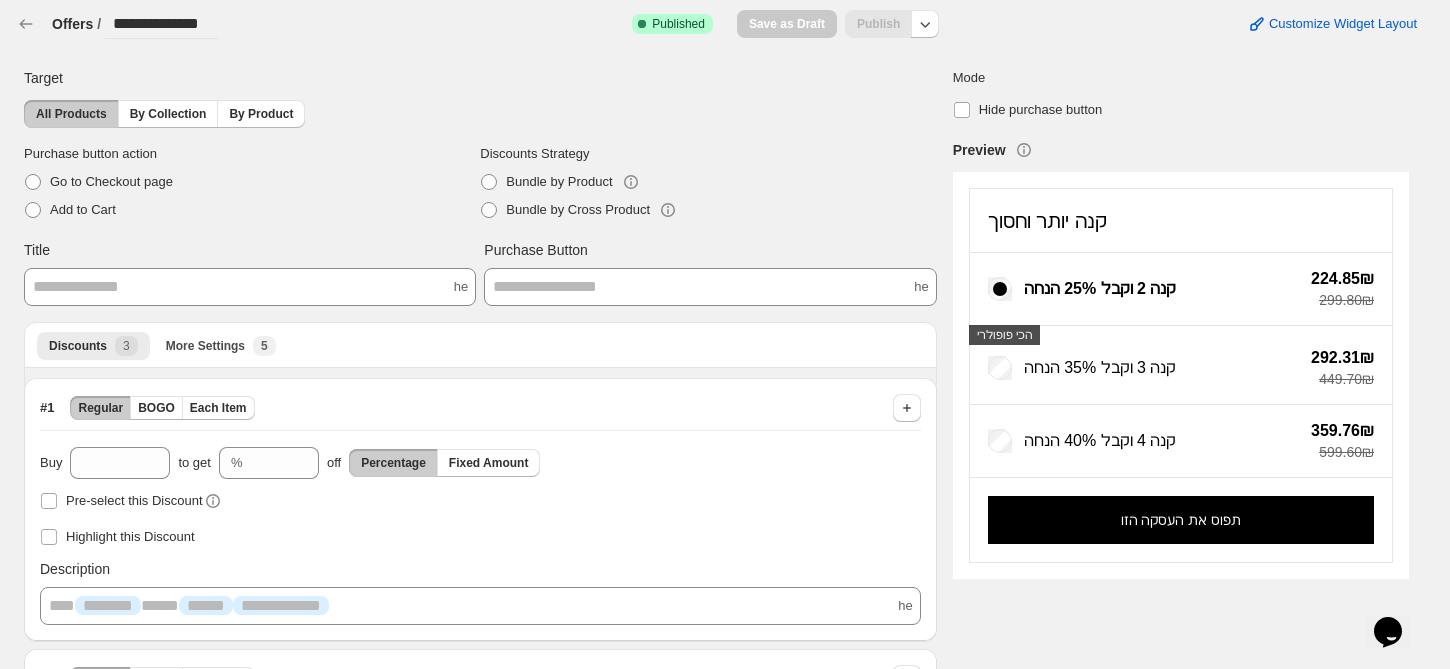 click on "**********" at bounding box center (710, 287) 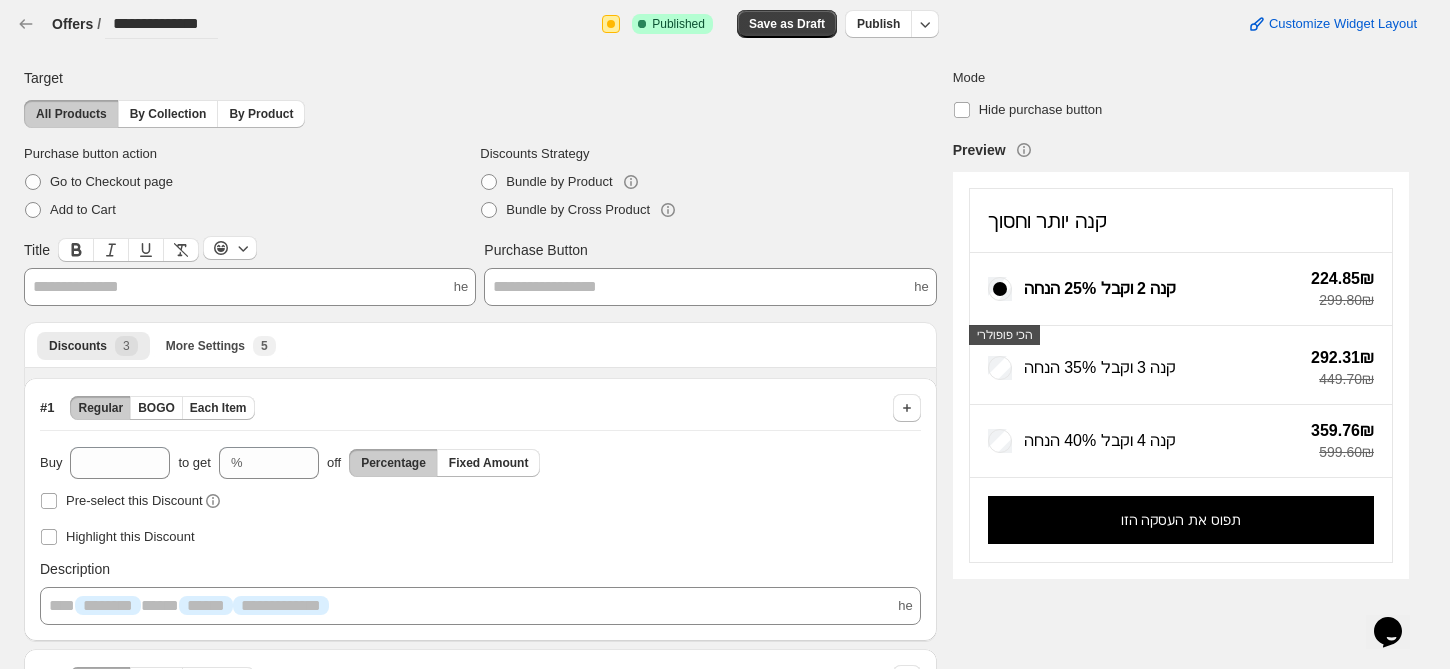 click on "**********" at bounding box center [250, 287] 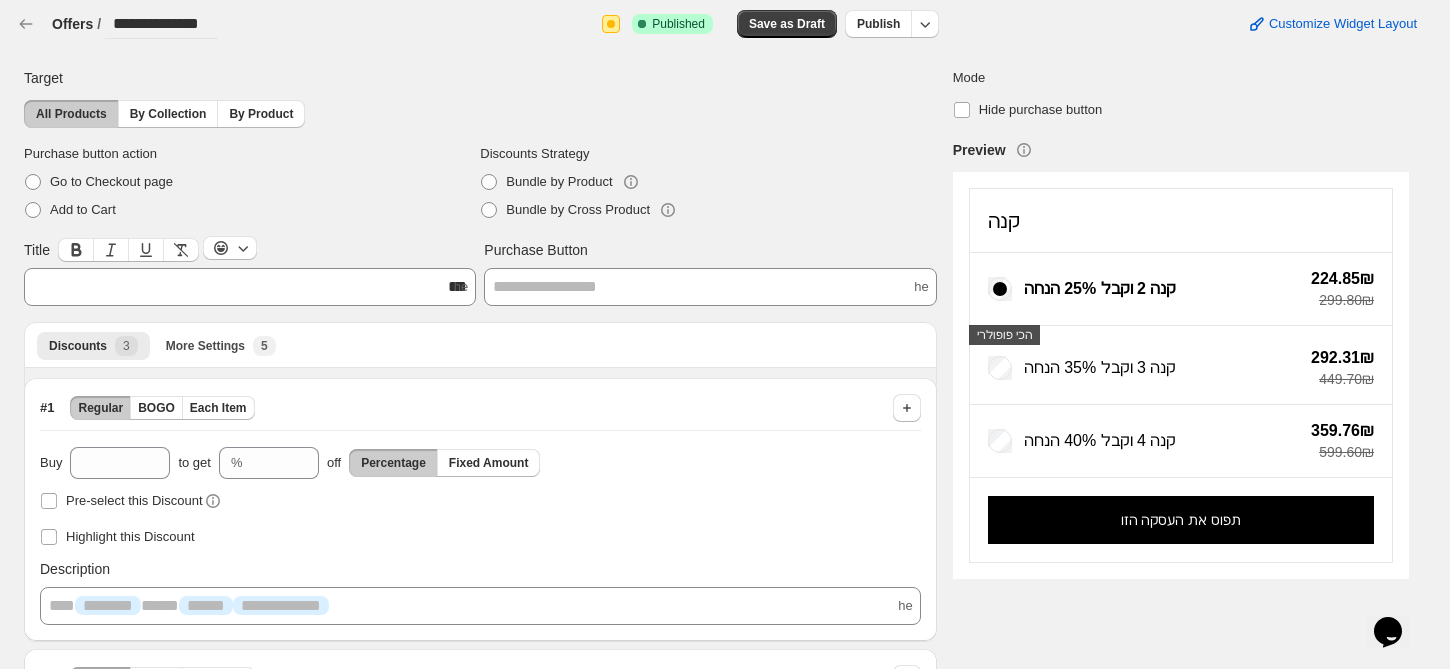 type 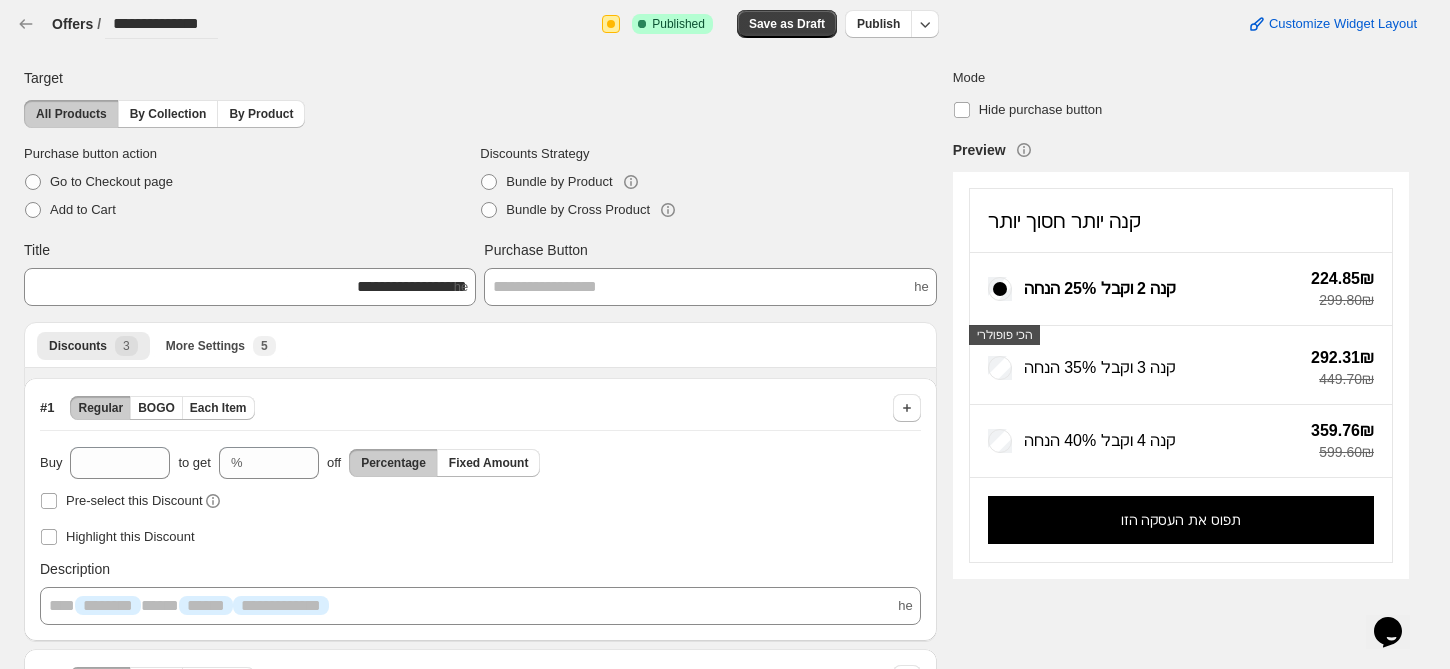 click on "Bundle by Product" at bounding box center (708, 182) 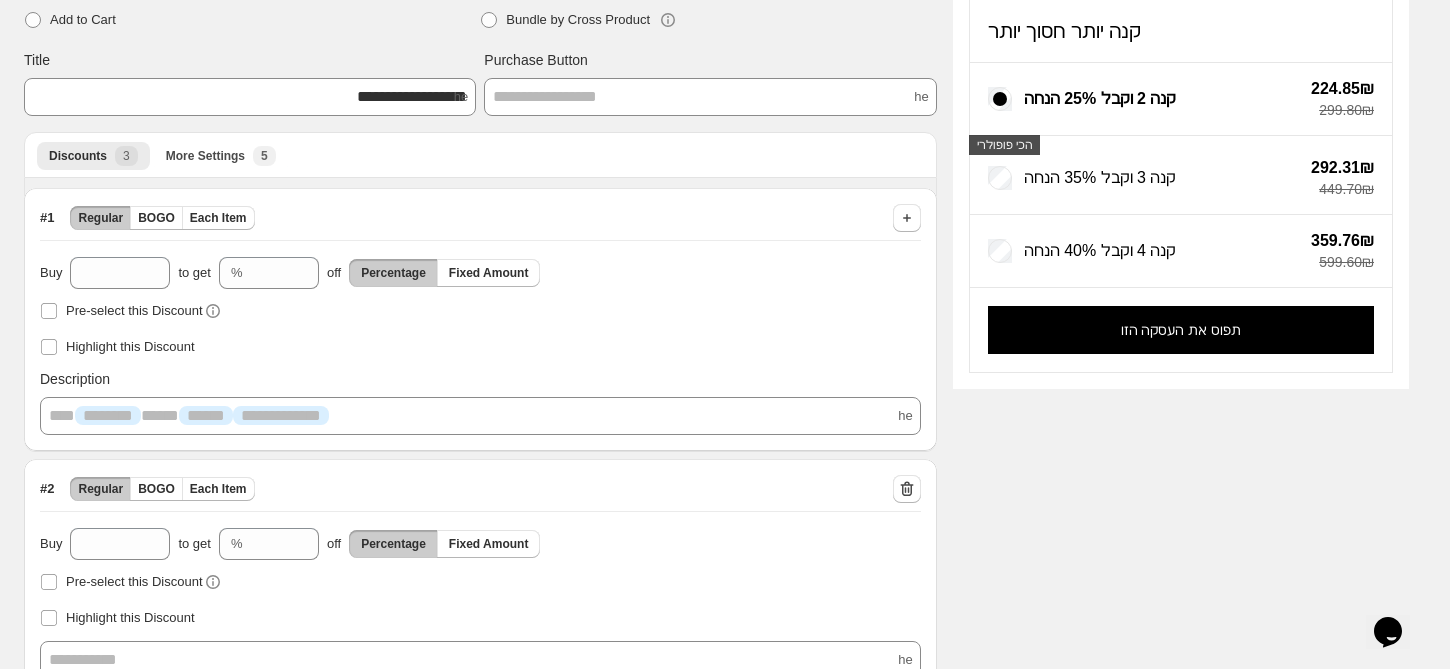 scroll, scrollTop: 0, scrollLeft: 0, axis: both 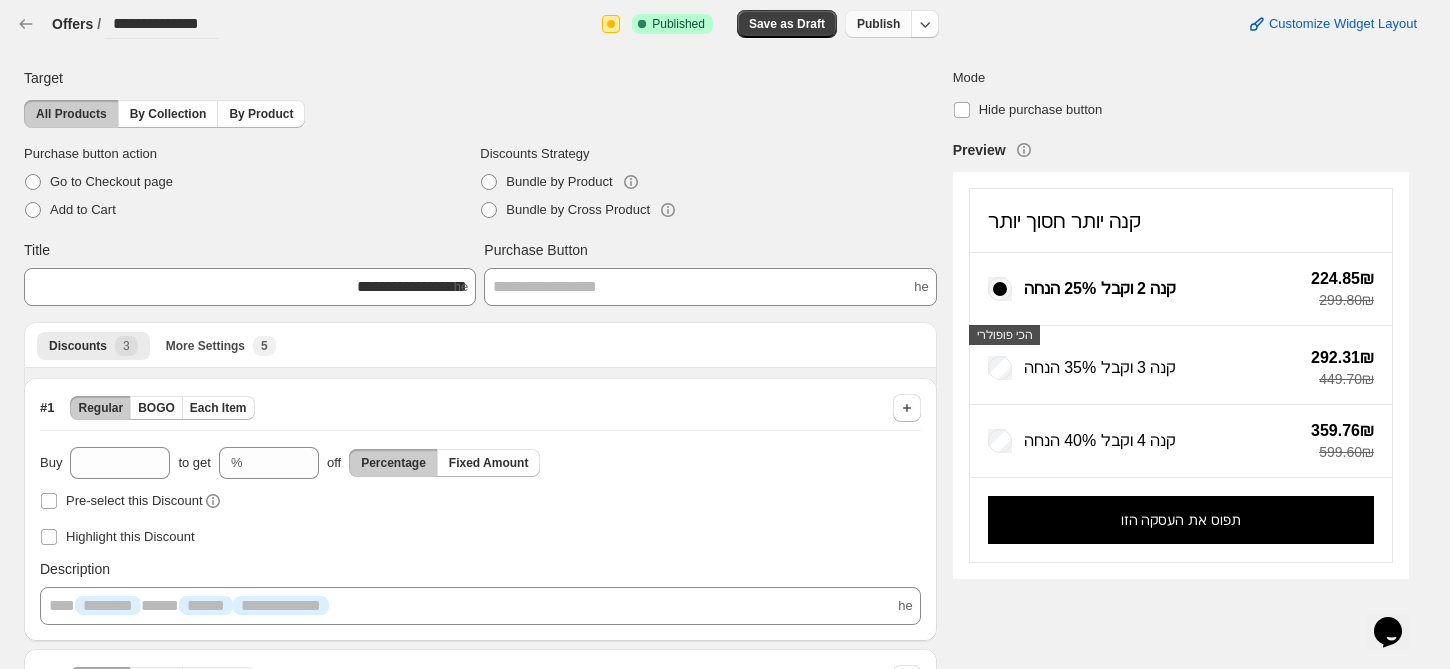click on "Publish" at bounding box center [878, 24] 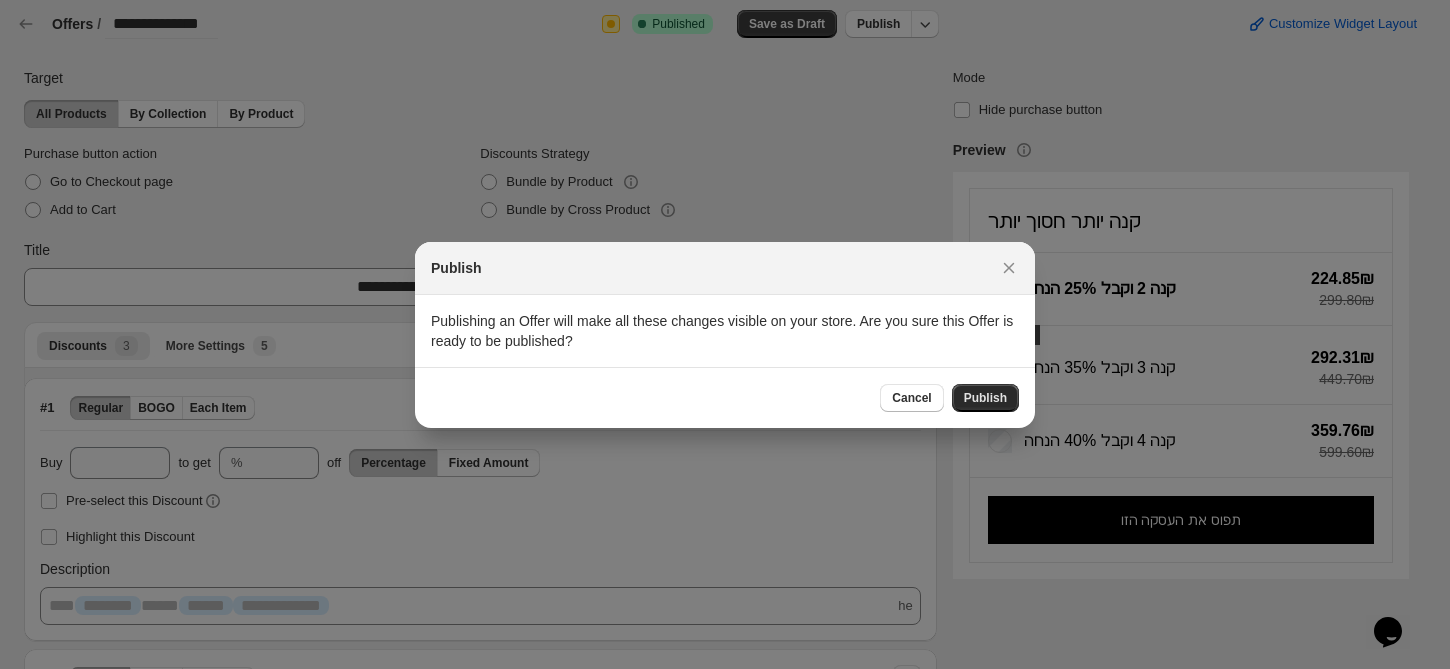 click on "Publish" at bounding box center (985, 398) 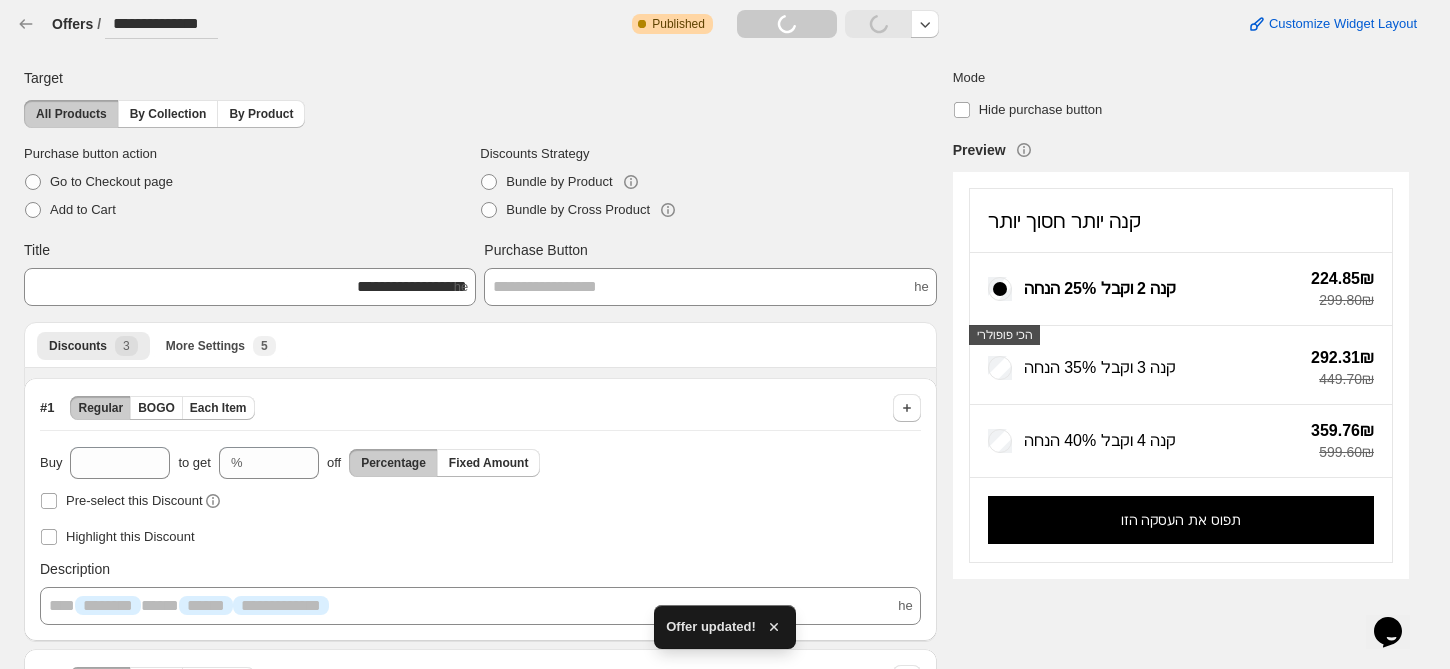 click on "**********" at bounding box center (161, 24) 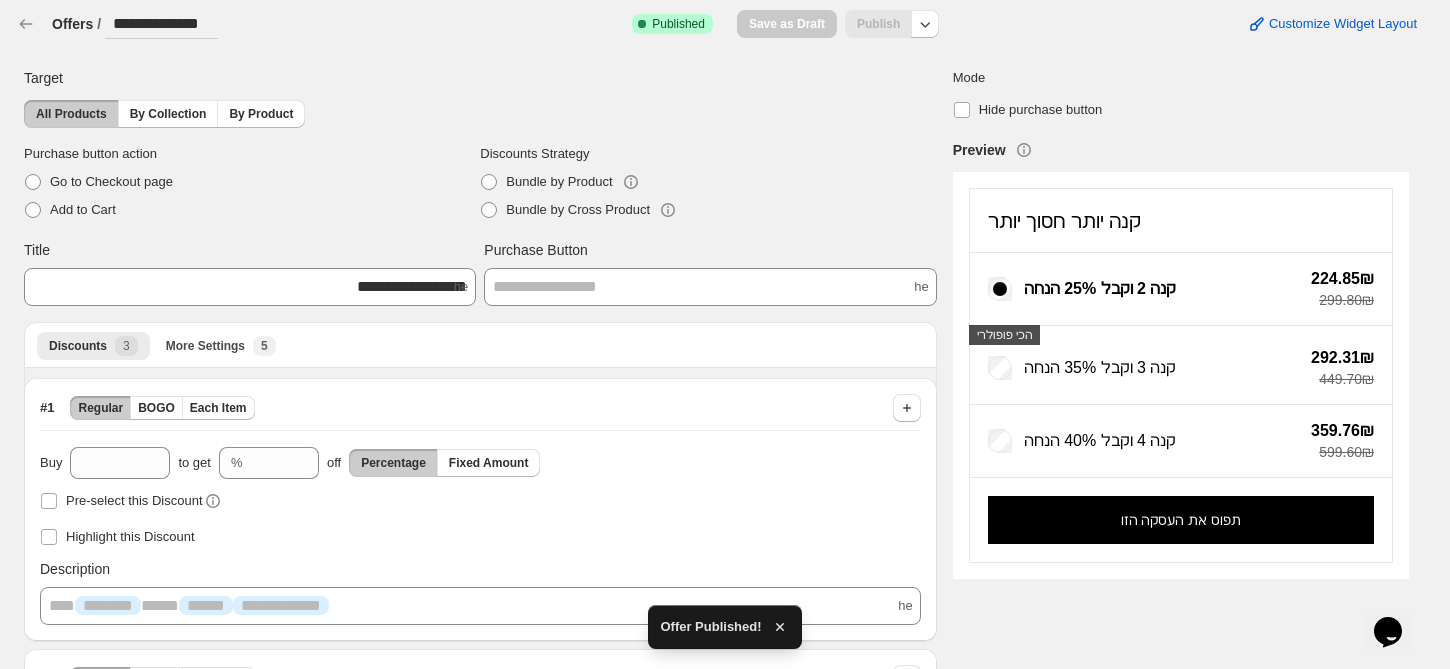 drag, startPoint x: 112, startPoint y: 26, endPoint x: 253, endPoint y: 17, distance: 141.28694 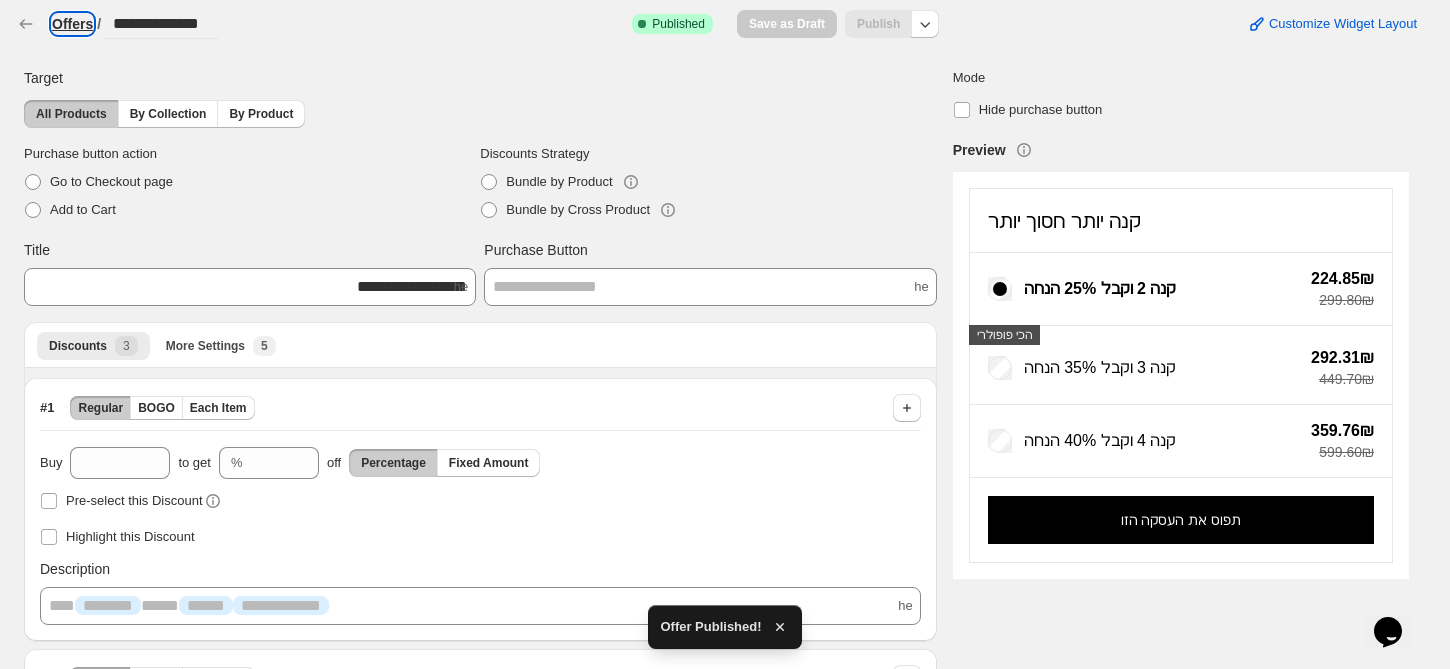 click on "Offers" at bounding box center [72, 24] 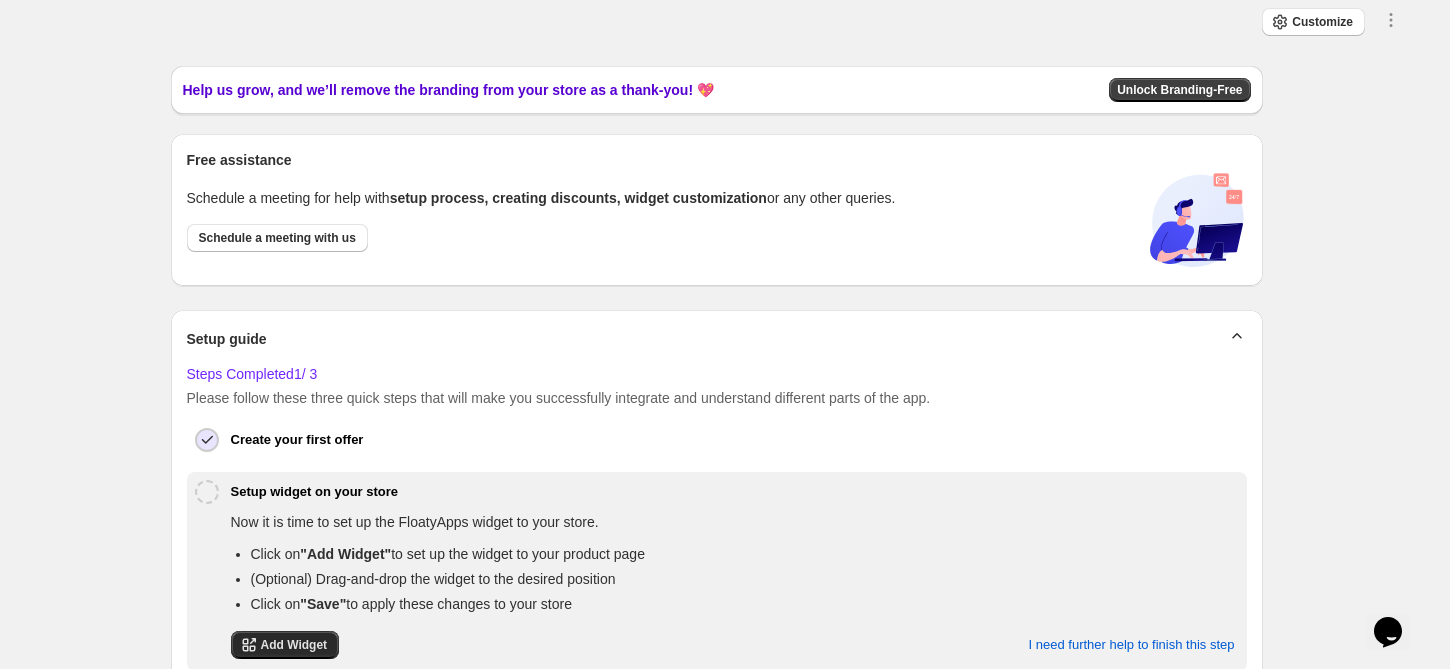 click on "Add Widget" at bounding box center [294, 645] 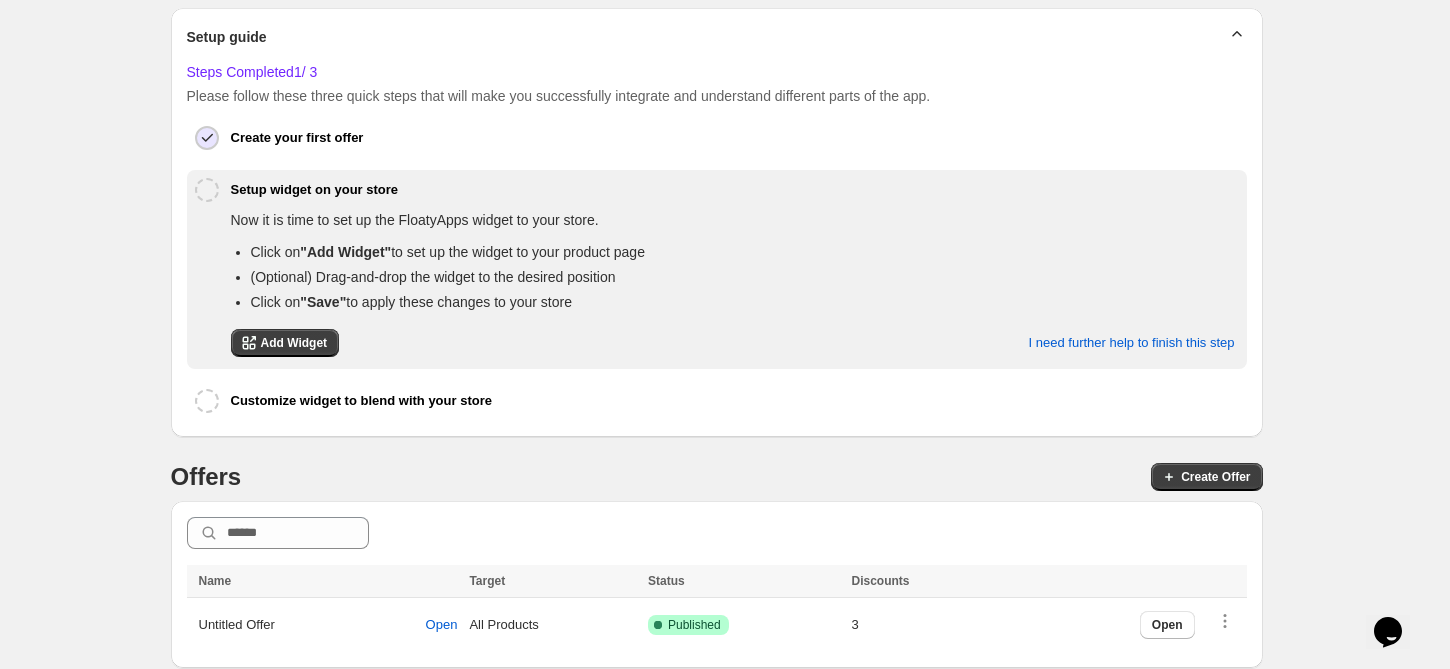 scroll, scrollTop: 303, scrollLeft: 0, axis: vertical 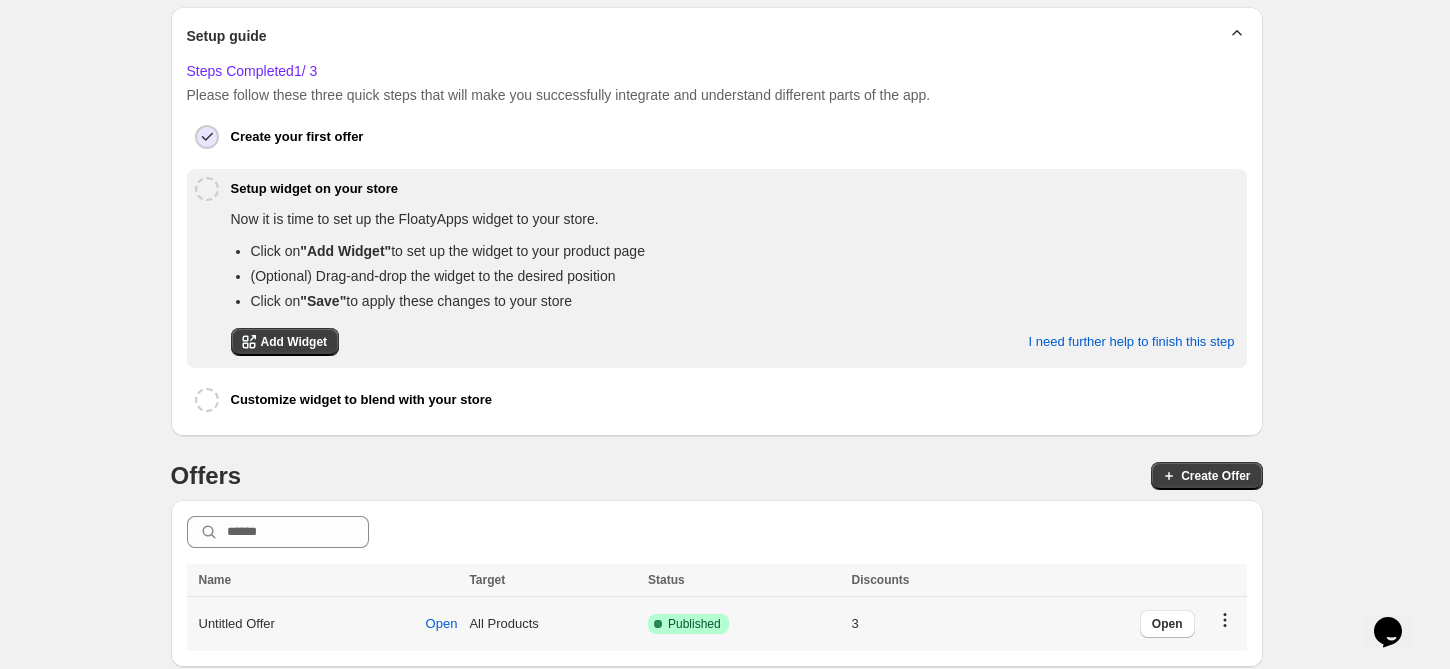 click 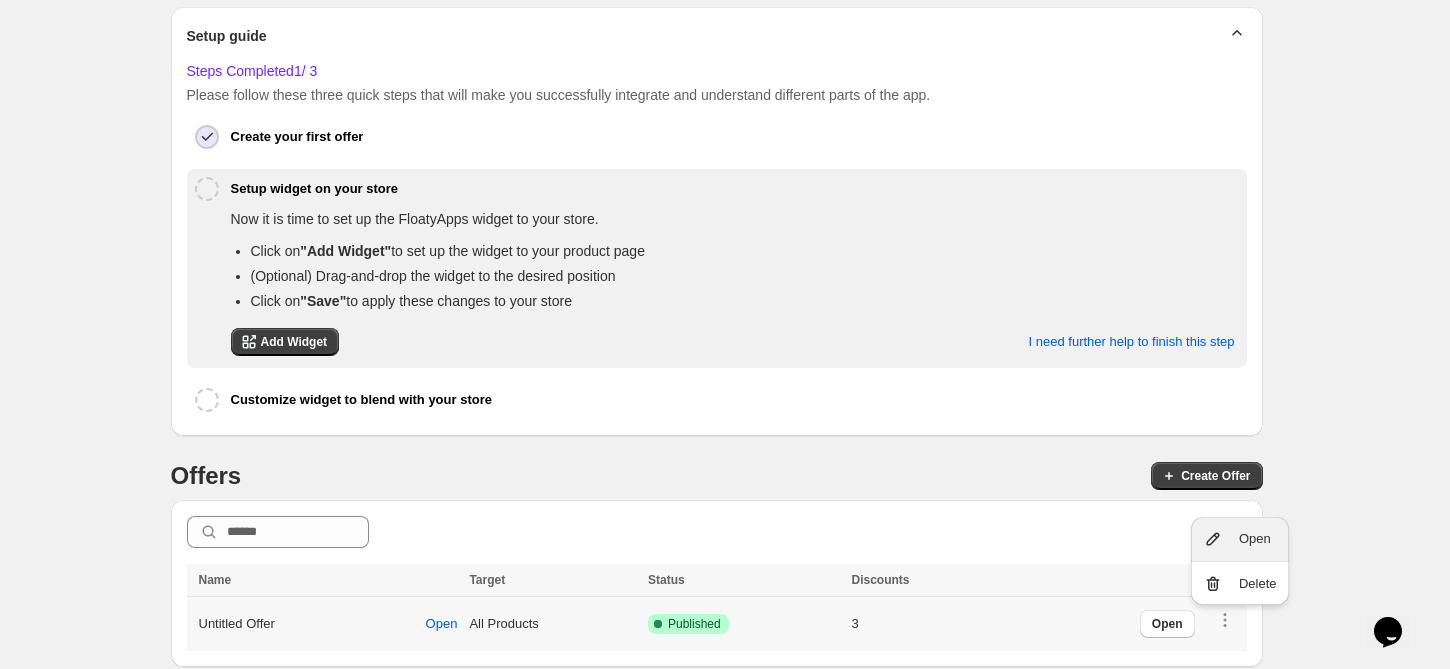 click on "Open" at bounding box center (1240, 539) 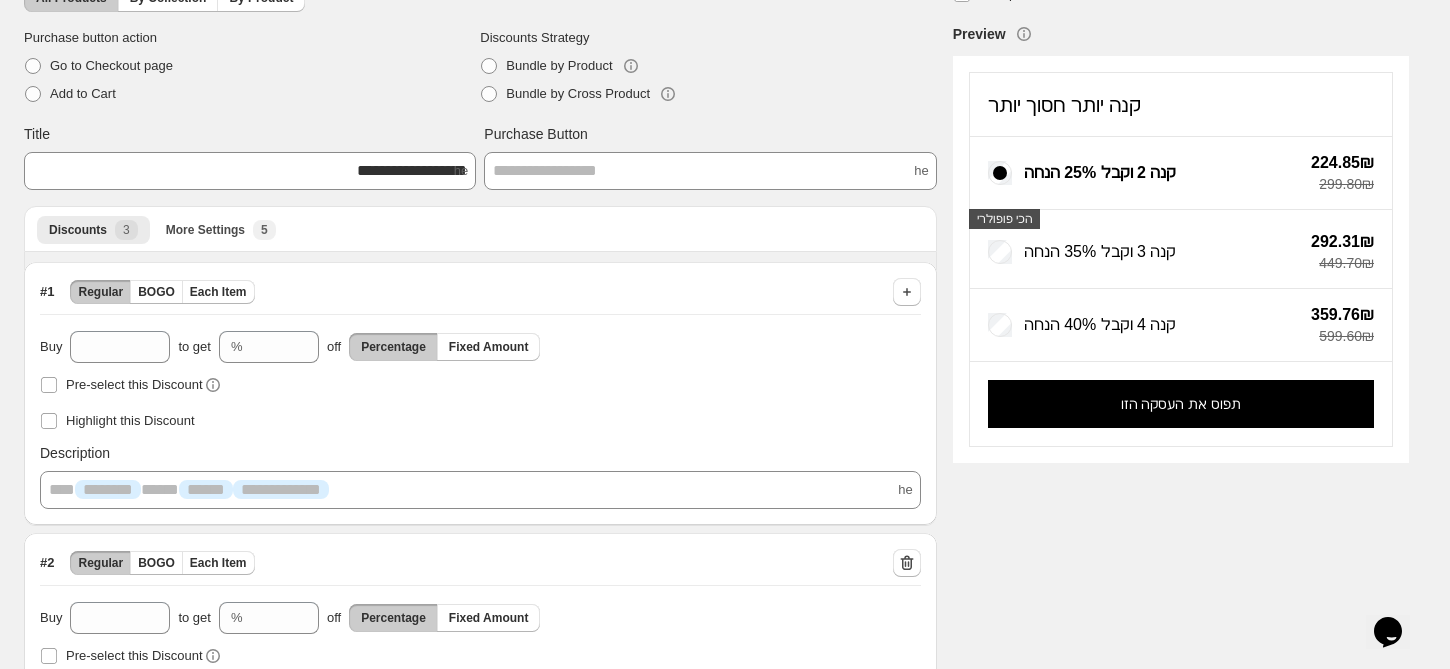 scroll, scrollTop: 0, scrollLeft: 0, axis: both 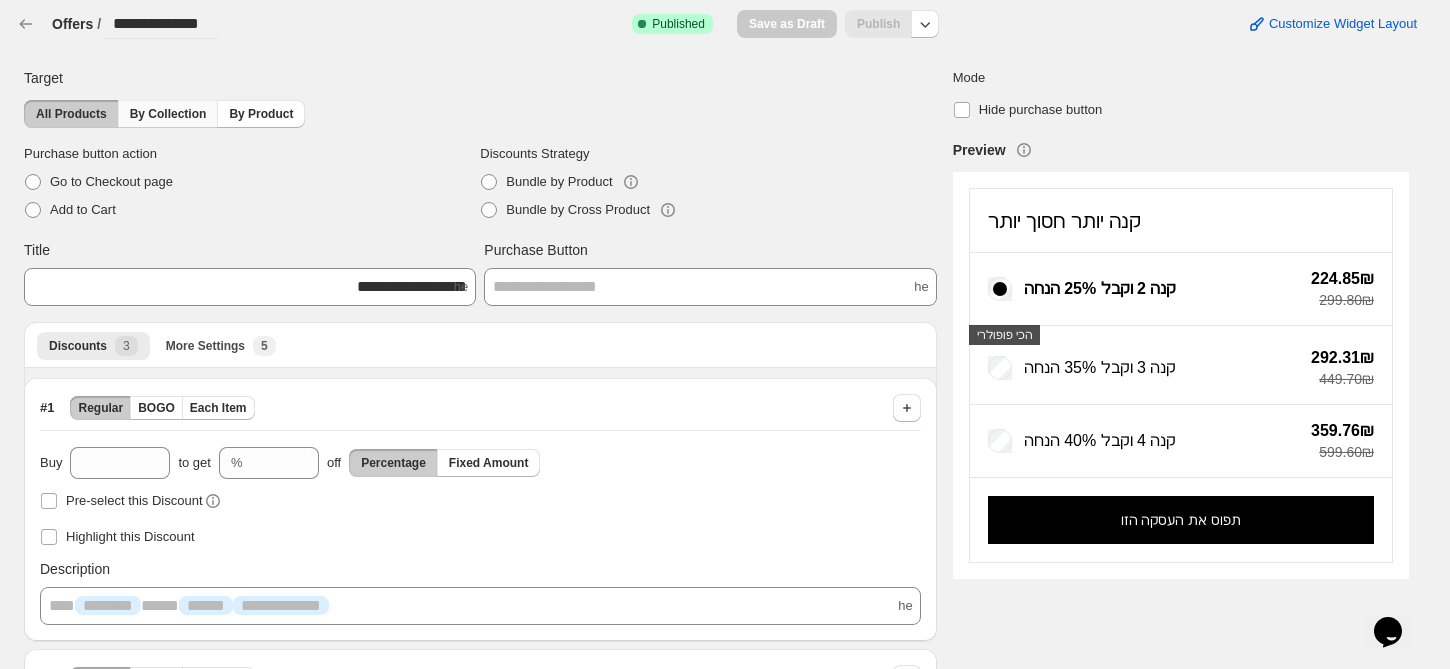 click on "By Collection" at bounding box center (168, 114) 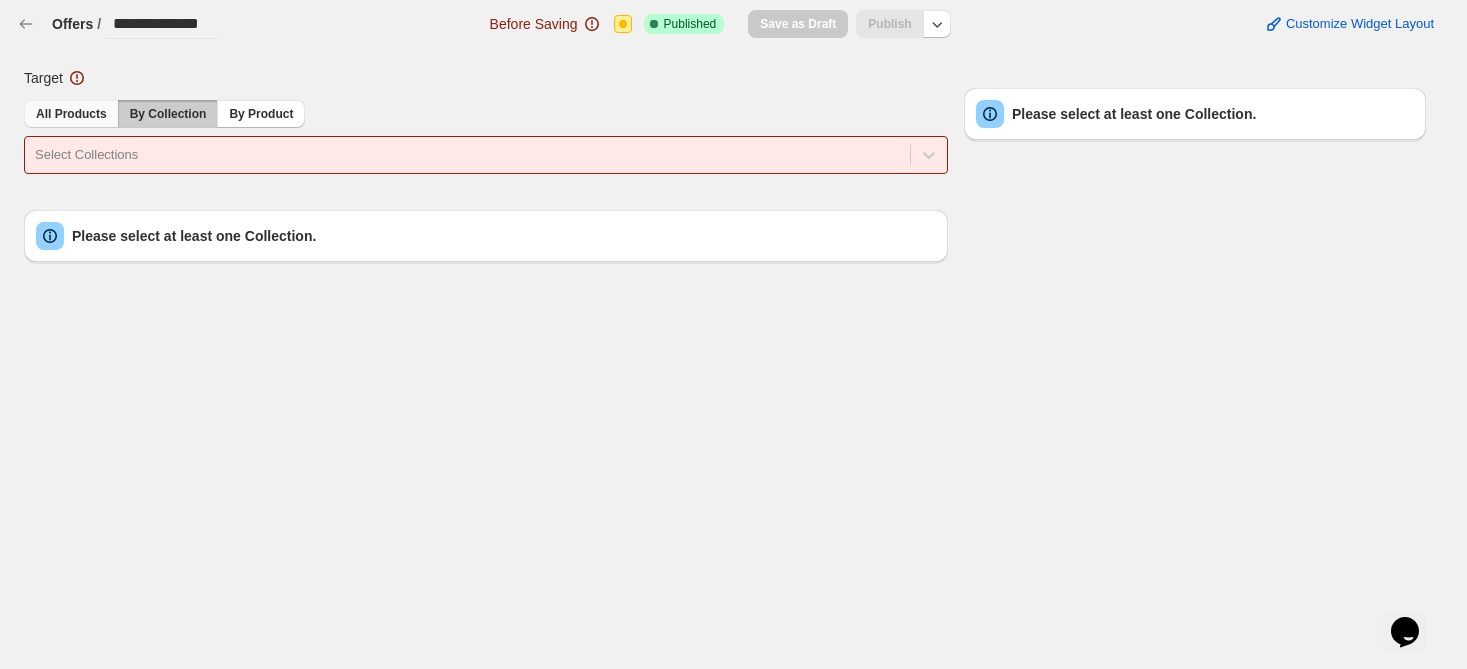click on "All Products" at bounding box center [71, 114] 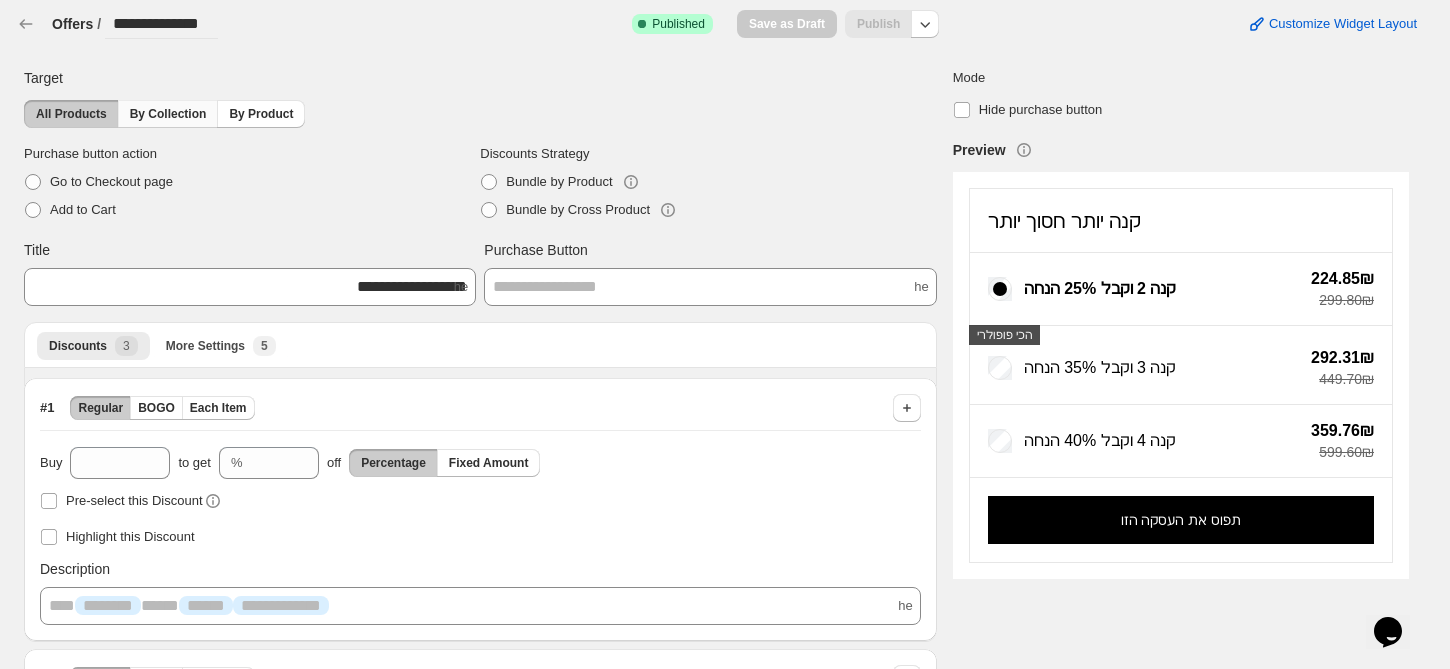 click on "By Collection" at bounding box center (168, 114) 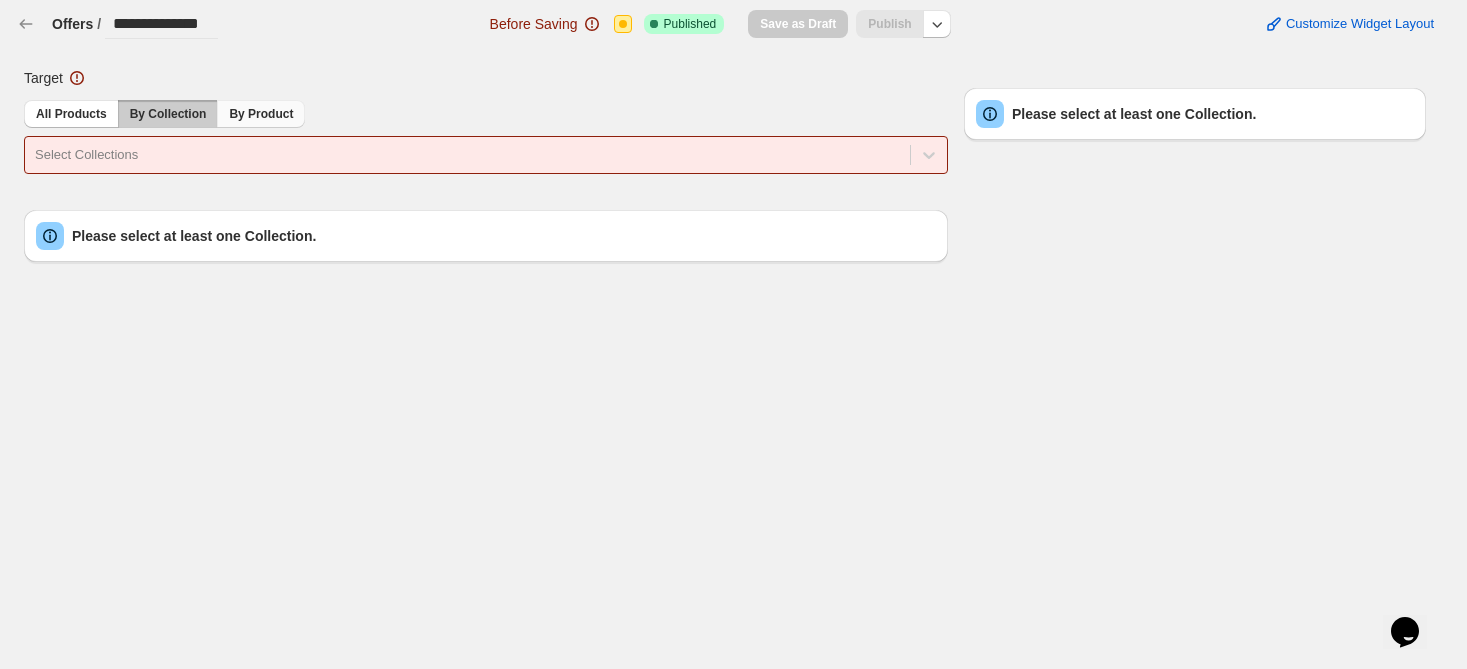 click on "By Product" at bounding box center [261, 114] 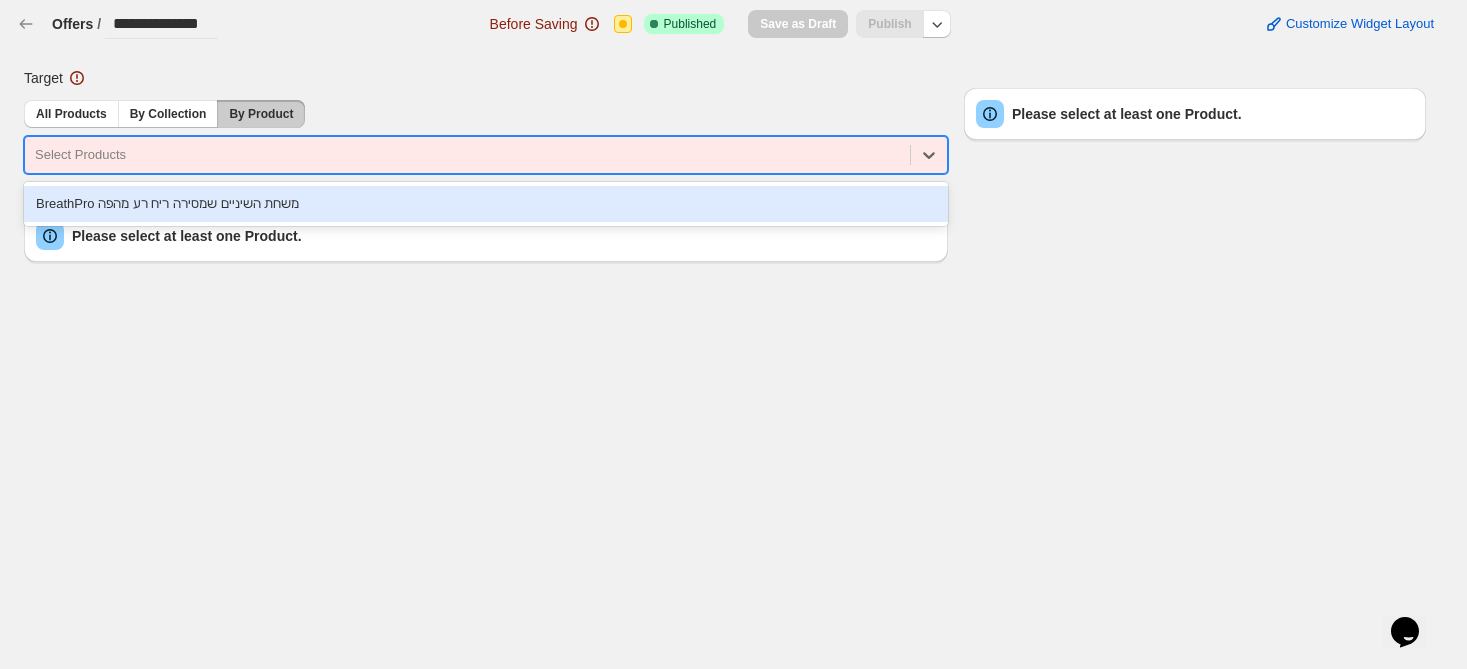 click at bounding box center [467, 155] 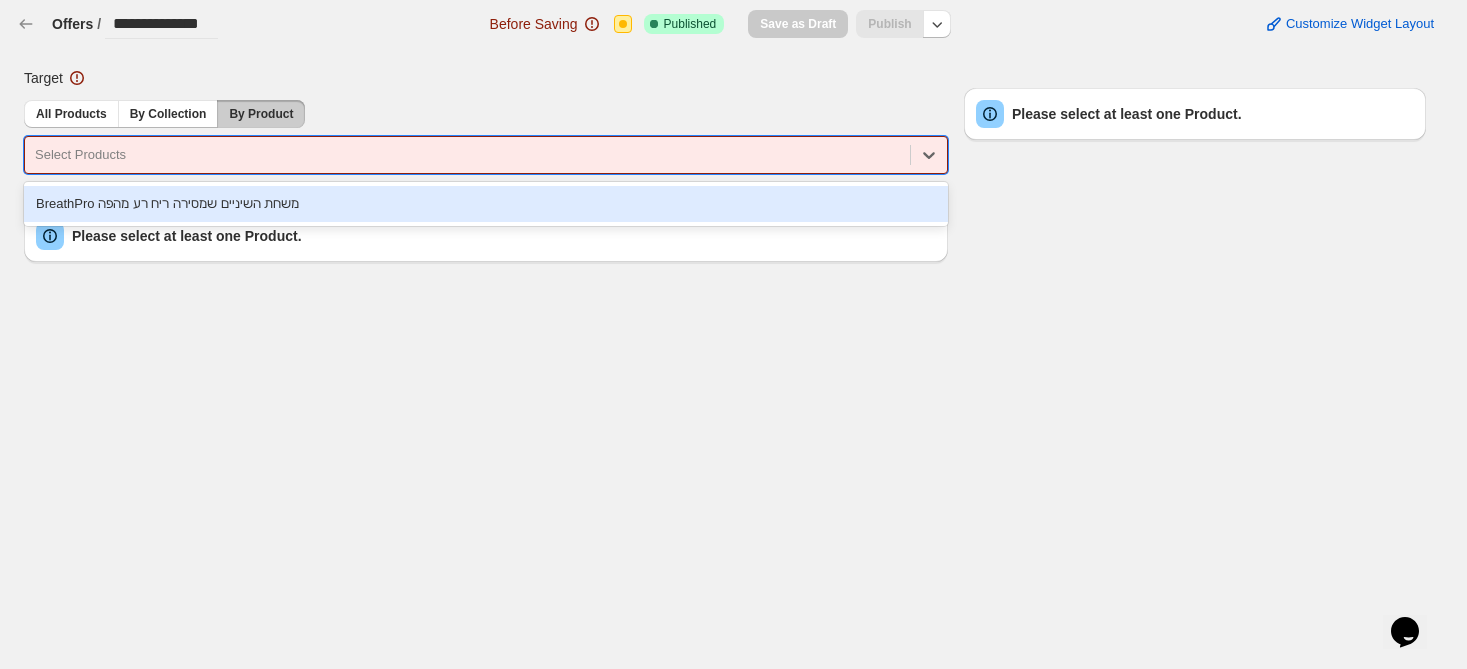 click on "BreathPro משחת השיניים שמסירה ריח רע מהפה" at bounding box center [486, 204] 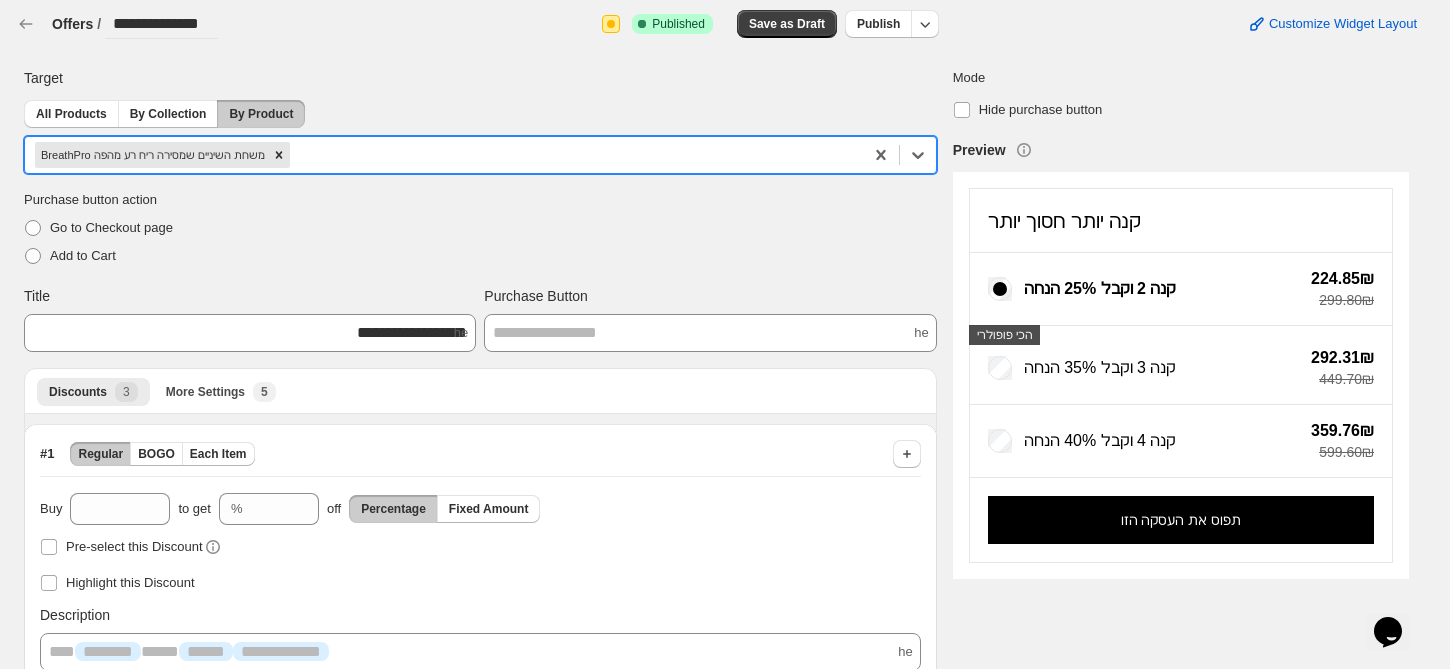 click on "Purchase button action Go to Checkout page Add to Cart" at bounding box center [480, 230] 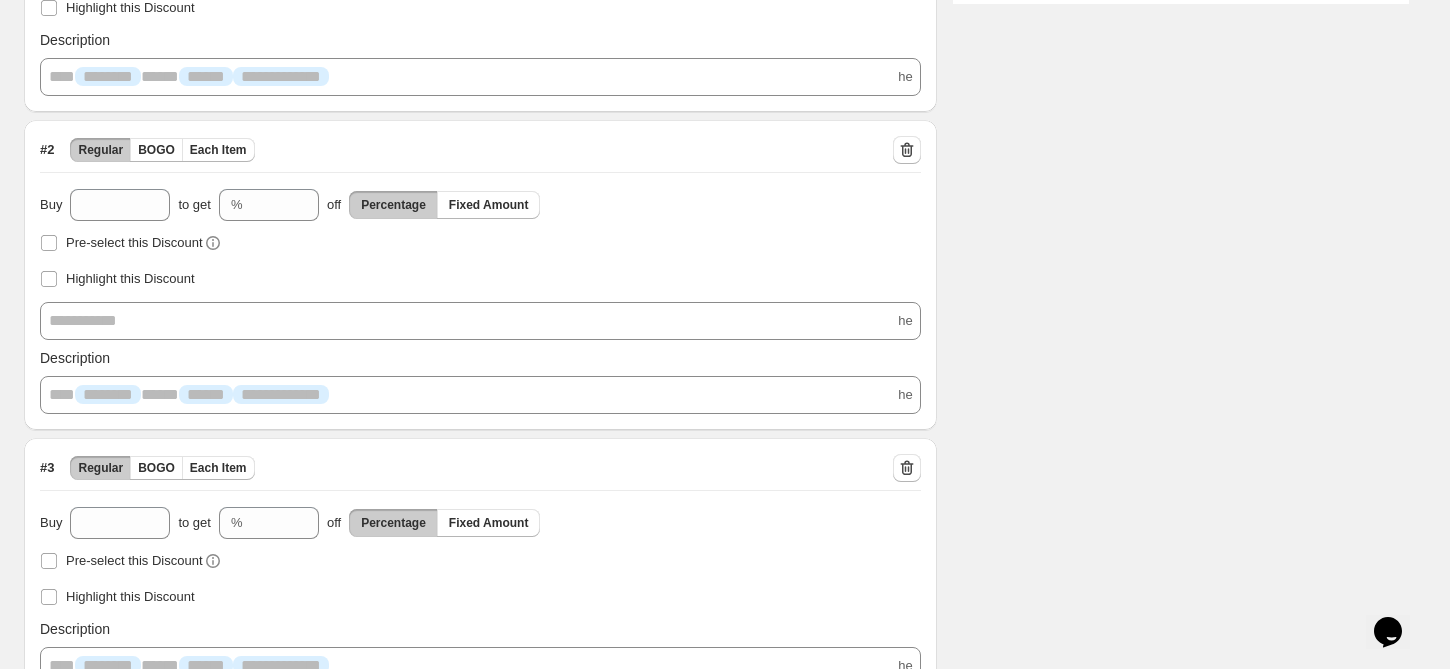 scroll, scrollTop: 599, scrollLeft: 0, axis: vertical 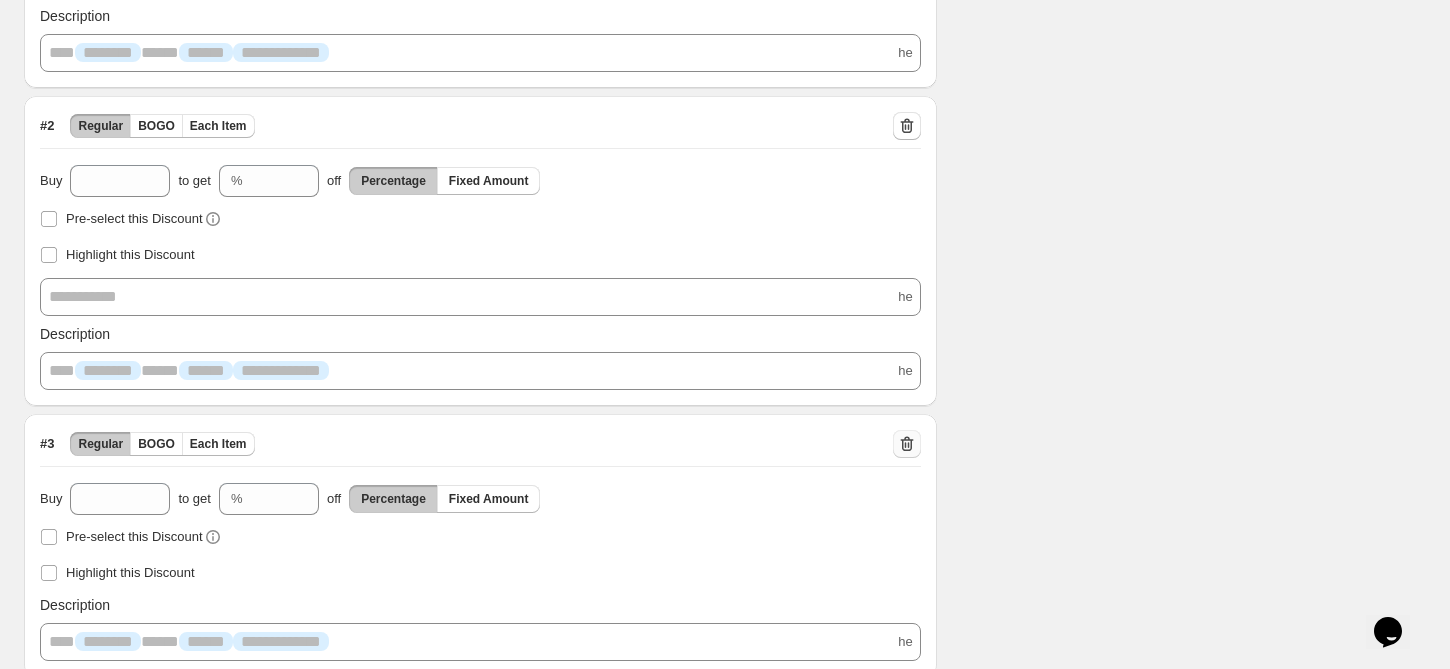 click 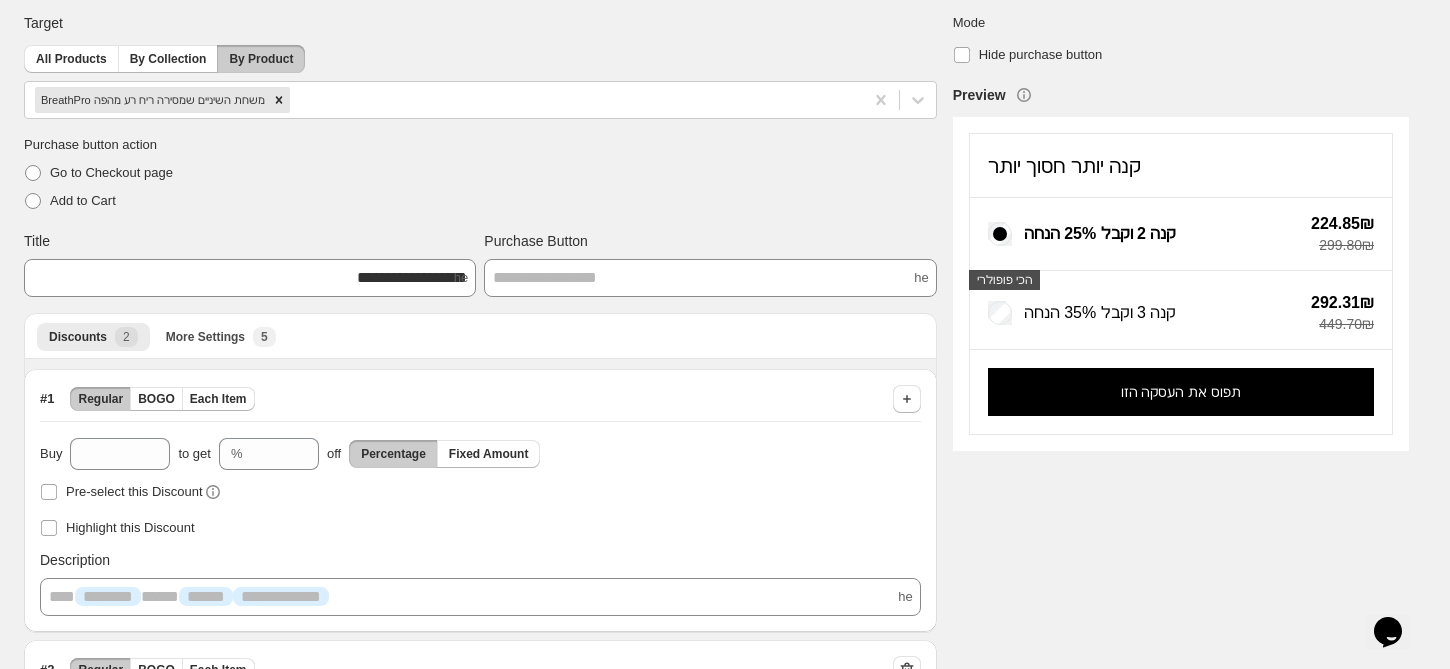 scroll, scrollTop: 0, scrollLeft: 0, axis: both 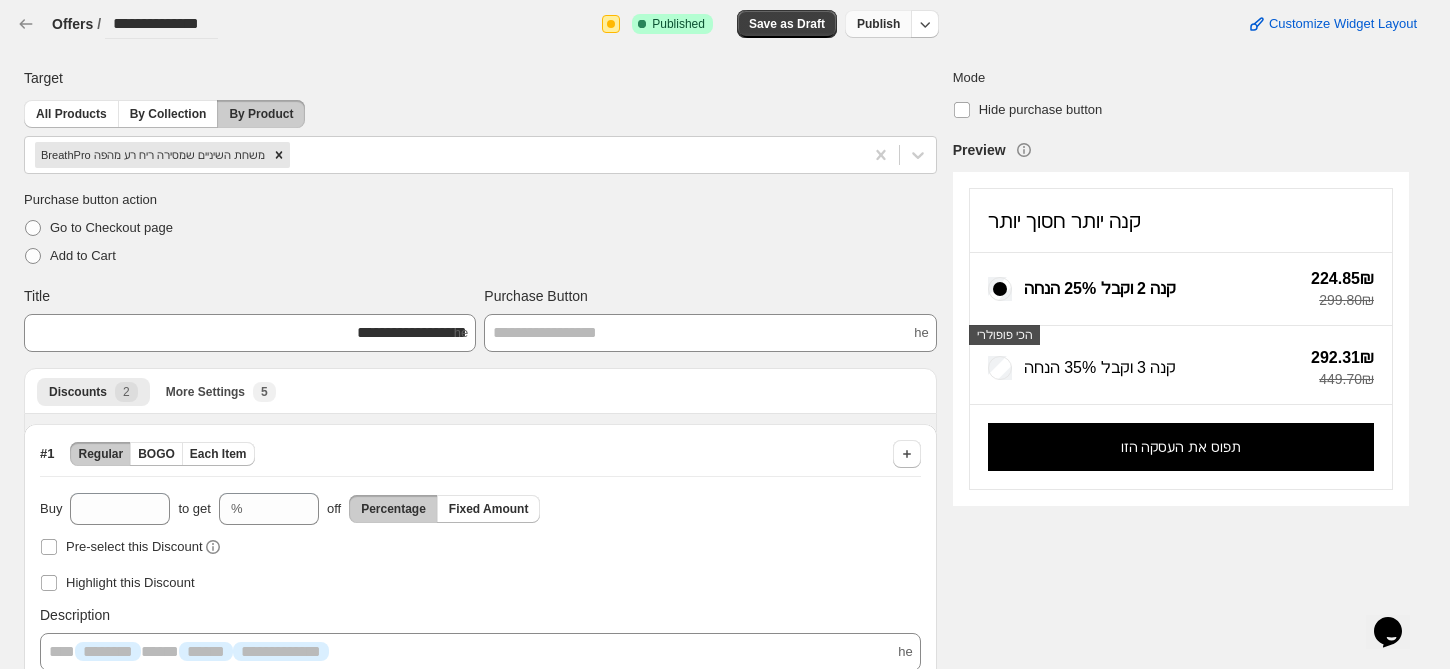 click on "Publish" at bounding box center (878, 24) 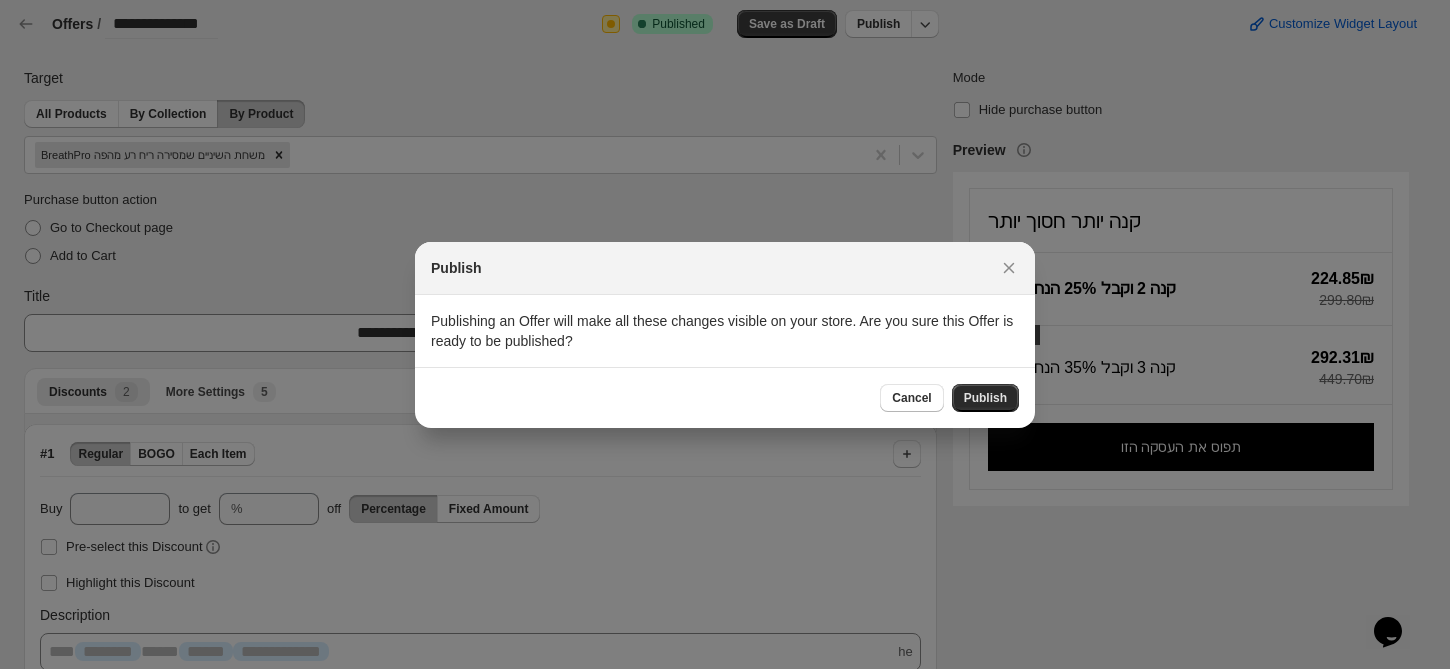 click on "Publish" at bounding box center (985, 398) 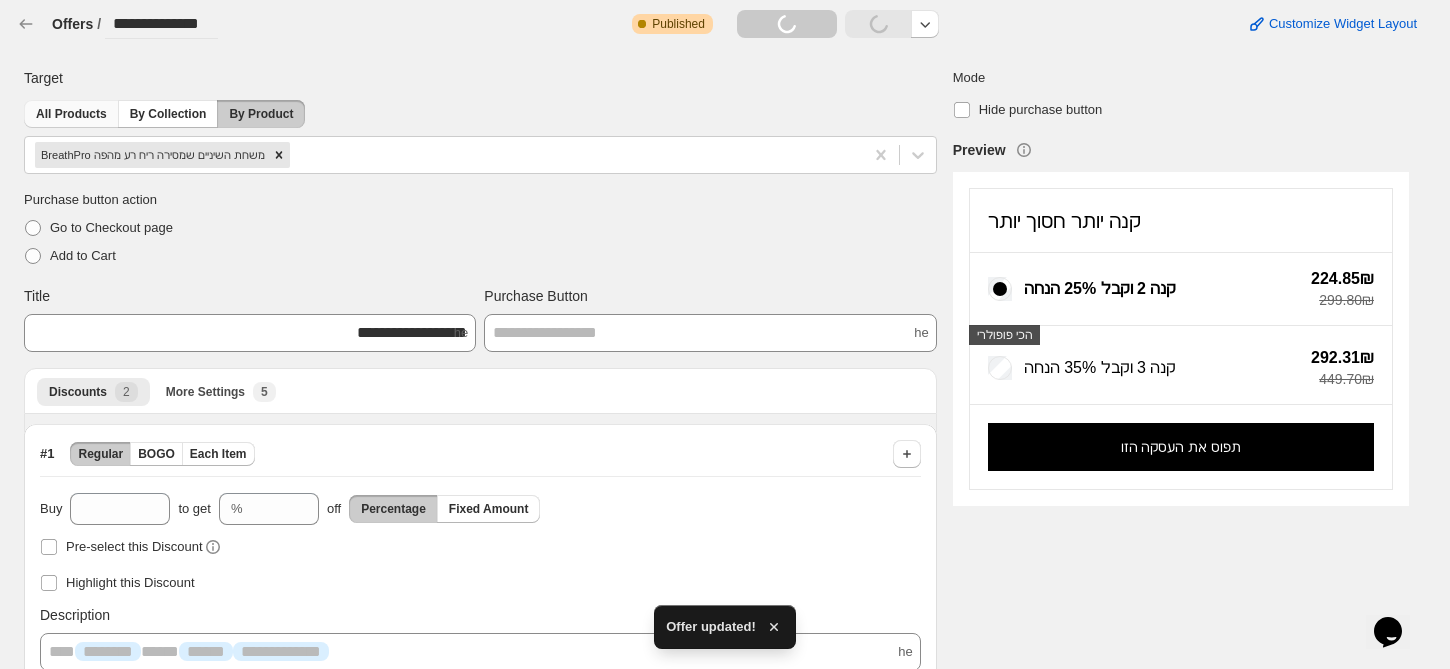 click on "All Products" at bounding box center [71, 114] 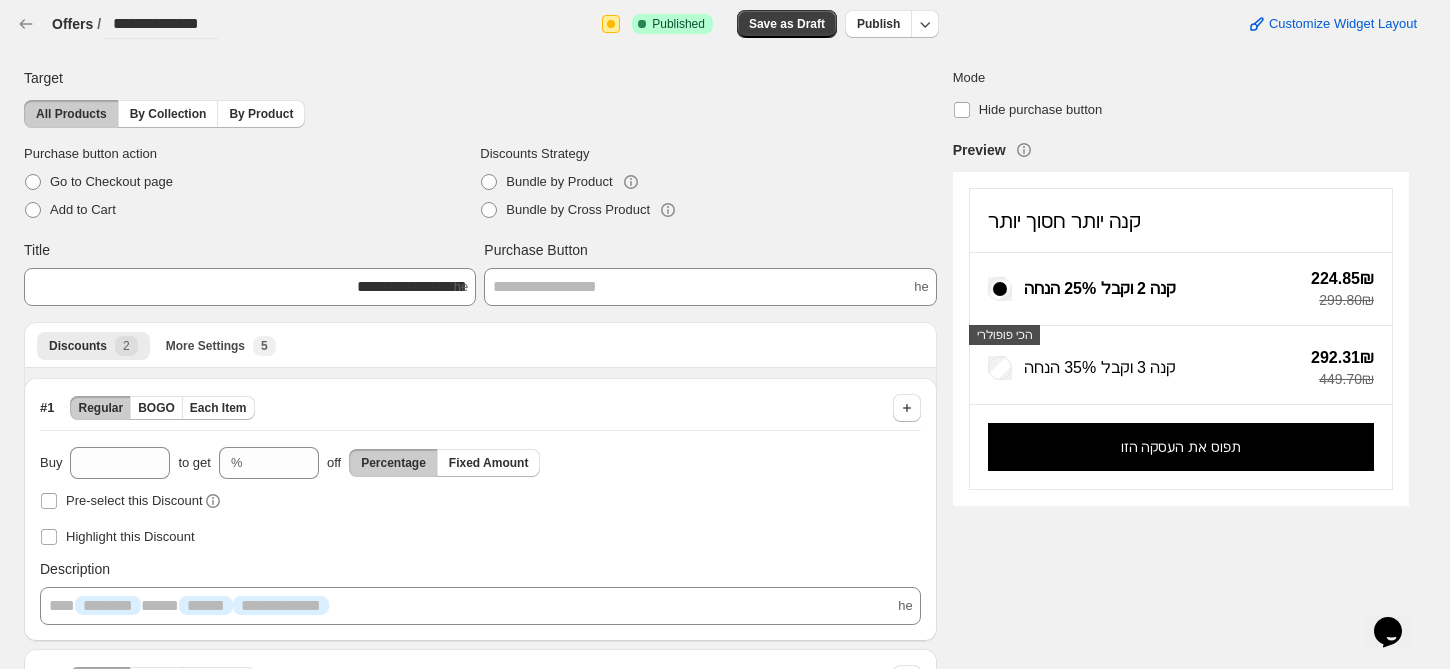 click on "**********" at bounding box center [117, 24] 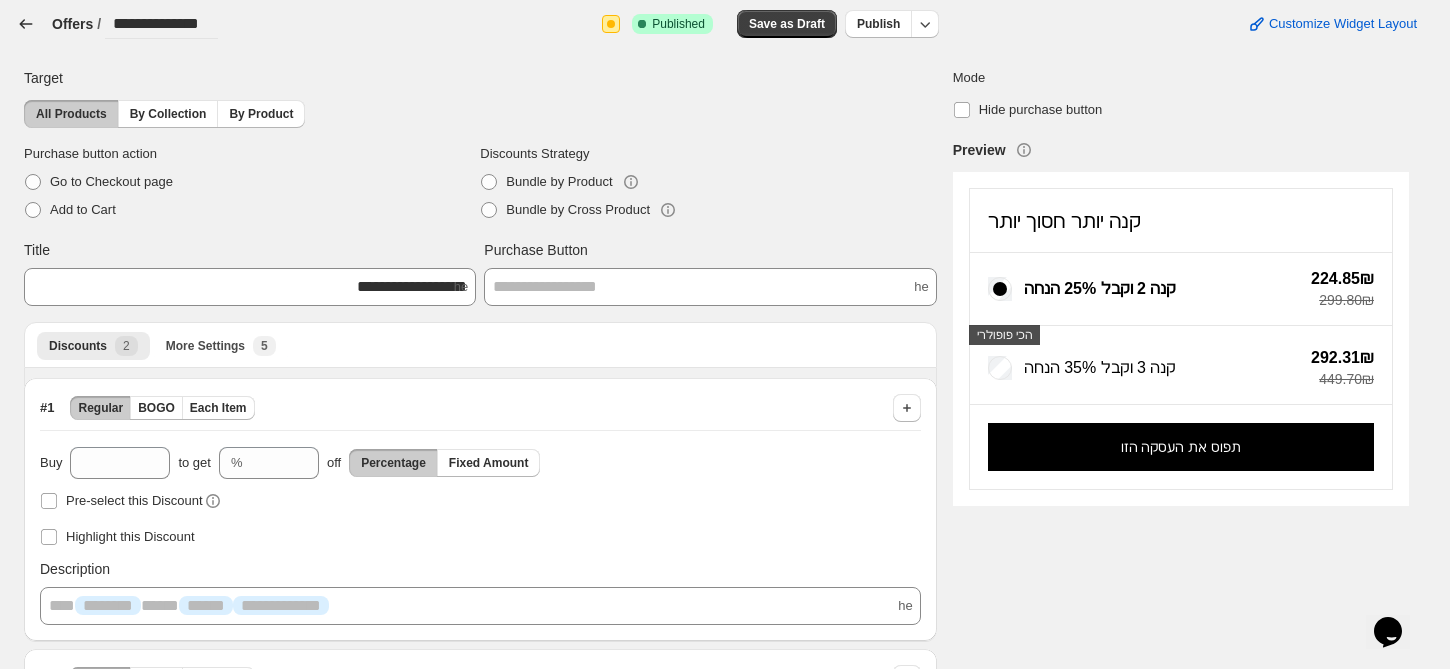 click 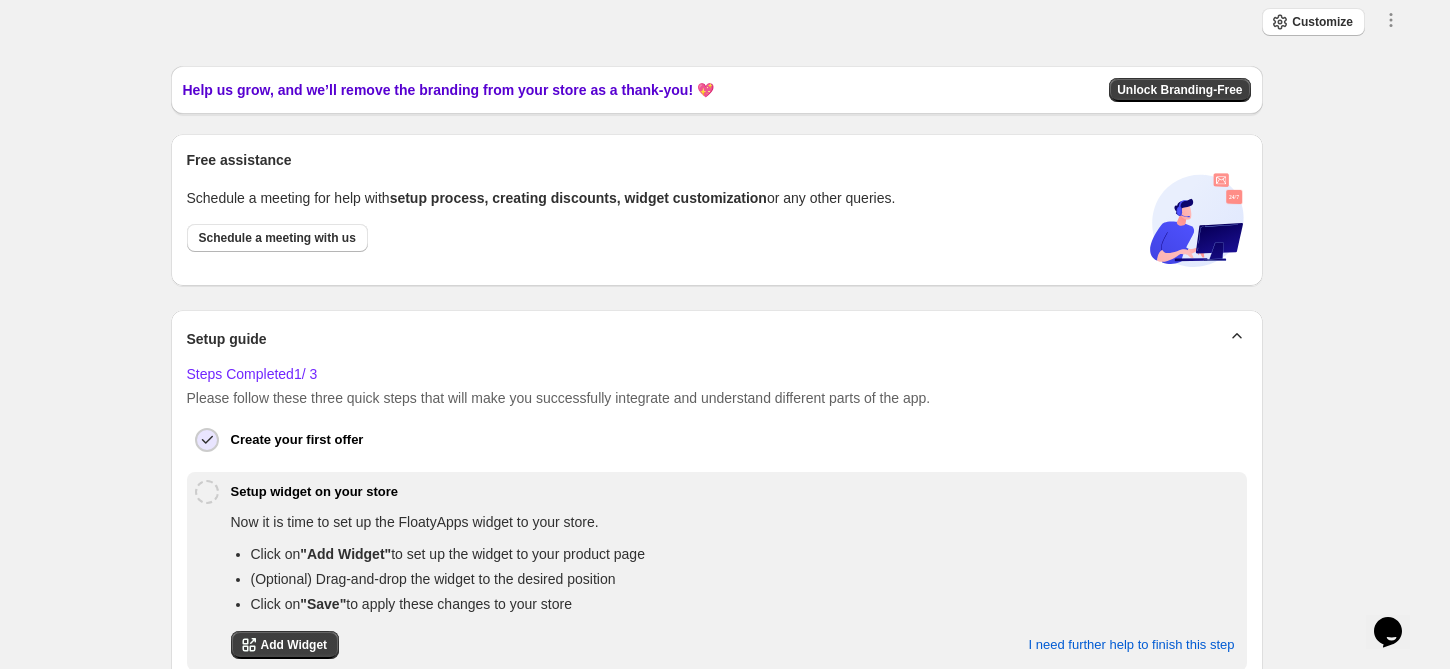 scroll, scrollTop: 303, scrollLeft: 0, axis: vertical 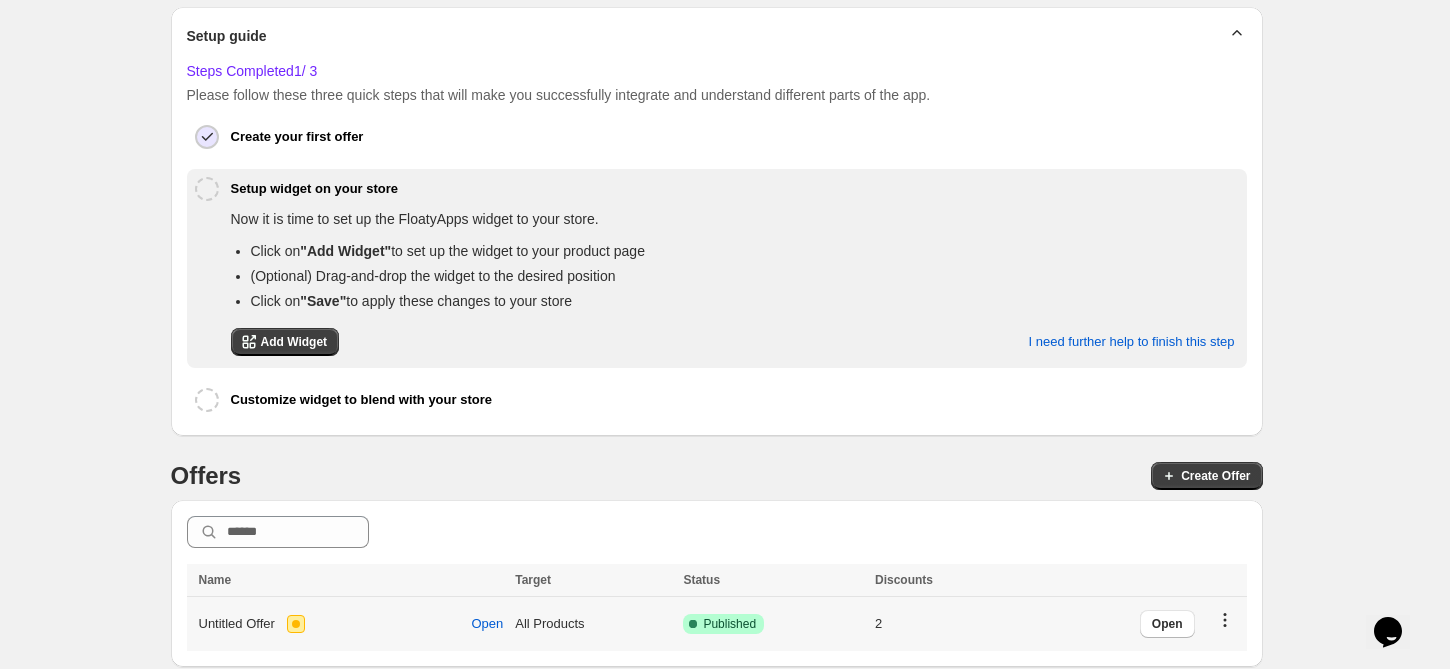 click 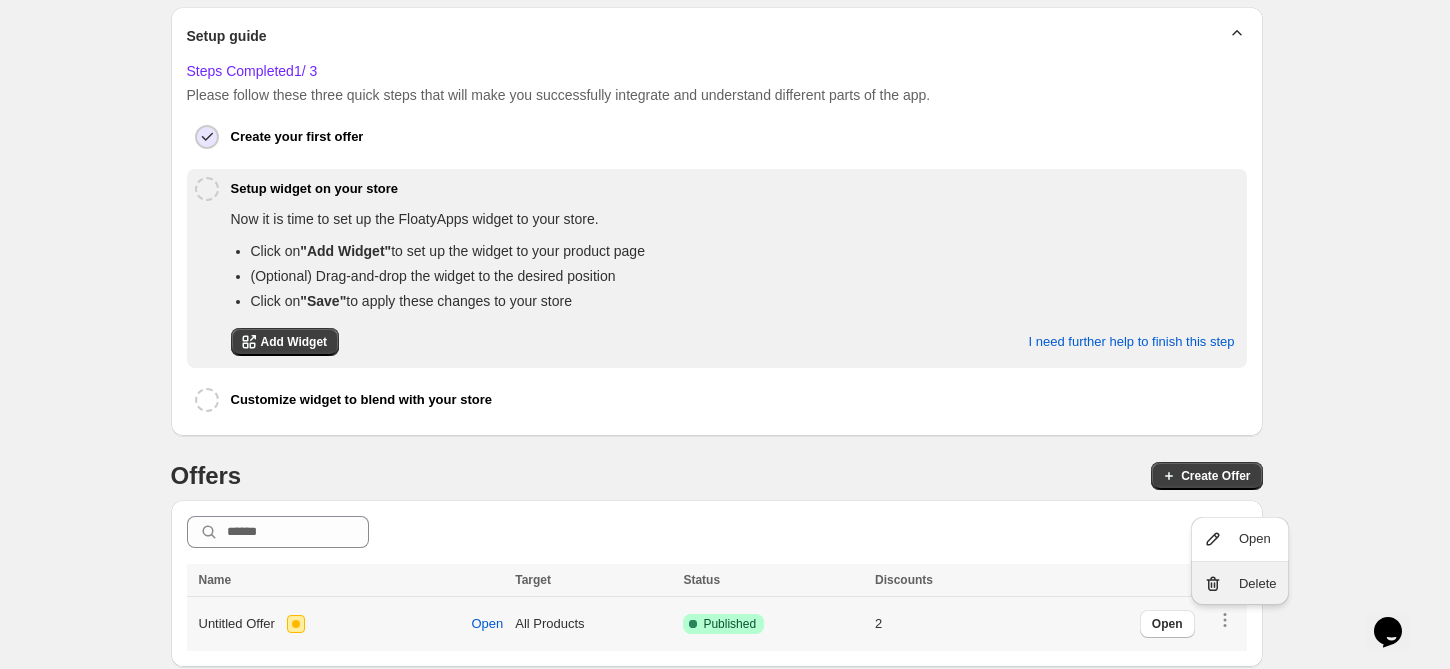 click on "Delete" at bounding box center [1240, 584] 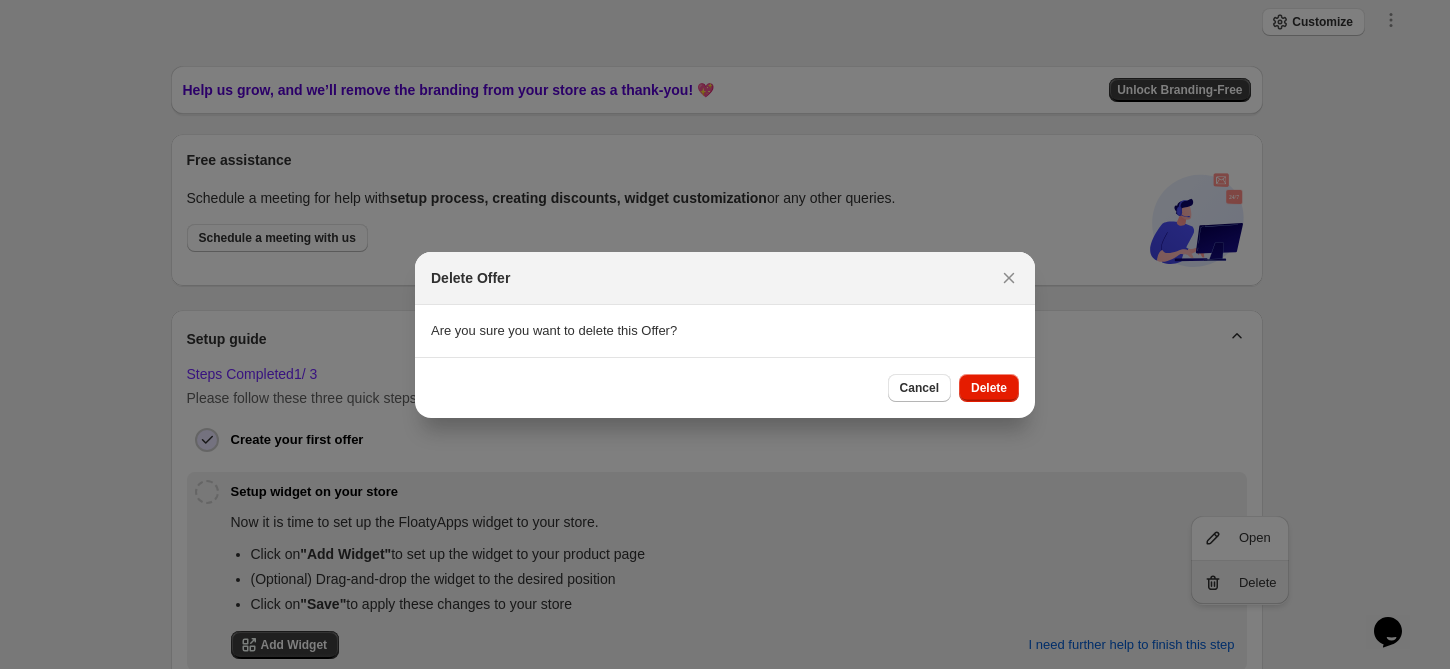 scroll, scrollTop: 303, scrollLeft: 0, axis: vertical 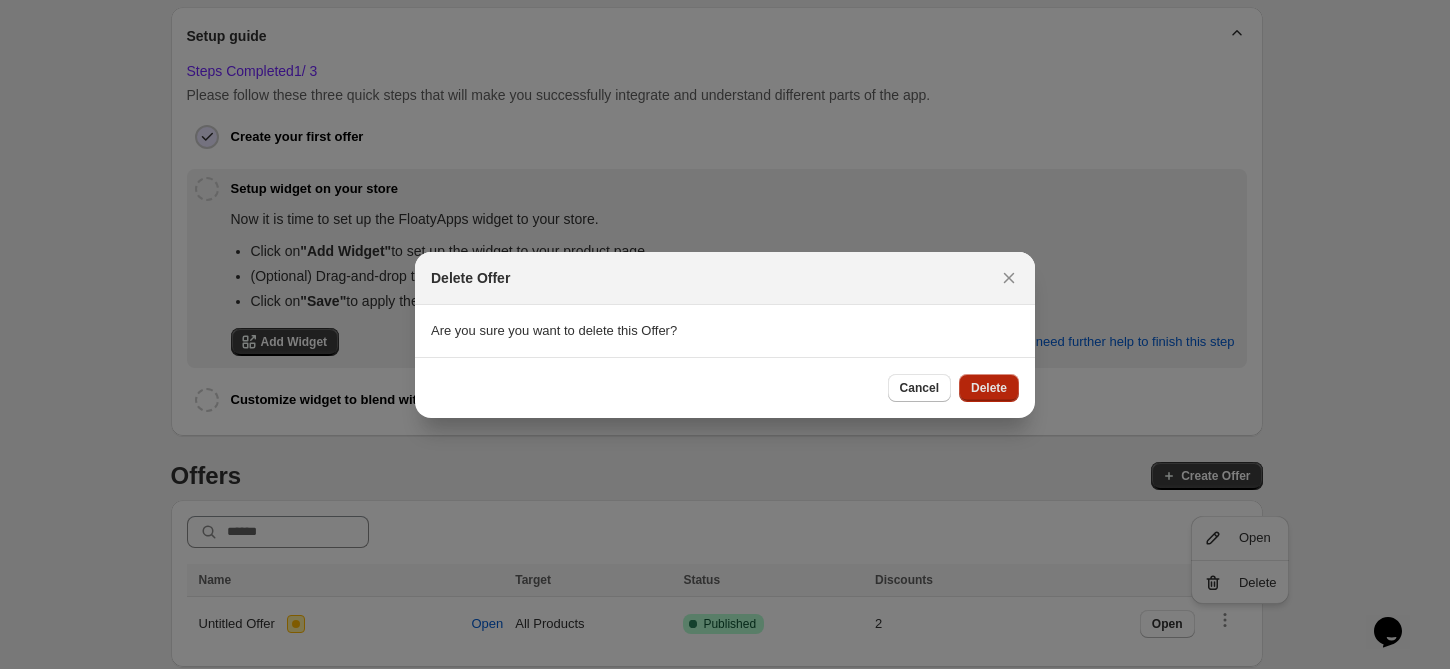 click on "Delete" at bounding box center (989, 388) 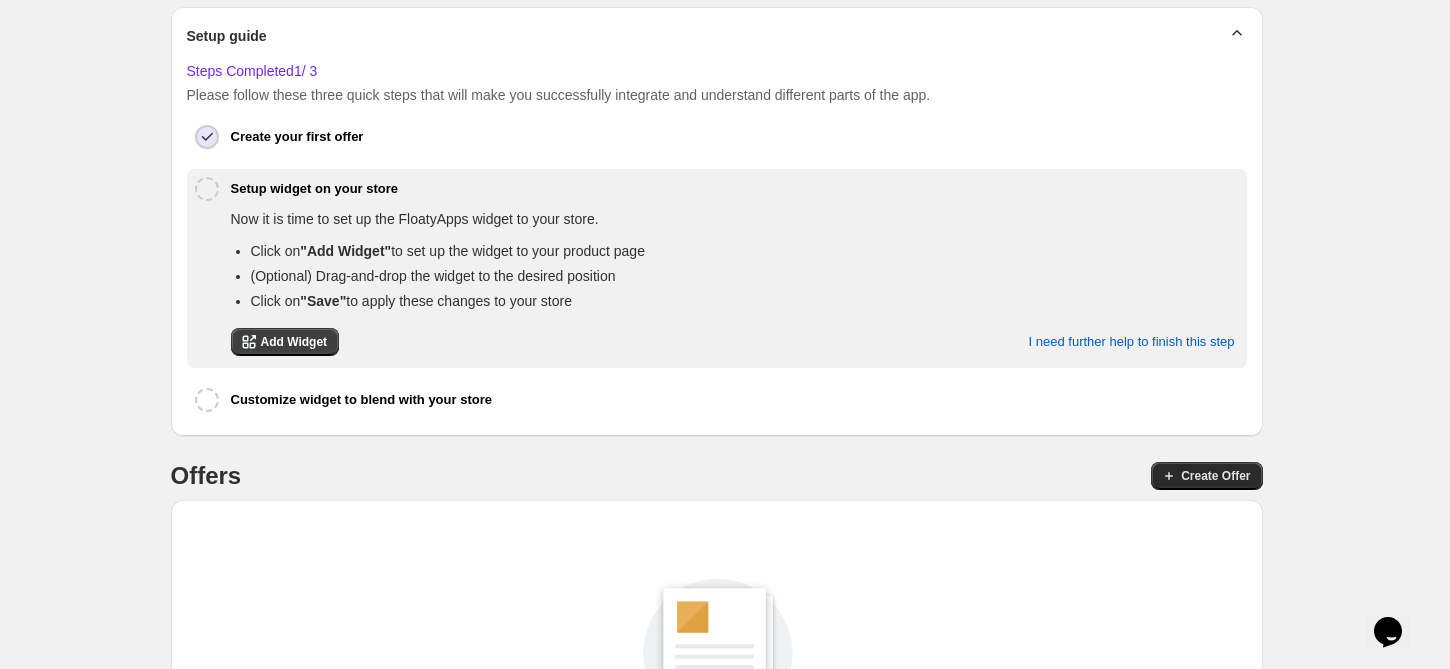 click on "Create Offer" at bounding box center [1215, 476] 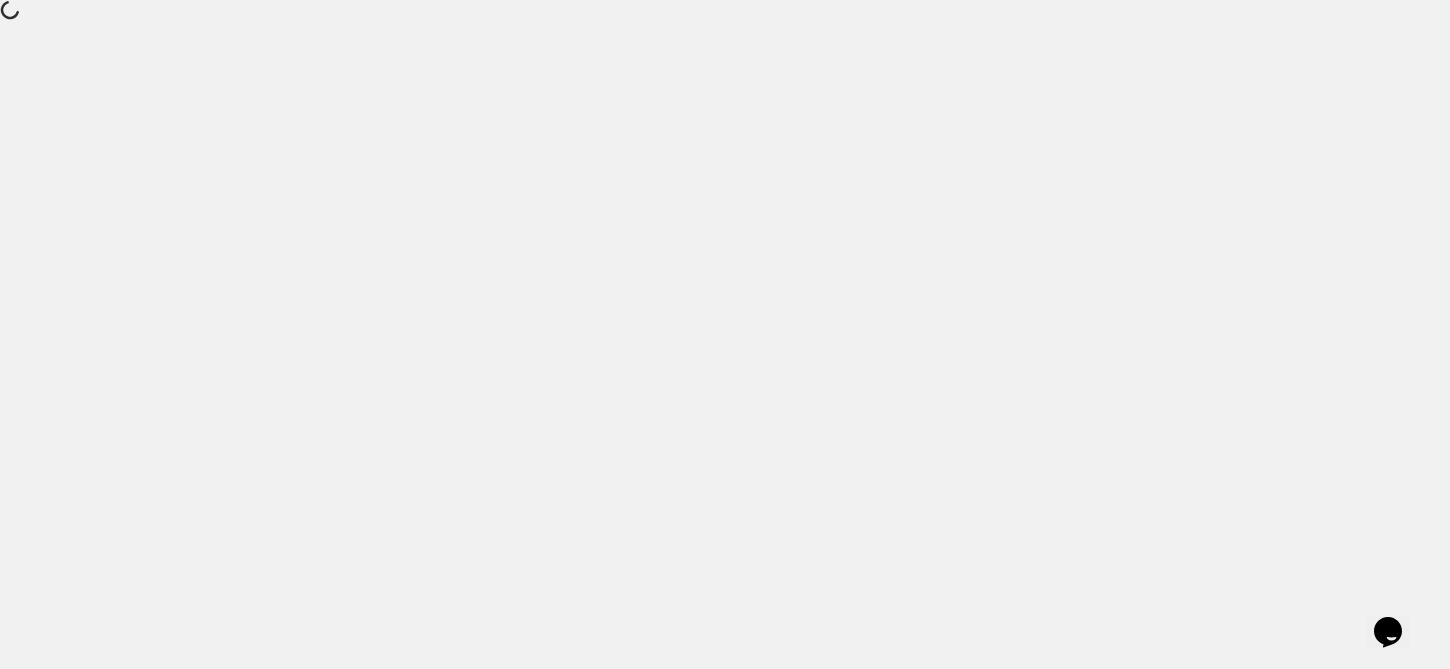 scroll, scrollTop: 0, scrollLeft: 0, axis: both 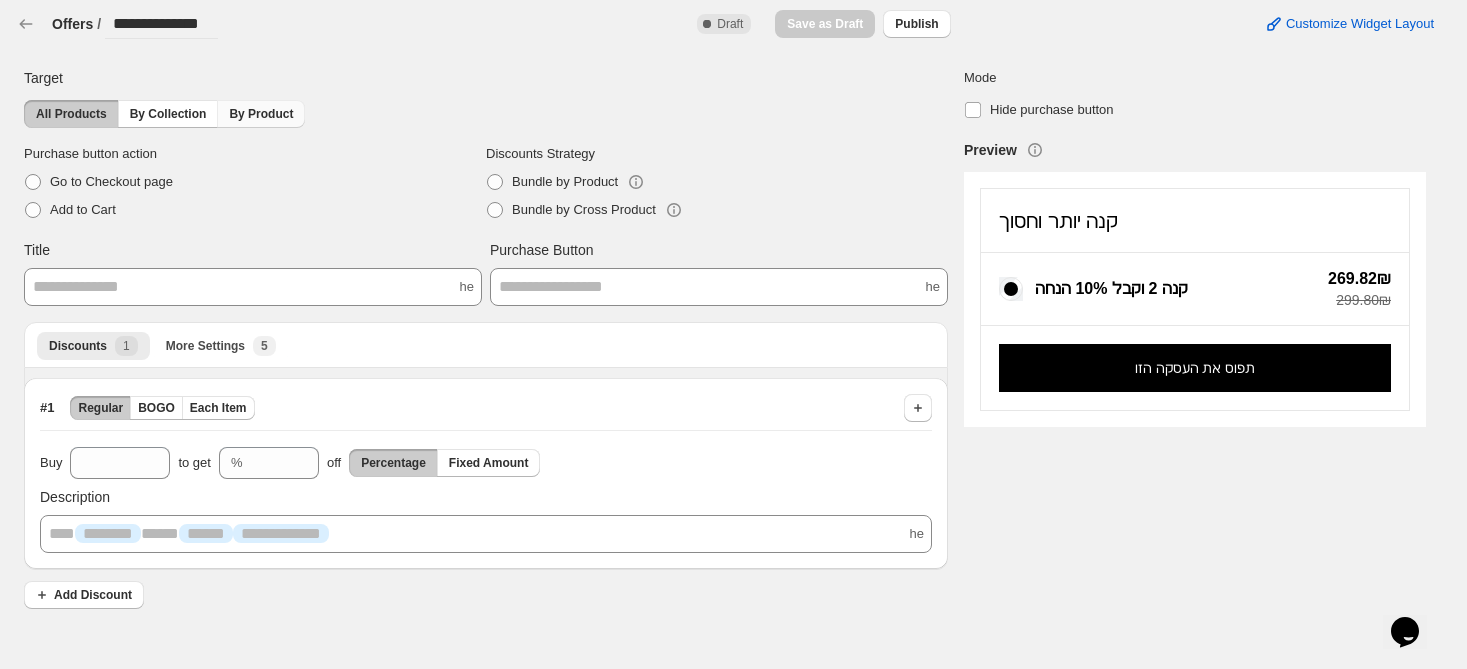 click on "By Product" at bounding box center [261, 114] 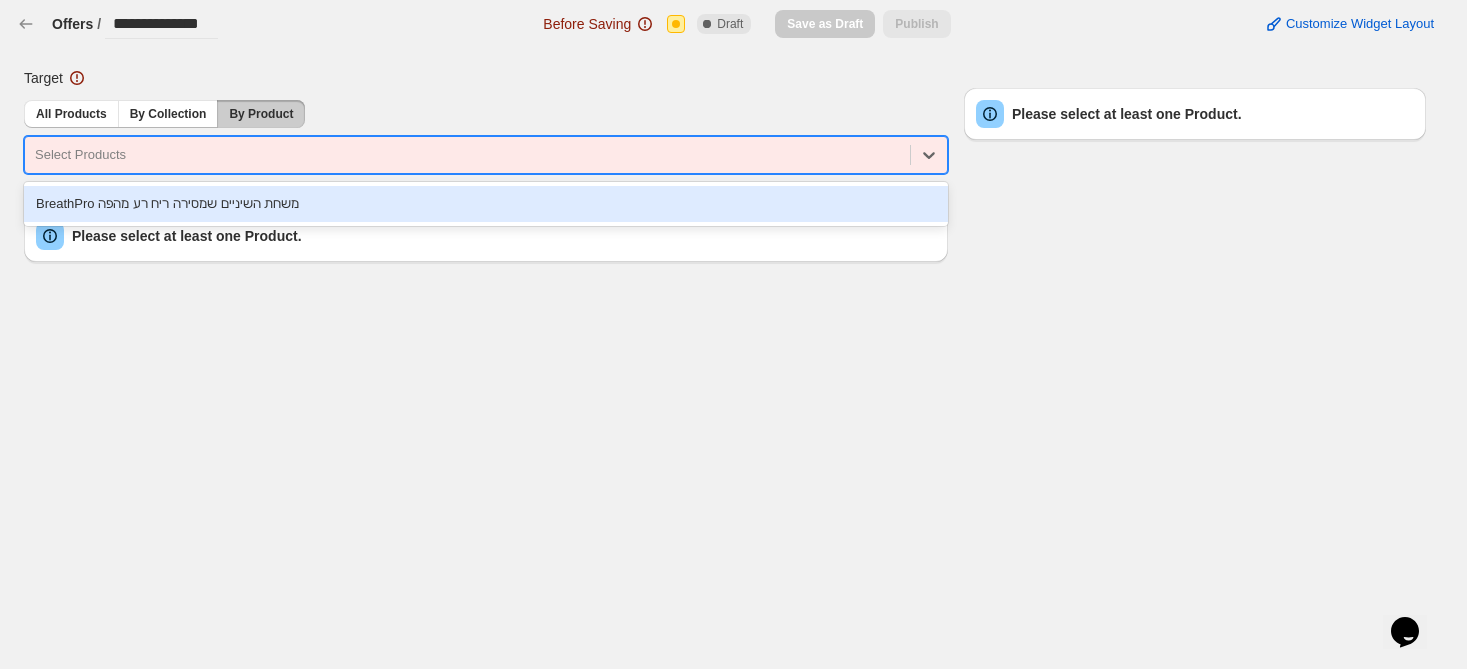 click at bounding box center (467, 155) 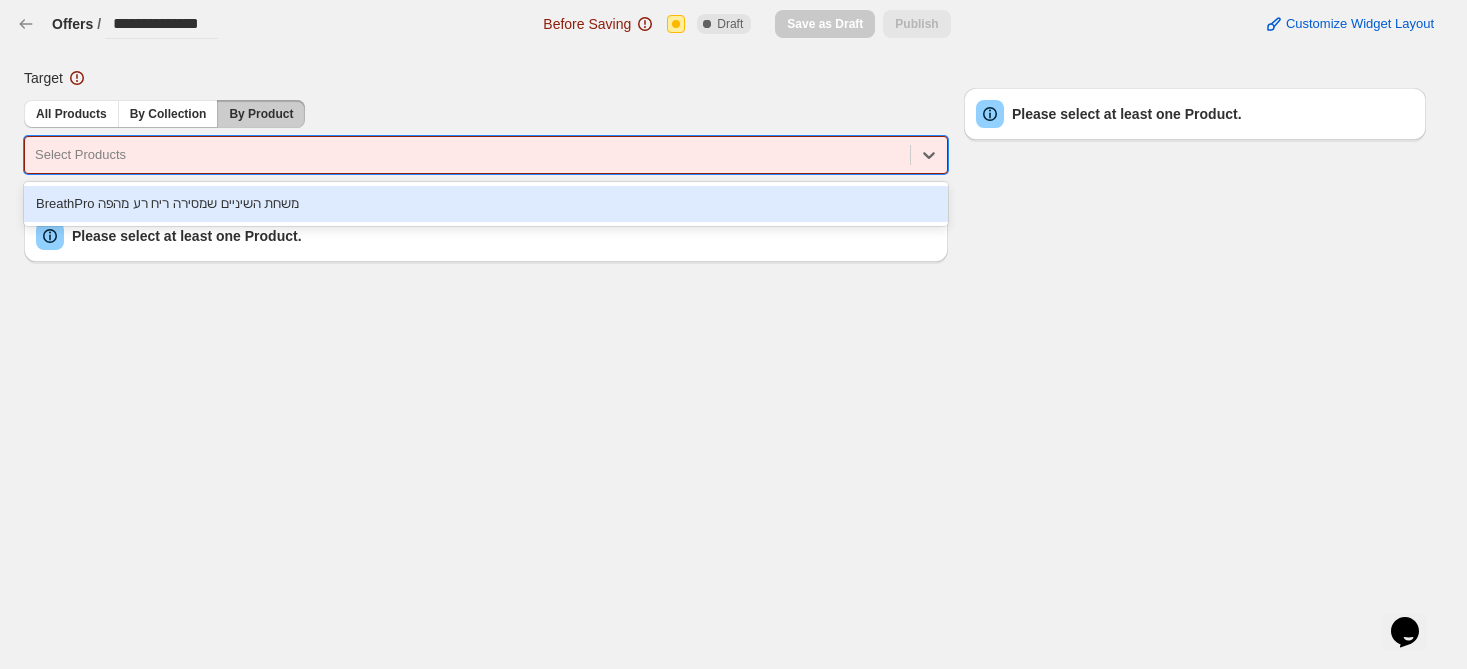 click on "BreathPro משחת השיניים שמסירה ריח רע מהפה" at bounding box center [486, 204] 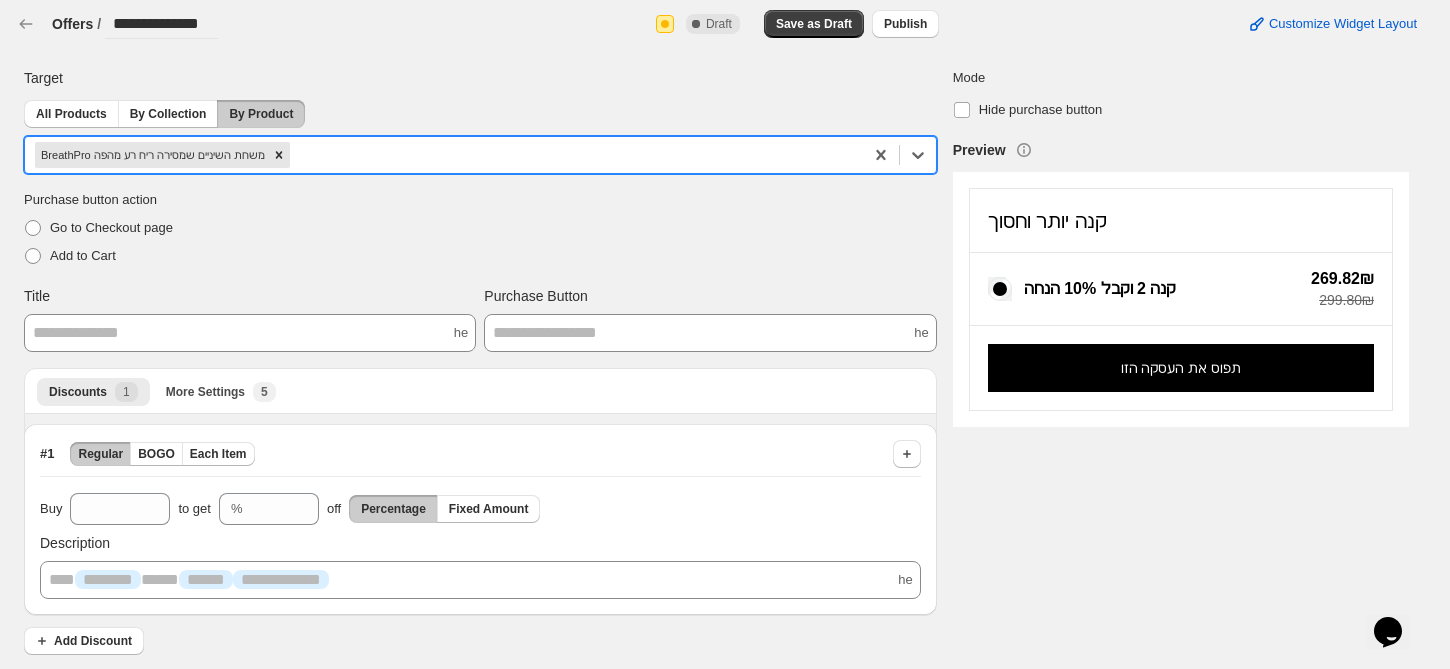 click on "**********" at bounding box center [250, 333] 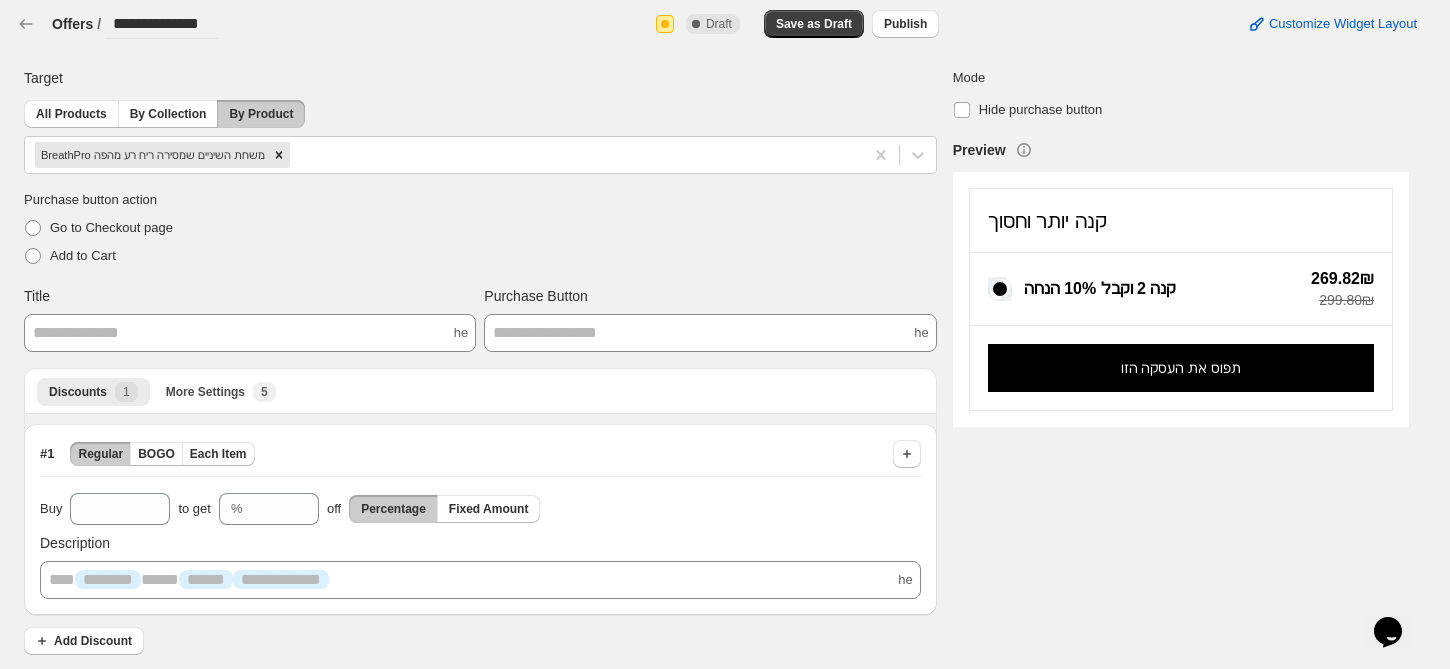 click on "קנה יותר וחסוך" at bounding box center [1047, 221] 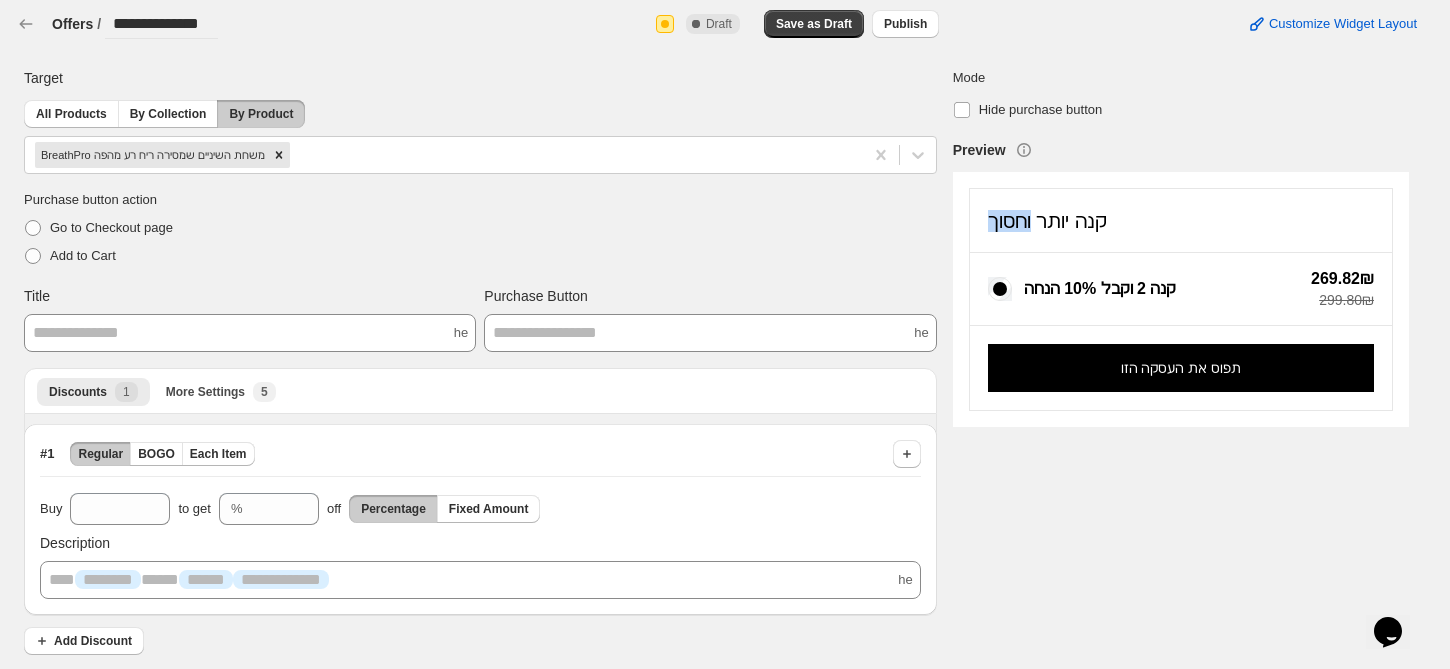 click on "קנה יותר וחסוך" at bounding box center [1047, 221] 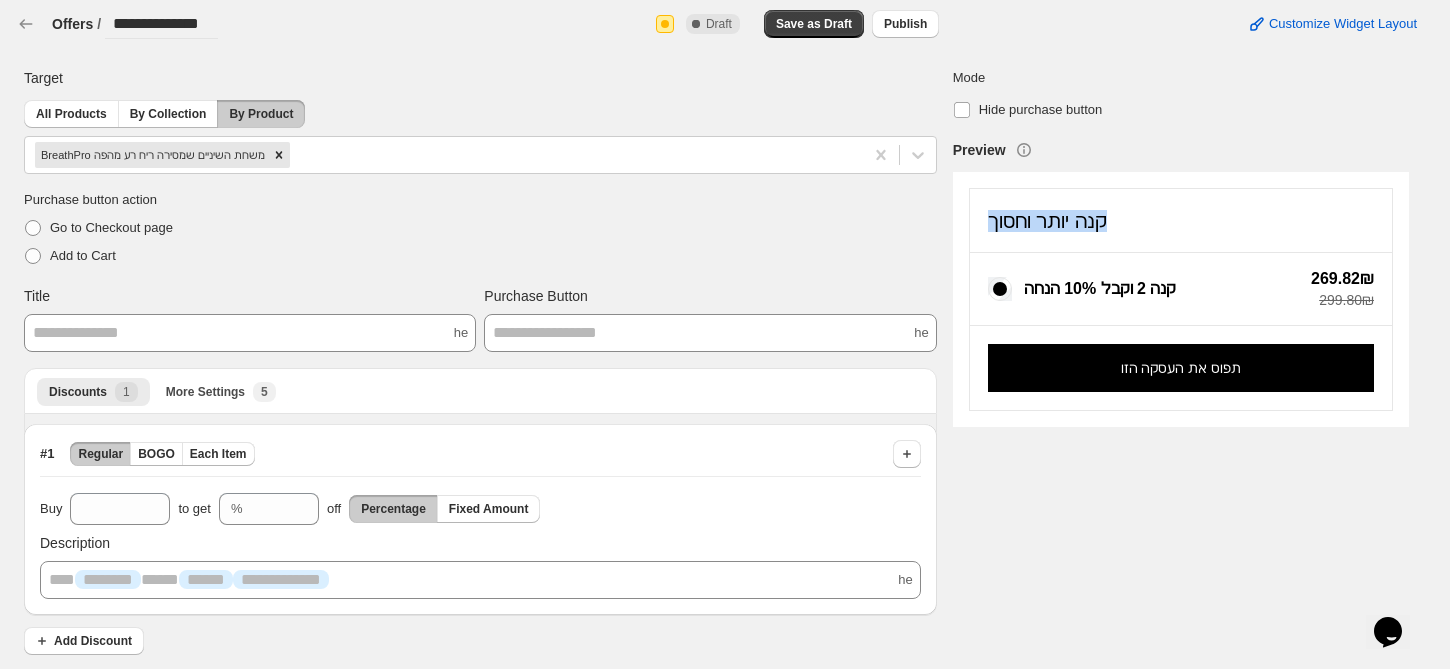 click on "קנה יותר וחסוך" at bounding box center [1047, 221] 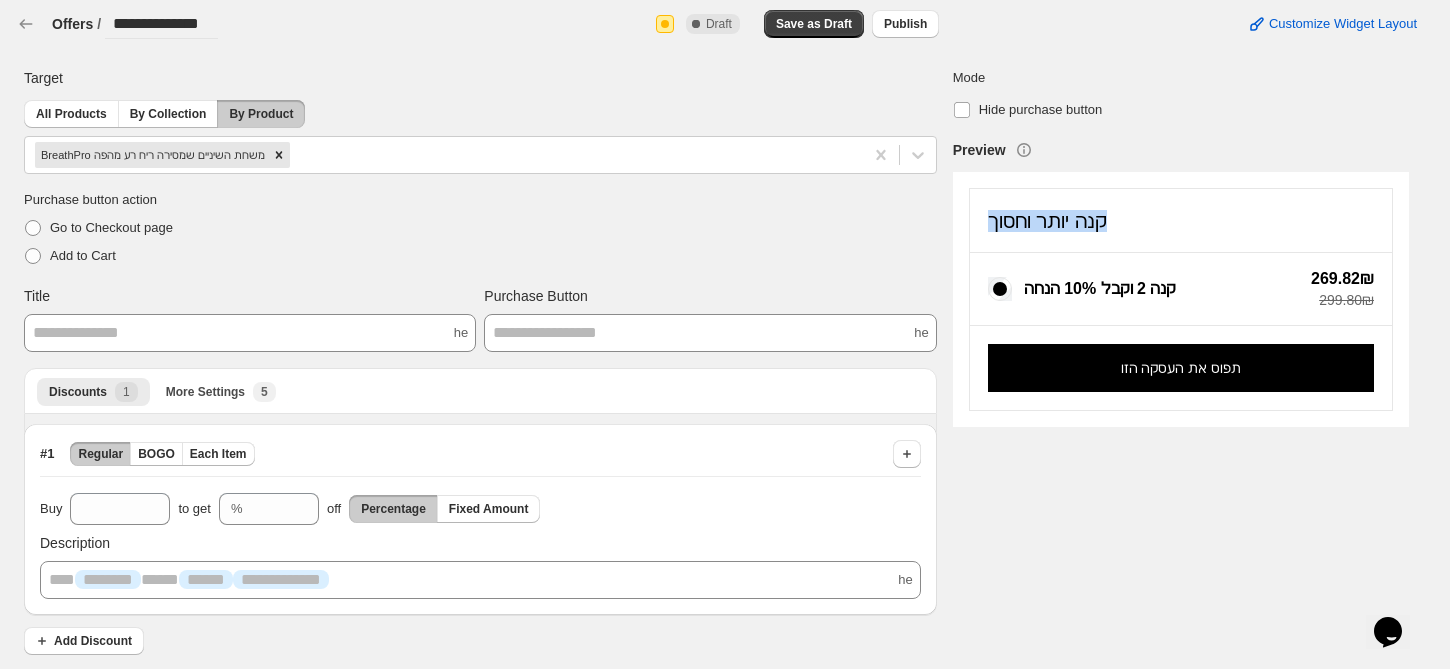 copy on "קנה יותר וחסוך" 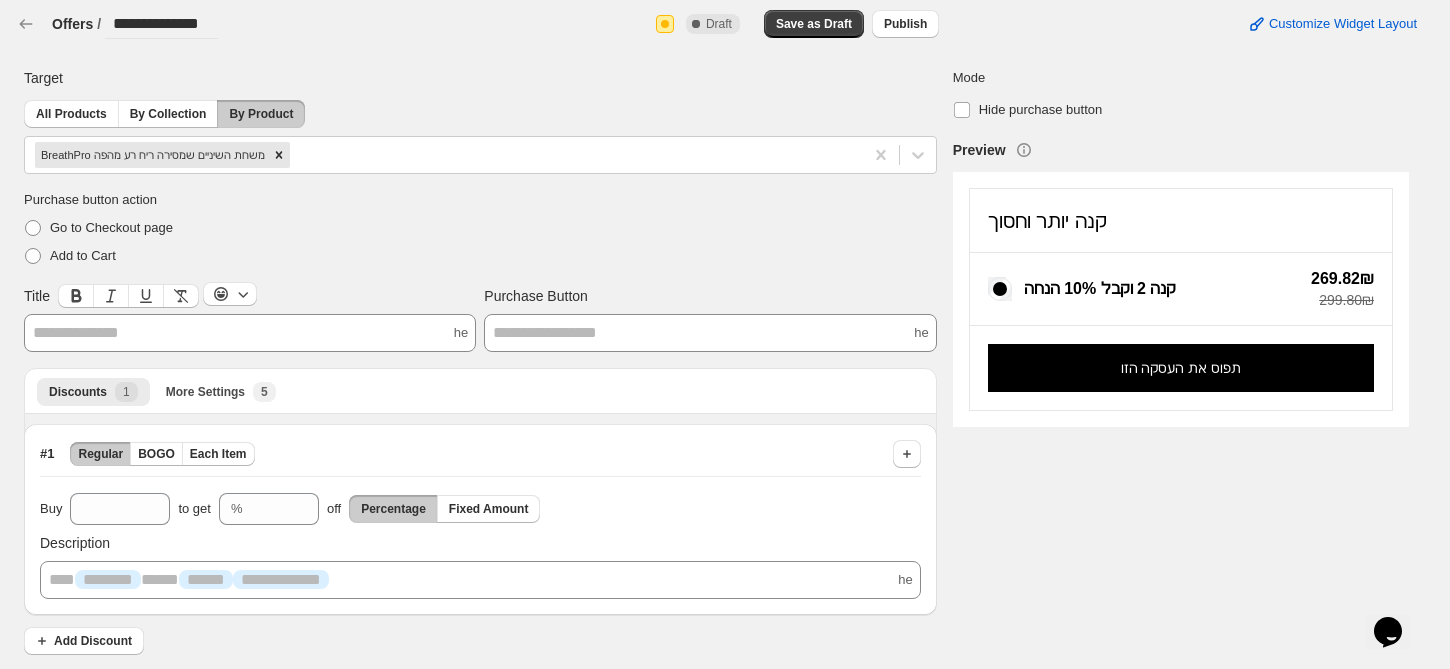 click on "**********" at bounding box center [250, 333] 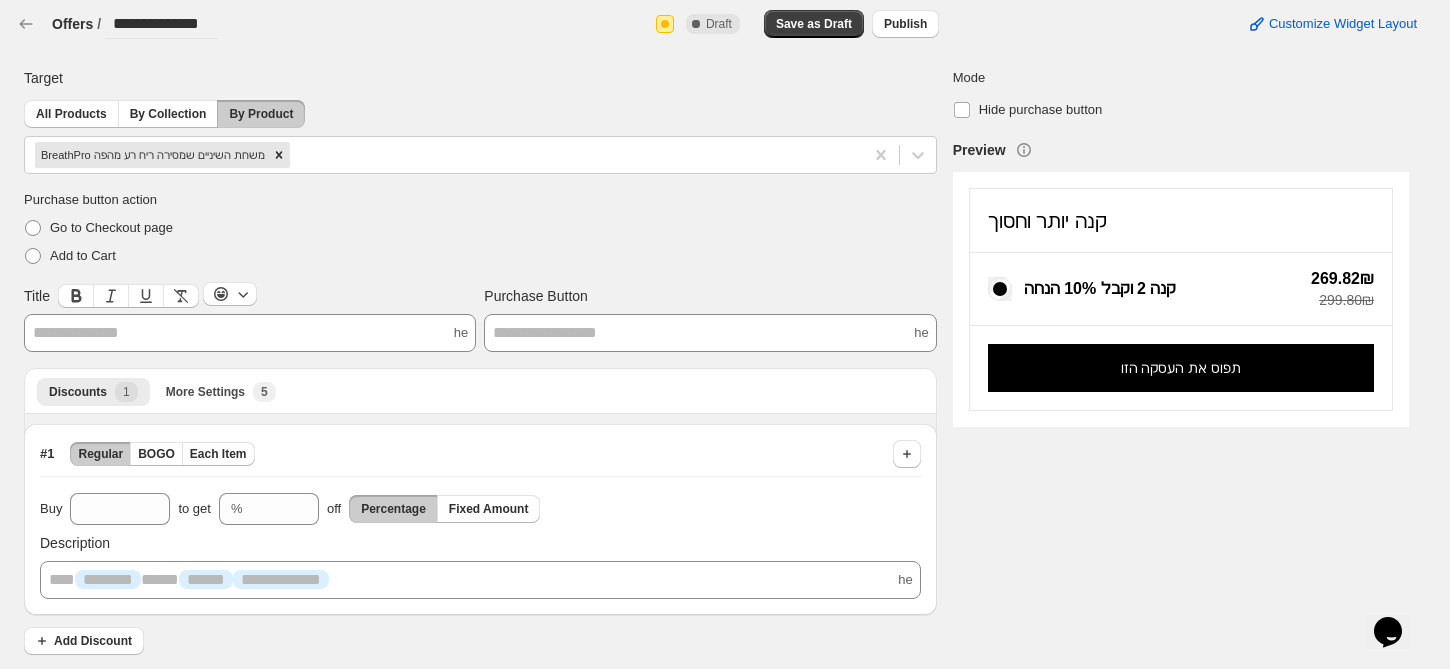 paste 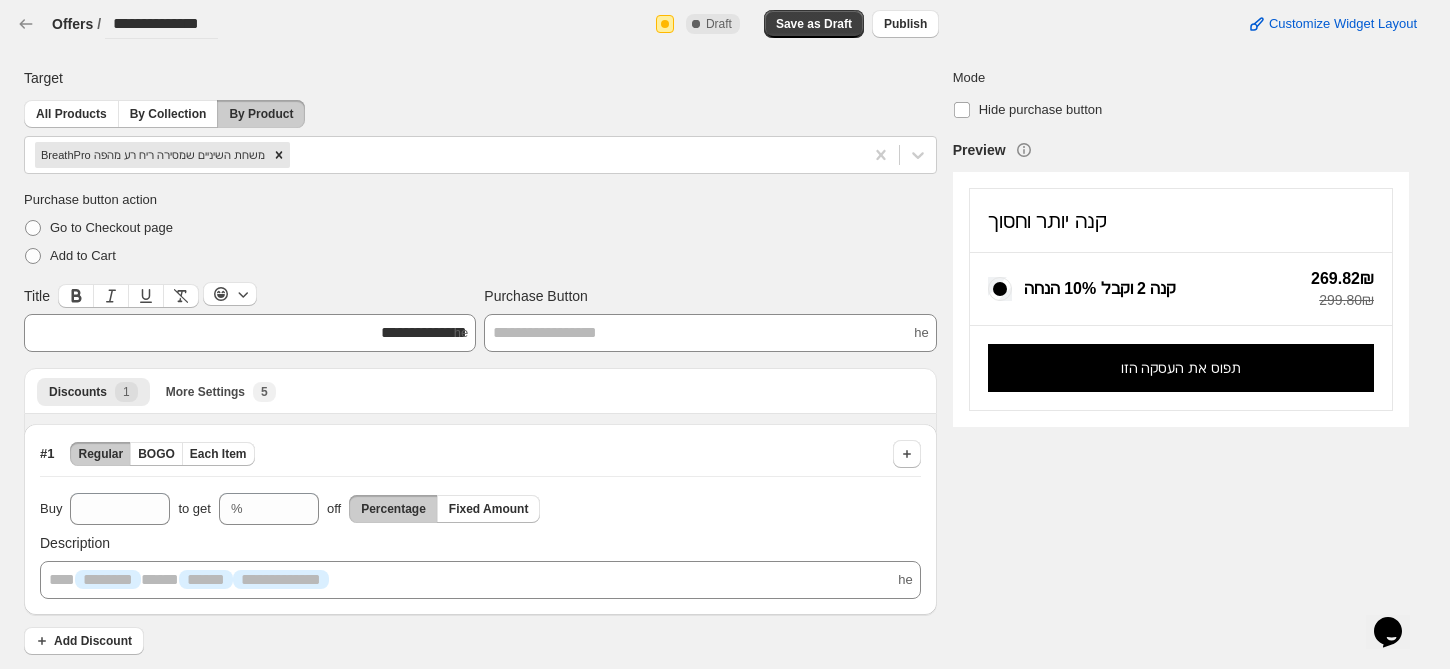 type 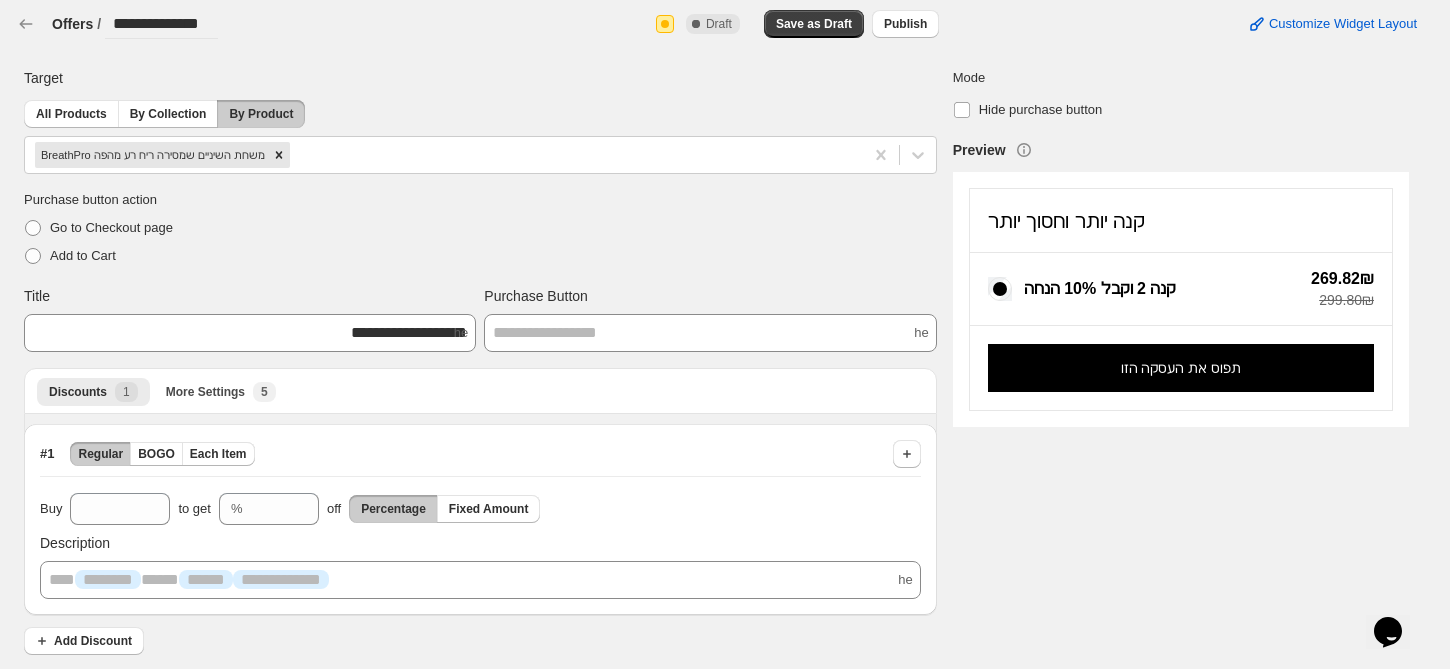 scroll, scrollTop: 2, scrollLeft: 0, axis: vertical 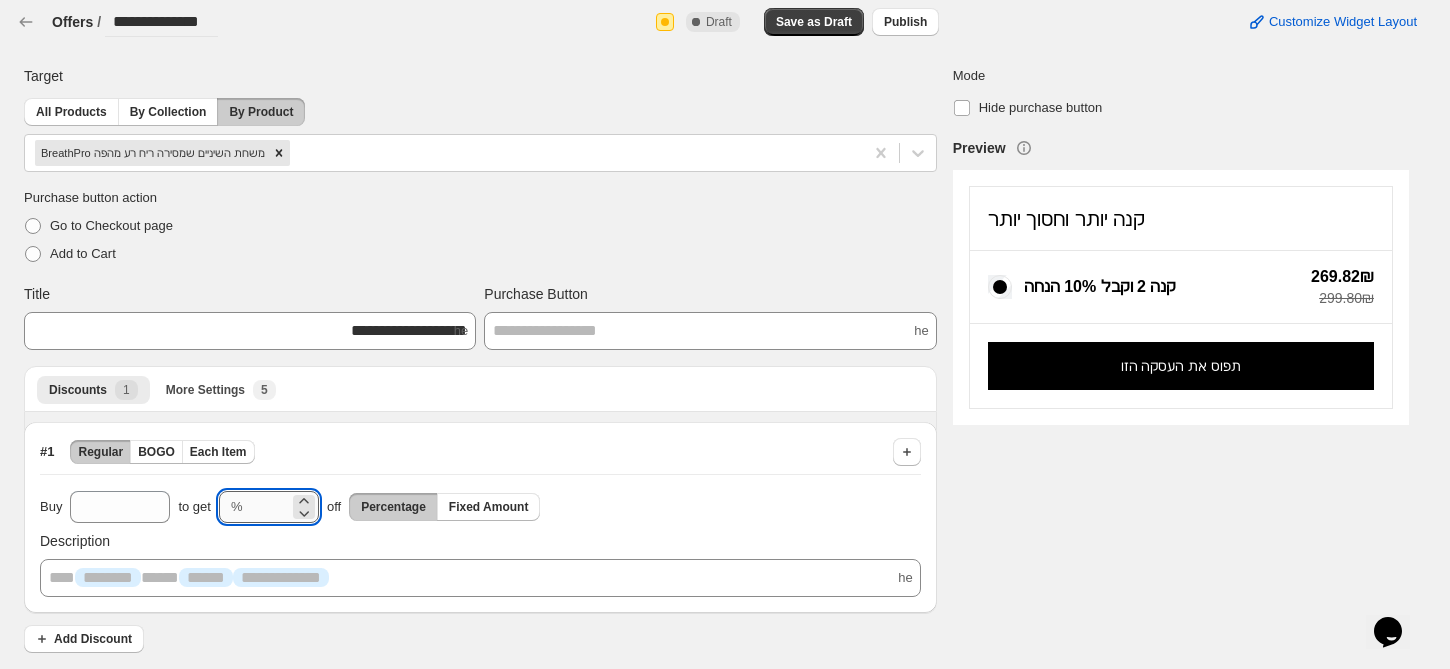 click on "**" at bounding box center [270, 507] 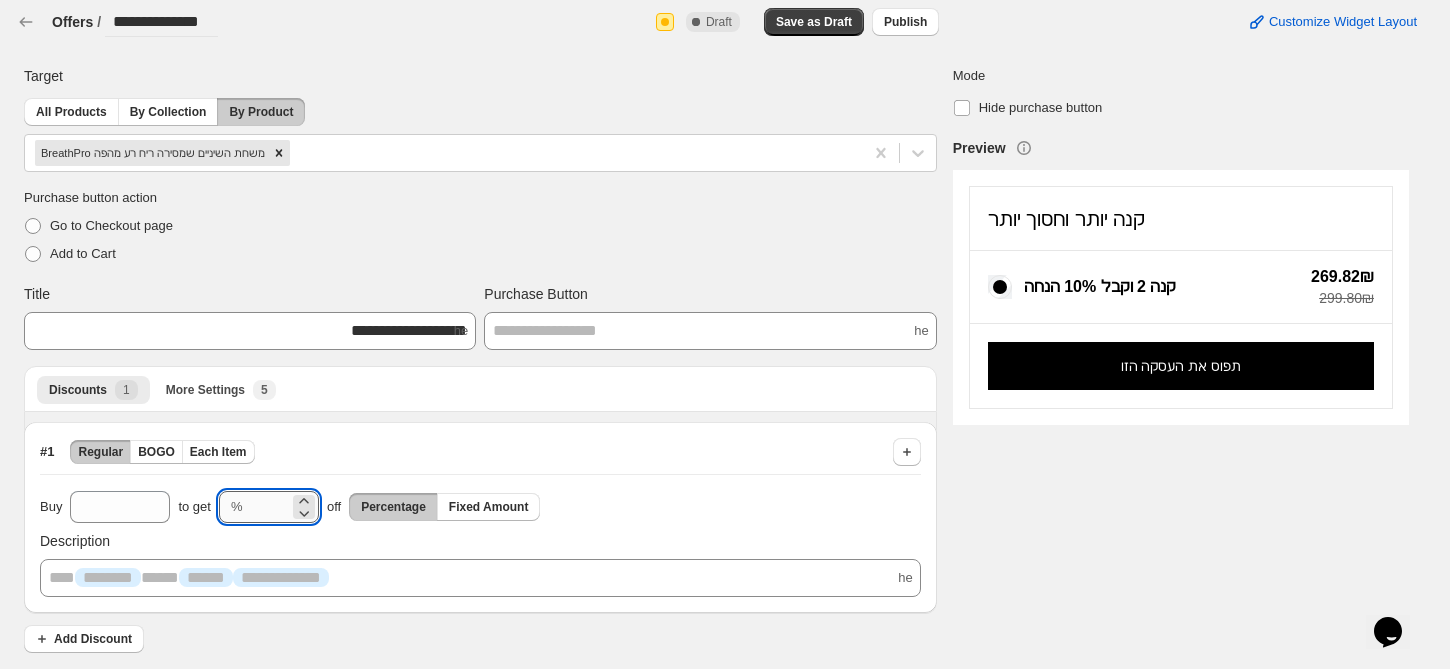 click on "**" at bounding box center [270, 507] 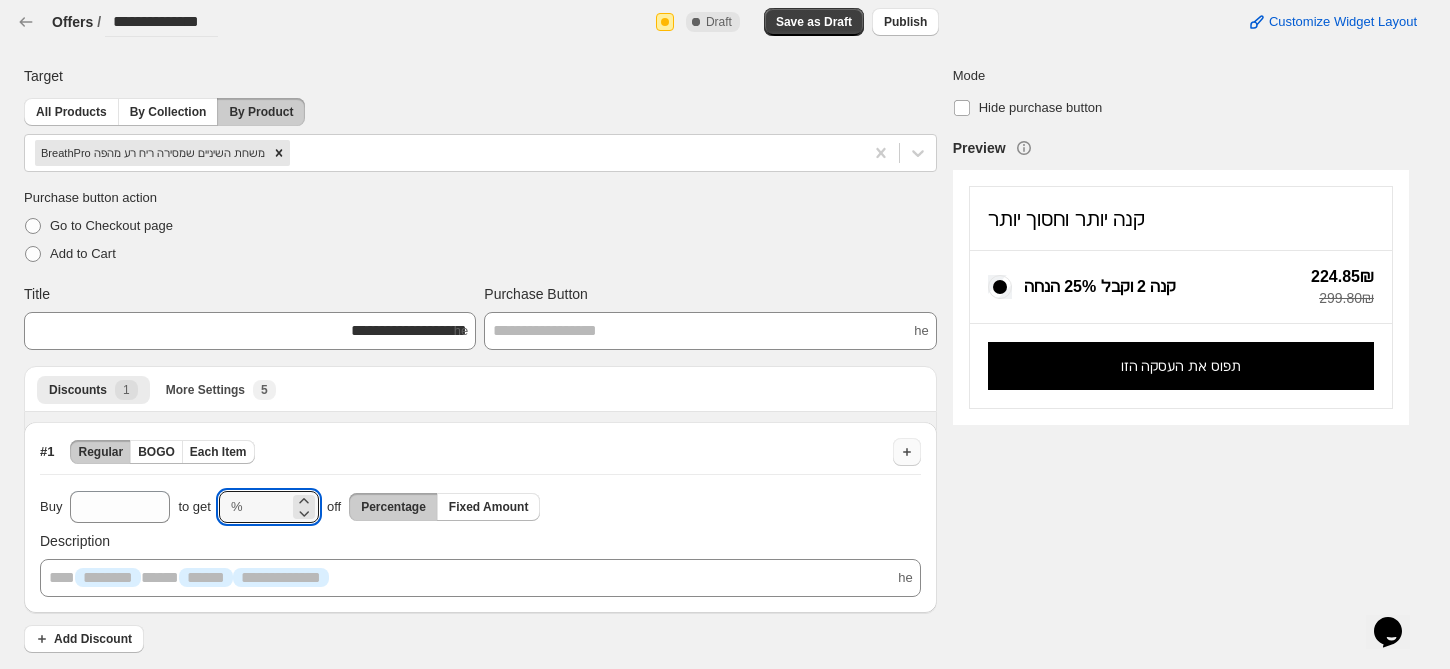 type on "**" 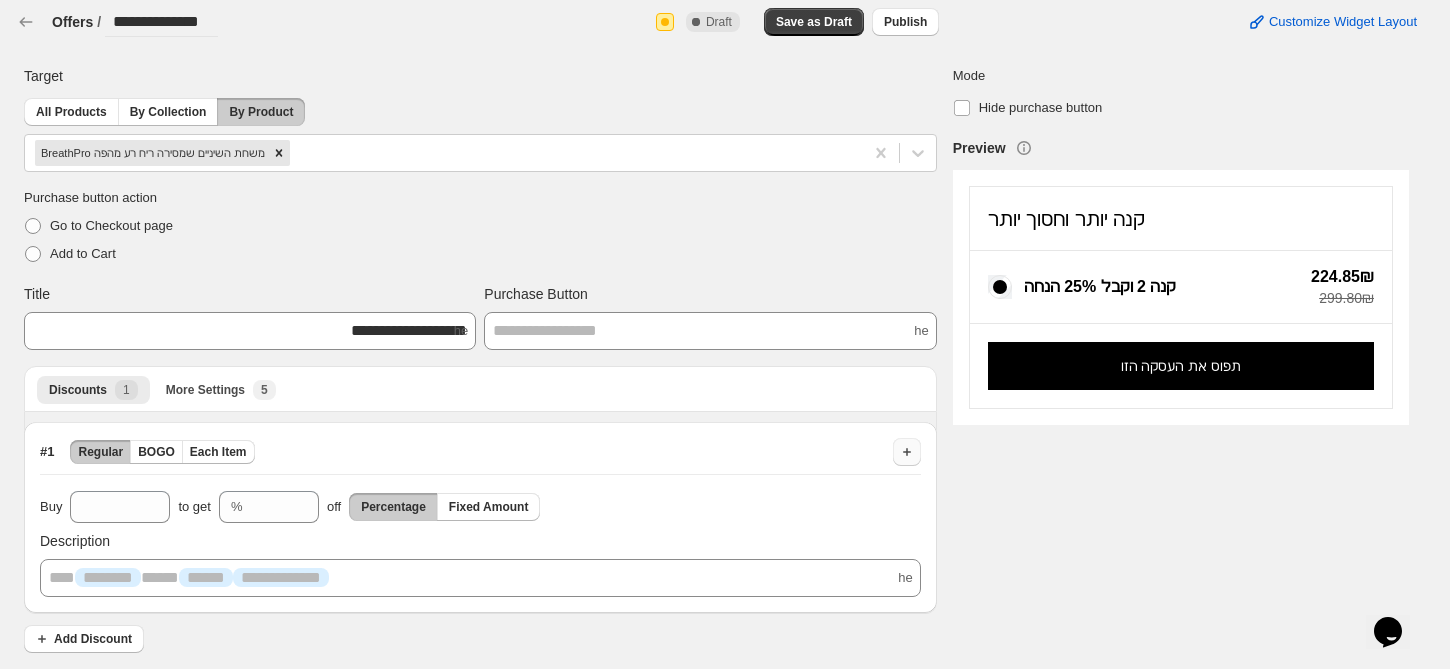 click 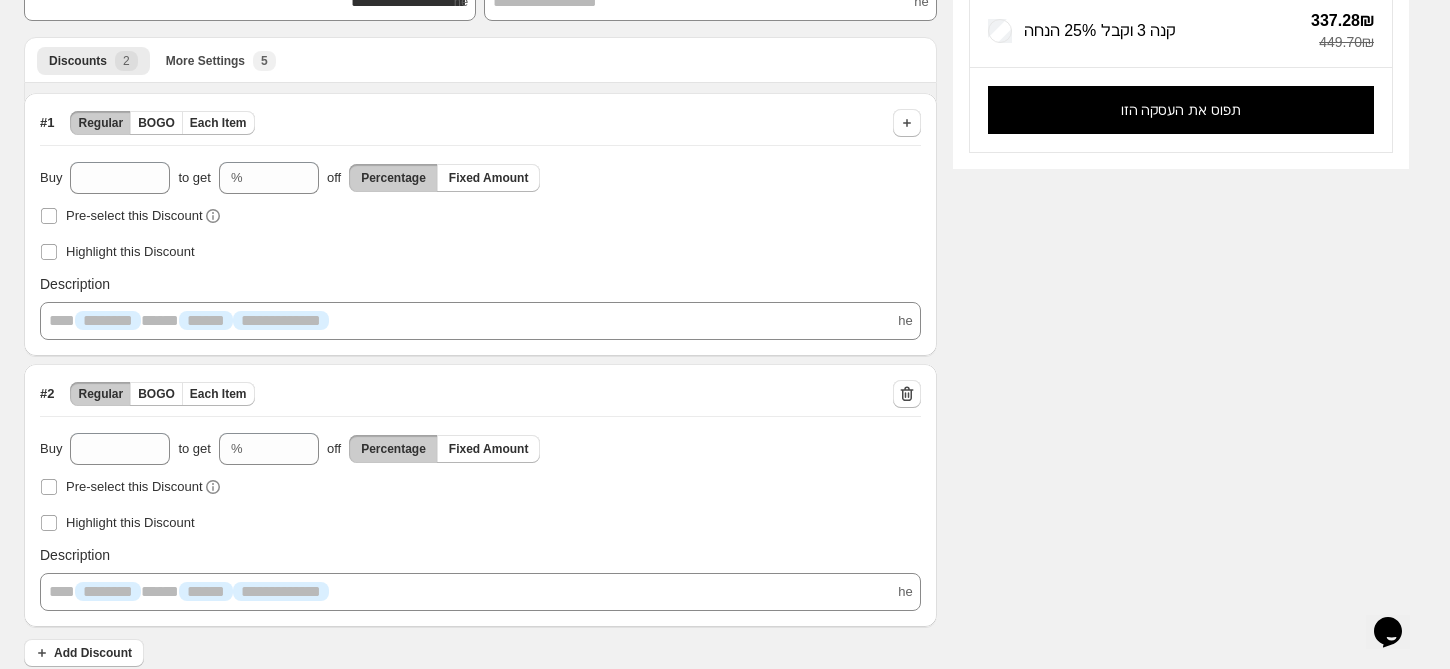 scroll, scrollTop: 345, scrollLeft: 0, axis: vertical 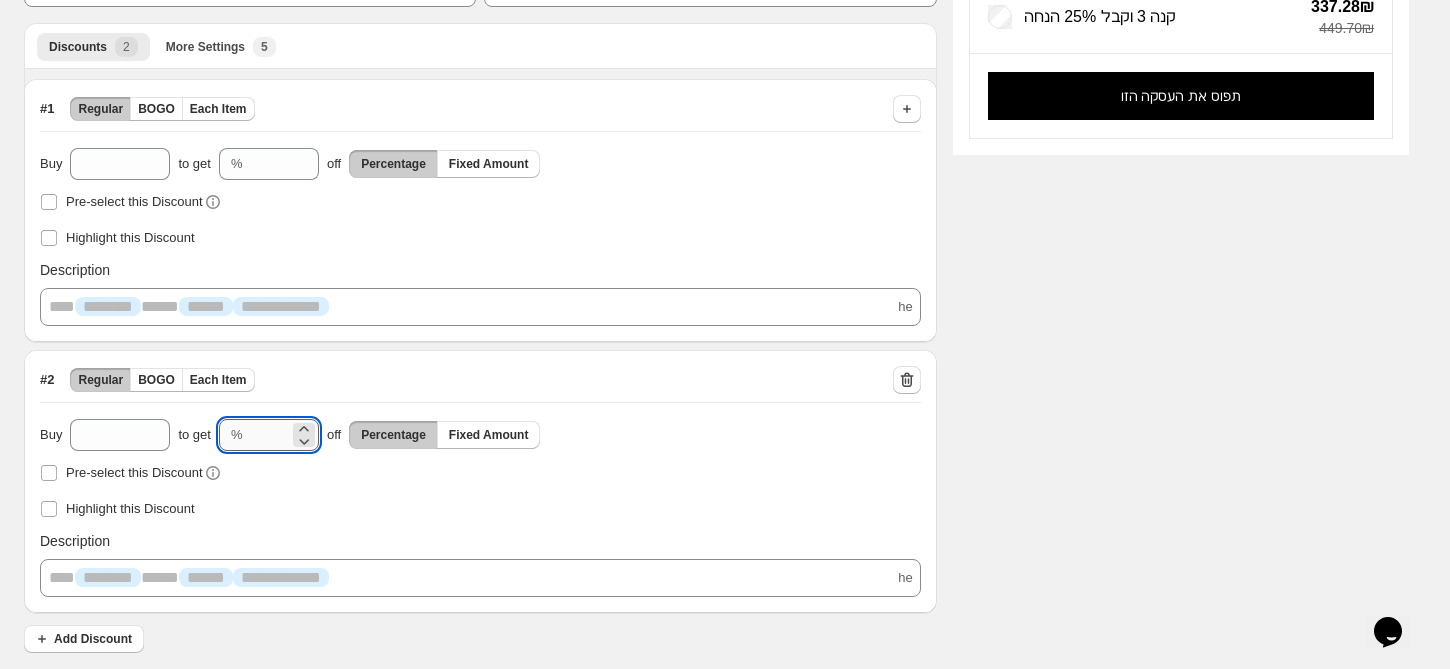 click on "**" at bounding box center (270, 435) 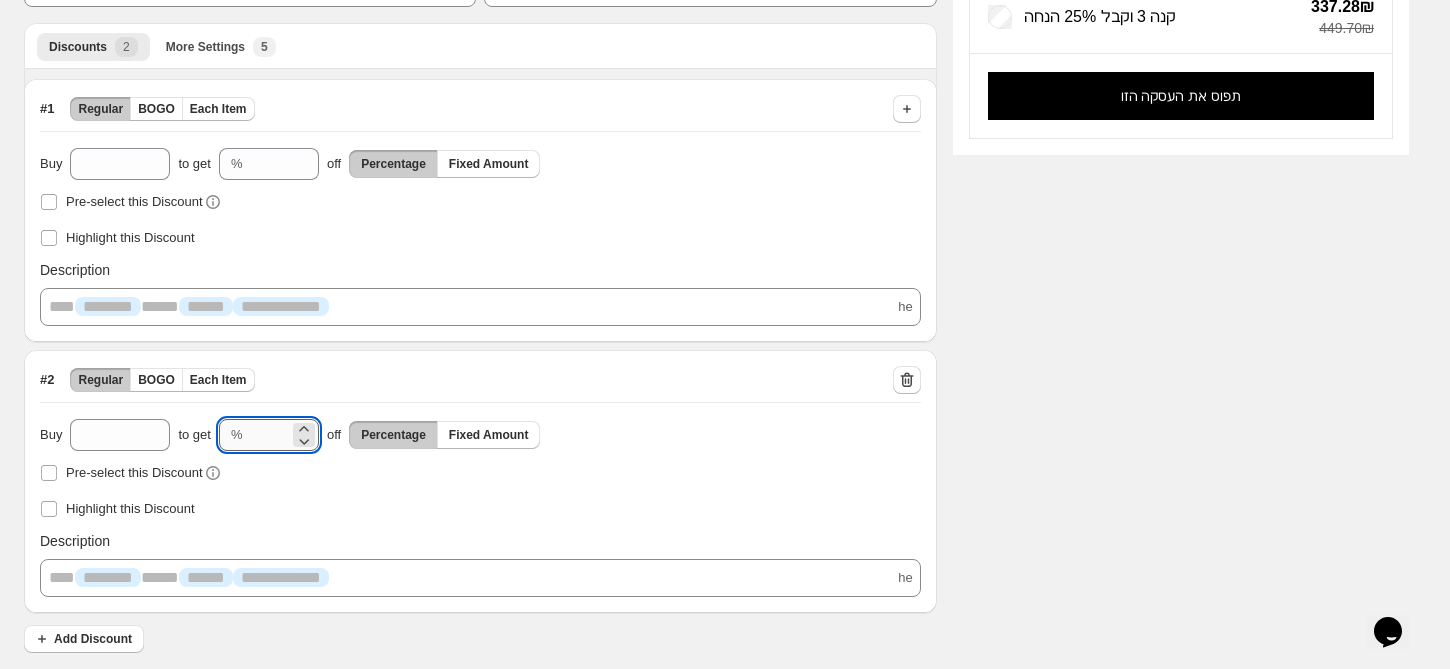 click on "**" at bounding box center [270, 435] 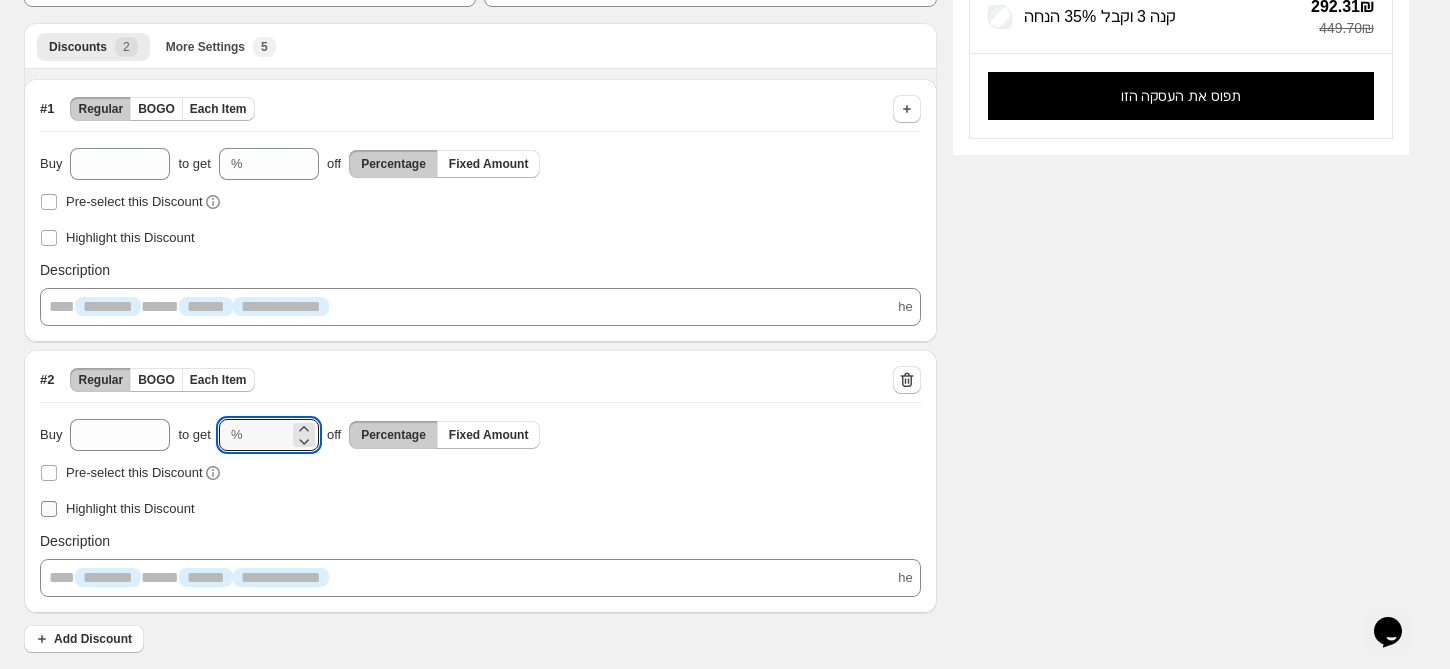 type on "**" 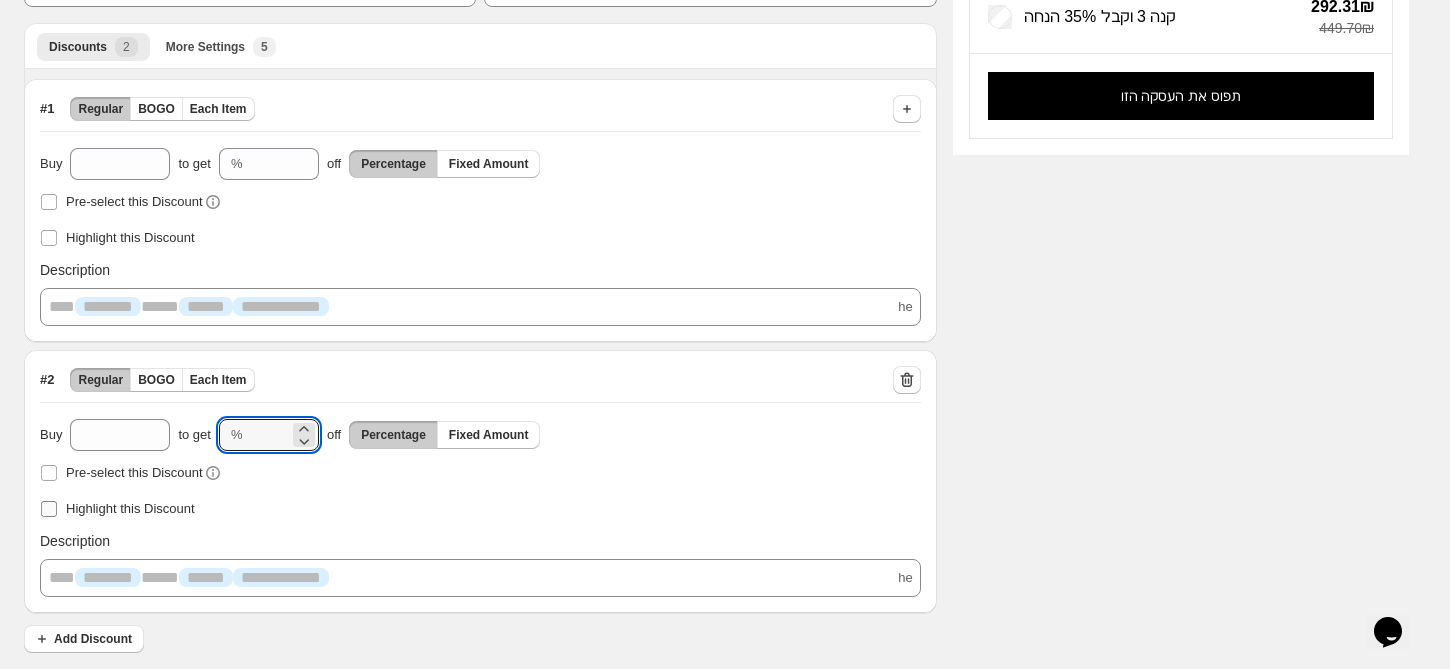 click at bounding box center [49, 509] 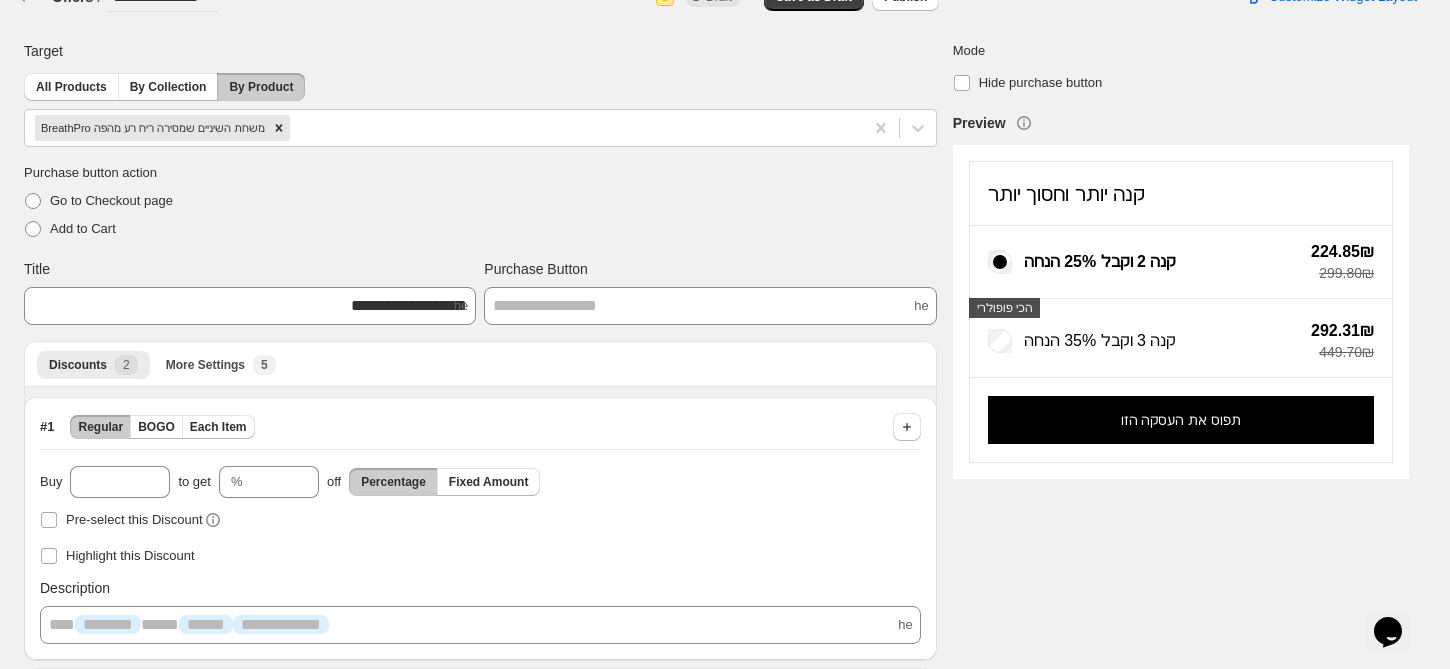 scroll, scrollTop: 0, scrollLeft: 0, axis: both 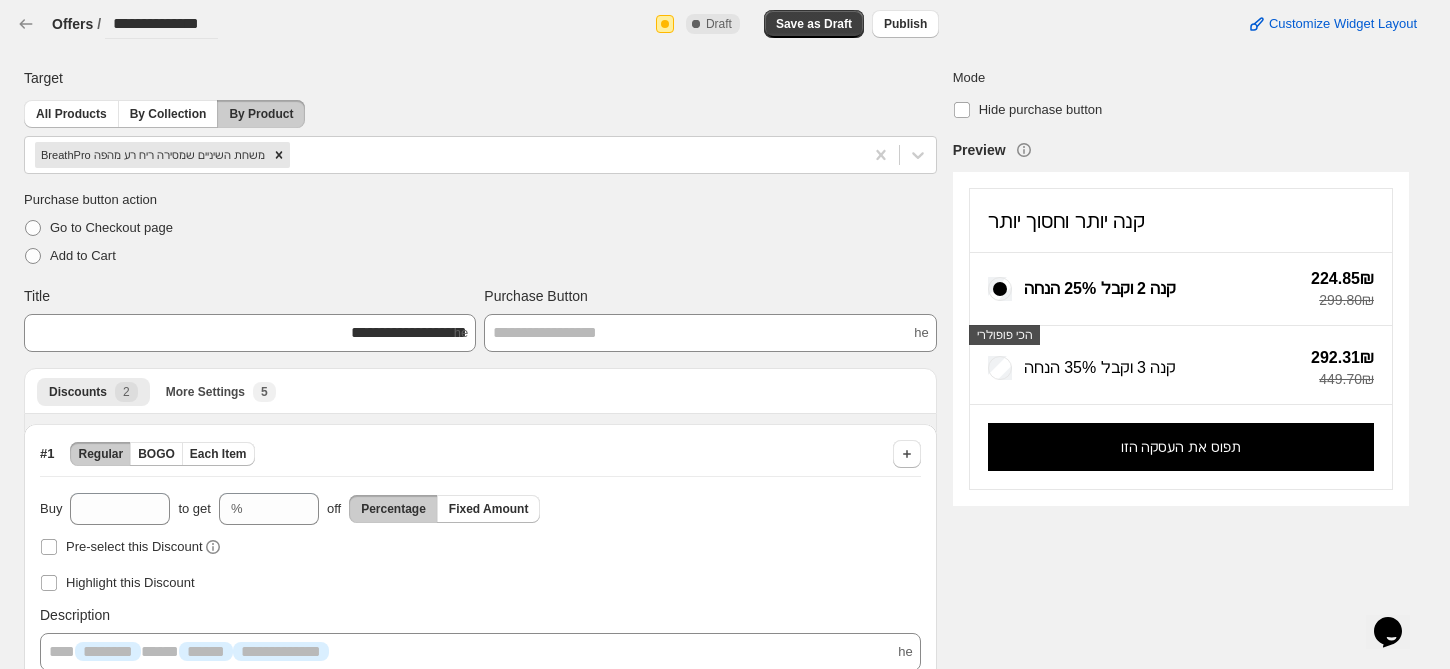 click on "**********" at bounding box center (708, 16) 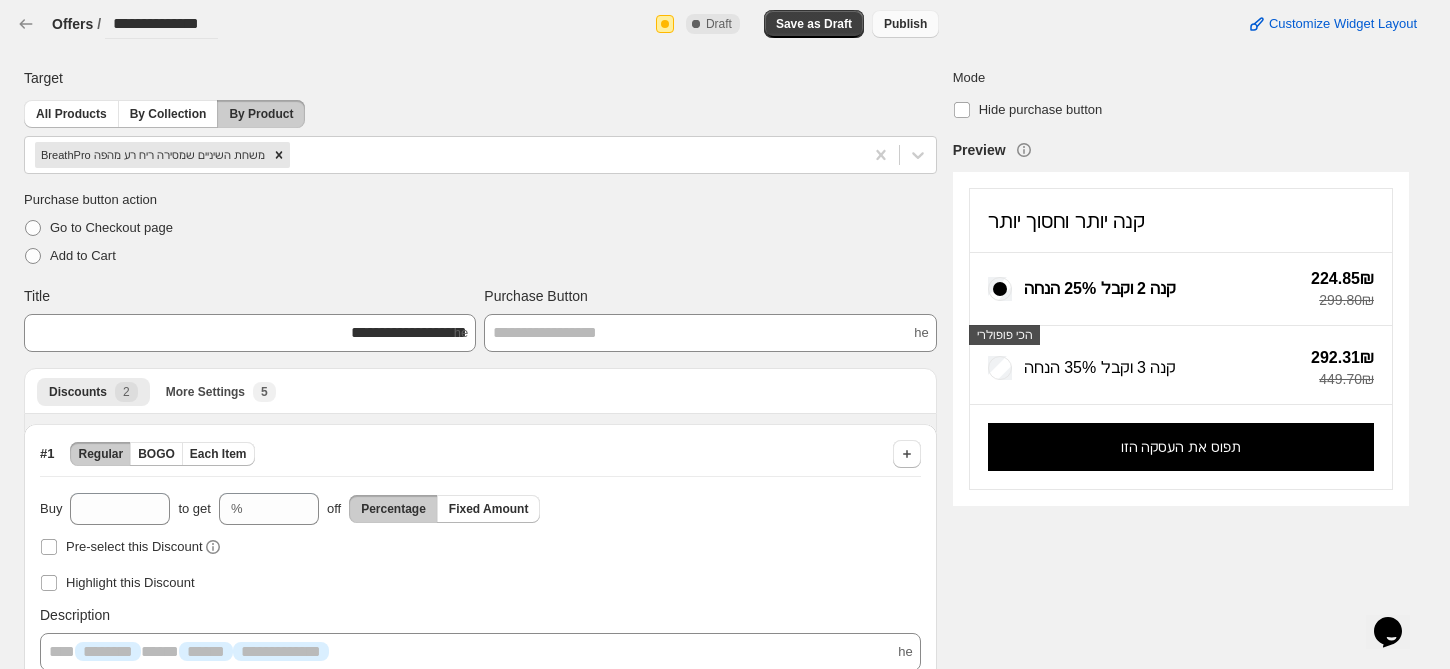 click on "Publish" at bounding box center (905, 24) 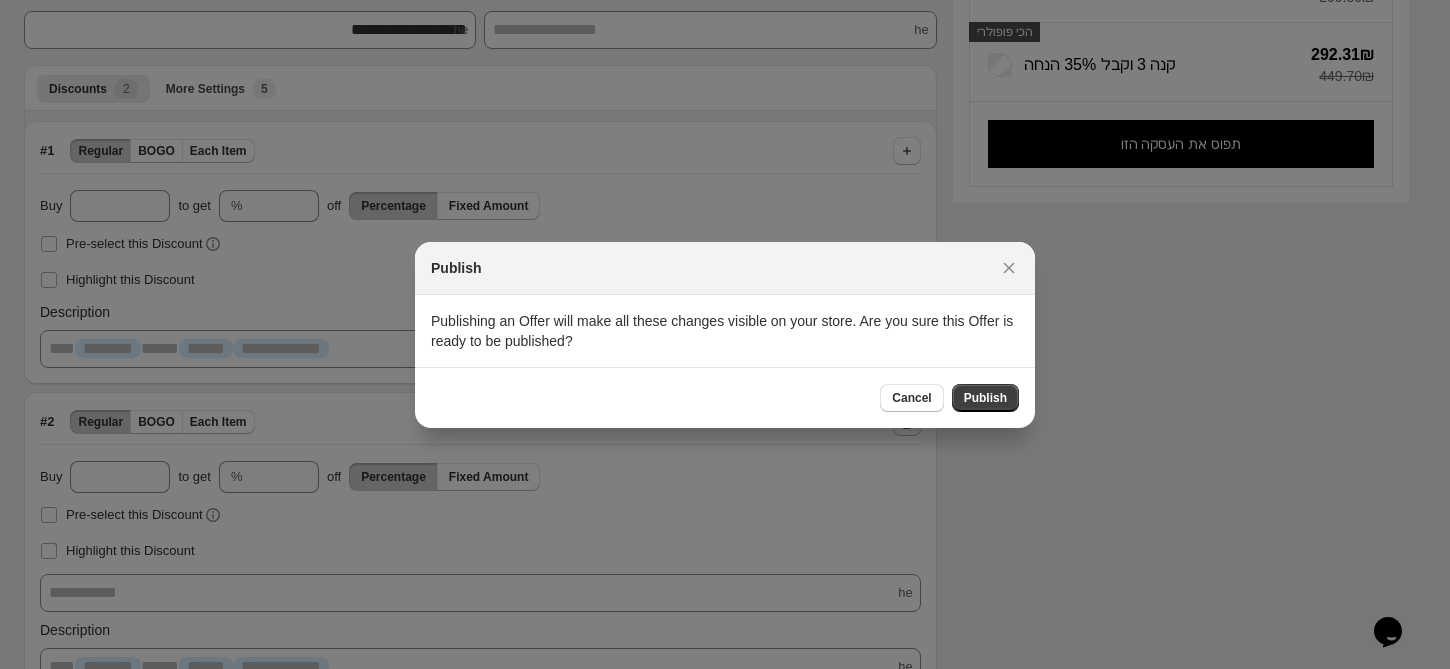 scroll, scrollTop: 0, scrollLeft: 0, axis: both 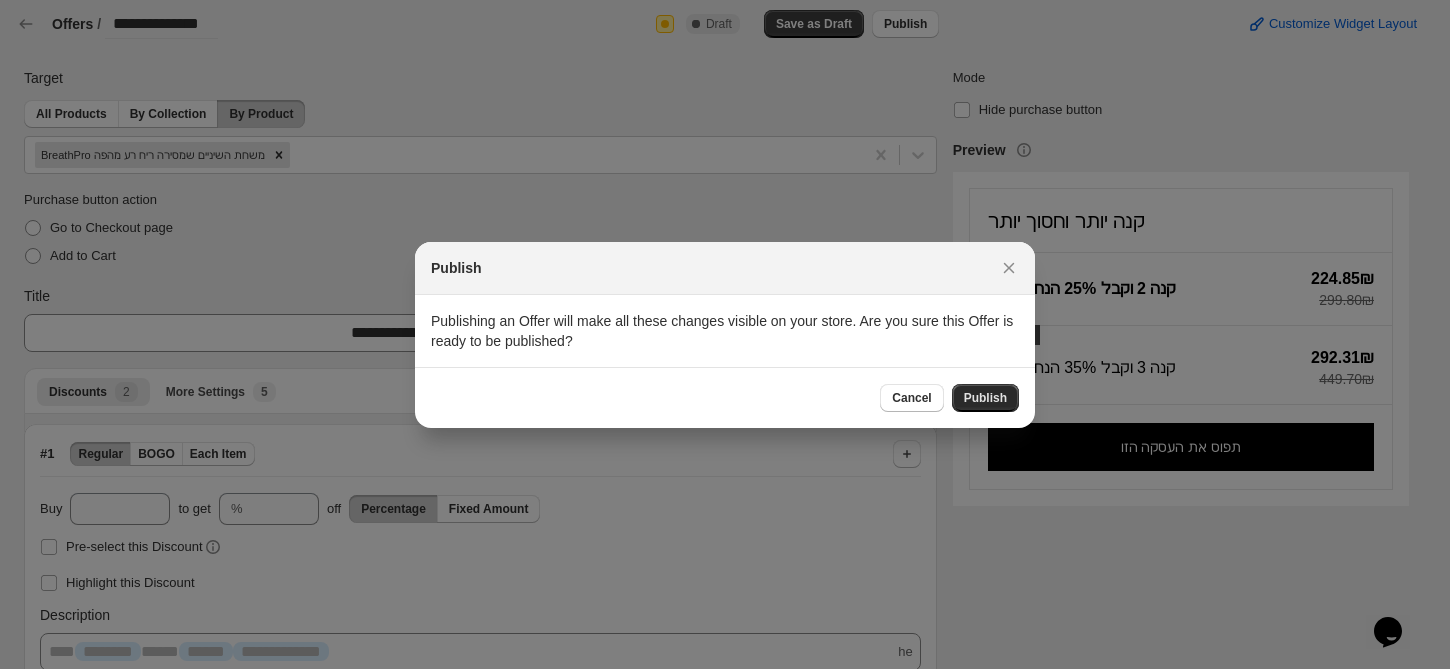 click on "Publish" at bounding box center (985, 398) 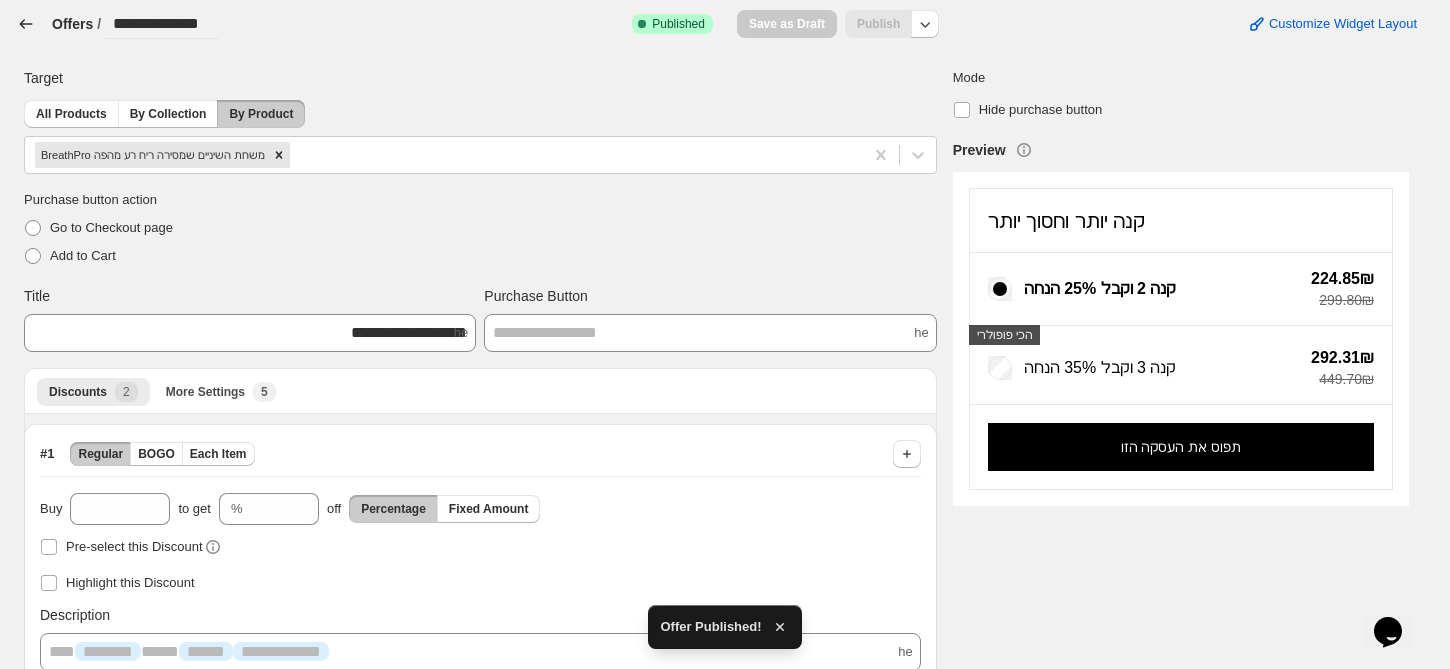 click 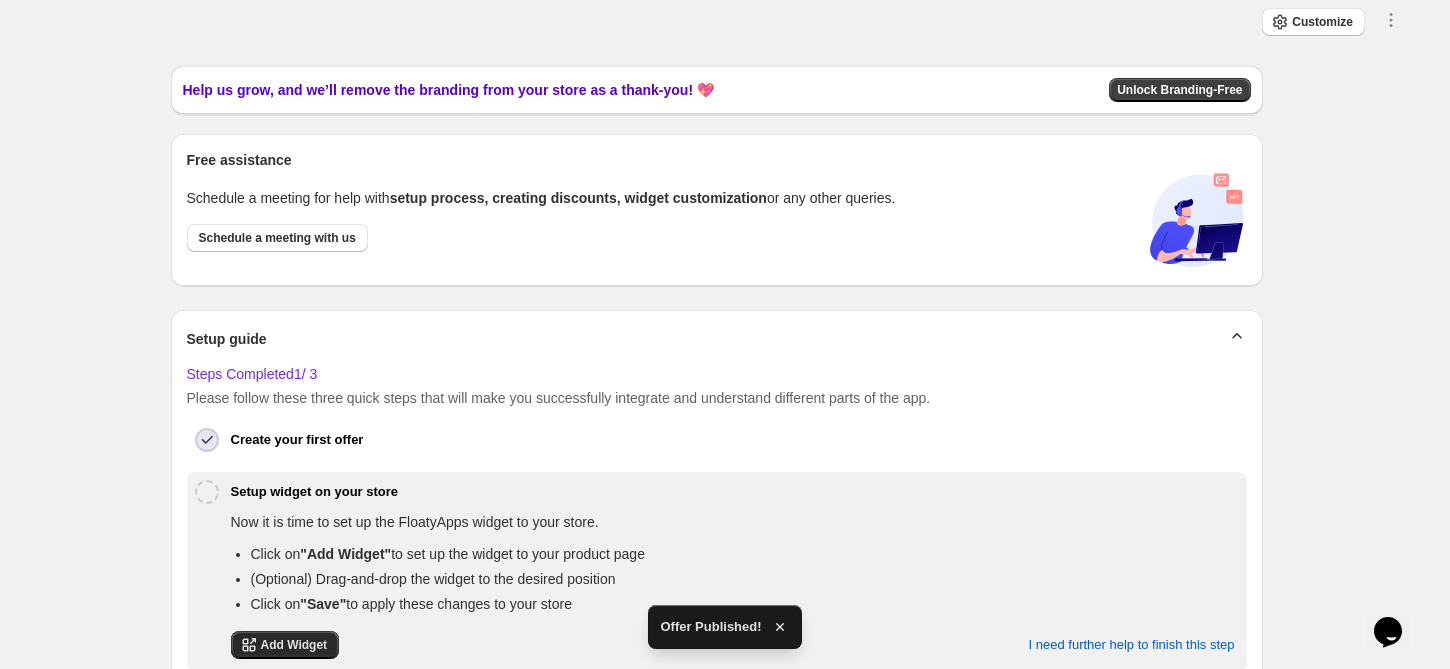 click on "Add Widget" at bounding box center (294, 645) 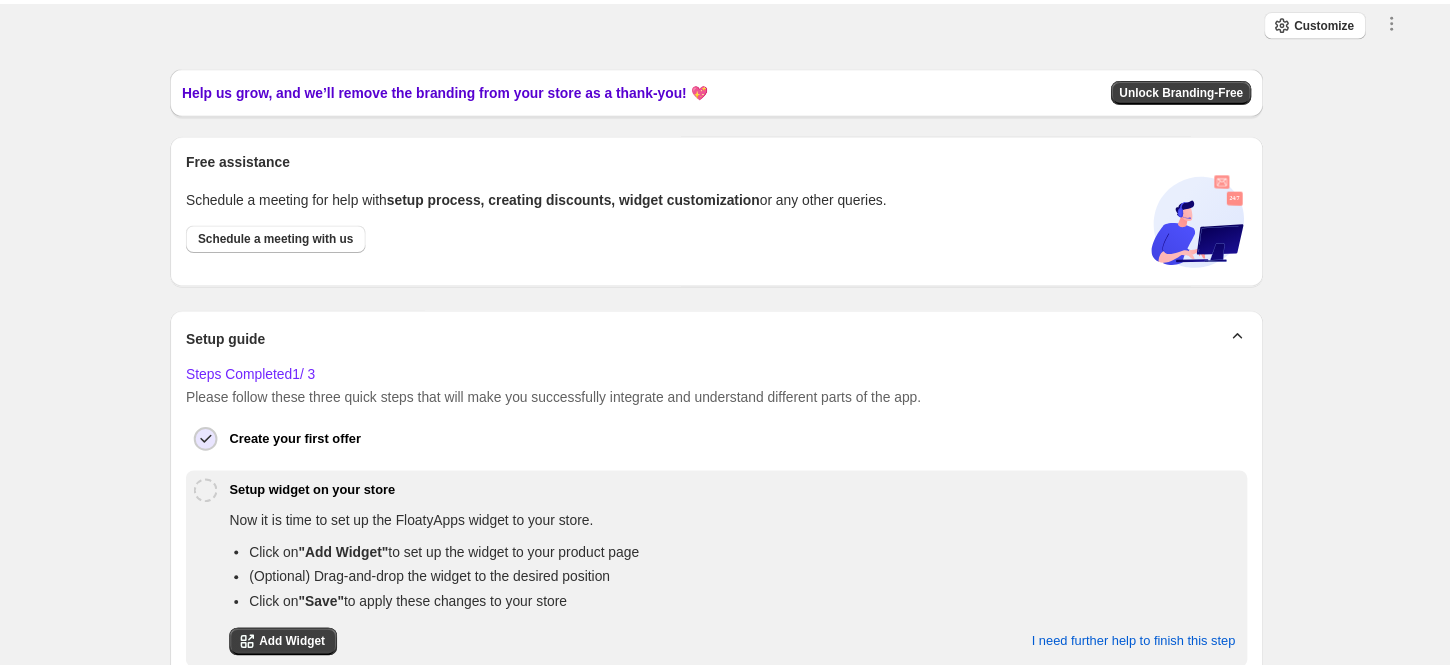 scroll, scrollTop: 0, scrollLeft: 0, axis: both 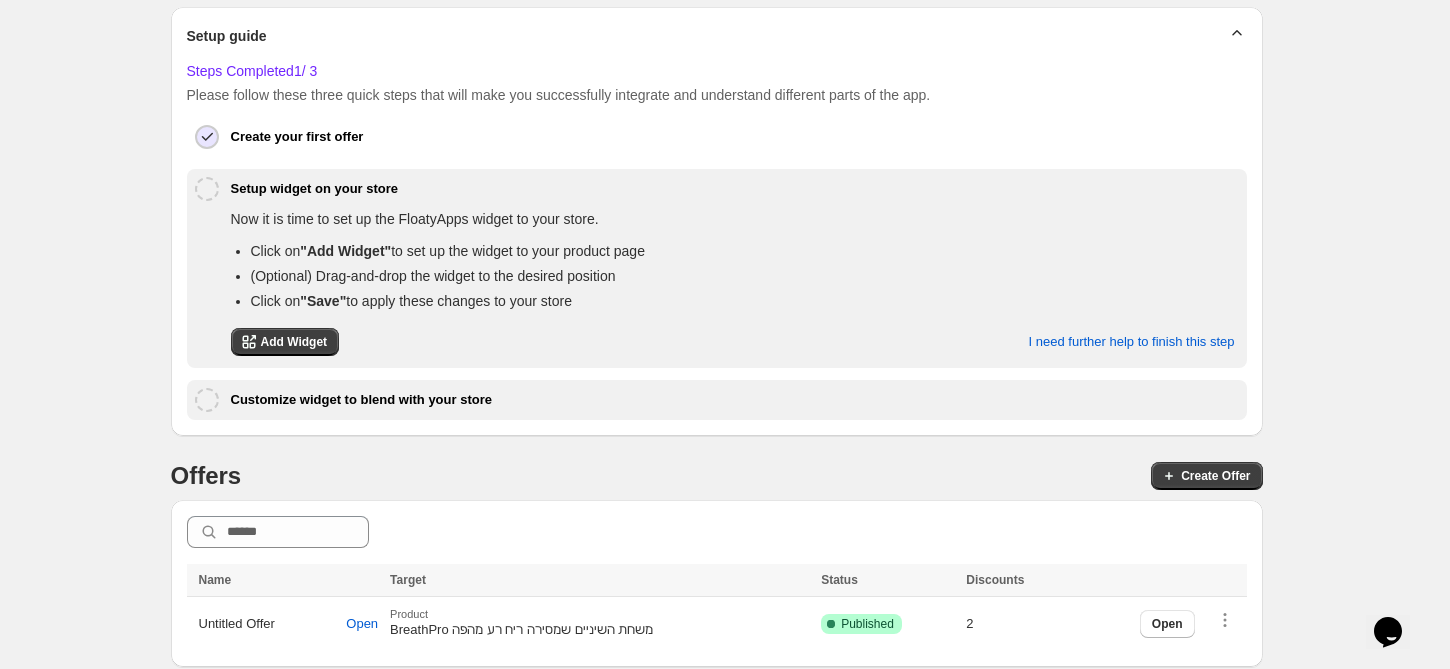 drag, startPoint x: 209, startPoint y: 391, endPoint x: 247, endPoint y: 398, distance: 38.63936 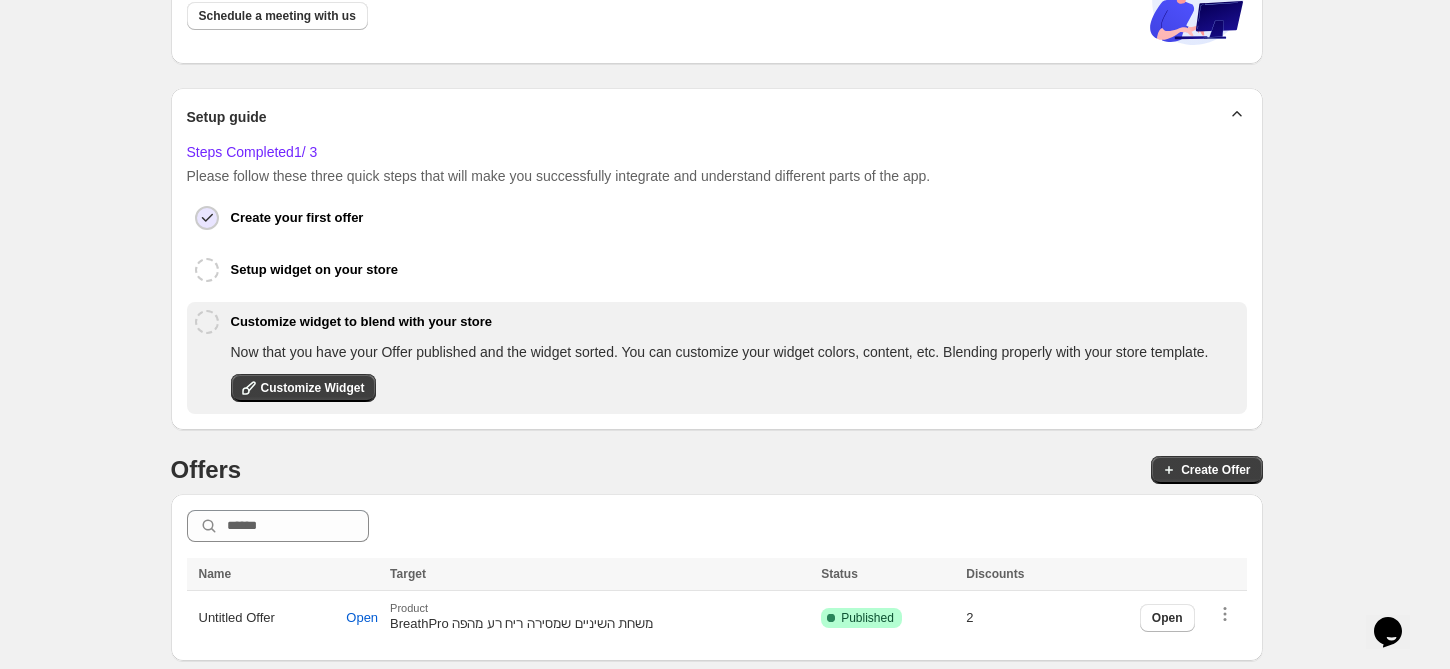 scroll, scrollTop: 219, scrollLeft: 0, axis: vertical 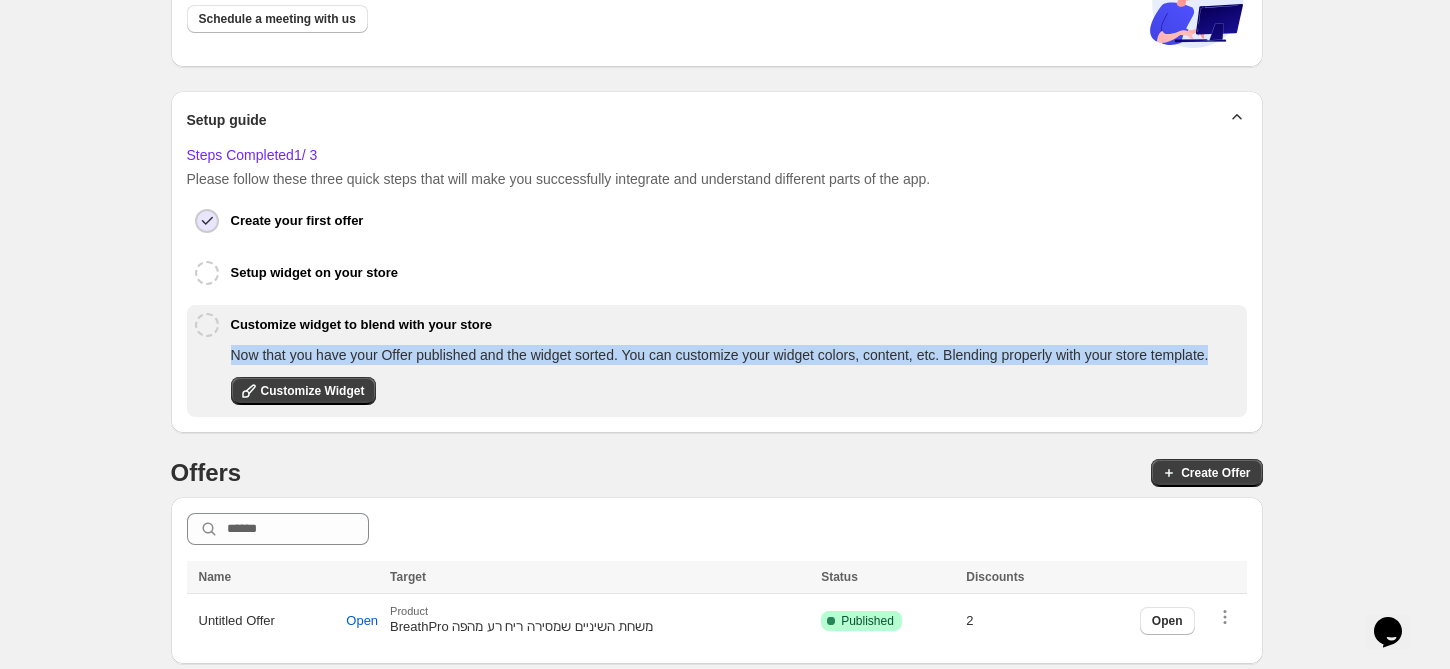 drag, startPoint x: 218, startPoint y: 352, endPoint x: 1227, endPoint y: 350, distance: 1009.00195 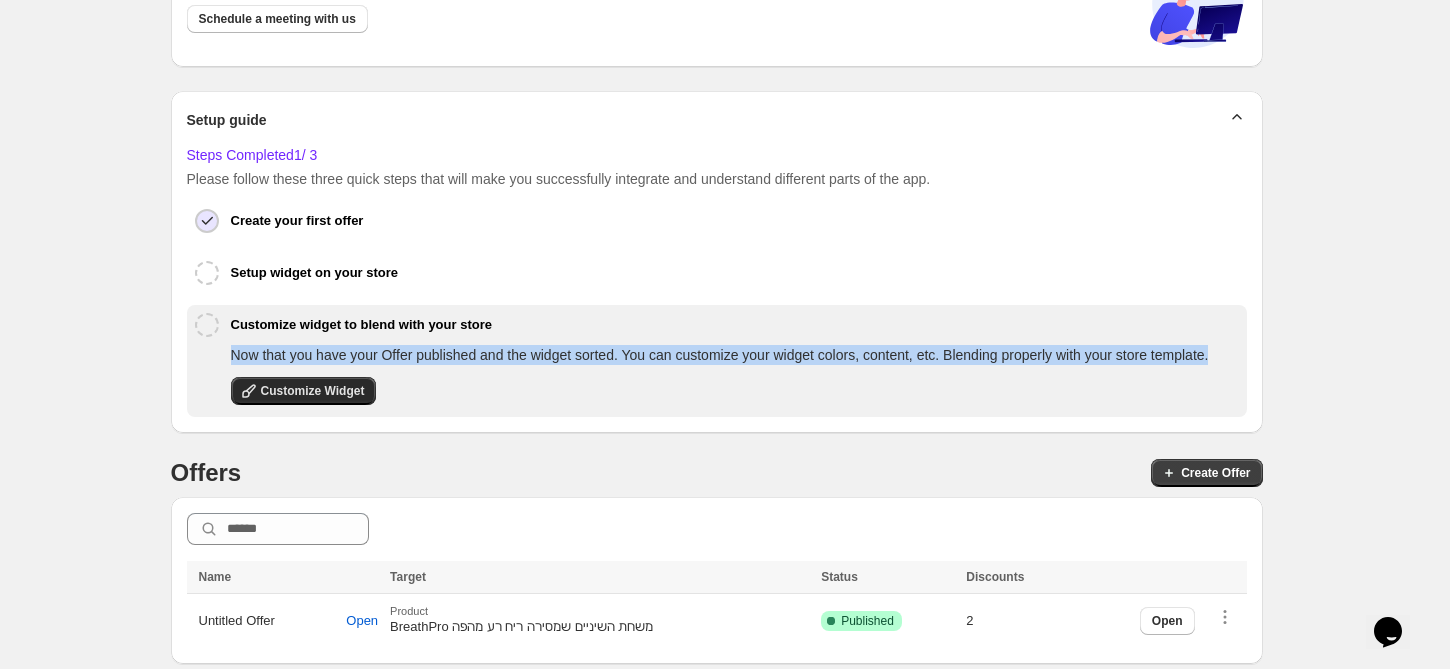 click on "Customize Widget" at bounding box center [304, 391] 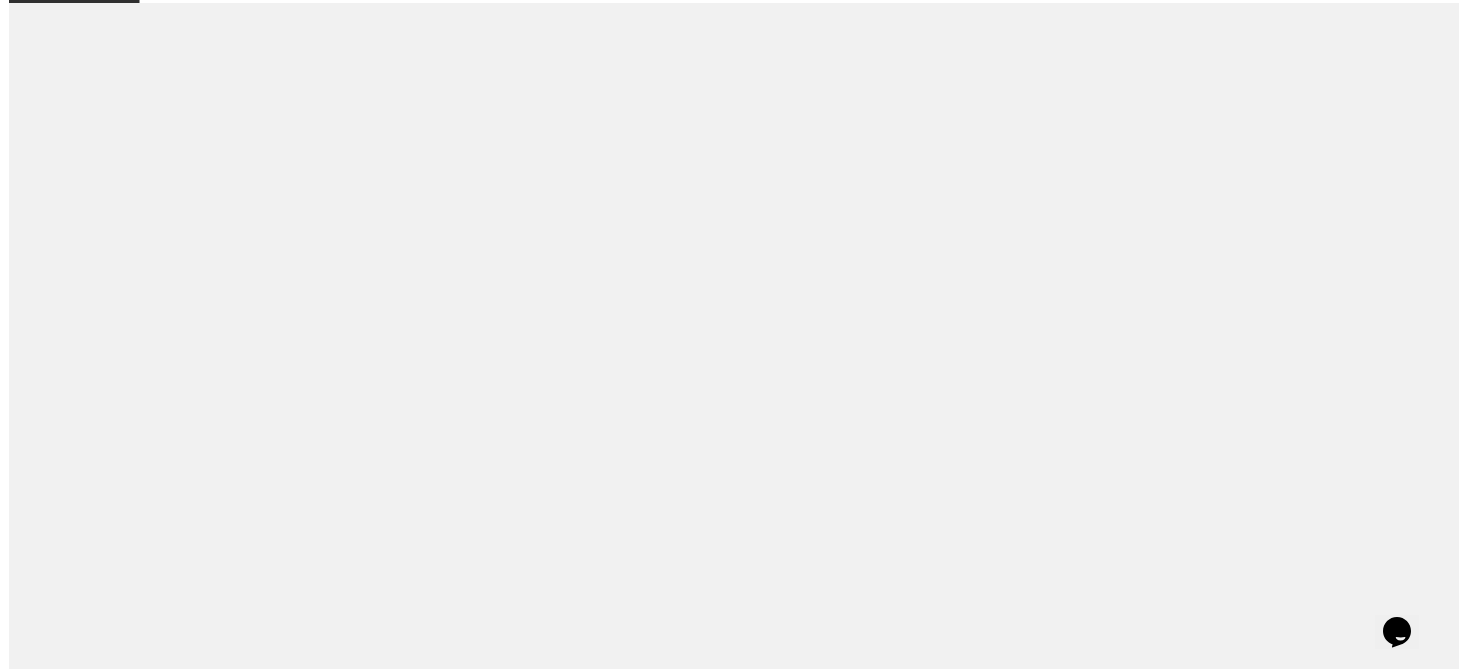 scroll, scrollTop: 0, scrollLeft: 0, axis: both 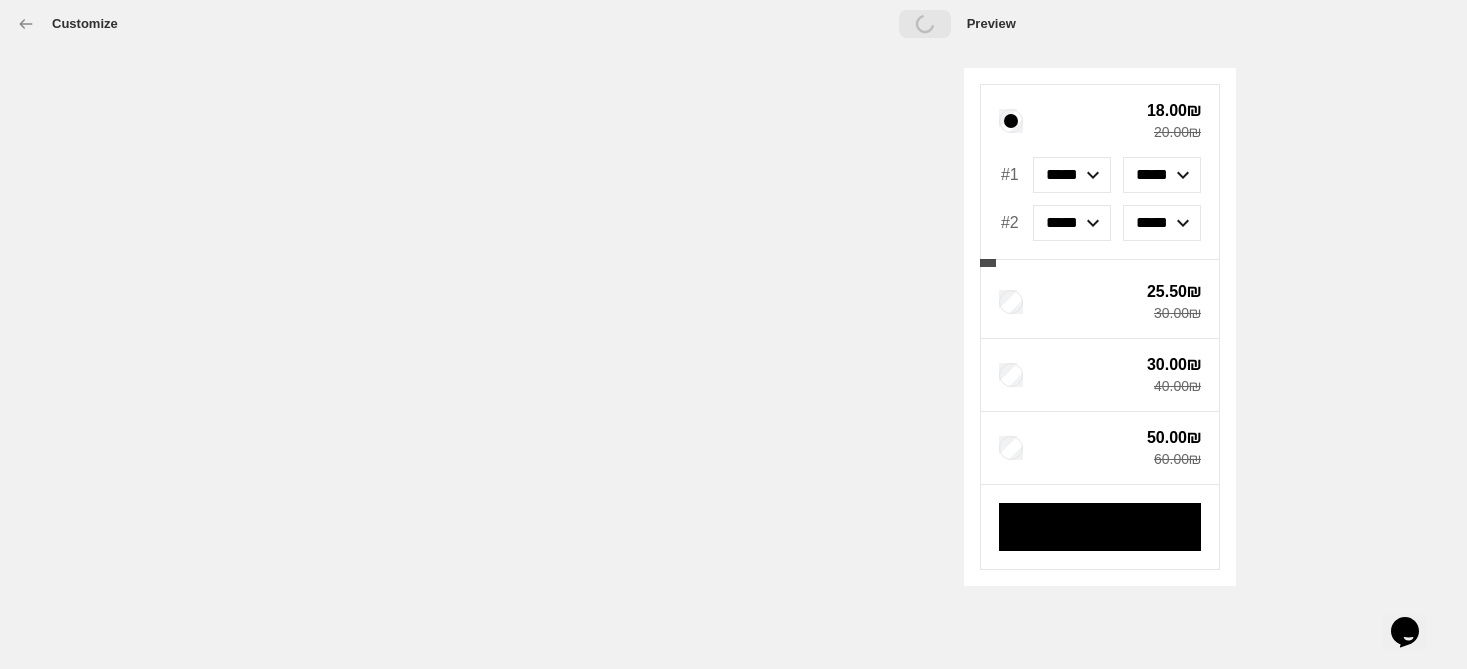 select on "*******" 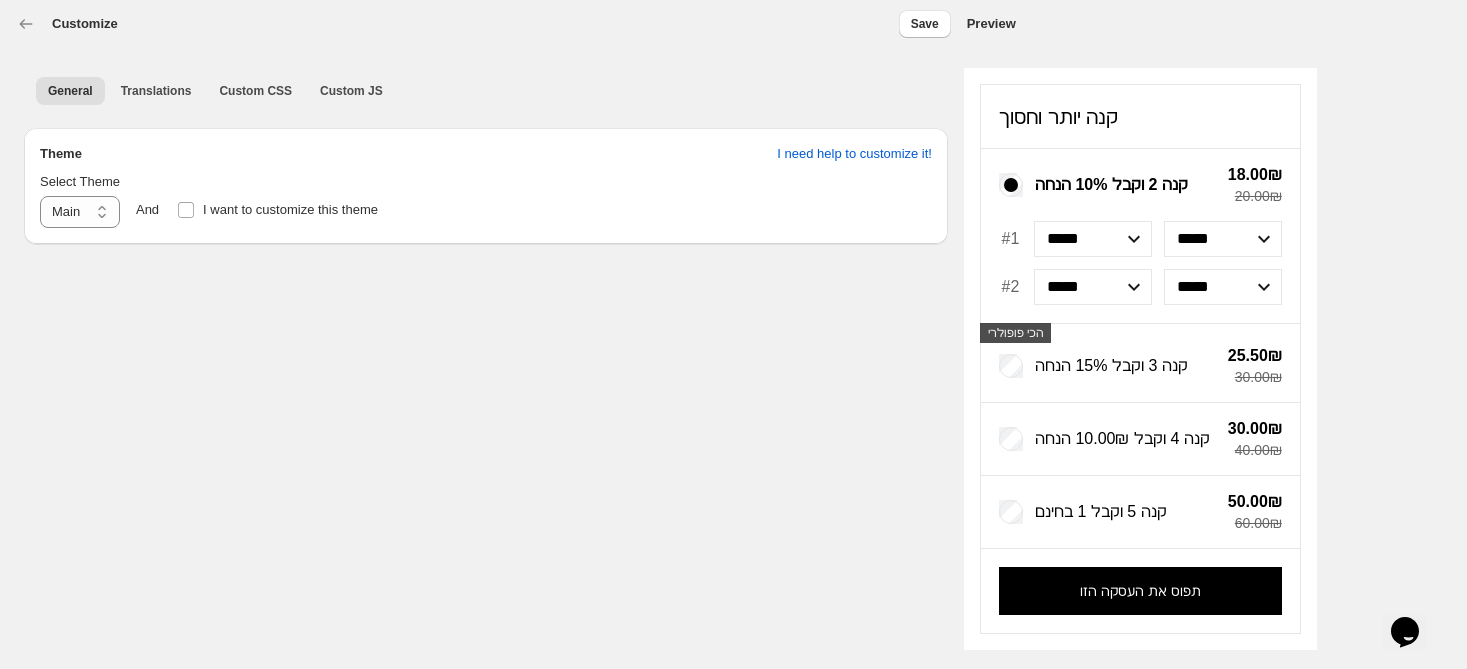 click on "Preview" at bounding box center [991, 24] 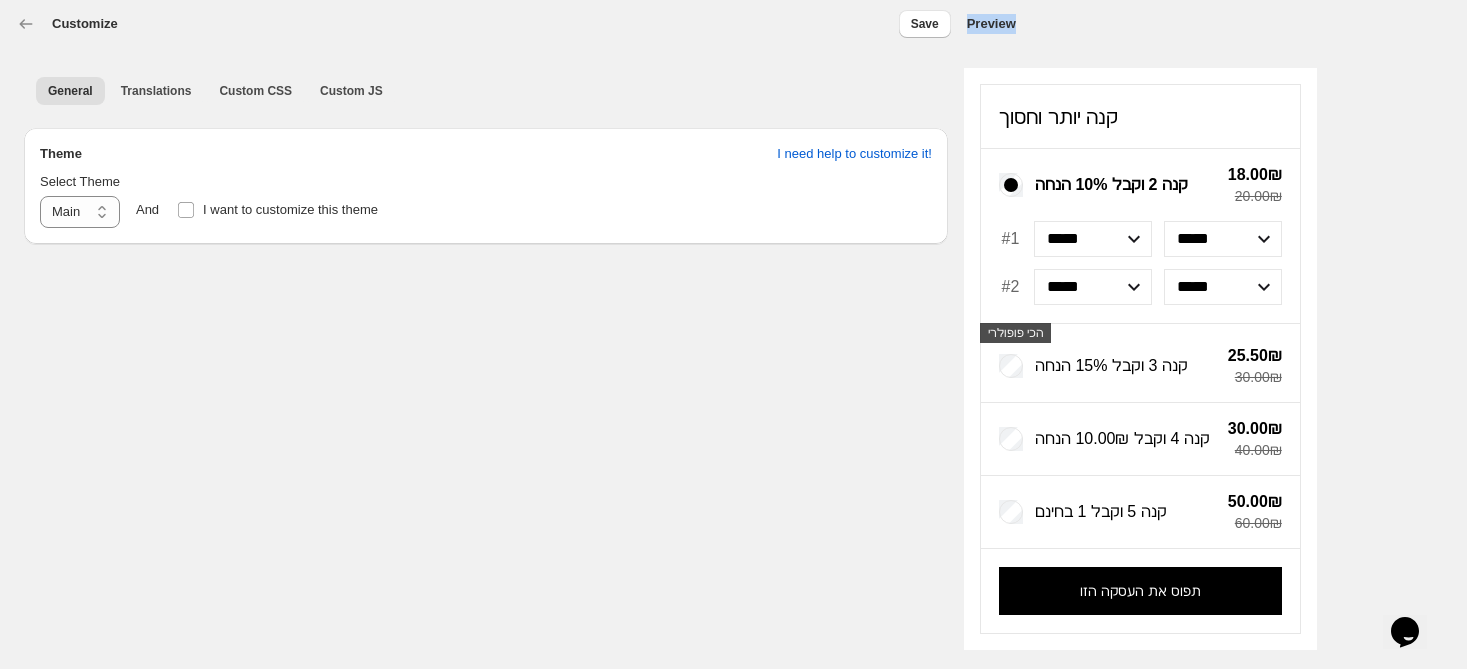 click on "Preview" at bounding box center (991, 24) 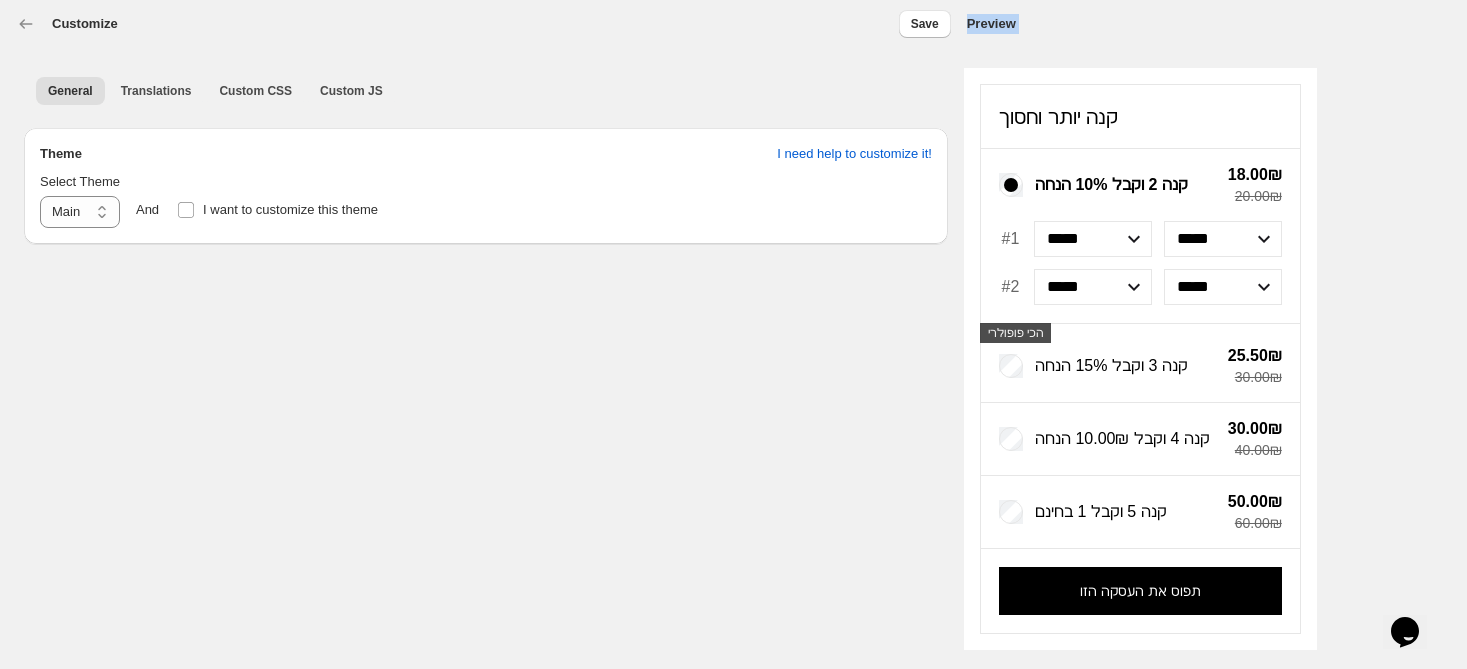 click on "Preview" at bounding box center [991, 24] 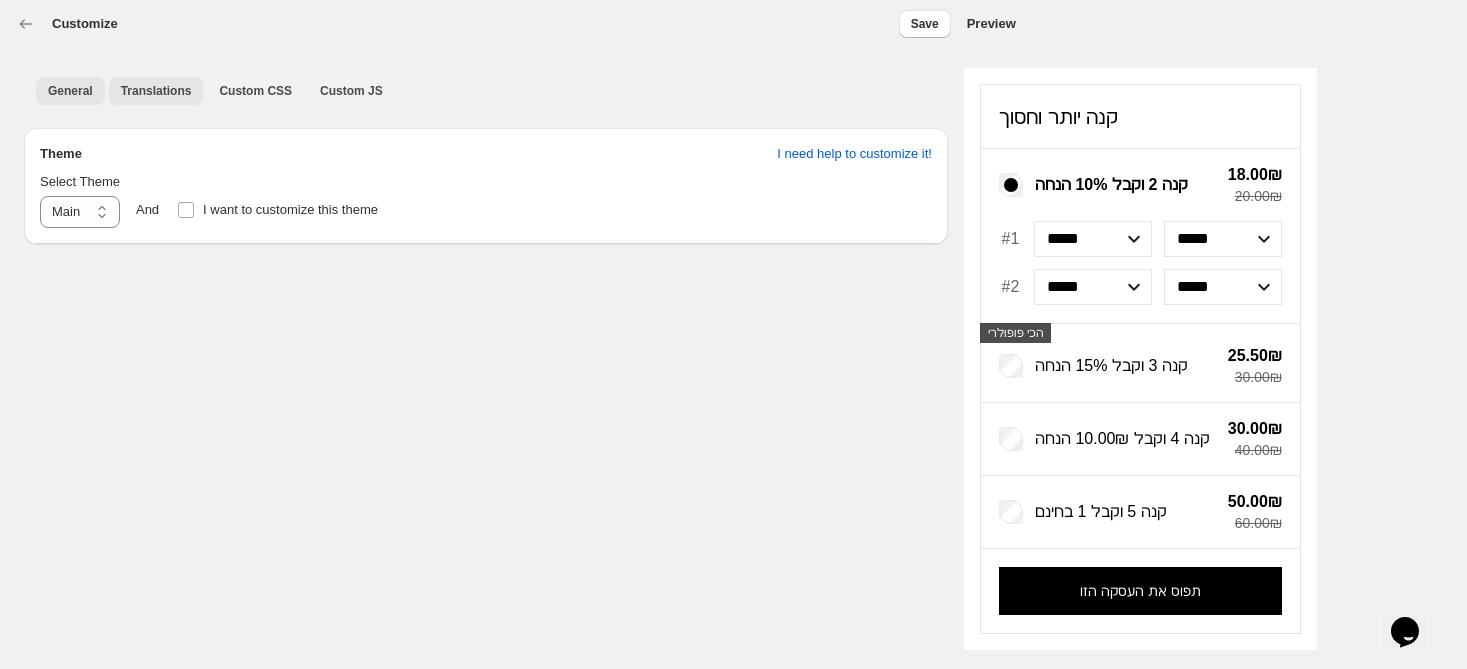 click on "Translations" at bounding box center (156, 91) 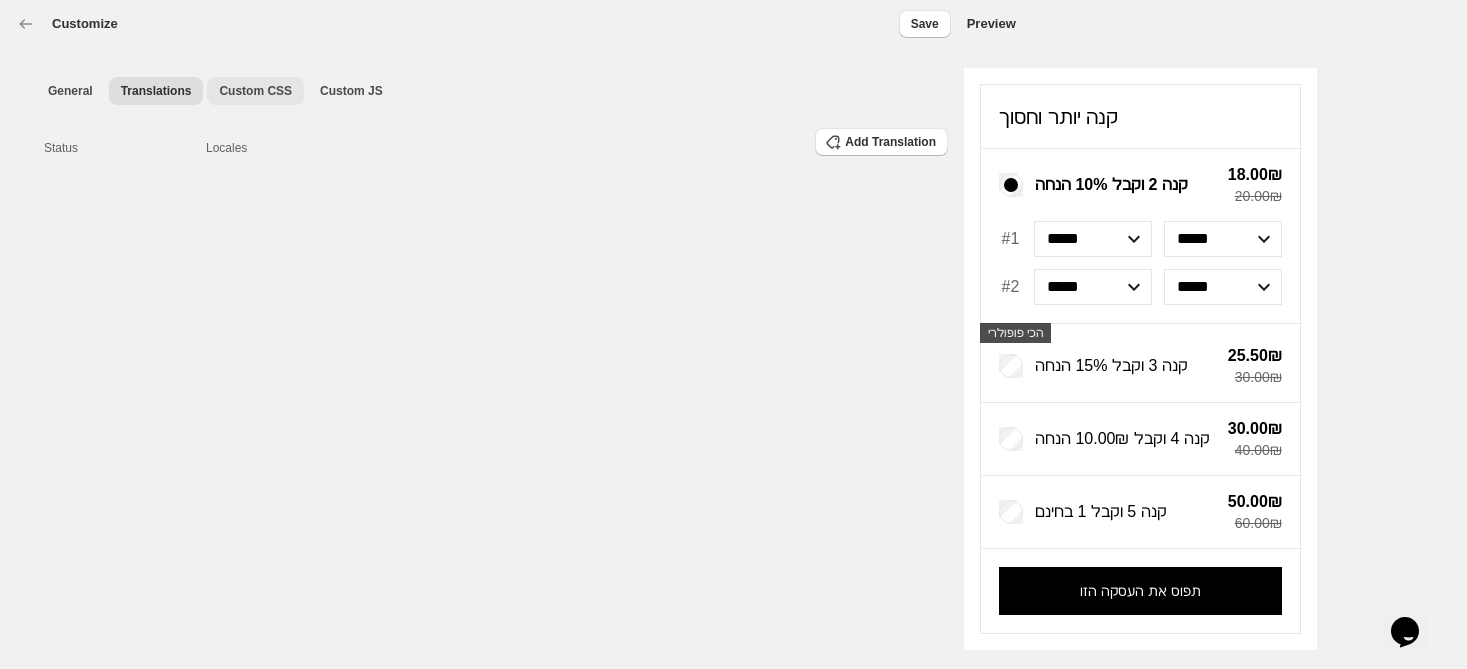 click on "Custom CSS" at bounding box center (255, 91) 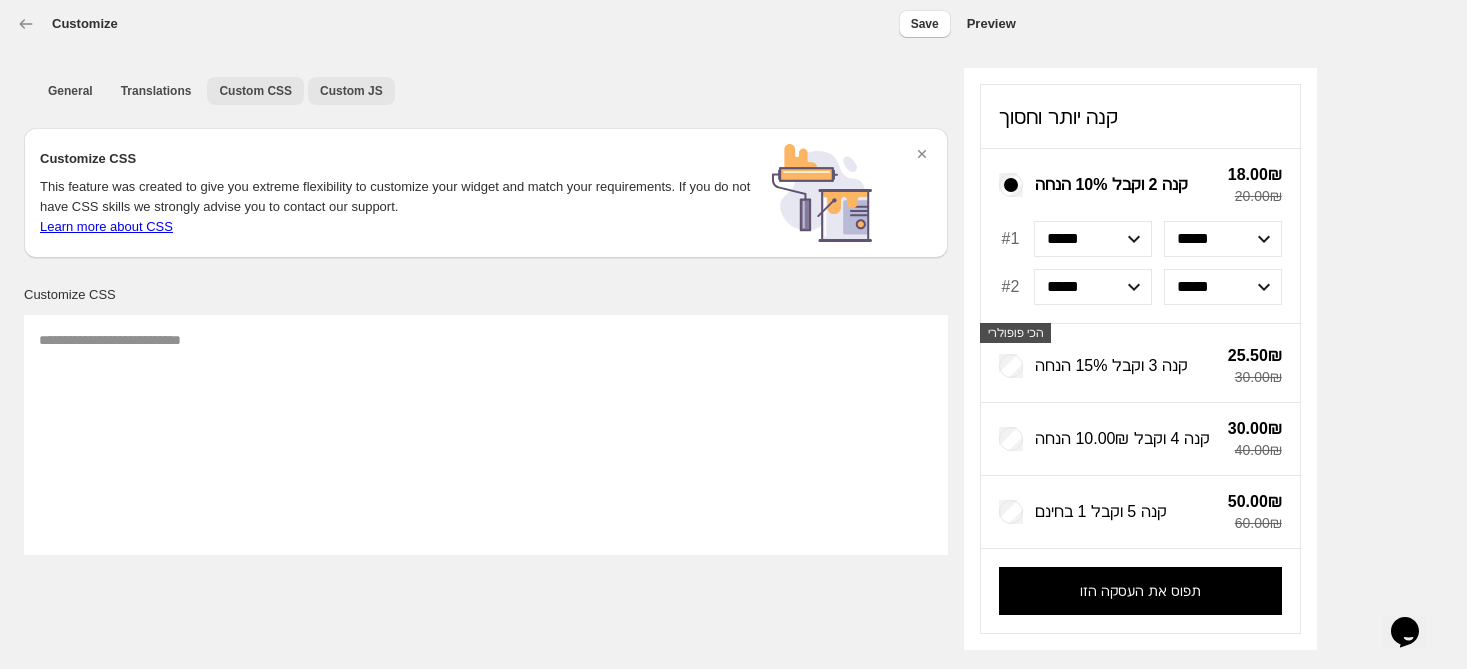 click on "Custom JS" at bounding box center (351, 91) 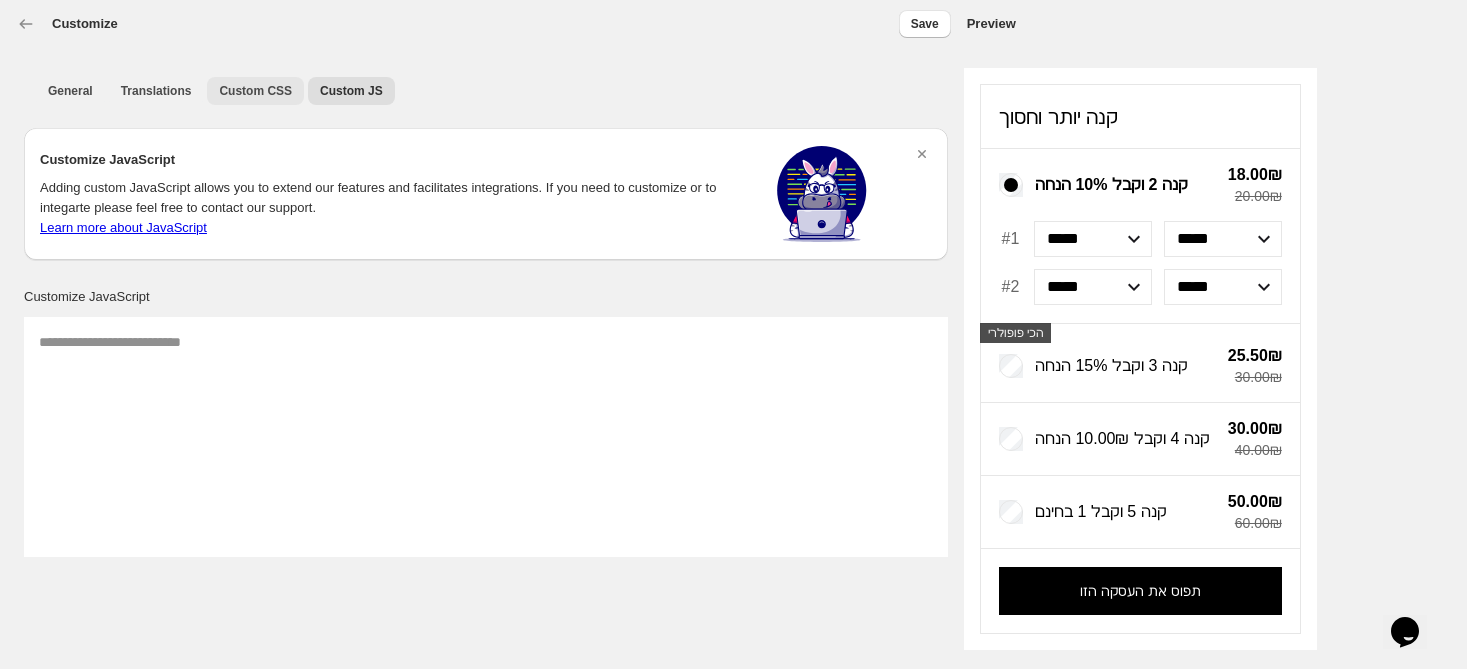 click on "Custom CSS" at bounding box center (255, 91) 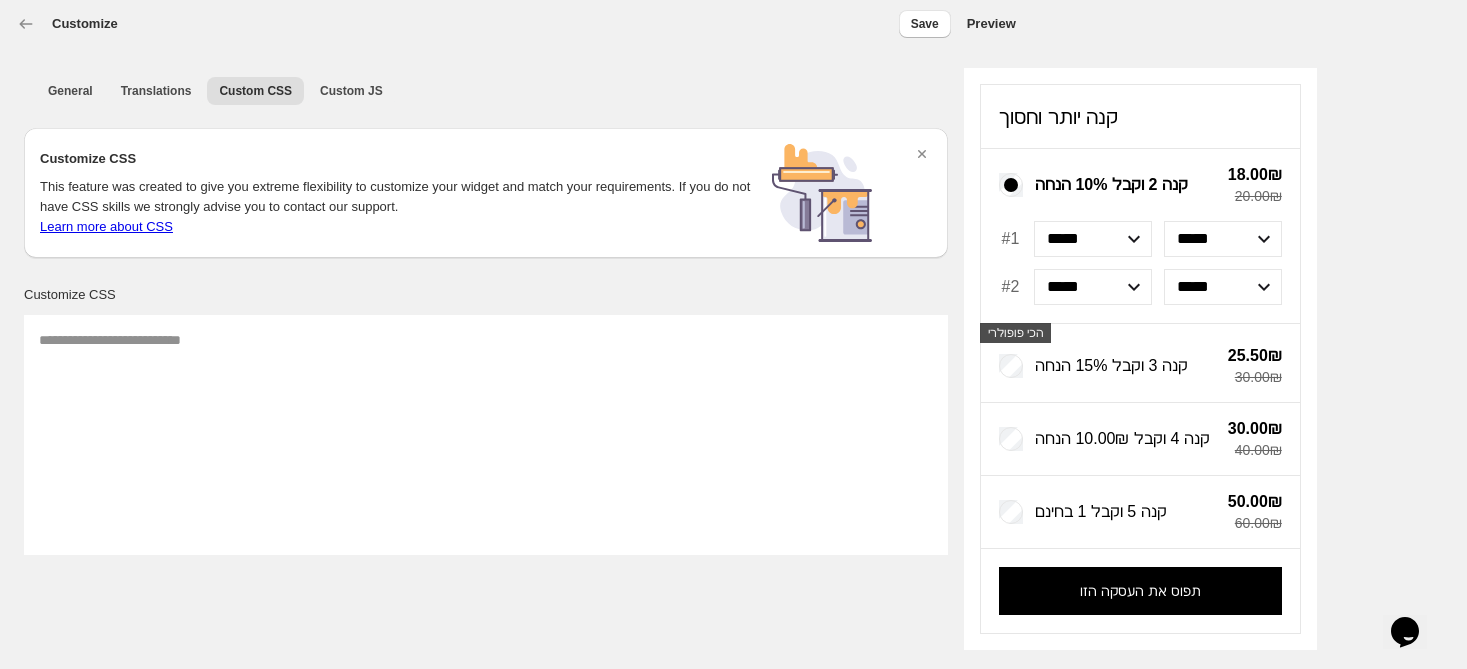 click on "This feature was created to give you extreme flexibility to customize your widget and match your requirements. If you do not have CSS skills we strongly advise you to contact our support." at bounding box center [396, 197] 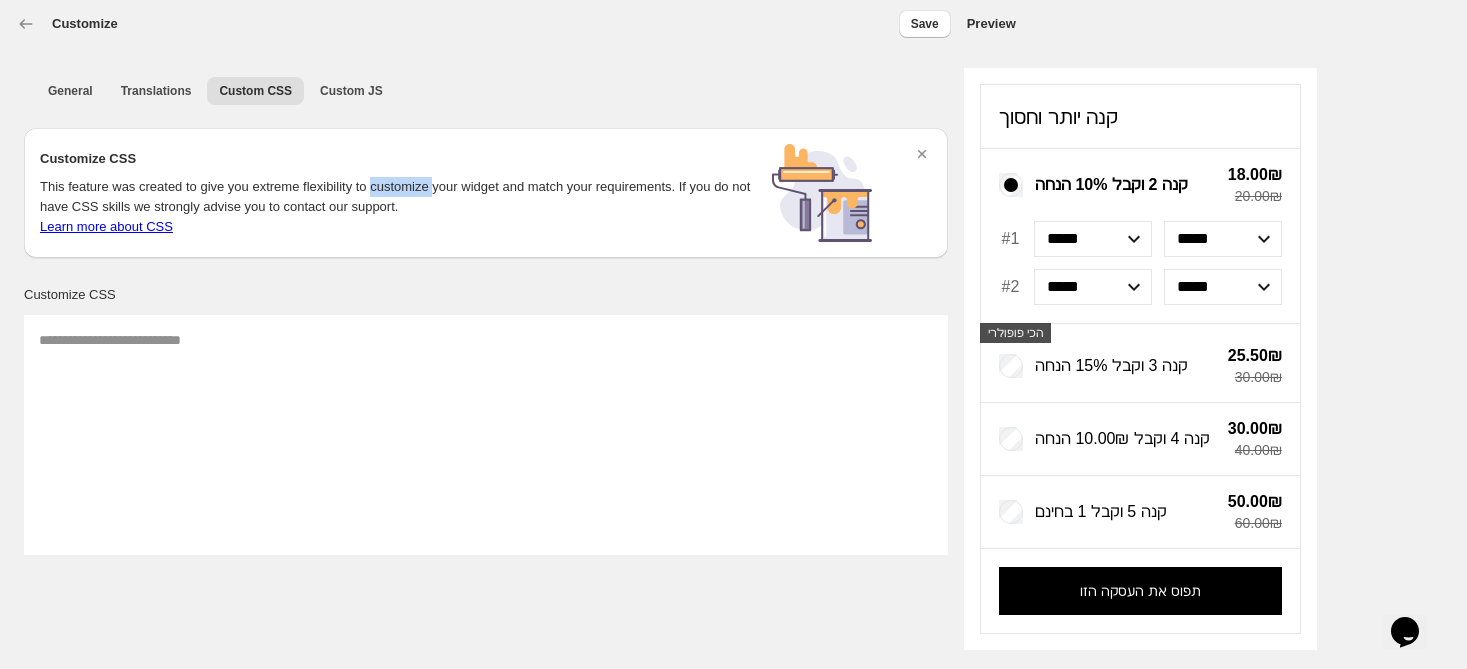 click on "This feature was created to give you extreme flexibility to customize your widget and match your requirements. If you do not have CSS skills we strongly advise you to contact our support." at bounding box center (396, 197) 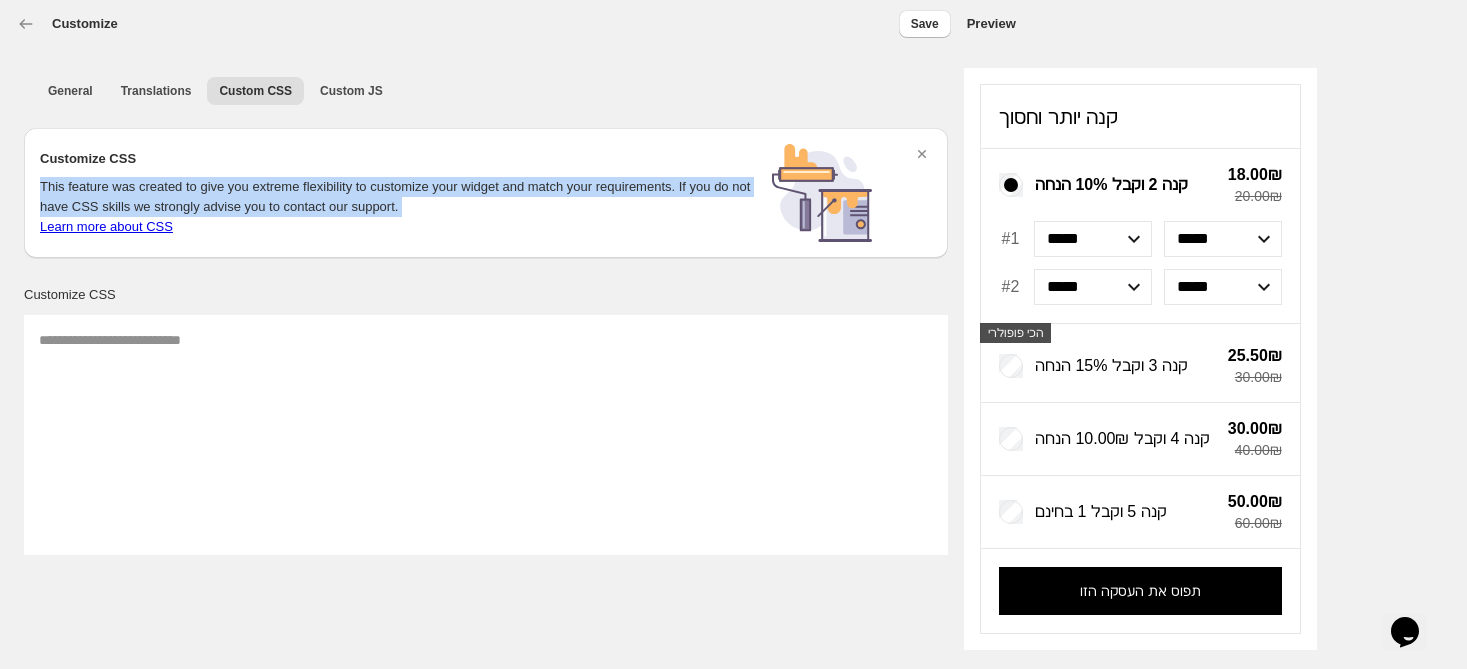 click on "This feature was created to give you extreme flexibility to customize your widget and match your requirements. If you do not have CSS skills we strongly advise you to contact our support." at bounding box center (396, 197) 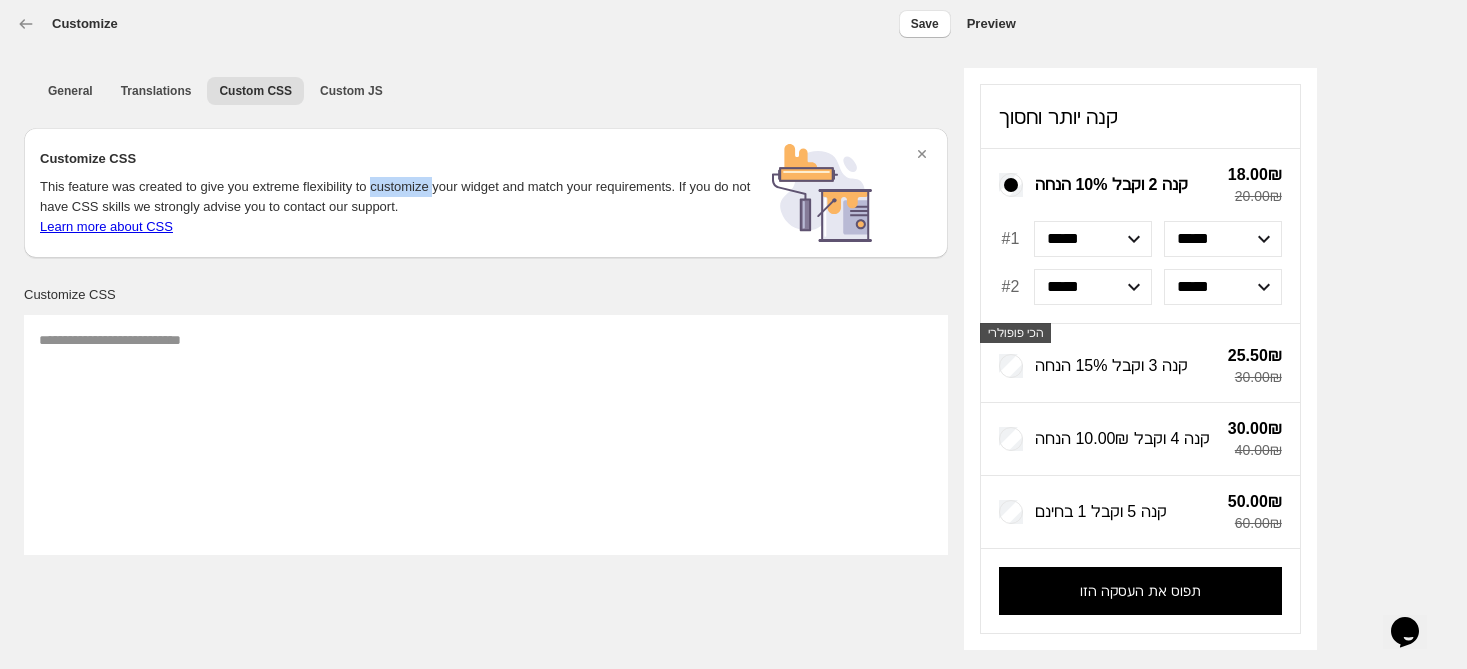 click on "This feature was created to give you extreme flexibility to customize your widget and match your requirements. If you do not have CSS skills we strongly advise you to contact our support." at bounding box center (396, 197) 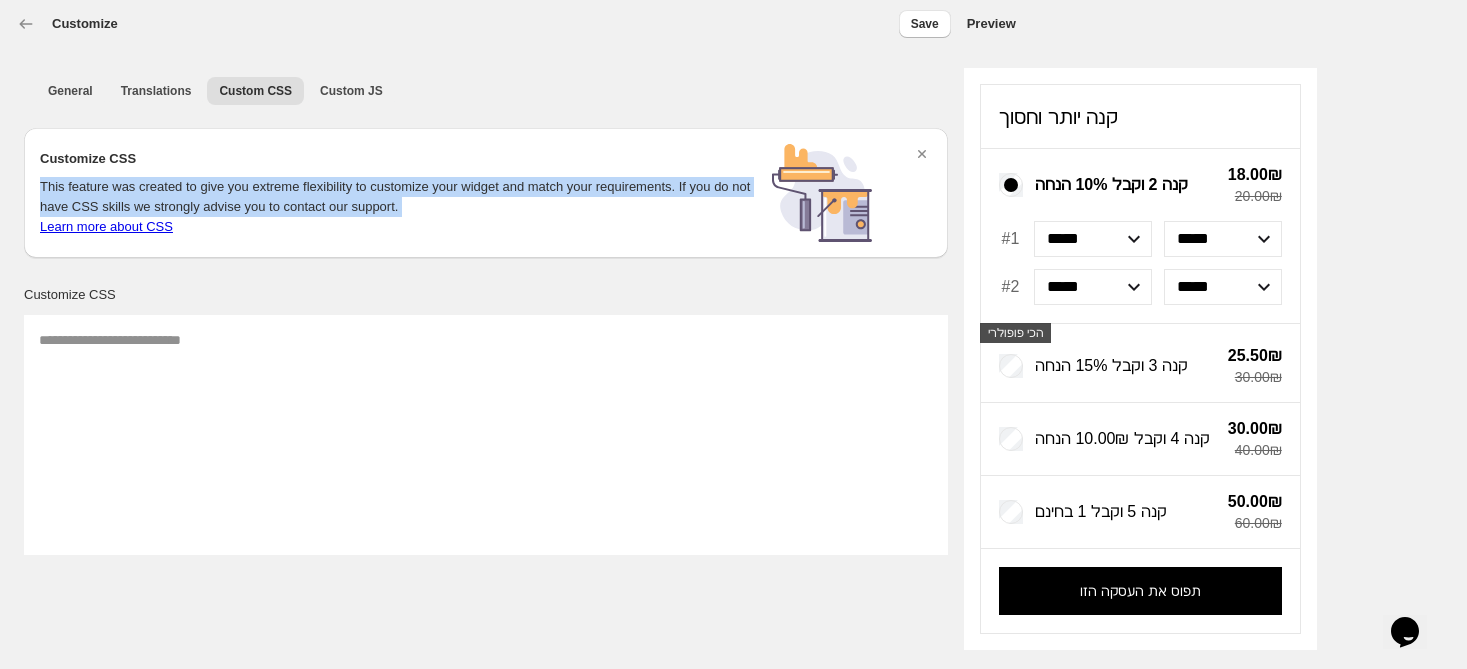 click on "This feature was created to give you extreme flexibility to customize your widget and match your requirements. If you do not have CSS skills we strongly advise you to contact our support." at bounding box center [396, 197] 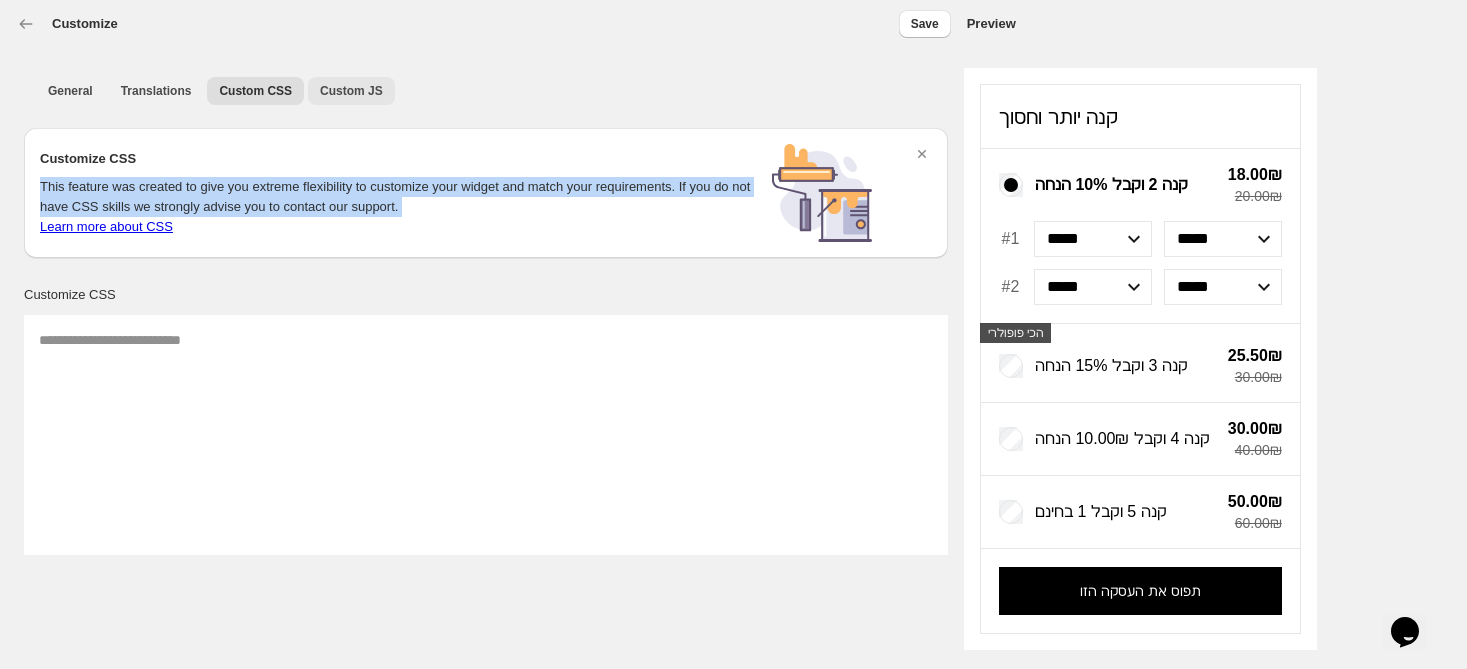 click on "Custom JS" at bounding box center (351, 91) 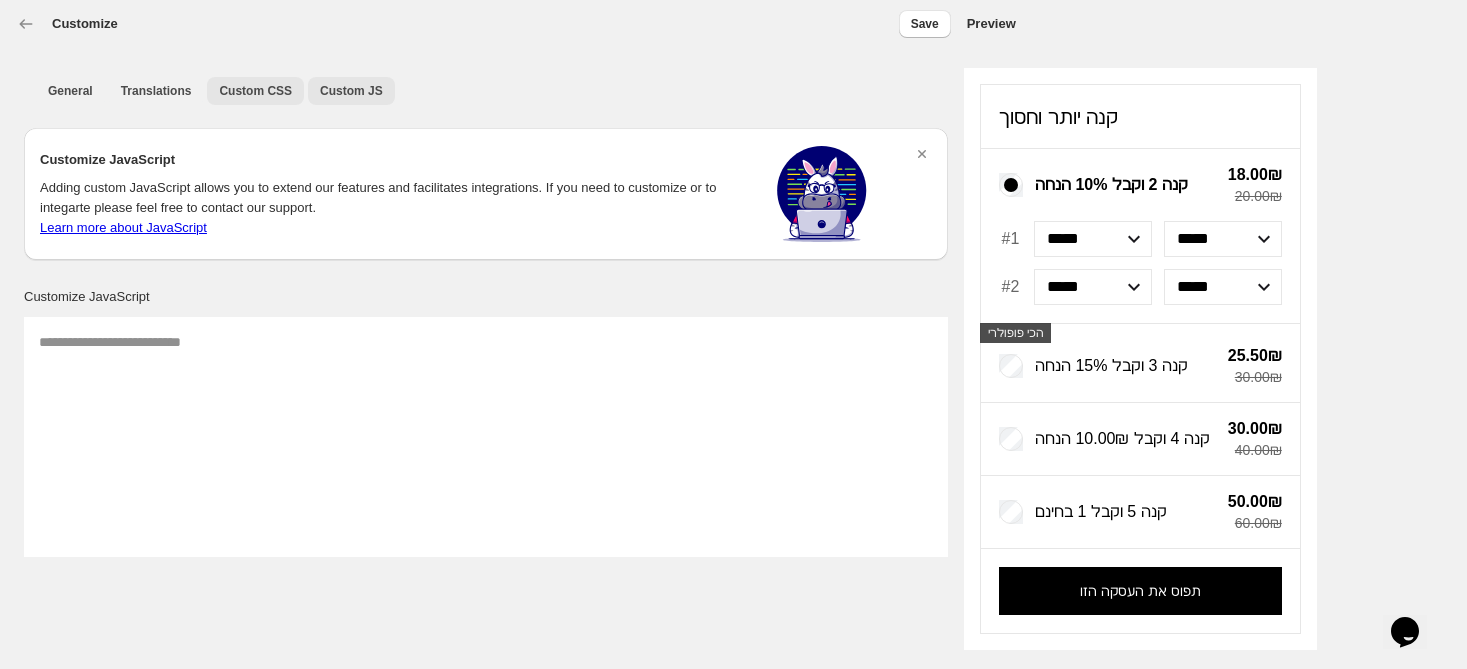 click on "Custom CSS" at bounding box center (255, 91) 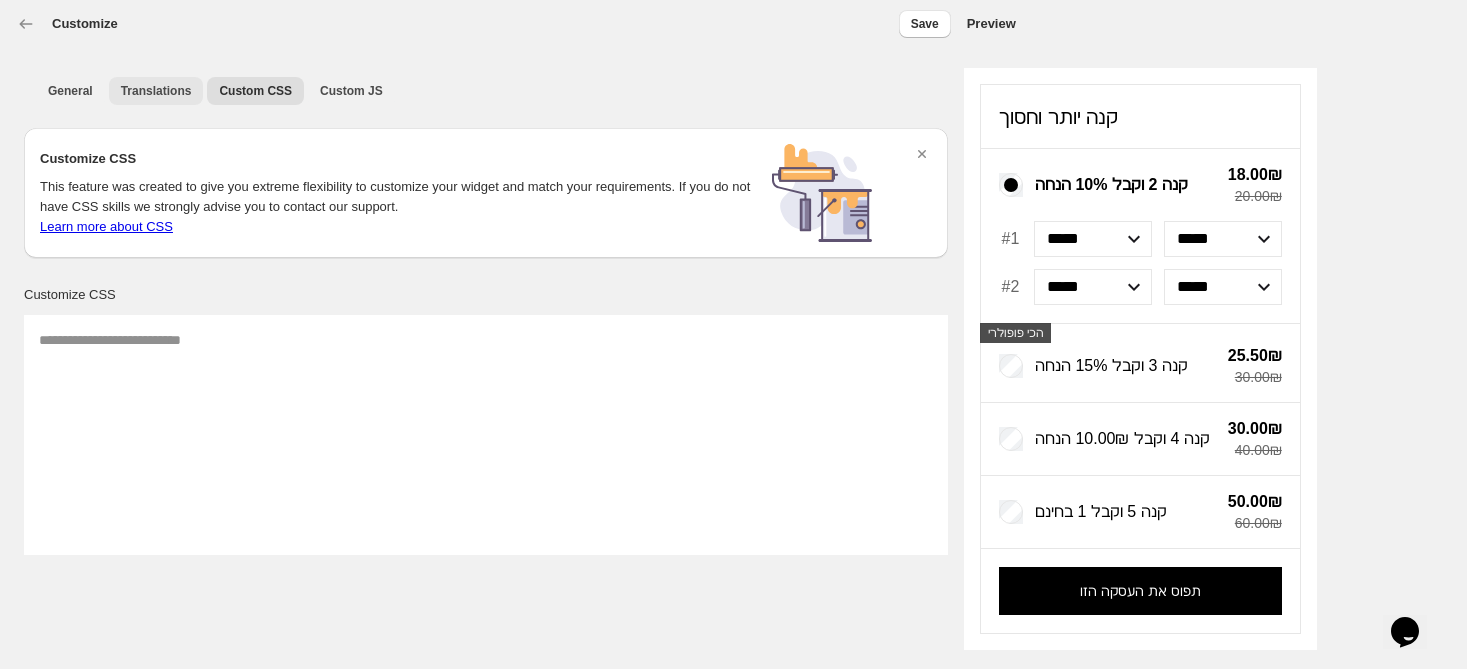 click on "Translations" at bounding box center [156, 91] 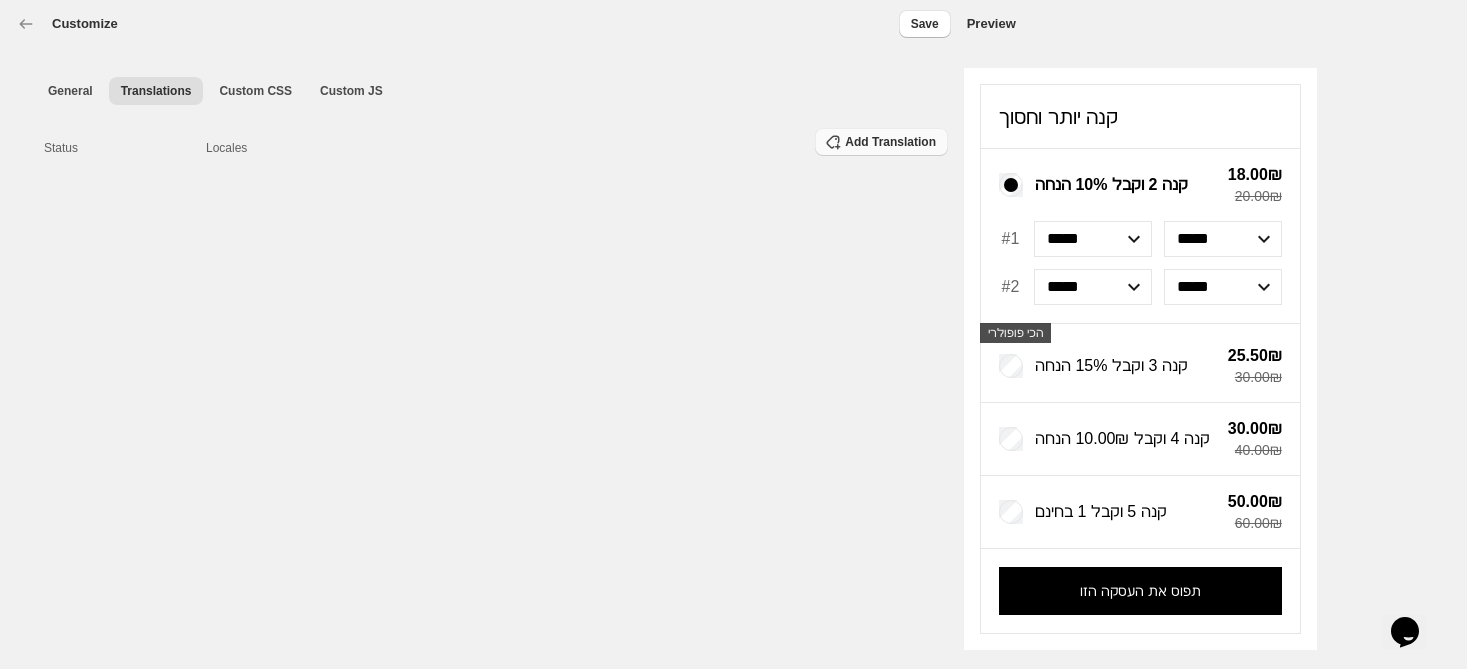click on "Add Translation" at bounding box center (890, 142) 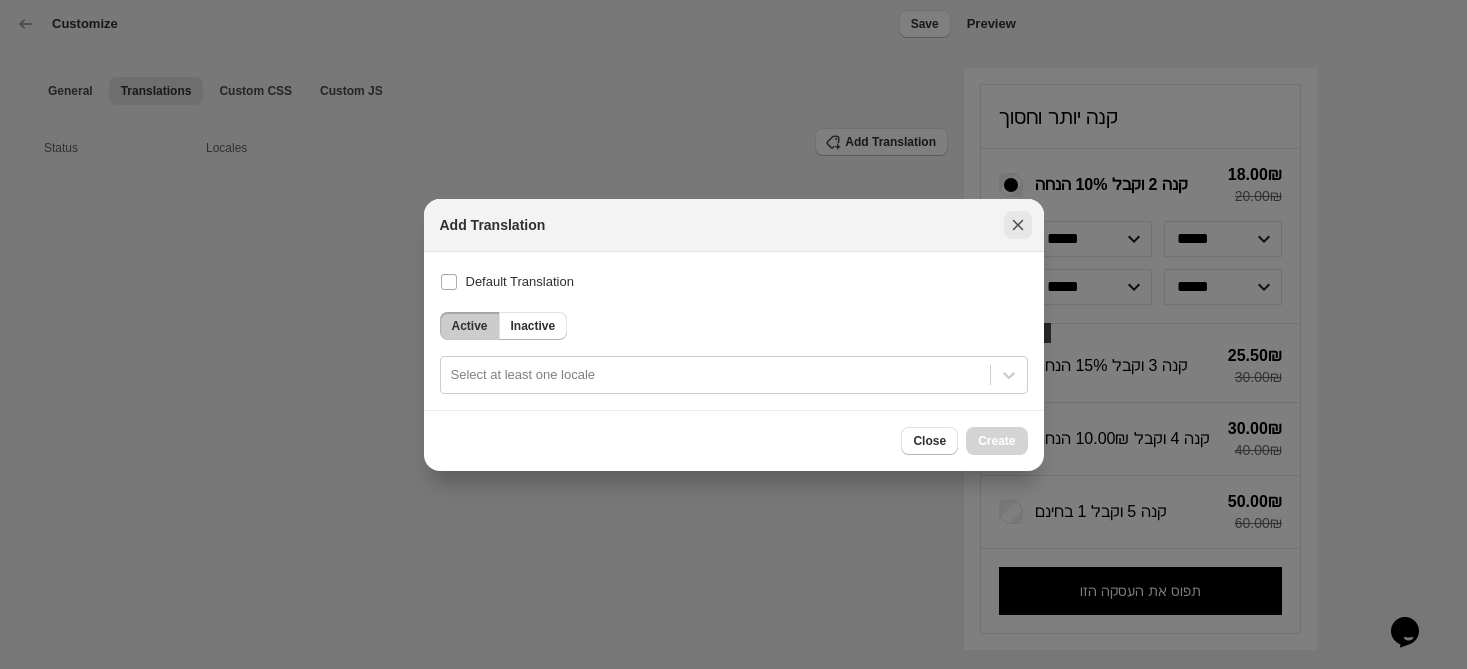 click 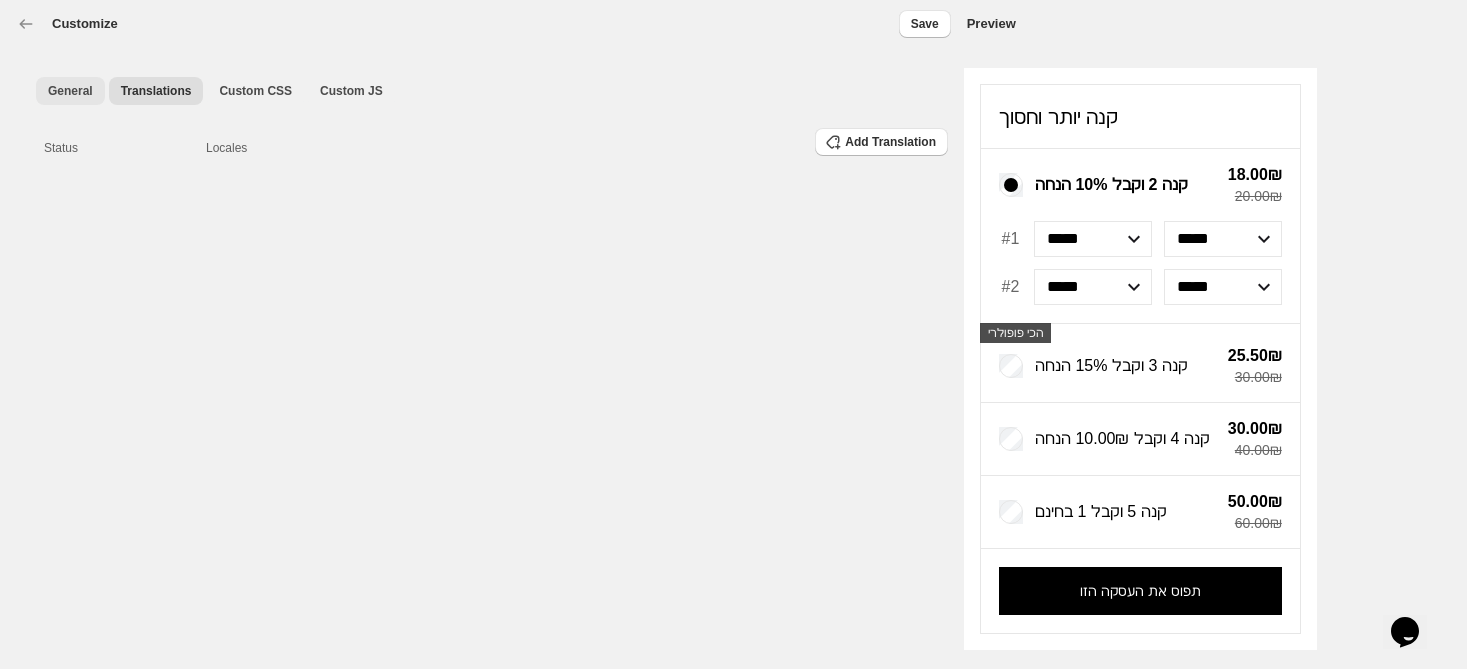 click on "General" at bounding box center [70, 91] 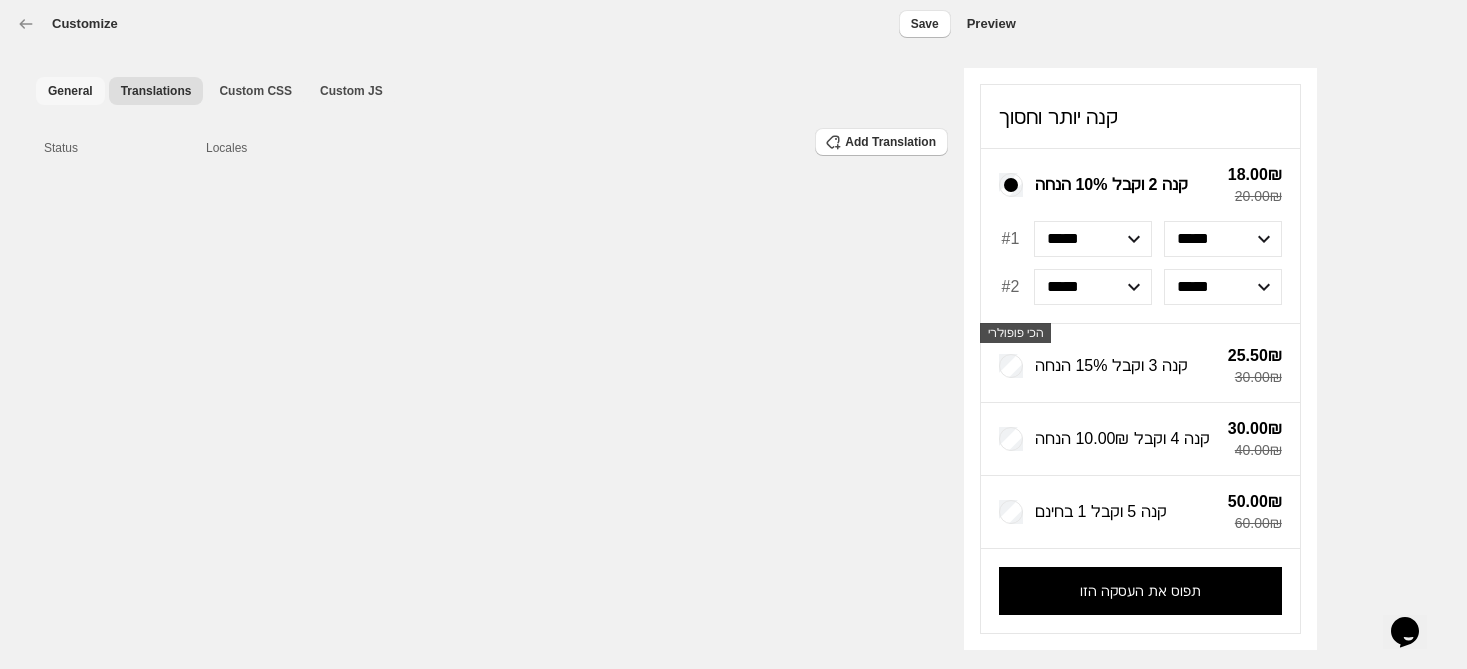 select on "*******" 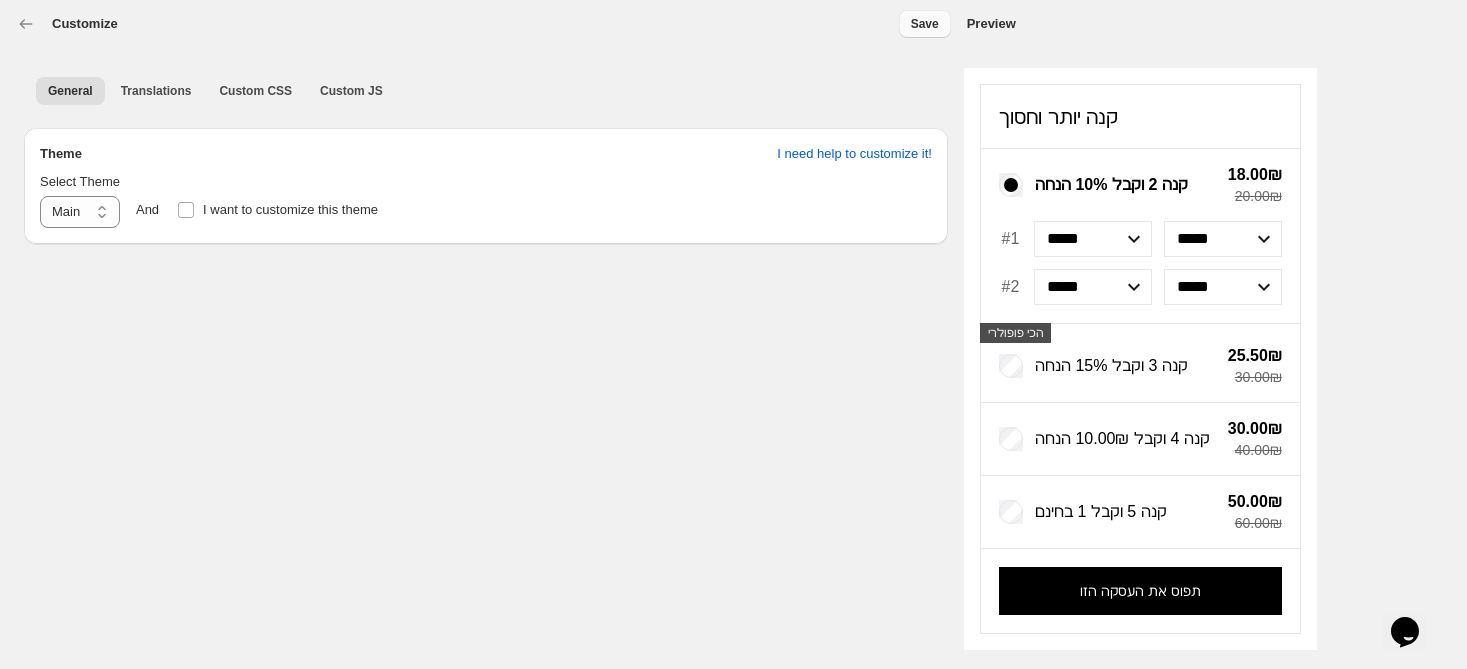 click on "Save" at bounding box center (925, 24) 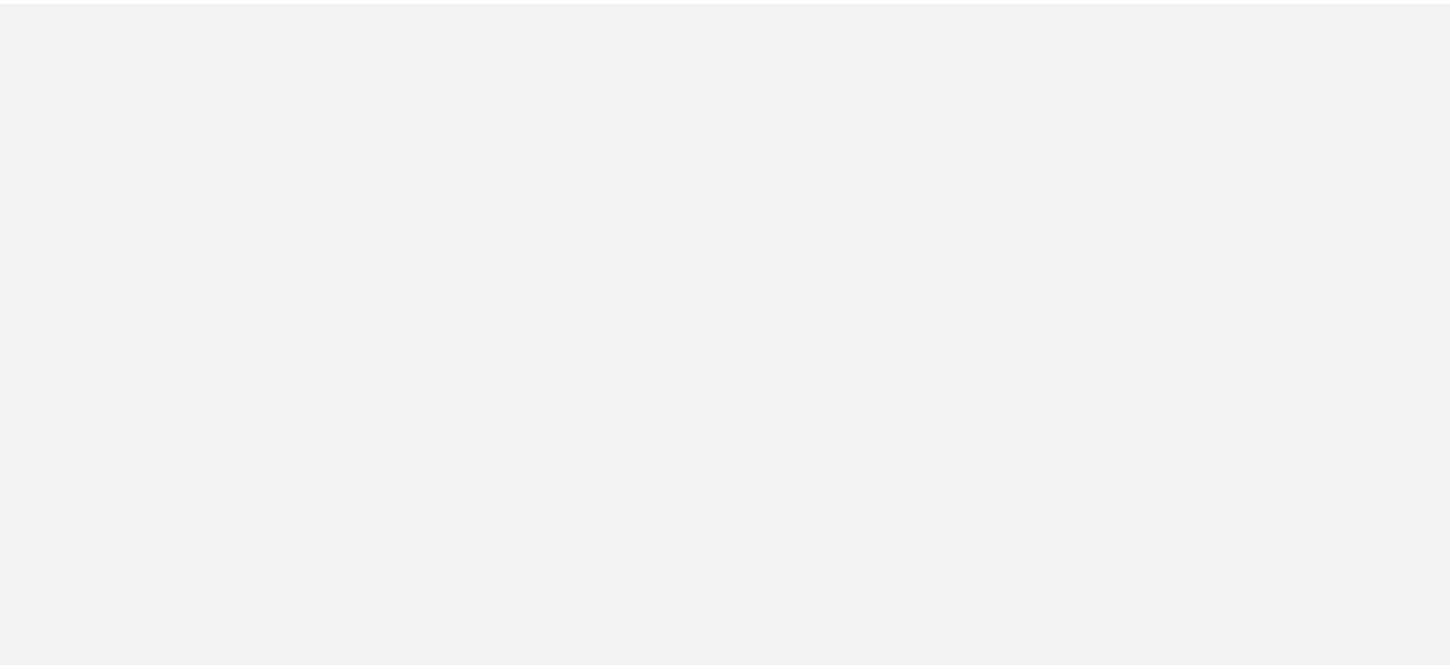 scroll, scrollTop: 0, scrollLeft: 0, axis: both 